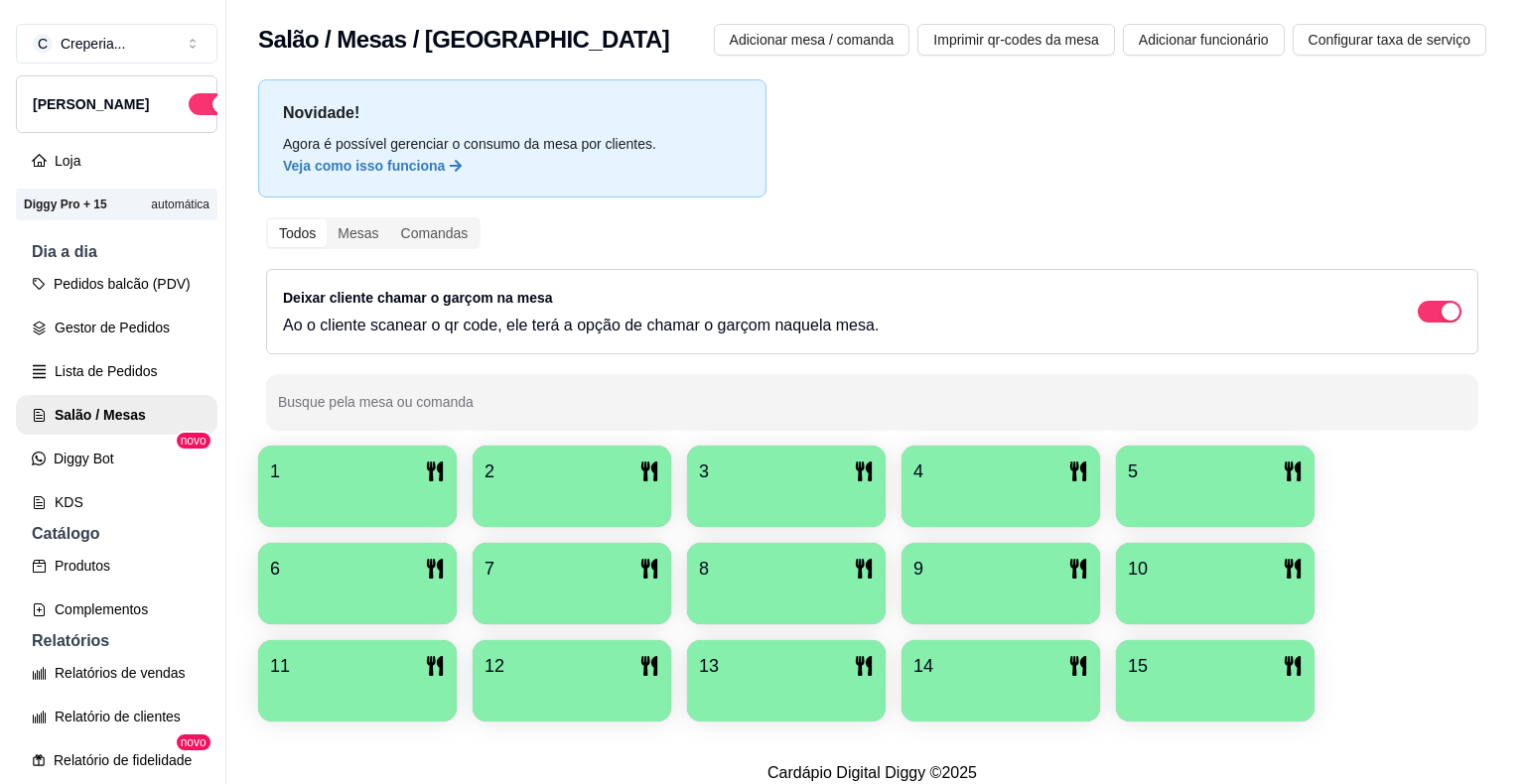 scroll, scrollTop: 0, scrollLeft: 0, axis: both 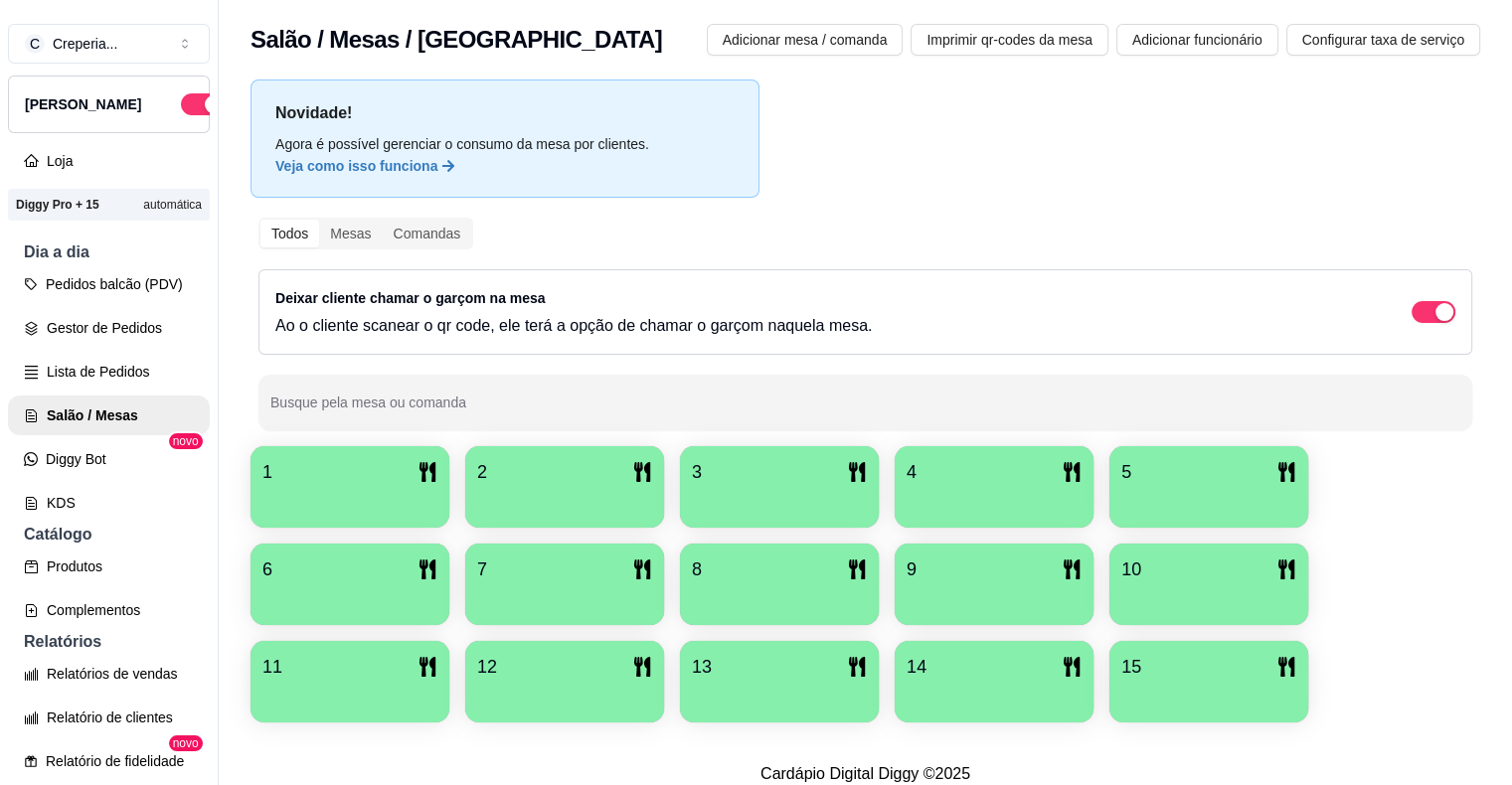 click at bounding box center (994, 501) 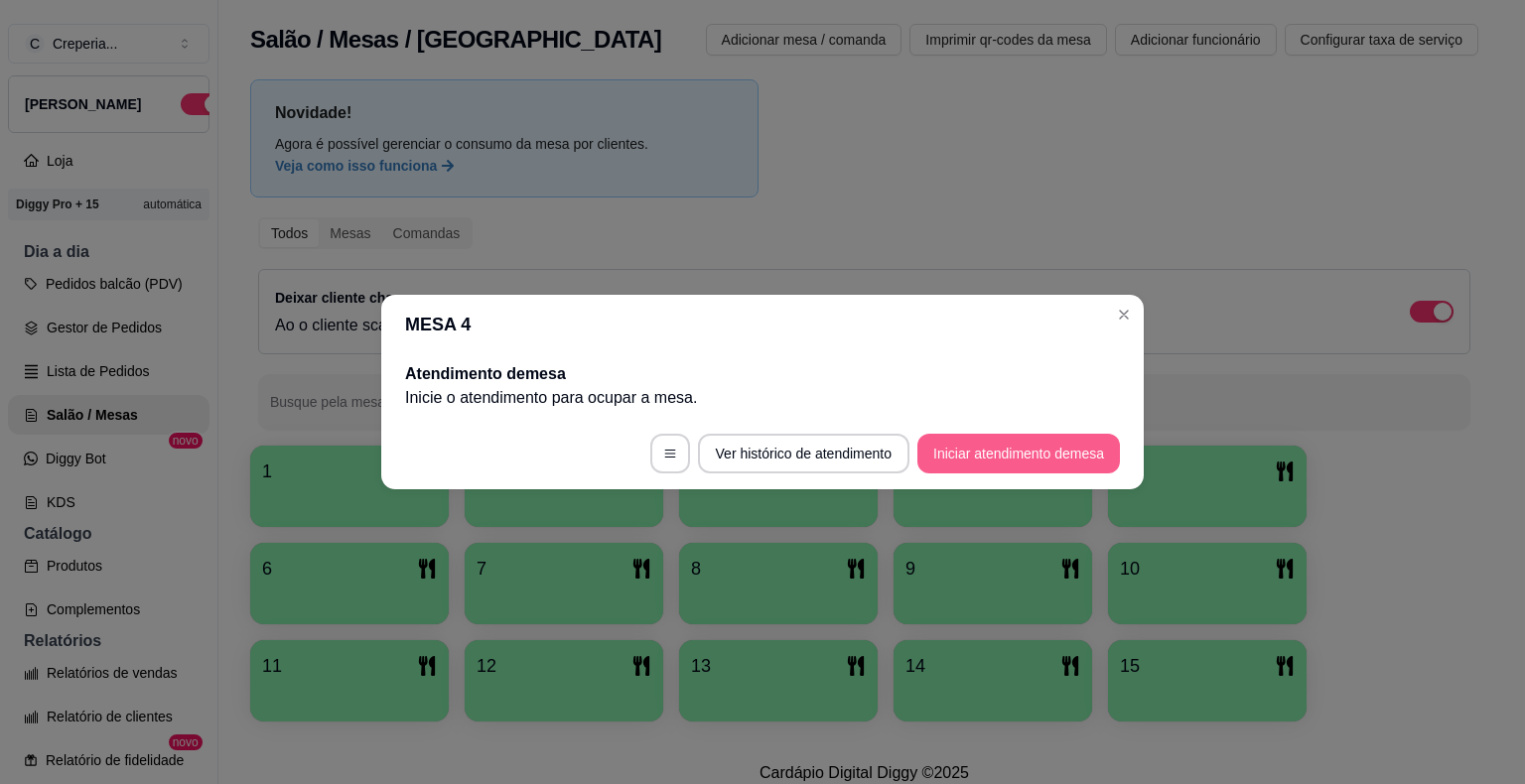 click on "Iniciar atendimento de  mesa" at bounding box center (1019, 454) 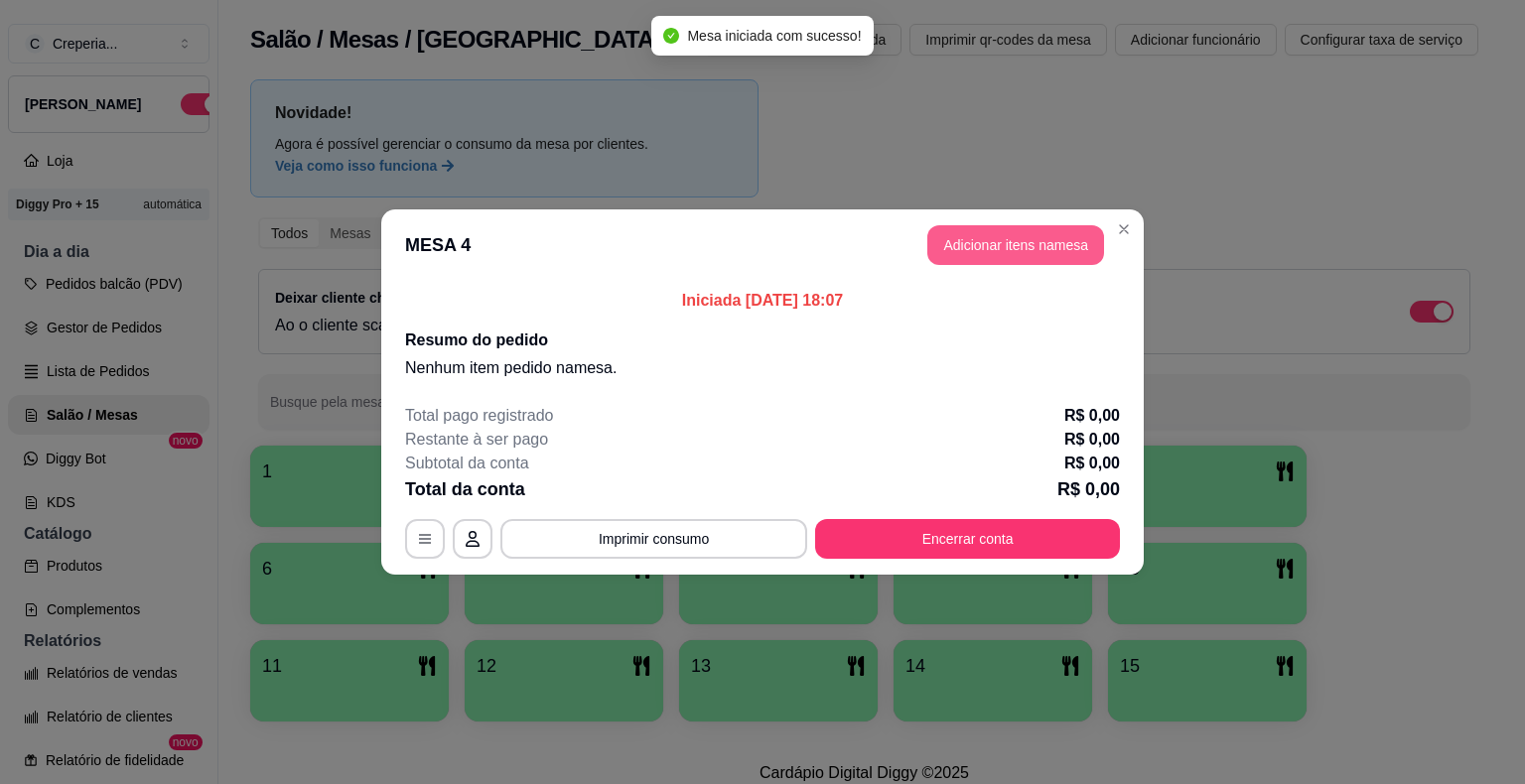 click on "Adicionar itens na  mesa" at bounding box center [1016, 245] 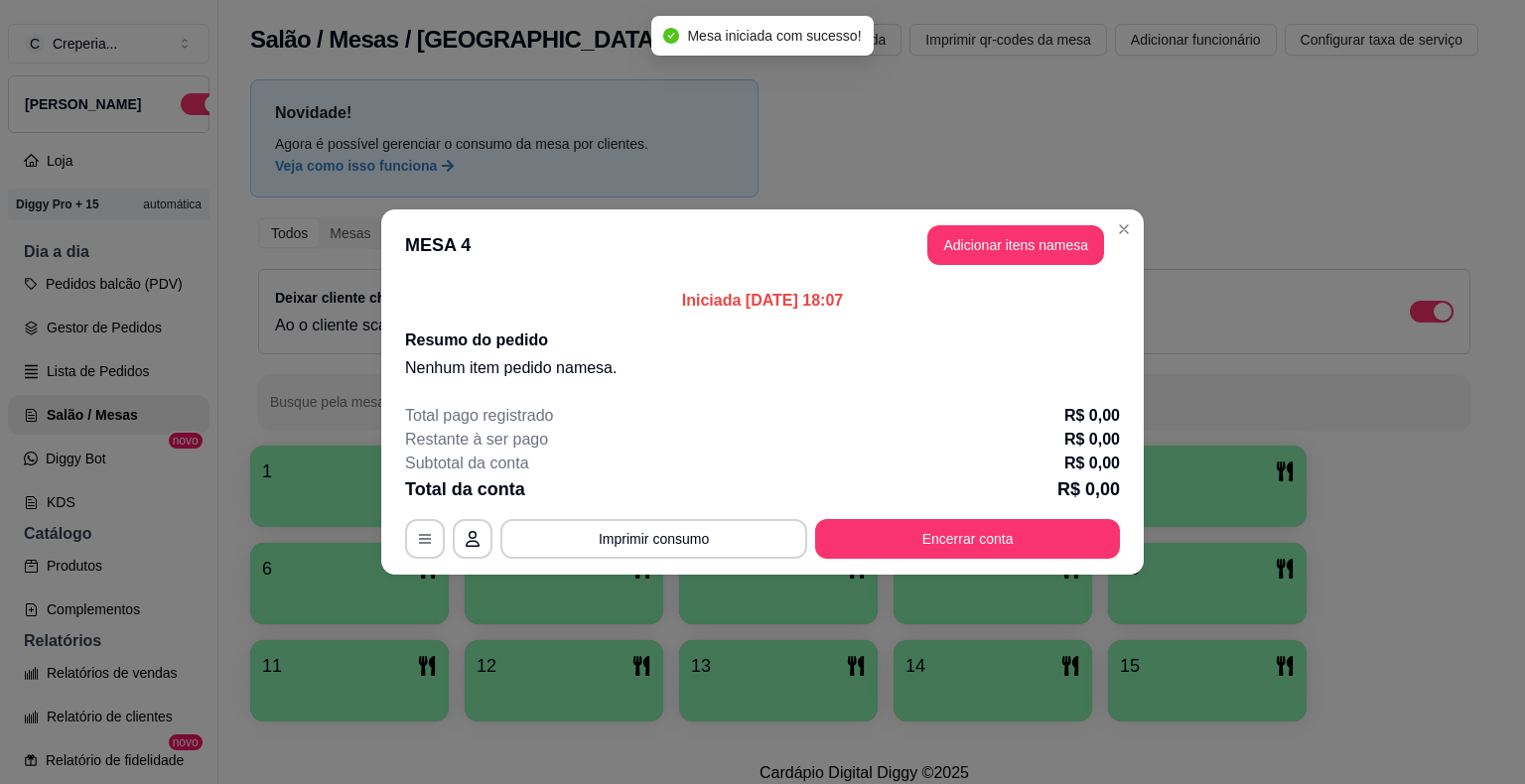 click on "Pesquisa" at bounding box center (546, 125) 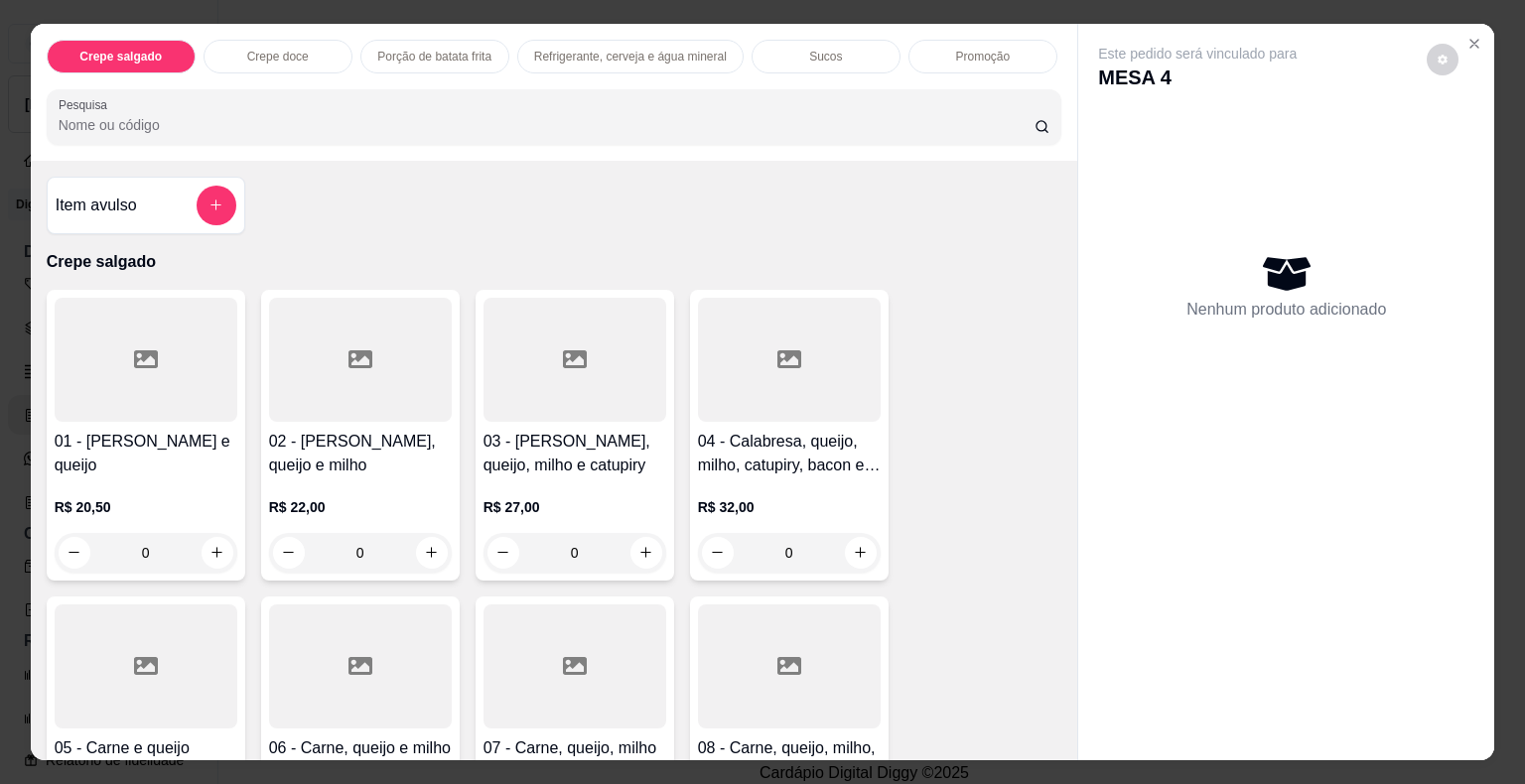 click at bounding box center (146, 359) 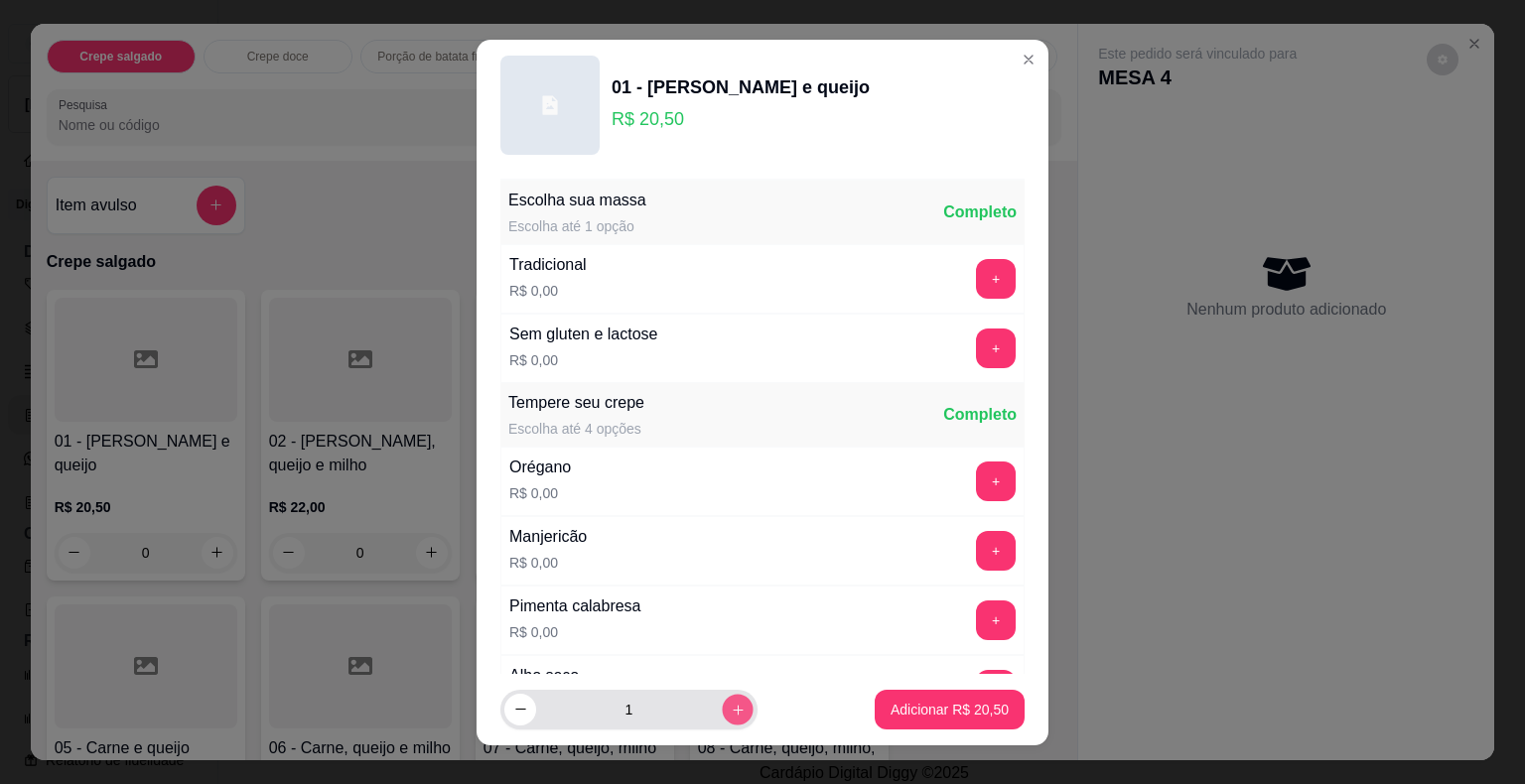 click at bounding box center (737, 709) 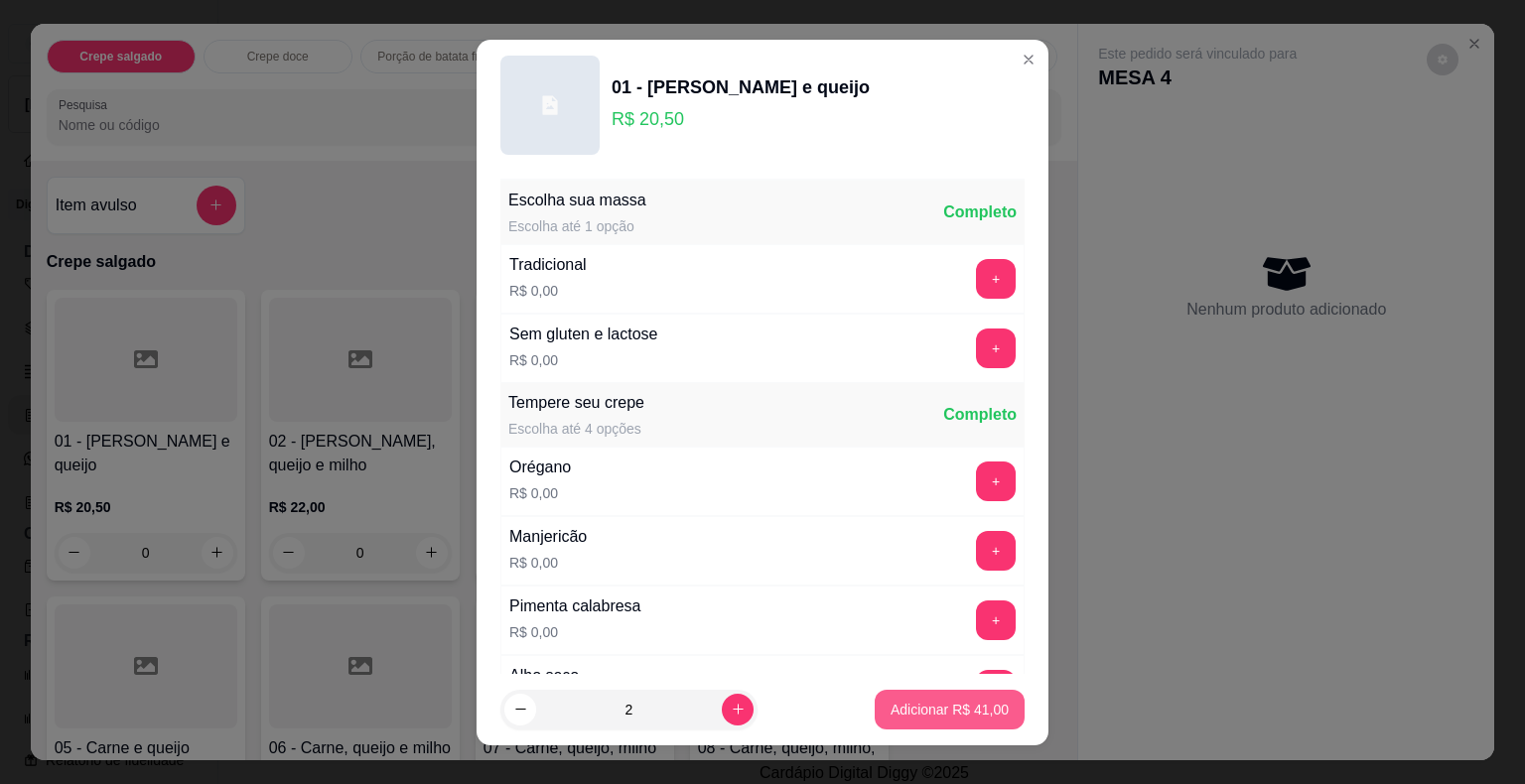 click on "Adicionar   R$ 41,00" at bounding box center (949, 710) 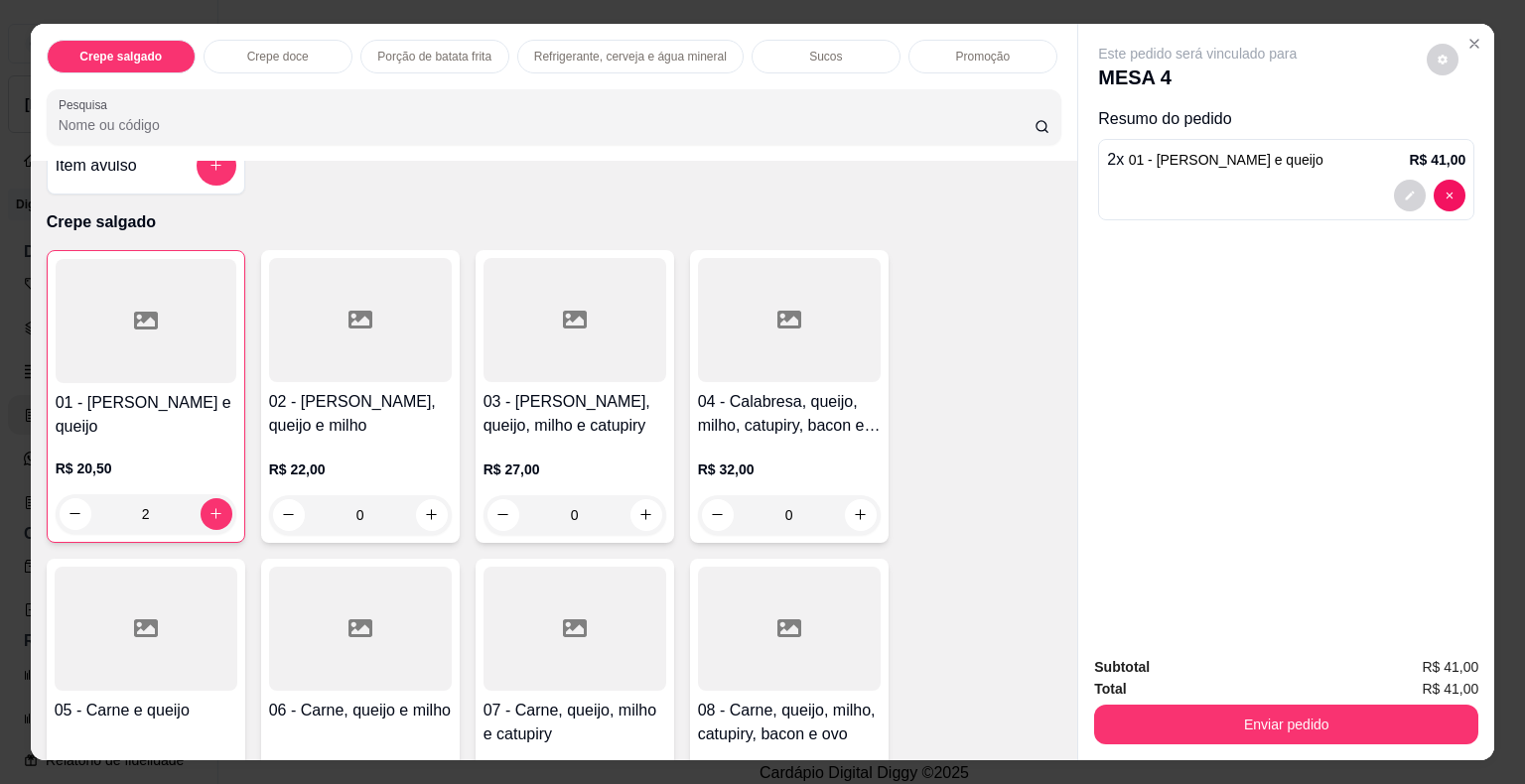 scroll, scrollTop: 99, scrollLeft: 0, axis: vertical 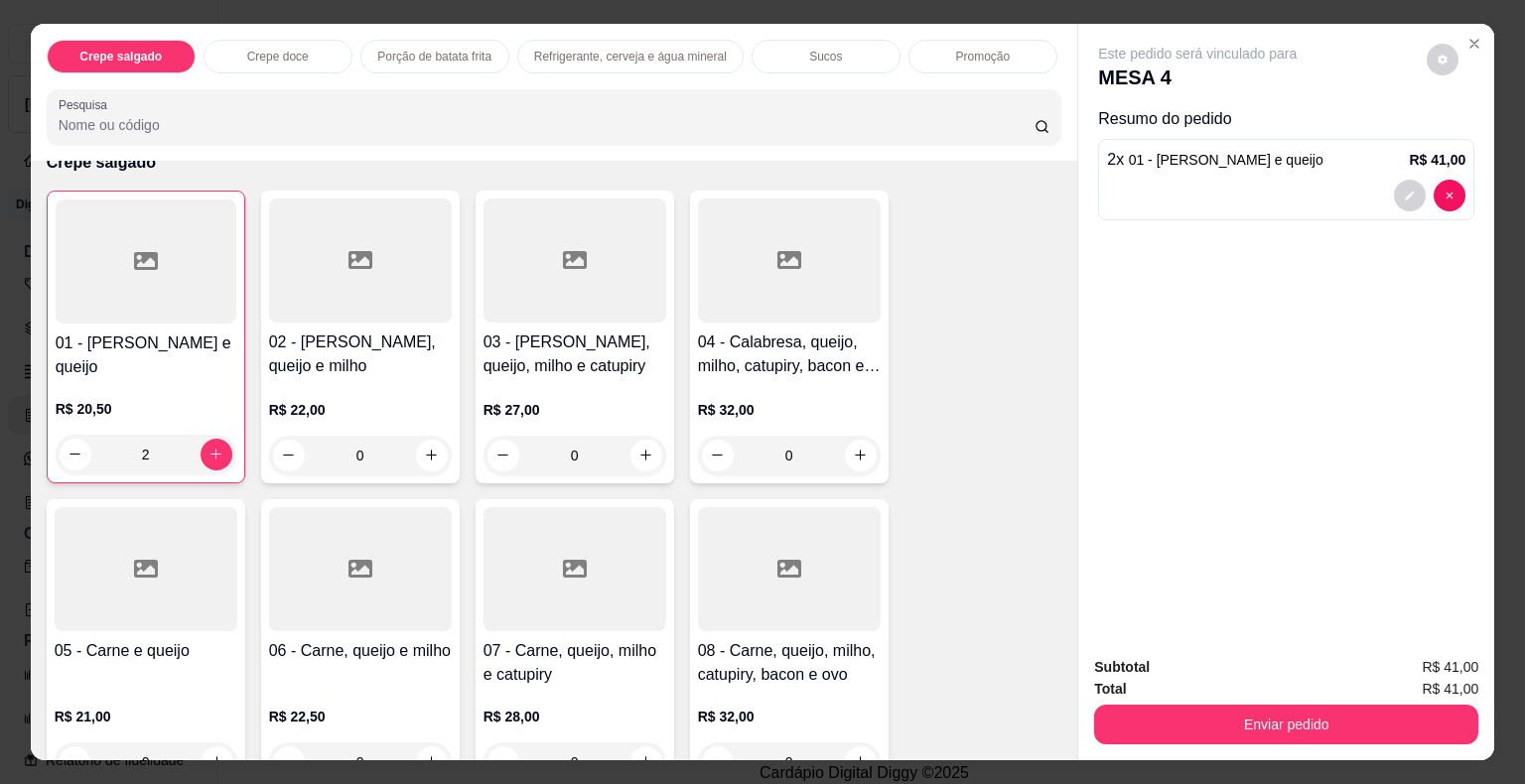 click at bounding box center (146, 569) 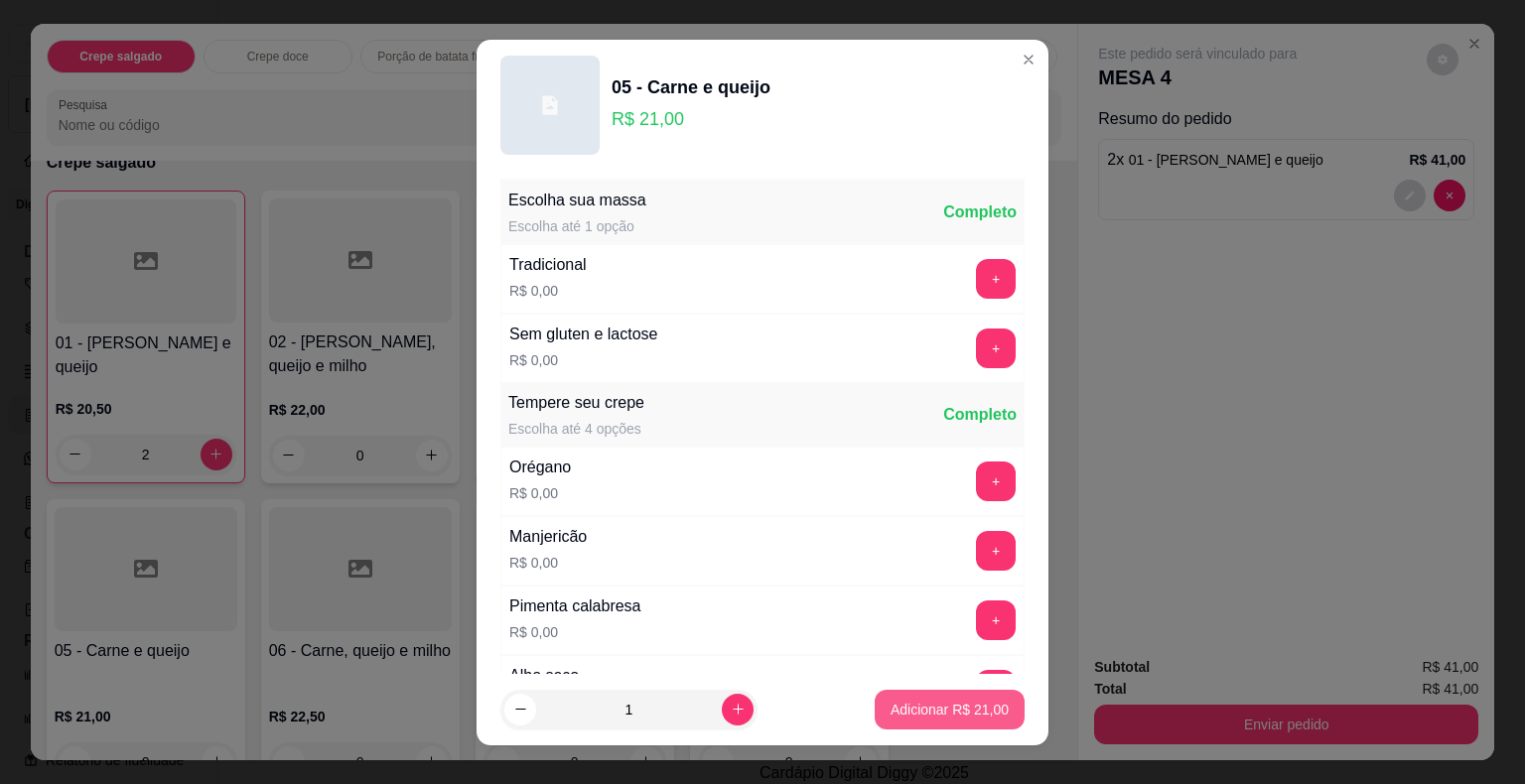 click on "Adicionar   R$ 21,00" at bounding box center [949, 710] 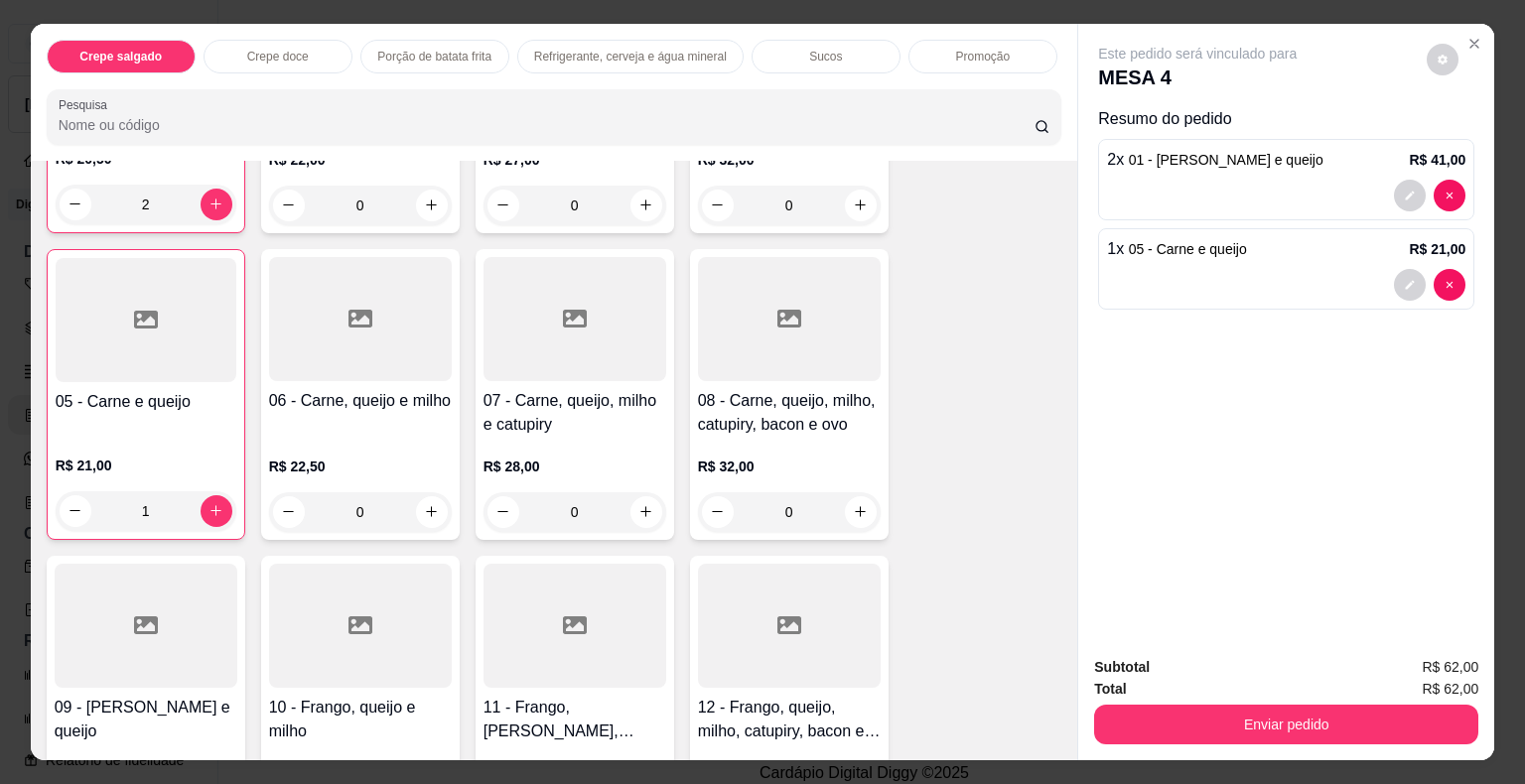scroll, scrollTop: 496, scrollLeft: 0, axis: vertical 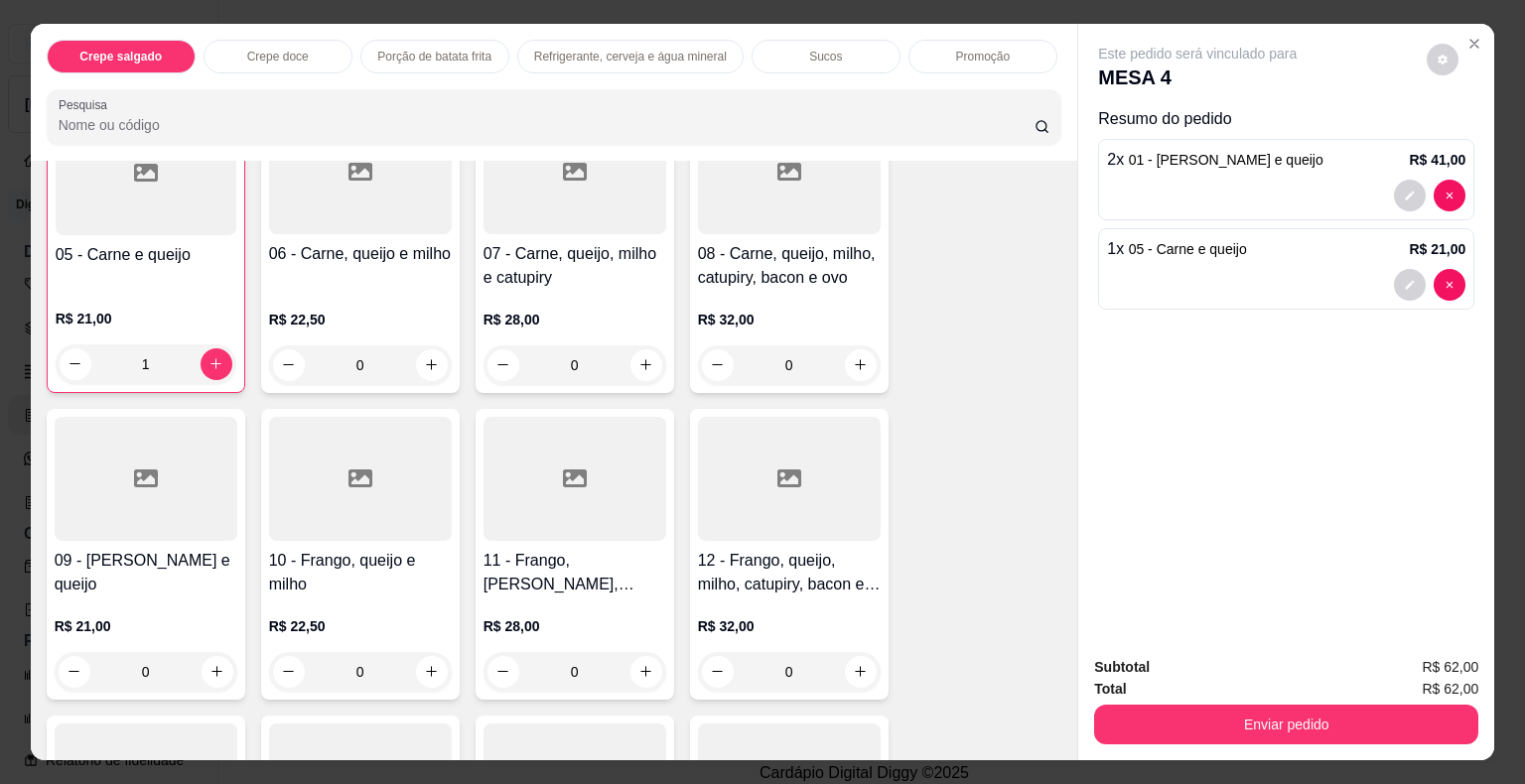 click at bounding box center [146, 478] 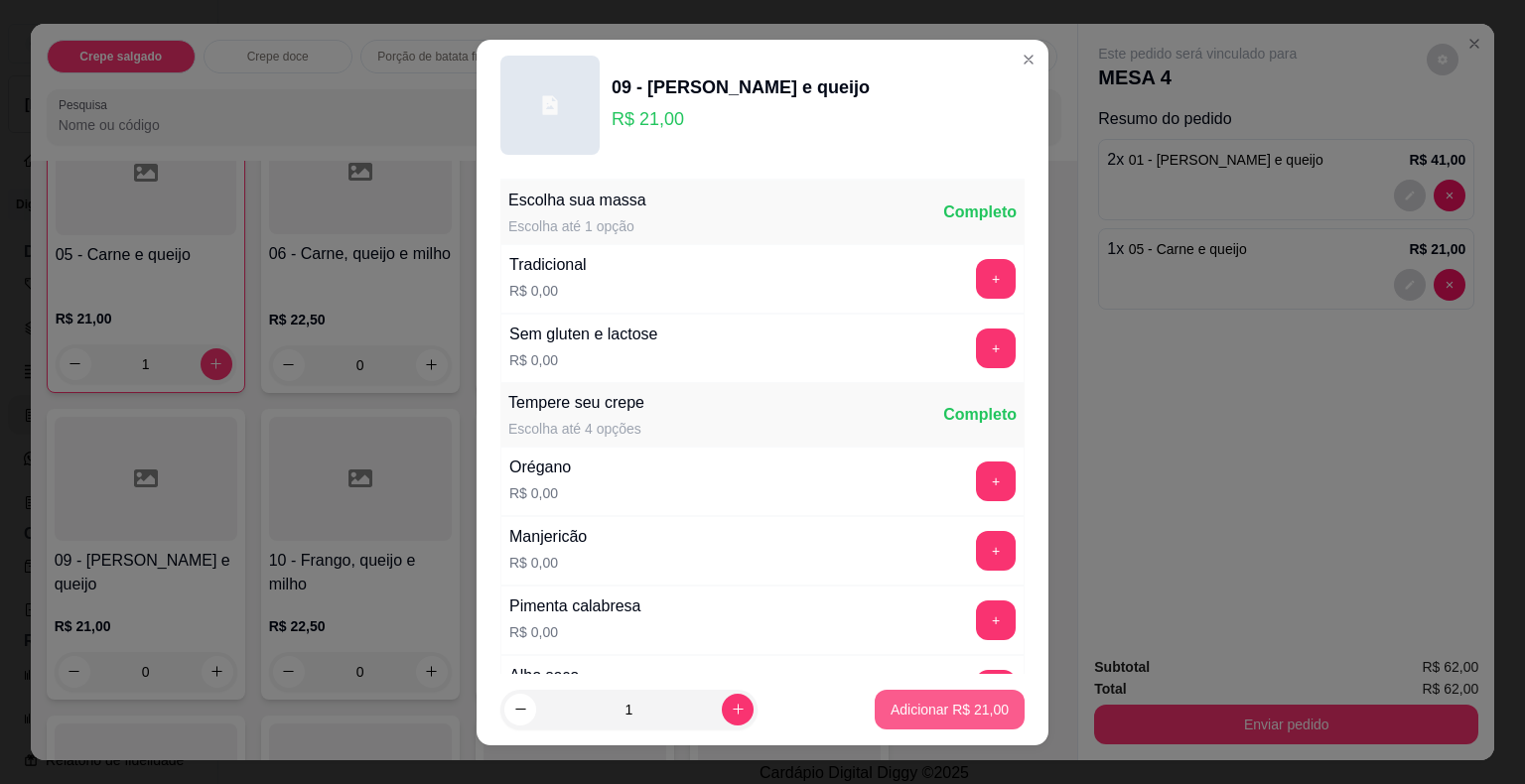 click on "Adicionar   R$ 21,00" at bounding box center (949, 710) 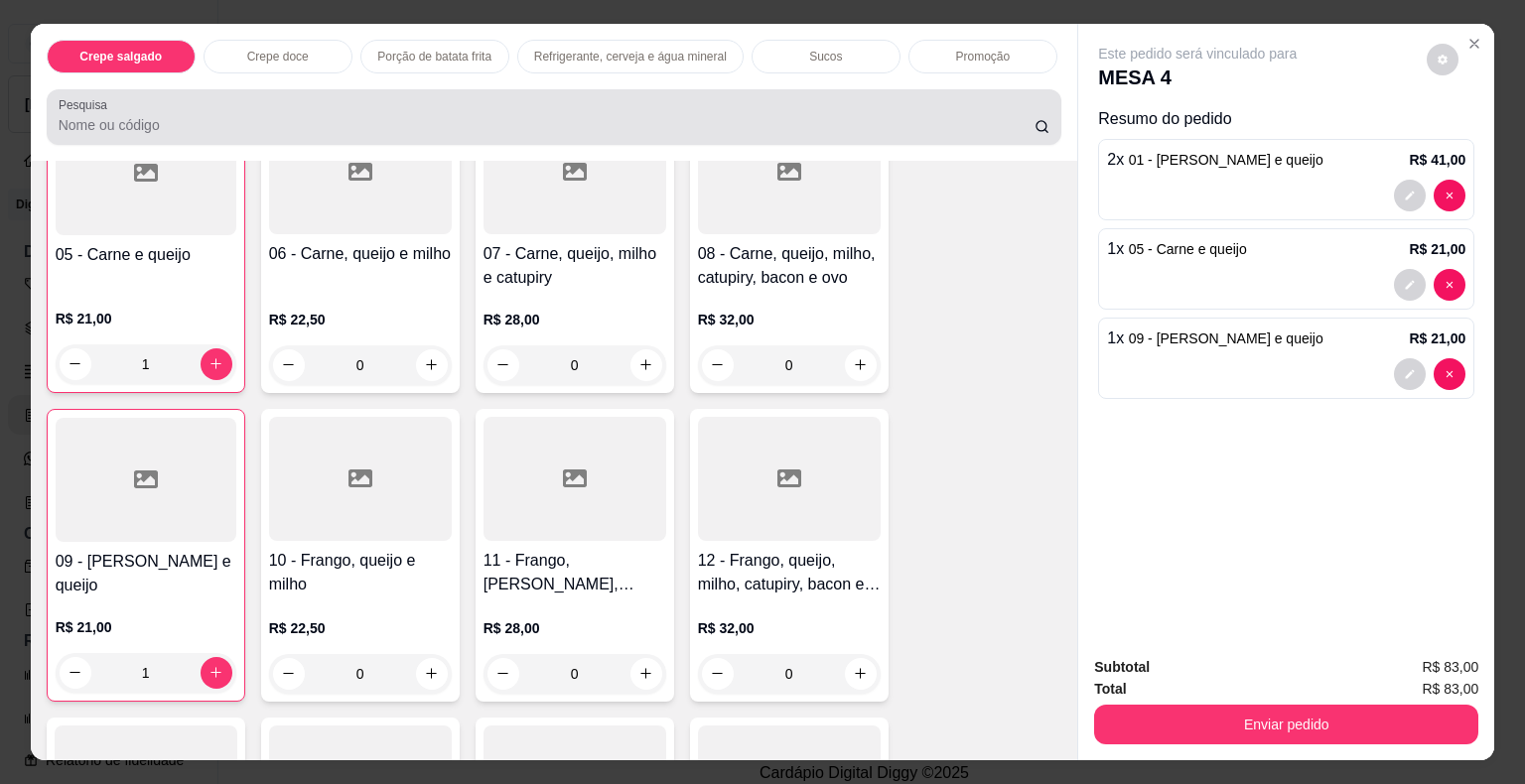 click on "Pesquisa" at bounding box center [546, 125] 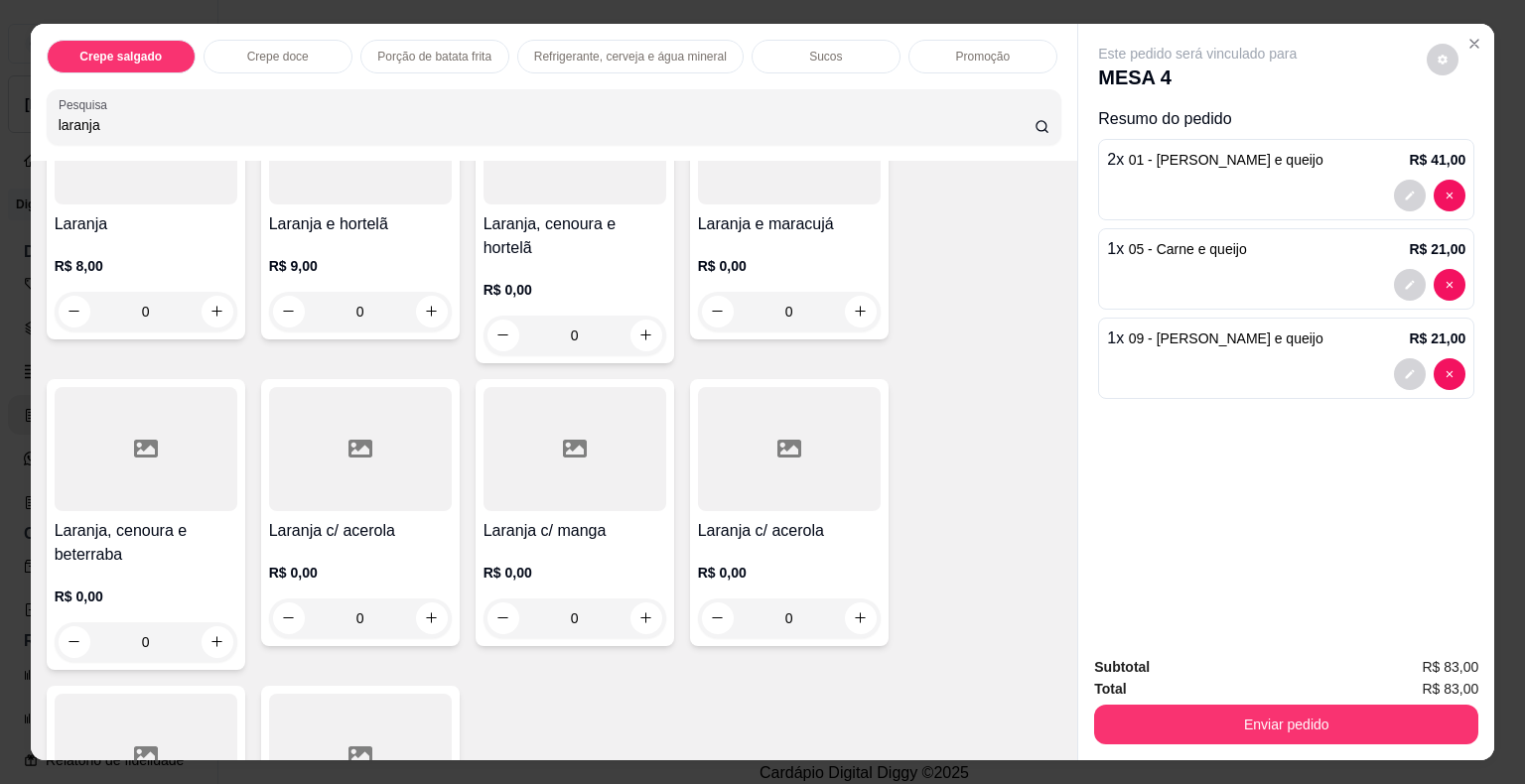 scroll, scrollTop: 0, scrollLeft: 0, axis: both 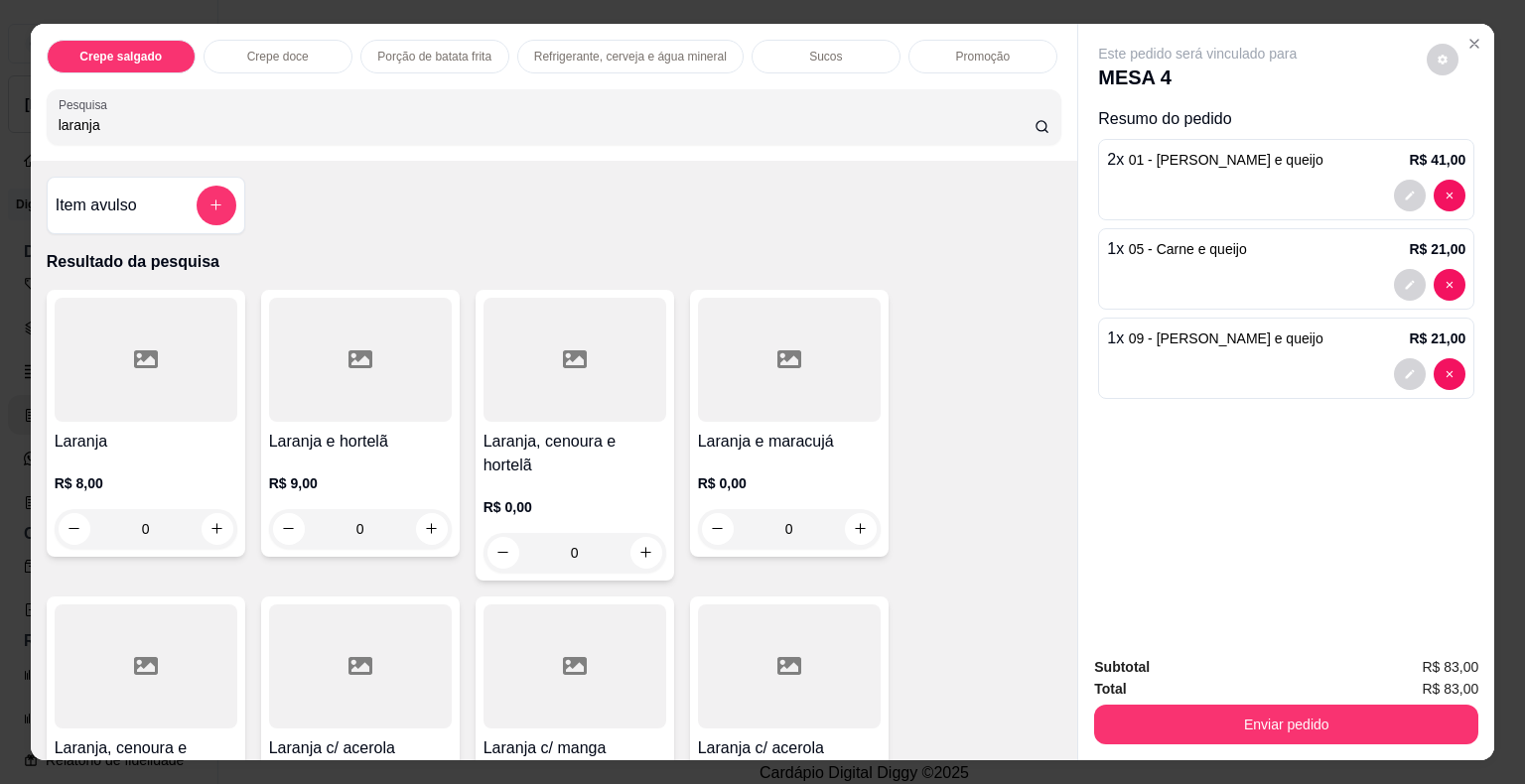 type on "laranja" 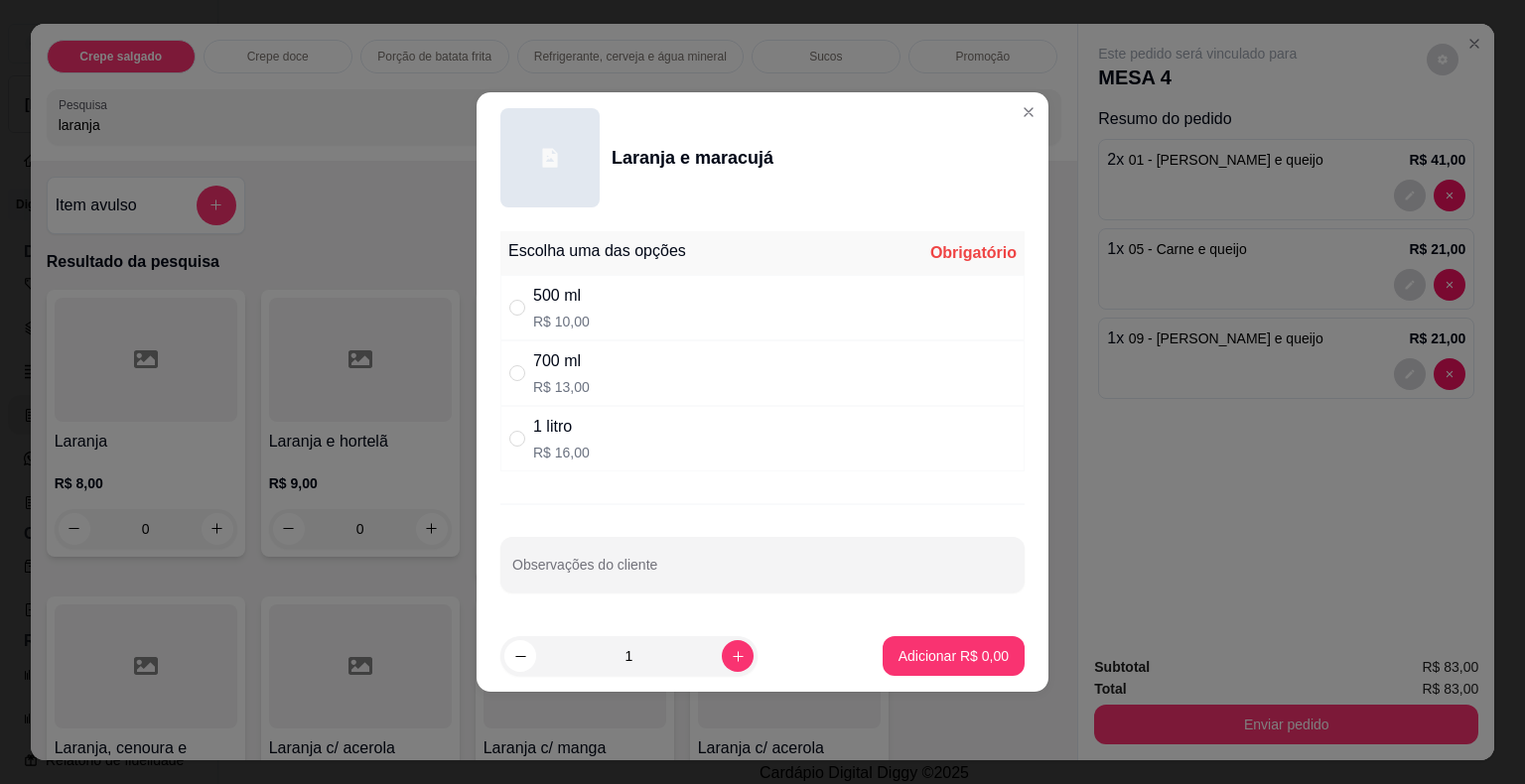 click on "1 litro R$ 16,00" at bounding box center (762, 439) 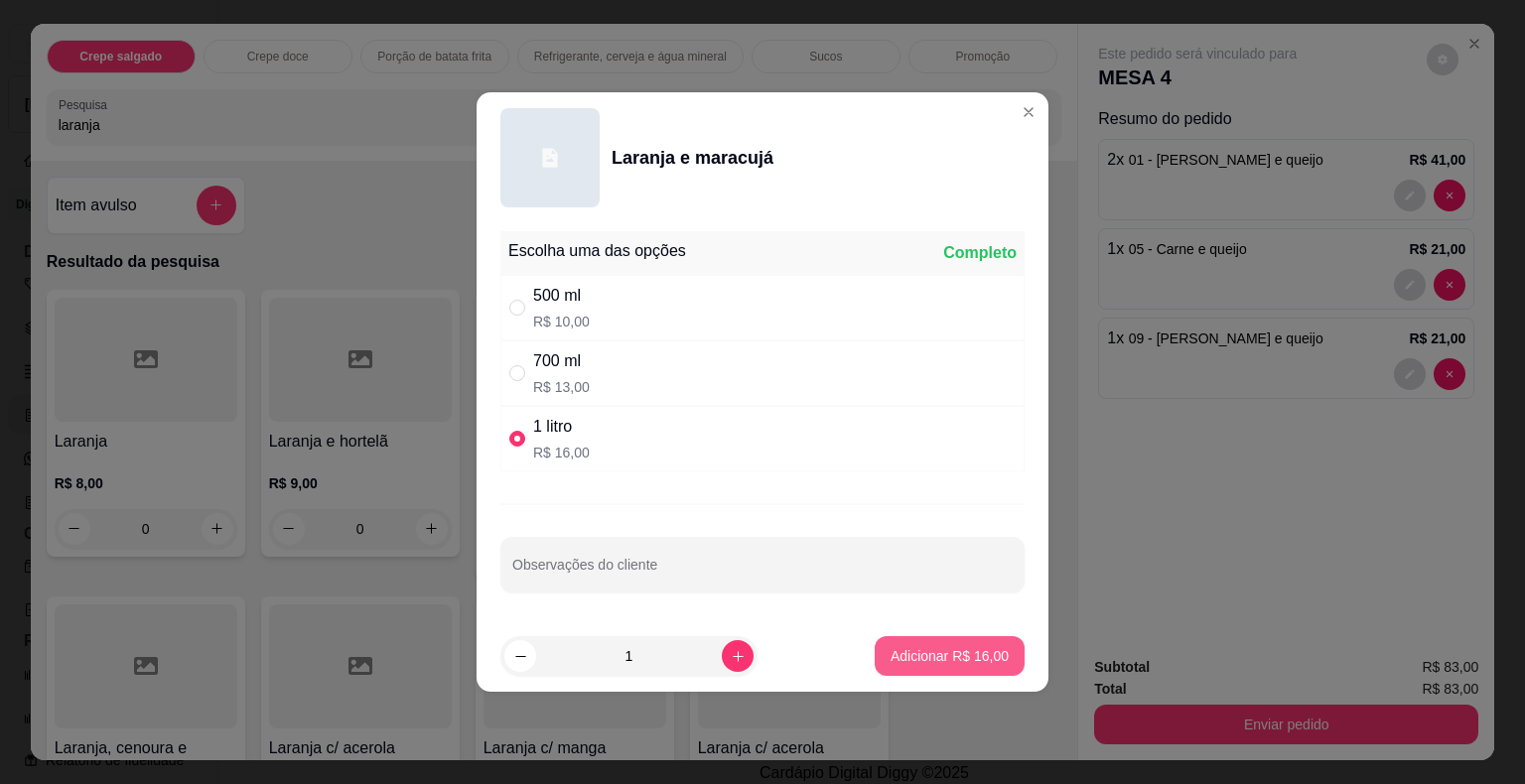 click on "Adicionar   R$ 16,00" at bounding box center (949, 656) 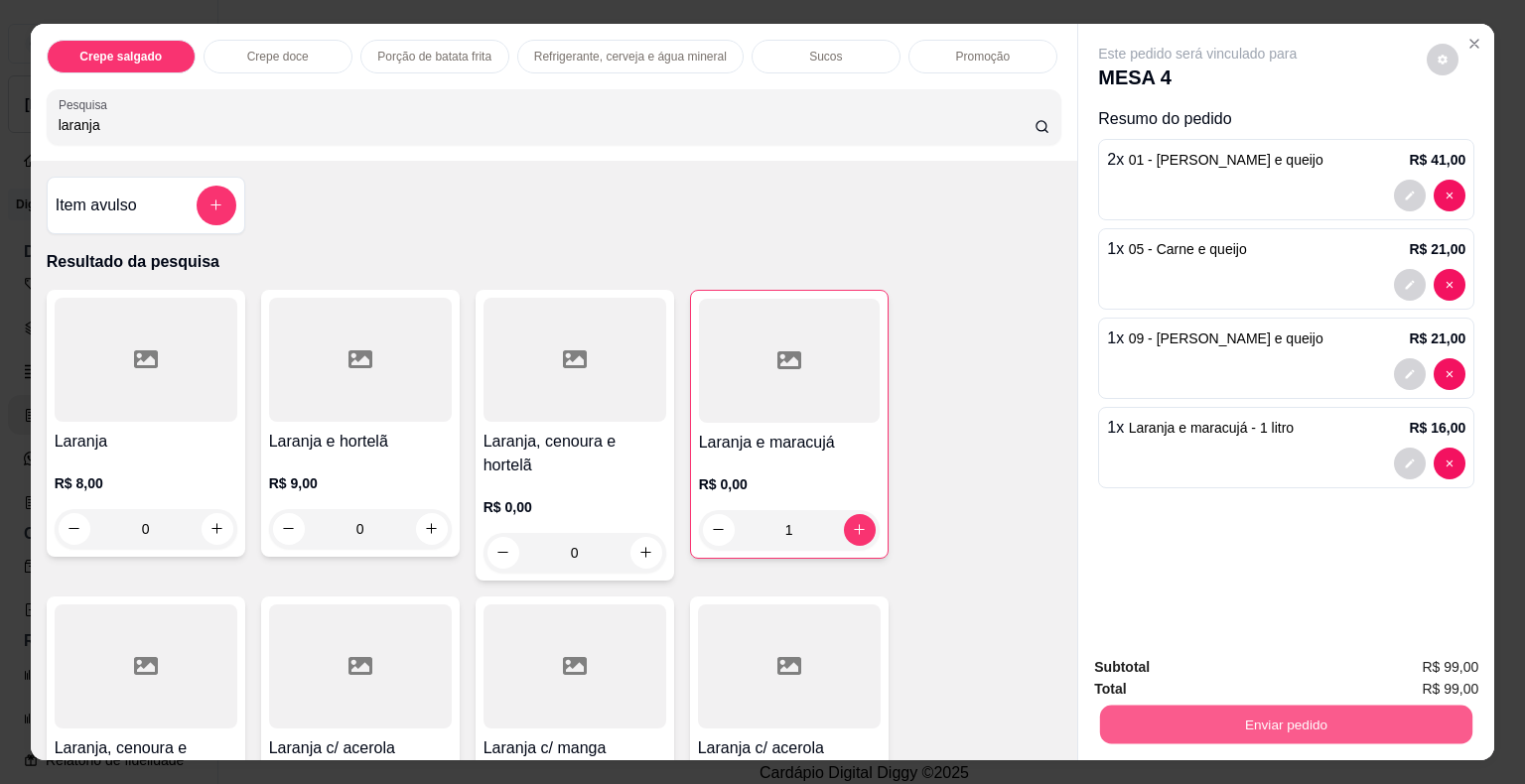 click on "Enviar pedido" at bounding box center [1286, 724] 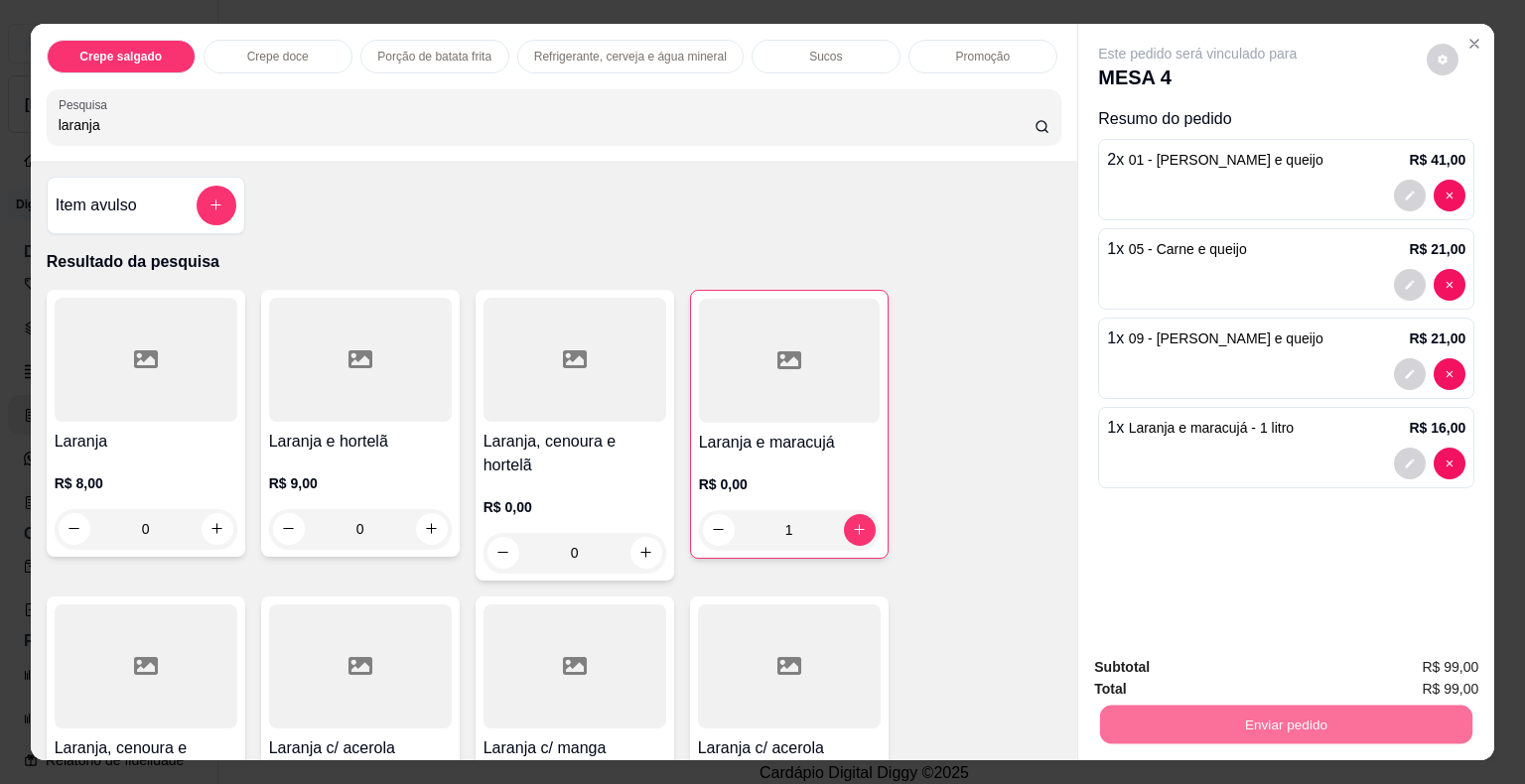 click on "Não registrar e enviar pedido" at bounding box center (1220, 669) 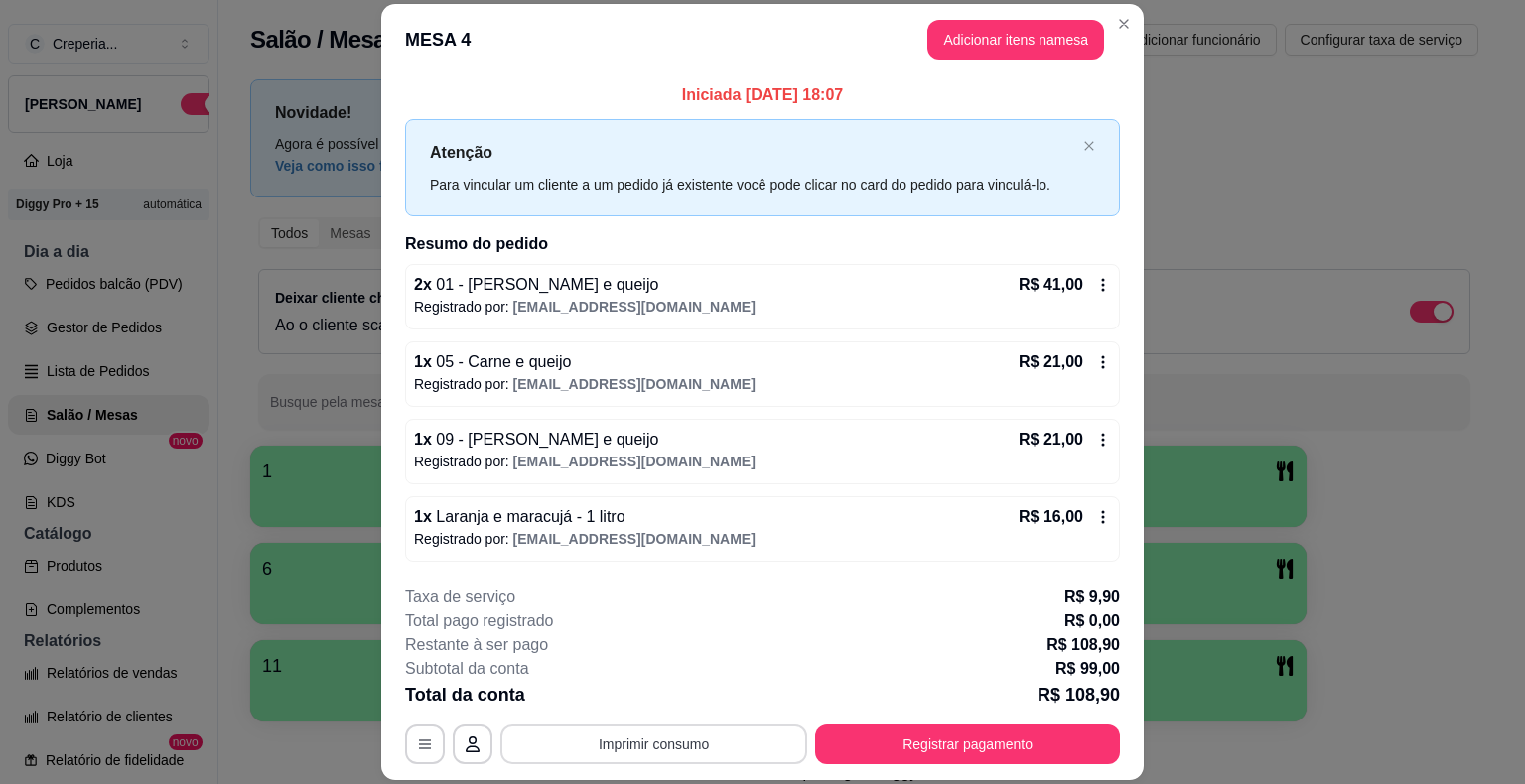 click on "Imprimir consumo" at bounding box center (653, 744) 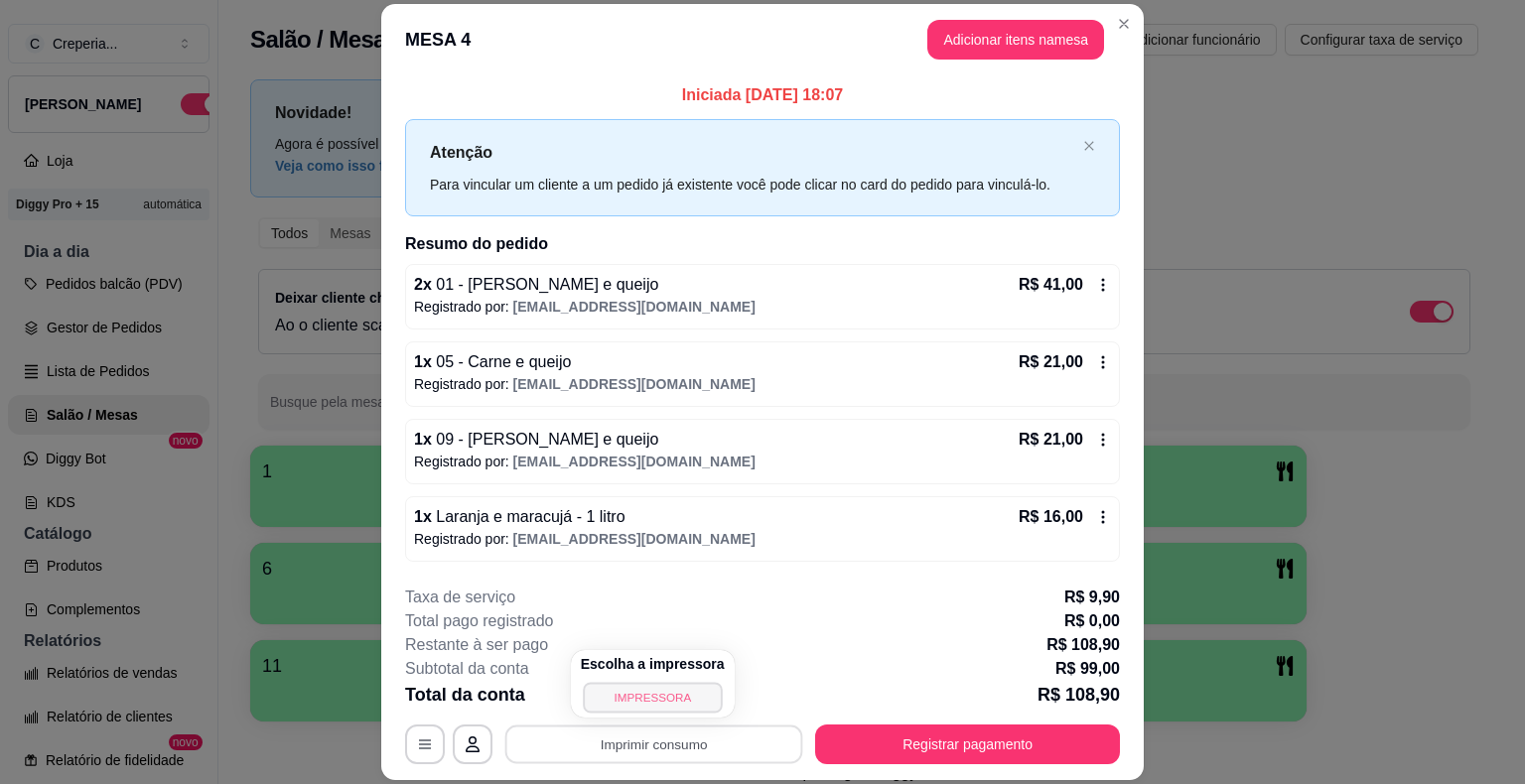 click on "IMPRESSORA" at bounding box center (652, 697) 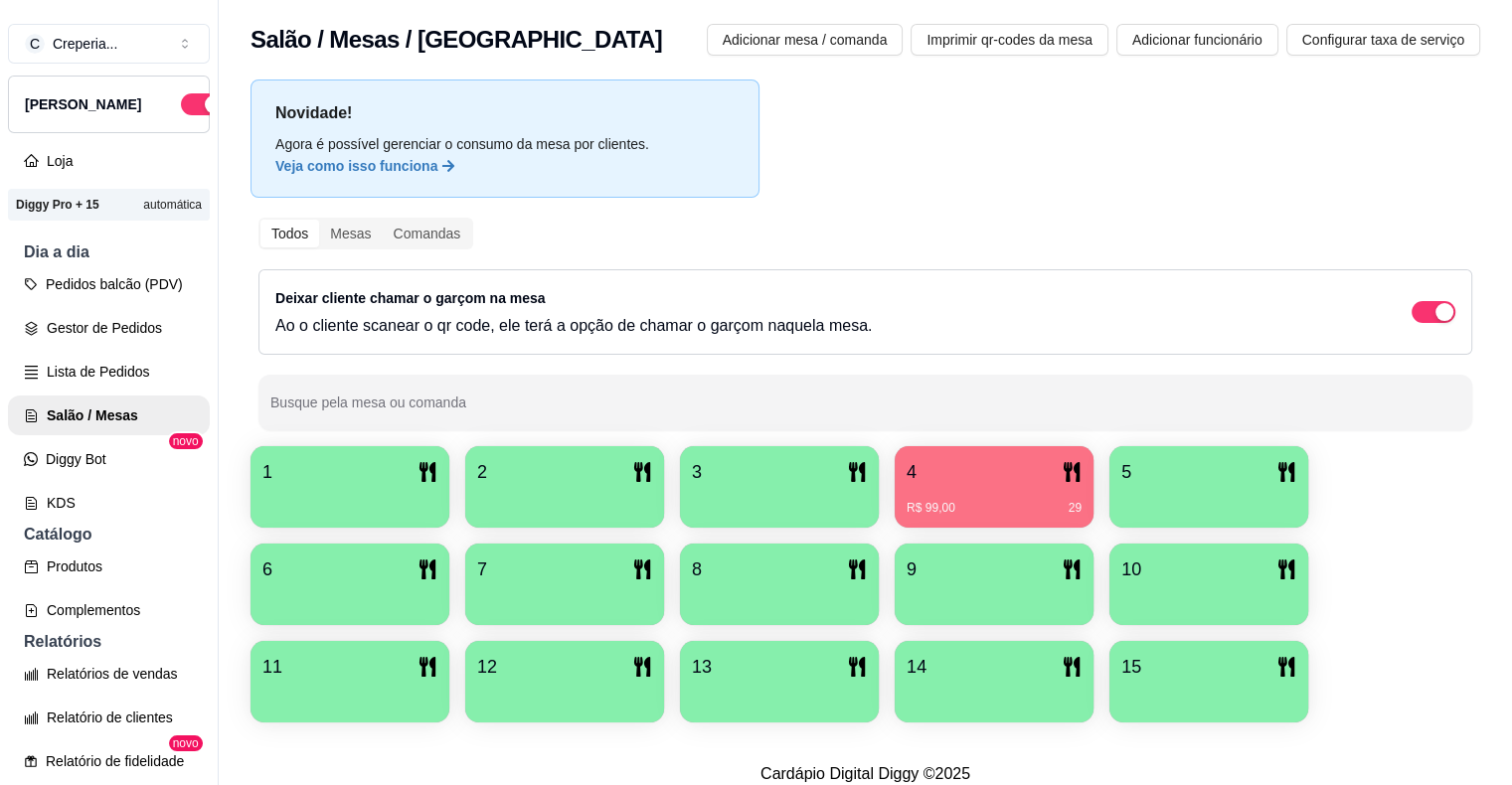 click on "4 R$ 99,00 29" at bounding box center [994, 487] 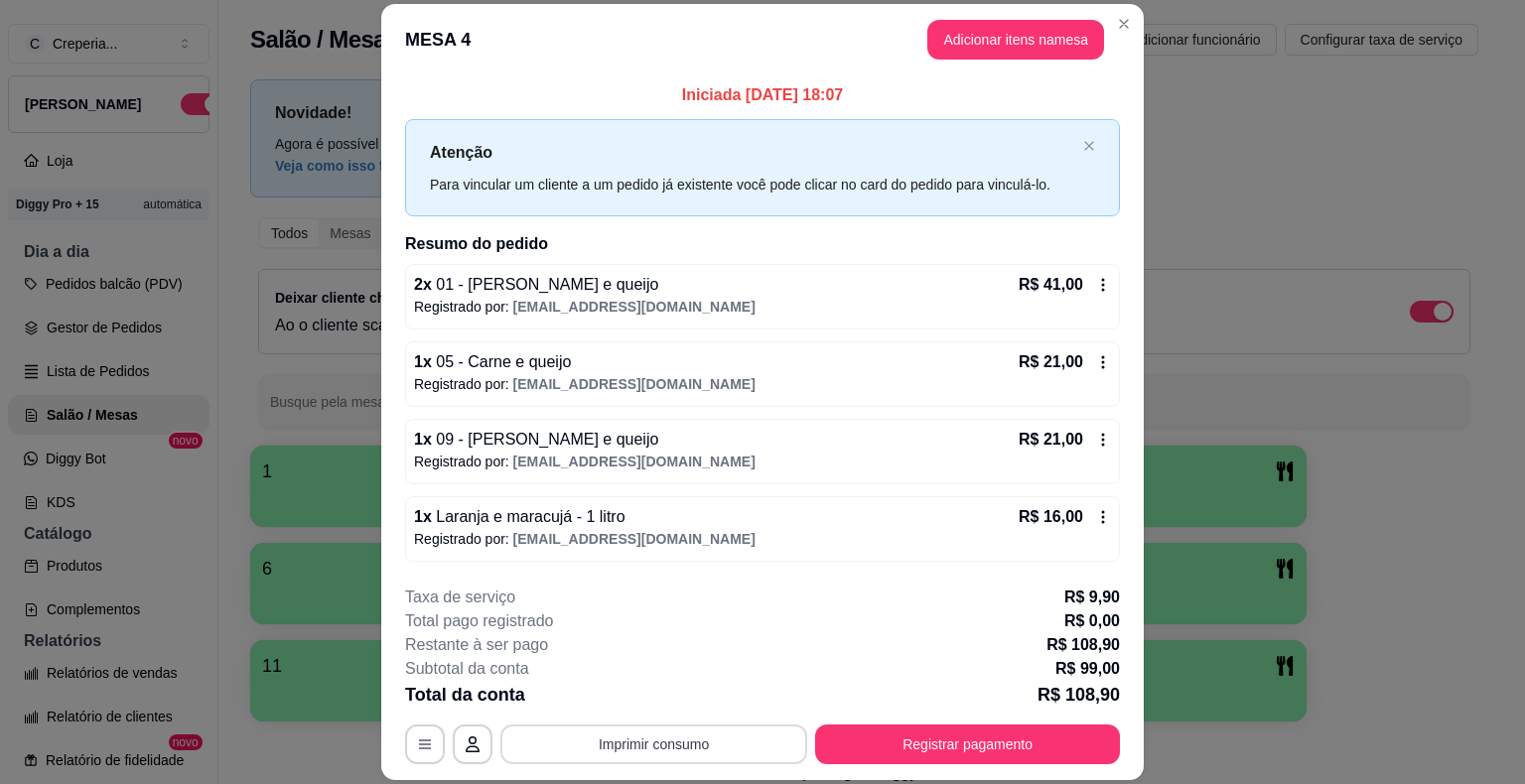 click on "Imprimir consumo" at bounding box center [653, 744] 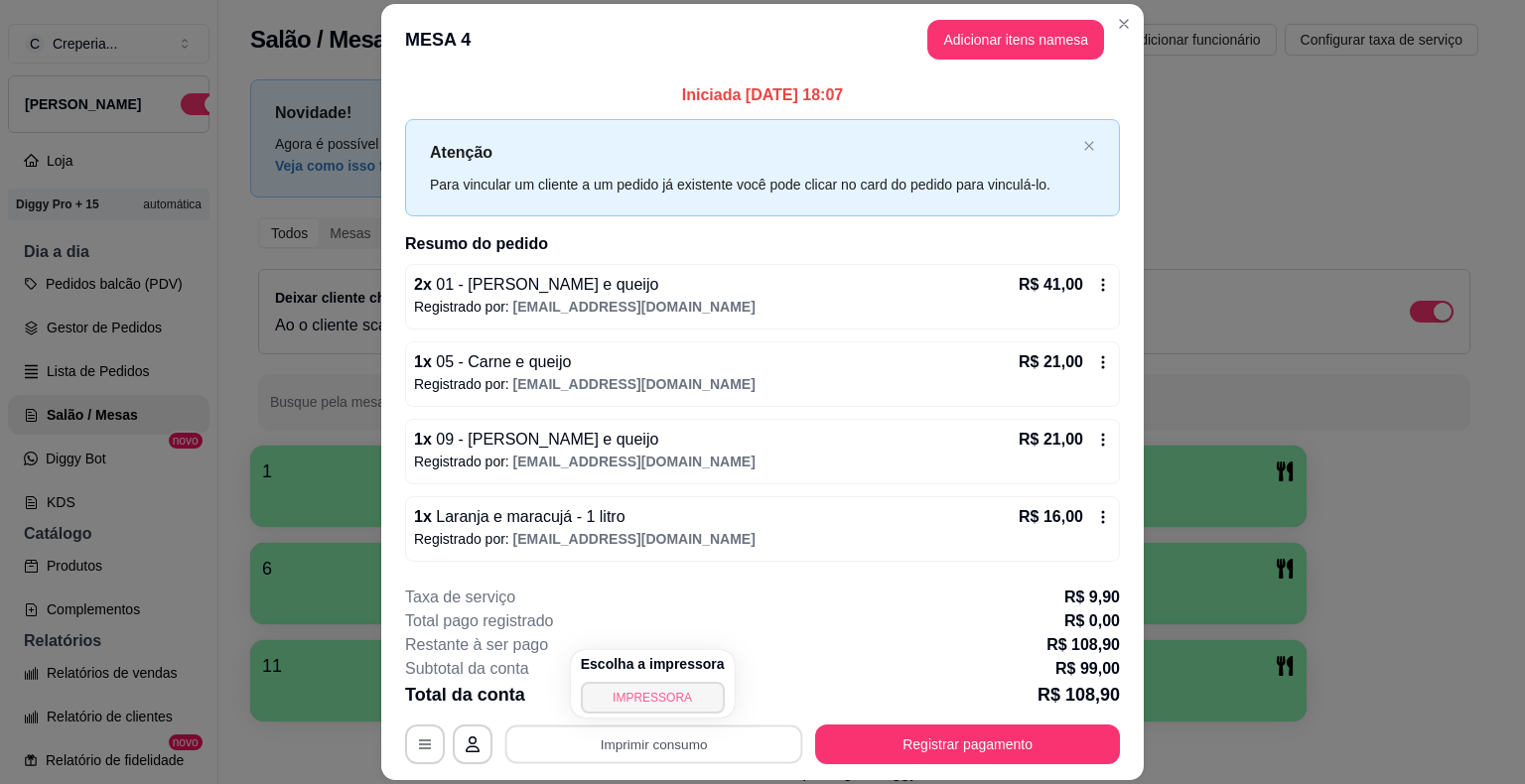 click on "IMPRESSORA" at bounding box center [652, 698] 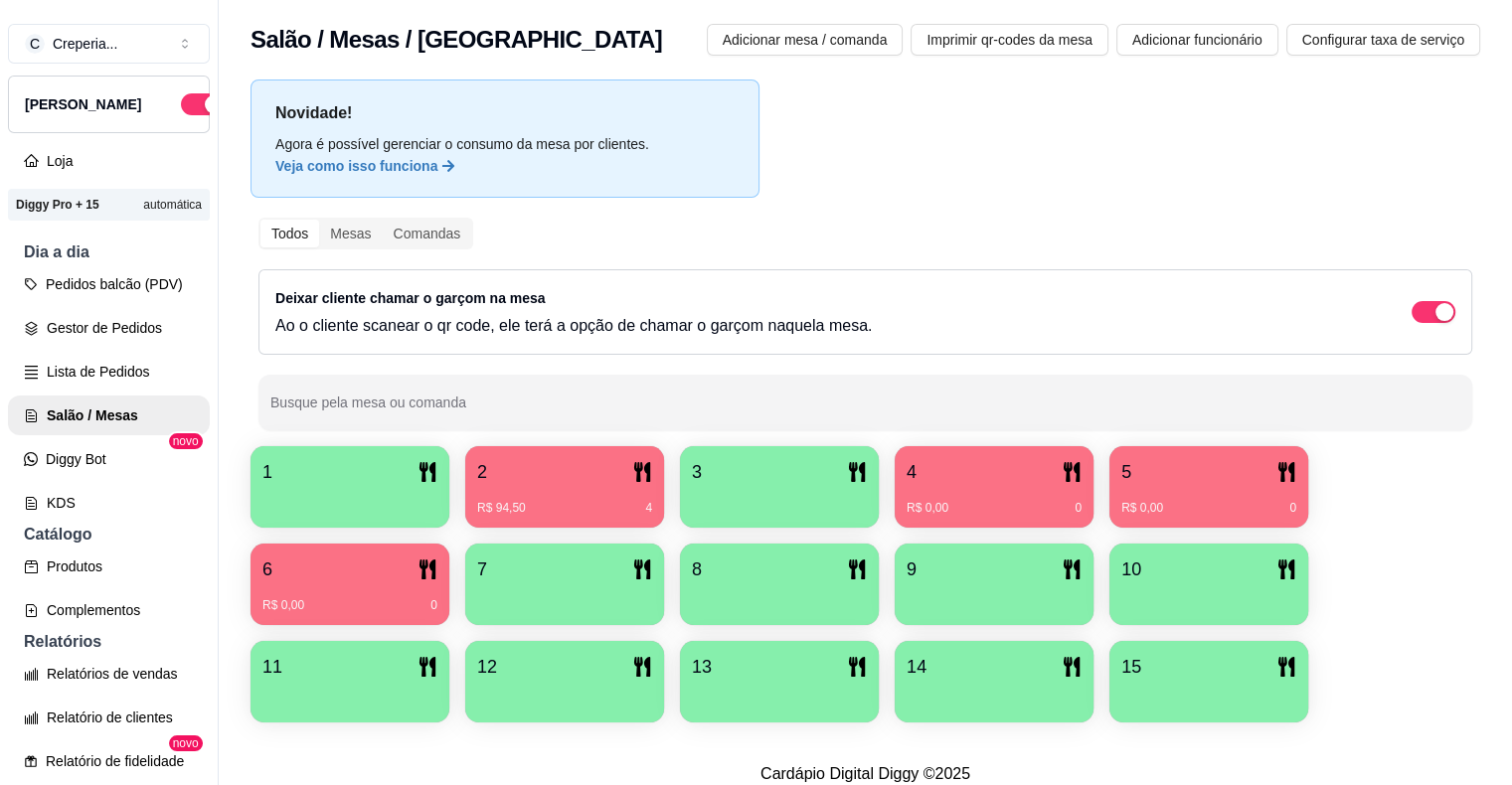 click on "14" at bounding box center (994, 667) 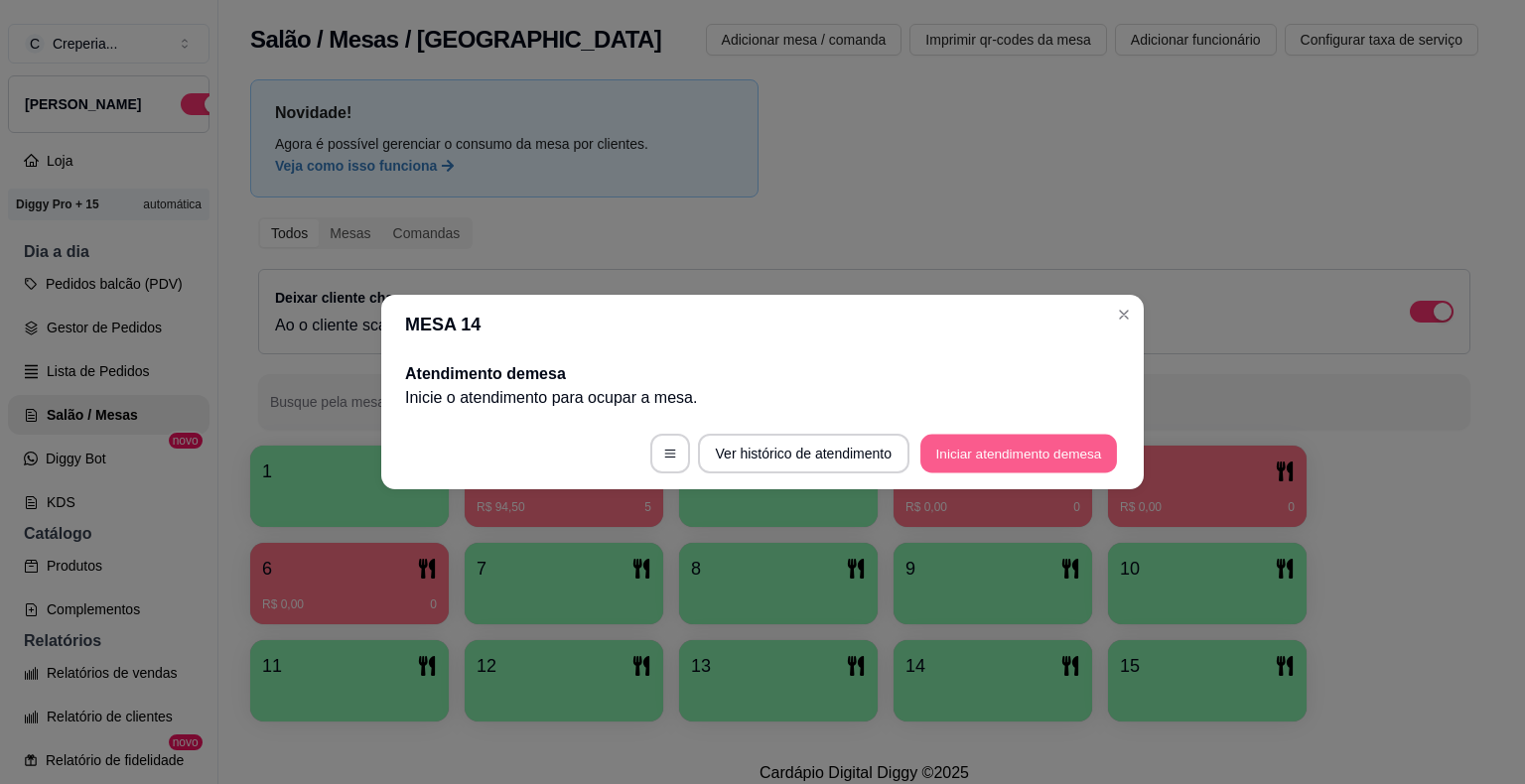 click on "Iniciar atendimento de  mesa" at bounding box center (1019, 454) 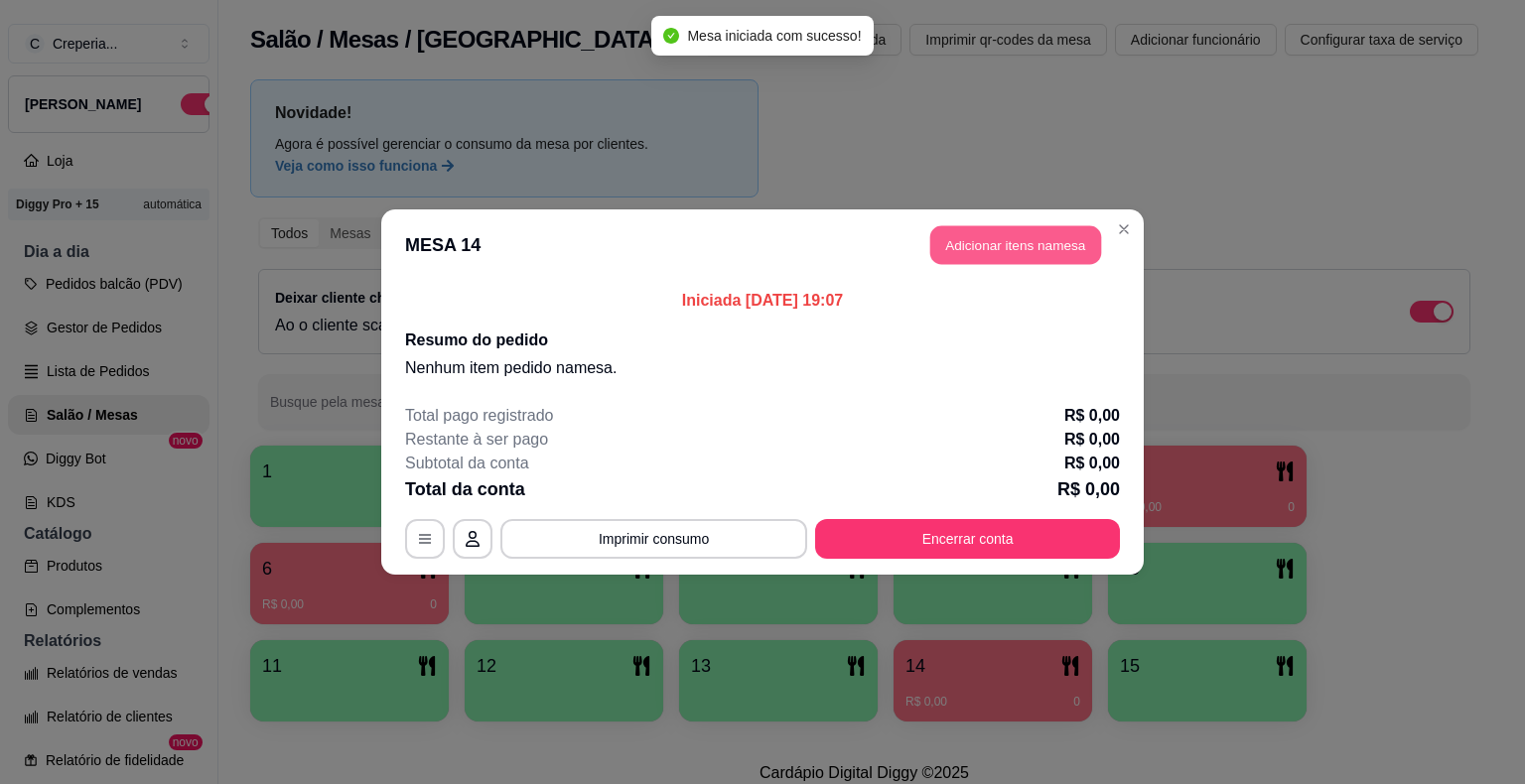 click on "Adicionar itens na  mesa" at bounding box center (1016, 245) 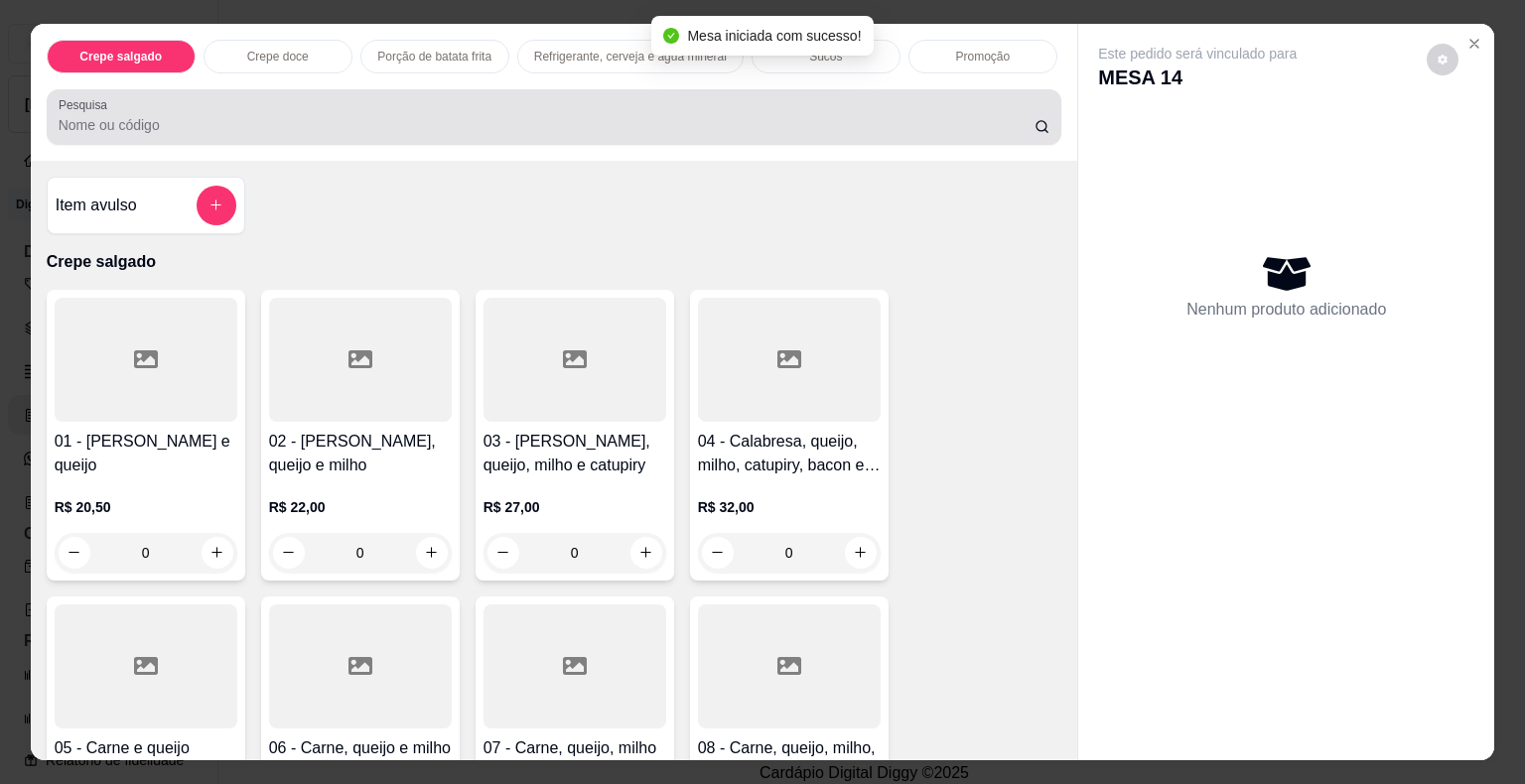 click on "Pesquisa" at bounding box center (546, 125) 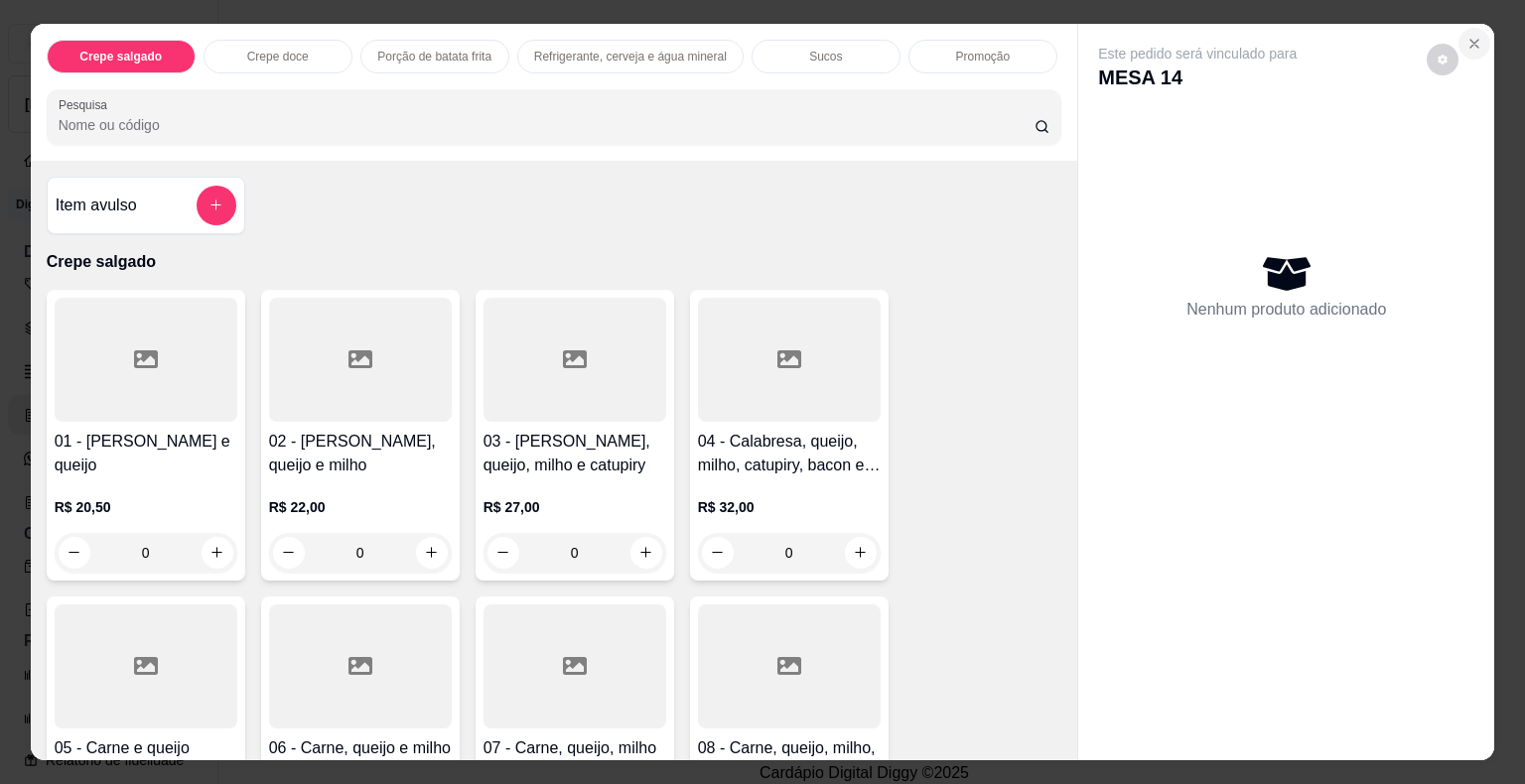 click 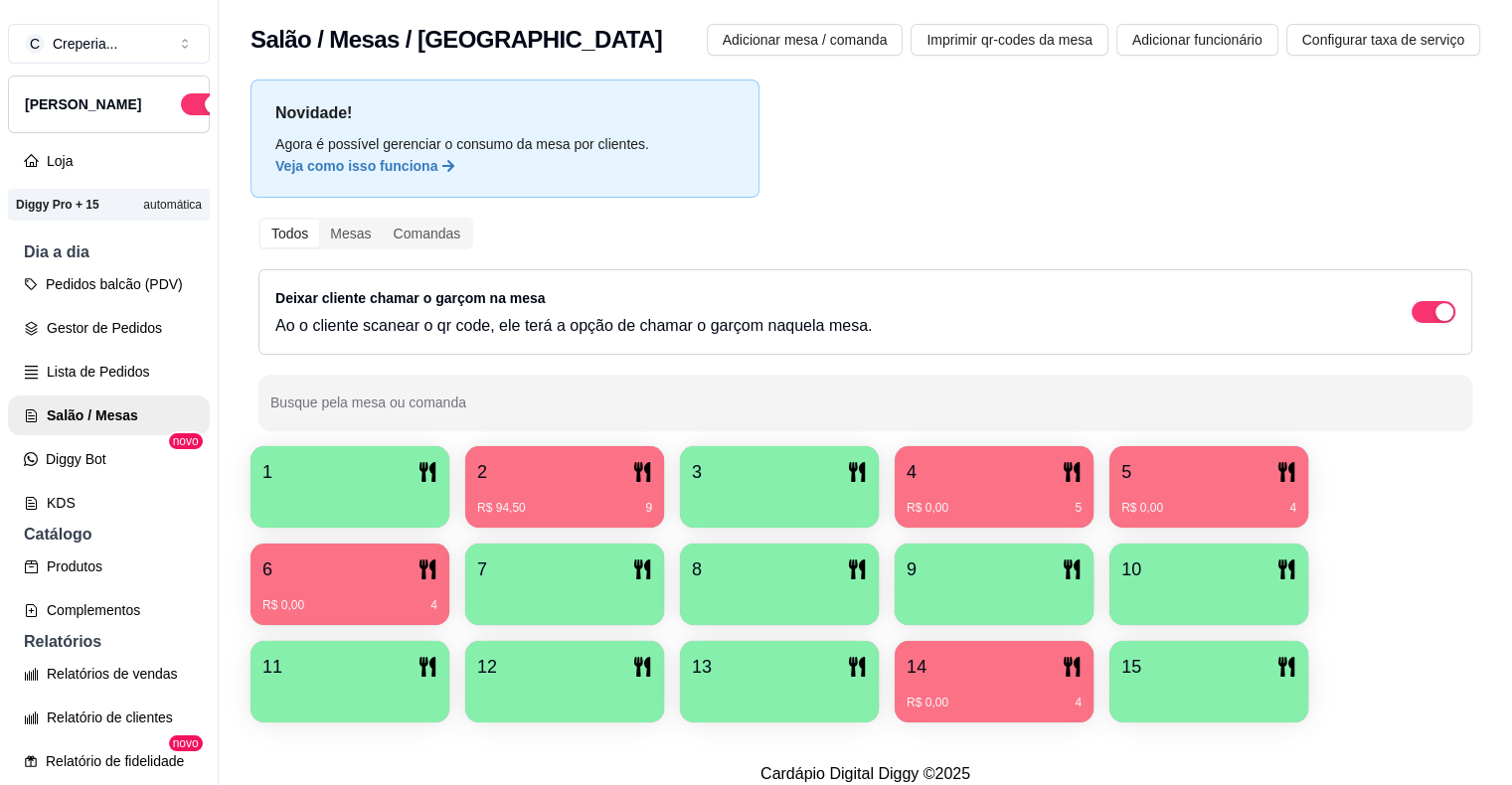 click on "5" at bounding box center [1209, 472] 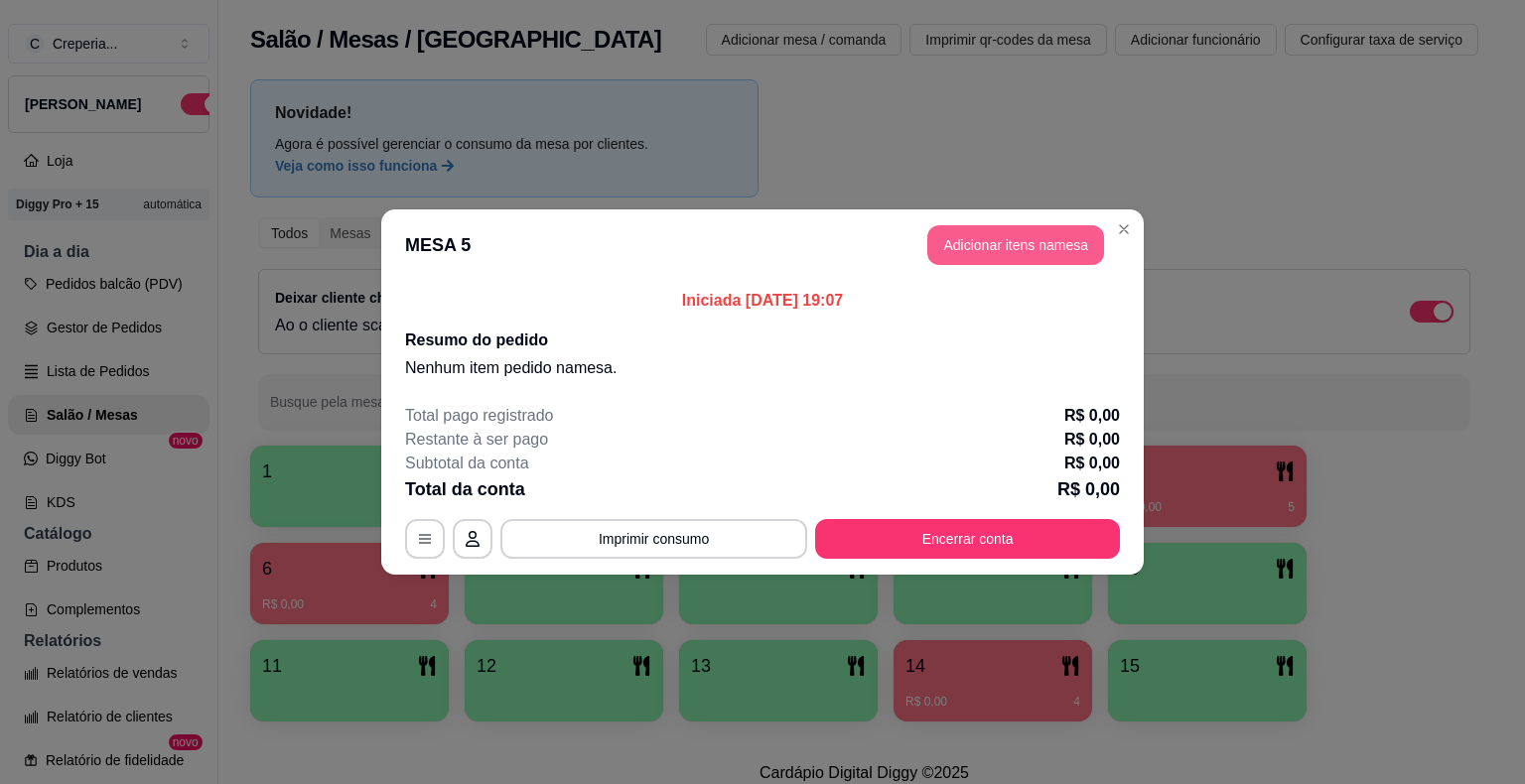 click on "Adicionar itens na  mesa" at bounding box center [1016, 245] 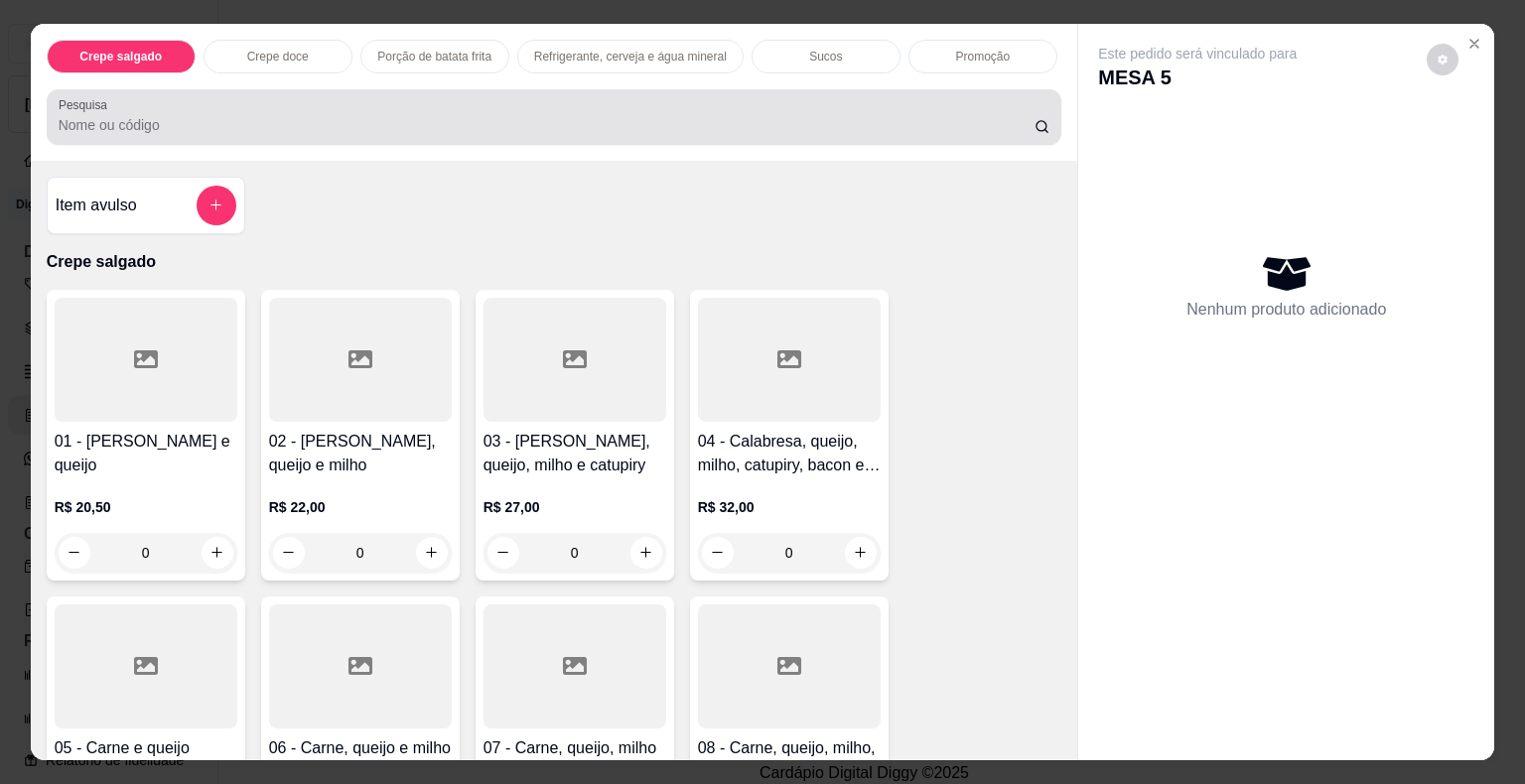 click on "Pesquisa" at bounding box center [546, 125] 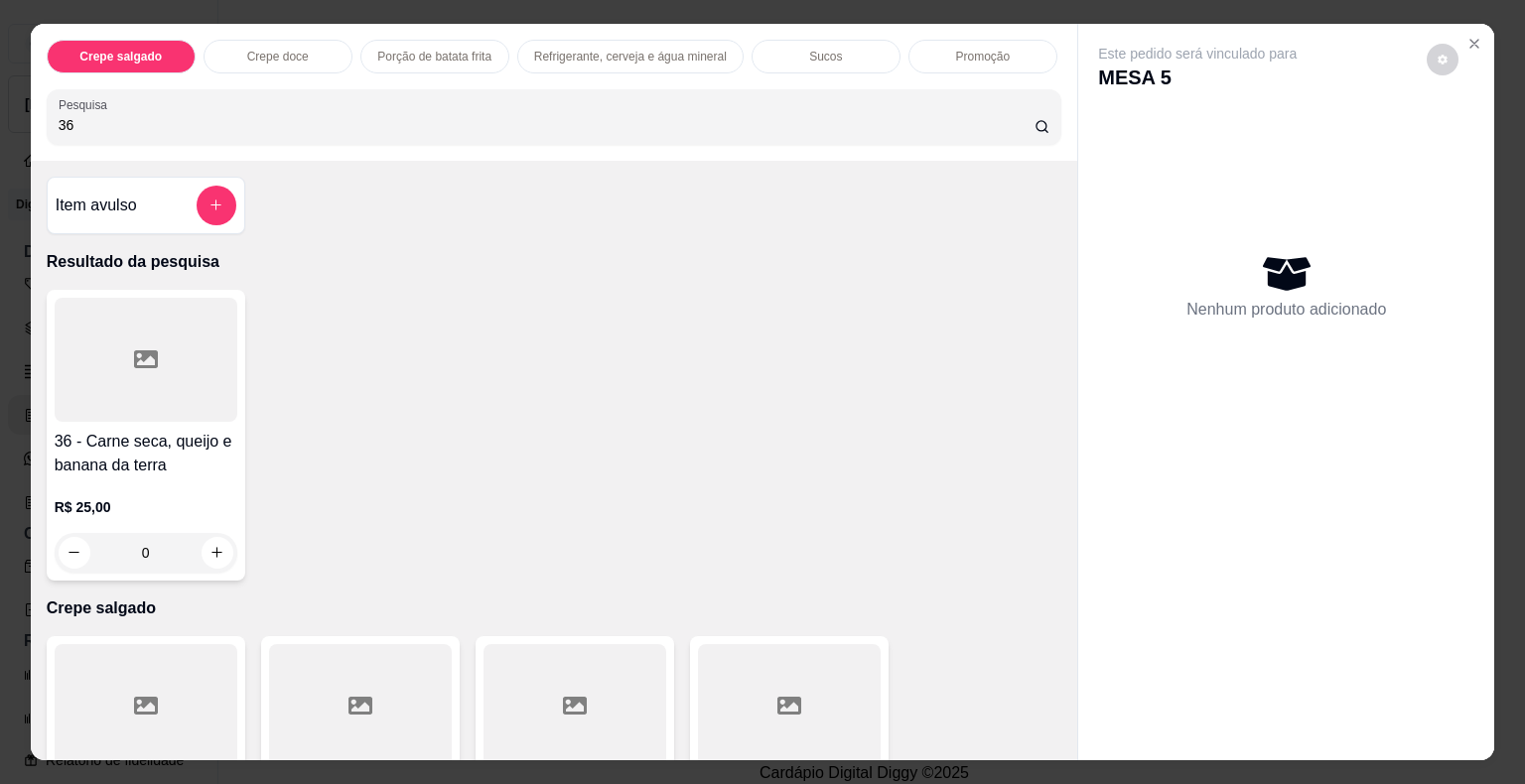 type on "36" 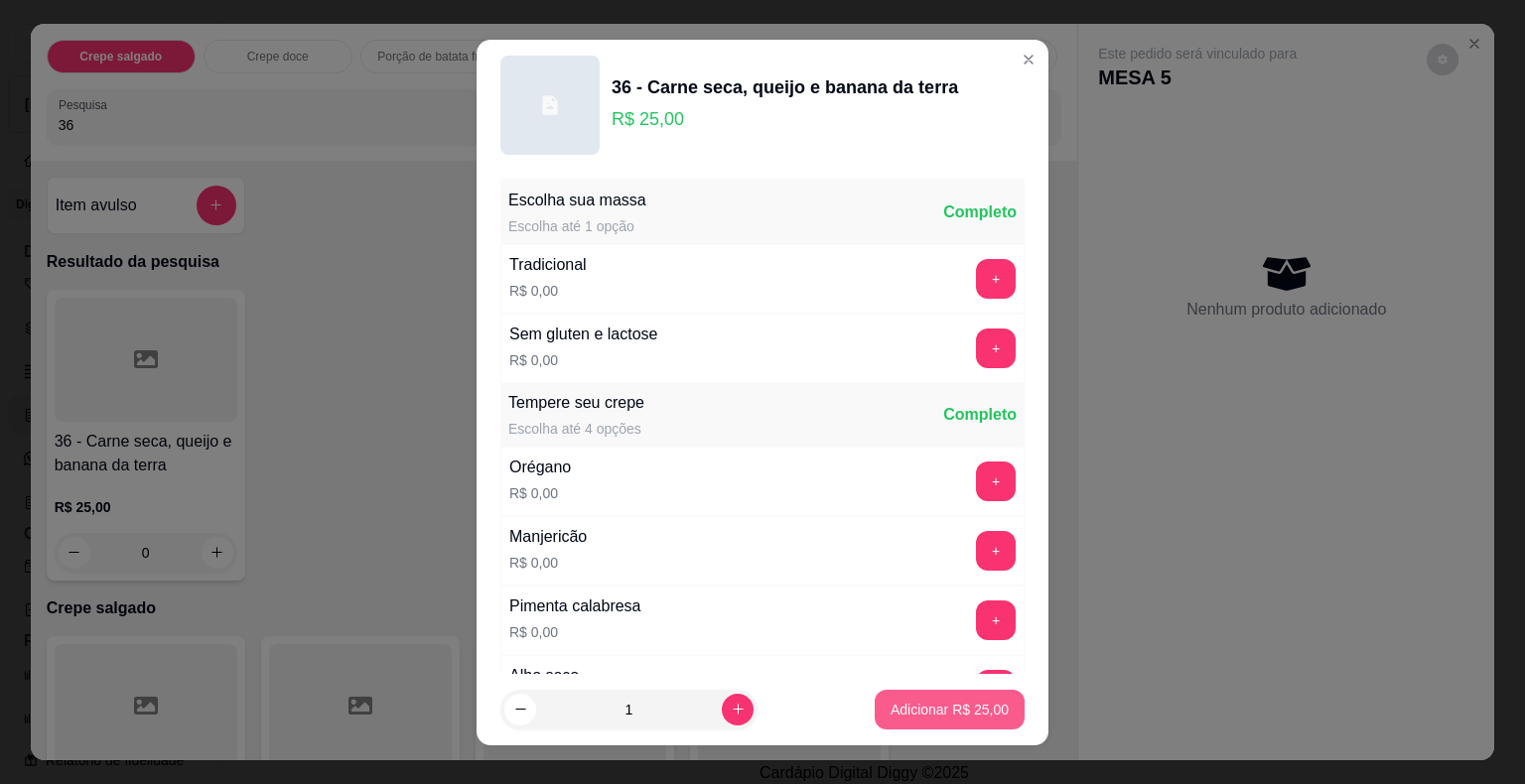 click on "Adicionar   R$ 25,00" at bounding box center (949, 710) 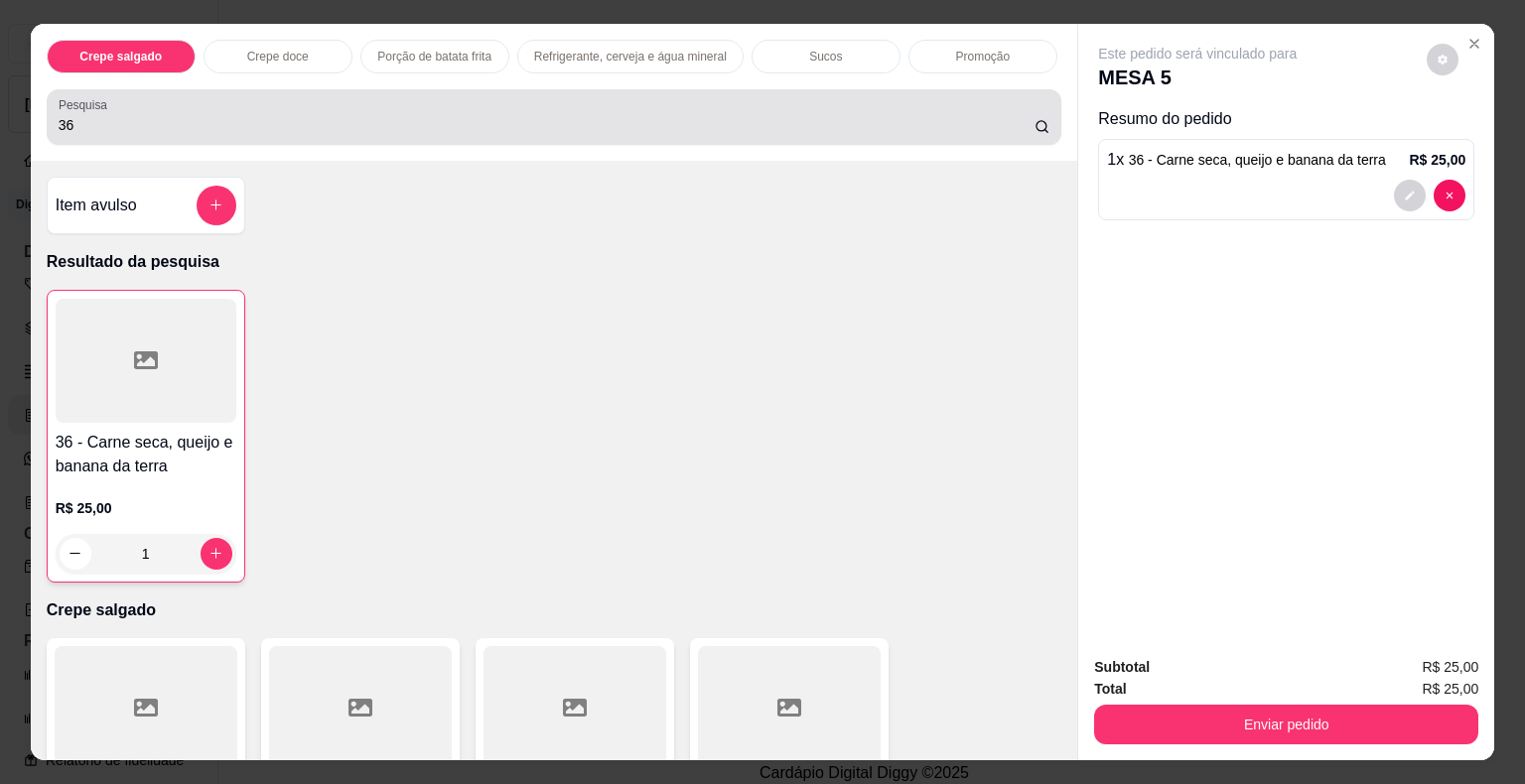 click on "36" at bounding box center (546, 125) 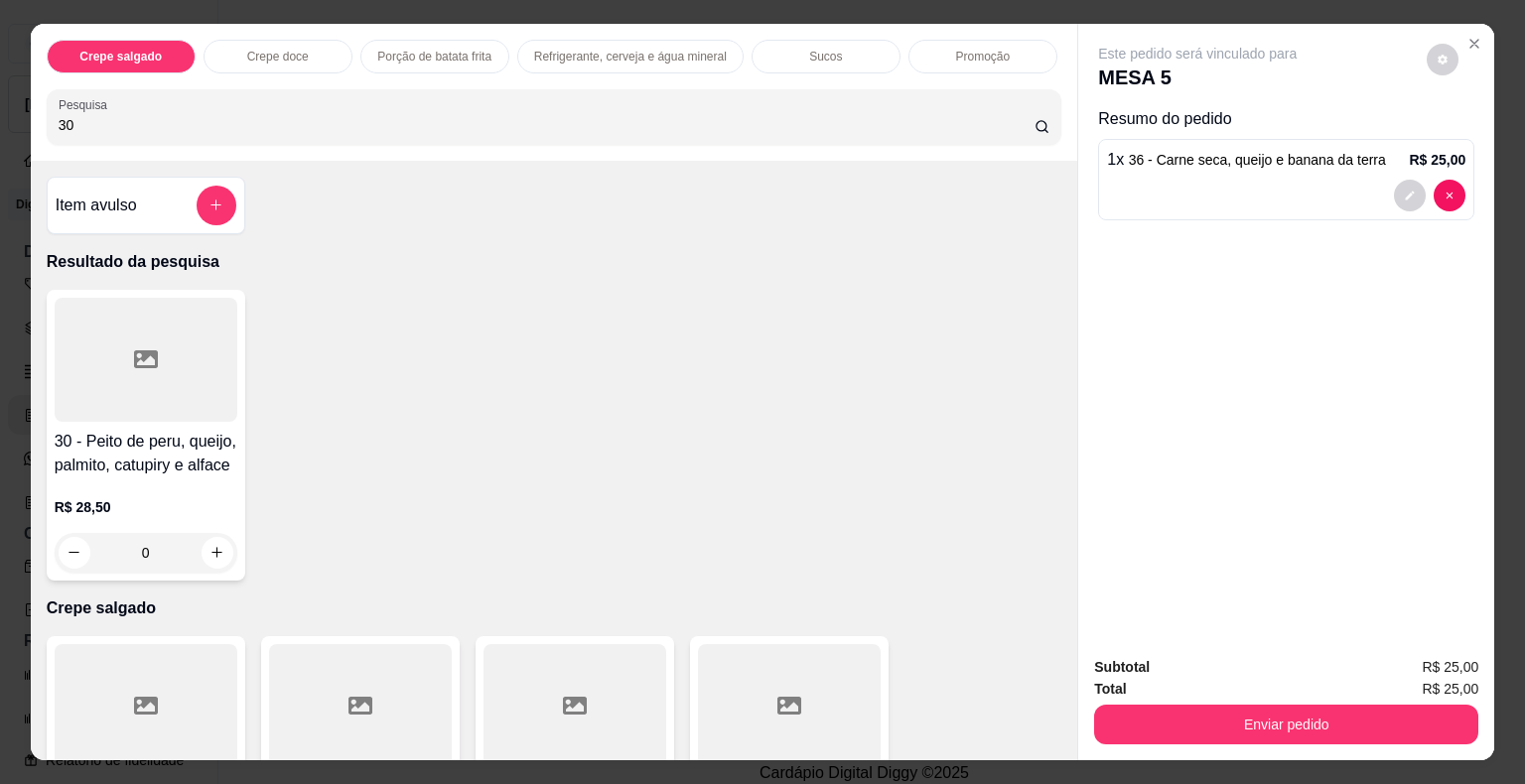 type on "30" 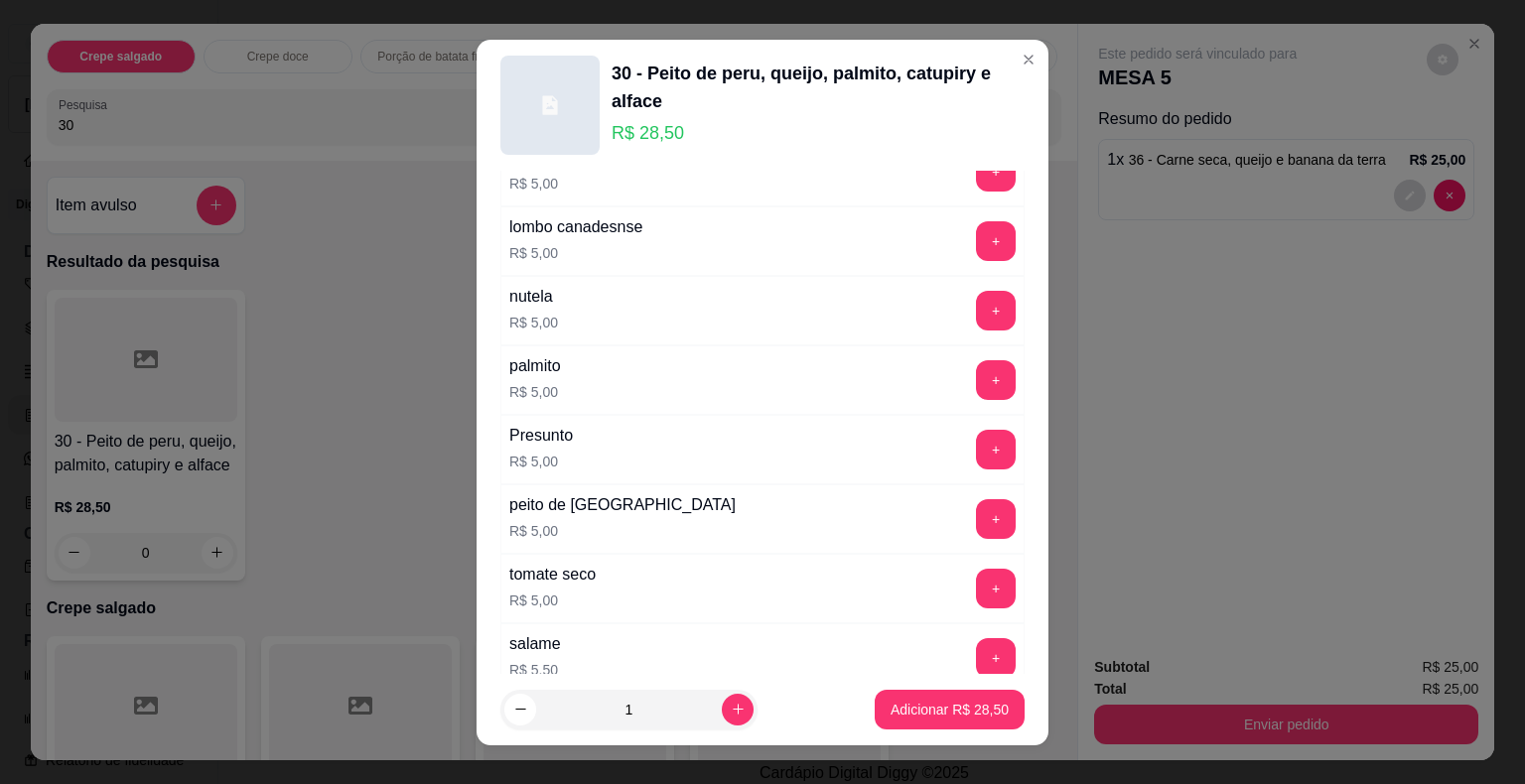 scroll, scrollTop: 3505, scrollLeft: 0, axis: vertical 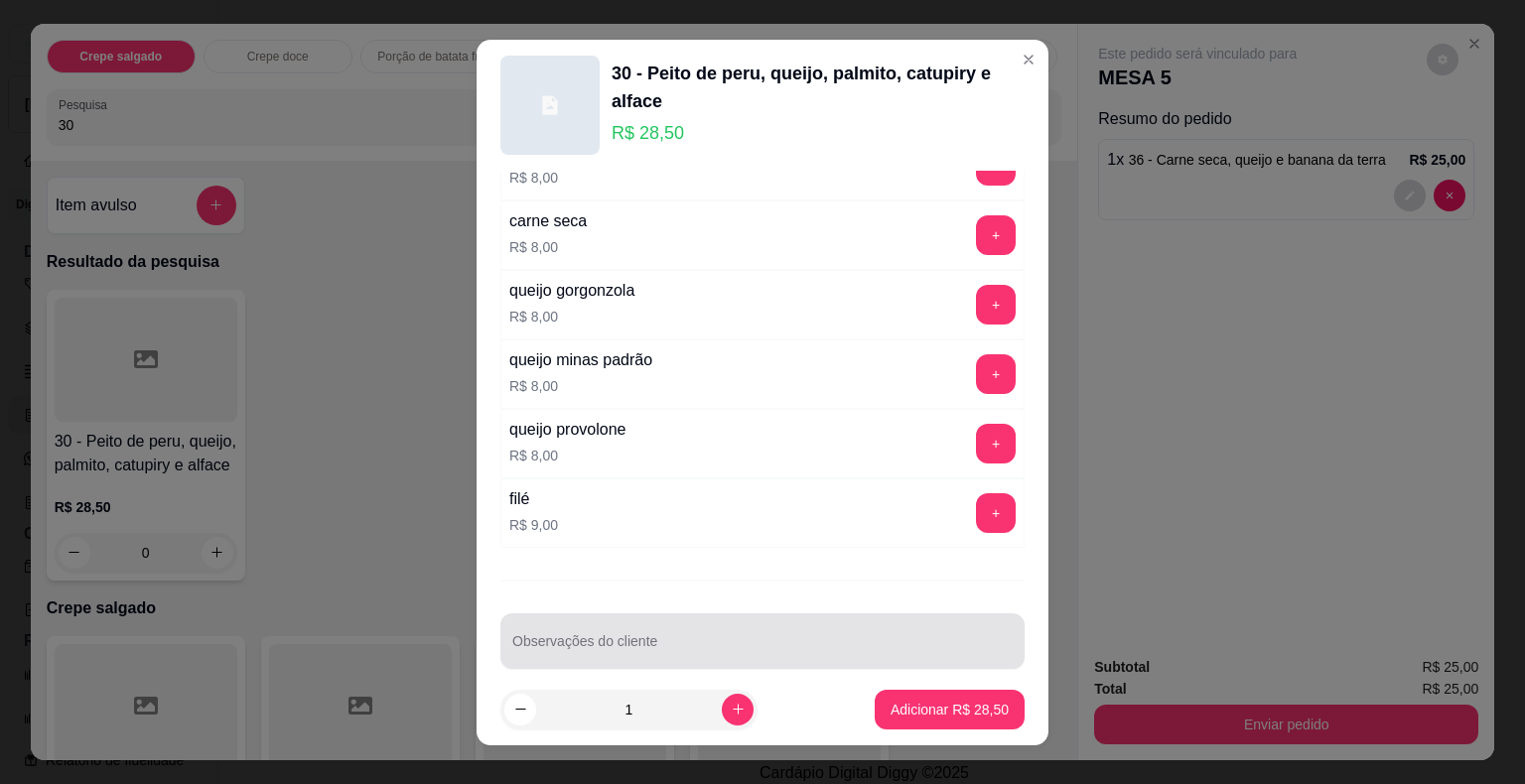 click on "Observações do cliente" at bounding box center [762, 649] 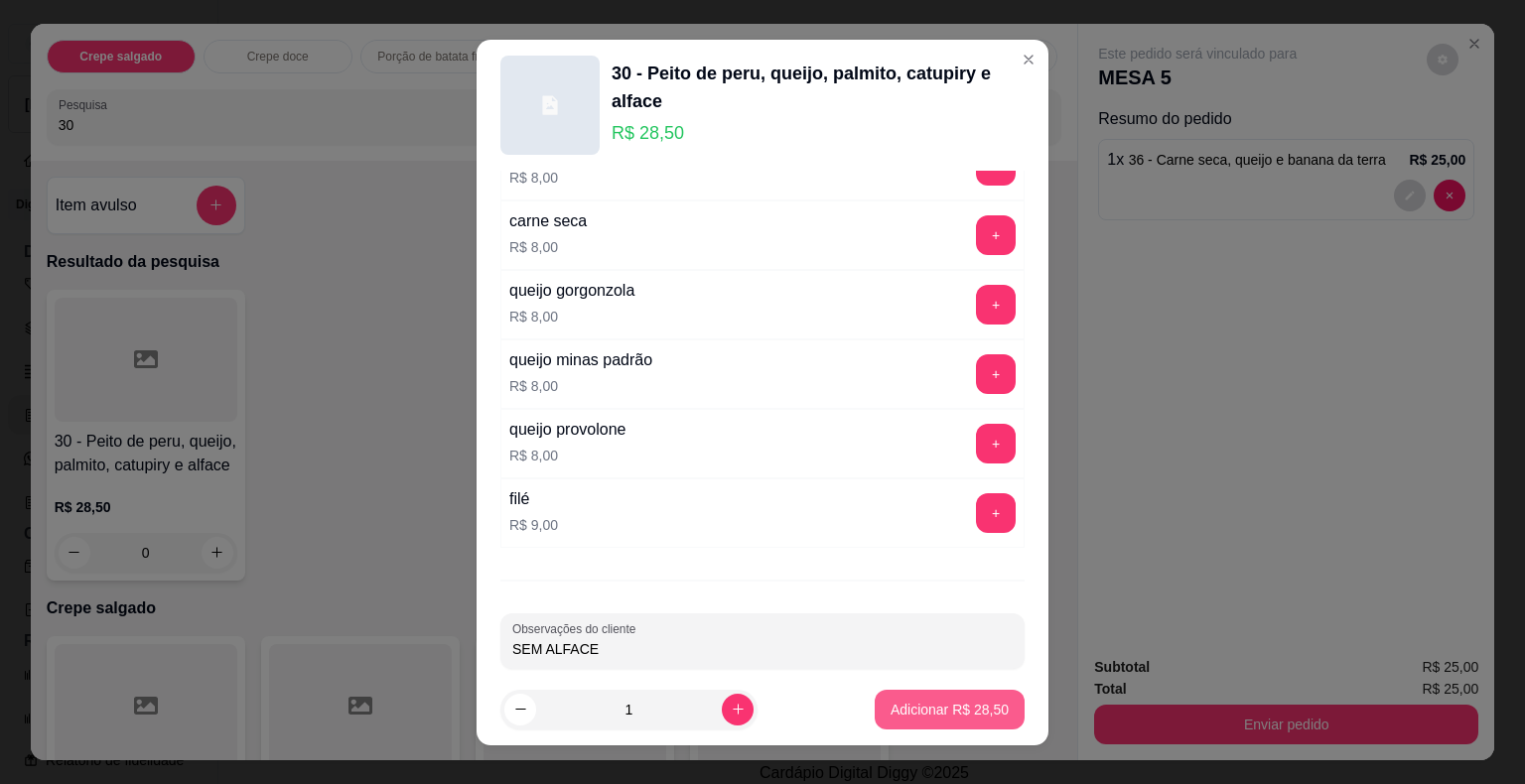 type on "SEM ALFACE" 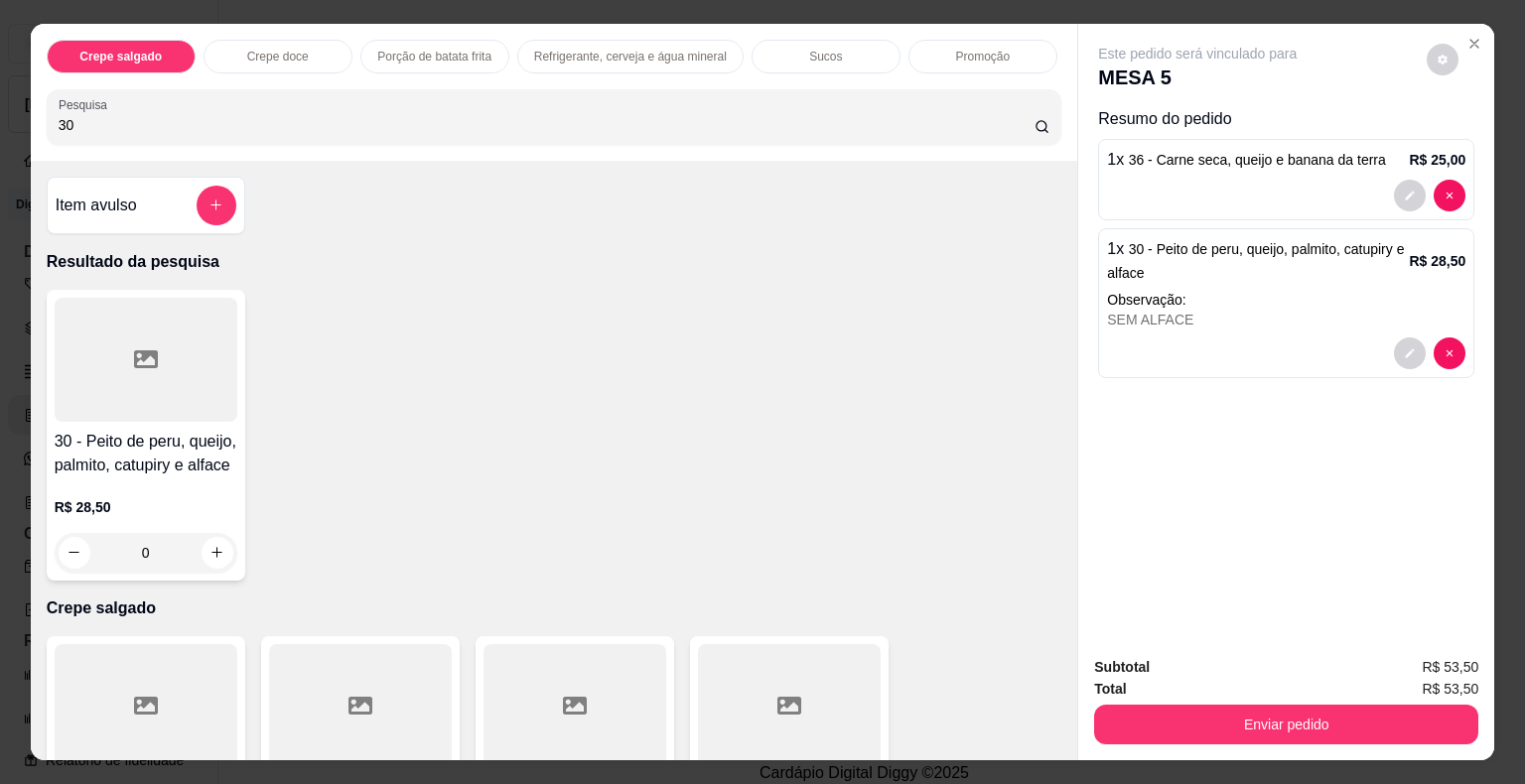 drag, startPoint x: 90, startPoint y: 111, endPoint x: 34, endPoint y: 115, distance: 56.14268 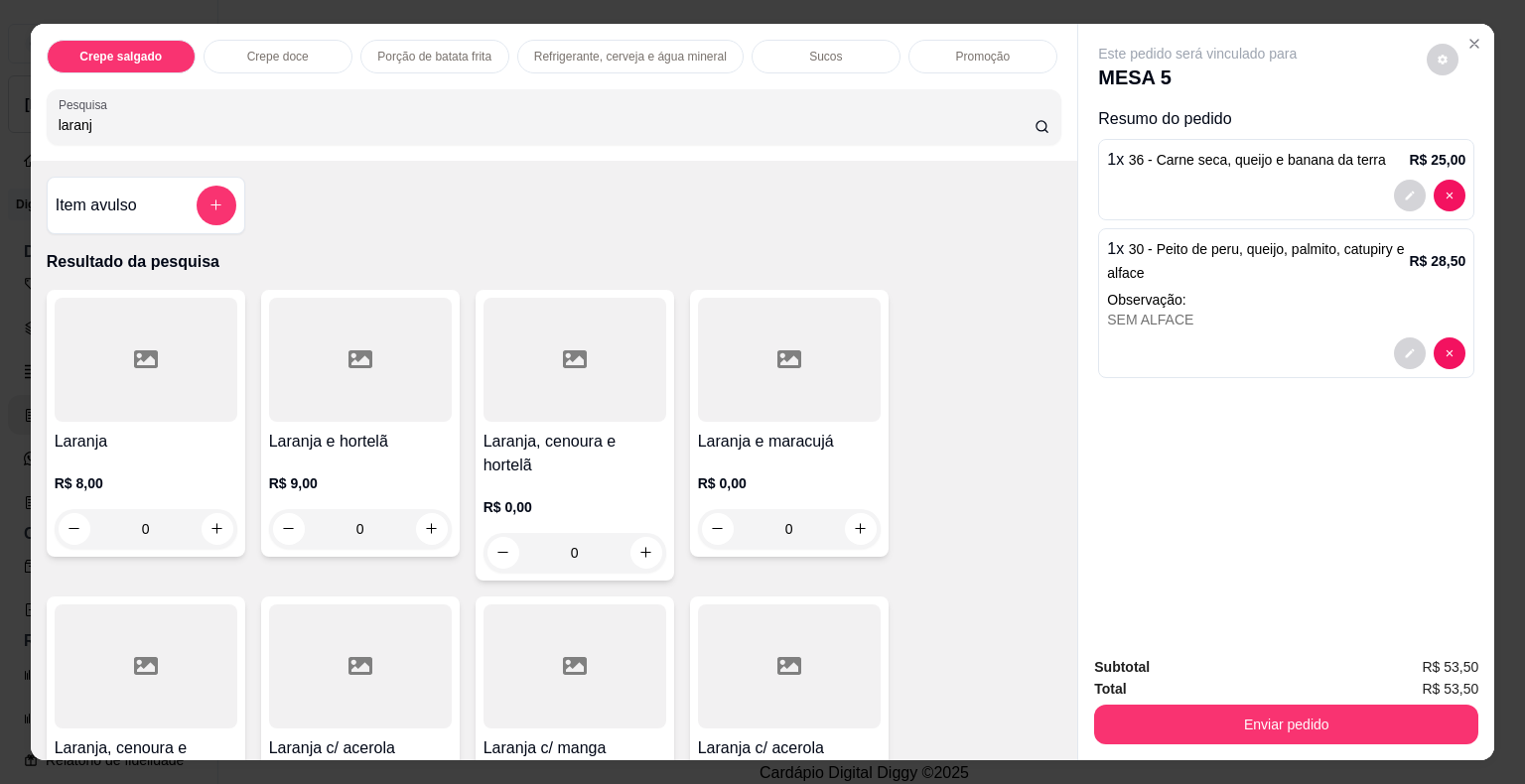 type on "laranj" 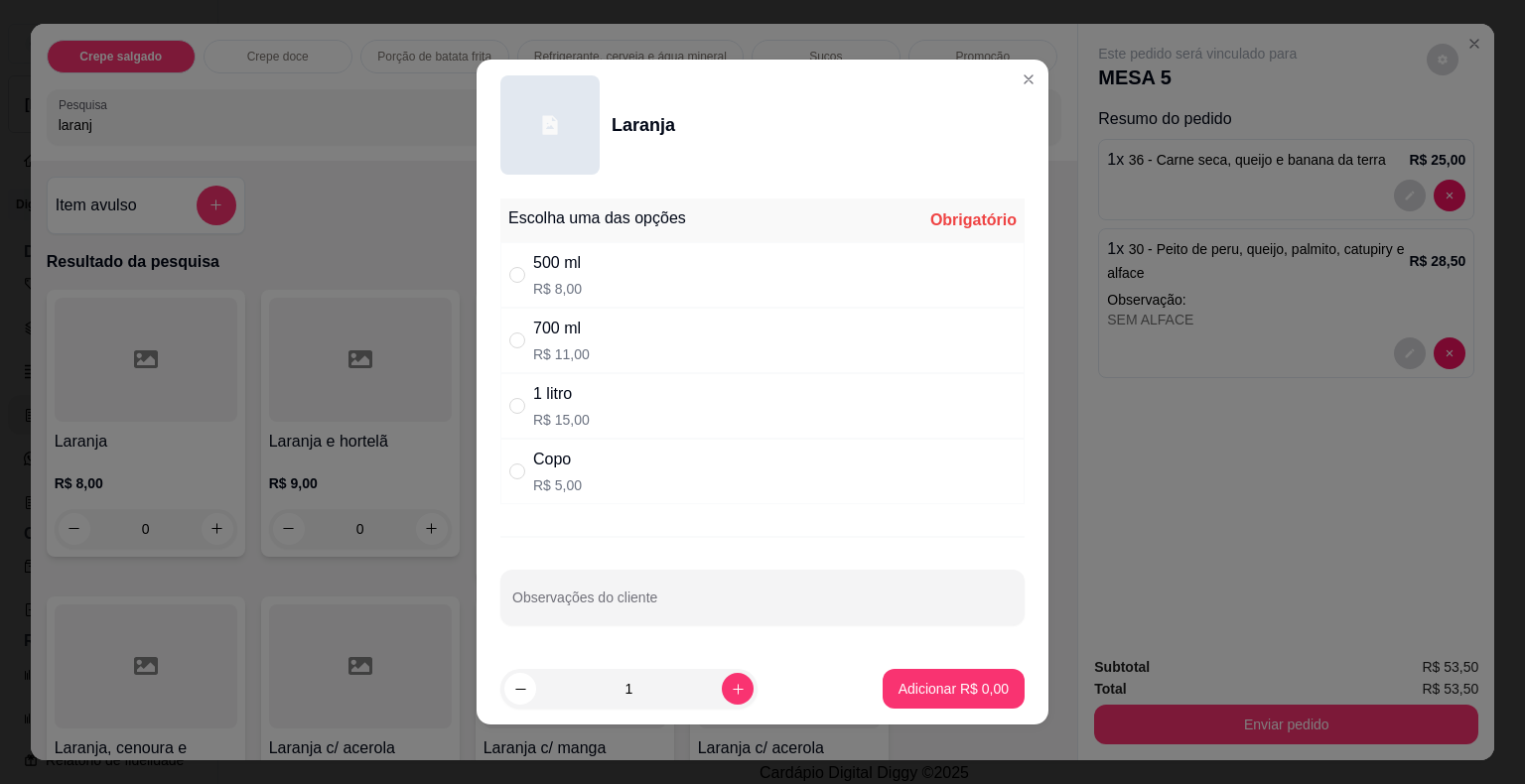 click on "500 ml" at bounding box center [557, 263] 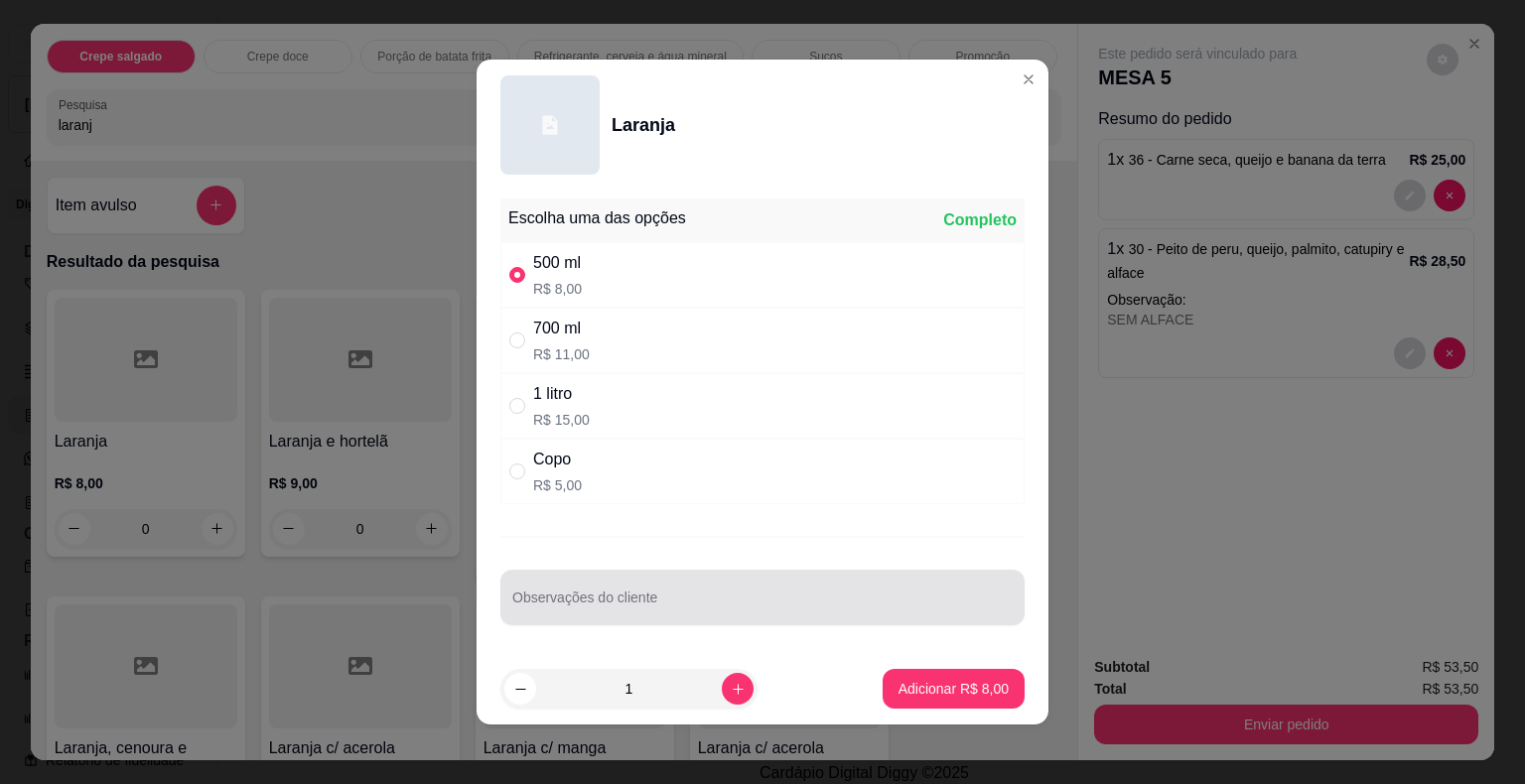 click at bounding box center [762, 597] 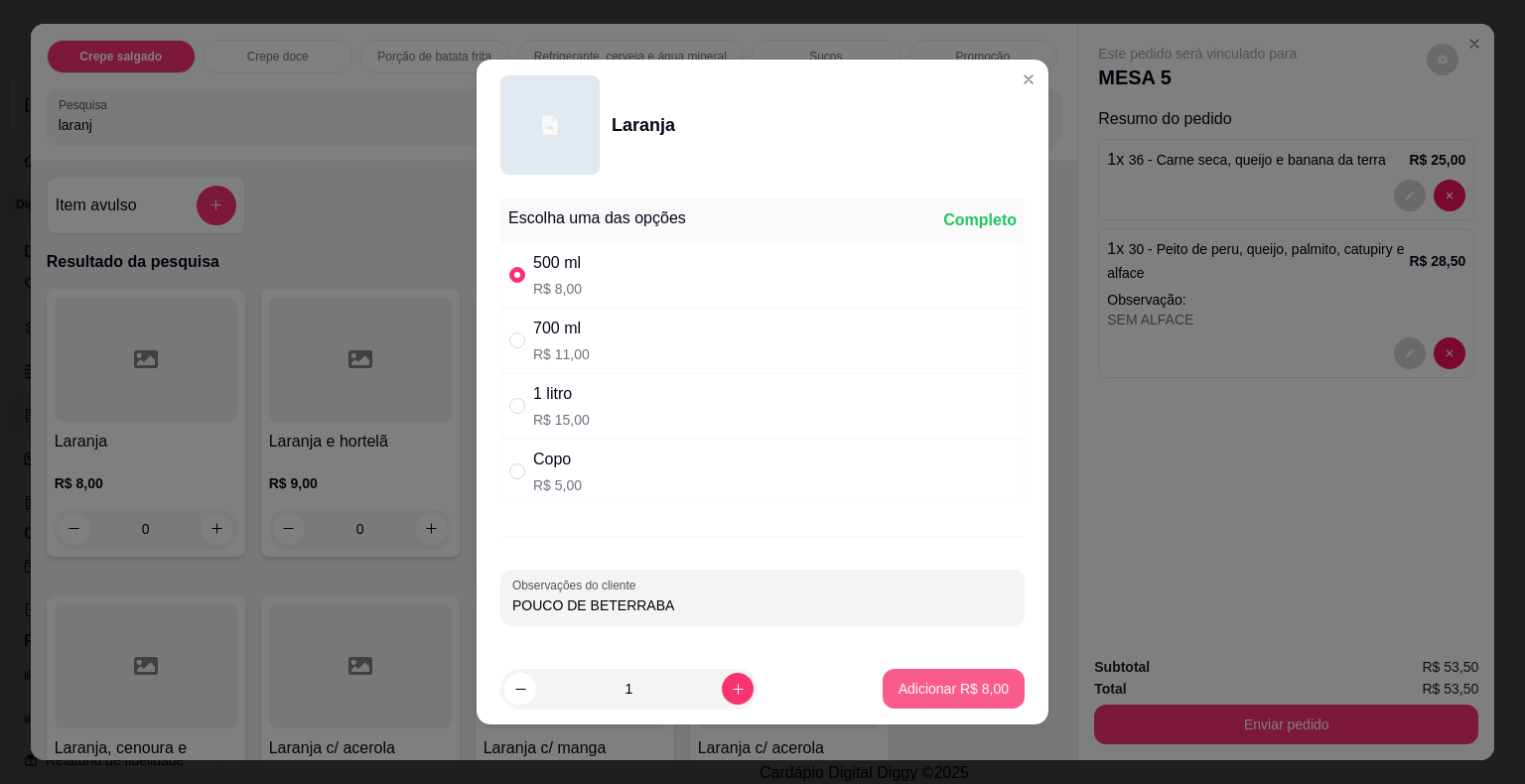 type on "POUCO DE BETERRABA" 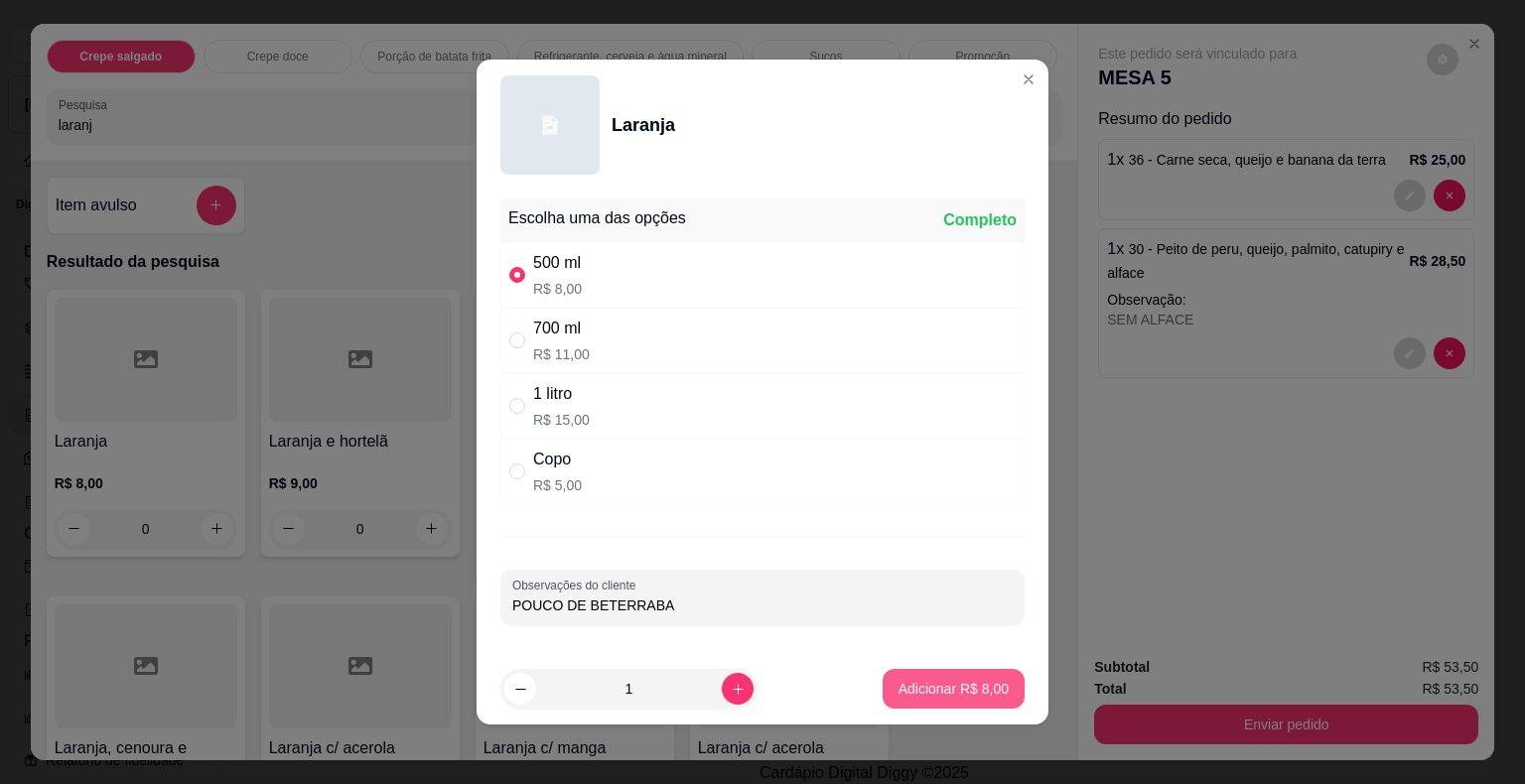 click on "Adicionar   R$ 8,00" at bounding box center (953, 689) 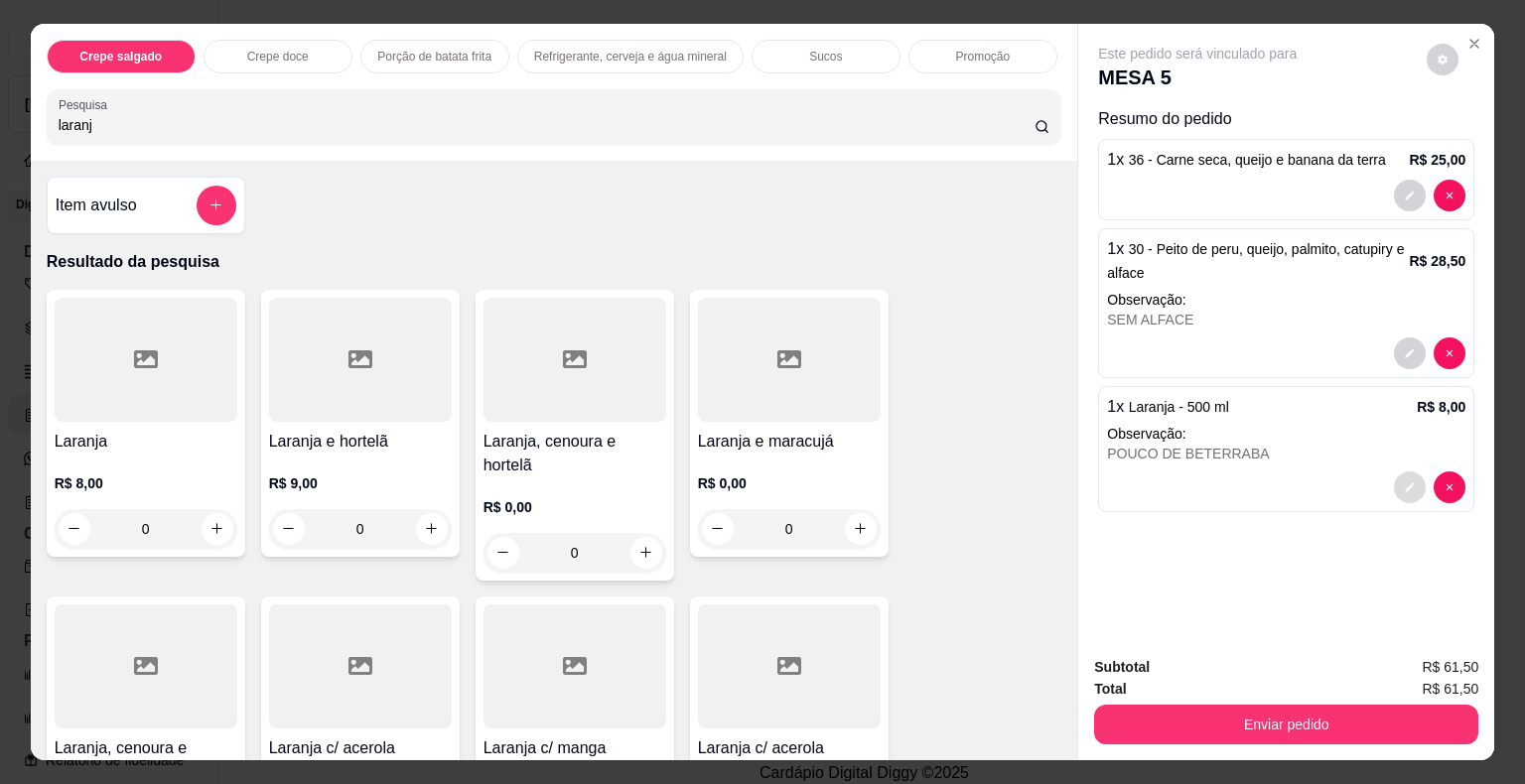click at bounding box center (1410, 487) 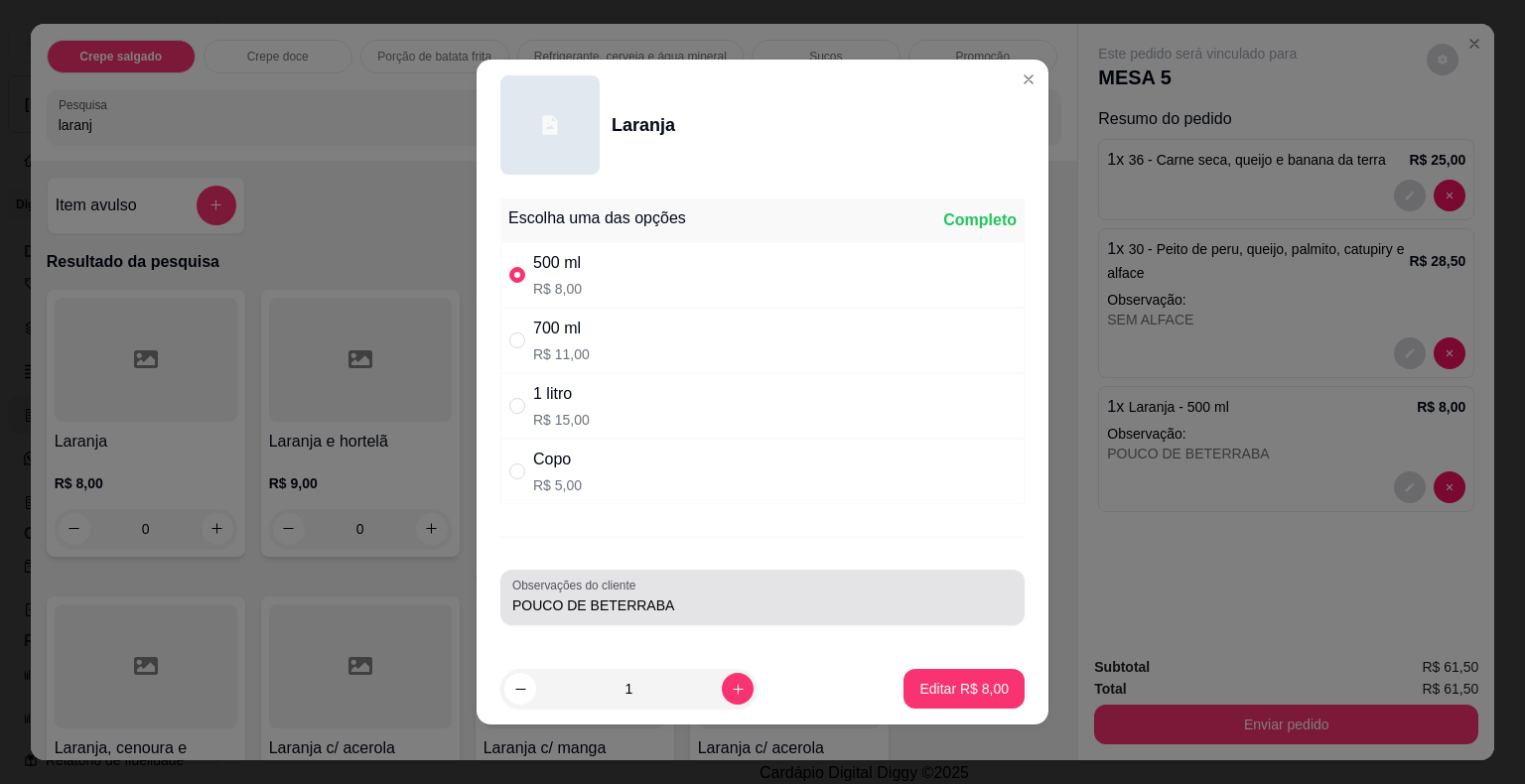 click on "POUCO DE BETERRABA" at bounding box center [762, 605] 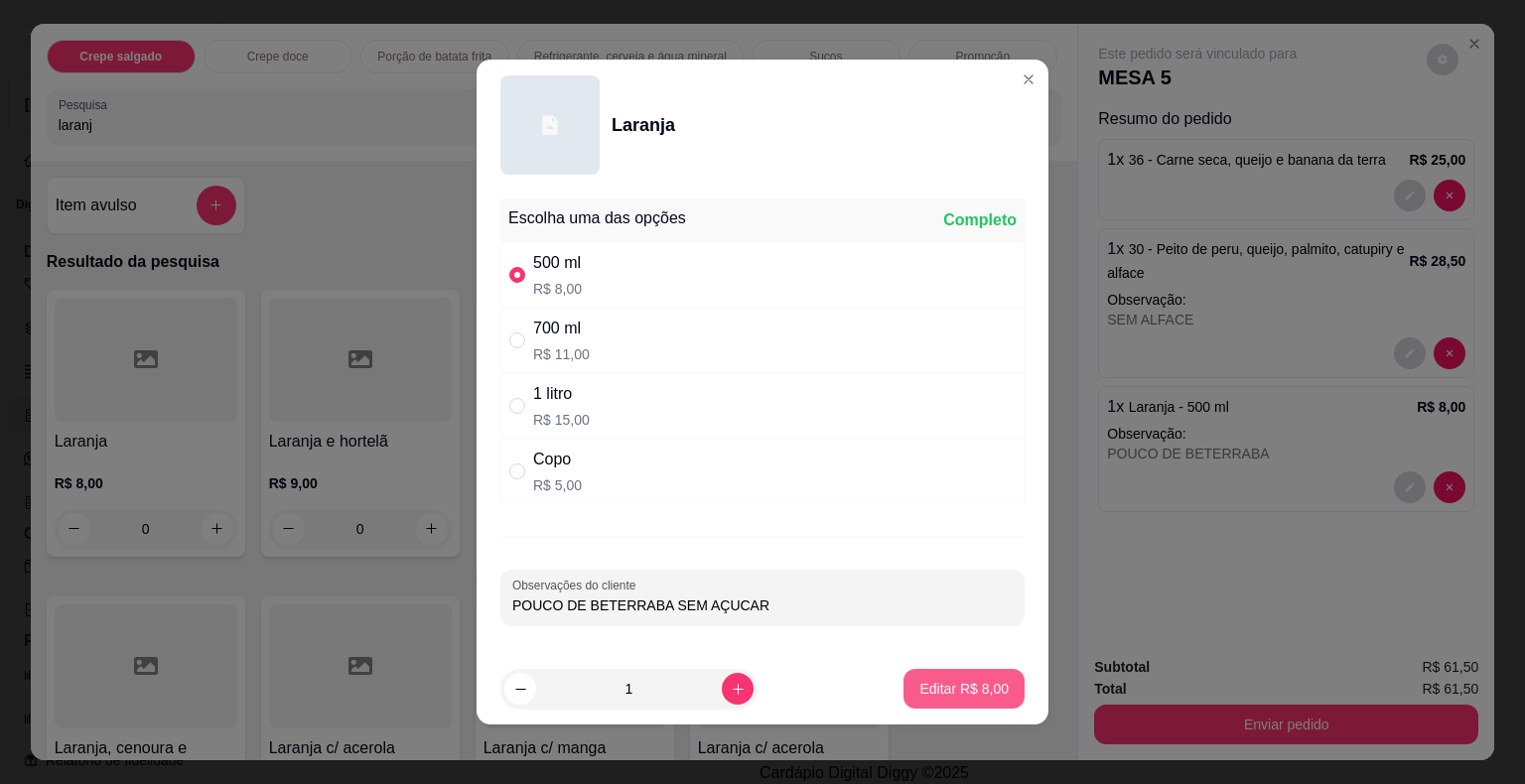 type on "POUCO DE BETERRABA SEM AÇUCAR" 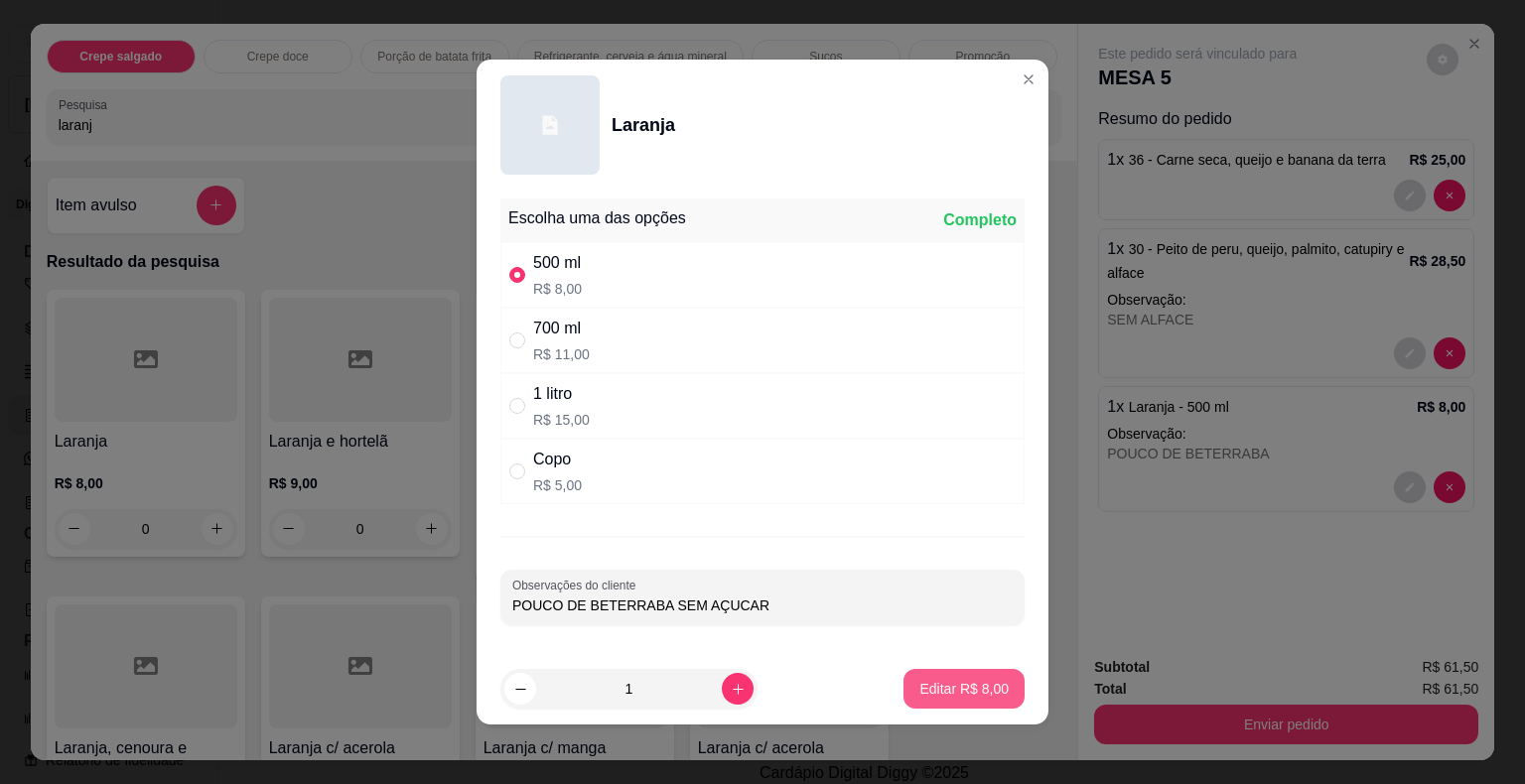 click on "Editar   R$ 8,00" at bounding box center (964, 689) 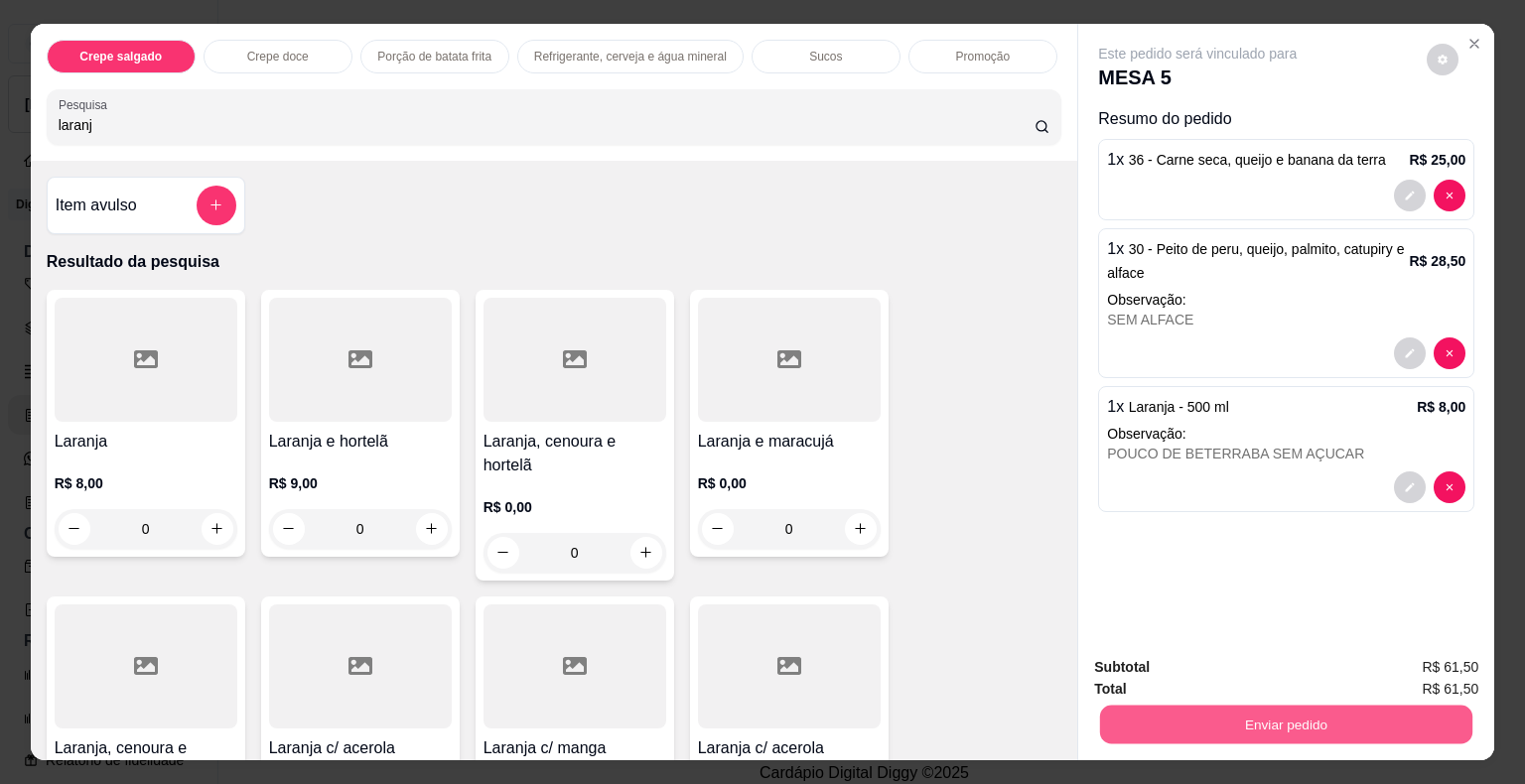 click on "Enviar pedido" at bounding box center [1286, 724] 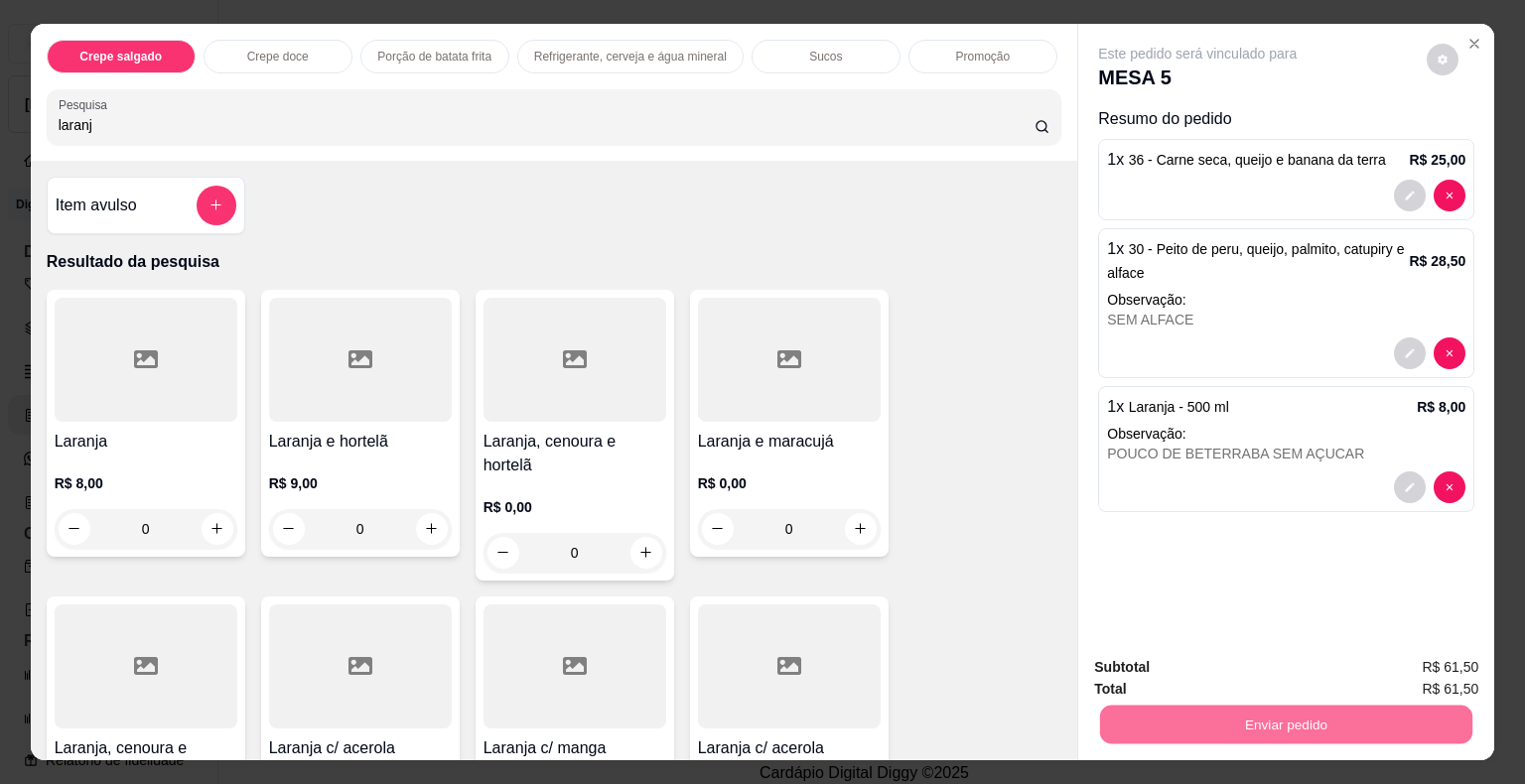 click on "Não registrar e enviar pedido" at bounding box center [1220, 668] 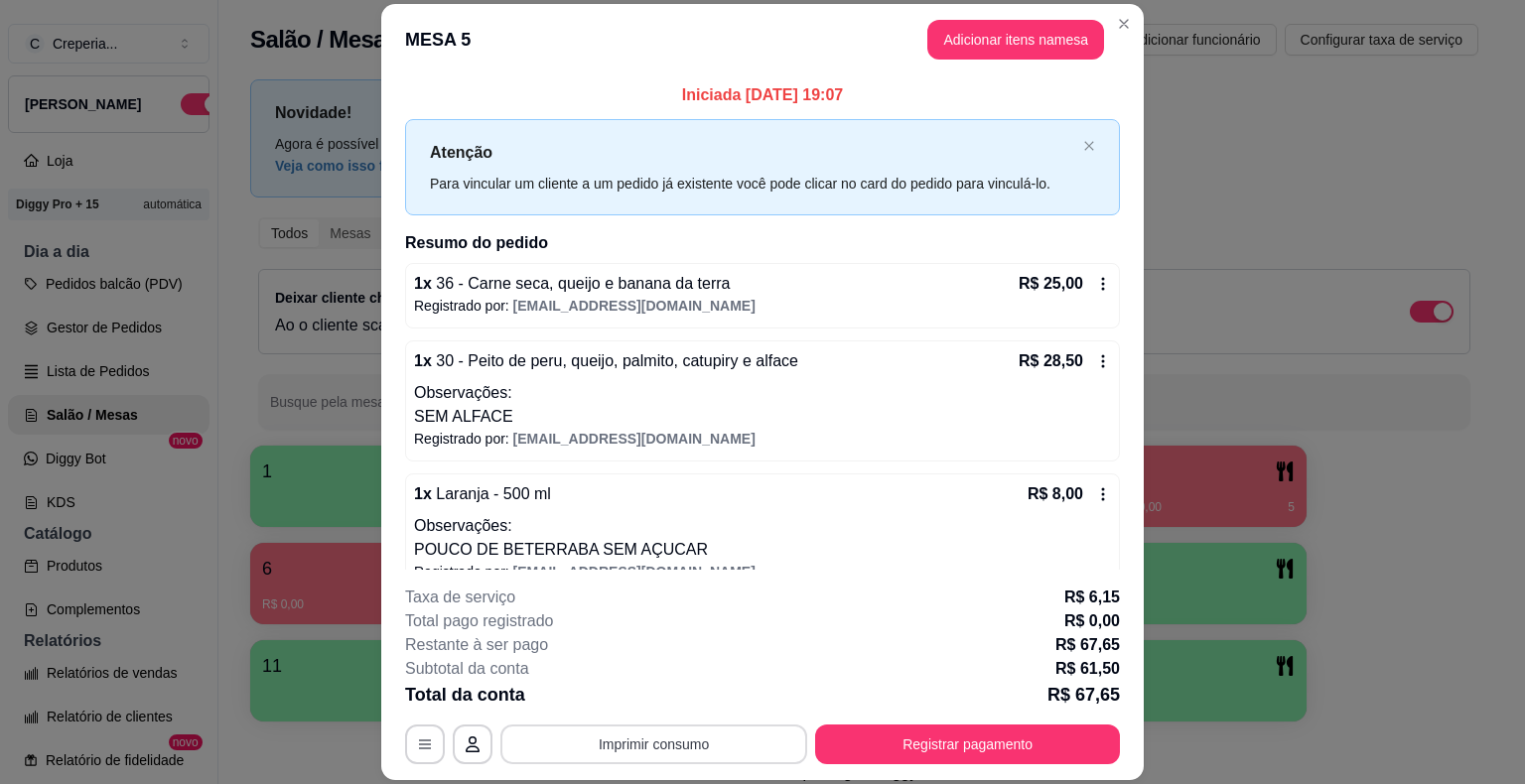 click on "Imprimir consumo" at bounding box center [653, 744] 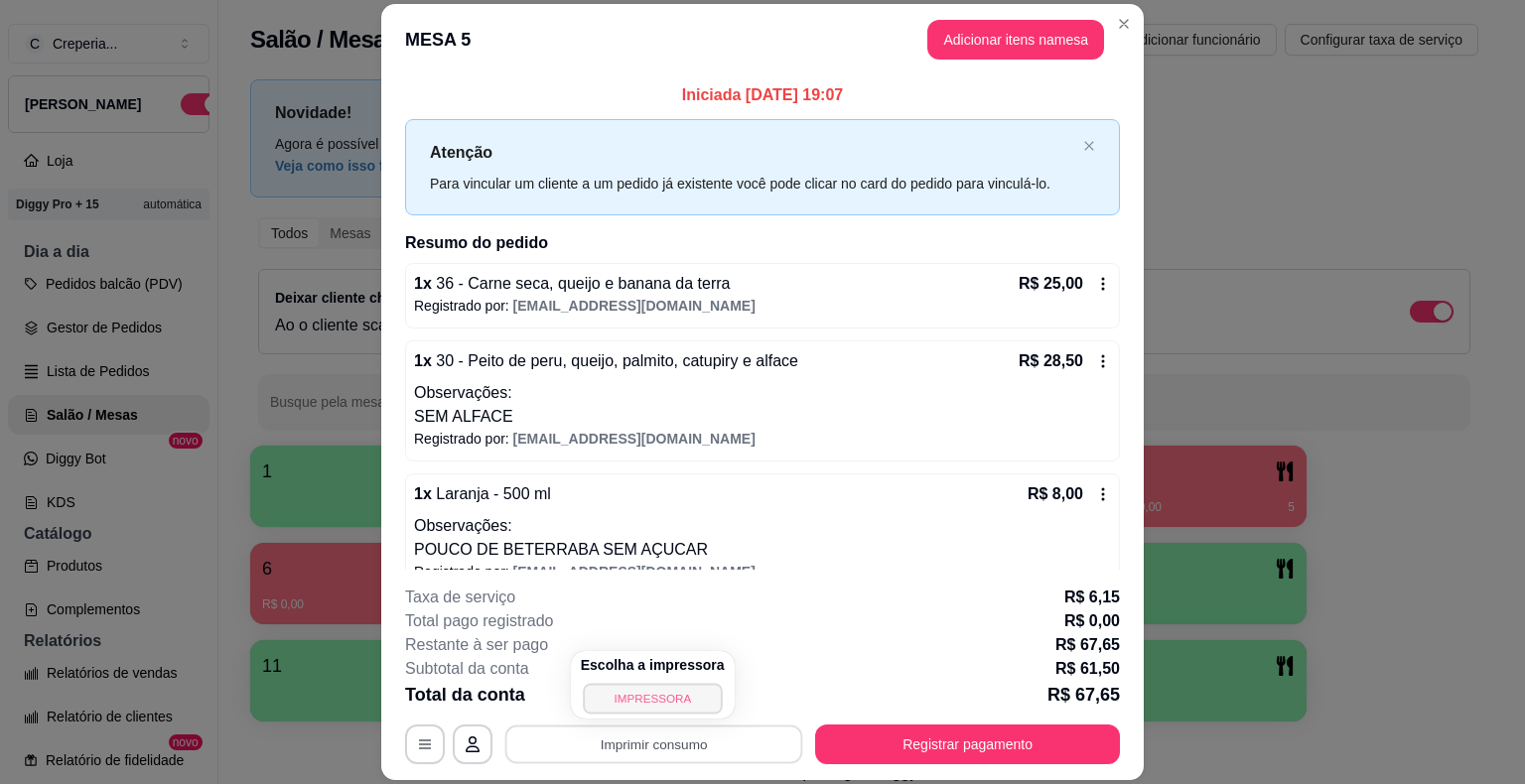 click on "IMPRESSORA" at bounding box center [652, 698] 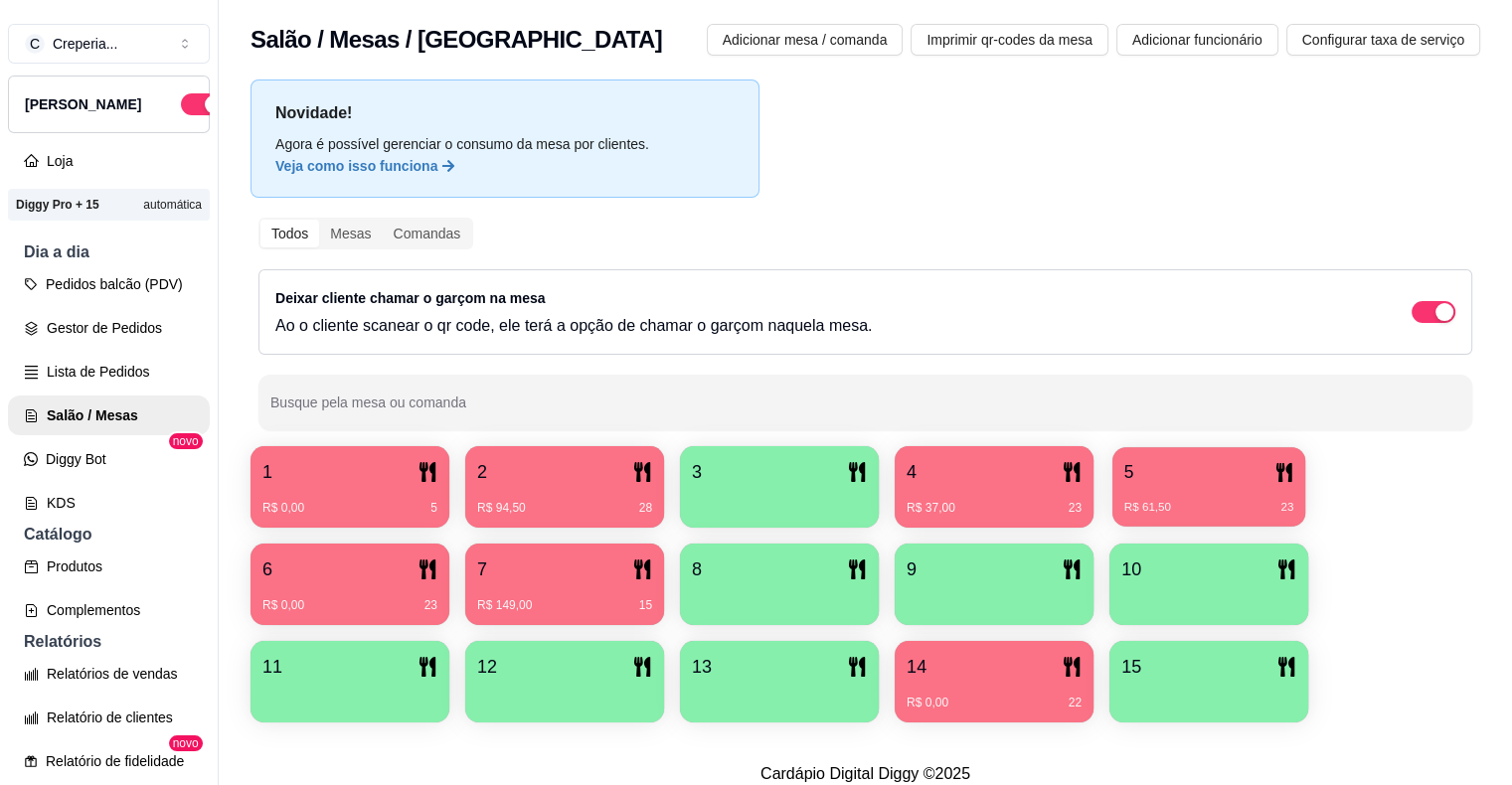 click on "5" at bounding box center [1209, 472] 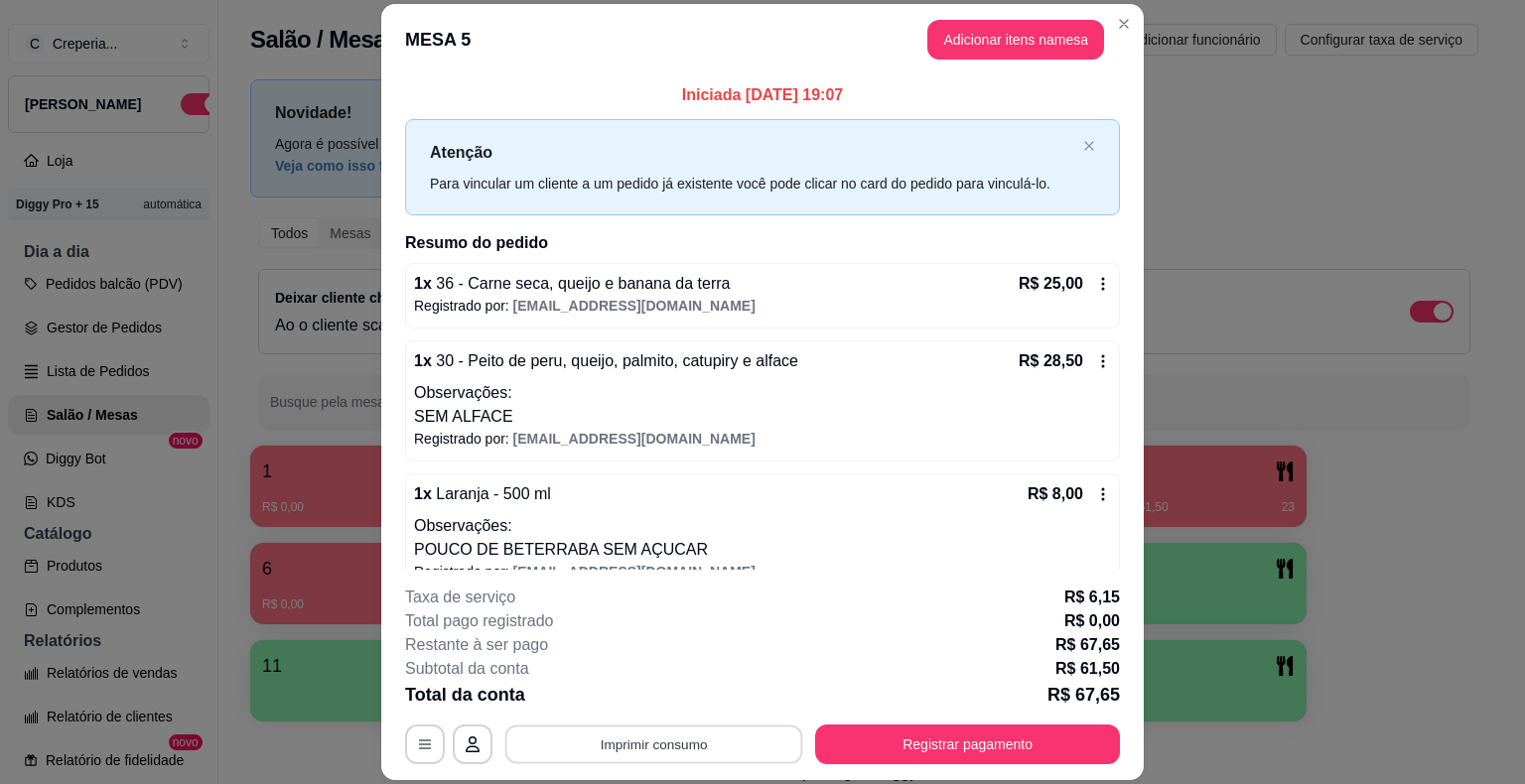 click on "Imprimir consumo" at bounding box center (654, 744) 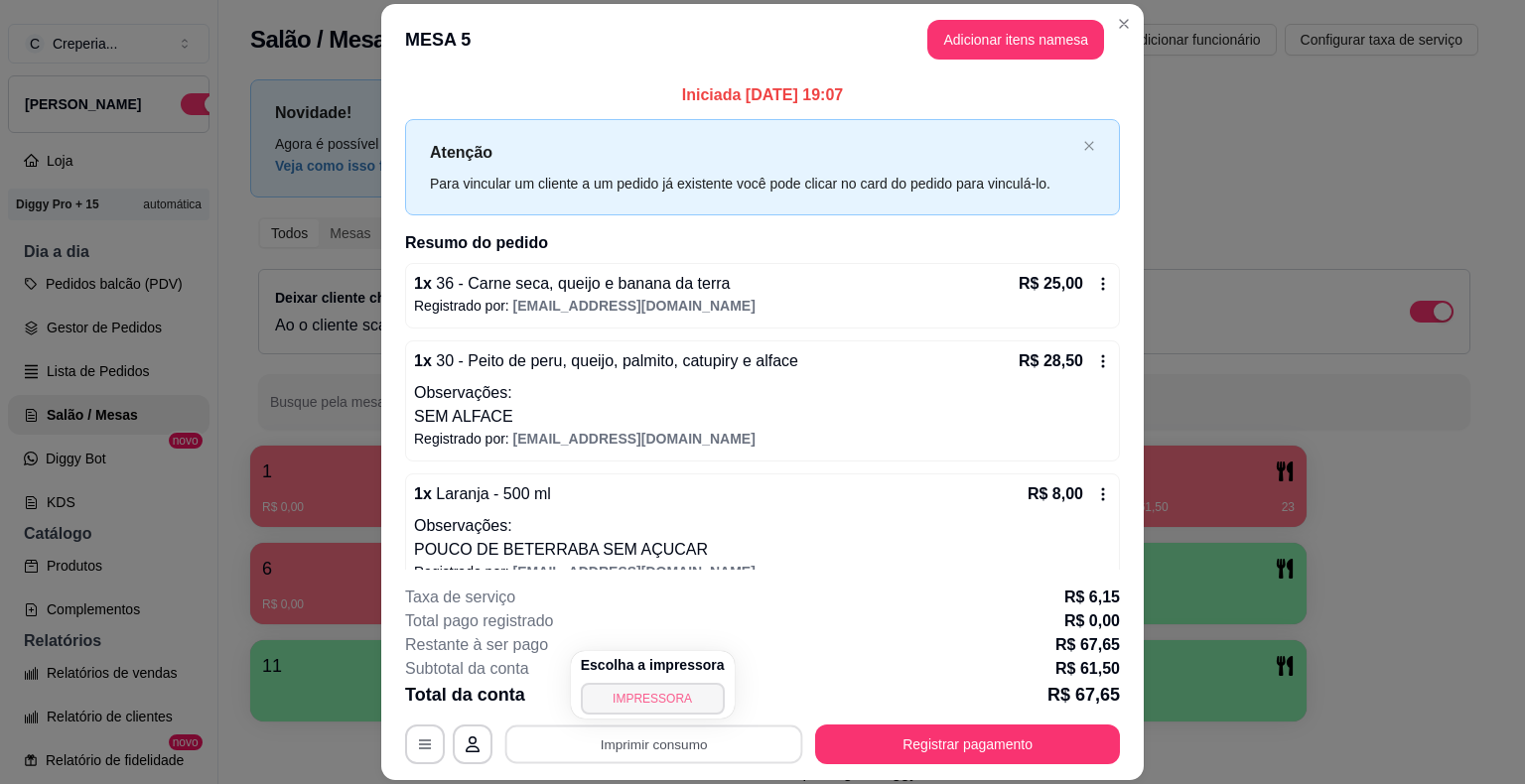 click on "IMPRESSORA" at bounding box center [652, 699] 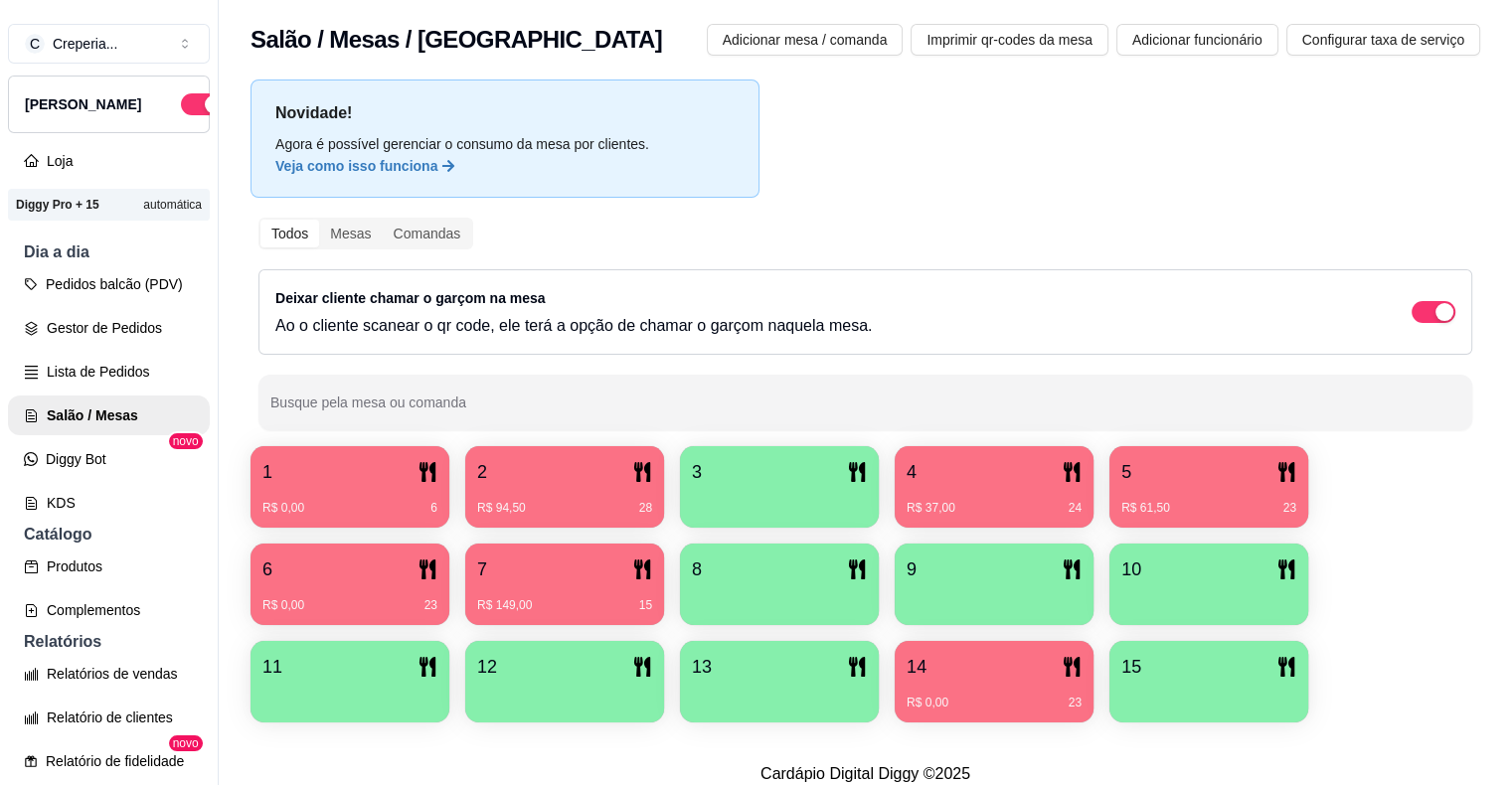 click on "R$ 94,50 28" at bounding box center [565, 501] 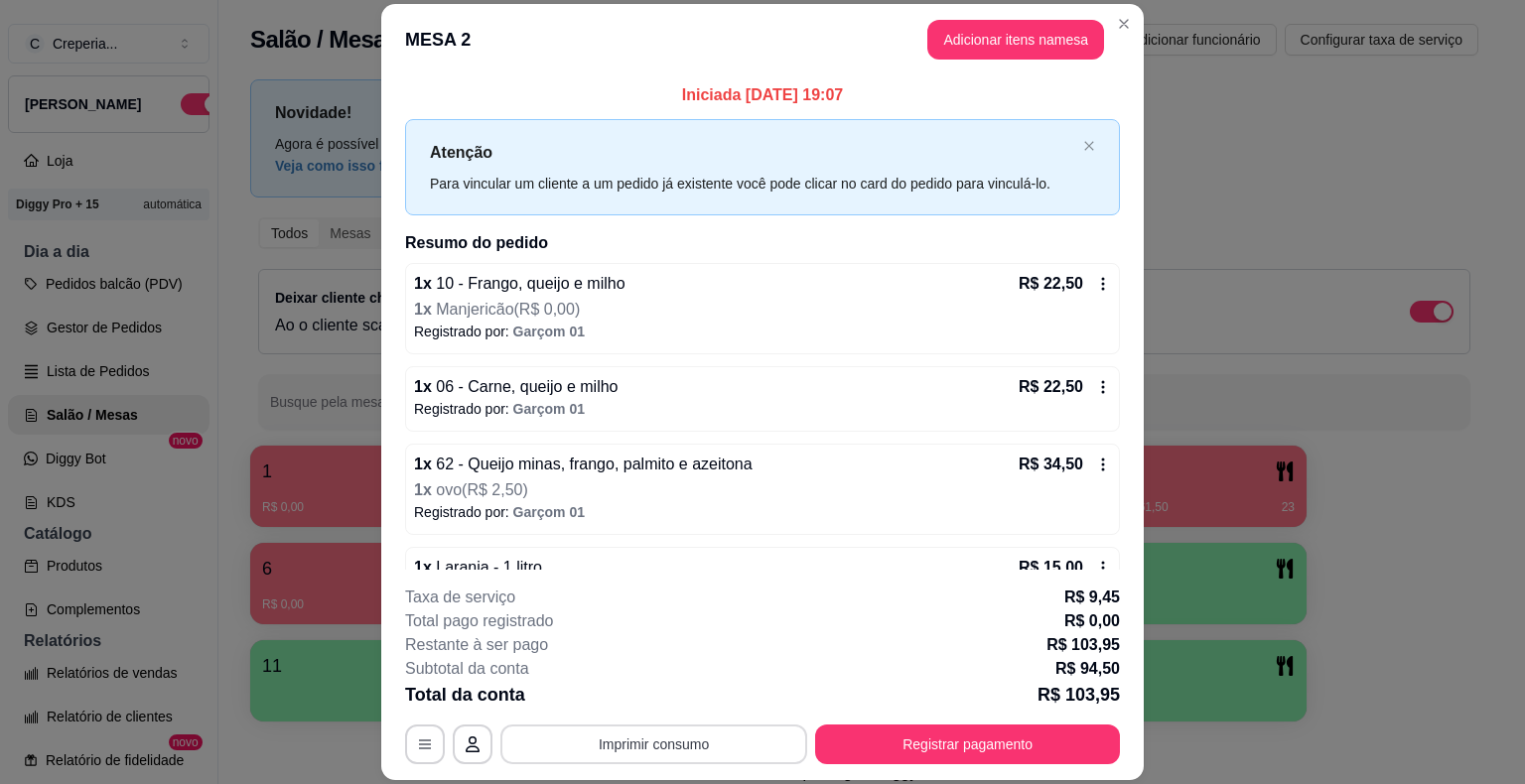 click on "Imprimir consumo" at bounding box center [653, 744] 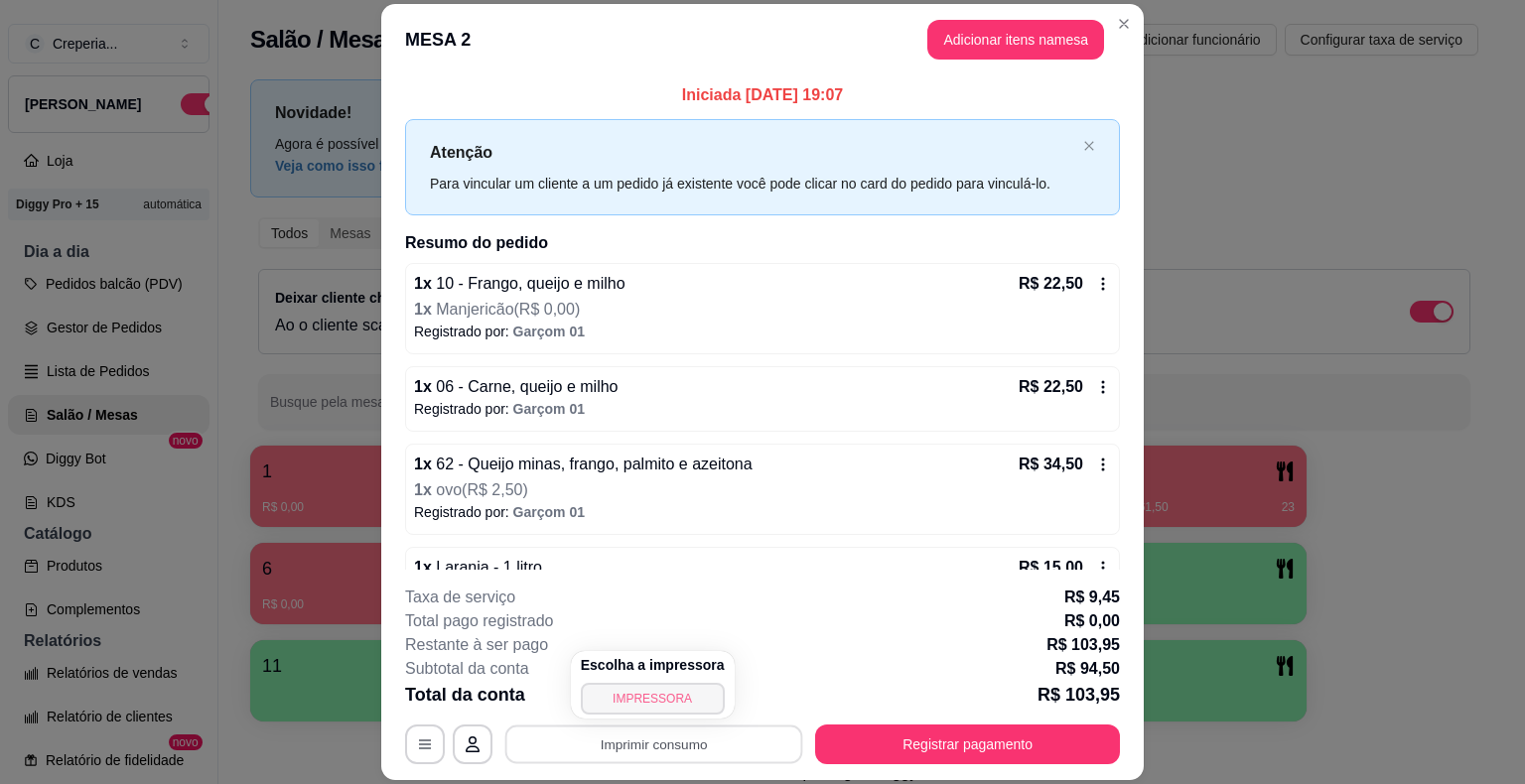 click on "IMPRESSORA" at bounding box center (652, 699) 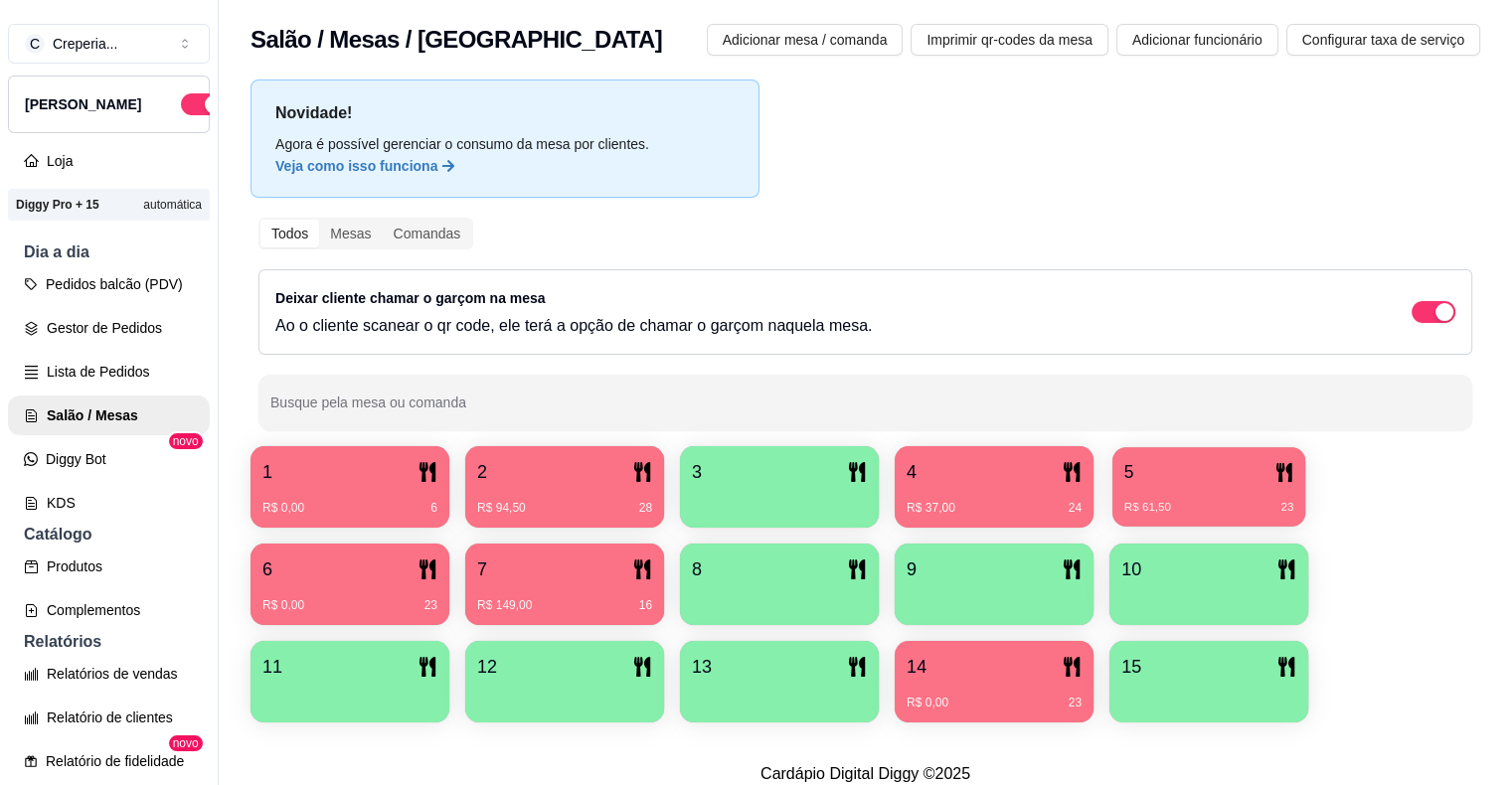click on "R$ 61,50 23" at bounding box center (1209, 500) 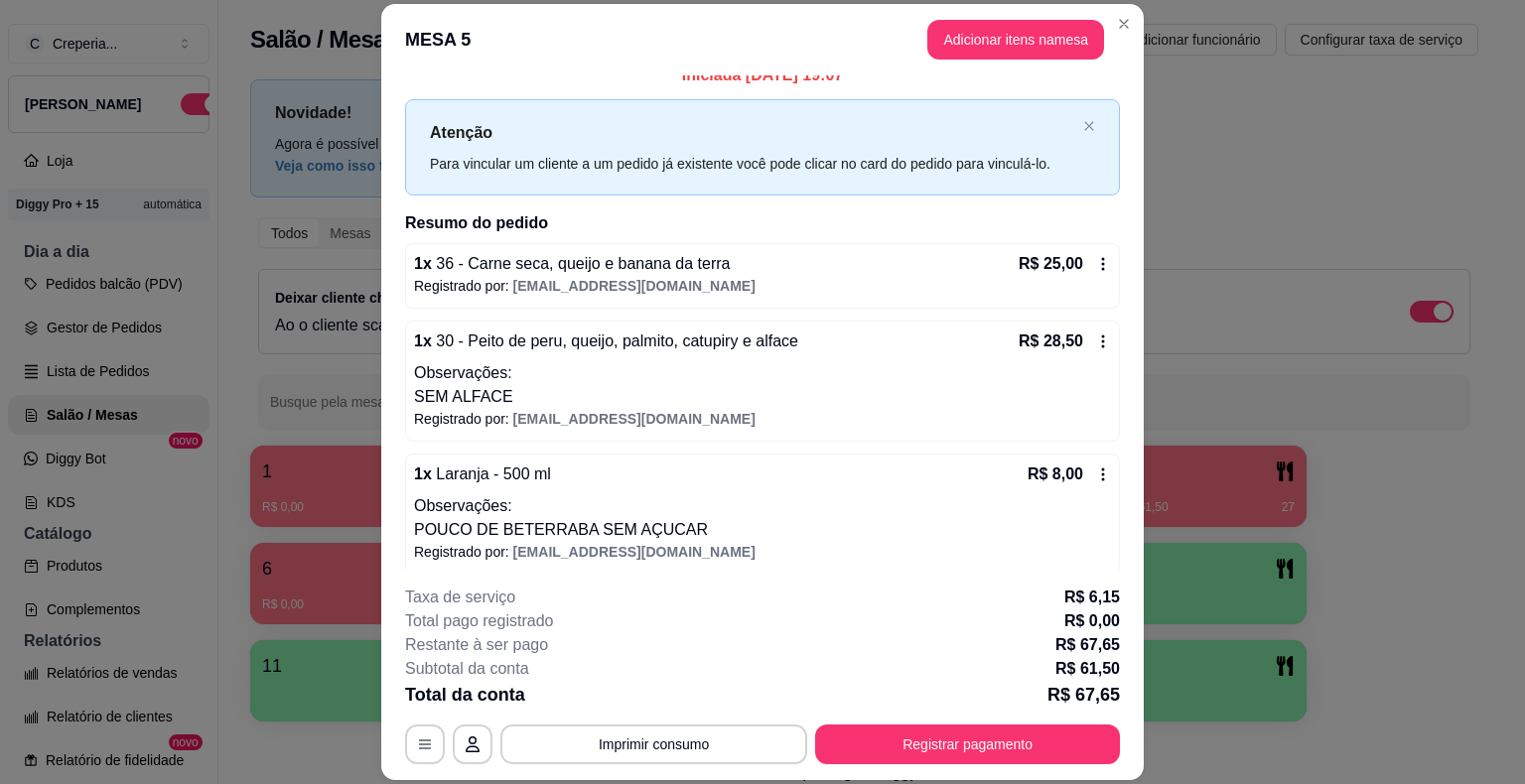 scroll, scrollTop: 31, scrollLeft: 0, axis: vertical 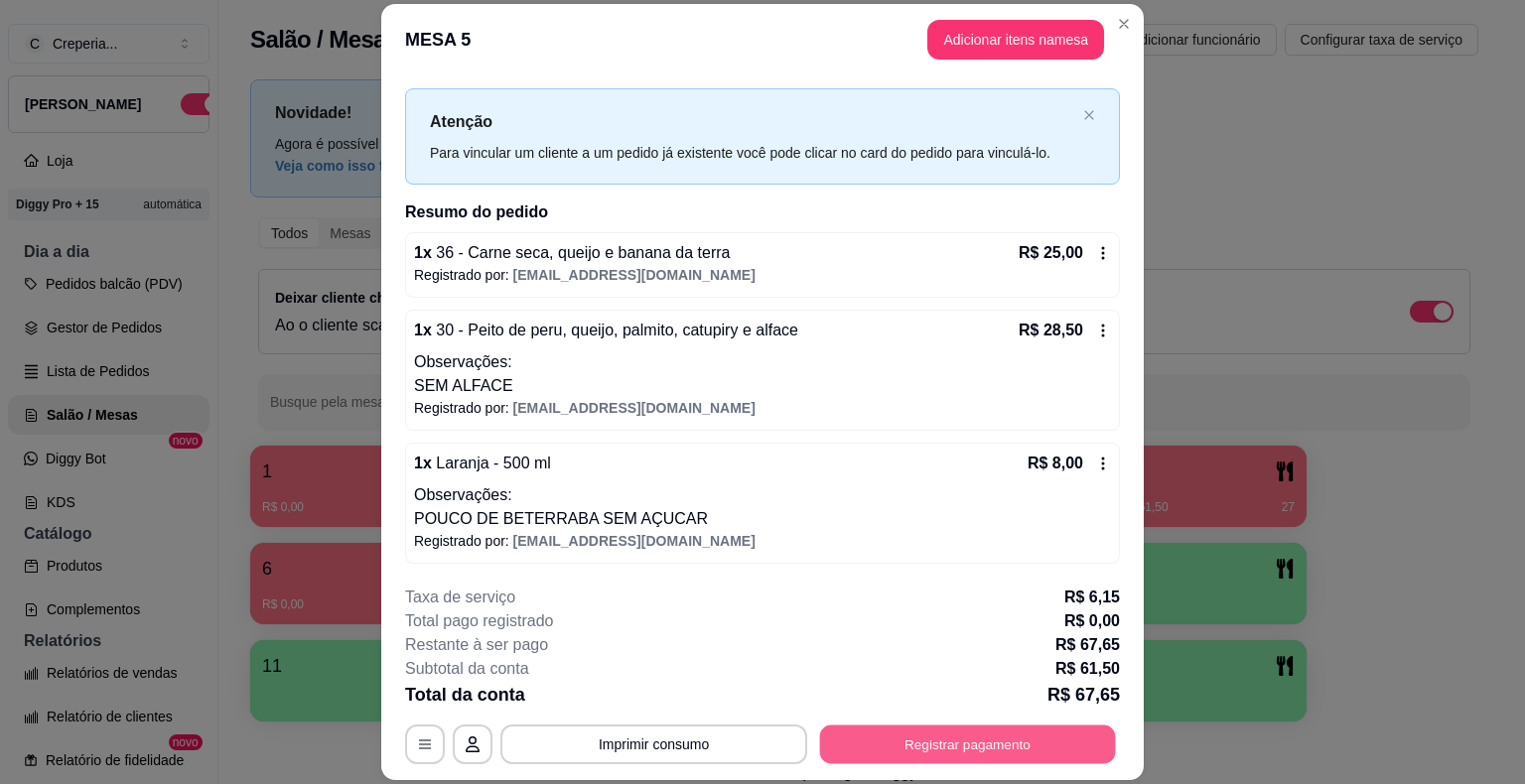 click on "Registrar pagamento" at bounding box center (968, 744) 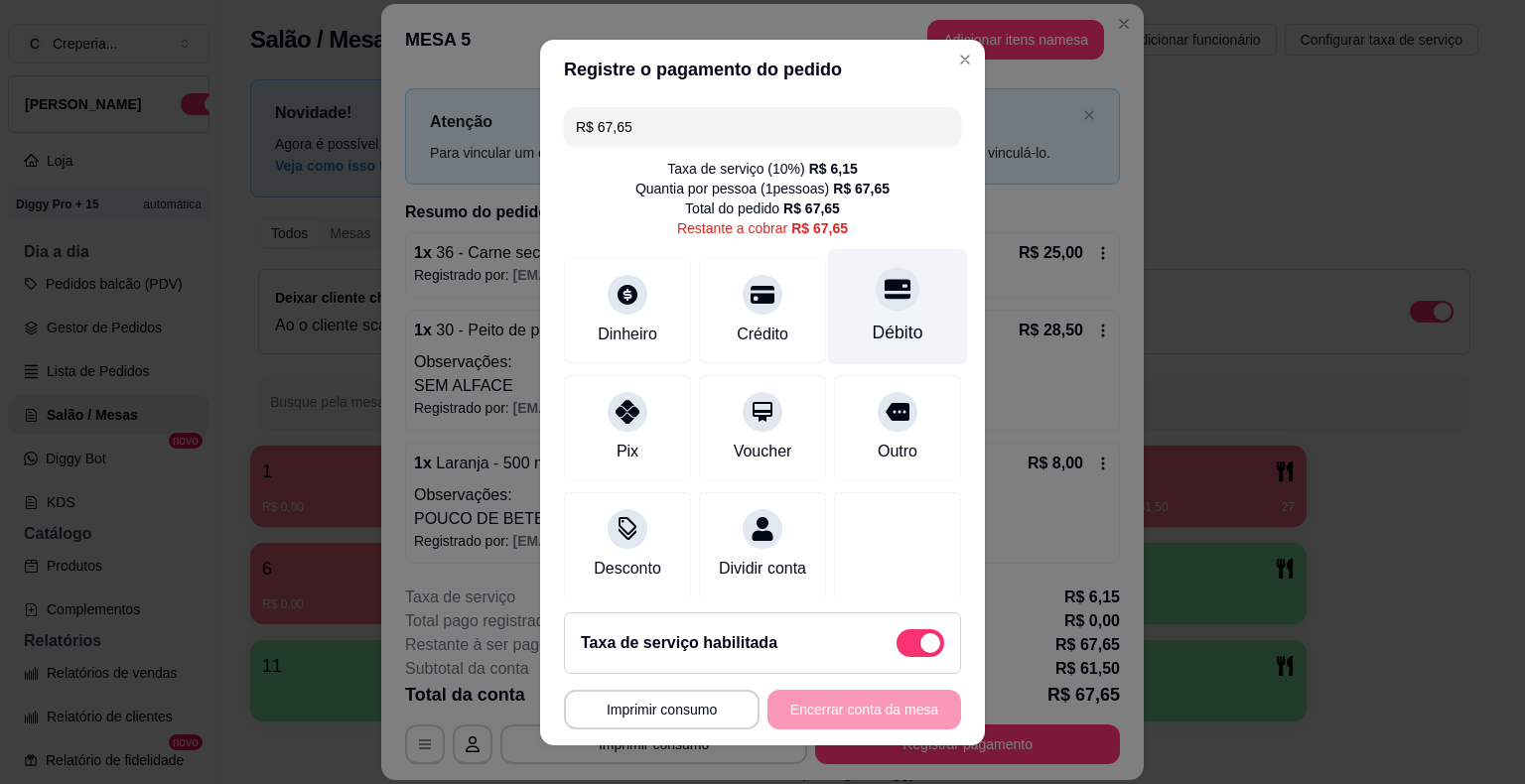 click on "Débito" at bounding box center (898, 306) 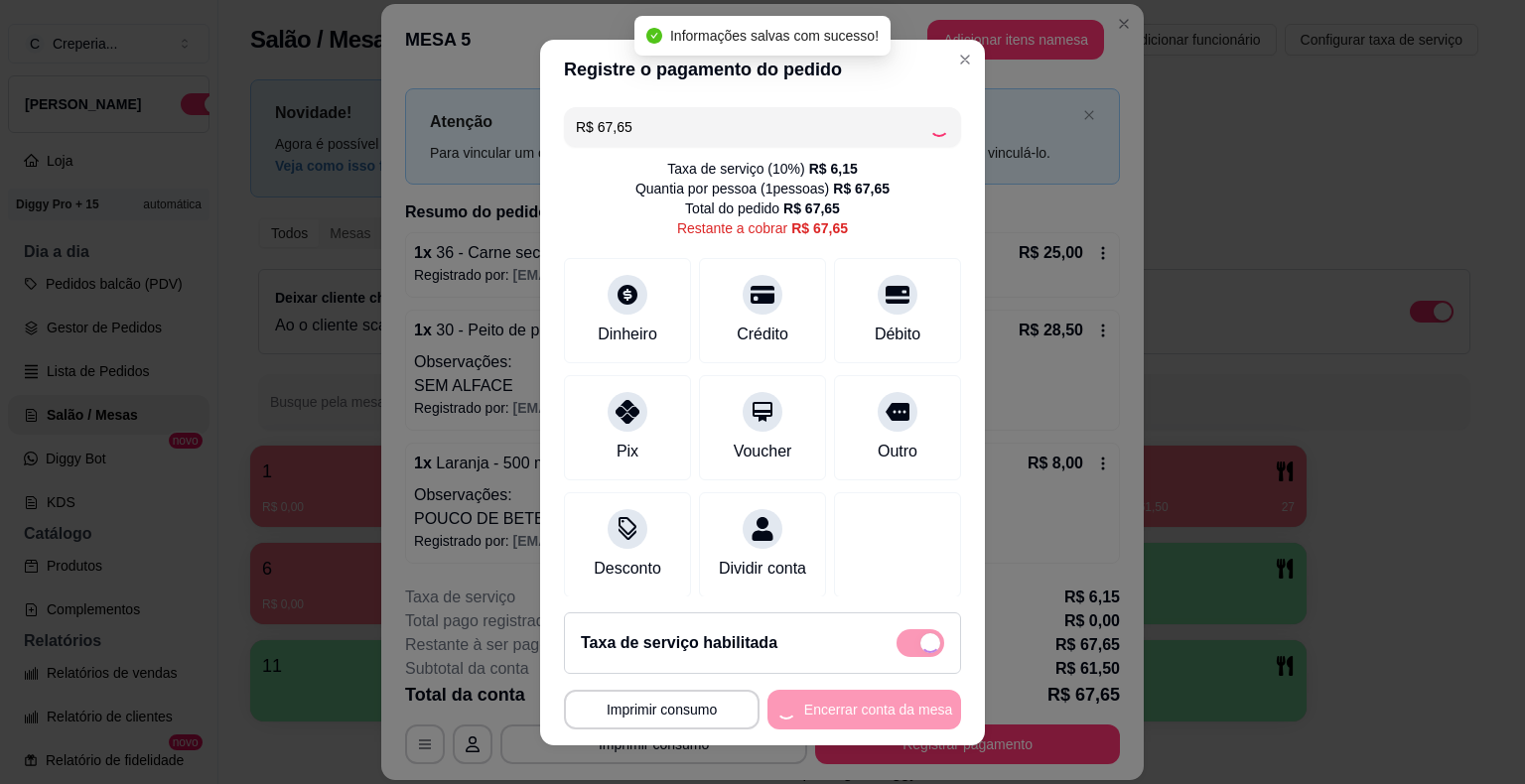 type on "R$ 0,00" 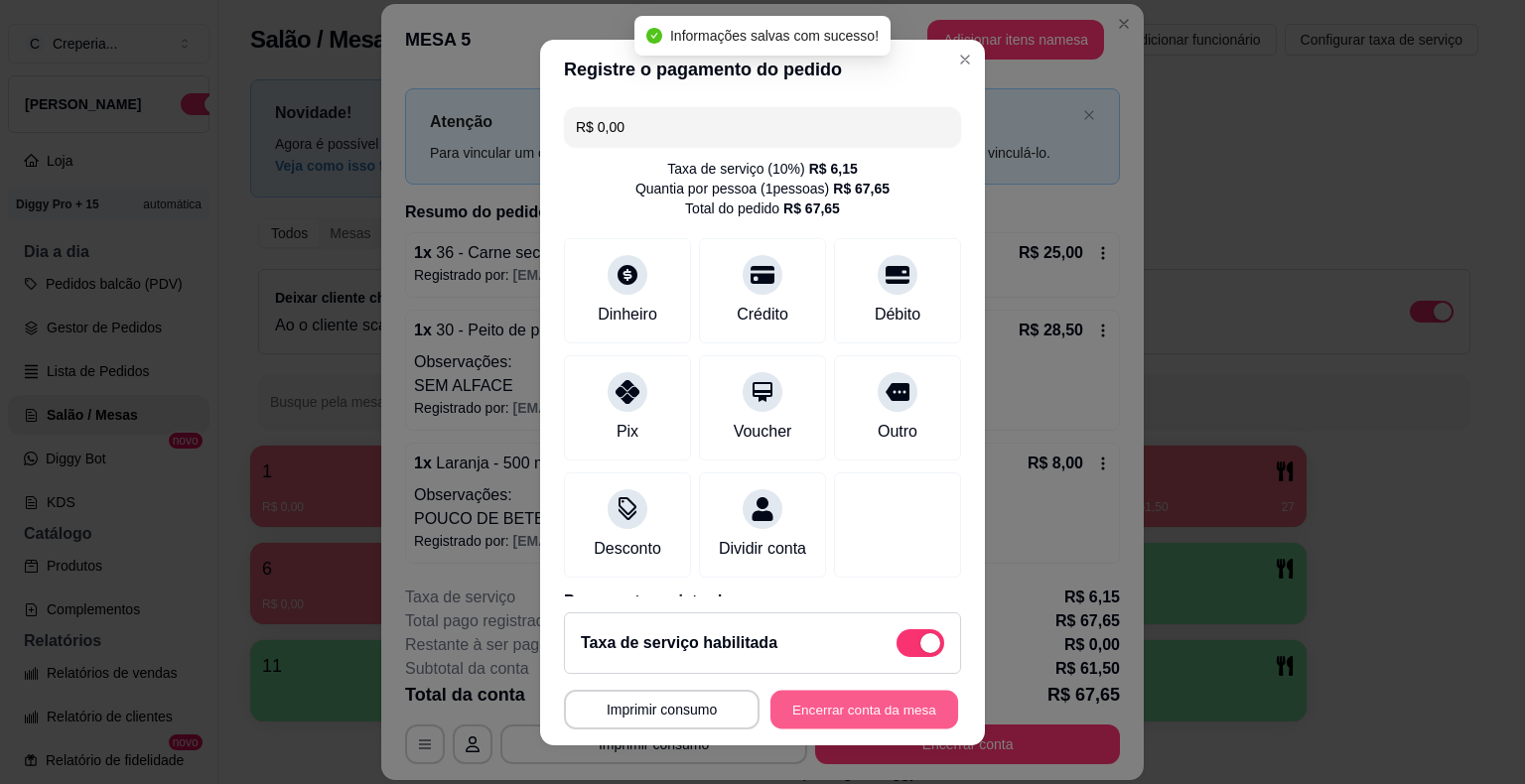 click on "Encerrar conta da mesa" at bounding box center [864, 709] 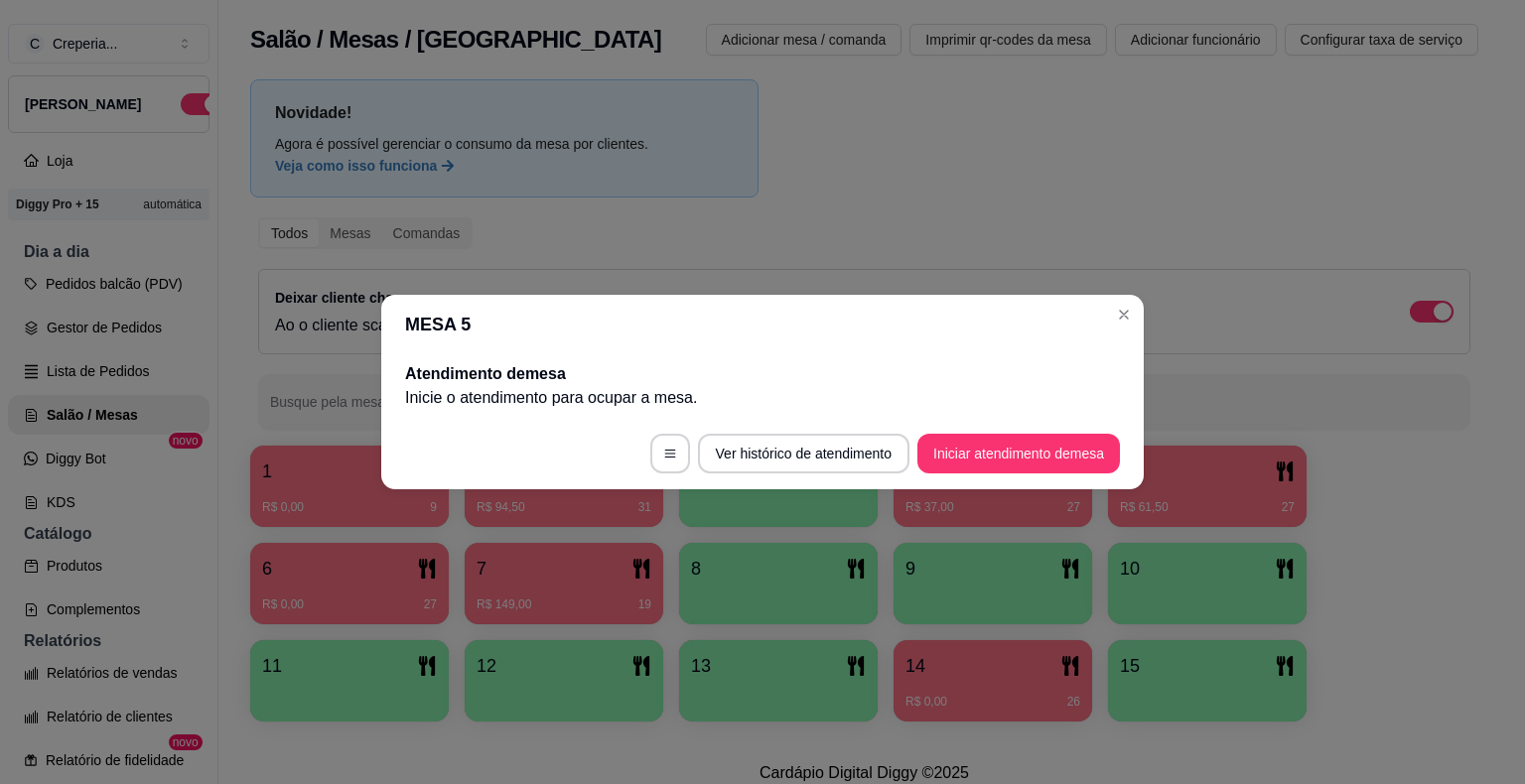scroll, scrollTop: 0, scrollLeft: 0, axis: both 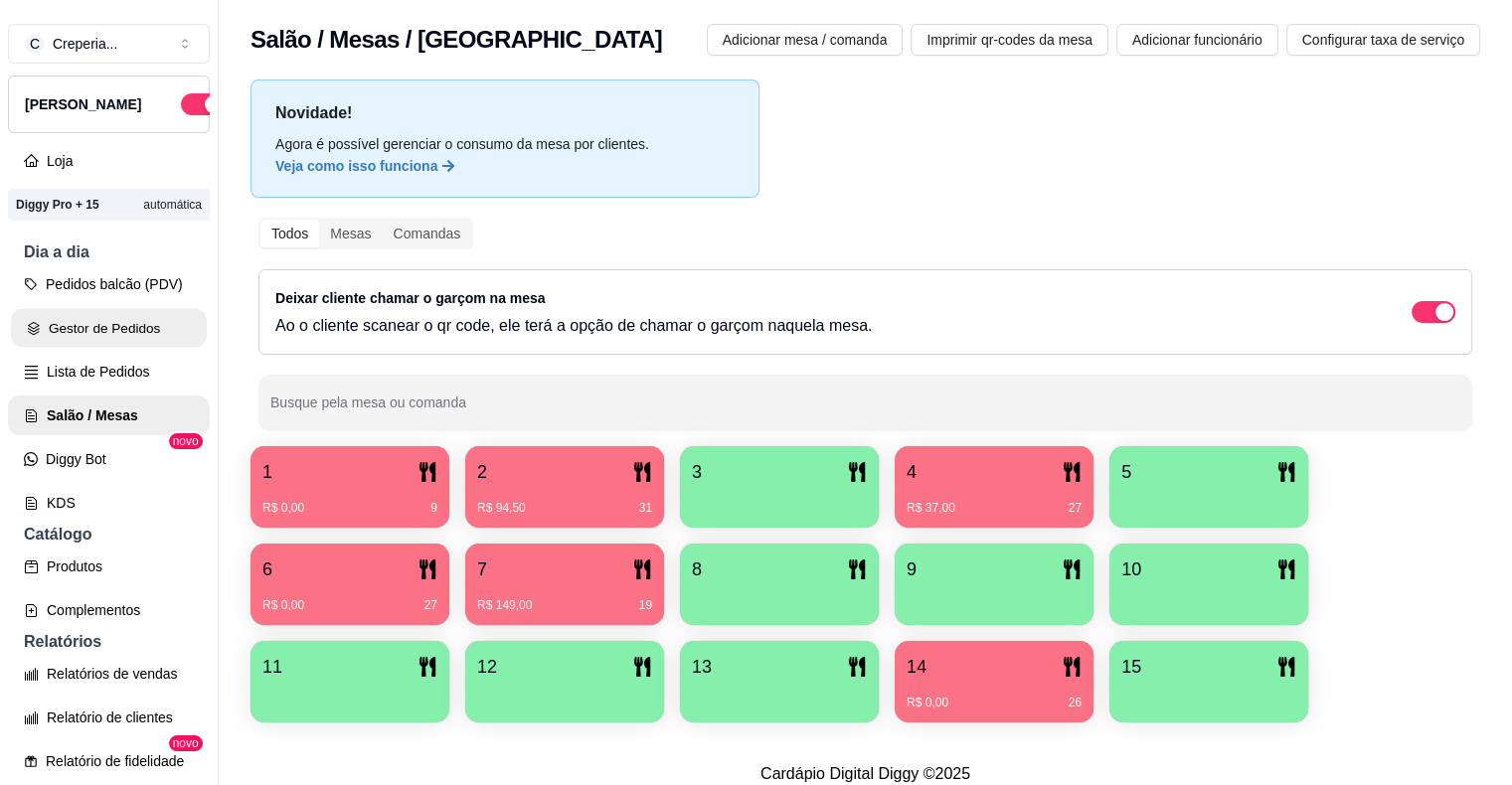 click on "Gestor de Pedidos" at bounding box center [108, 328] 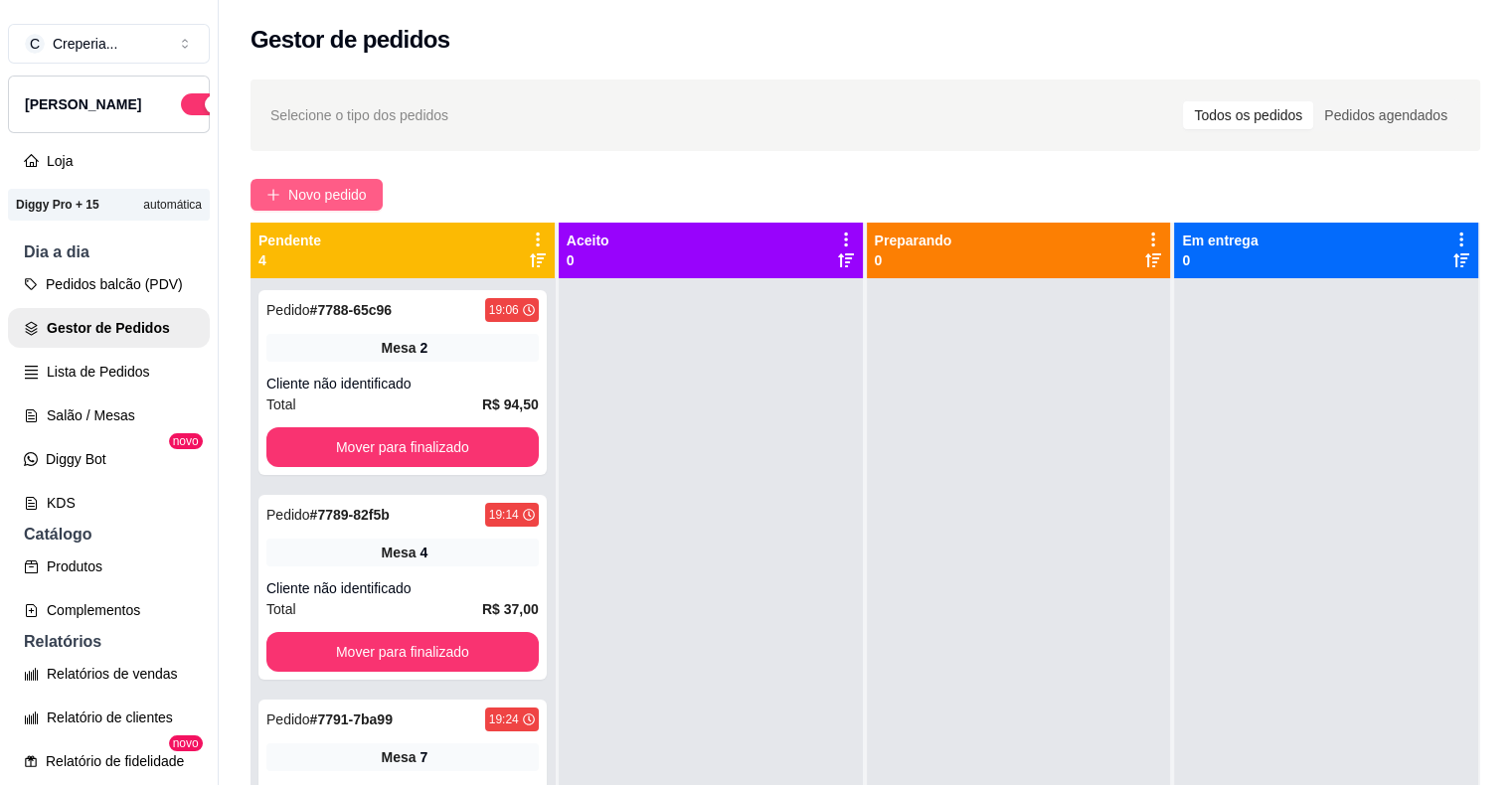 click on "Novo pedido" at bounding box center [327, 195] 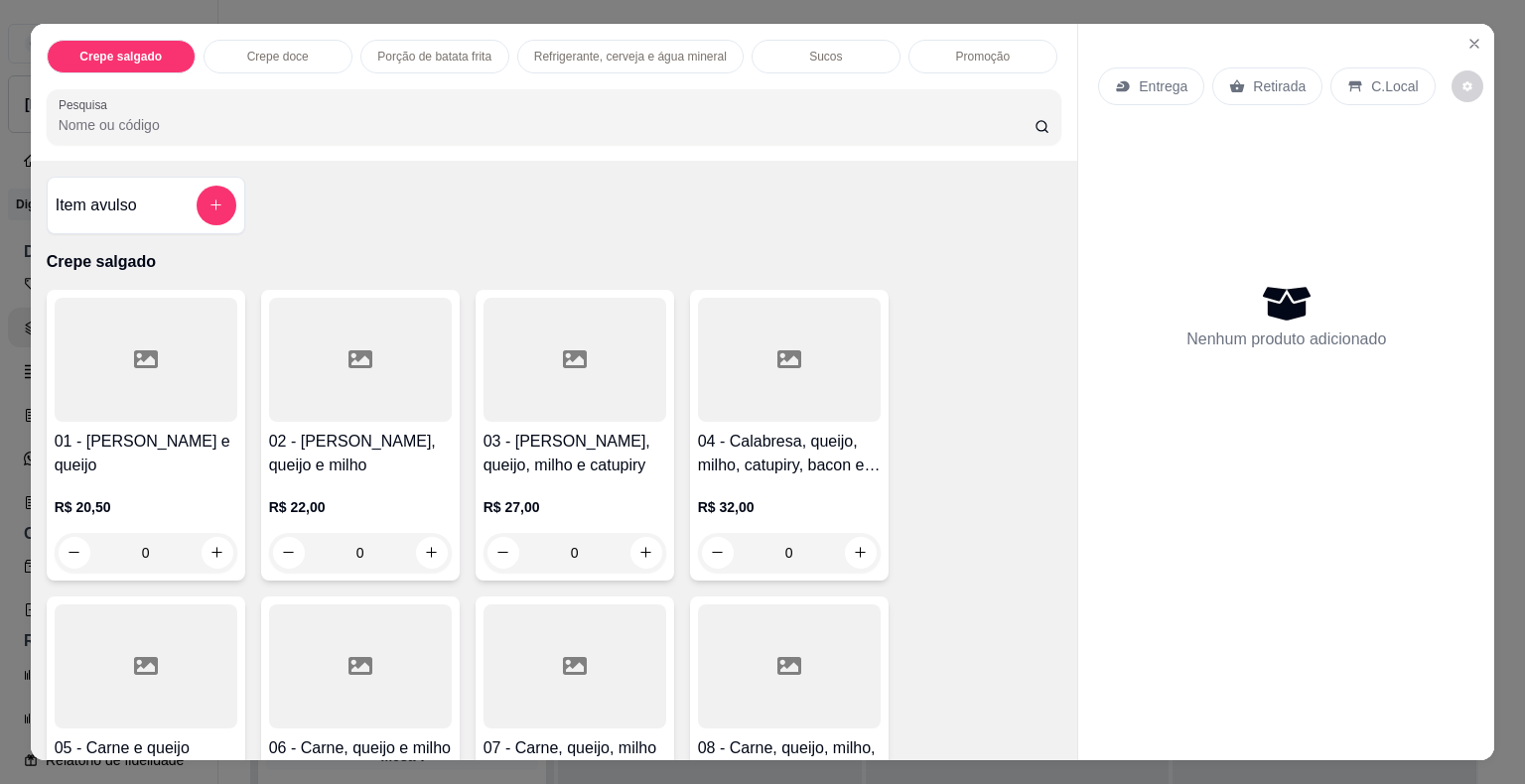 click on "Pesquisa" at bounding box center [546, 125] 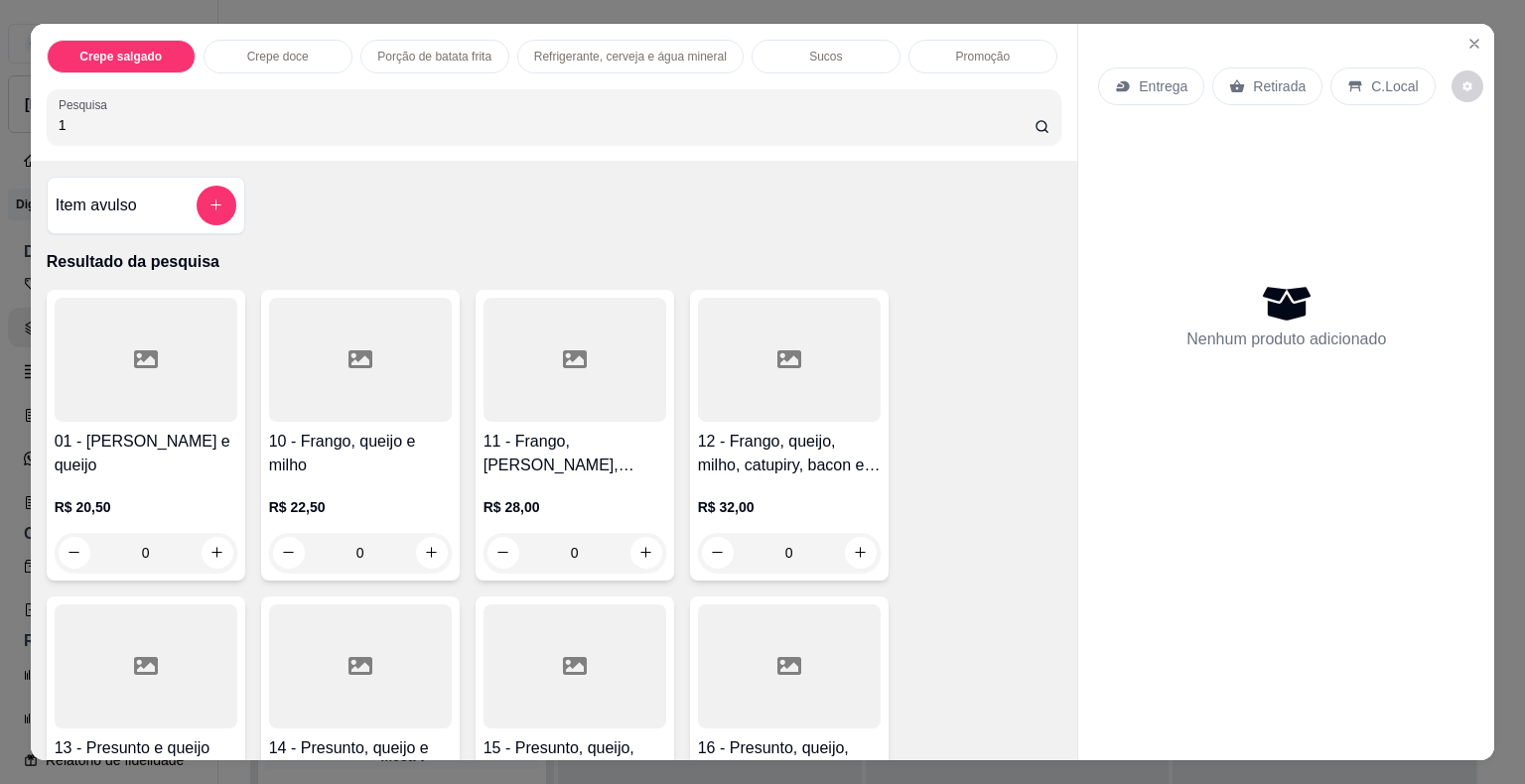 type on "1" 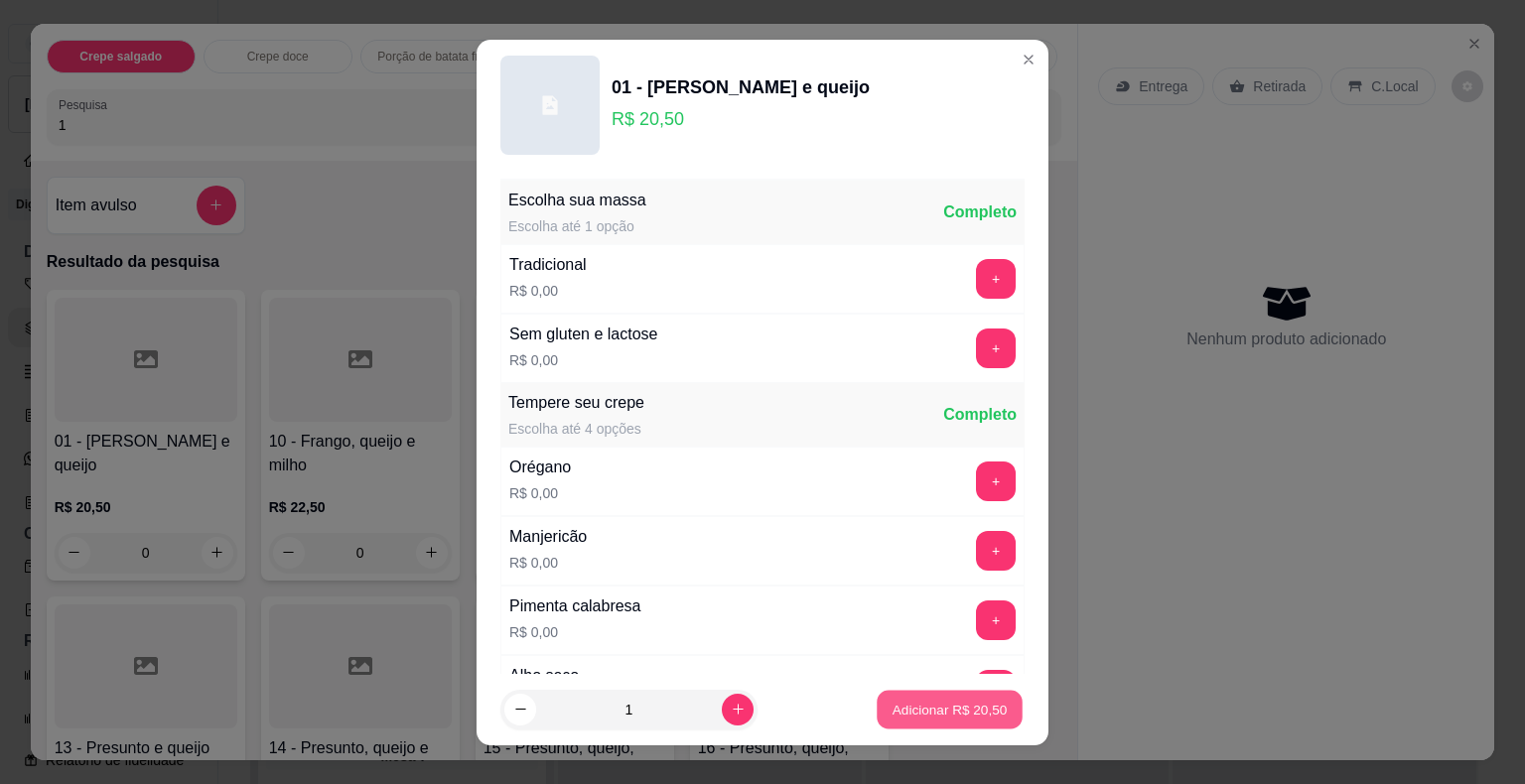 click on "Adicionar   R$ 20,50" at bounding box center [950, 709] 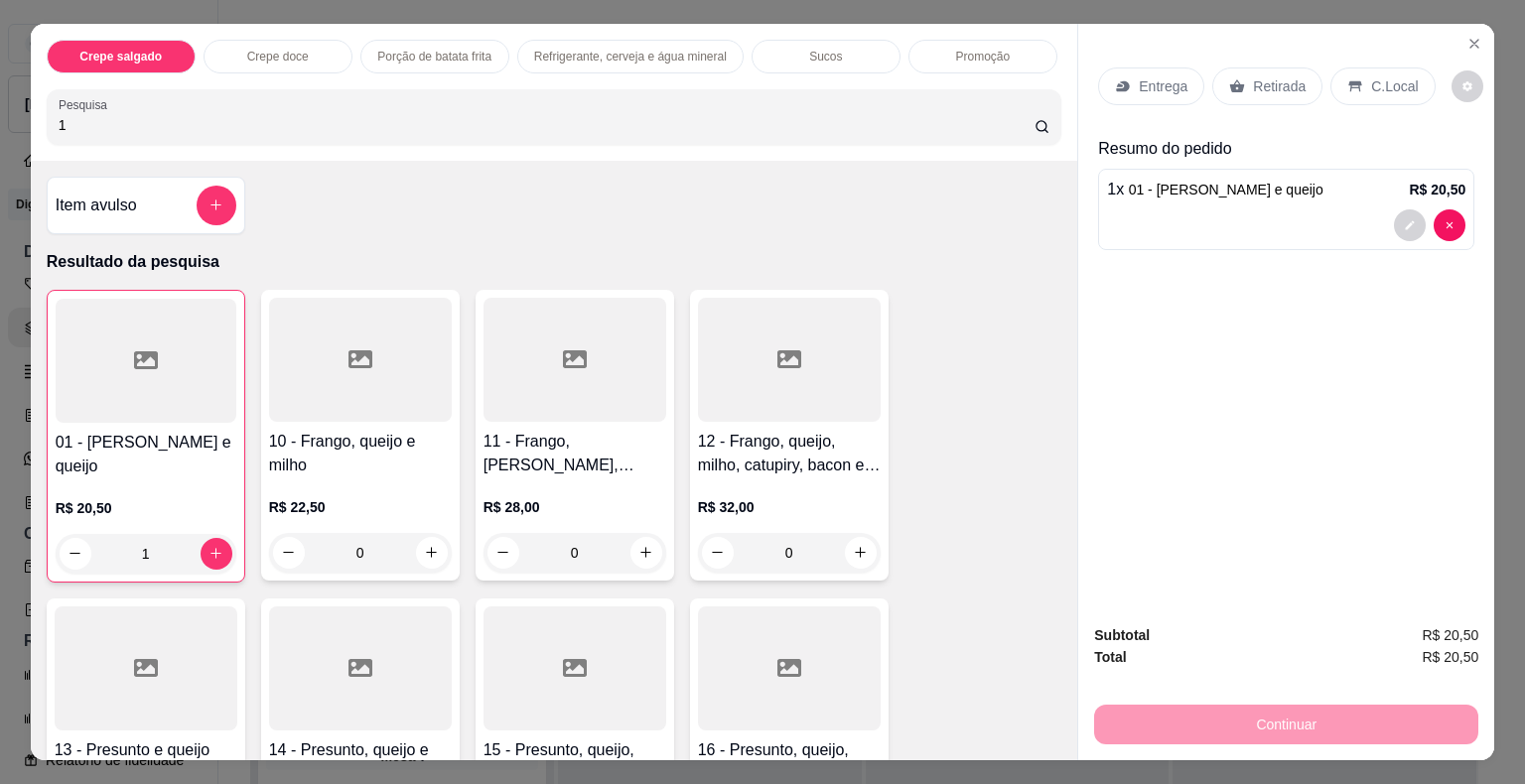 click on "Crepe salgado Crepe doce Porção de batata frita Refrigerante, cerveja e água mineral Sucos Promoção  Pesquisa 1 Item avulso Resultado da pesquisa 01 - Calabresa e queijo   R$ 20,50 1 10 - Frango, queijo e milho    R$ 22,50 0 11 - Frango, queijo, milho e catupiry    R$ 28,00 0 12 - Frango, queijo, milho, catupiry, bacon e ovo    R$ 32,00 0 13 - Presunto e queijo    R$ 20,50 0 14 - Presunto, queijo e milho    R$ 22,00 0 15 - Presunto, queijo, milho e catupiry    R$ 28,00 0 16 - Presunto, queijo, milho, catupiry, bacon e ovo    R$ 32,00 0 17 - Atum e queijo    R$ 22,00 0 18 - Atum, queijo e milho    R$ 23,50 0 19 - Atum, queijo, milho e catupiry    R$ 28,00 0 21 - Atum, queijo, milho, catupiry, bacon e ovo    R$ 33,00 0 31 - Lombo canadense, queijo, tomate, azeitona e manjericão   R$ 27,00 0 41 - Bacon, queijo, milho, picles, tomate e alface   R$ 30,00 0 51 - Creme de ricota, Atum, milho, azeitona e alface    R$ 27,00 0 61 - Queijo minas, carne desfiada, cebola, tomate e alface    R$ 32,00" at bounding box center (762, 392) 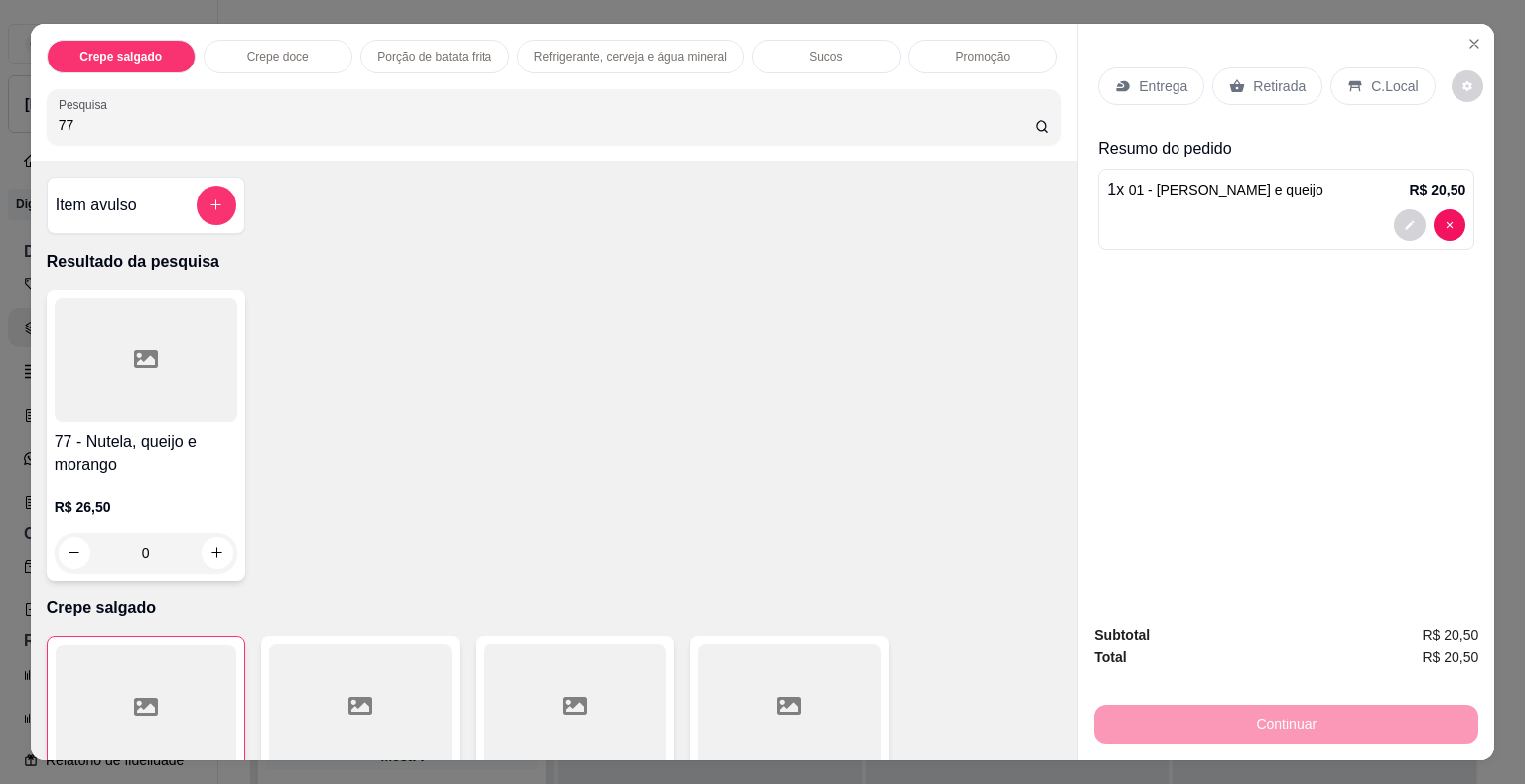 type on "77" 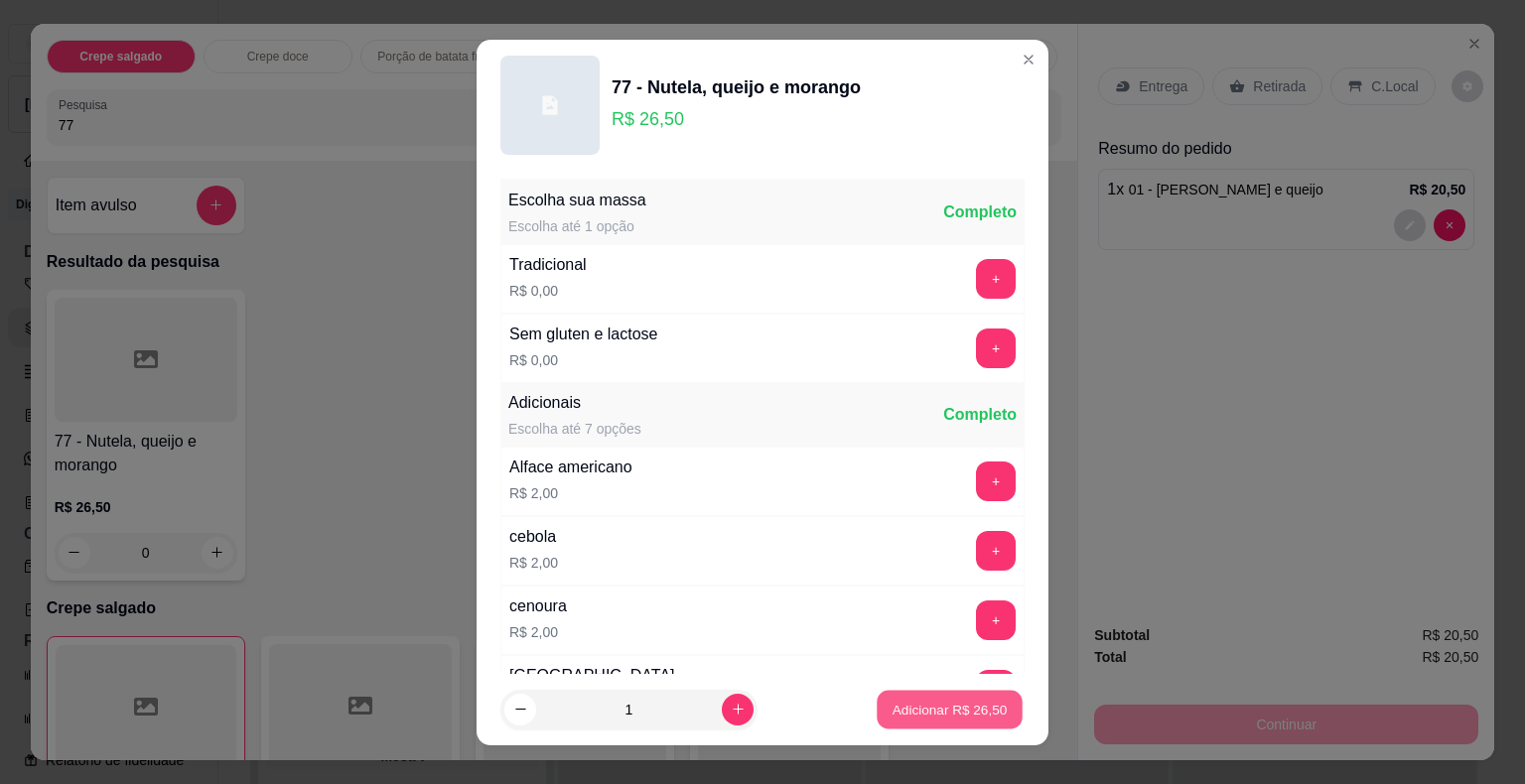 click on "Adicionar   R$ 26,50" at bounding box center (949, 709) 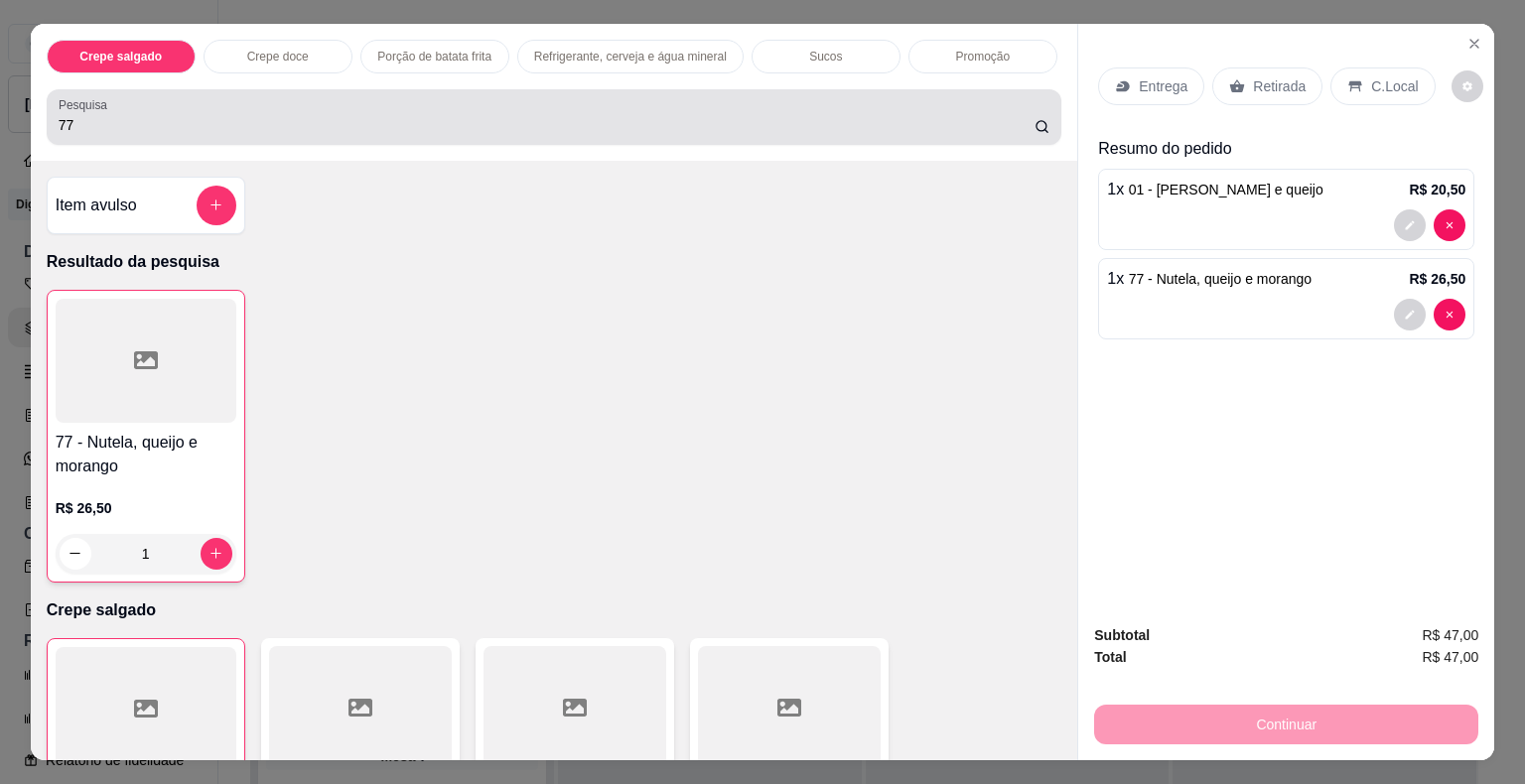 click on "77" at bounding box center (546, 125) 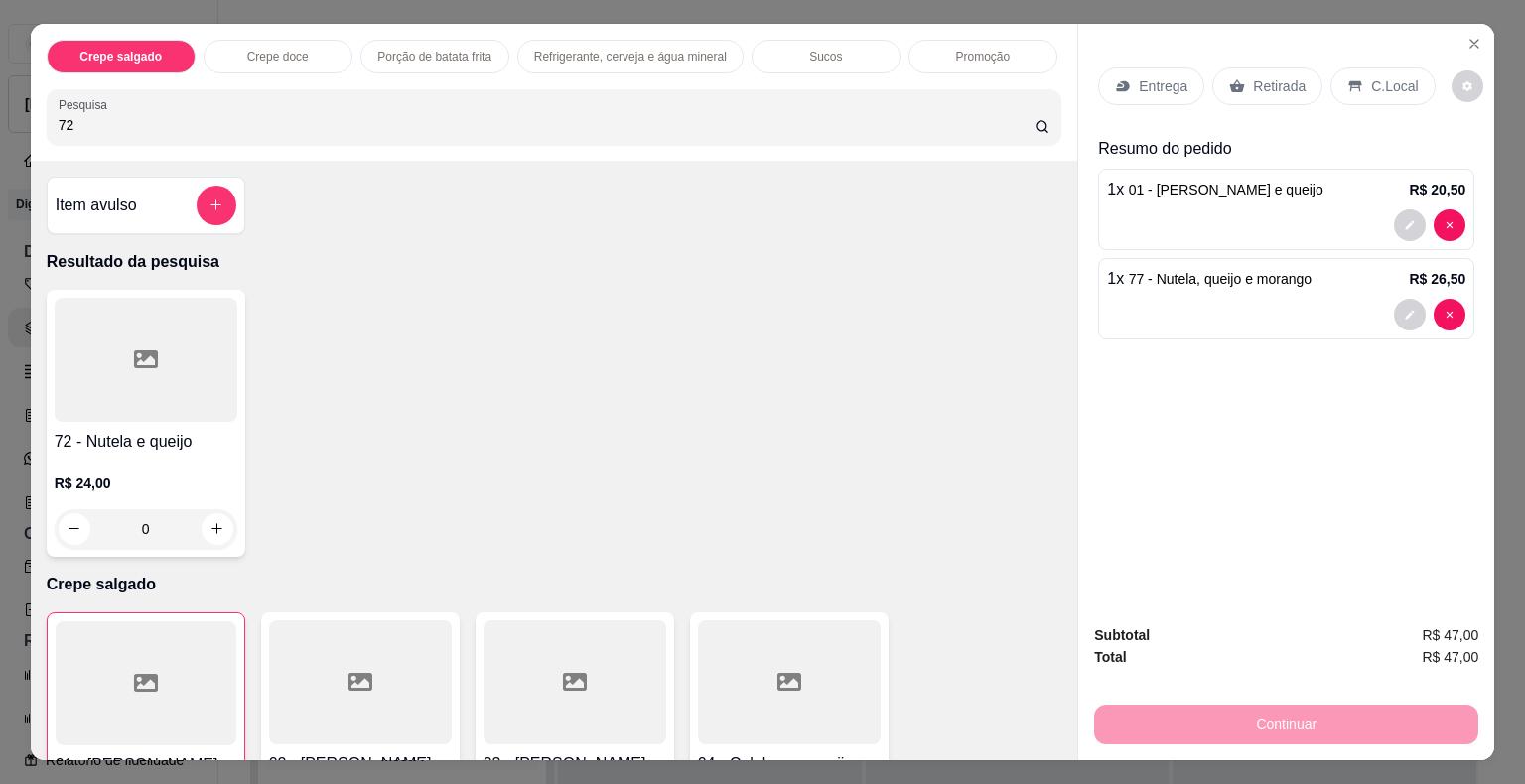 type on "72" 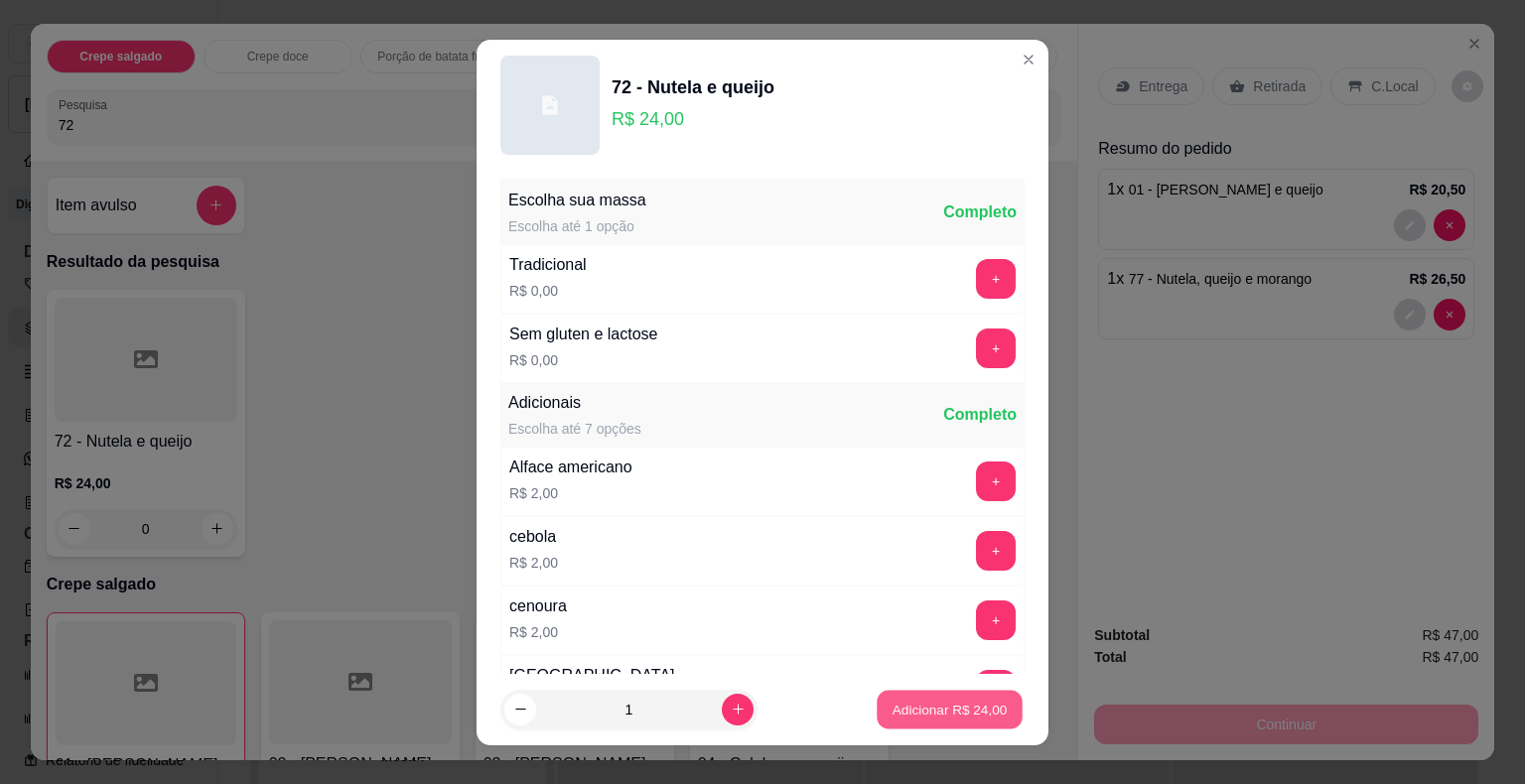 click on "Adicionar   R$ 24,00" at bounding box center [950, 709] 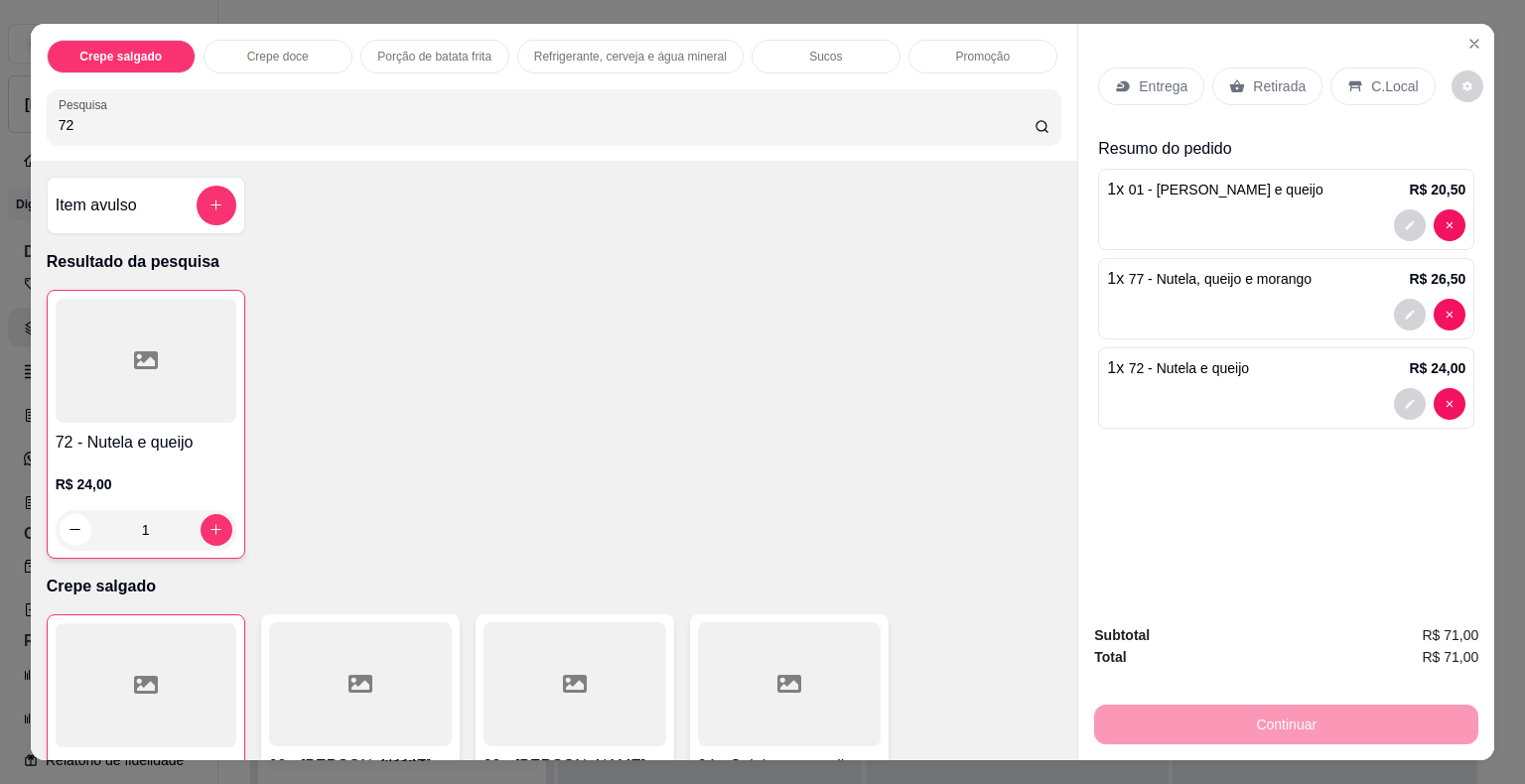 drag, startPoint x: 92, startPoint y: 123, endPoint x: 24, endPoint y: 123, distance: 68 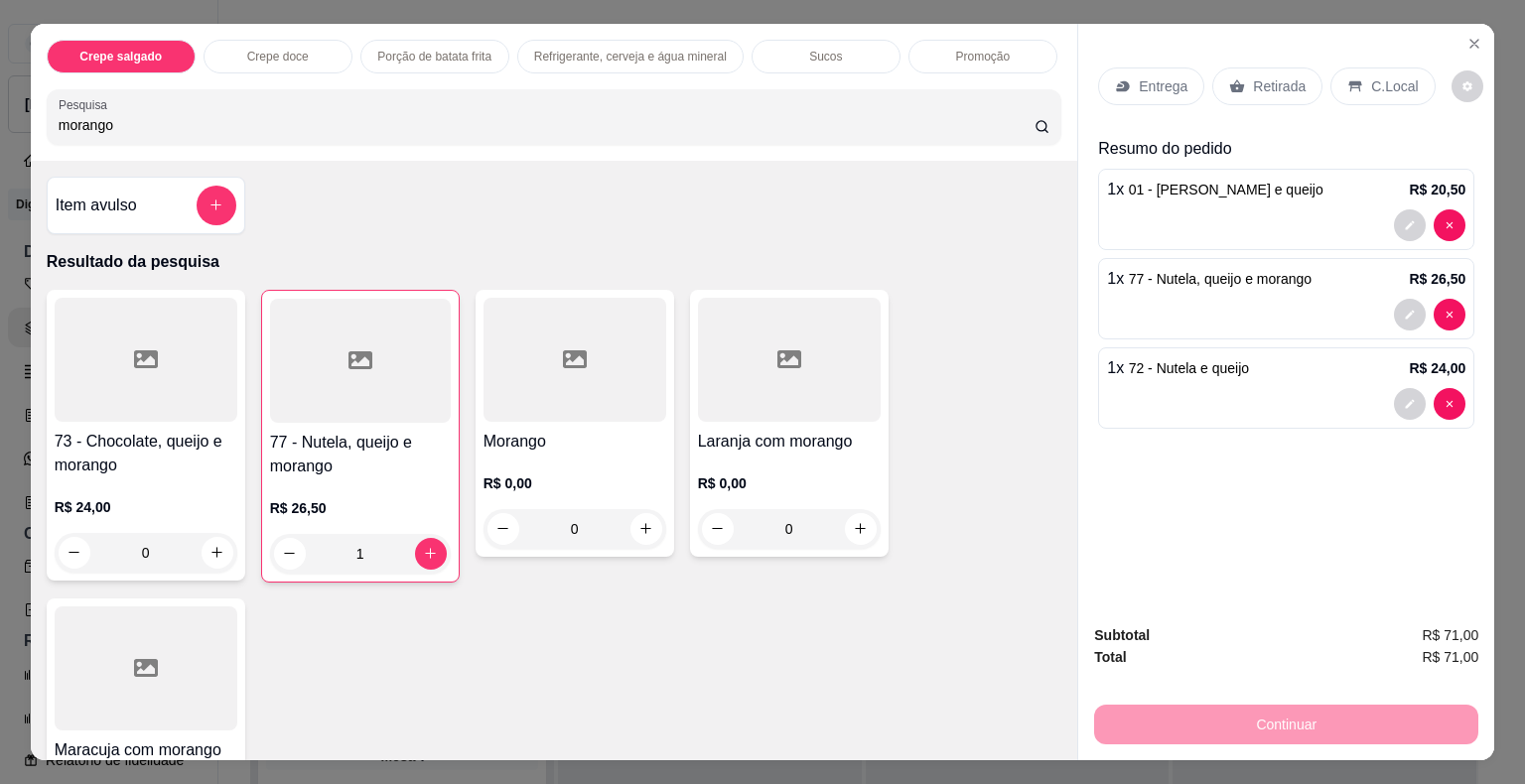 type on "morango" 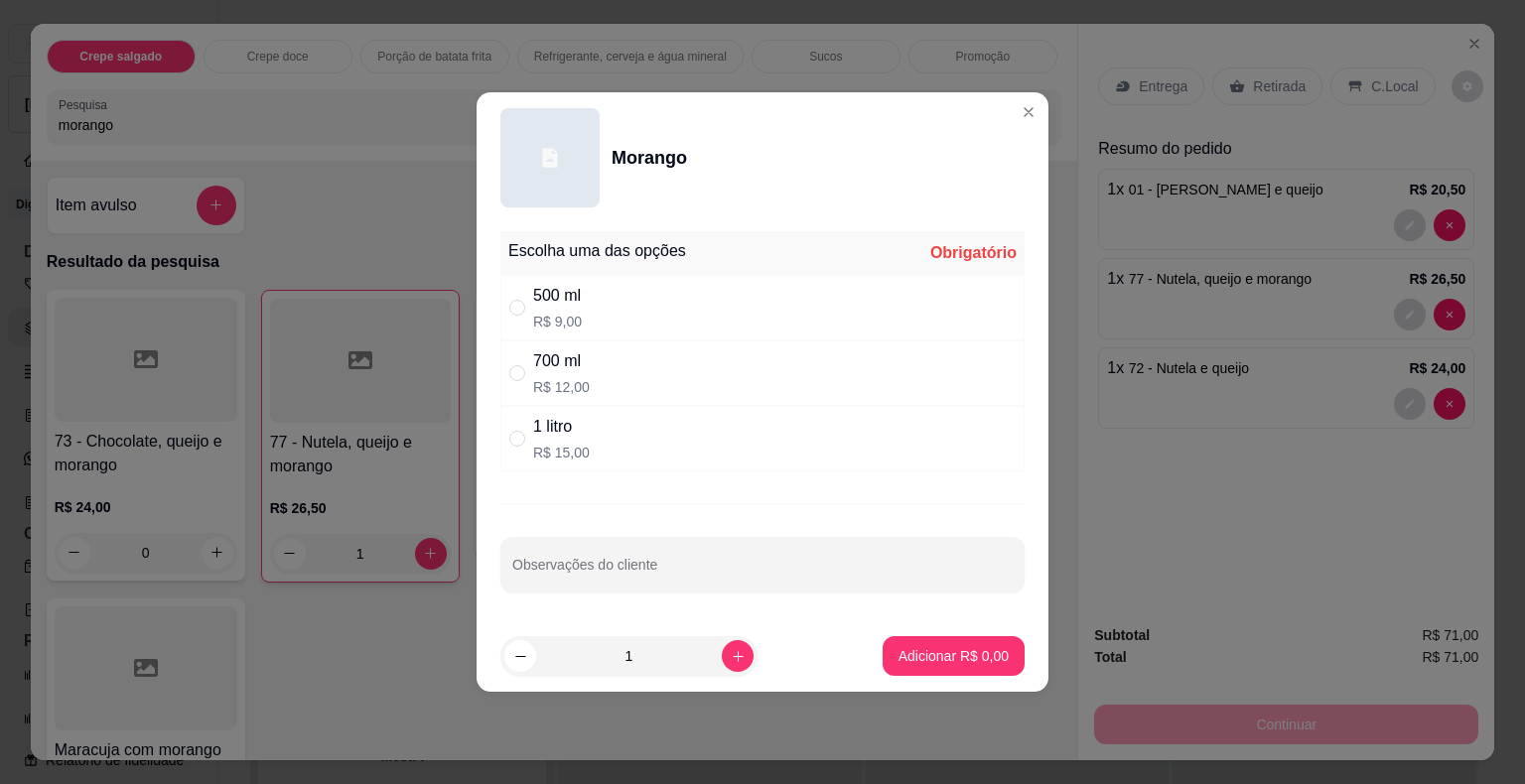 click on "1 litro  R$ 15,00" at bounding box center [762, 439] 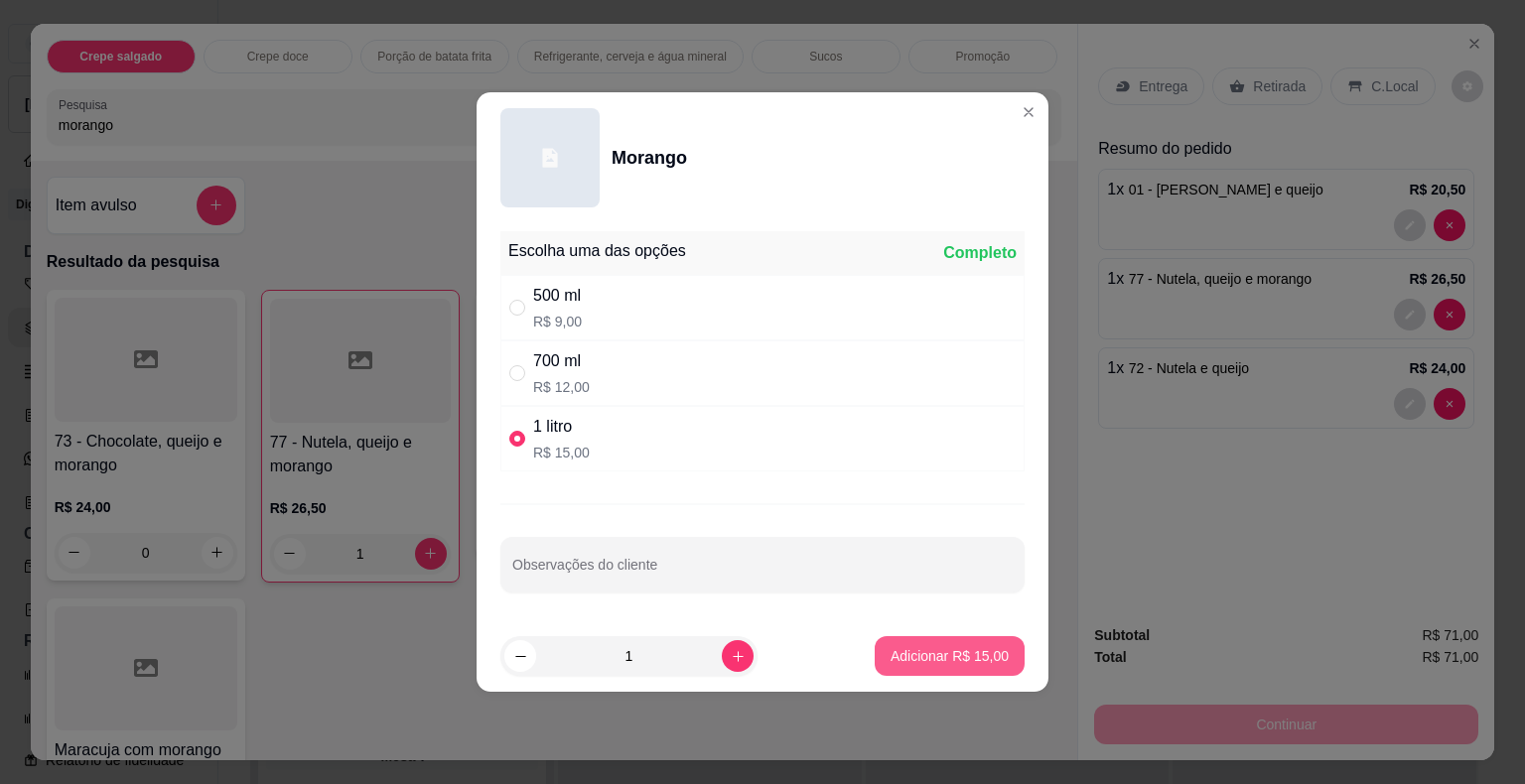 click on "Adicionar   R$ 15,00" at bounding box center (949, 656) 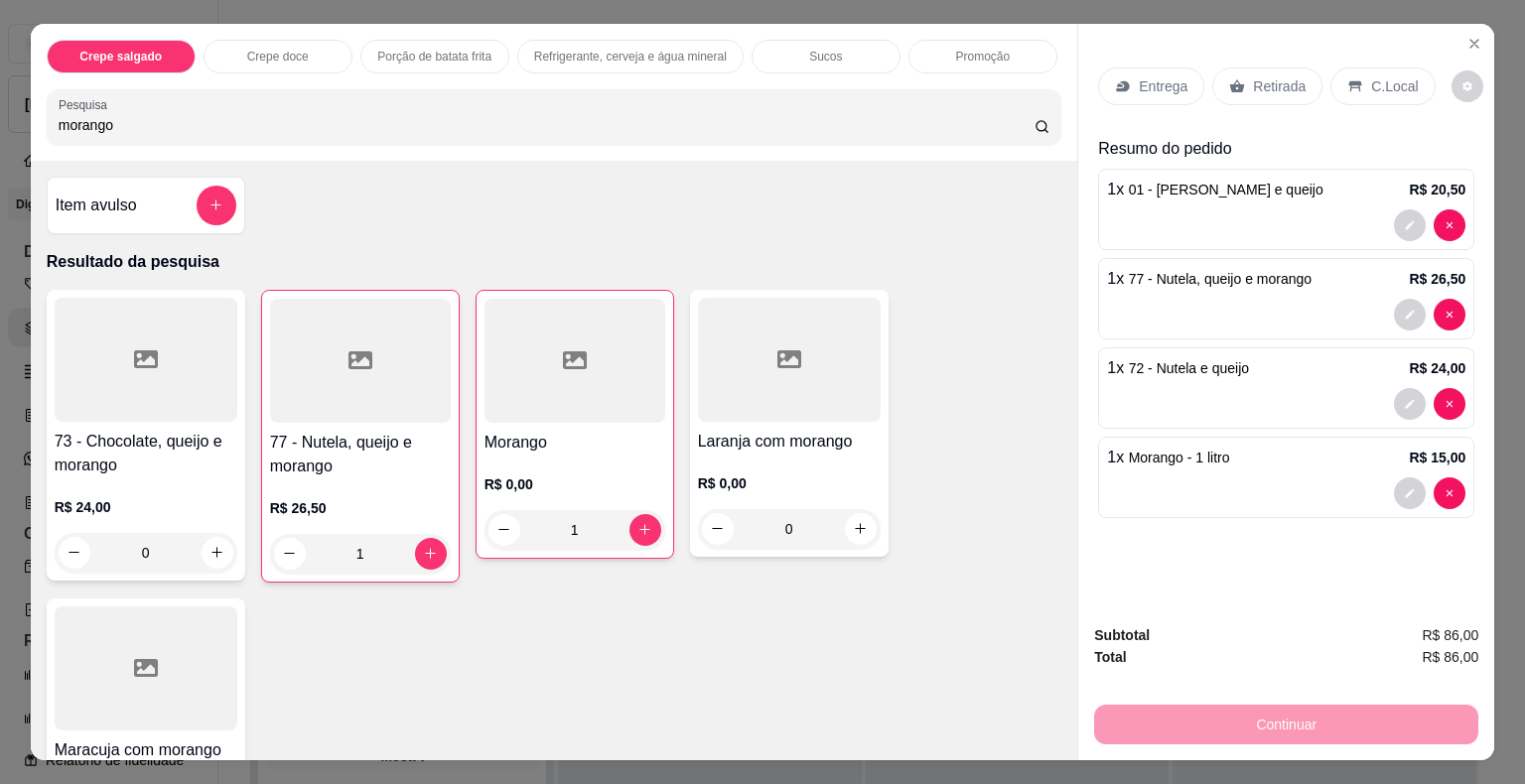 click on "Retirada" at bounding box center [1279, 86] 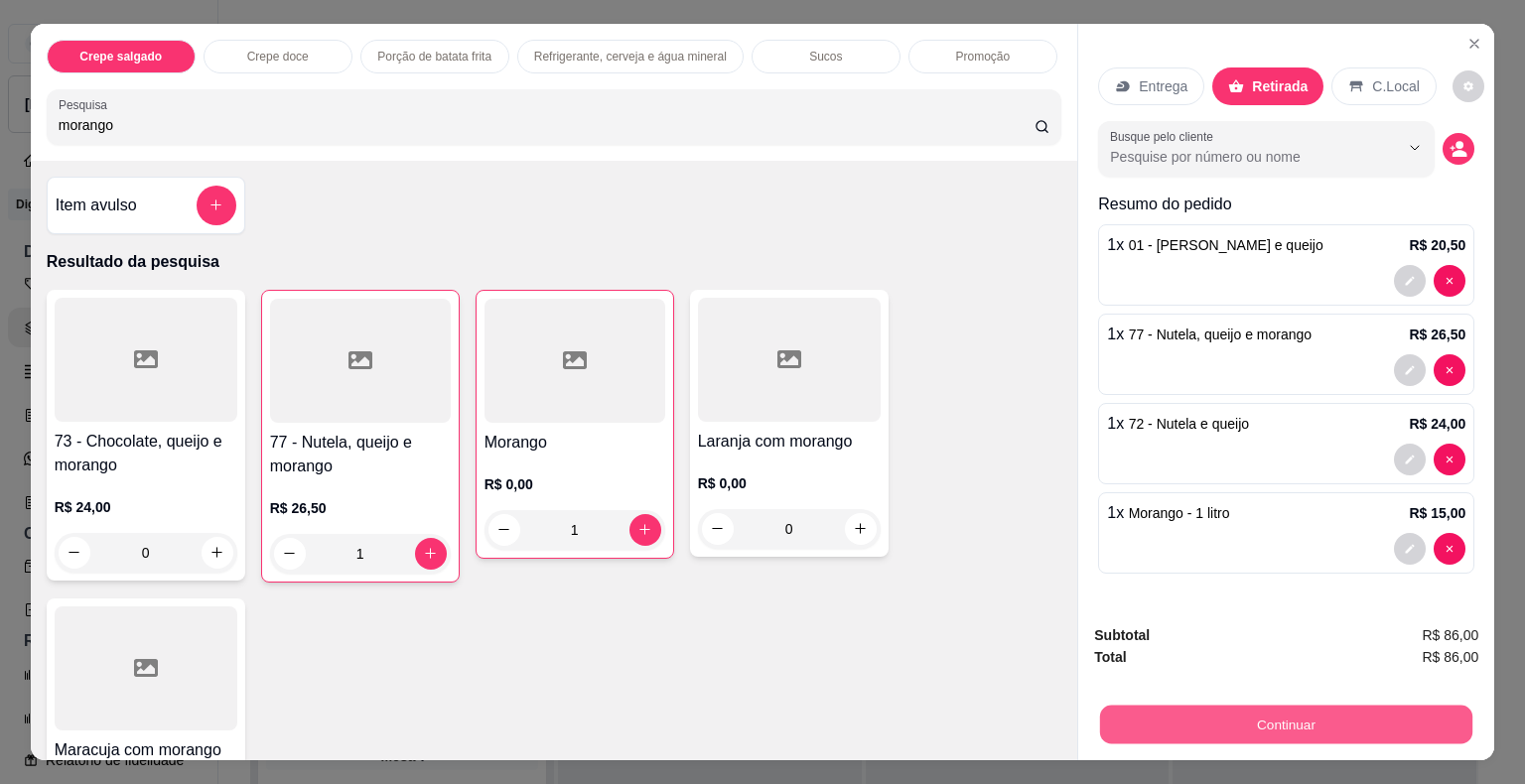 click on "Continuar" at bounding box center (1286, 724) 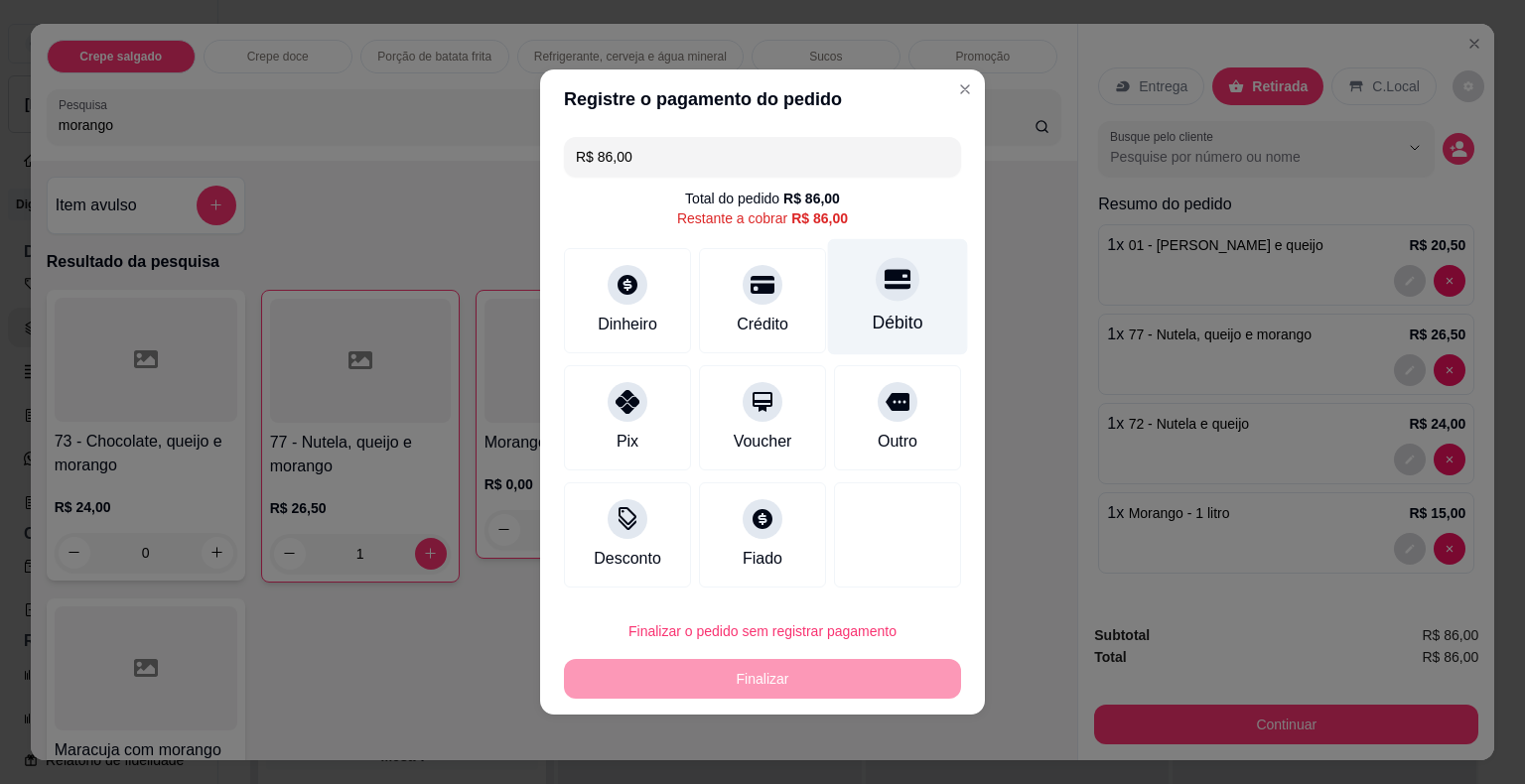 click at bounding box center [898, 279] 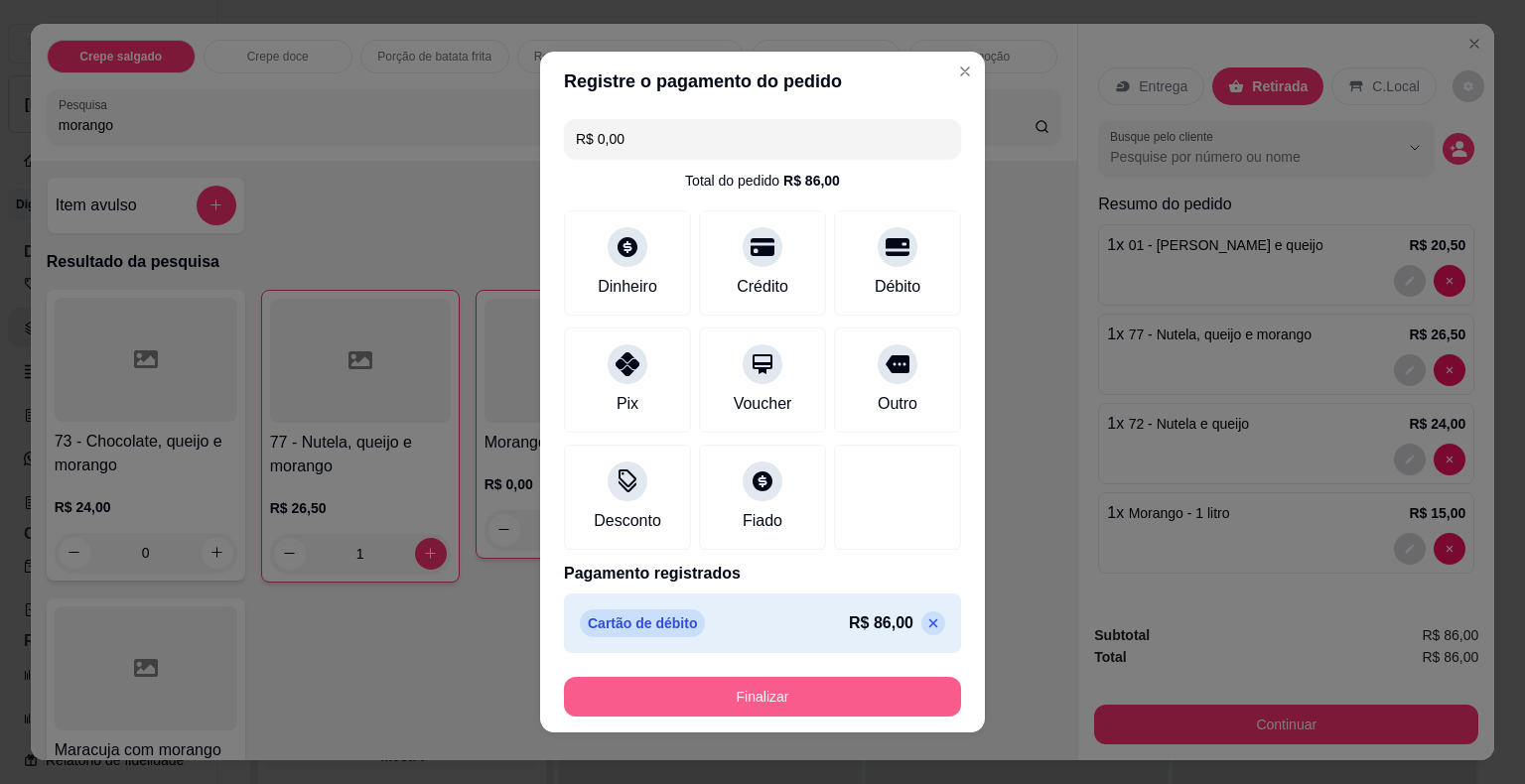 click on "Finalizar" at bounding box center (762, 697) 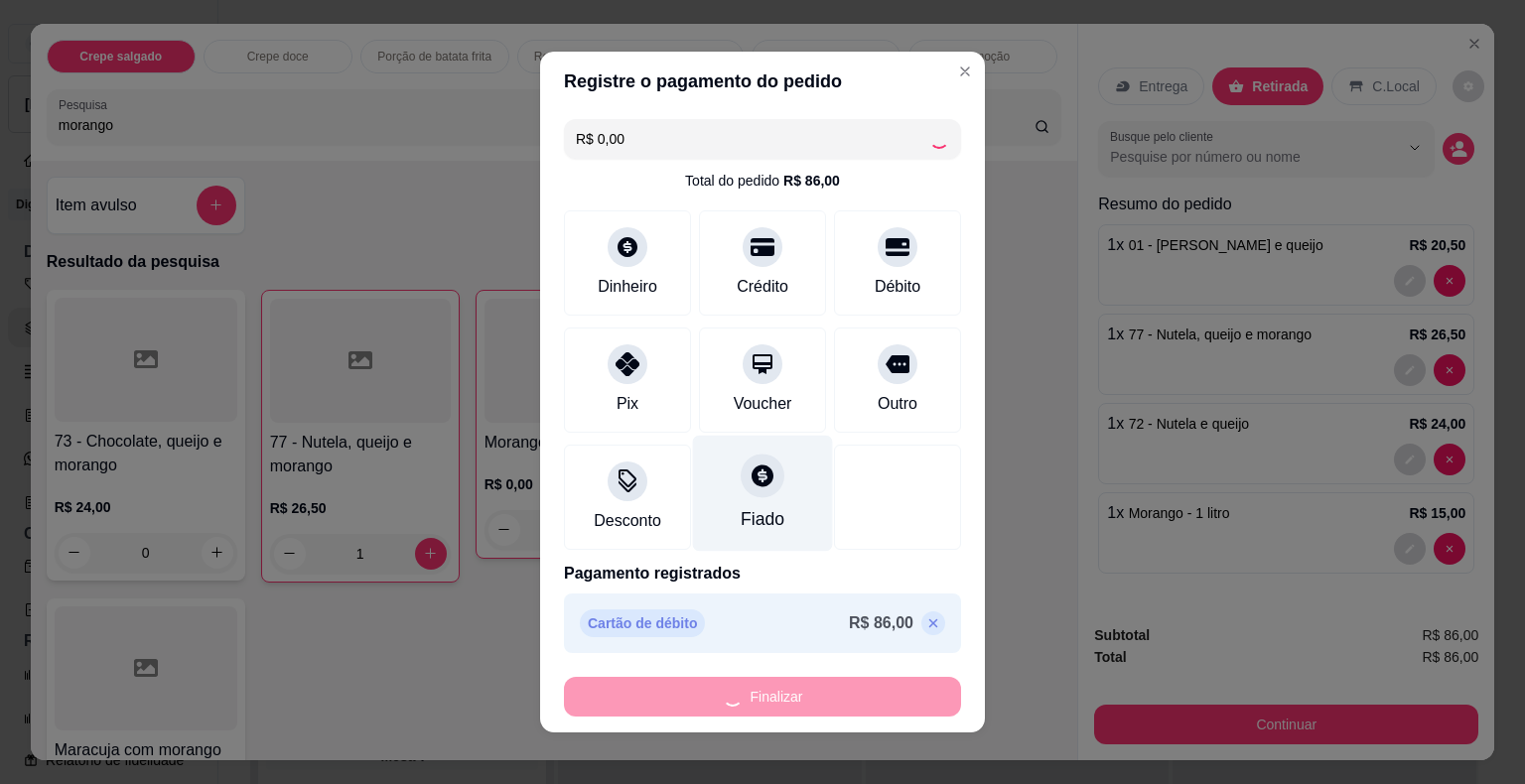 type on "0" 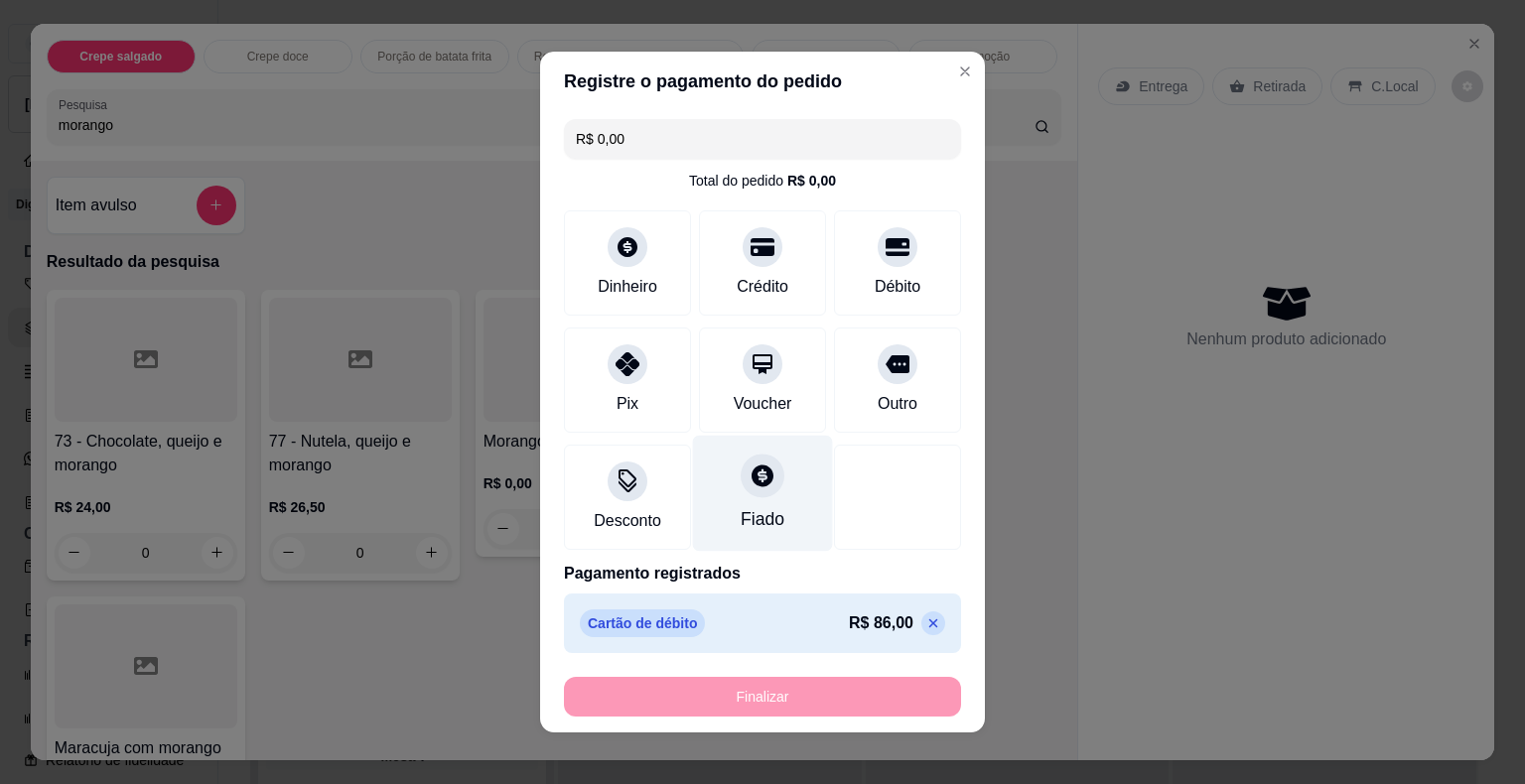 type on "-R$ 86,00" 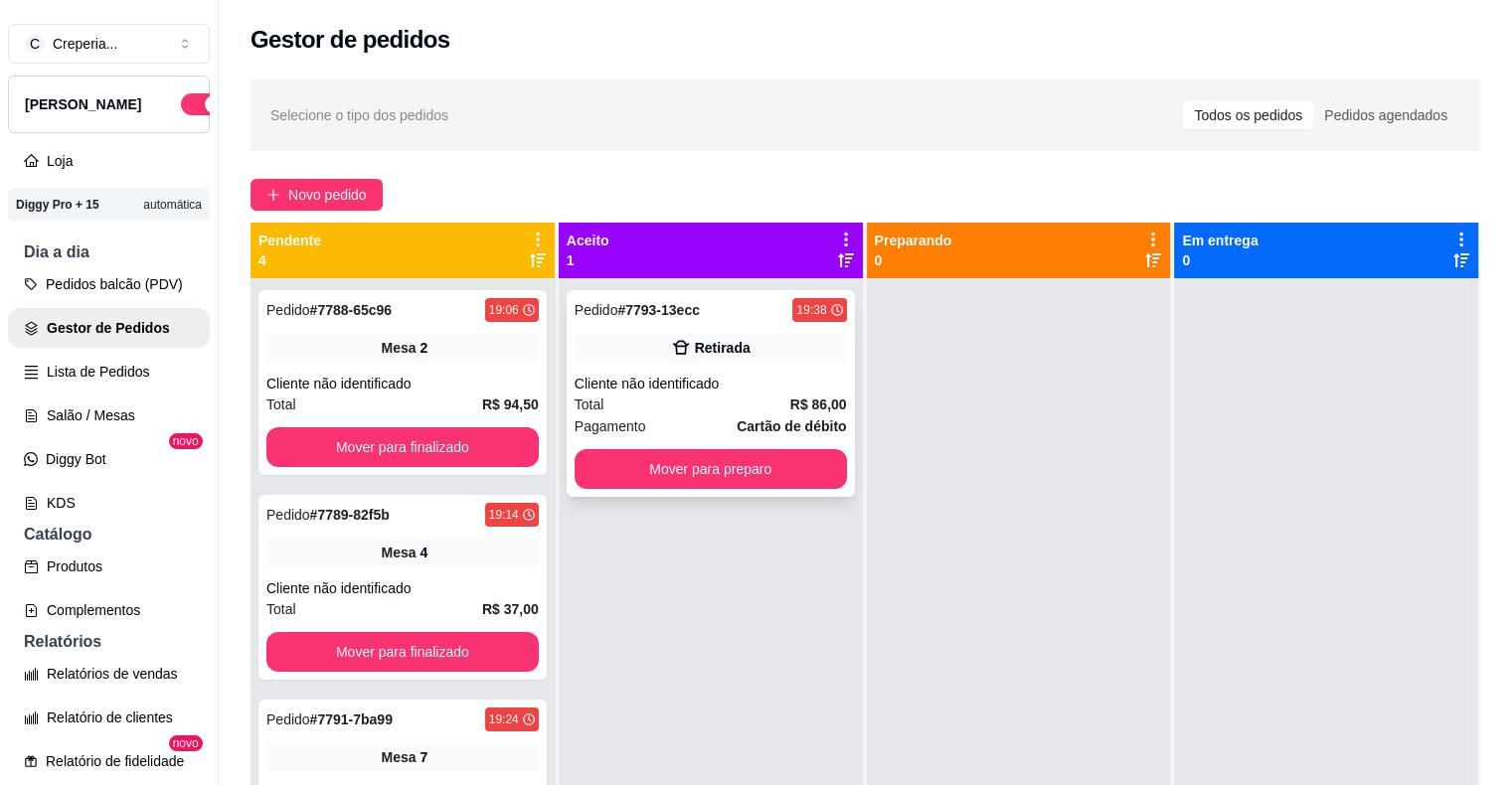 click on "Cliente não identificado" at bounding box center [711, 384] 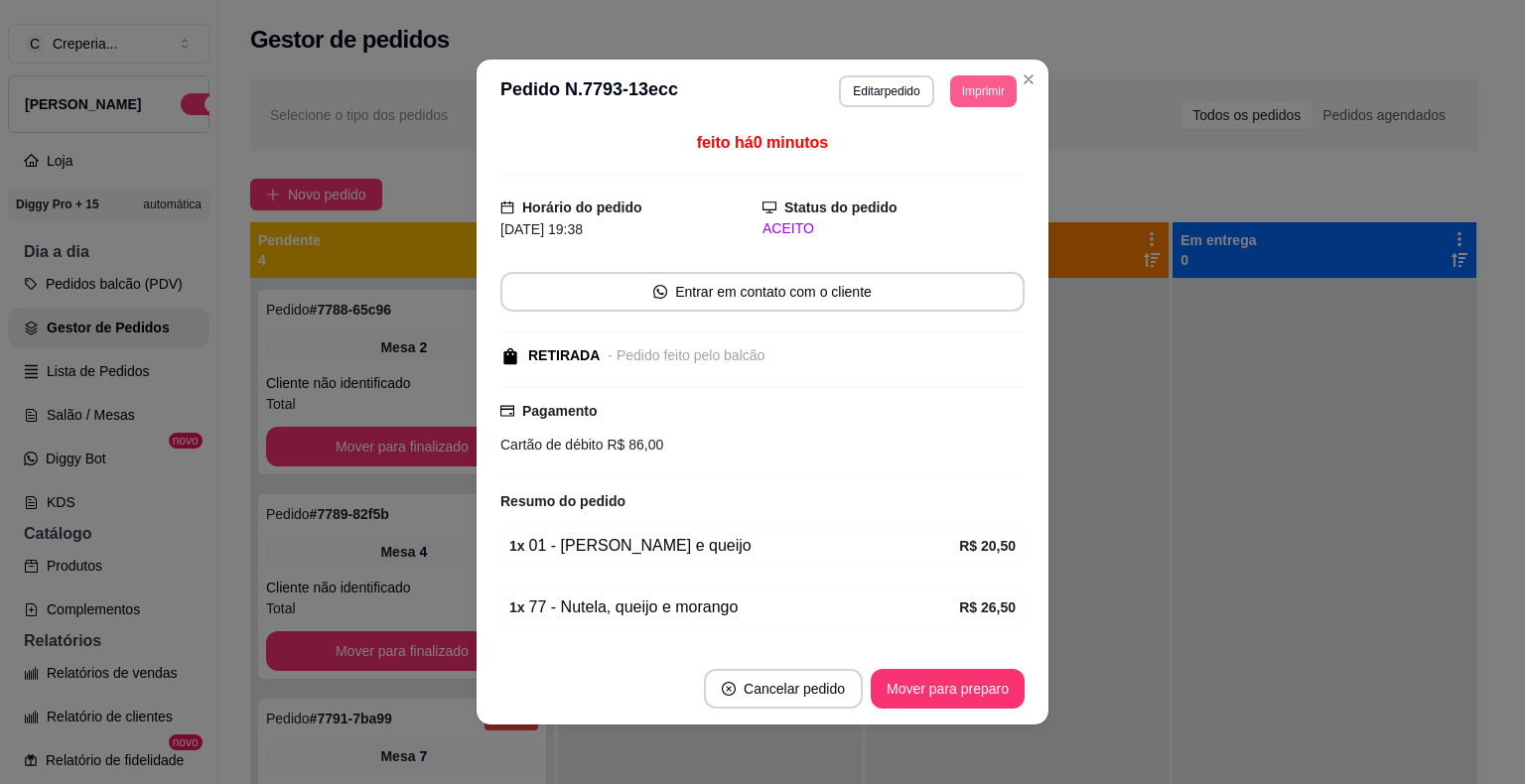 click on "Imprimir" at bounding box center [983, 91] 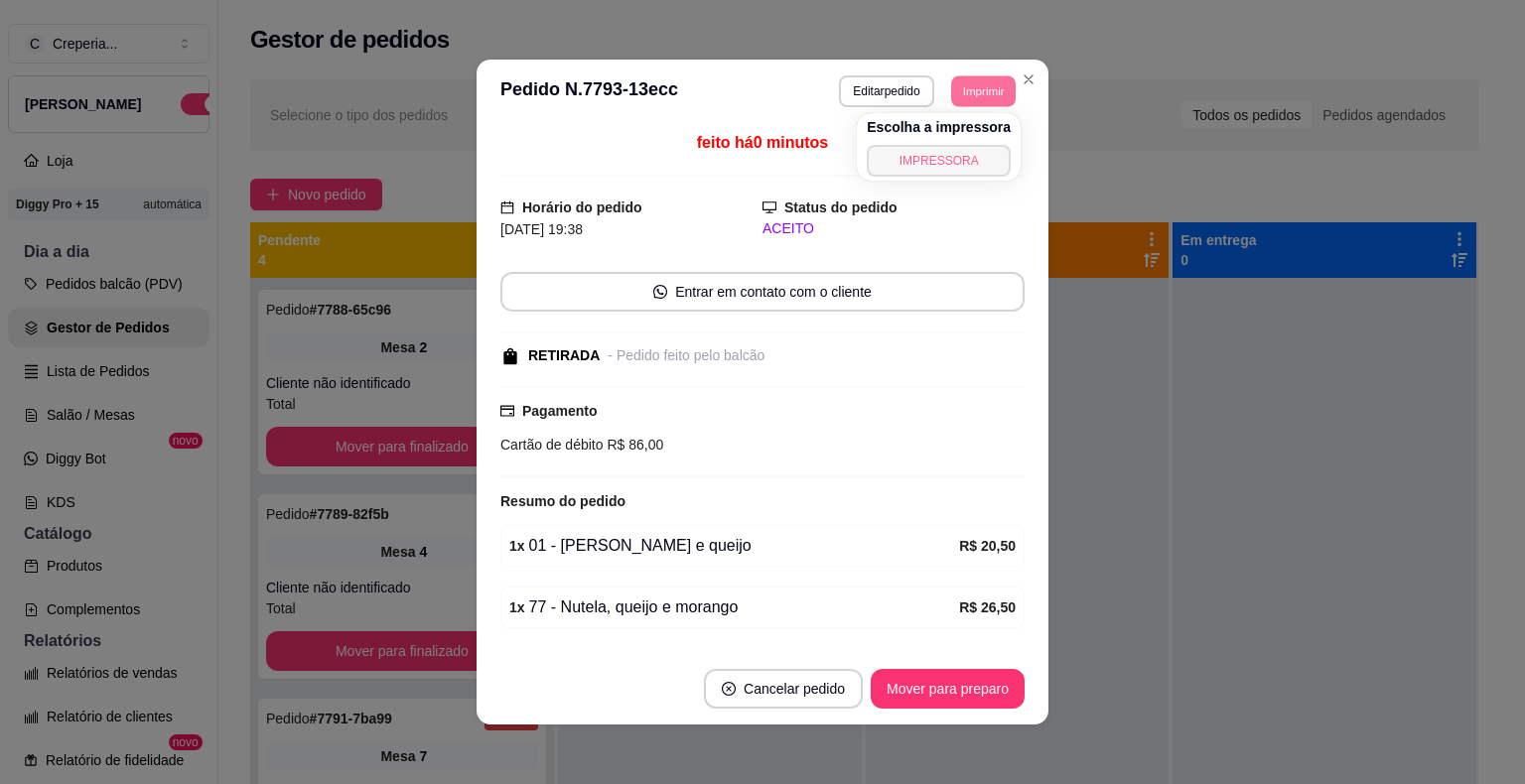 click on "IMPRESSORA" at bounding box center (938, 161) 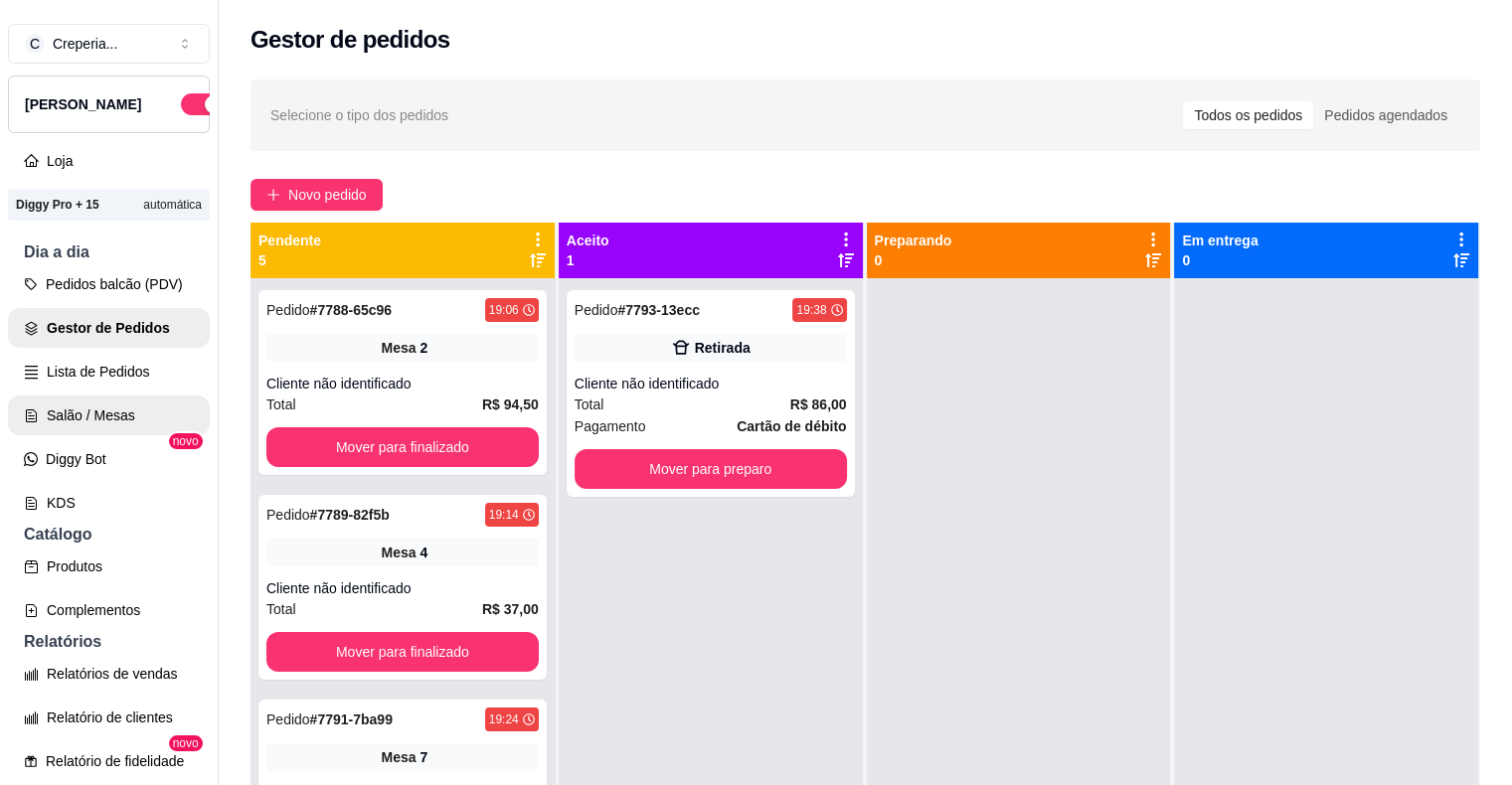 click on "Salão / Mesas" at bounding box center [108, 415] 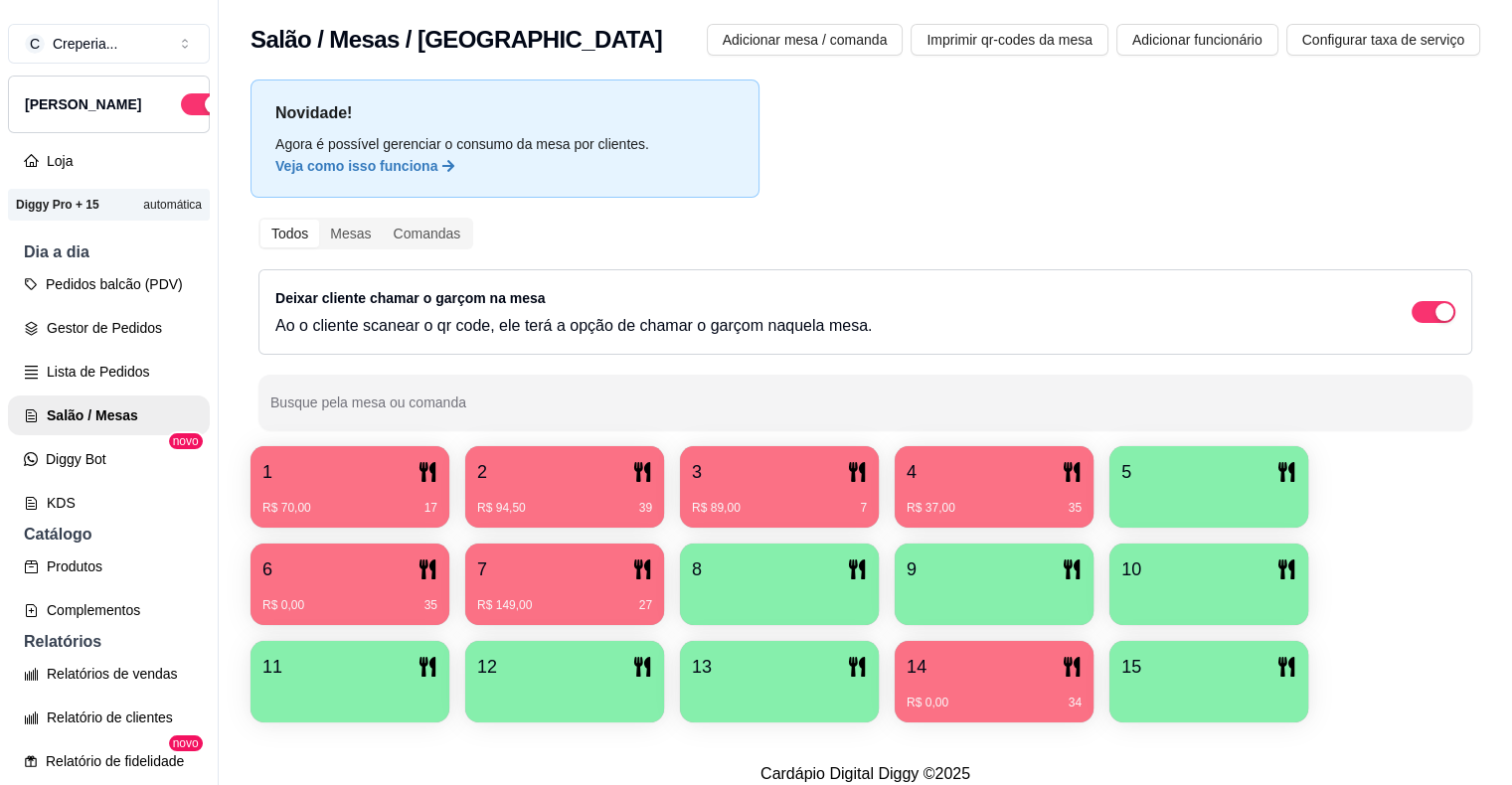 click on "6 R$ 0,00 35" at bounding box center [350, 584] 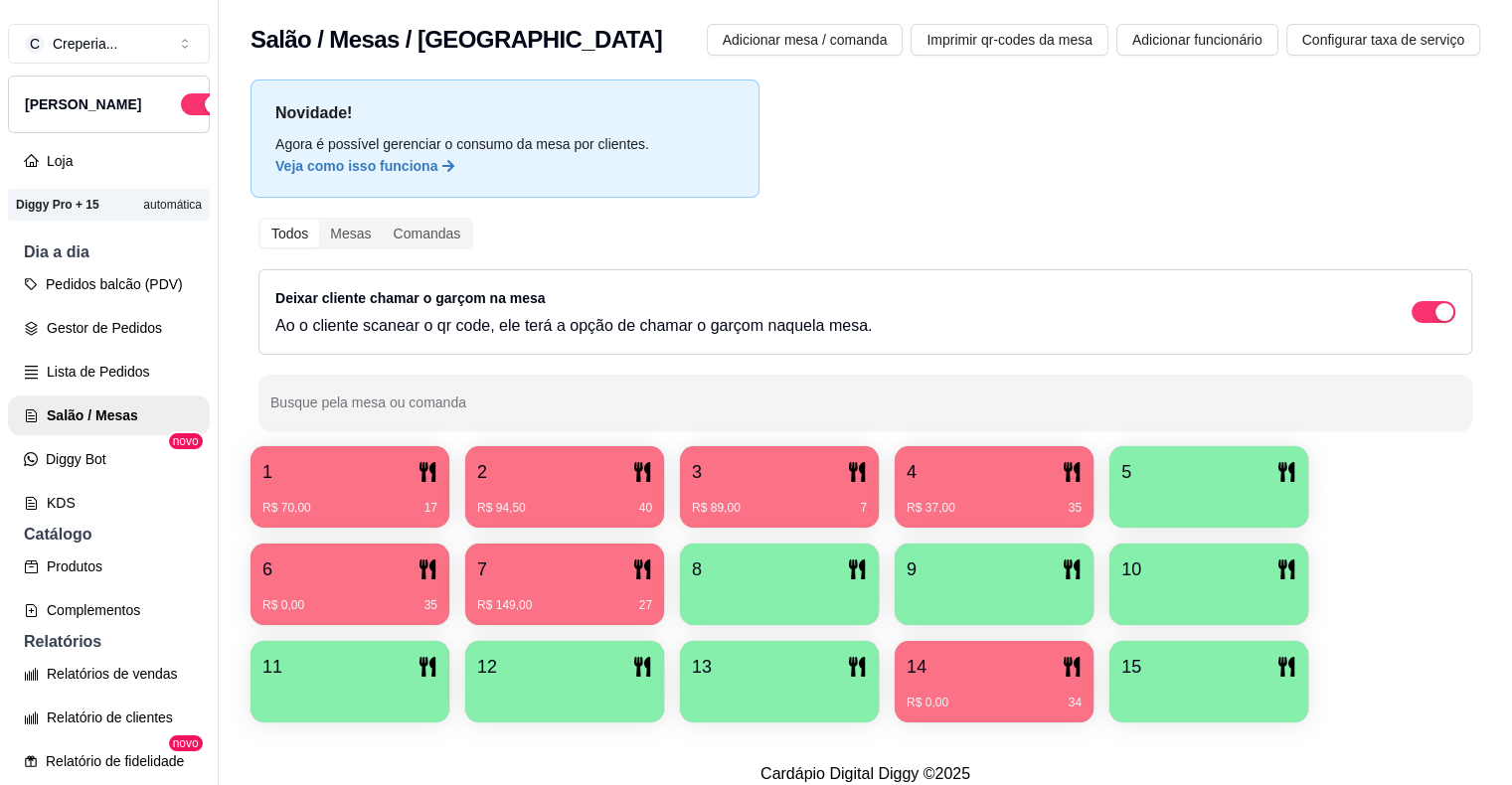 click on "6 R$ 0,00 35" at bounding box center [350, 584] 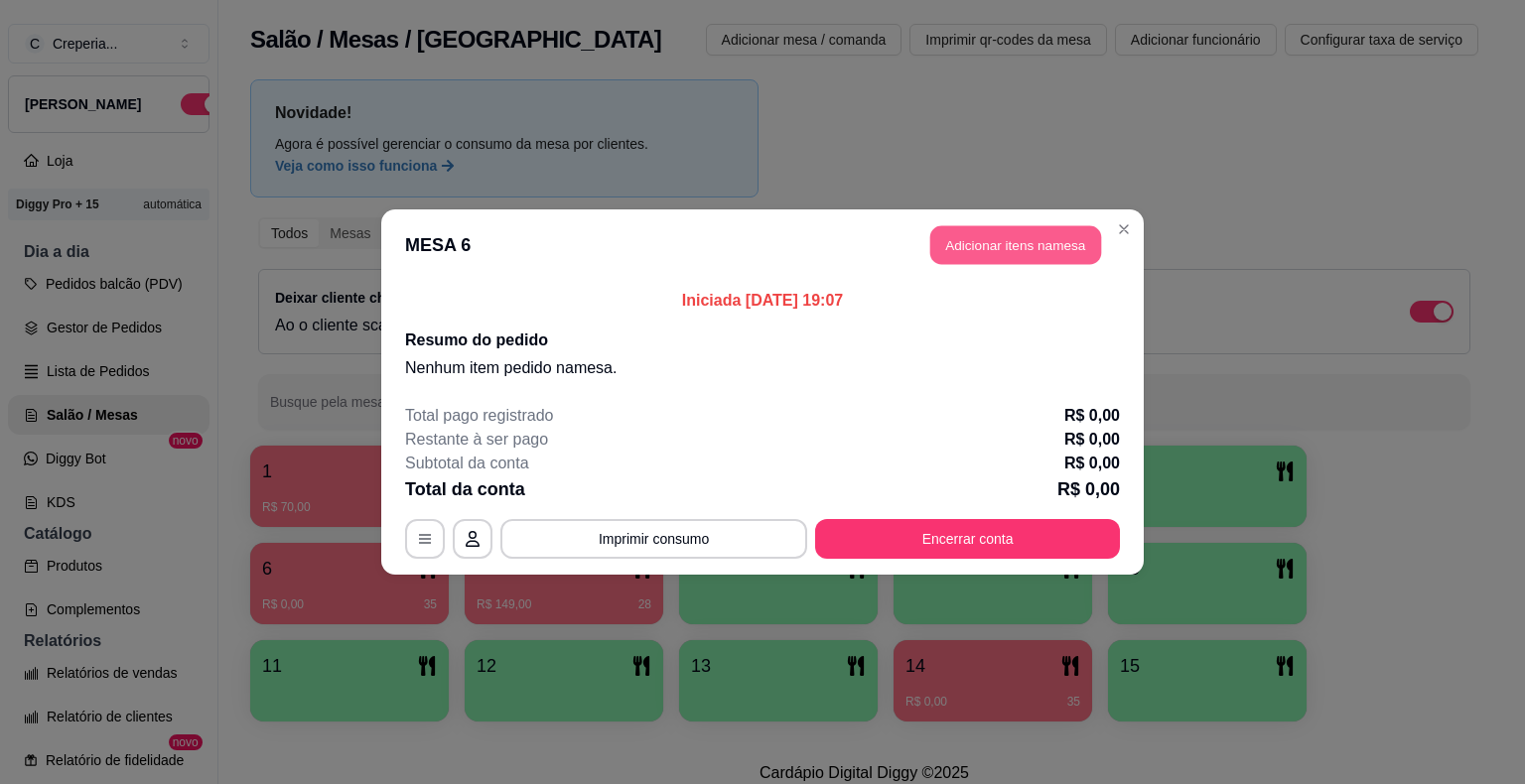 click on "Adicionar itens na  mesa" at bounding box center (1016, 245) 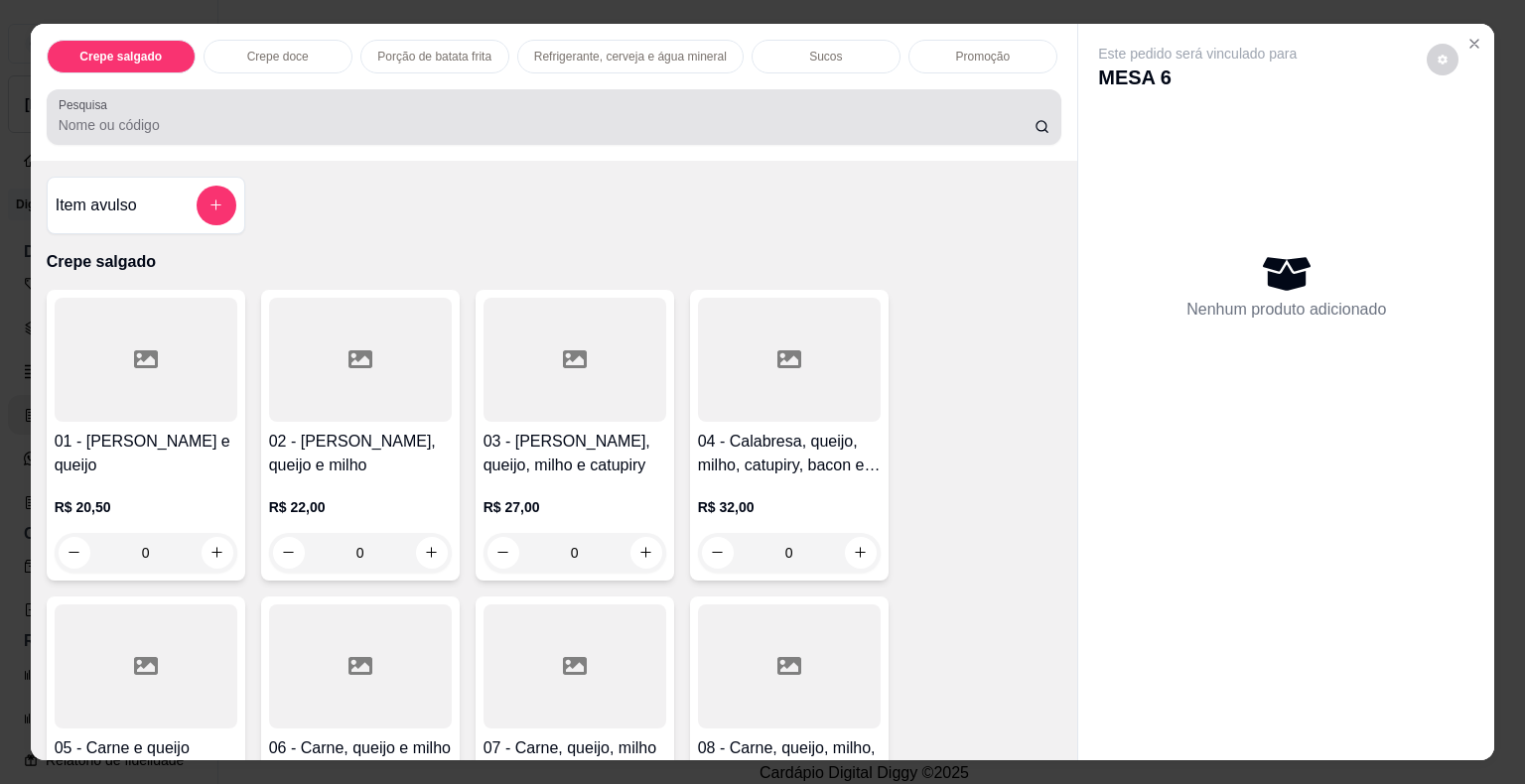 click at bounding box center [554, 117] 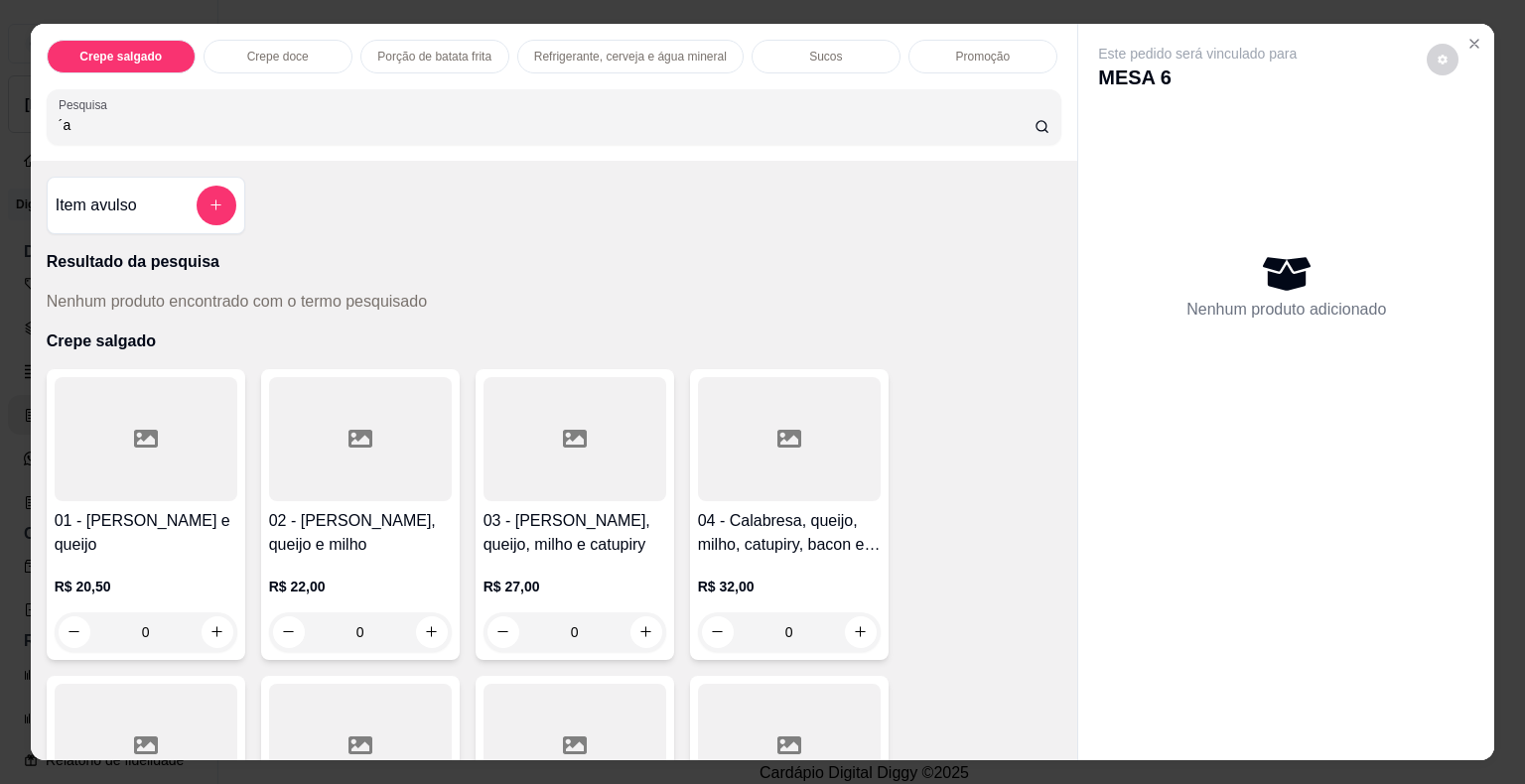 type on "´" 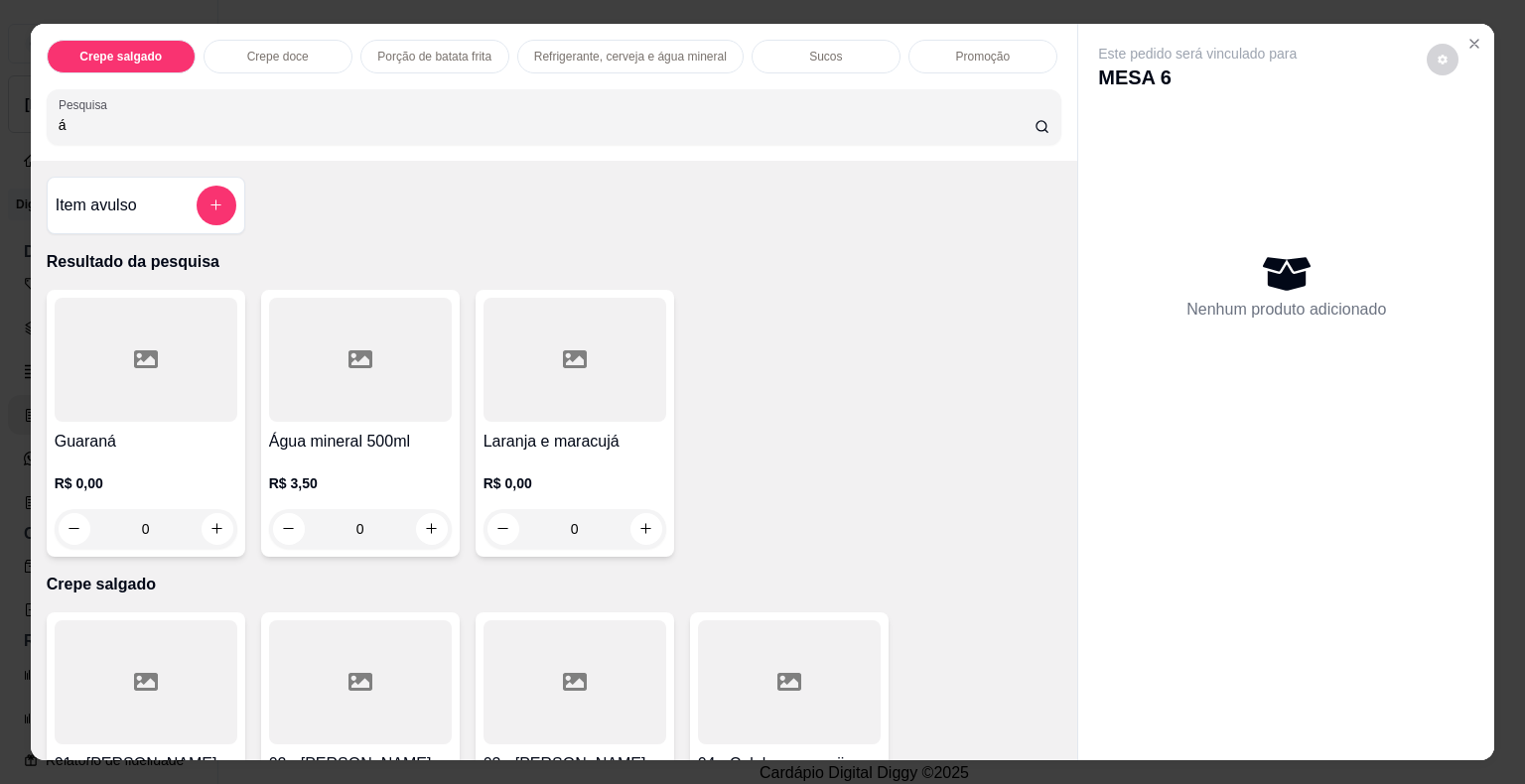 type on "á" 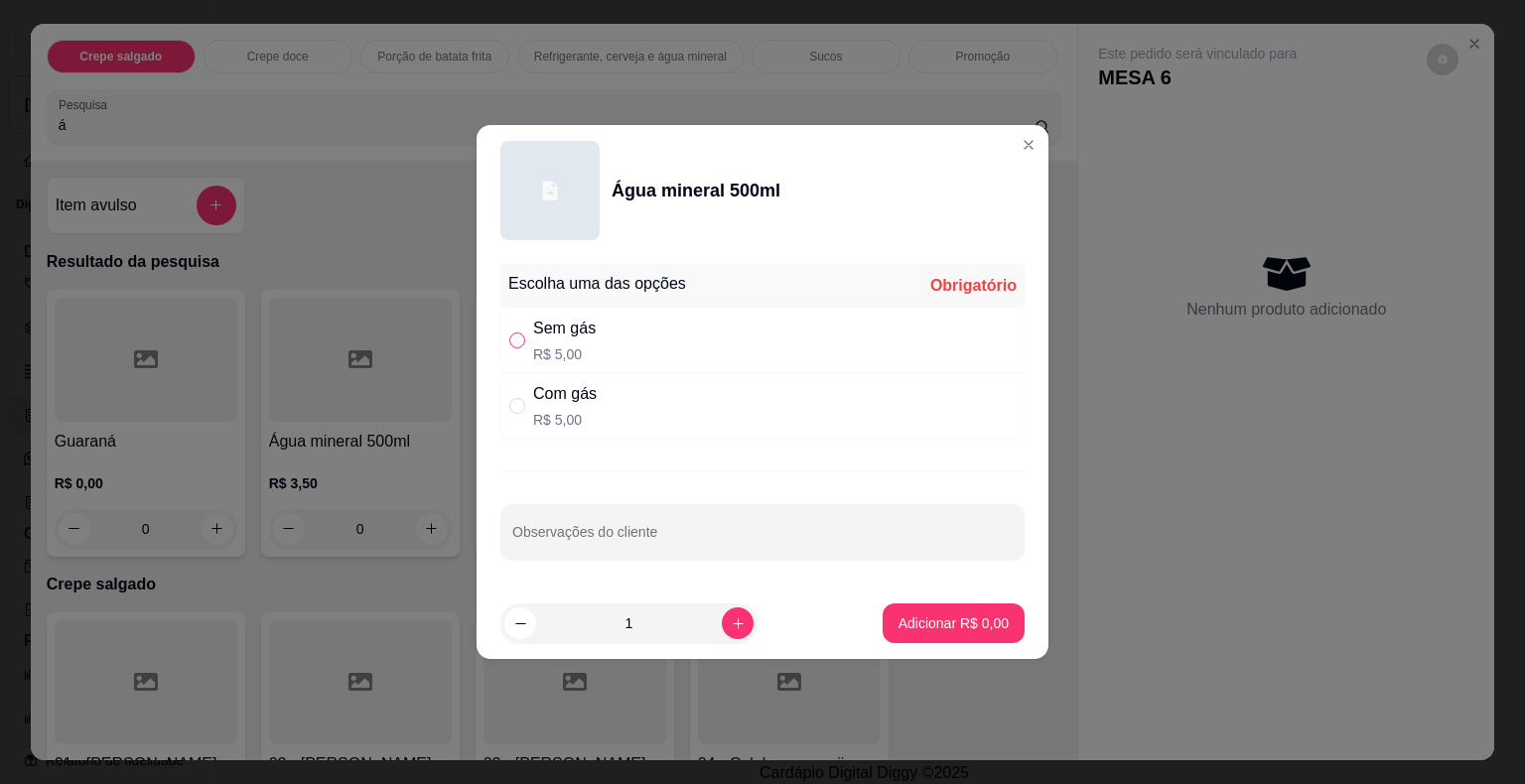 click at bounding box center (517, 340) 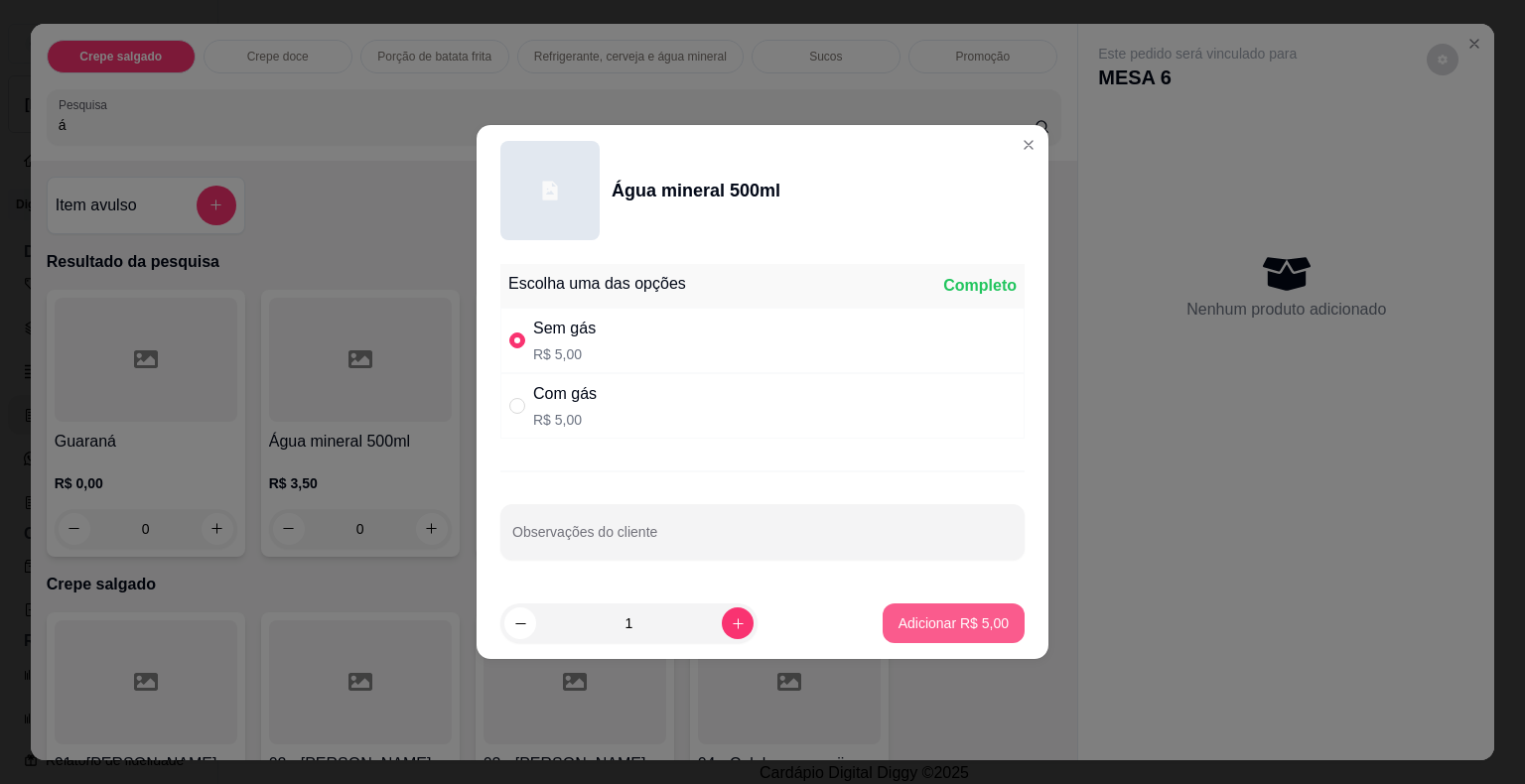 click on "Adicionar   R$ 5,00" at bounding box center [953, 623] 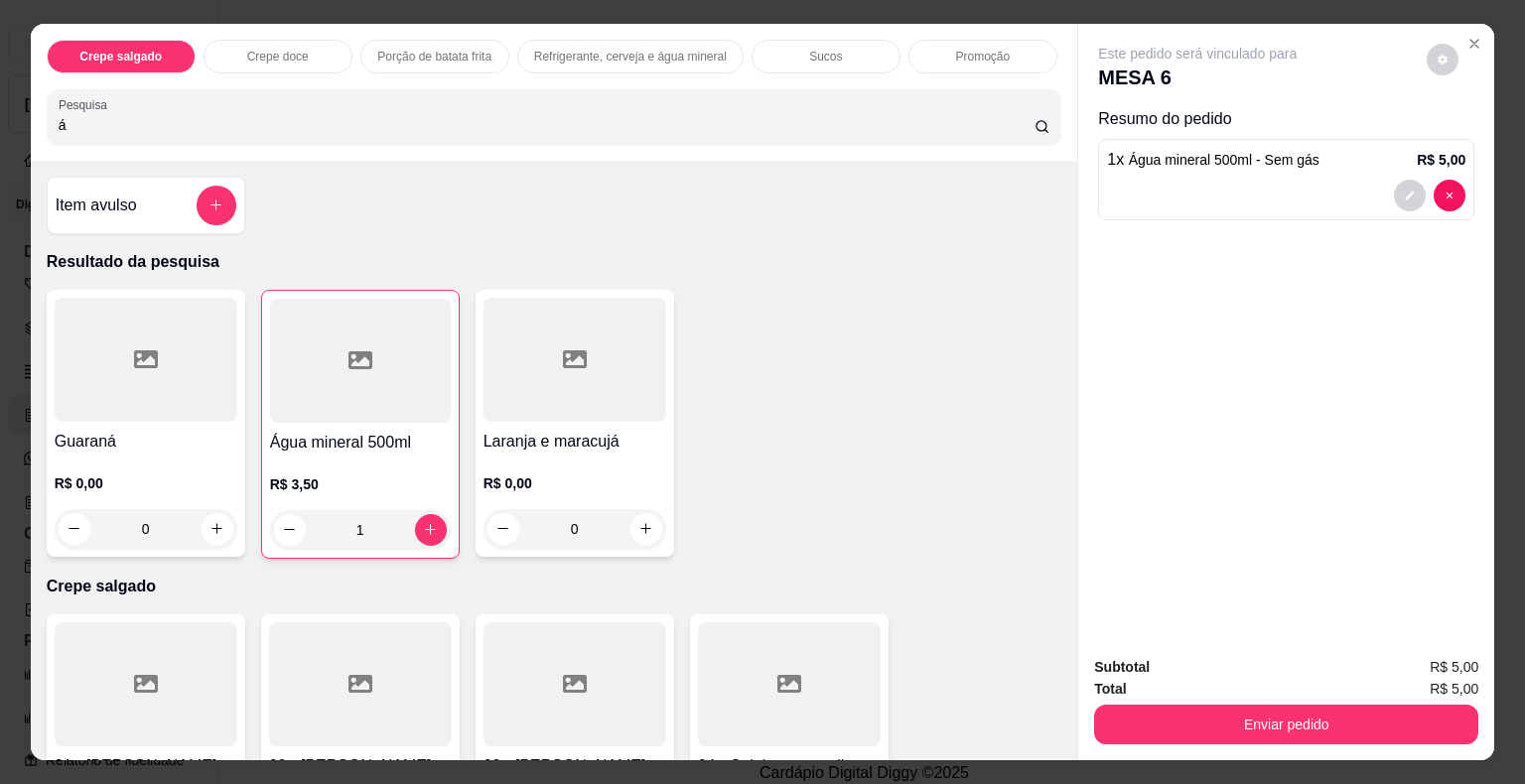 click on "1" at bounding box center [360, 530] 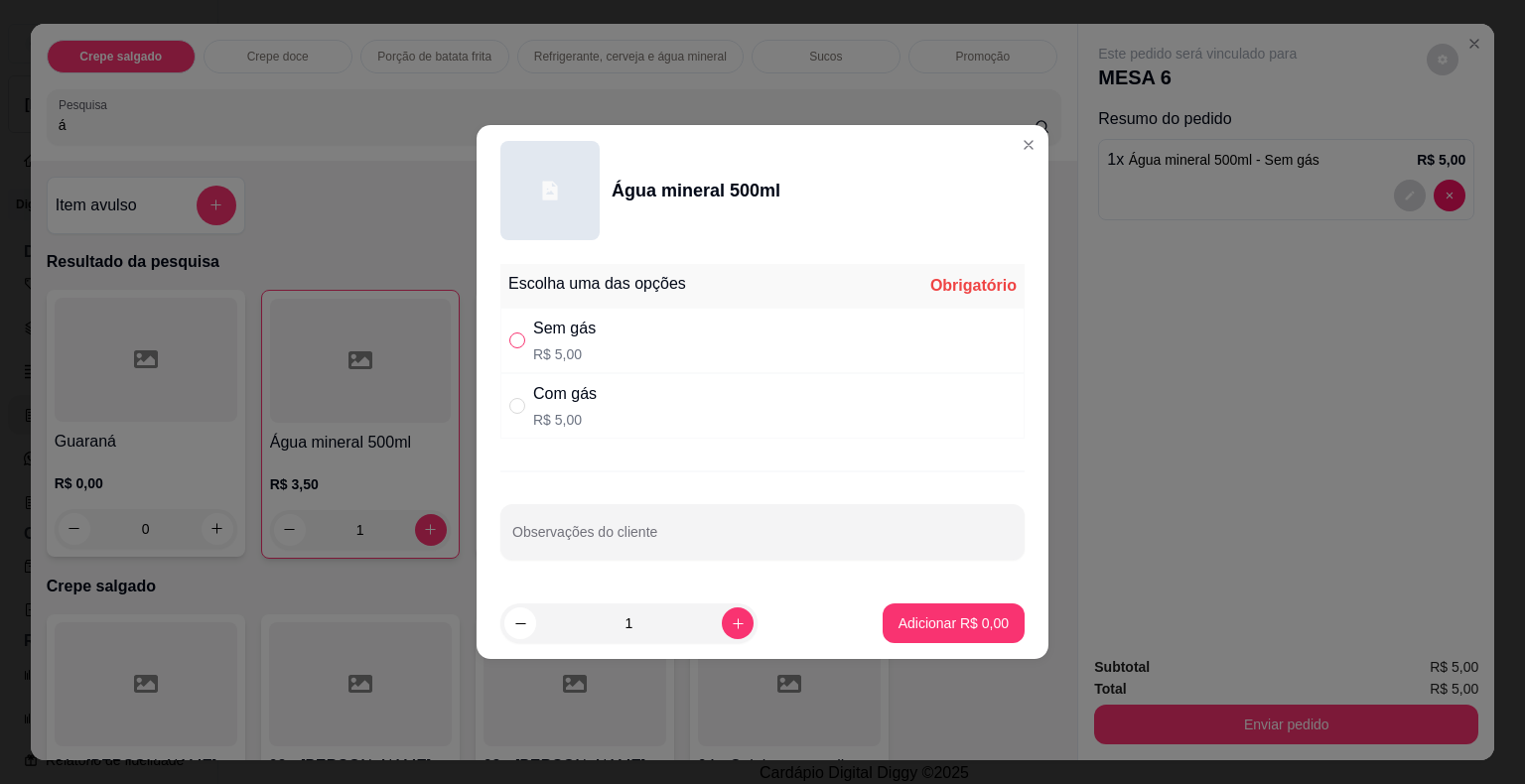 click at bounding box center (517, 340) 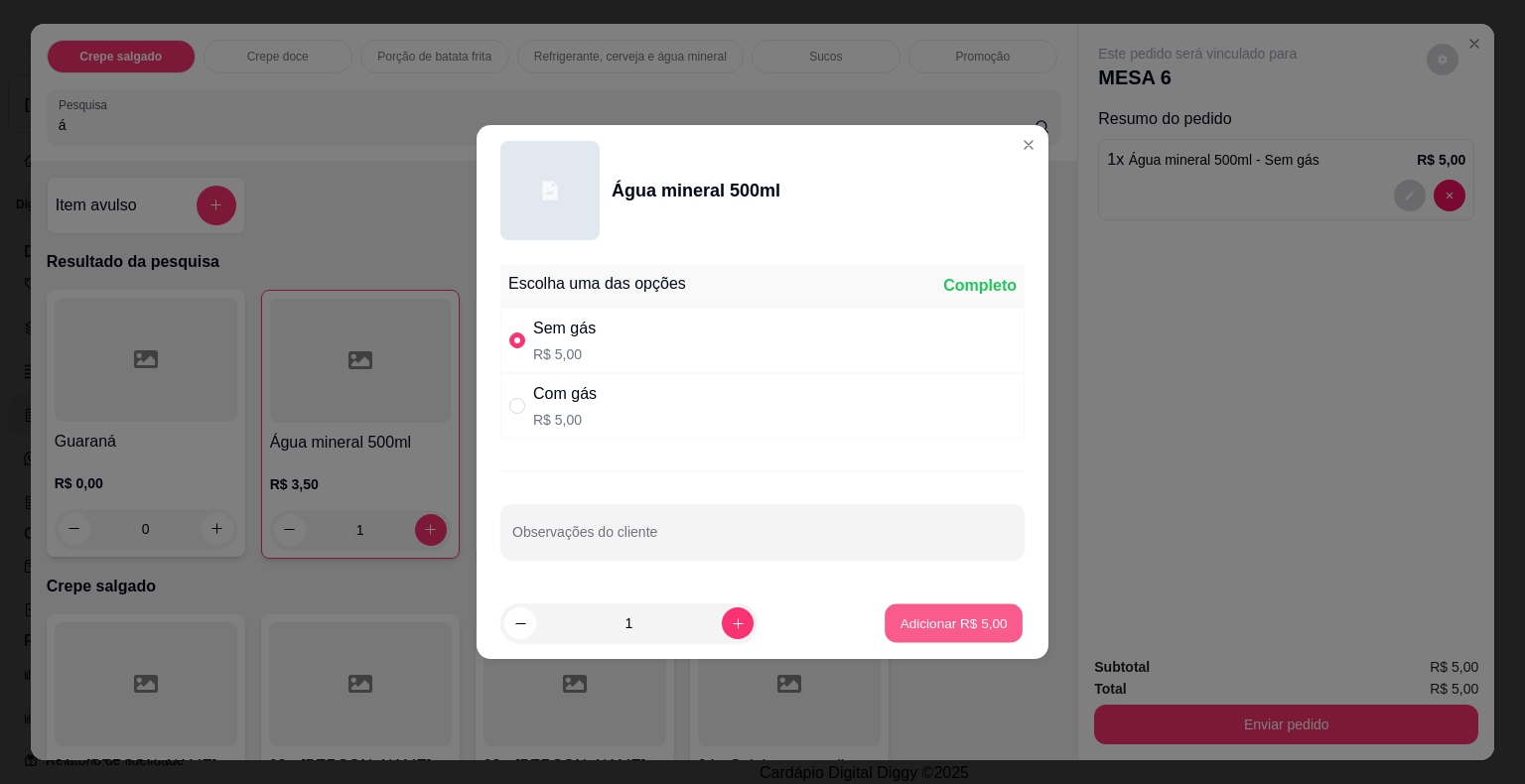 click on "Adicionar   R$ 5,00" at bounding box center [953, 623] 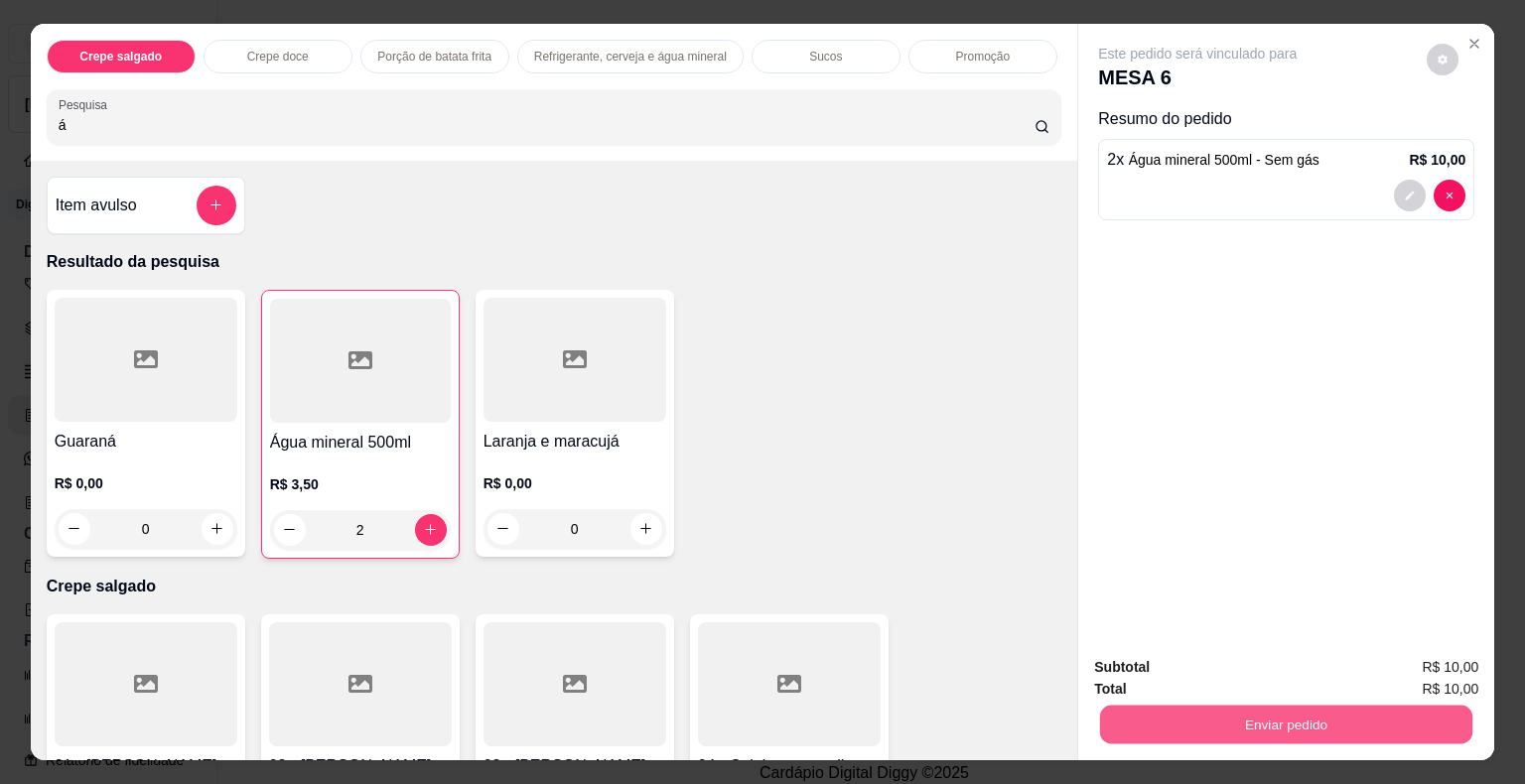 click on "Enviar pedido" at bounding box center [1286, 724] 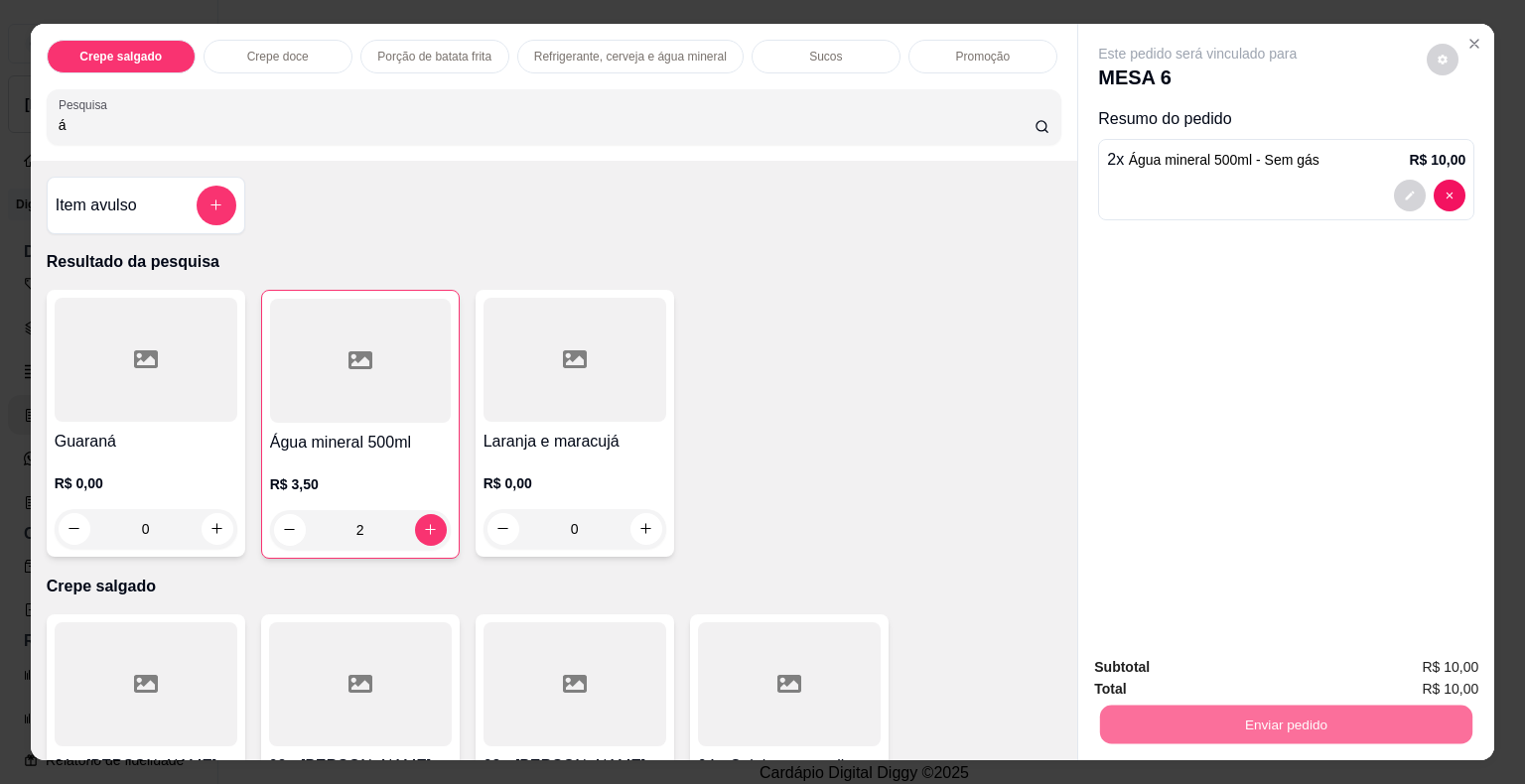 click on "Não registrar e enviar pedido" at bounding box center (1220, 668) 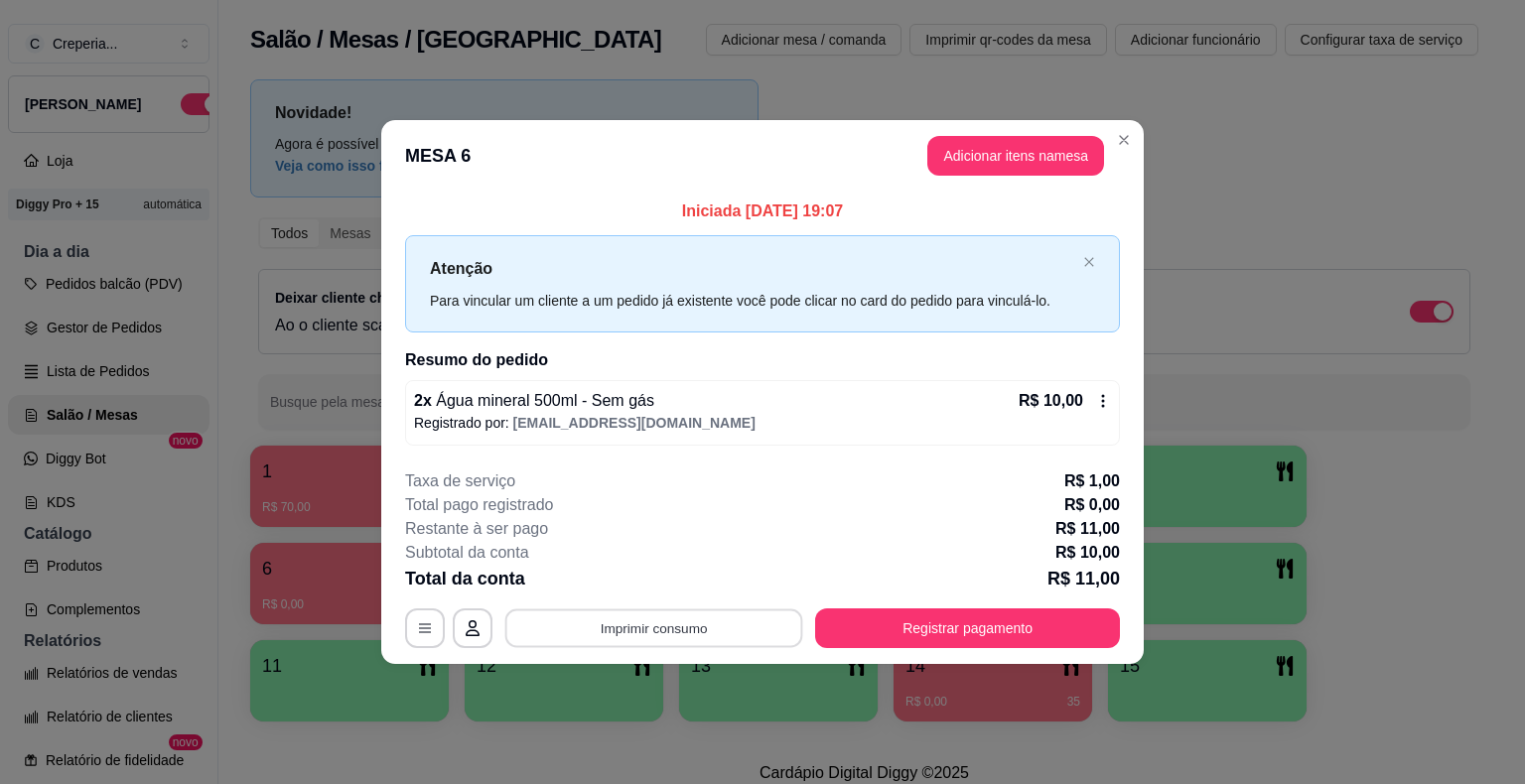click on "Imprimir consumo" at bounding box center (654, 627) 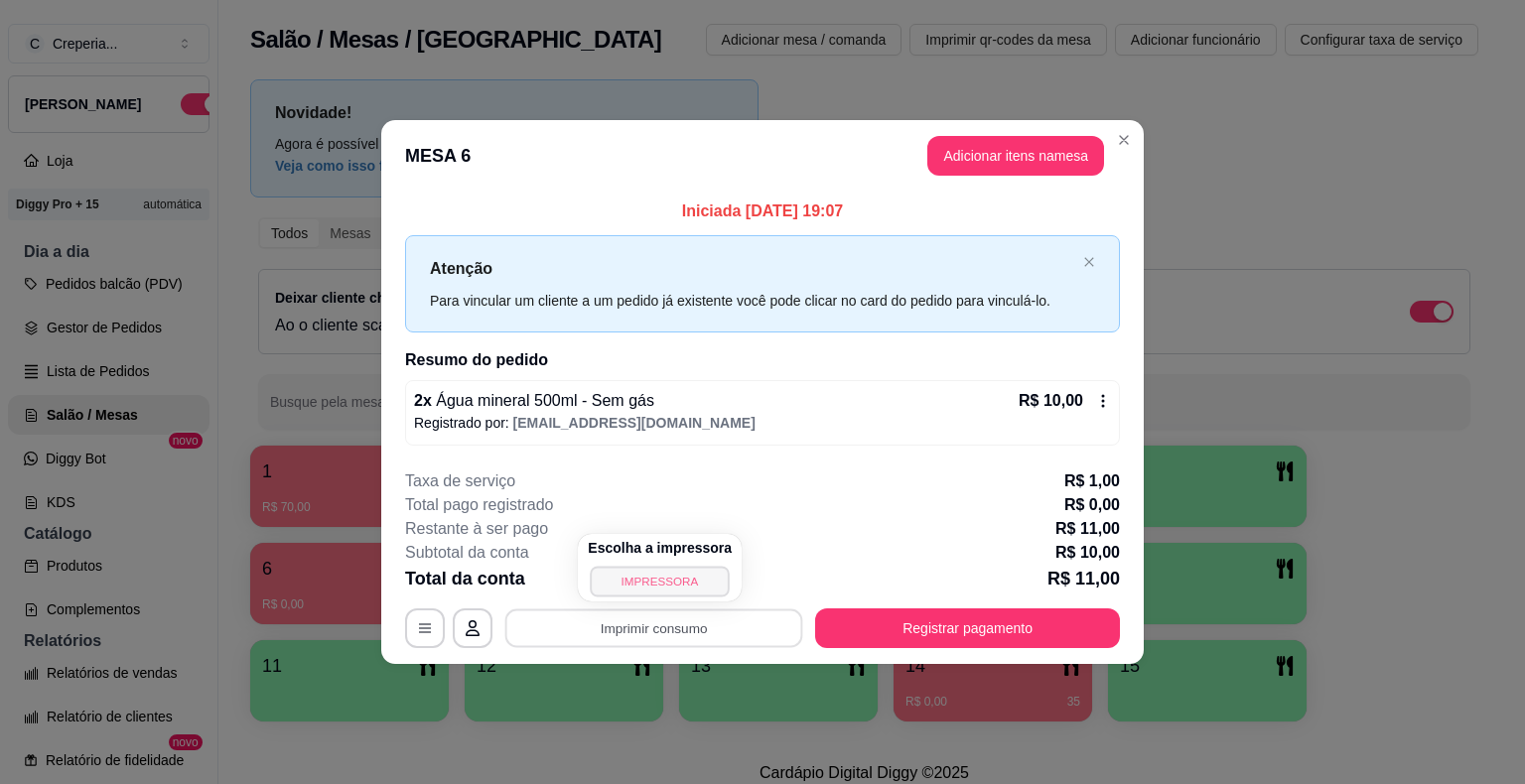 click on "IMPRESSORA" at bounding box center [660, 581] 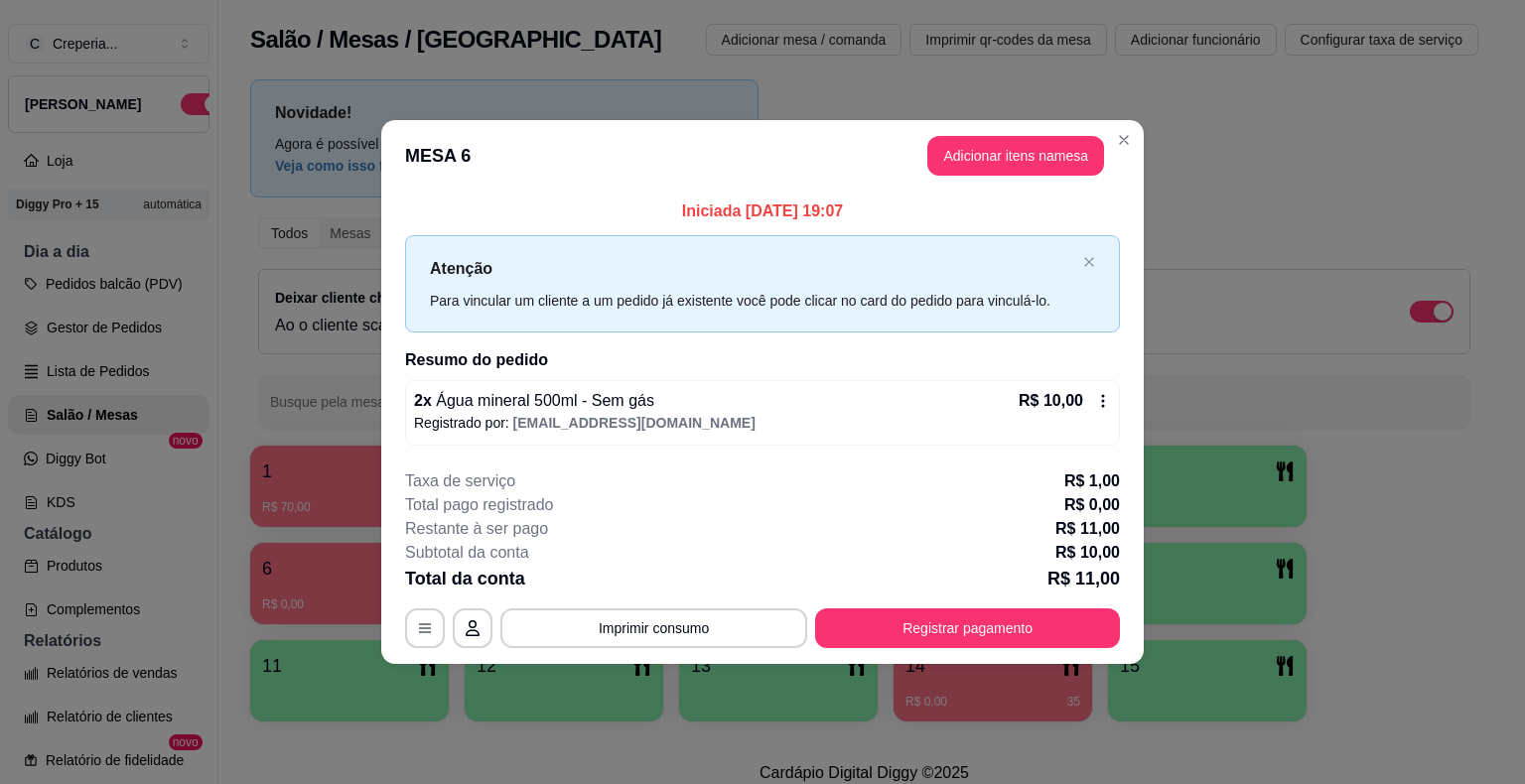 click on "Taxa de serviço R$ 1,00" at bounding box center [762, 481] 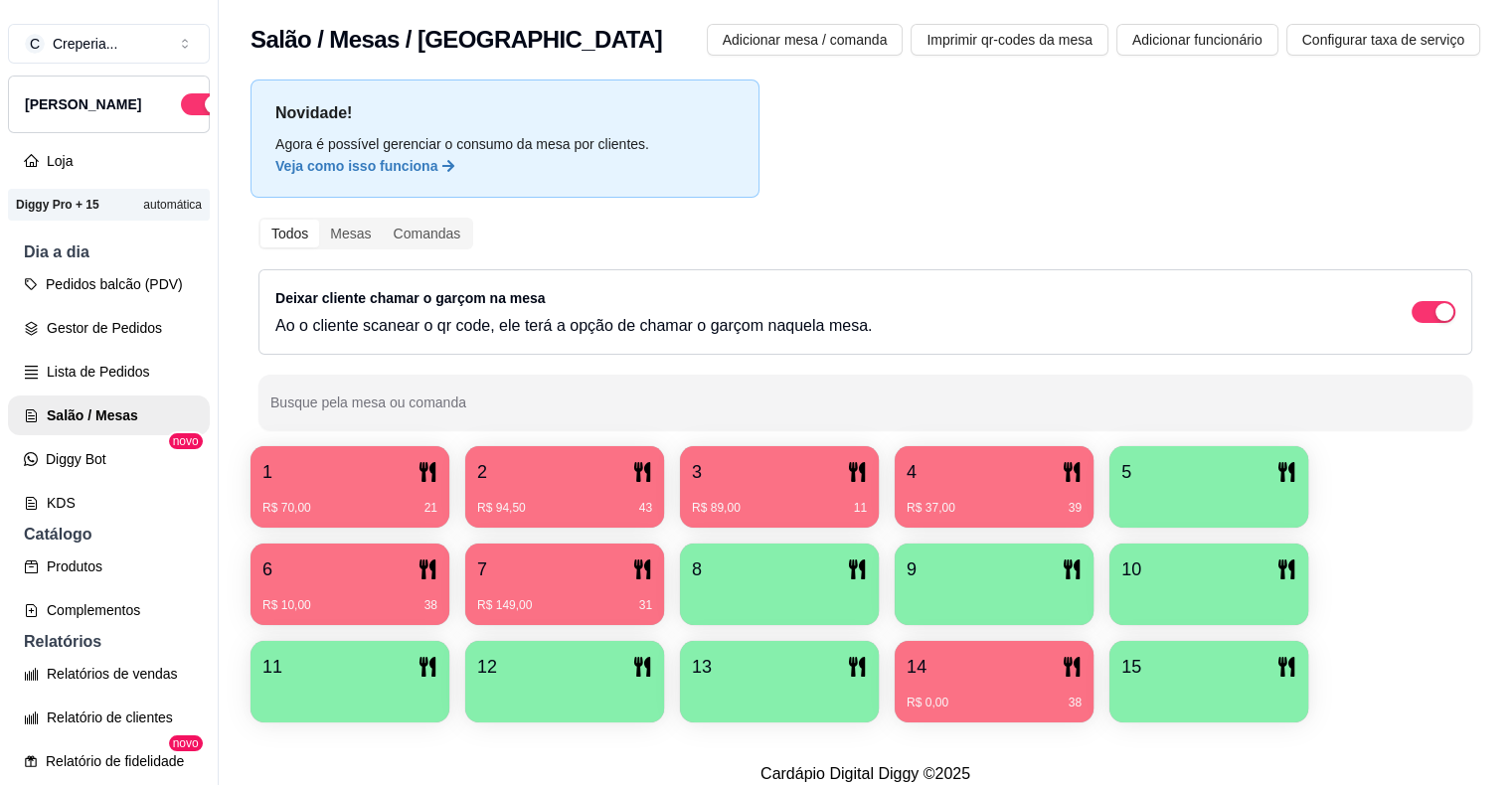 click on "Novidade! Agora é possível gerenciar o consumo da mesa por clientes.   Veja como isso funciona Todos Mesas Comandas Deixar cliente chamar o garçom na mesa Ao o cliente scanear o qr code, ele terá a opção de chamar o garçom naquela mesa. Busque pela mesa ou comanda
1 R$ 70,00 21 2 R$ 94,50 43 3 R$ 89,00 11 4 R$ 37,00 39 5 6 R$ 10,00 38 7 R$ 149,00 31 8 9 10 11 12 13 14 R$ 0,00 38 15" at bounding box center (865, 406) 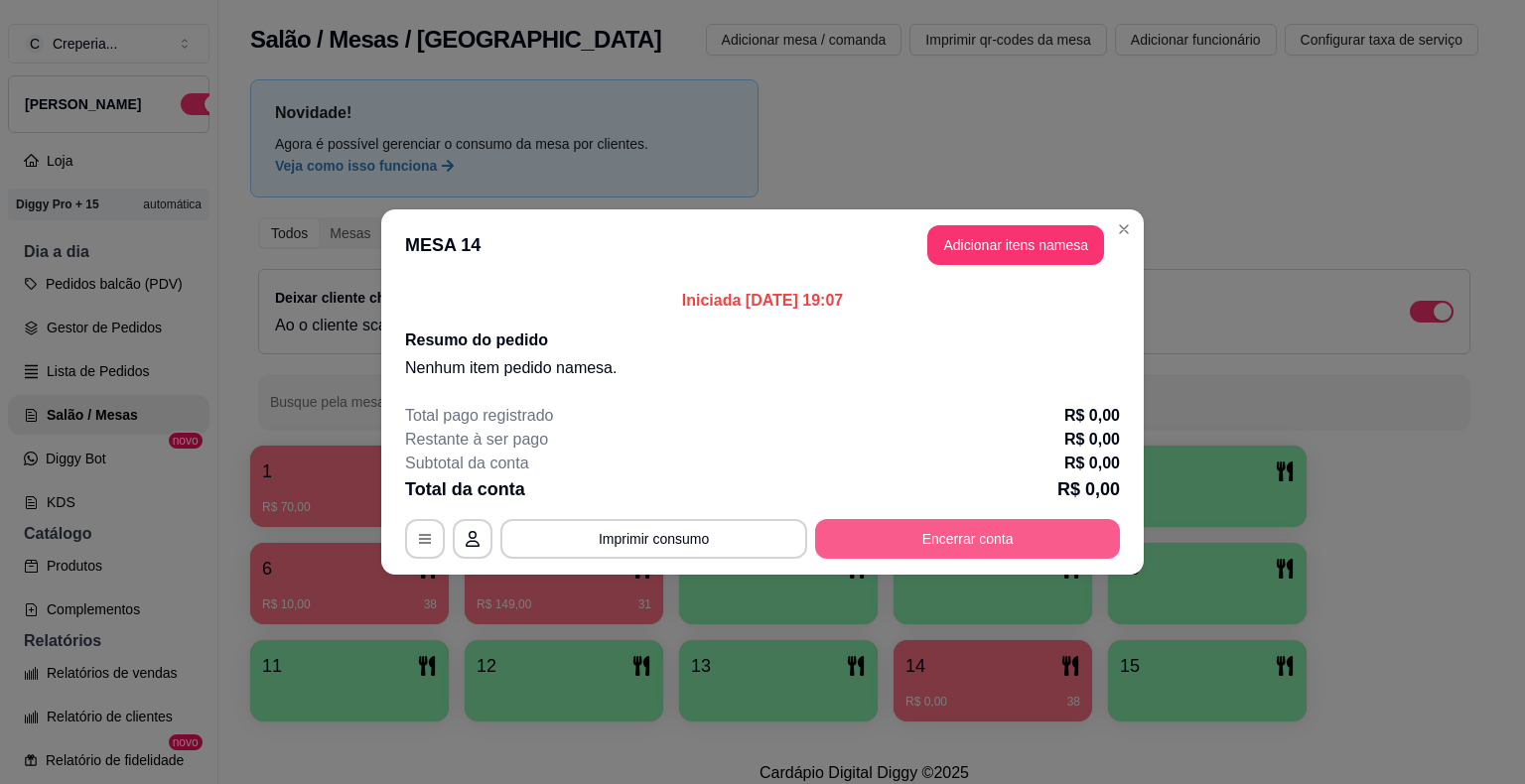 click on "Encerrar conta" at bounding box center (967, 539) 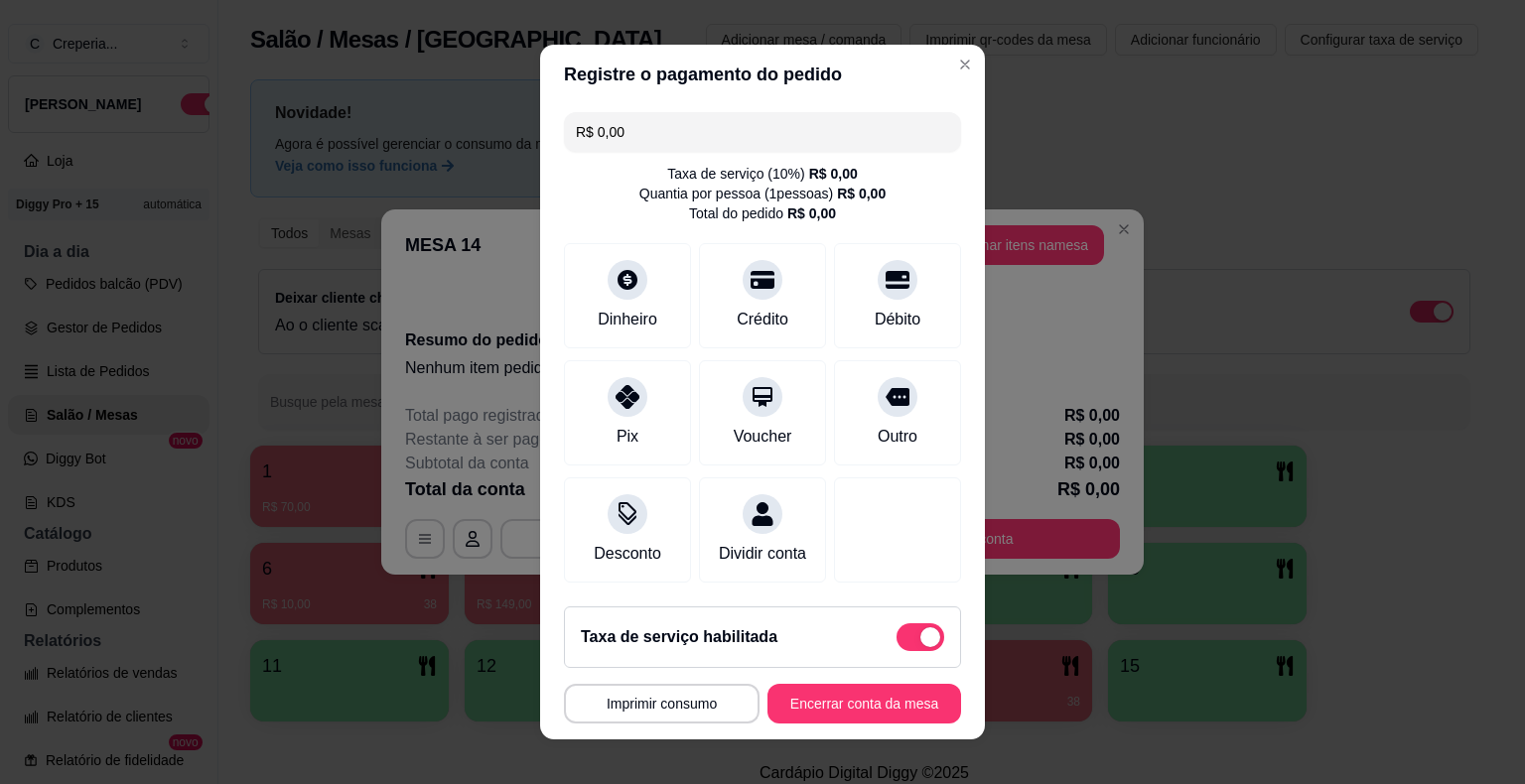 drag, startPoint x: 820, startPoint y: 682, endPoint x: 818, endPoint y: 693, distance: 11.18034 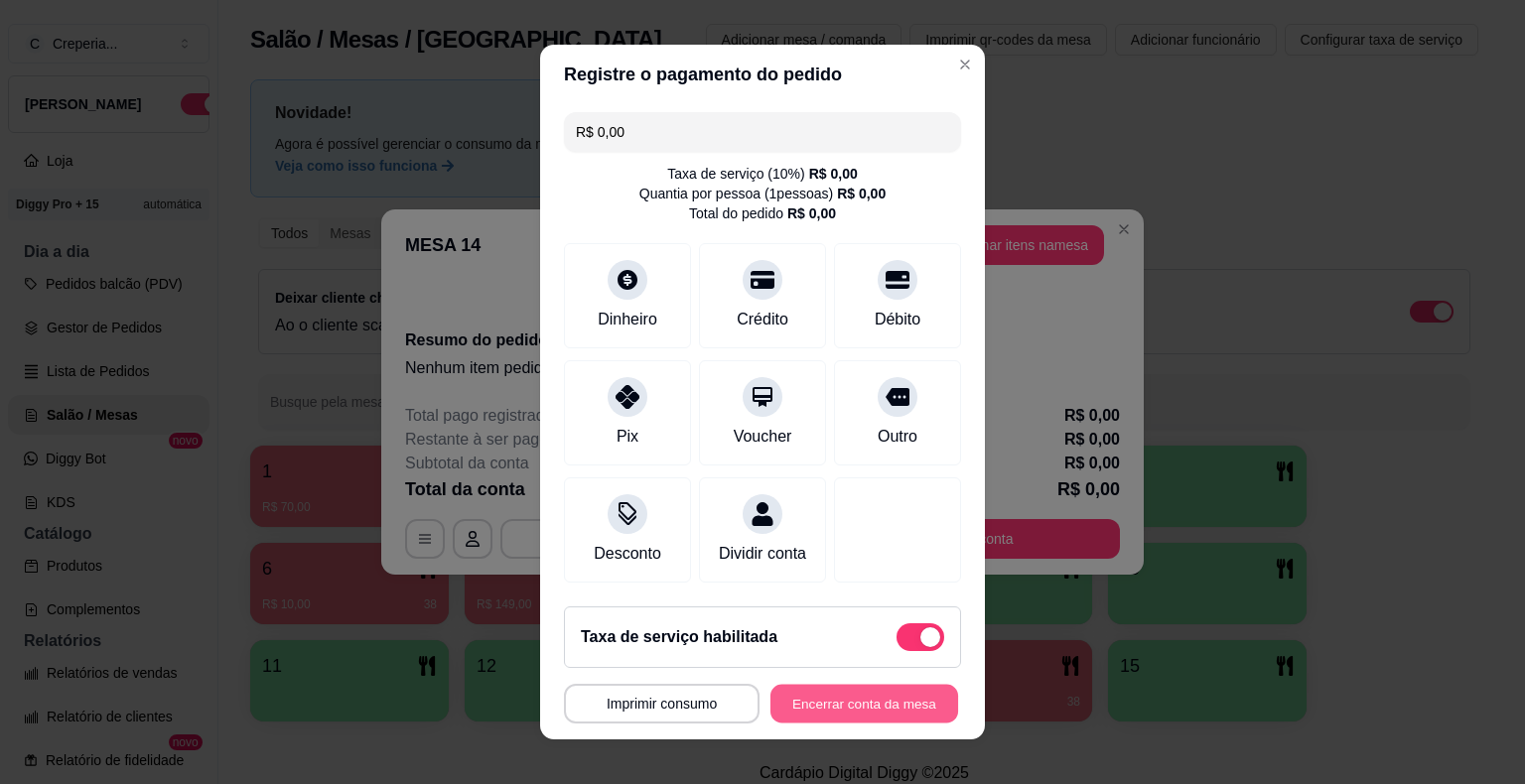 click on "Encerrar conta da mesa" at bounding box center [864, 704] 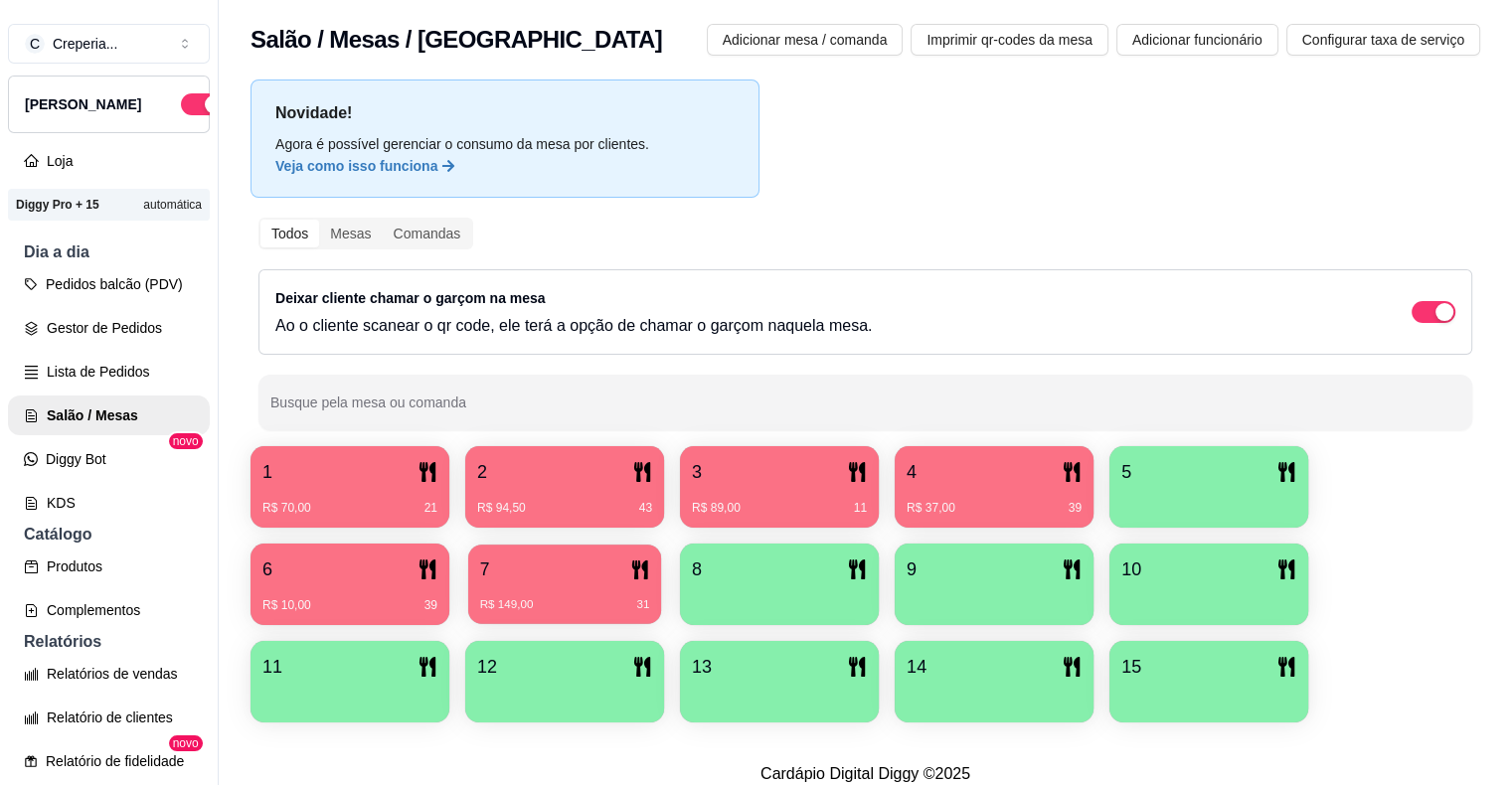 click on "7" at bounding box center [565, 569] 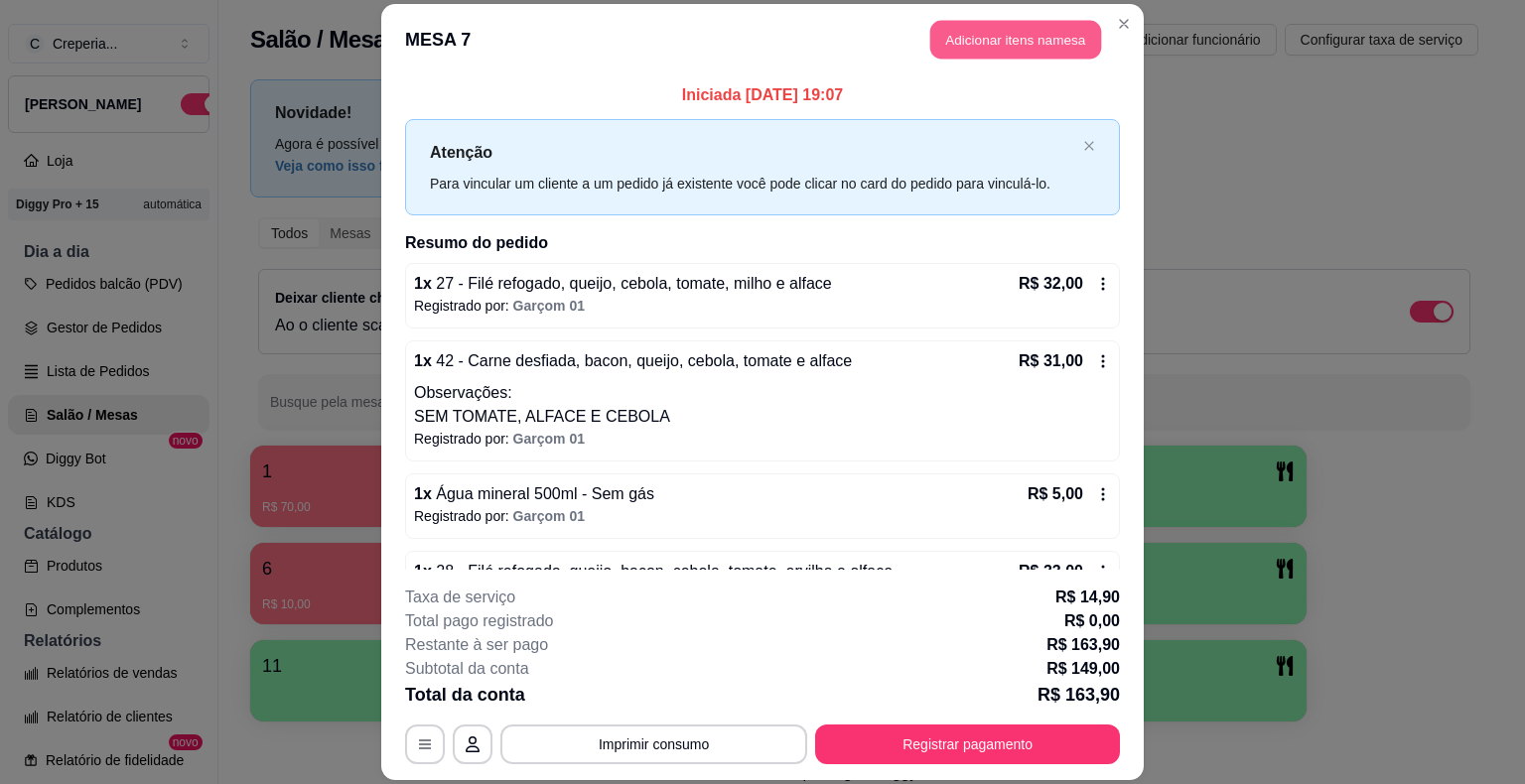 click on "Adicionar itens na  mesa" at bounding box center (1016, 40) 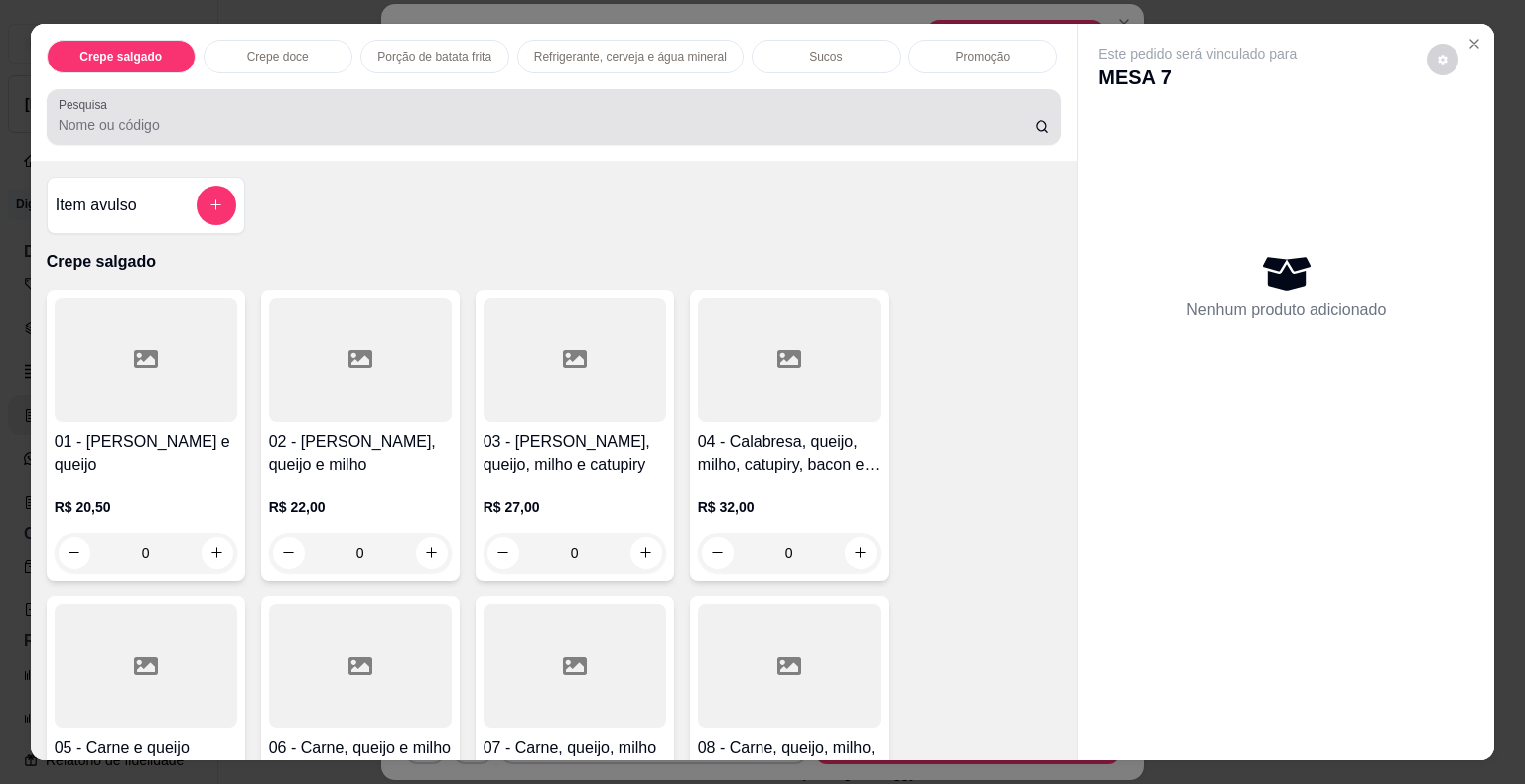 click on "Pesquisa" at bounding box center [554, 117] 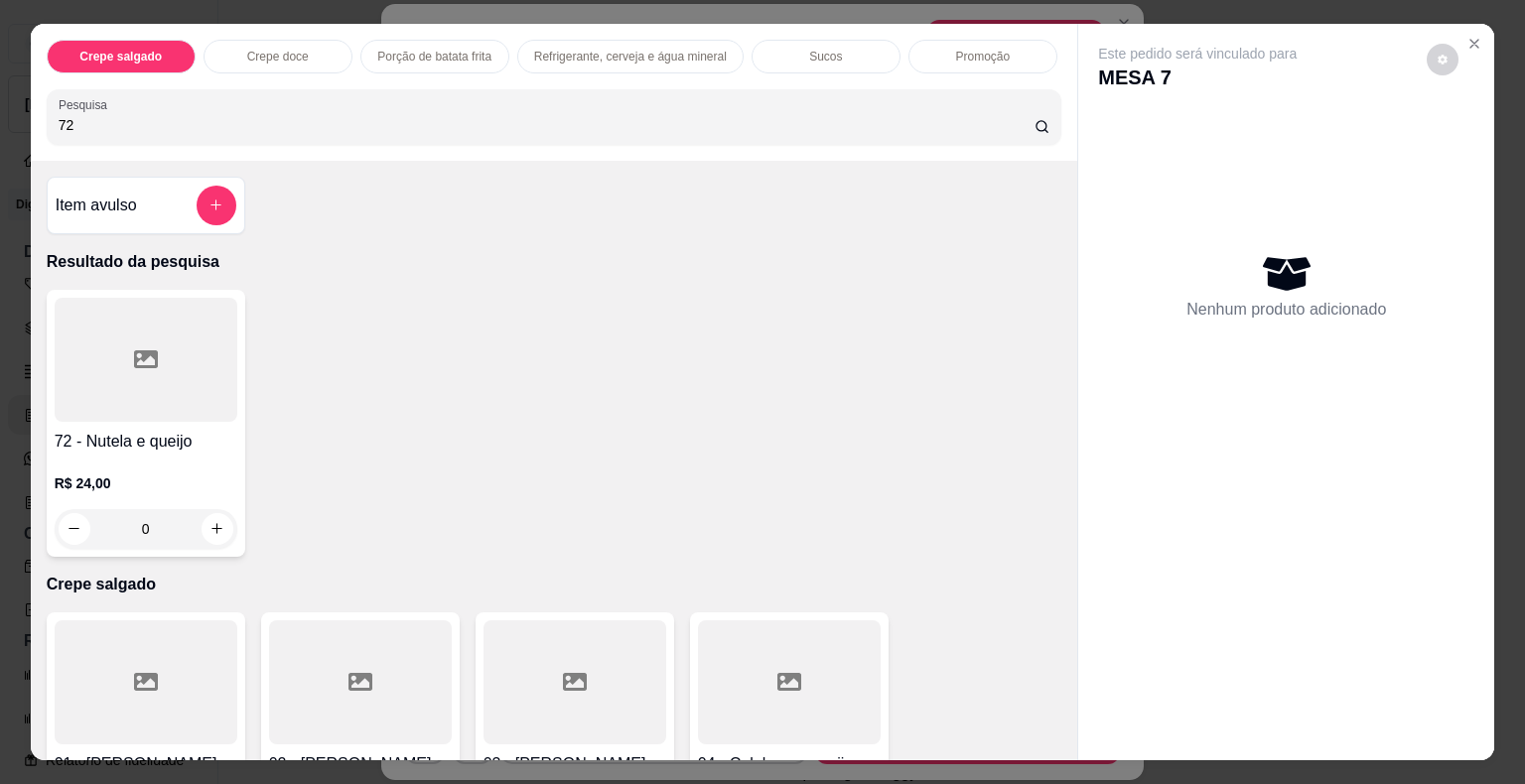 type on "72" 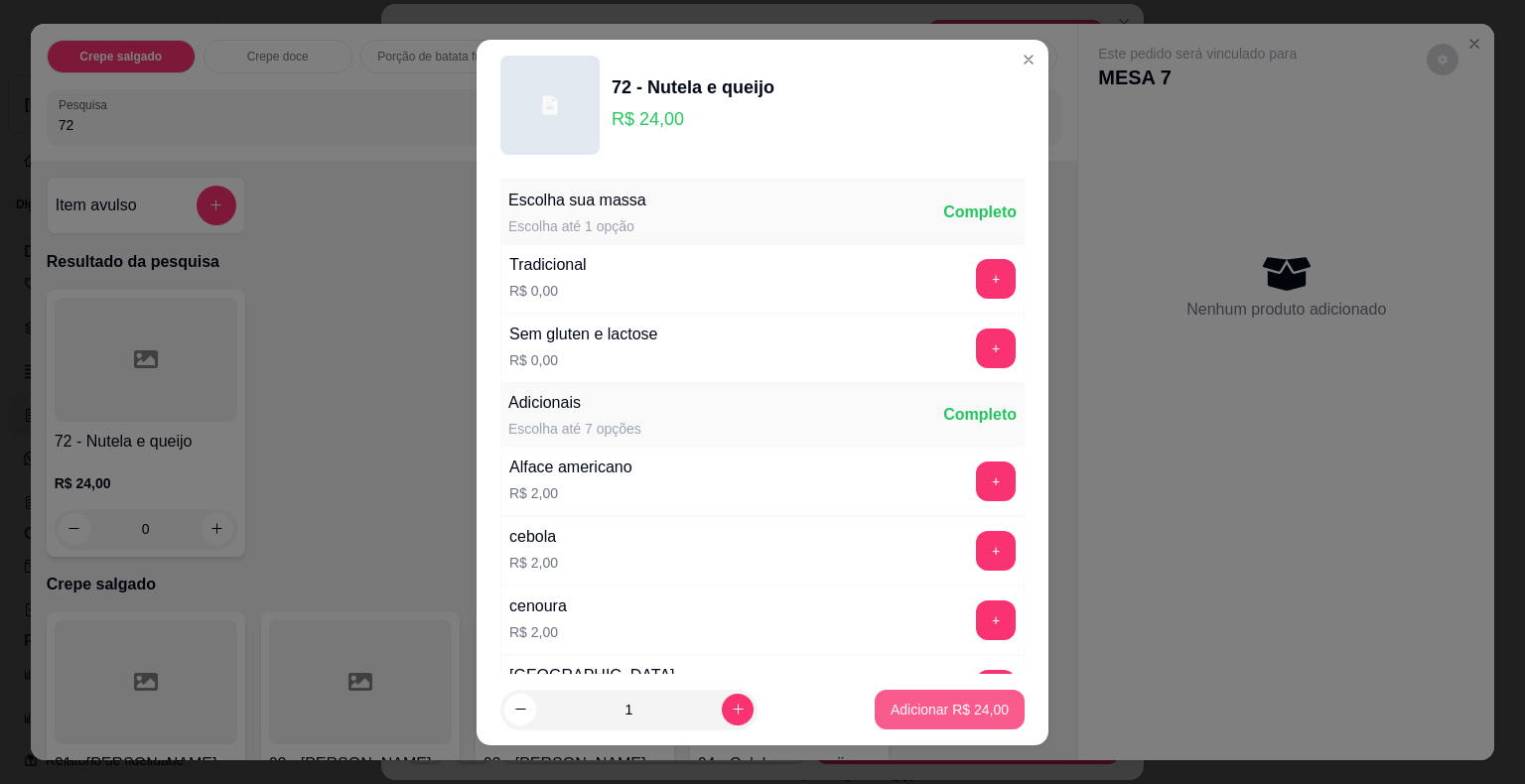 click on "Adicionar   R$ 24,00" at bounding box center [949, 710] 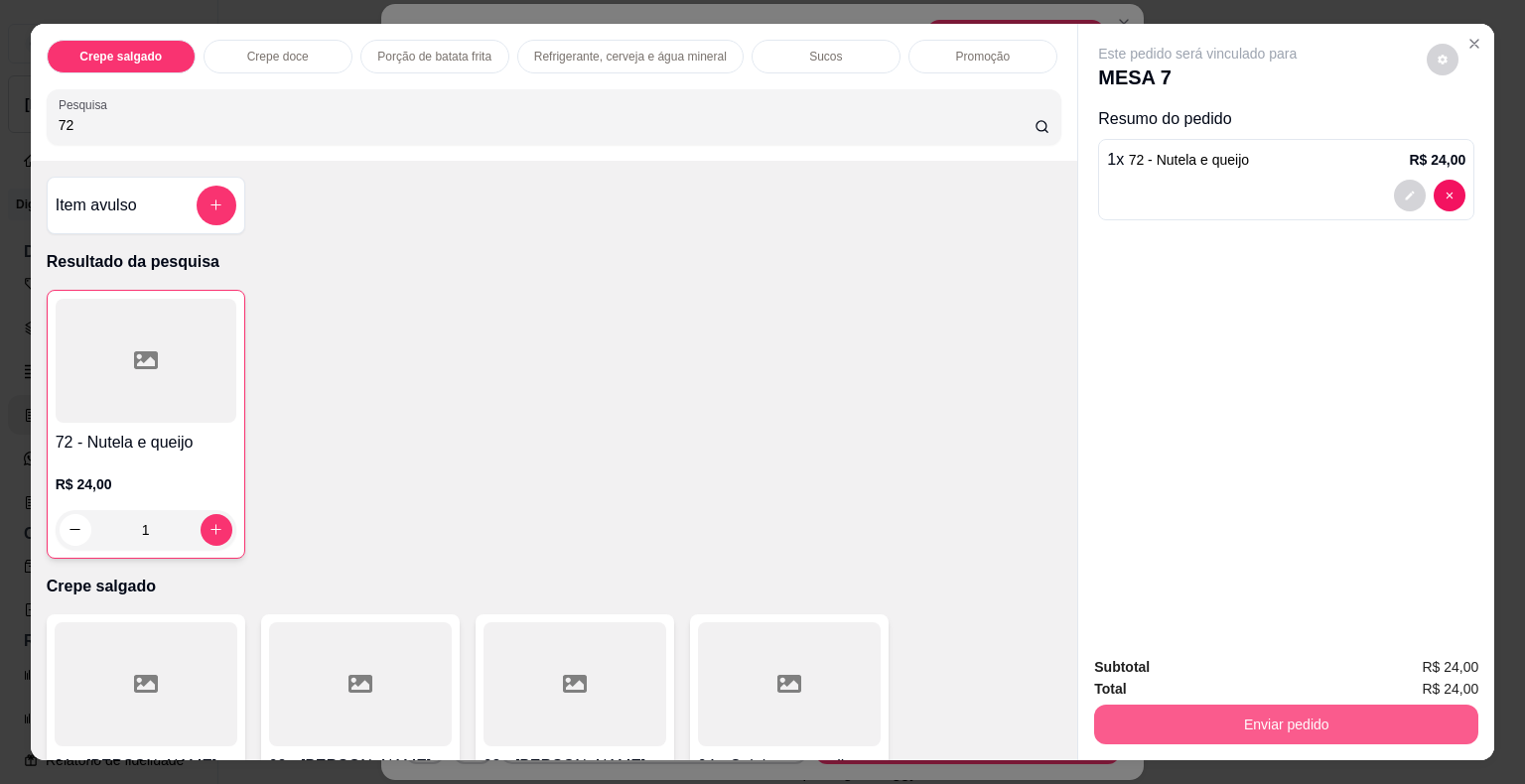 click on "Enviar pedido" at bounding box center (1286, 724) 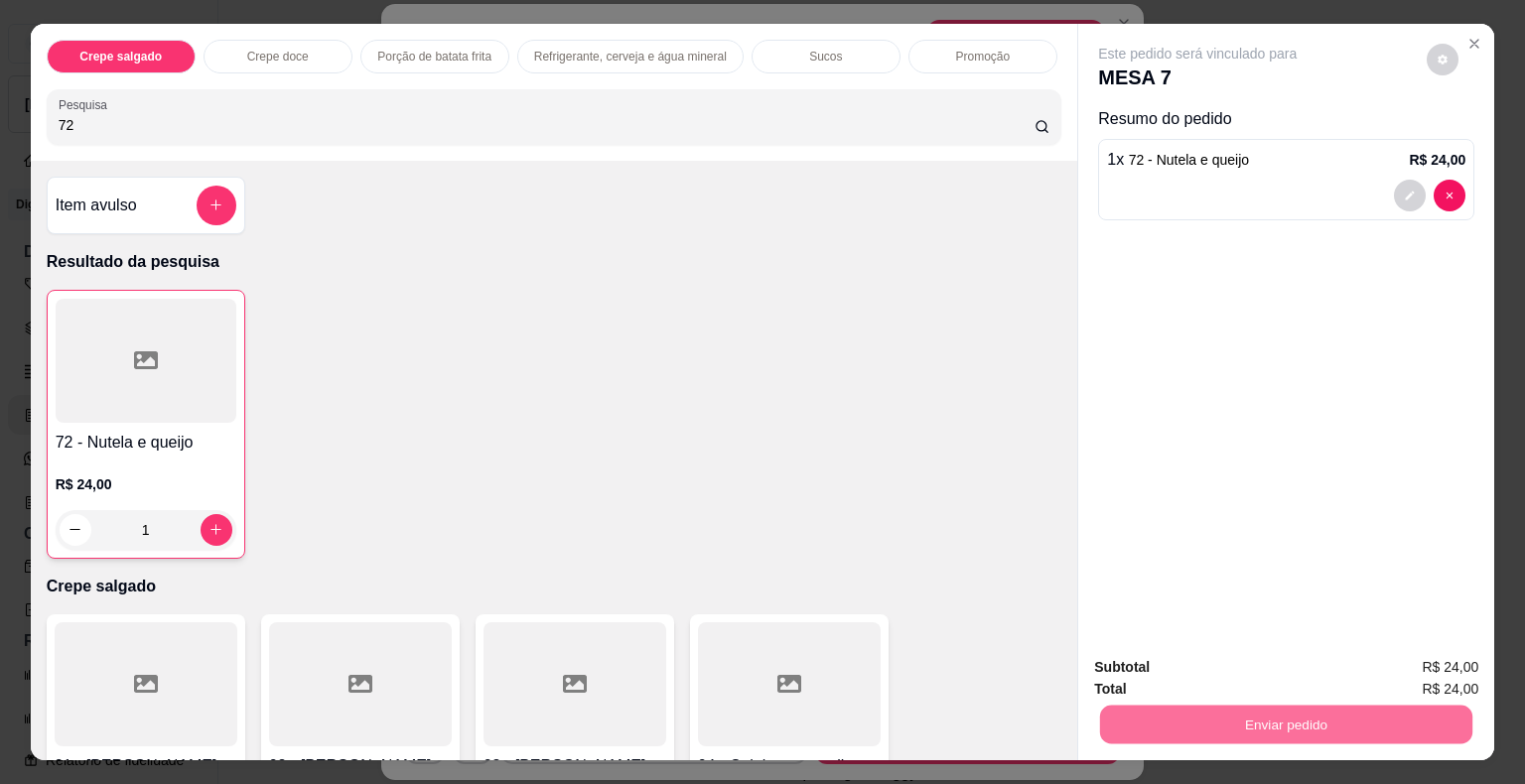 click on "Não registrar e enviar pedido" at bounding box center [1220, 668] 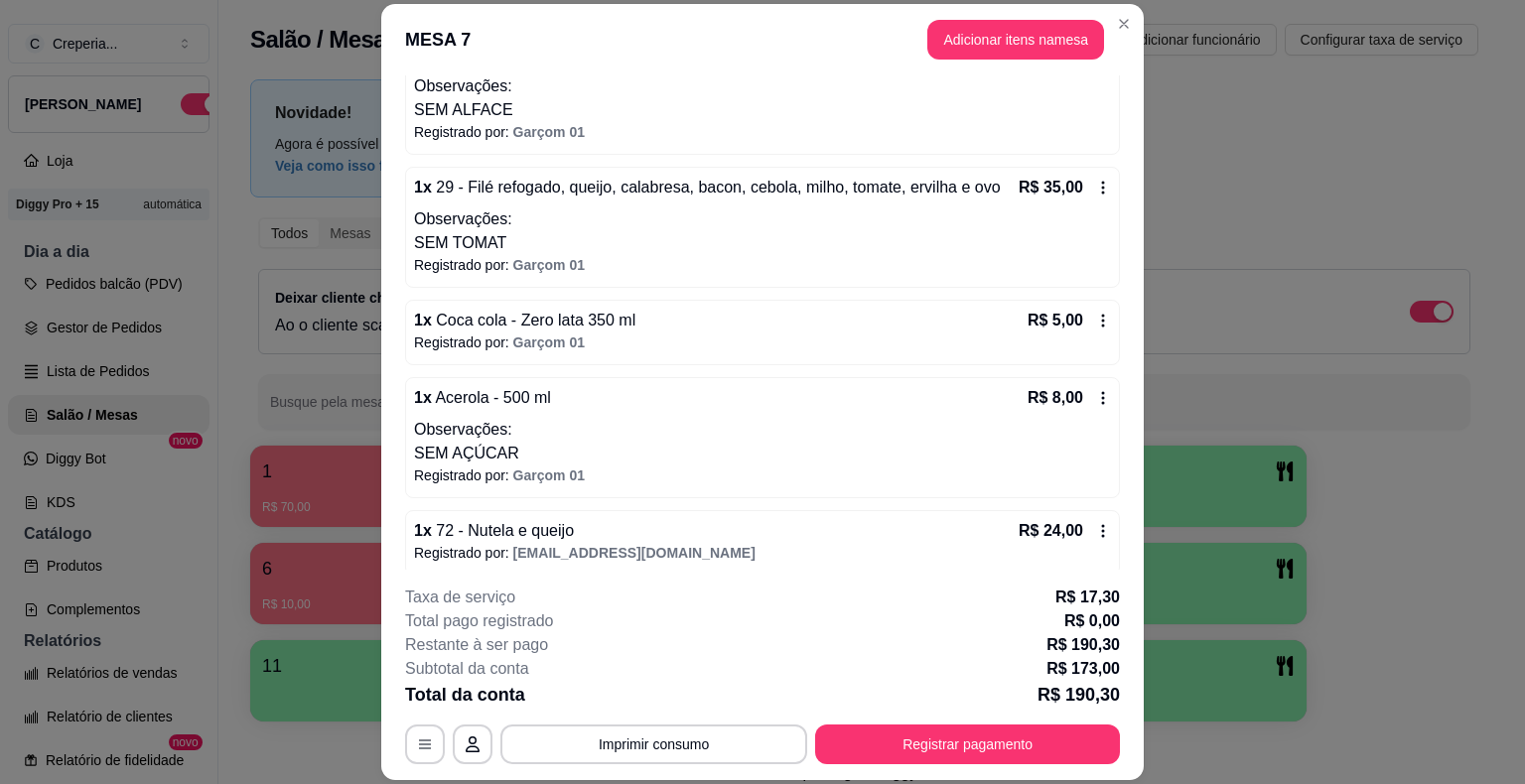 scroll, scrollTop: 527, scrollLeft: 0, axis: vertical 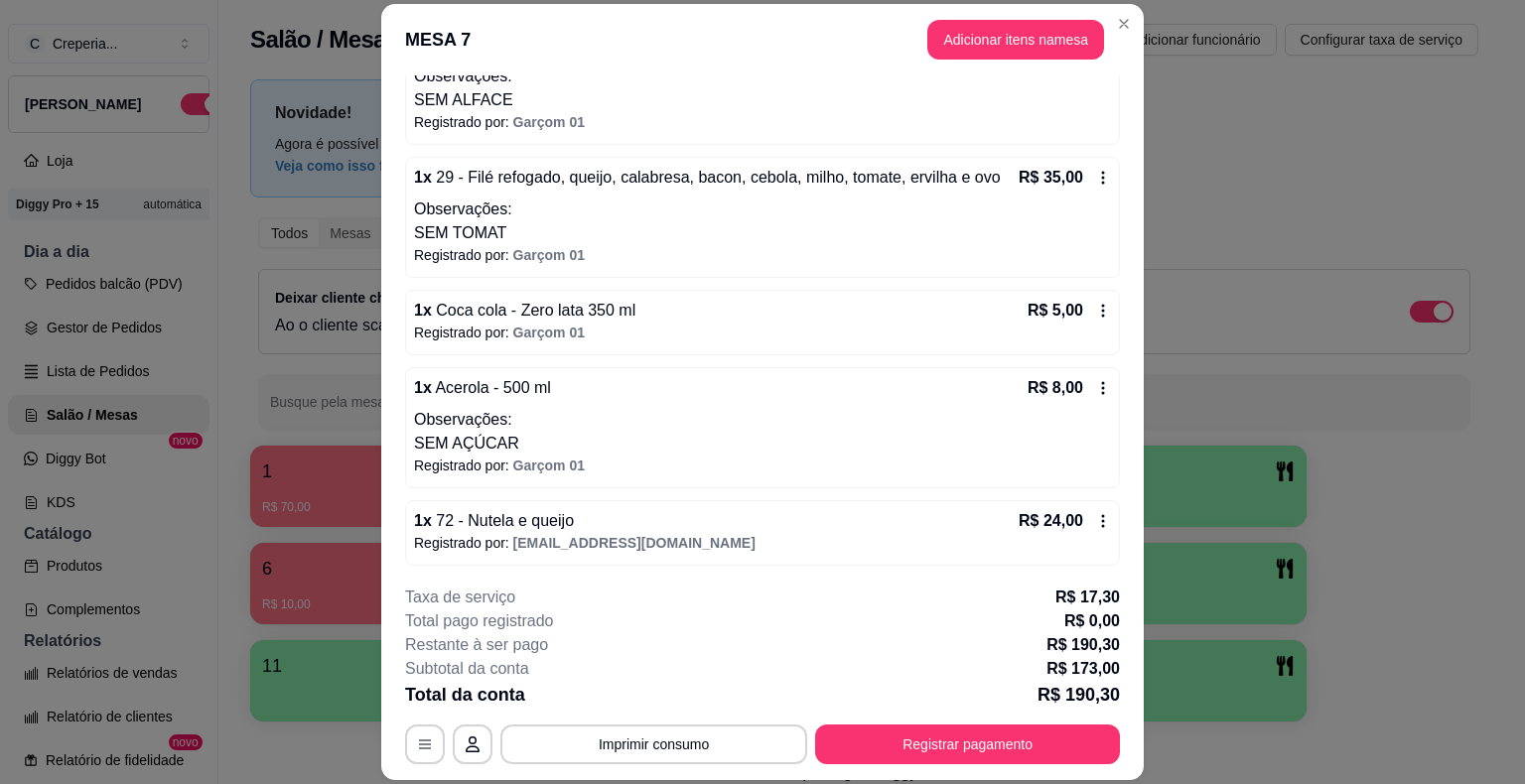 click 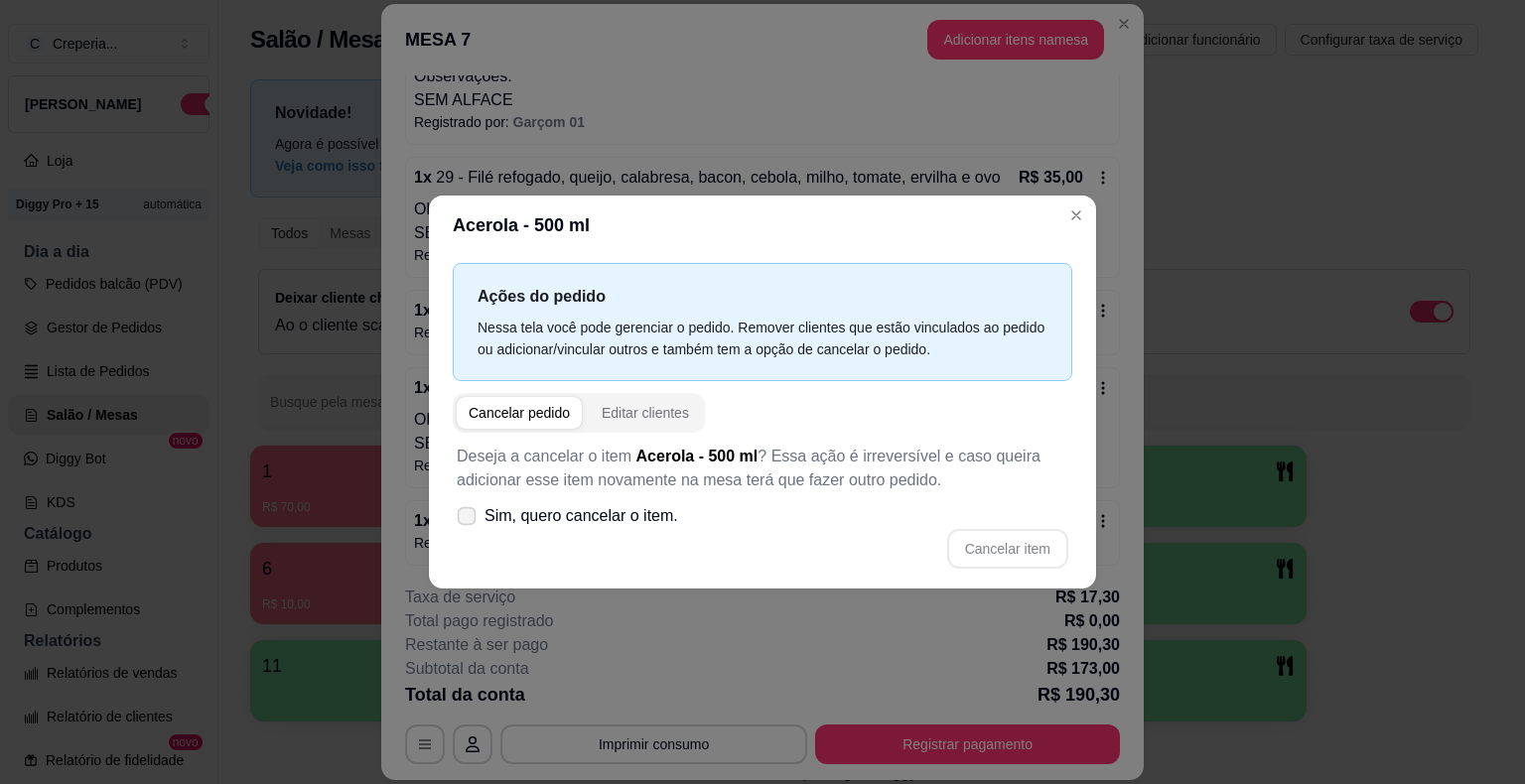 click at bounding box center [467, 516] 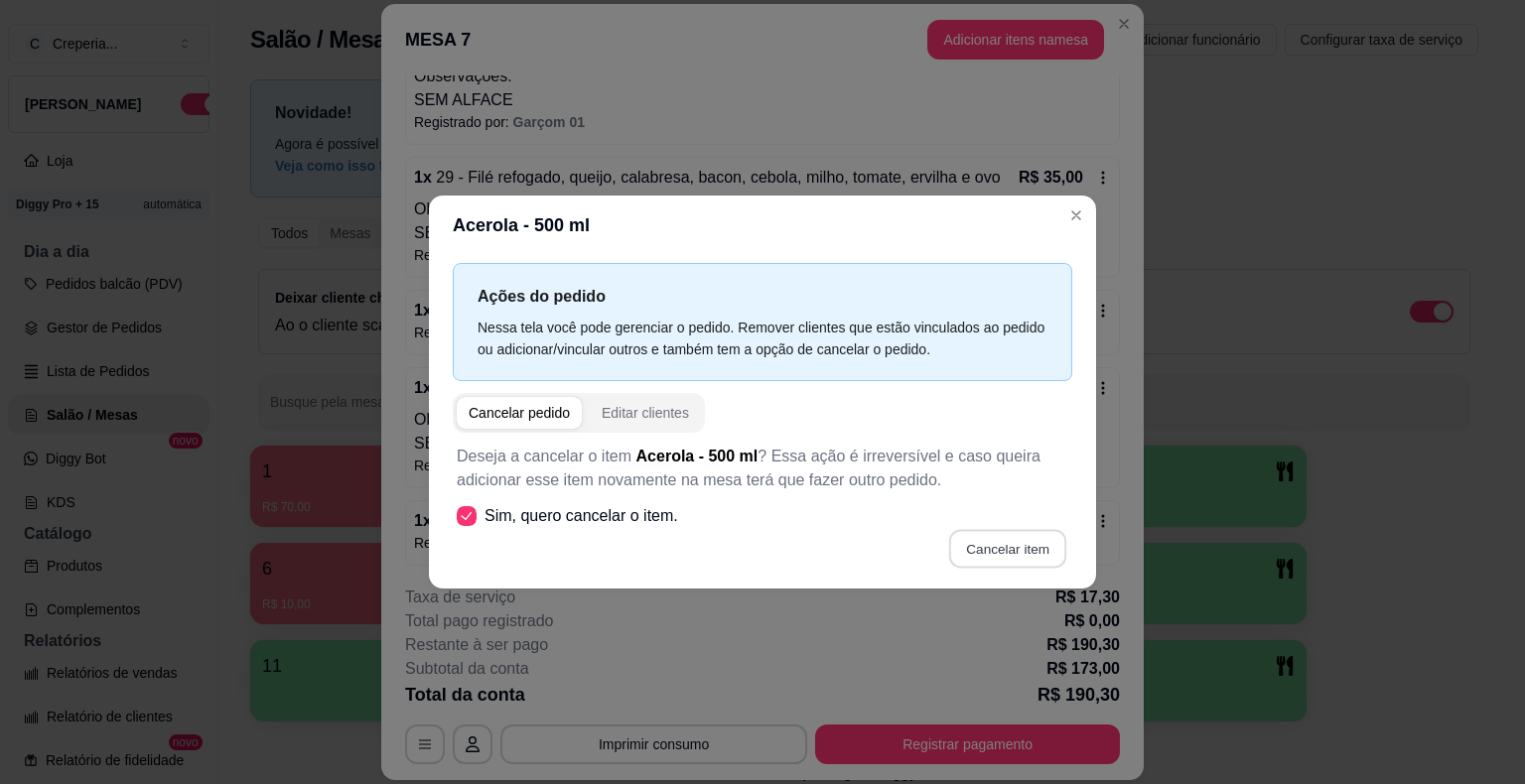 click on "Cancelar item" at bounding box center [1007, 549] 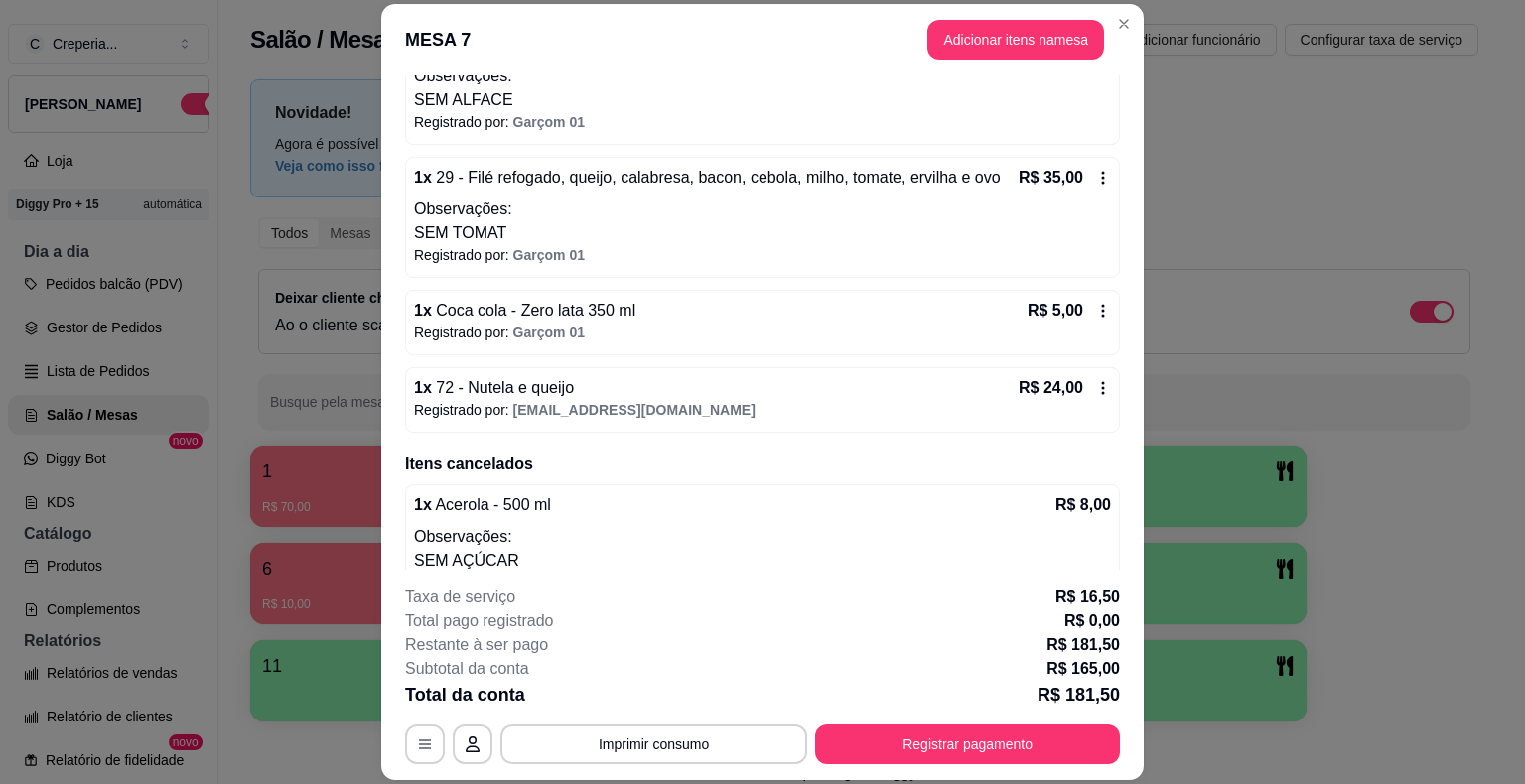 click on "**********" at bounding box center (762, 675) 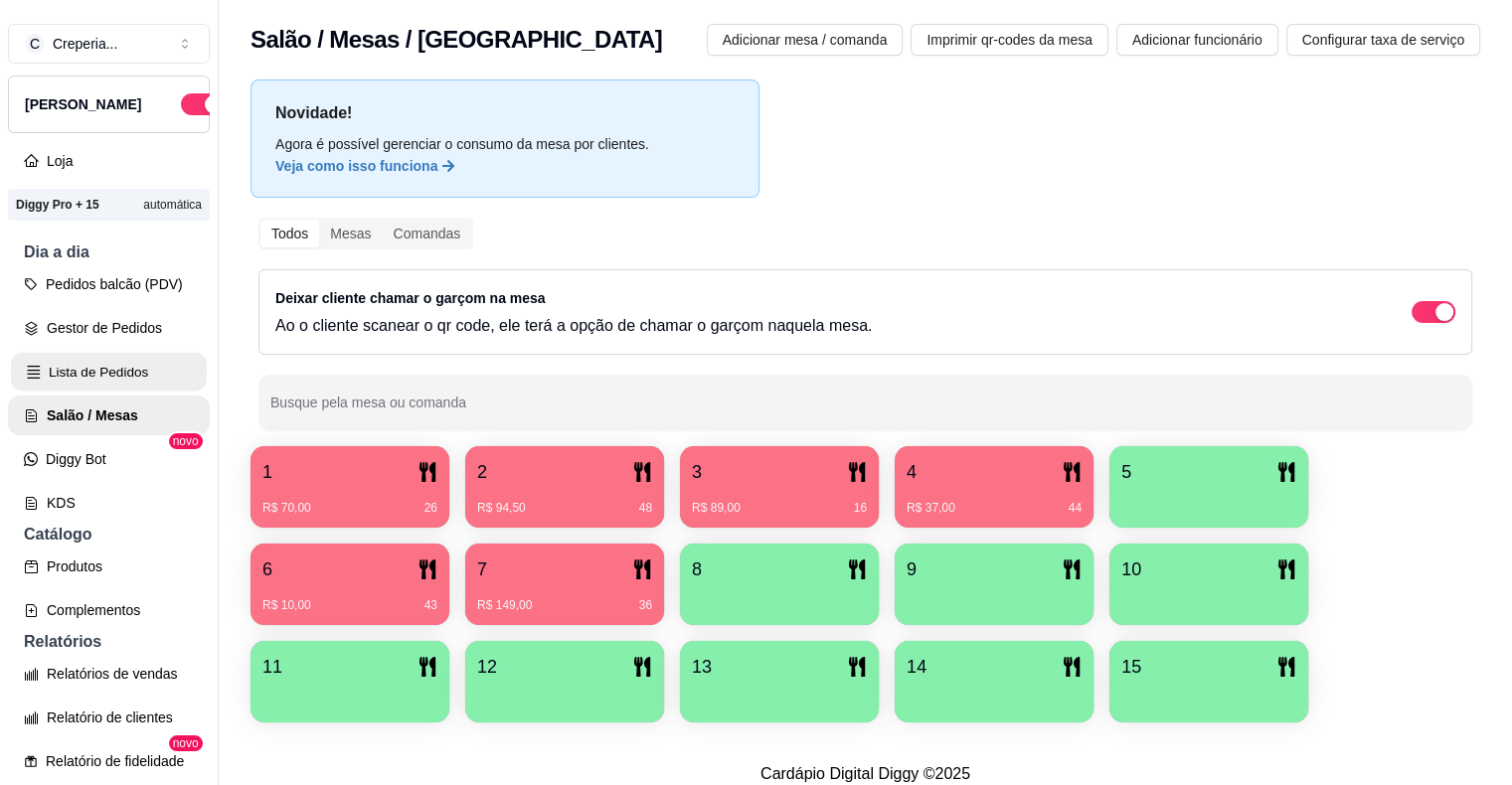 click on "Lista de Pedidos" at bounding box center (108, 372) 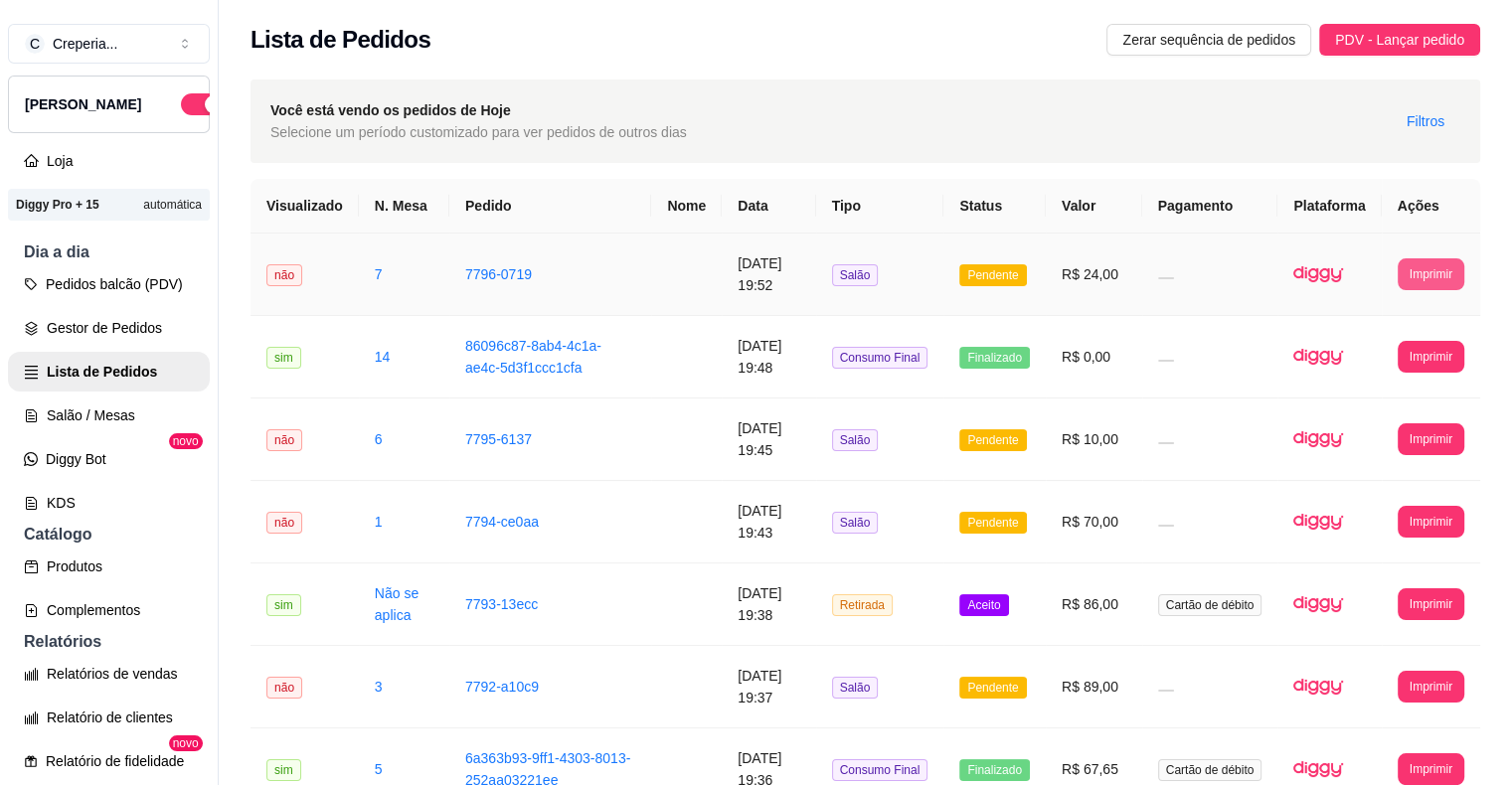 click on "Imprimir" at bounding box center [1430, 274] 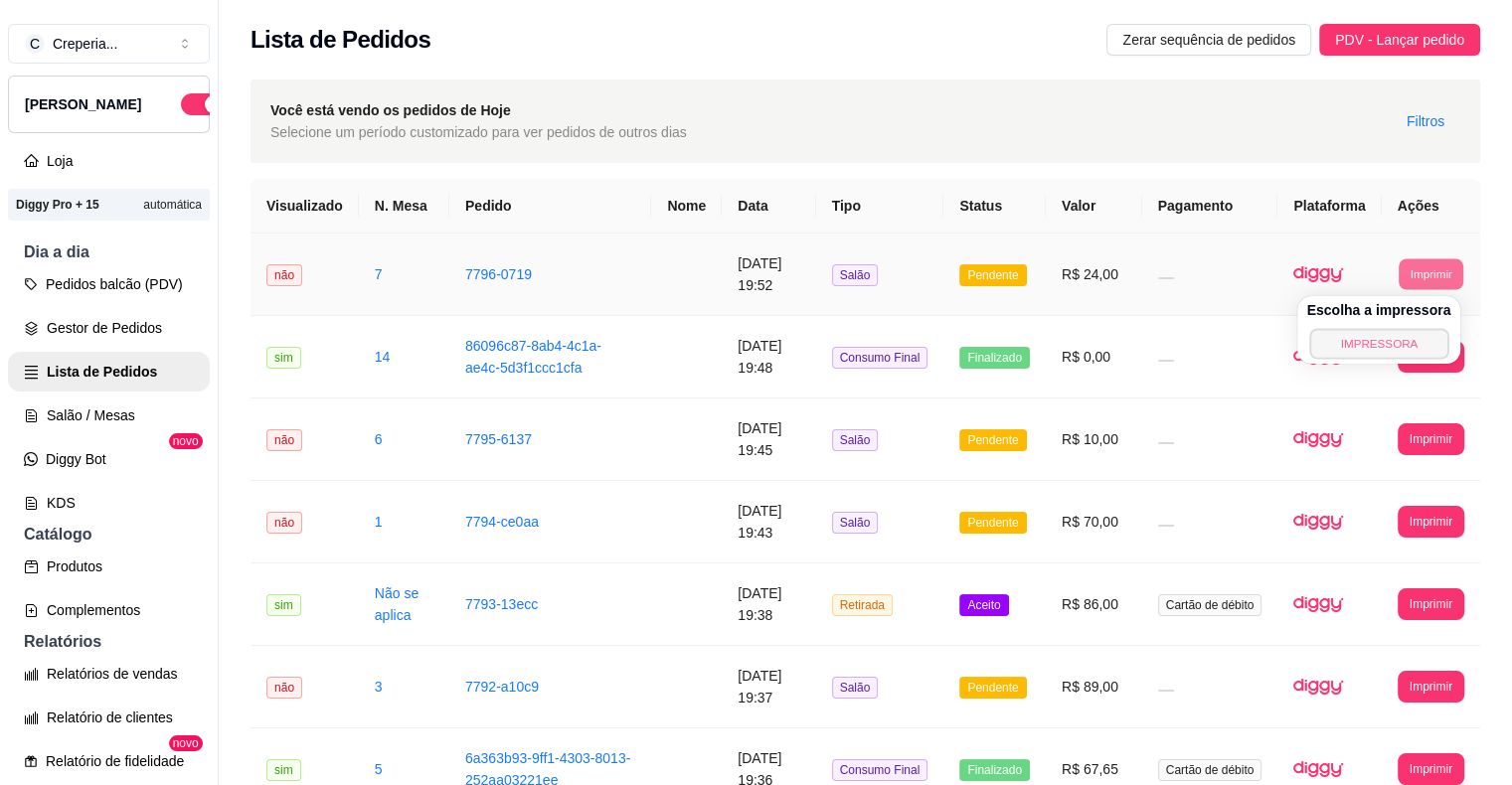 click on "IMPRESSORA" at bounding box center (1379, 343) 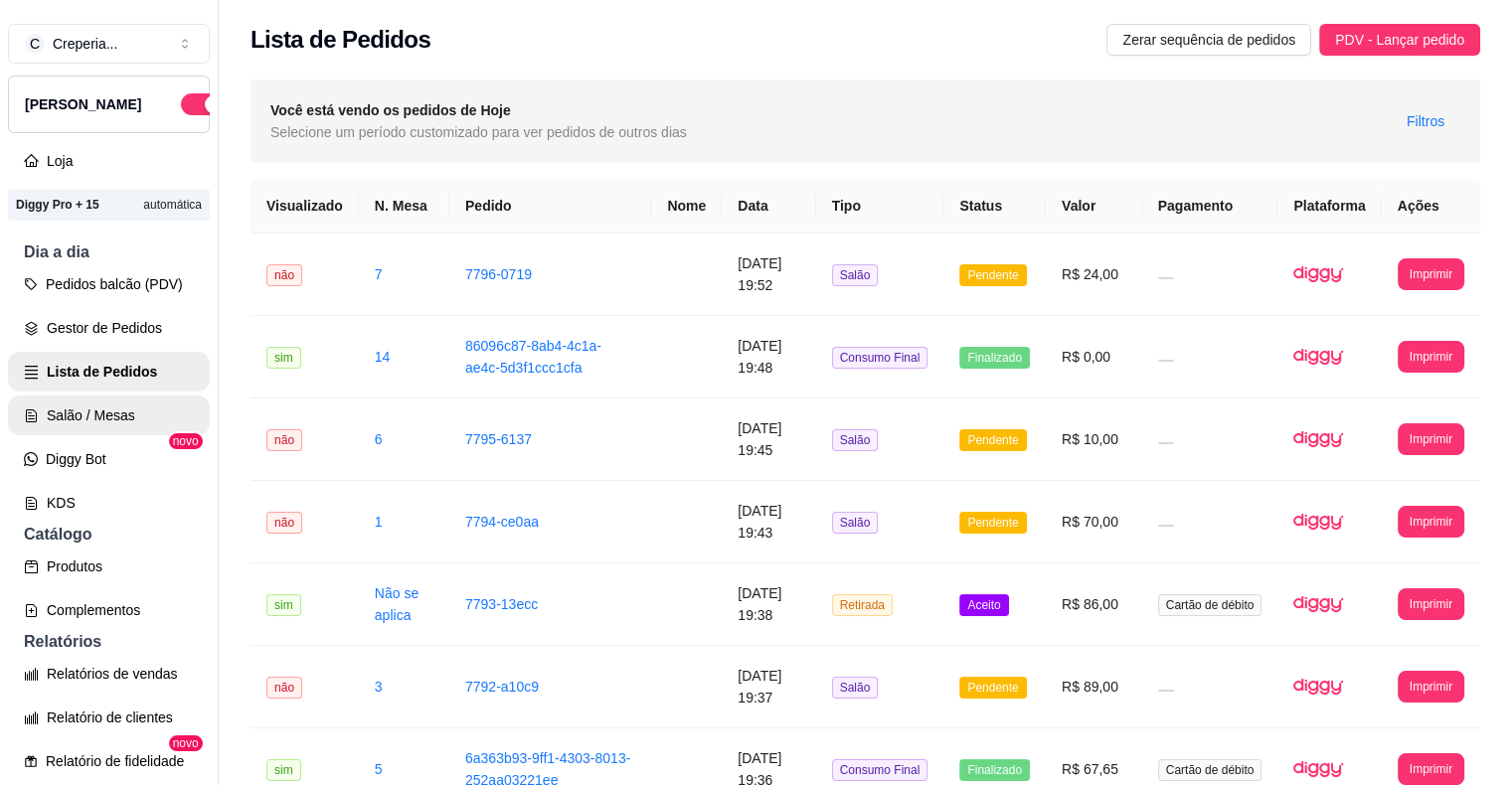 click on "Salão / Mesas" at bounding box center [108, 415] 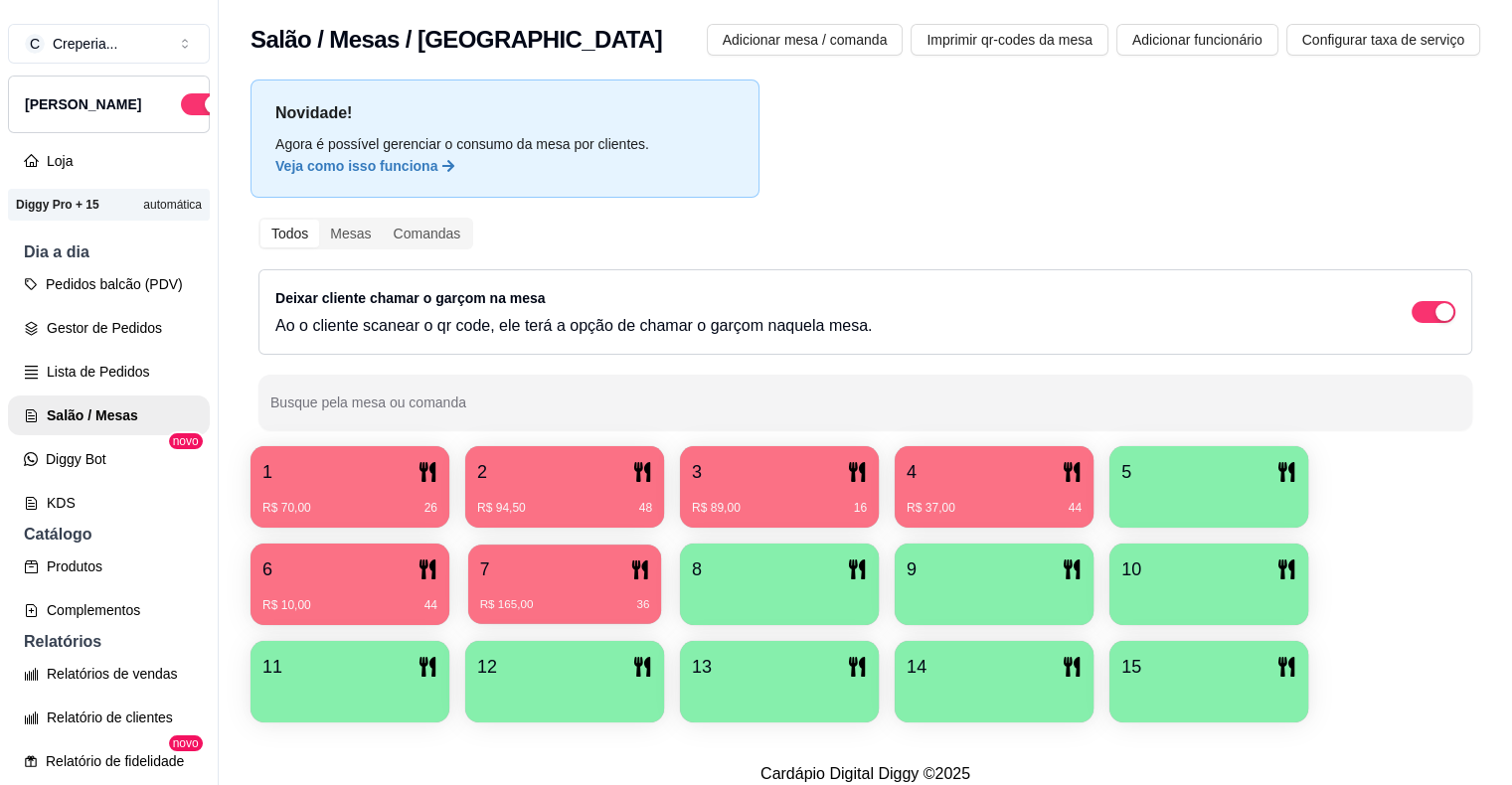 click on "7" at bounding box center [565, 569] 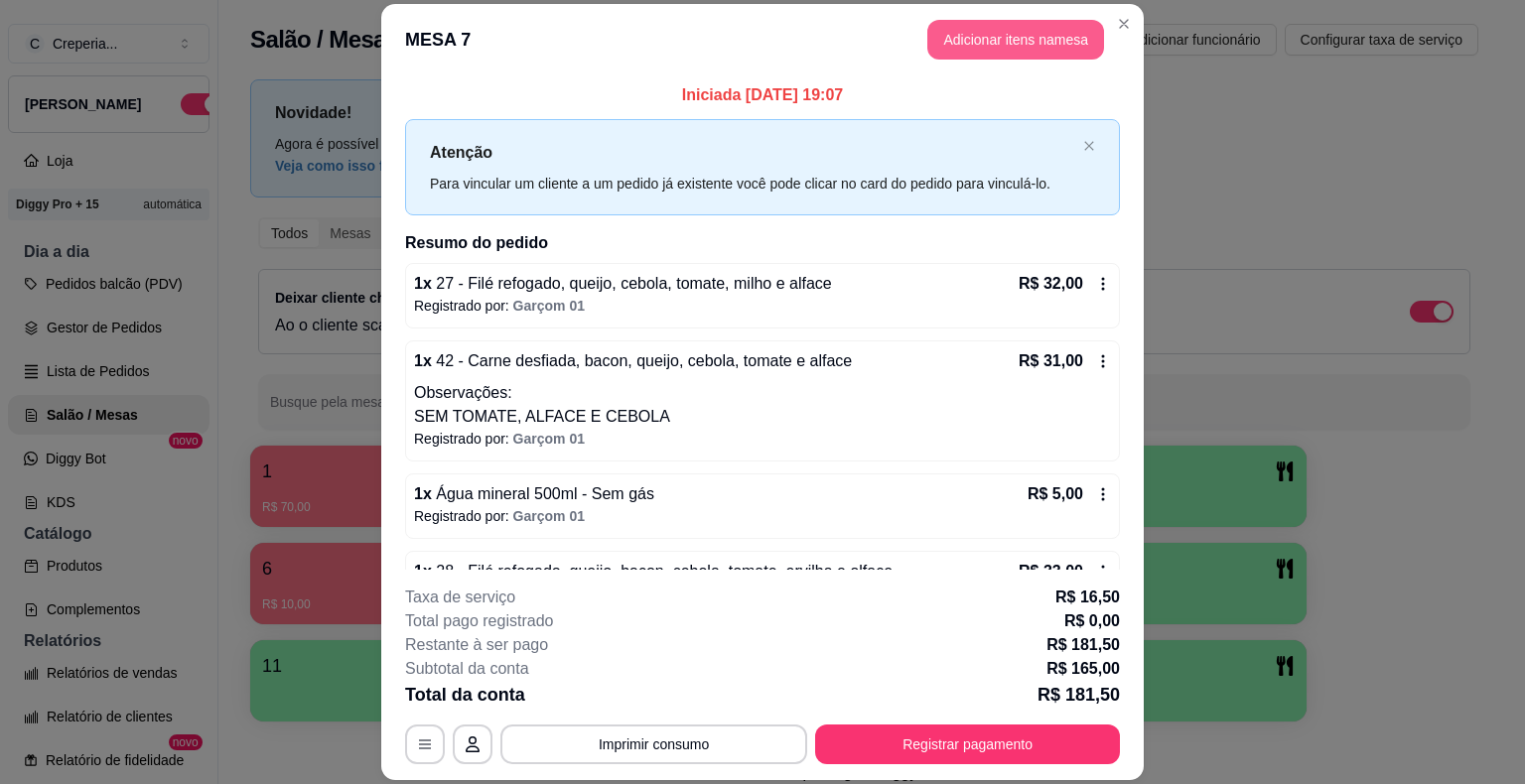 click on "Adicionar itens na  mesa" at bounding box center (1016, 40) 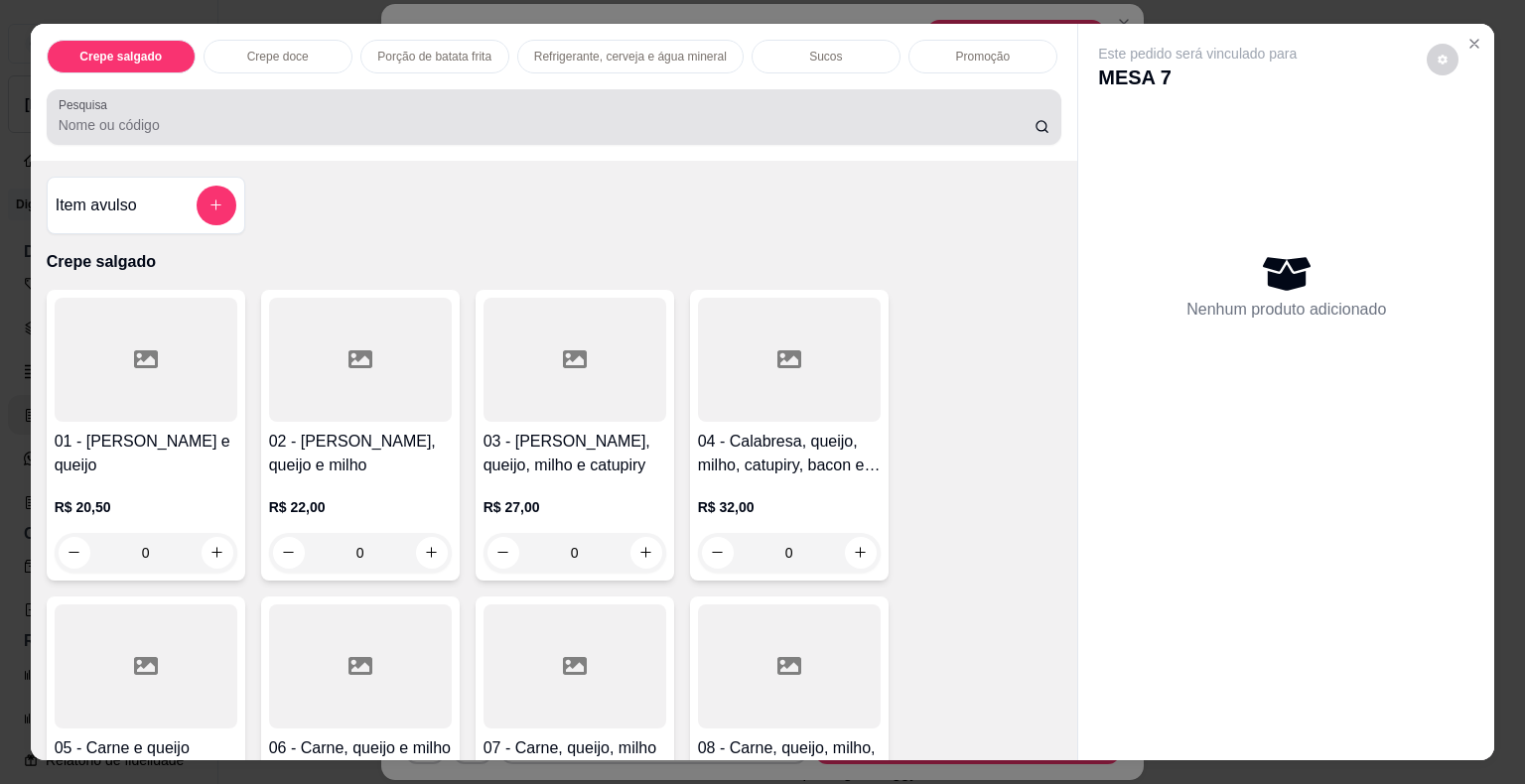 drag, startPoint x: 496, startPoint y: 129, endPoint x: 496, endPoint y: 117, distance: 12 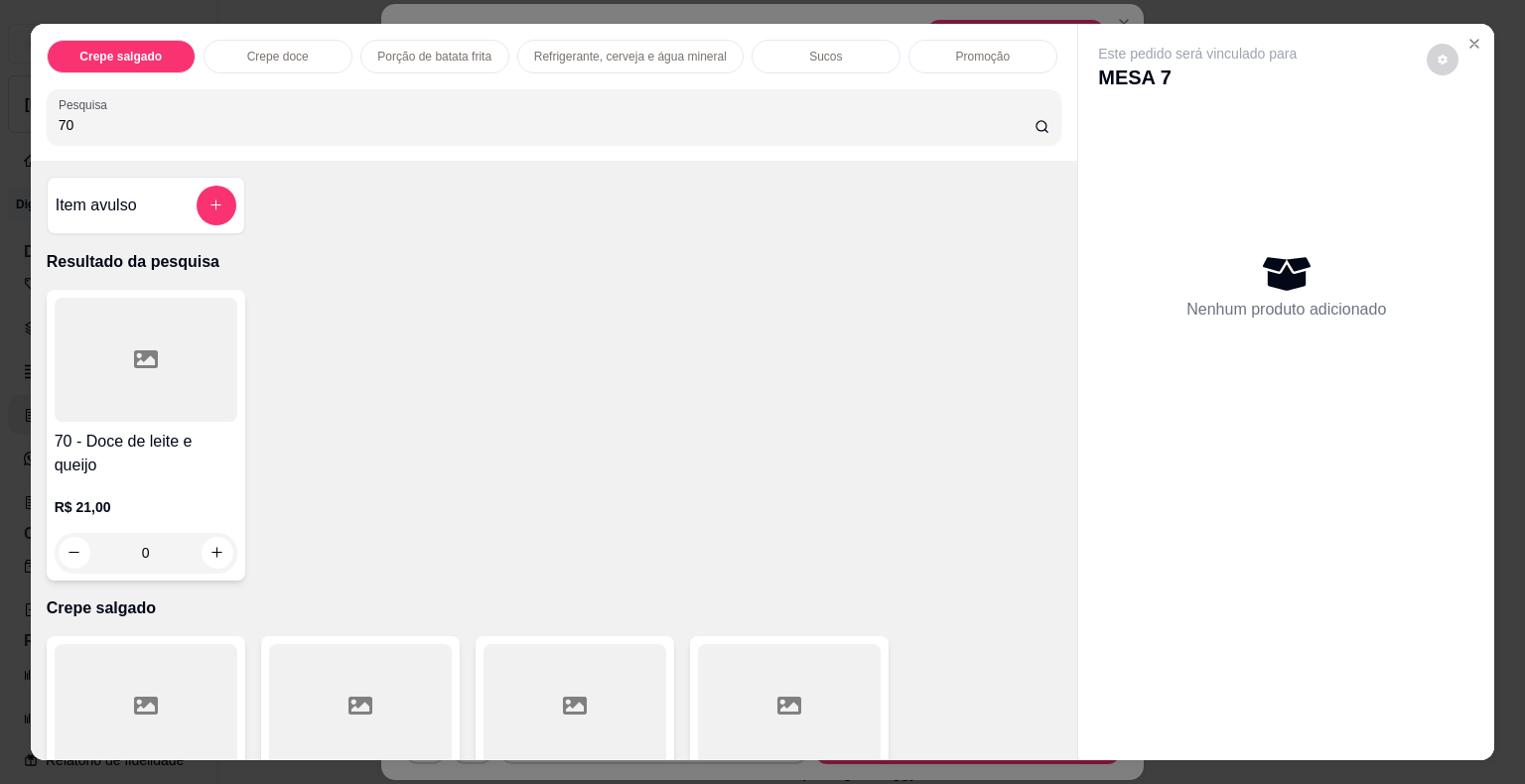 type on "70" 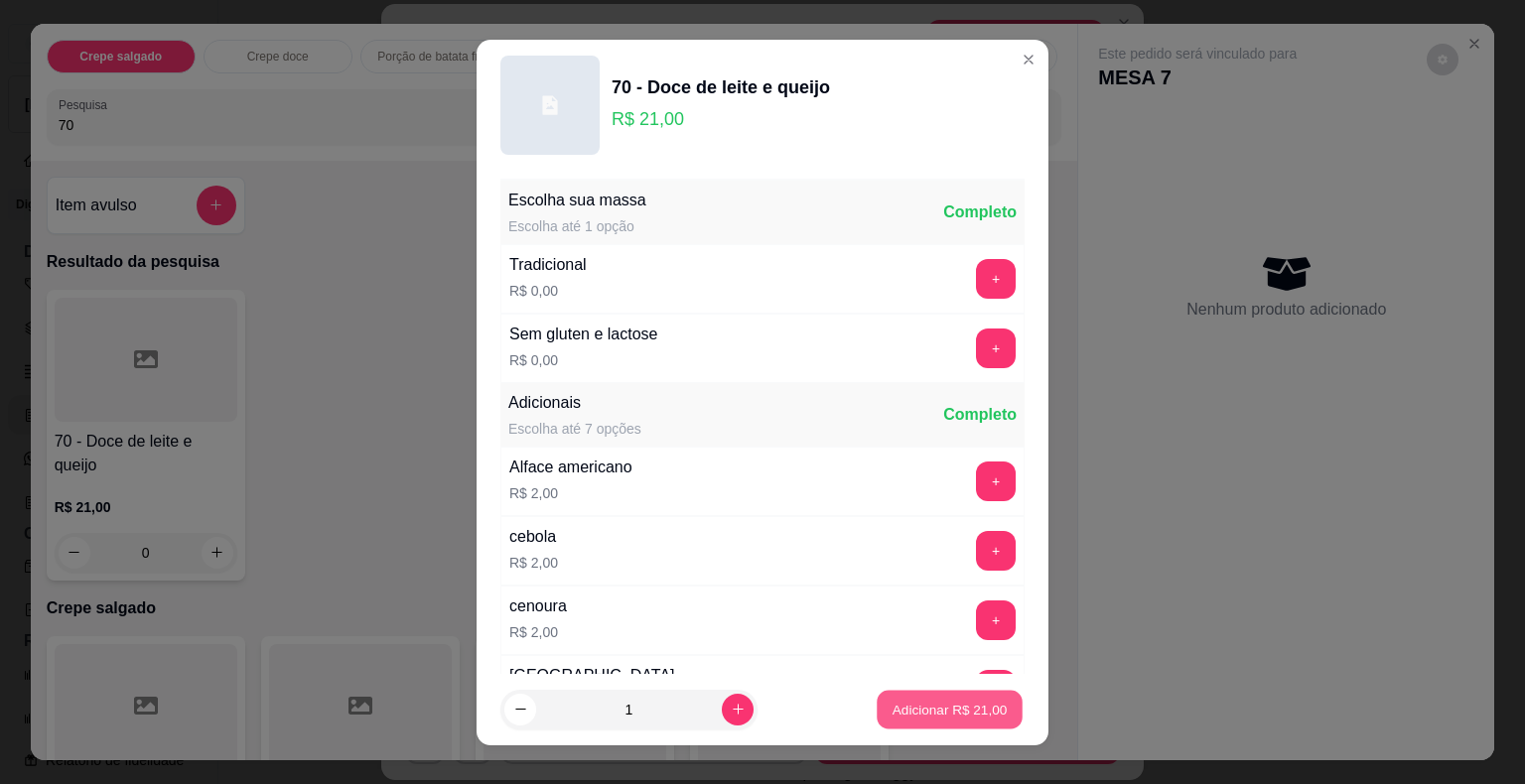 click on "1 Adicionar   R$ 21,00" at bounding box center (762, 710) 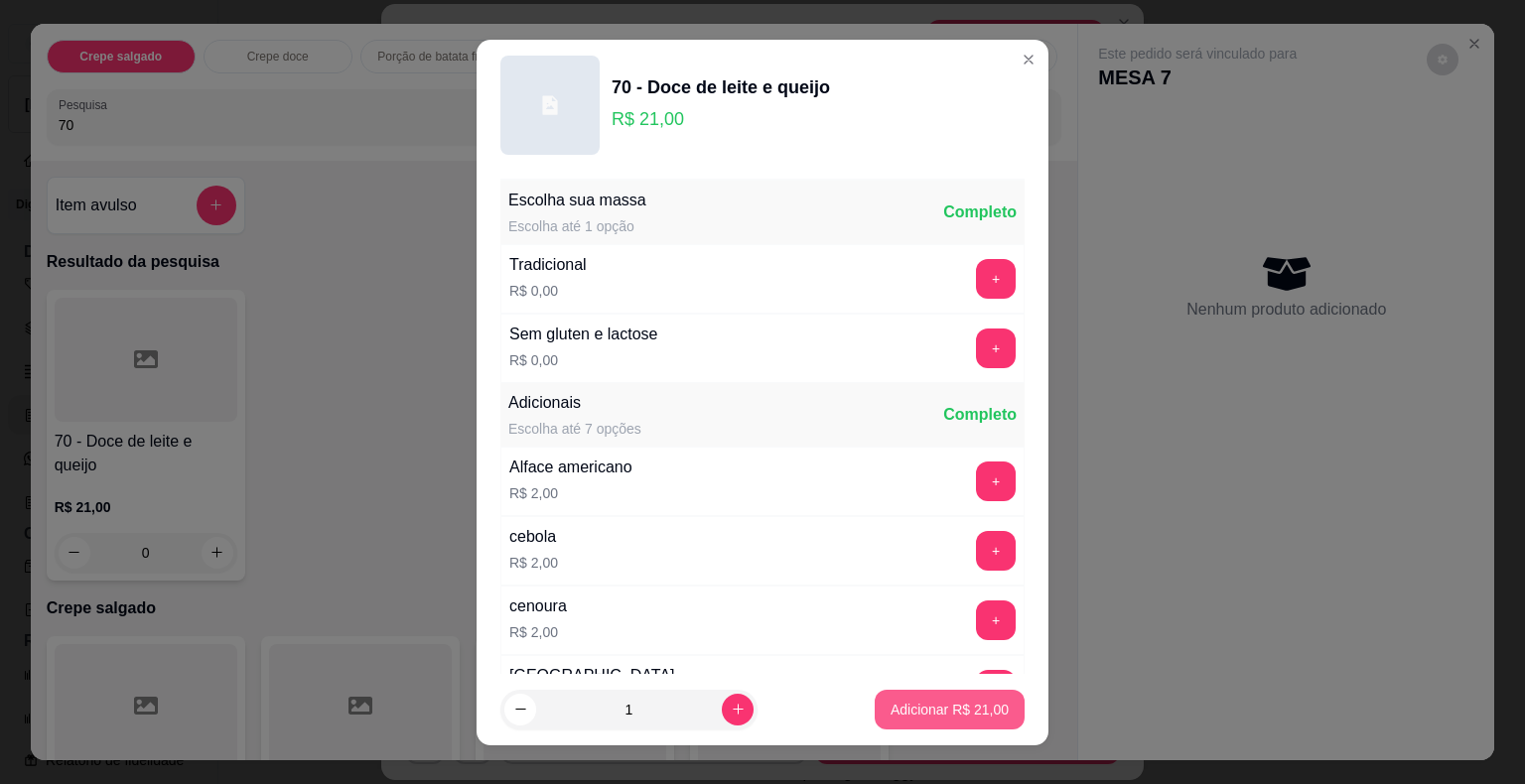 click on "Adicionar   R$ 21,00" at bounding box center [949, 710] 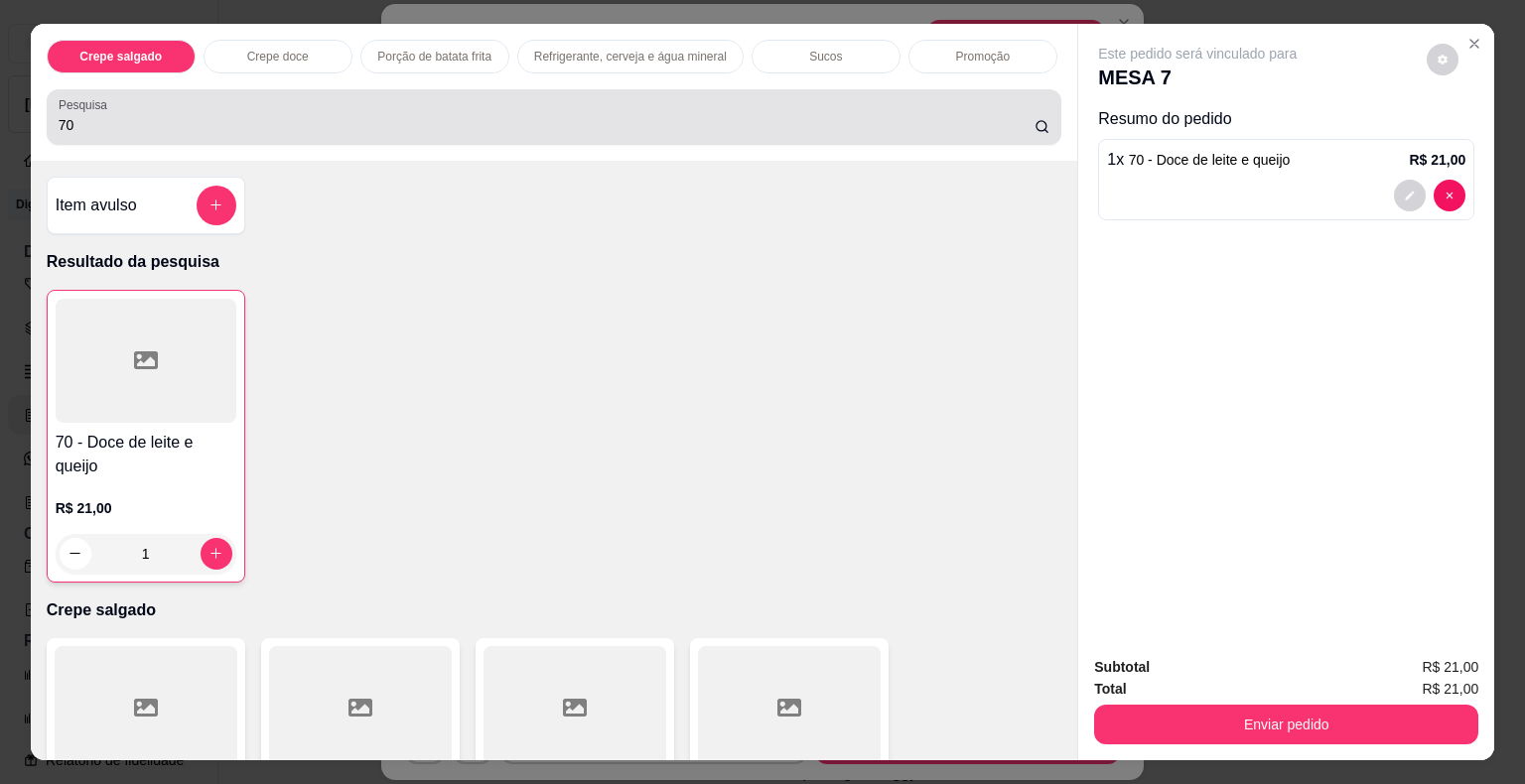 drag, startPoint x: 203, startPoint y: 127, endPoint x: 193, endPoint y: 119, distance: 12.806248 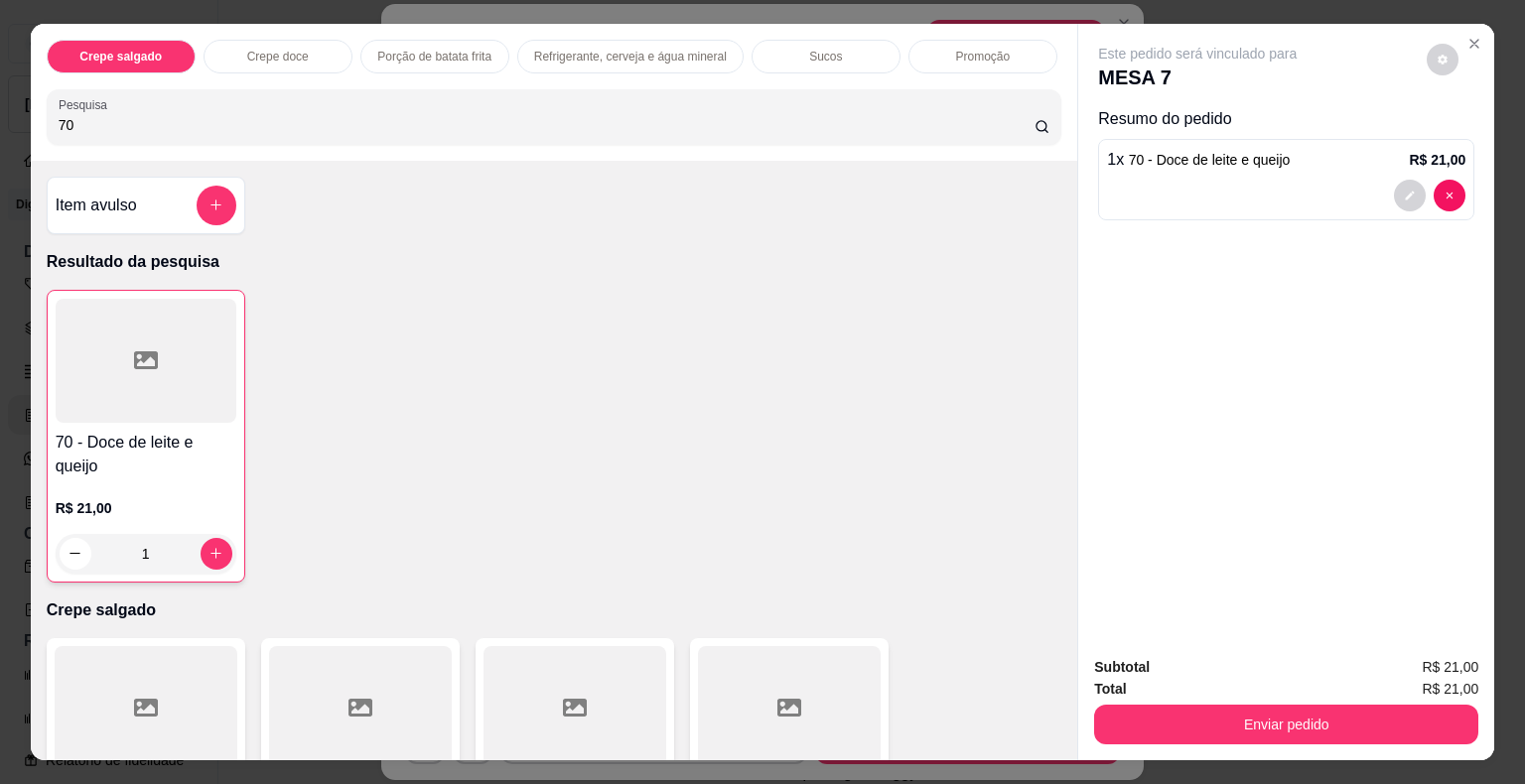 type on "7" 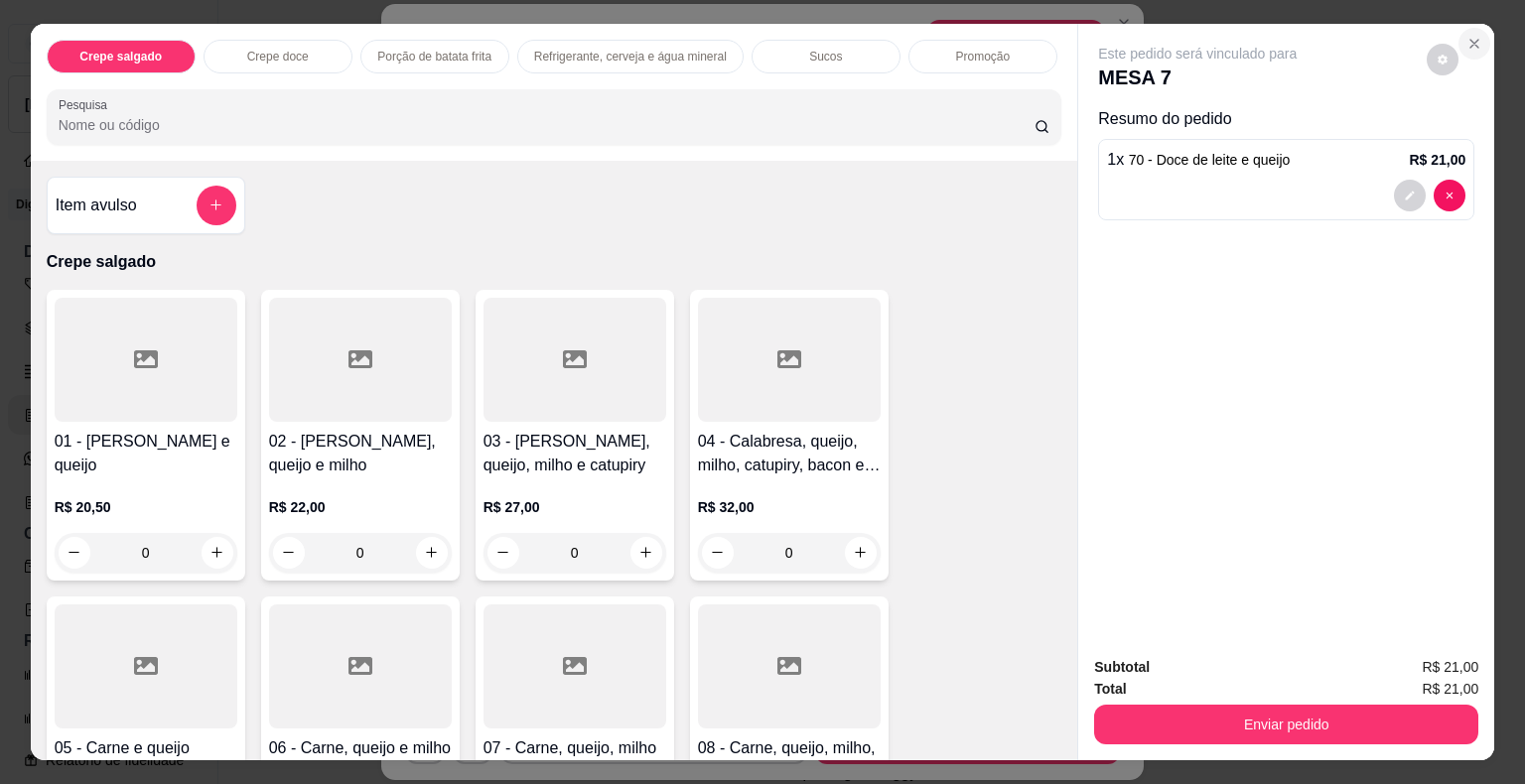 type 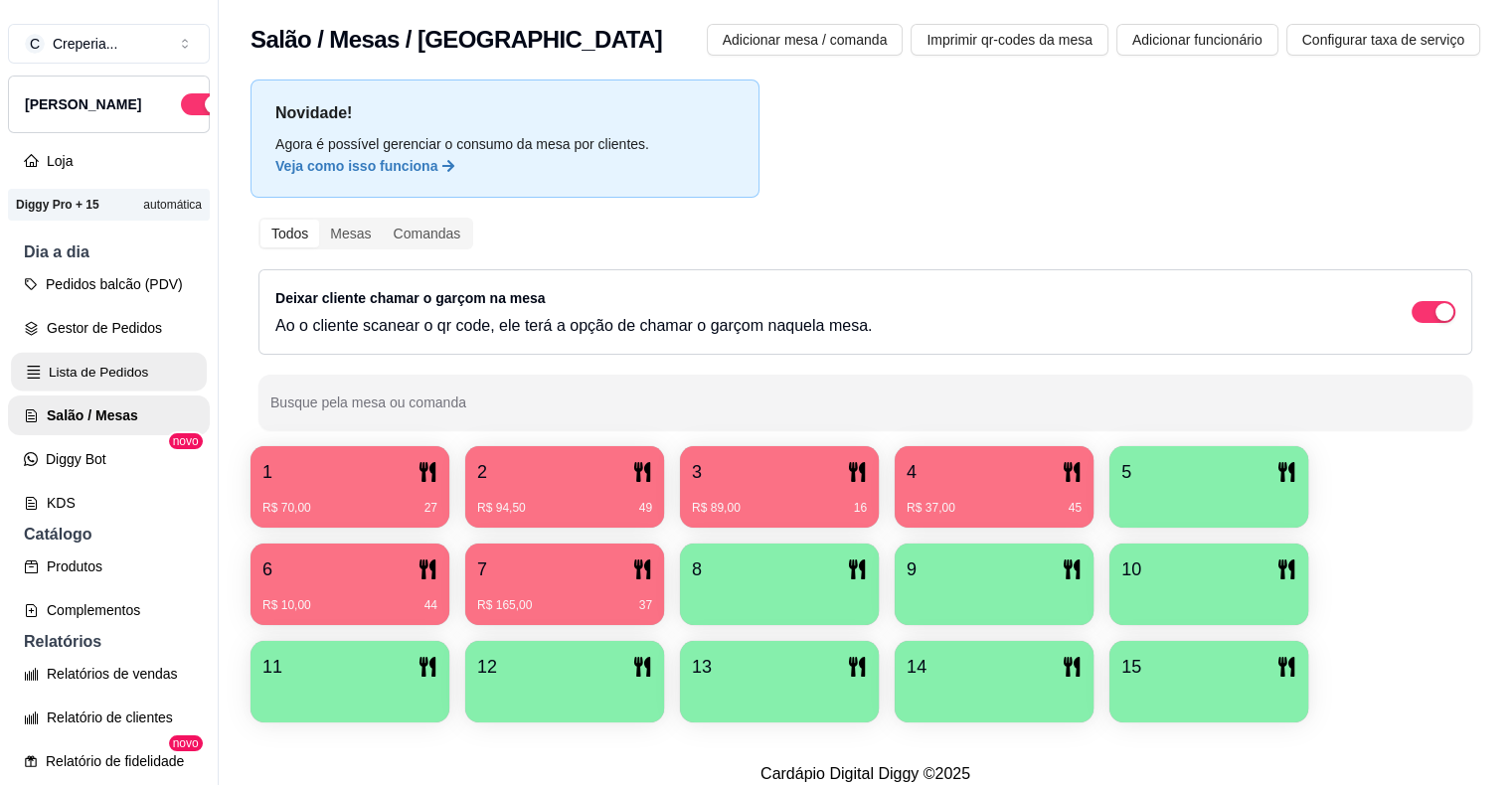 click on "Lista de Pedidos" at bounding box center (108, 372) 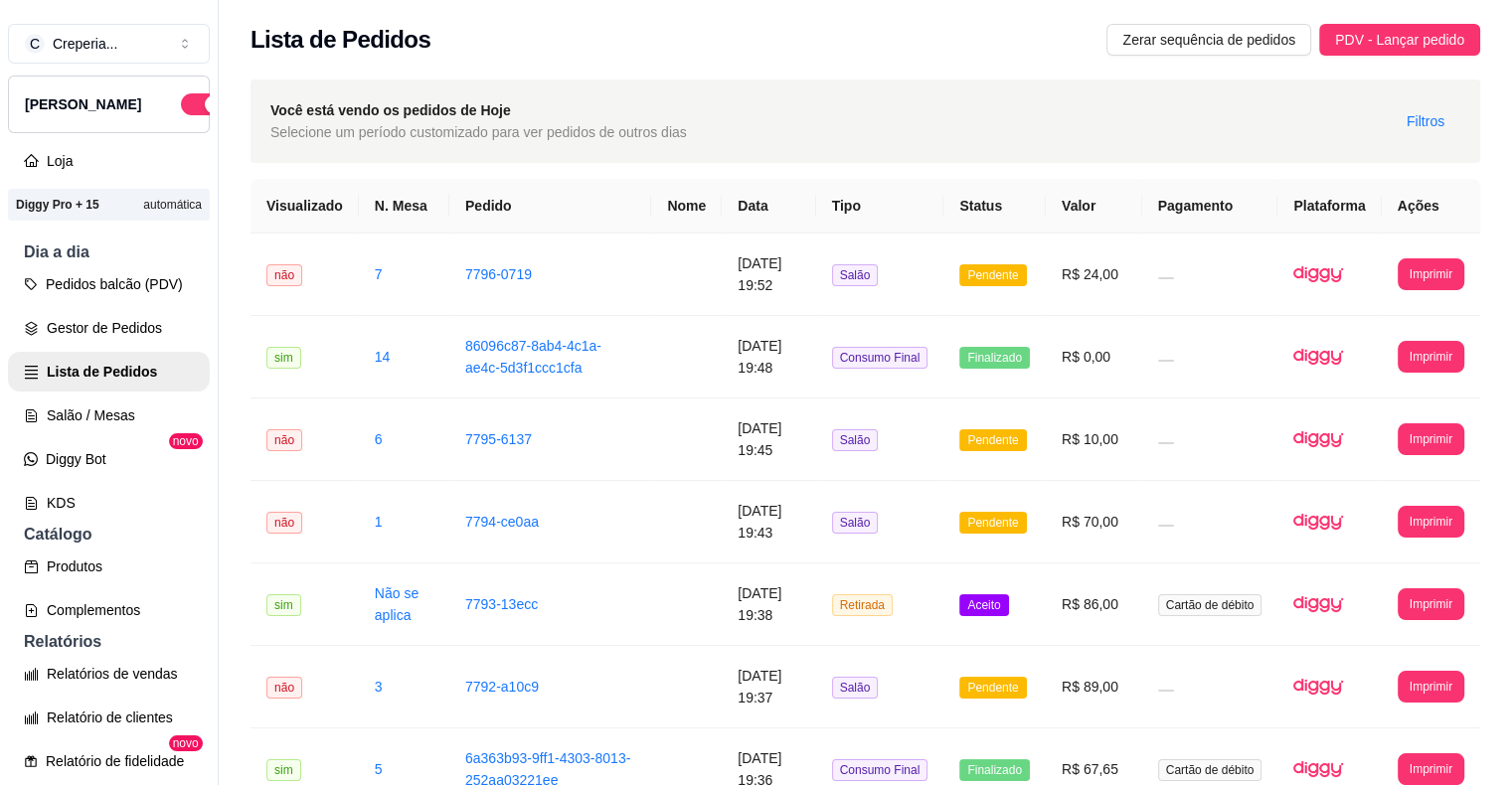 click on "Pedidos balcão (PDV) Gestor de Pedidos Lista de Pedidos Salão / Mesas Diggy Bot novo KDS" at bounding box center (108, 393) 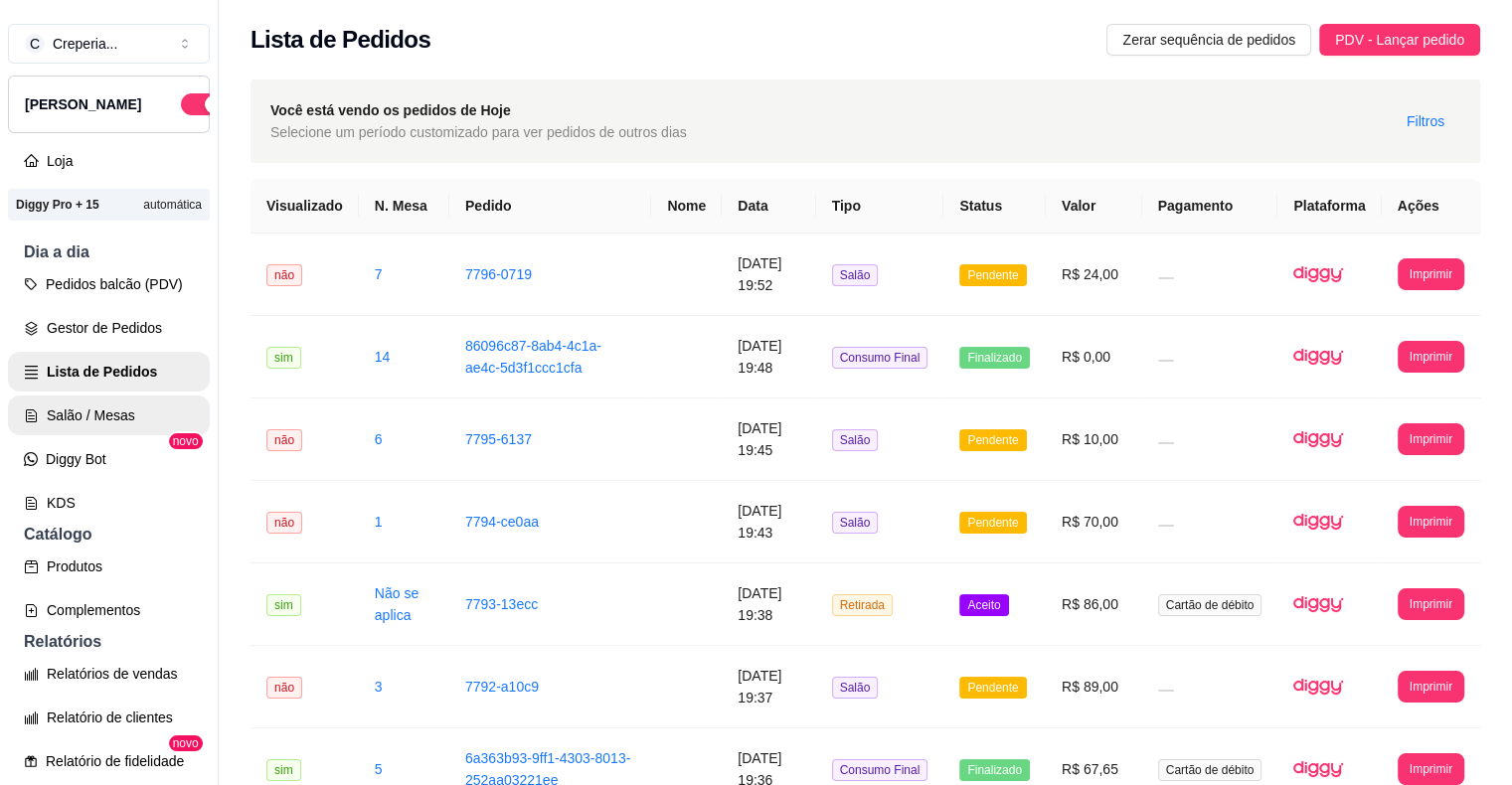 click on "Salão / Mesas" at bounding box center [108, 415] 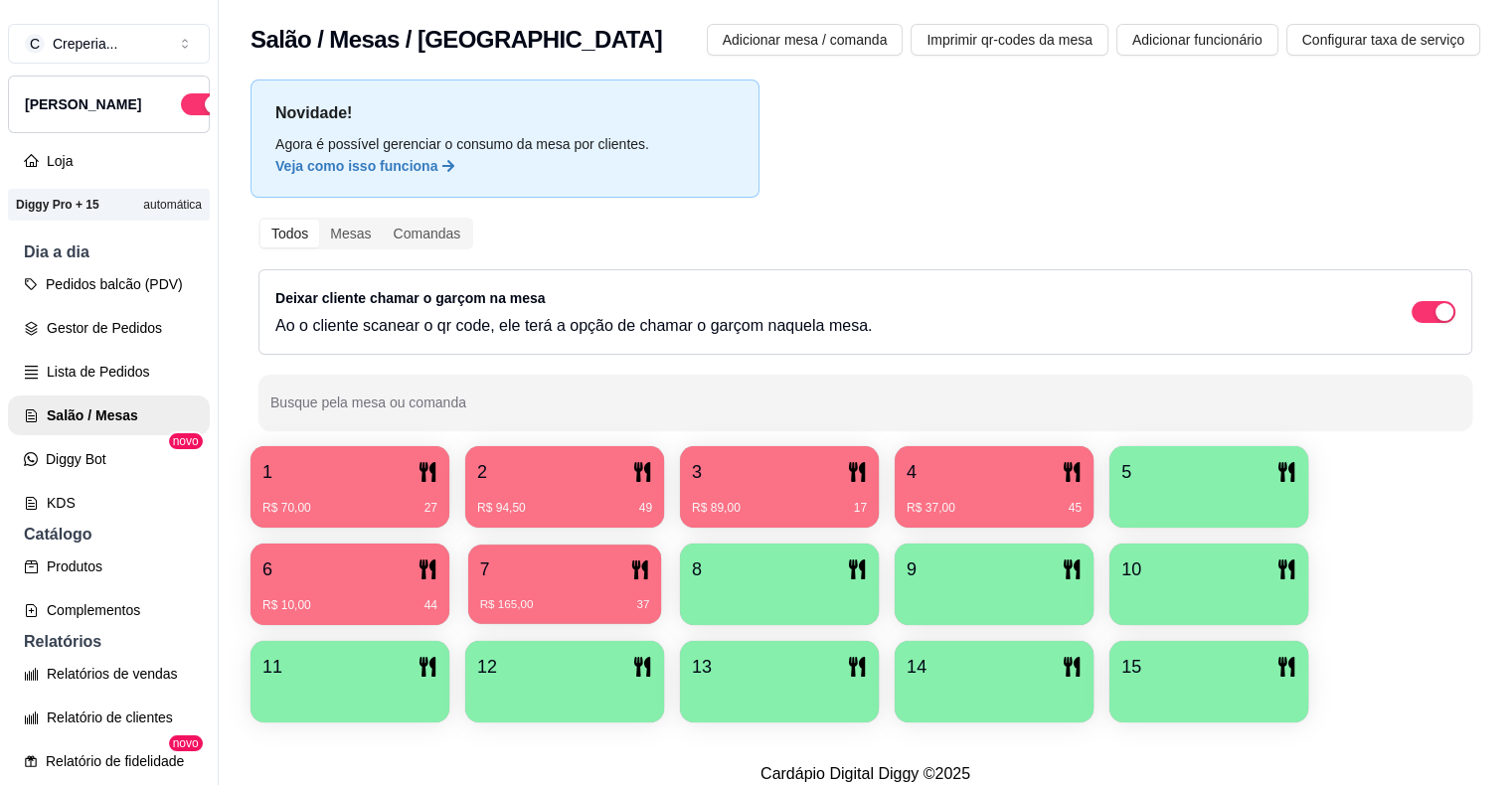 click on "7" at bounding box center (565, 569) 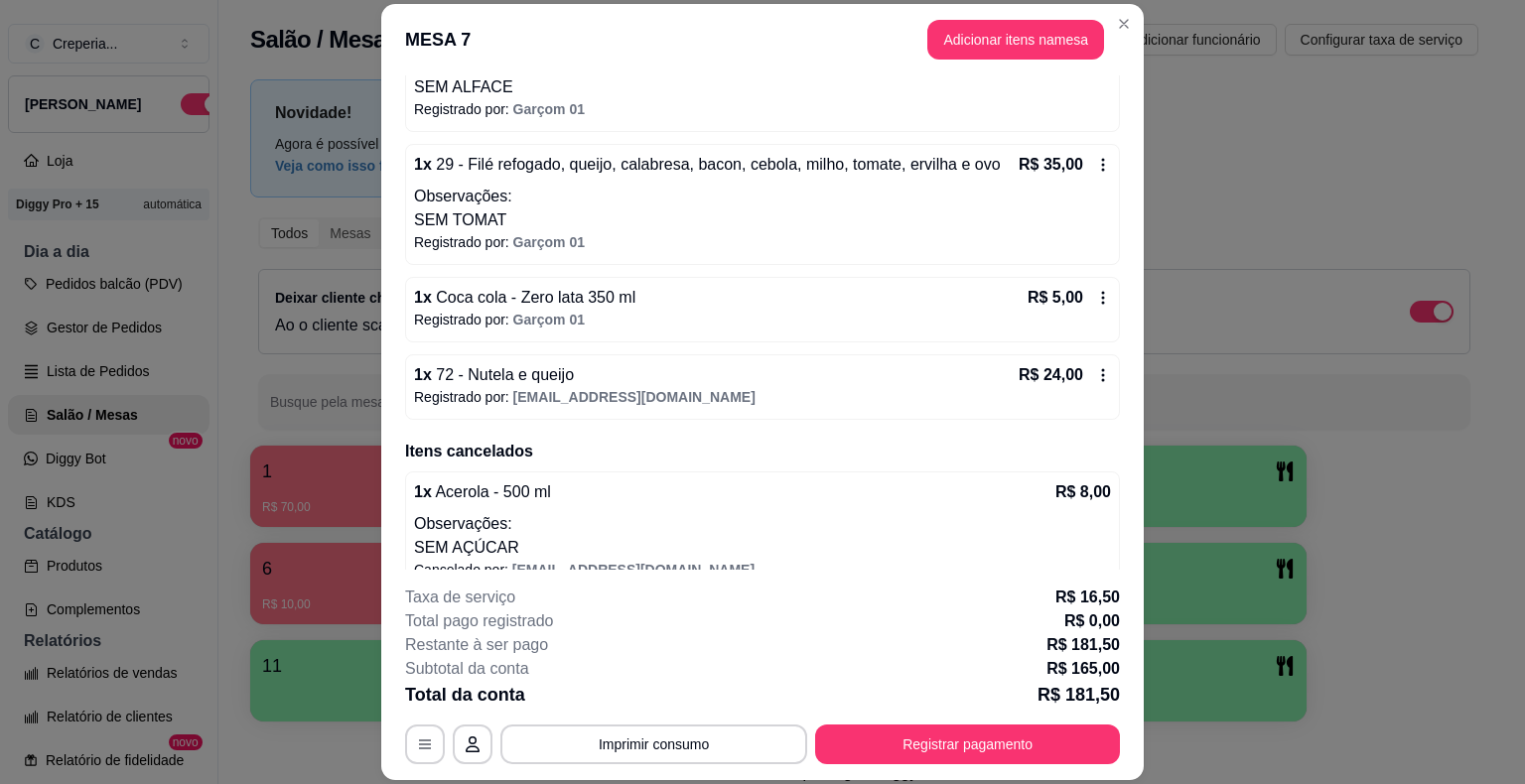 scroll, scrollTop: 563, scrollLeft: 0, axis: vertical 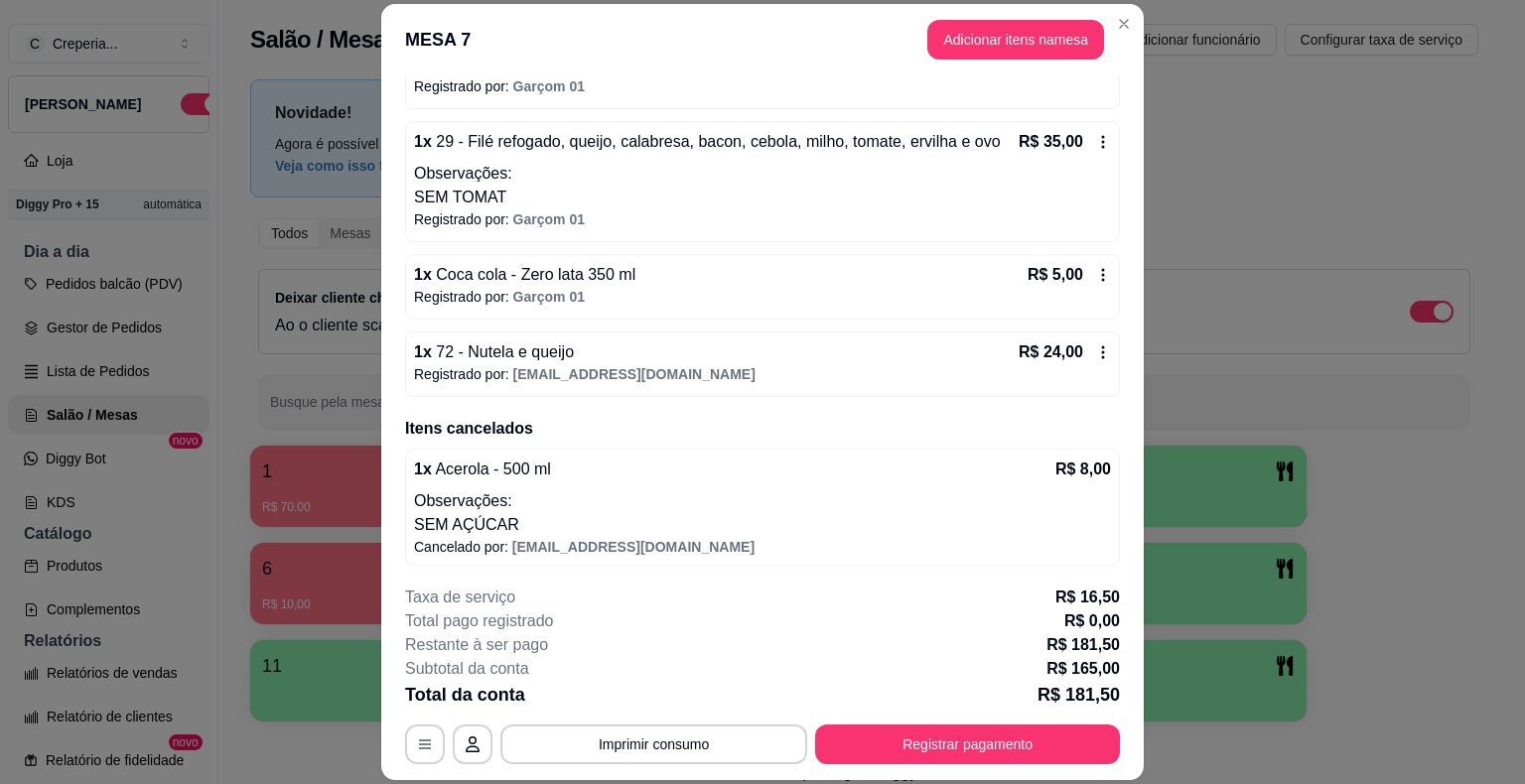 click 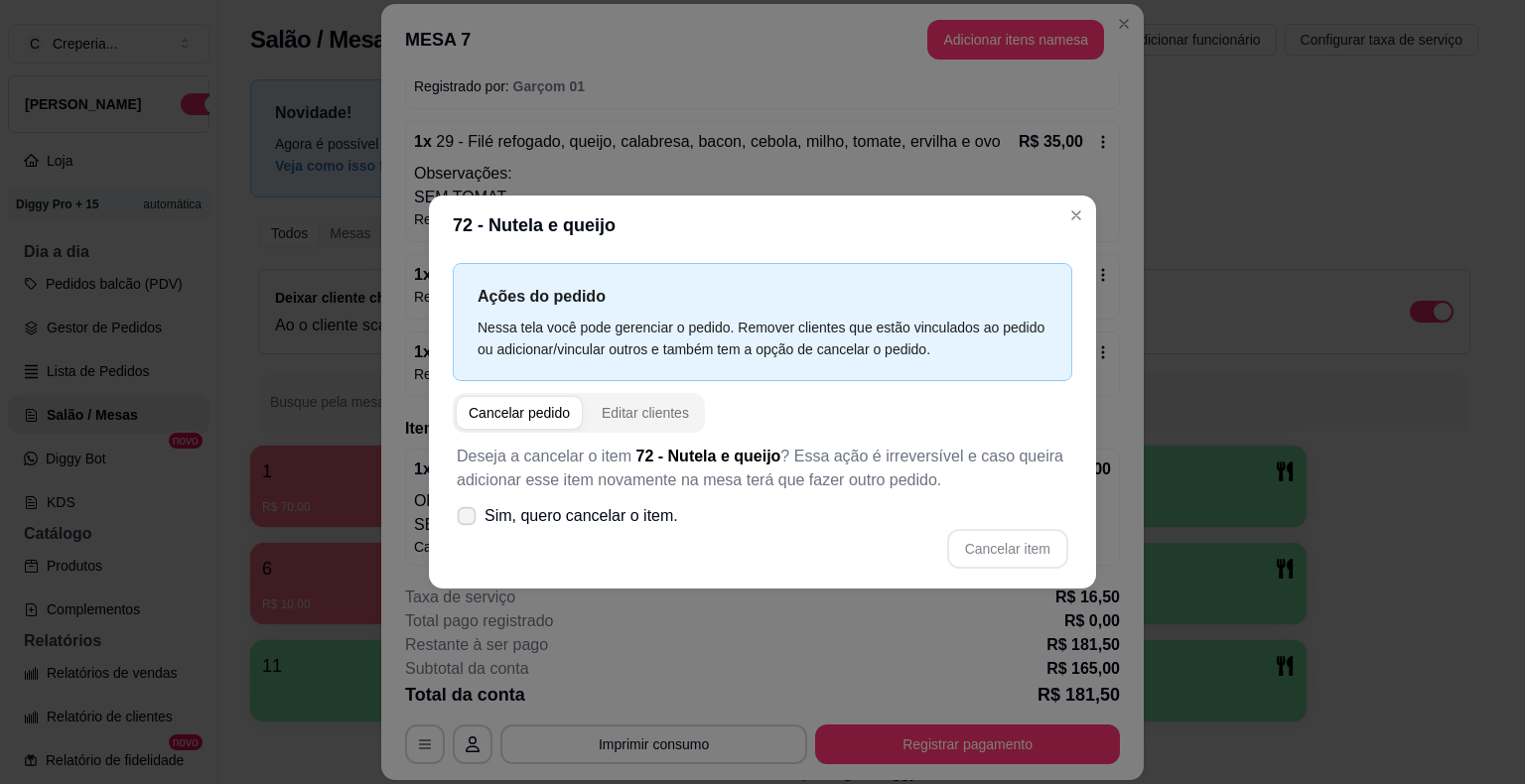 click 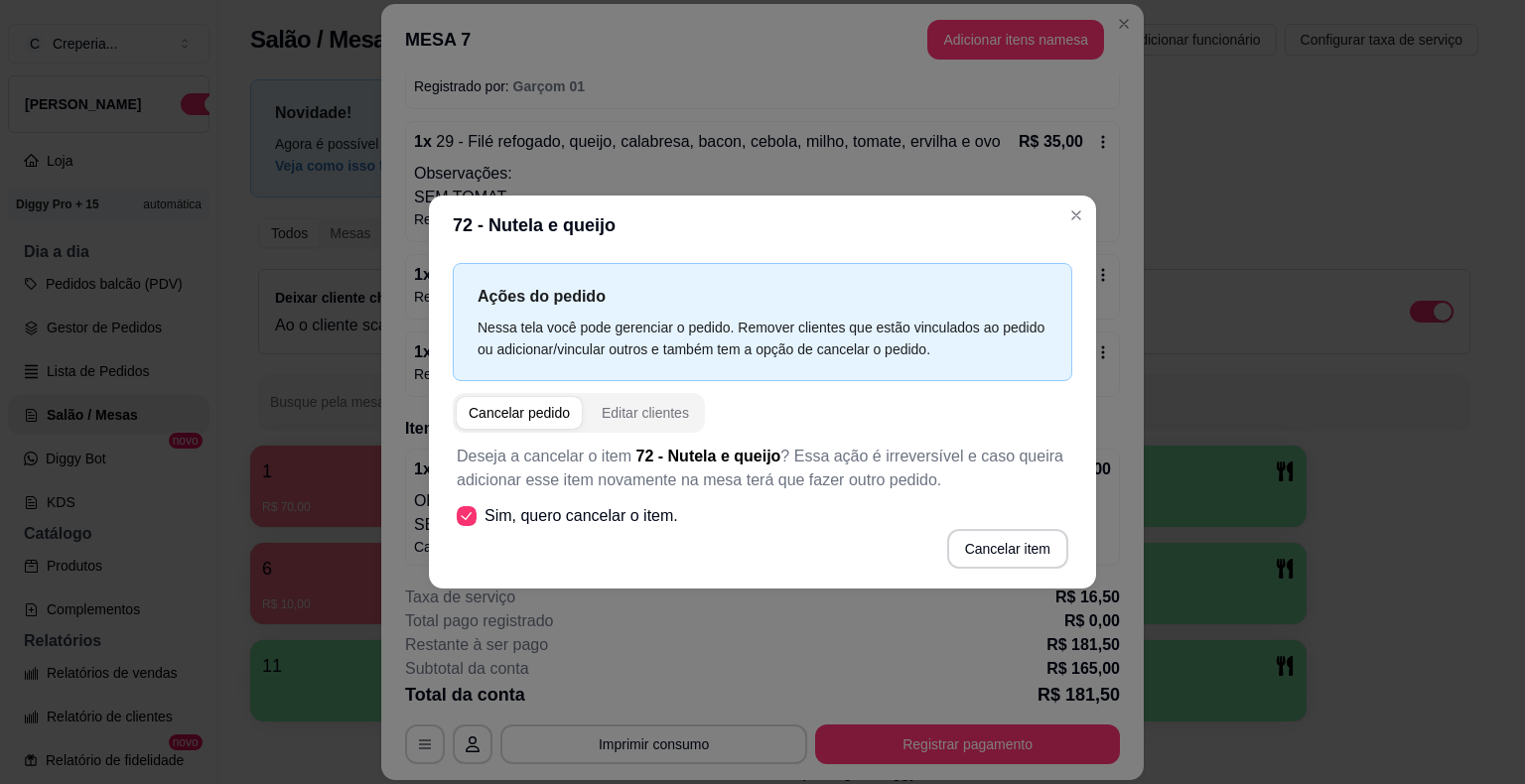 click on "Cancelar item" at bounding box center [1008, 549] 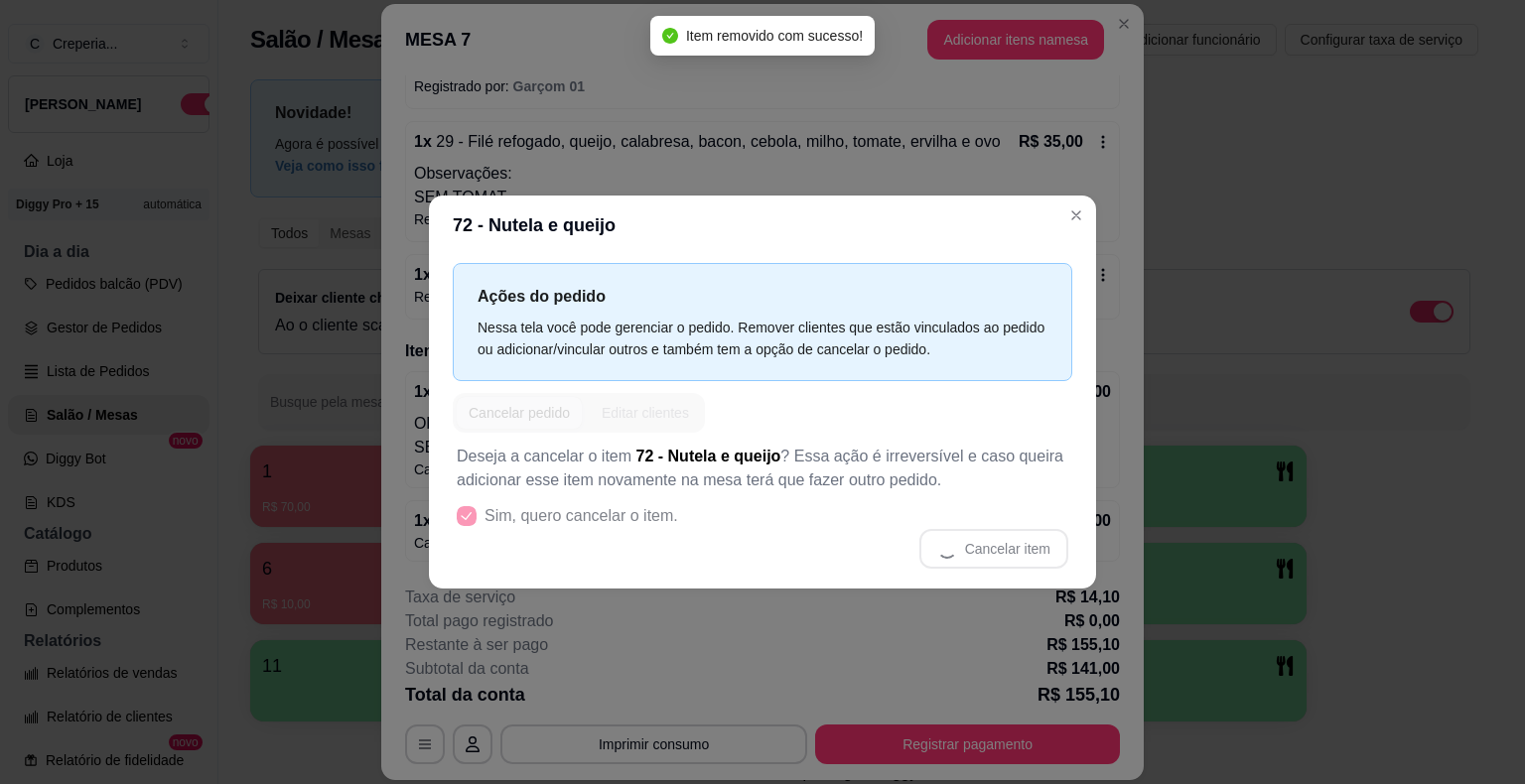 scroll, scrollTop: 559, scrollLeft: 0, axis: vertical 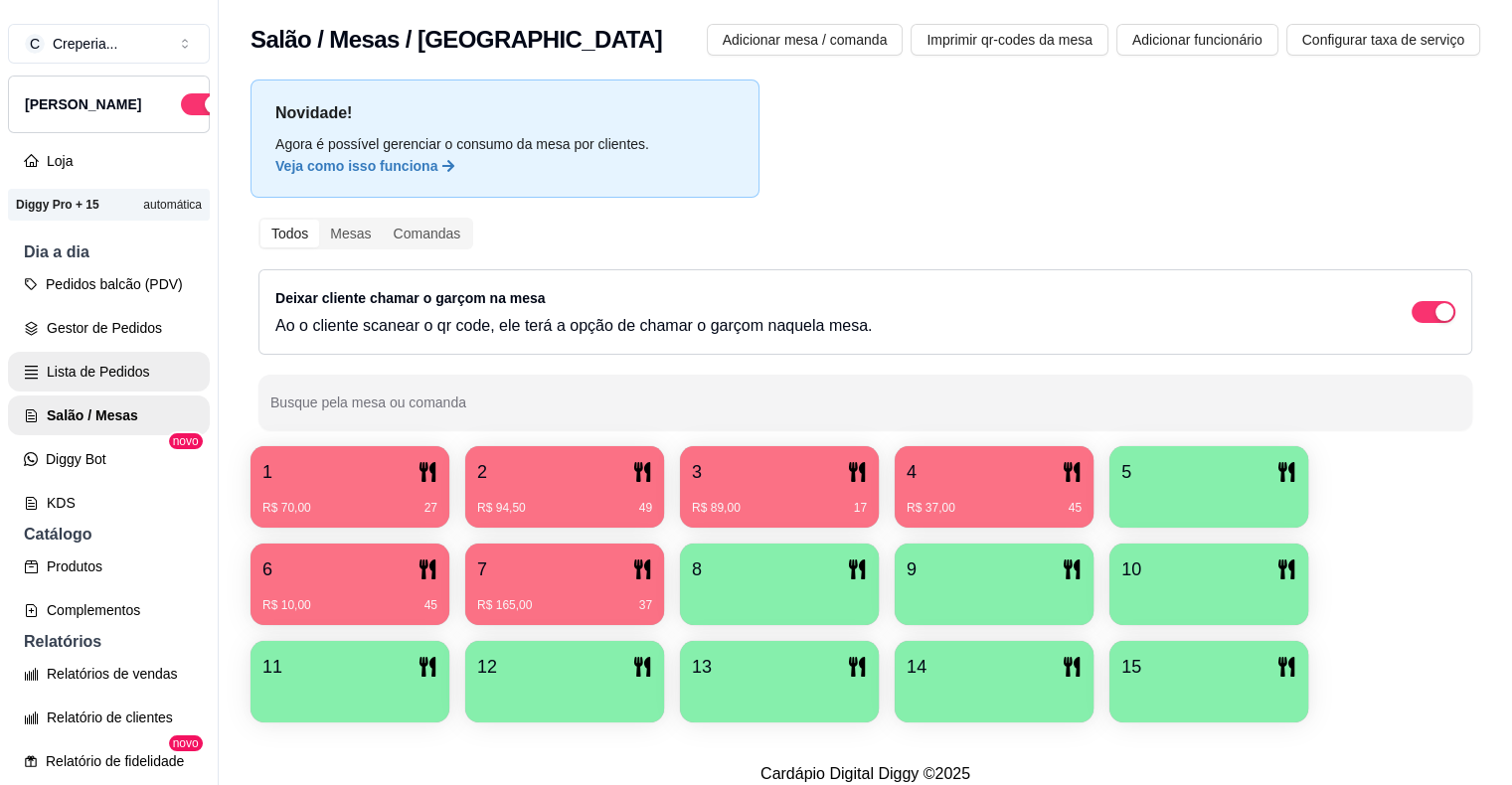 click 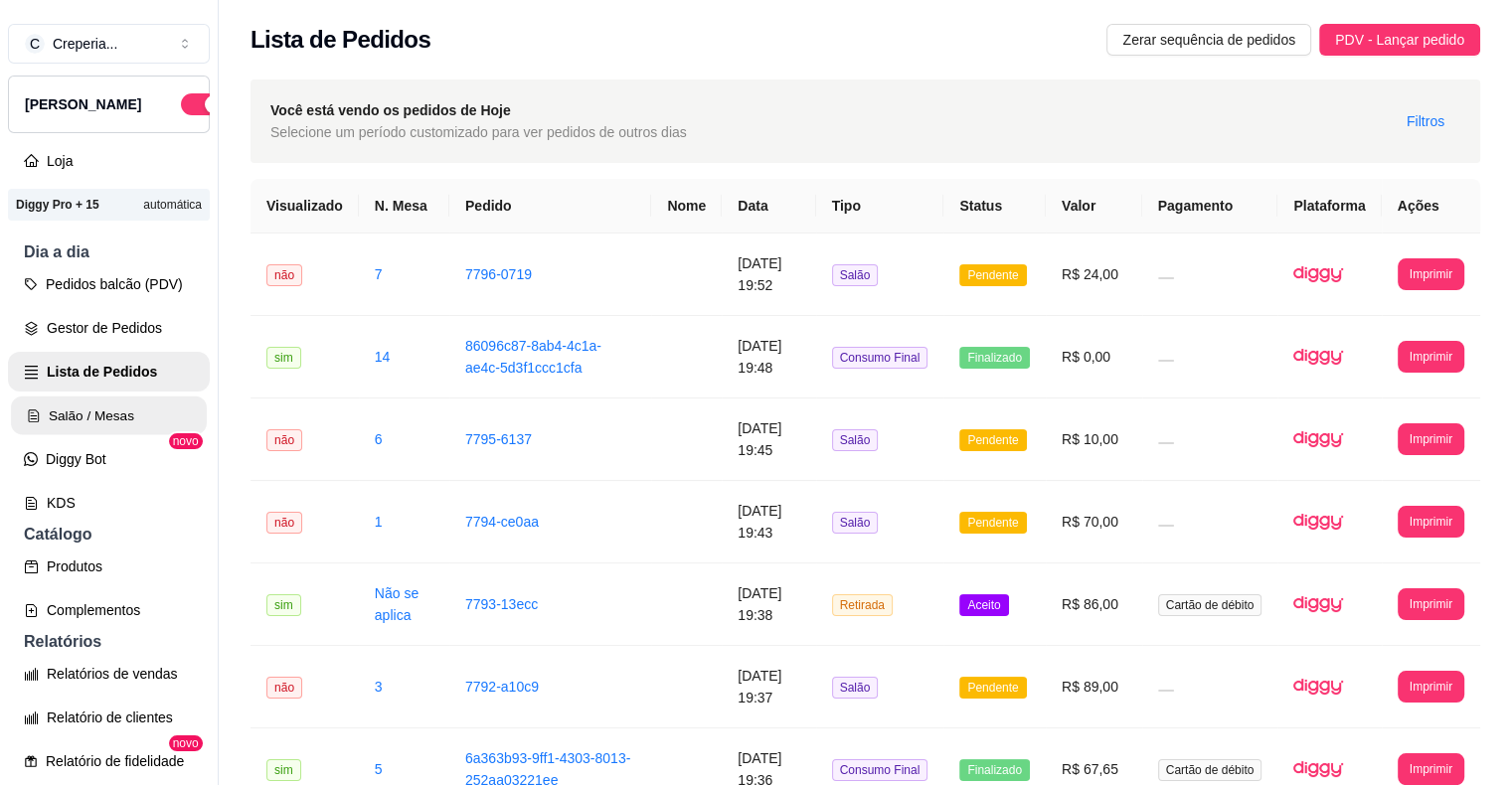 click on "Salão / Mesas" at bounding box center [108, 415] 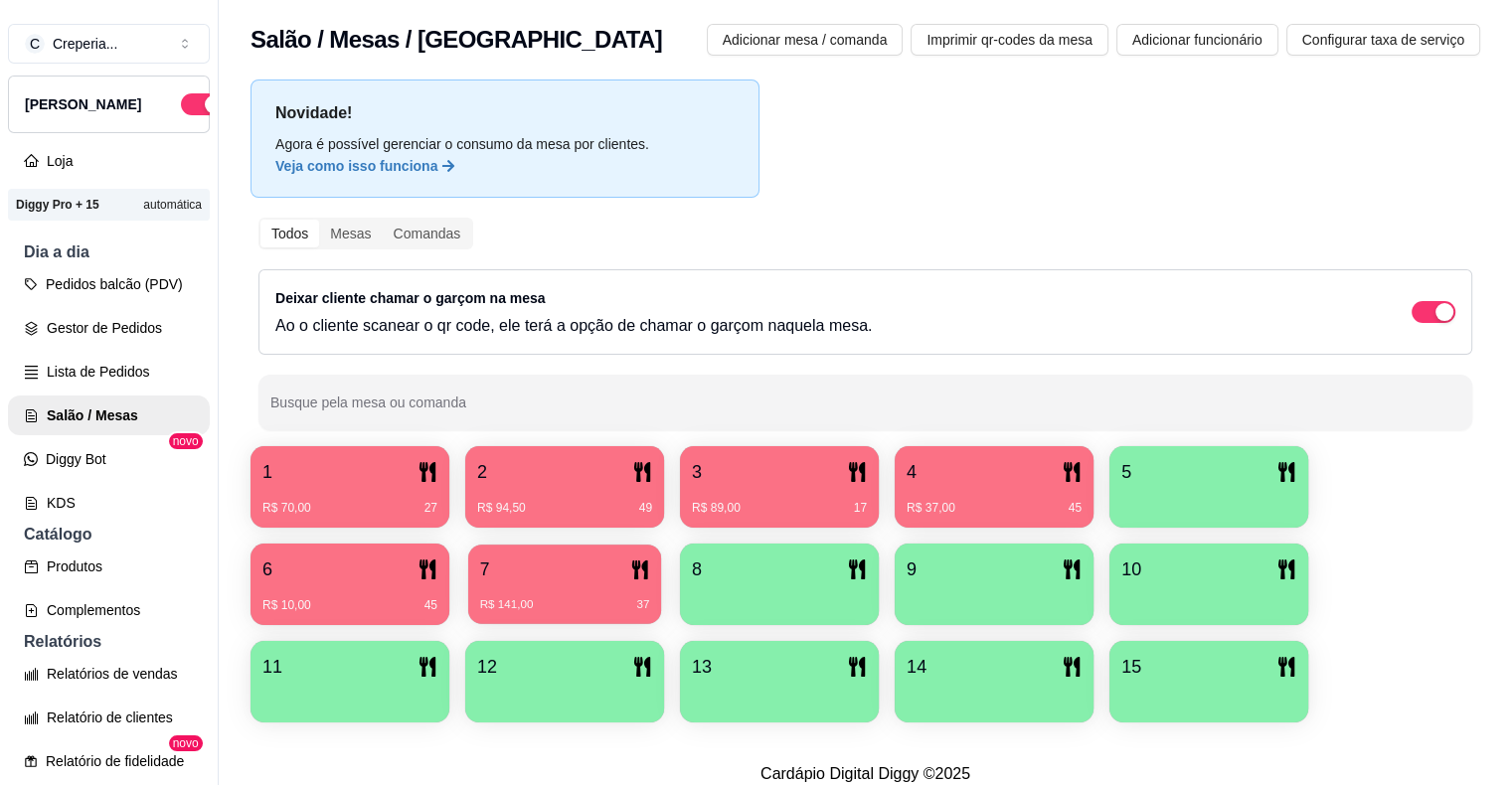 click on "7" at bounding box center (565, 569) 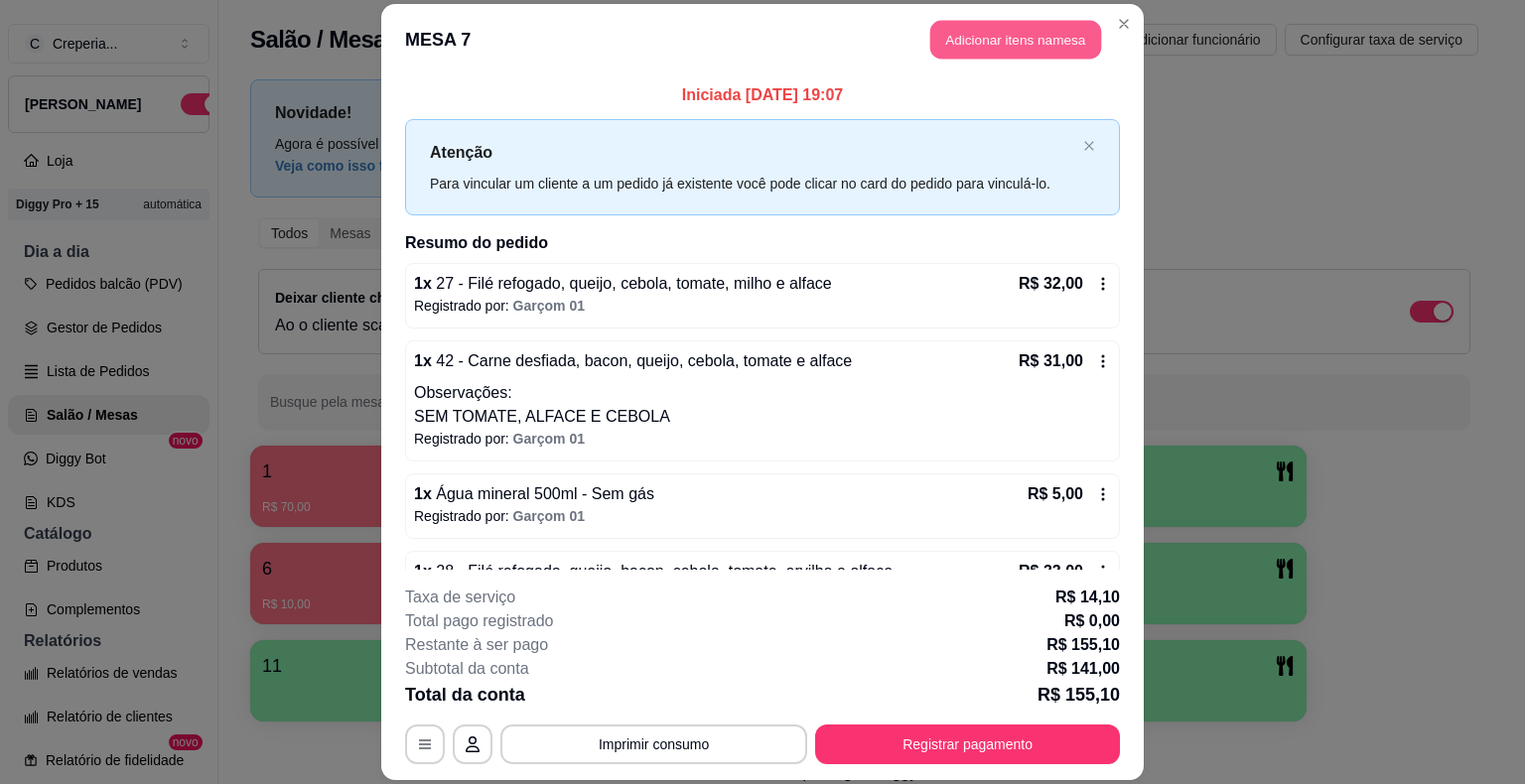 click on "MESA 7 Adicionar itens na  mesa" at bounding box center [762, 40] 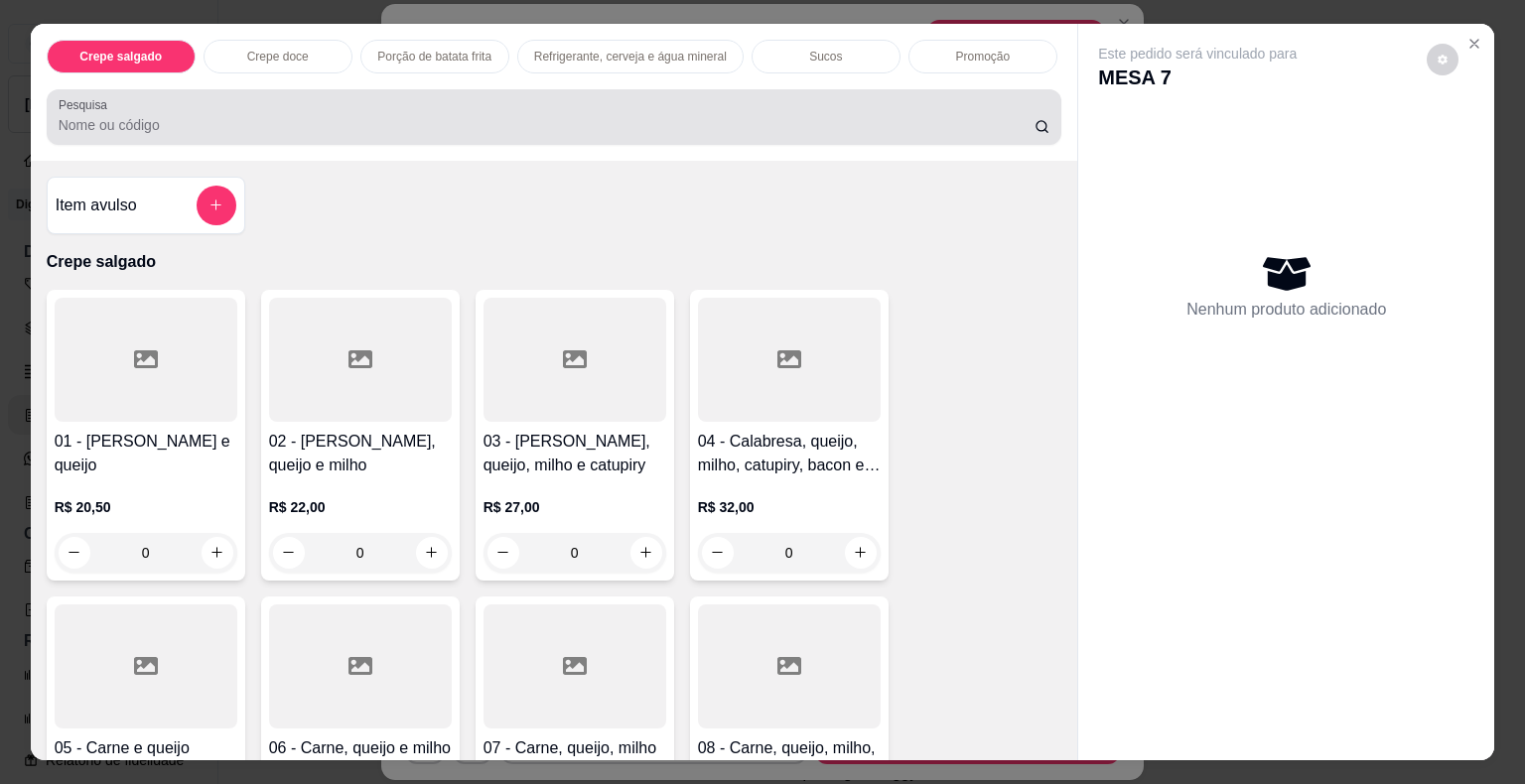 click on "Pesquisa" at bounding box center (554, 117) 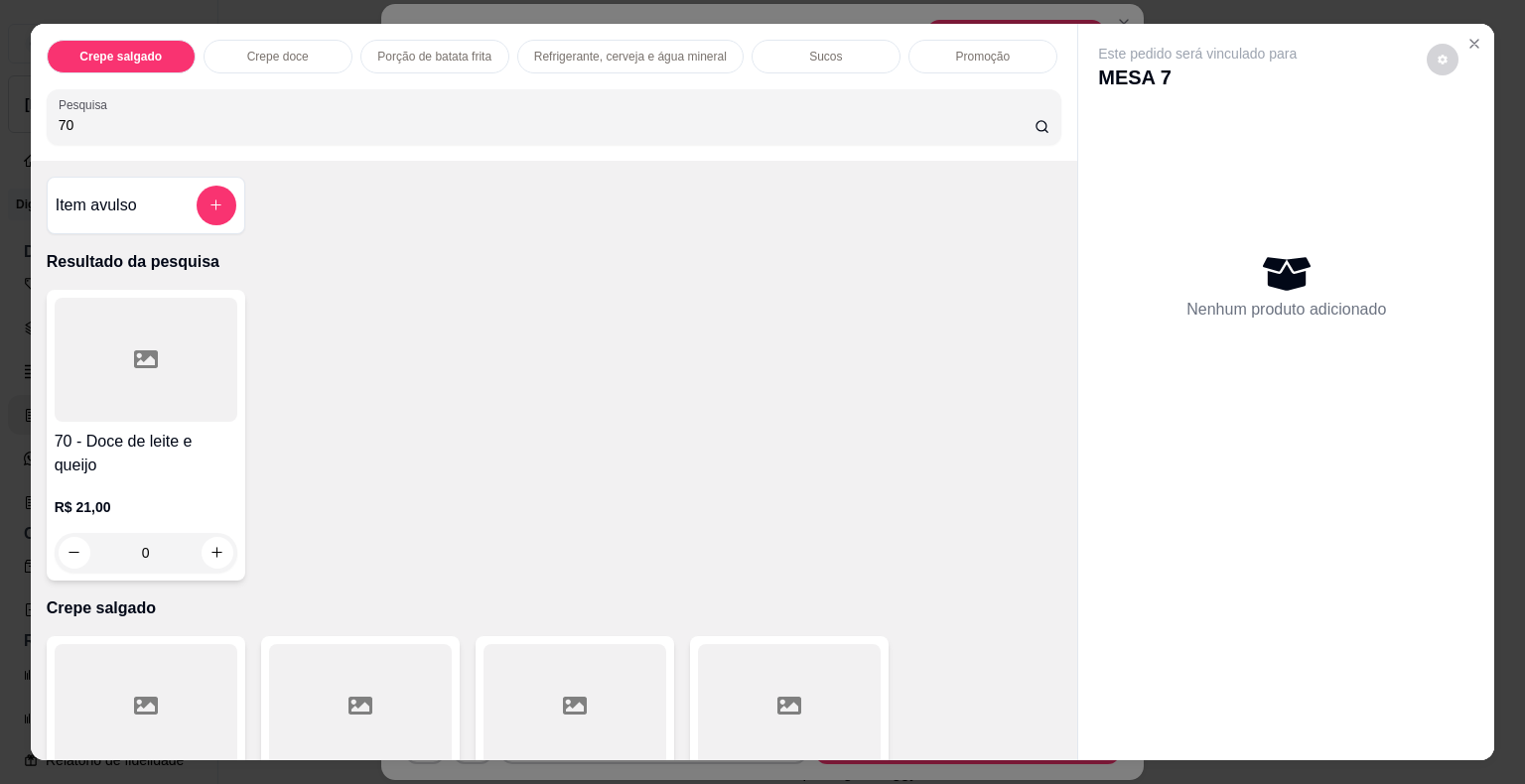 type on "70" 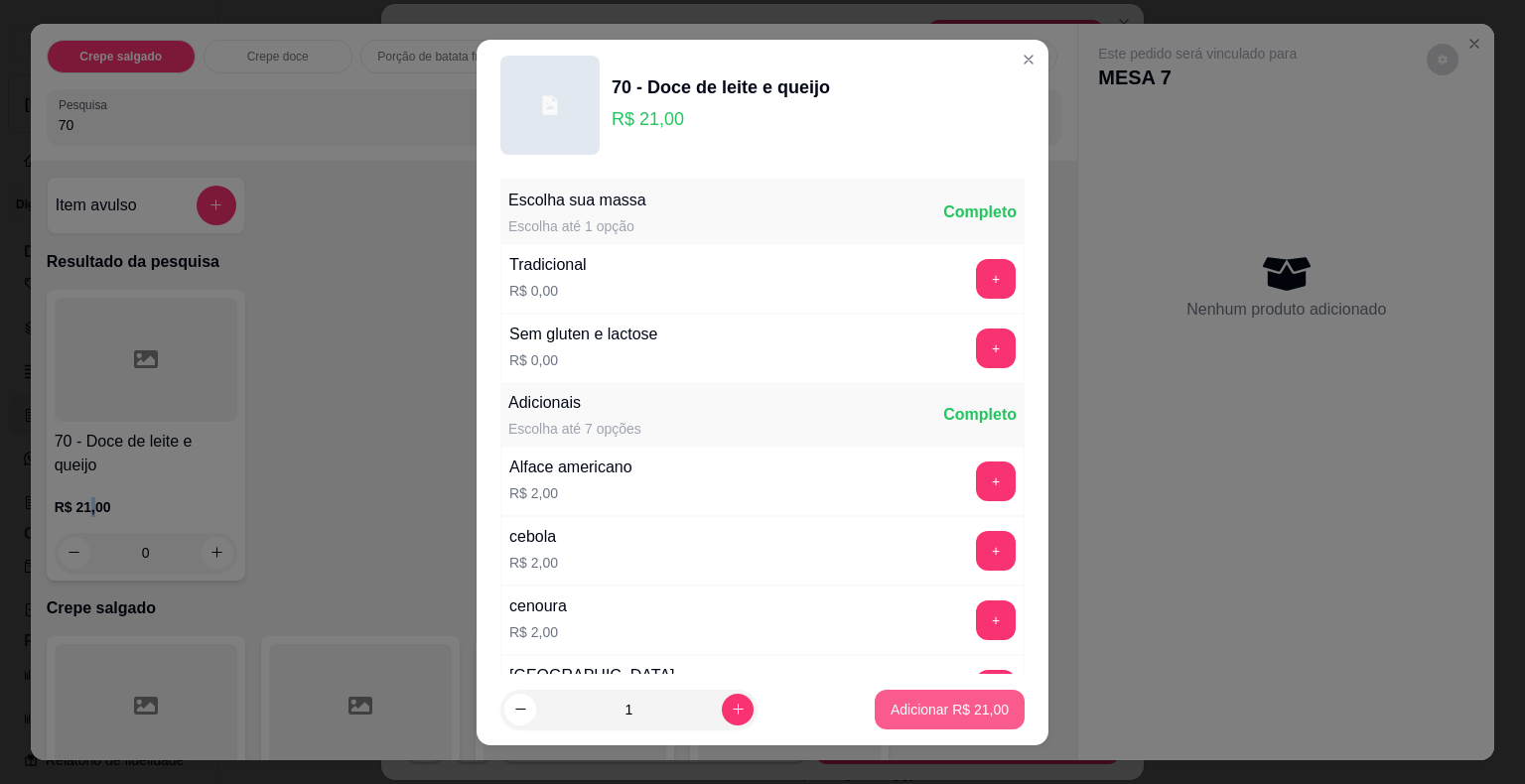 click on "Adicionar   R$ 21,00" at bounding box center [949, 710] 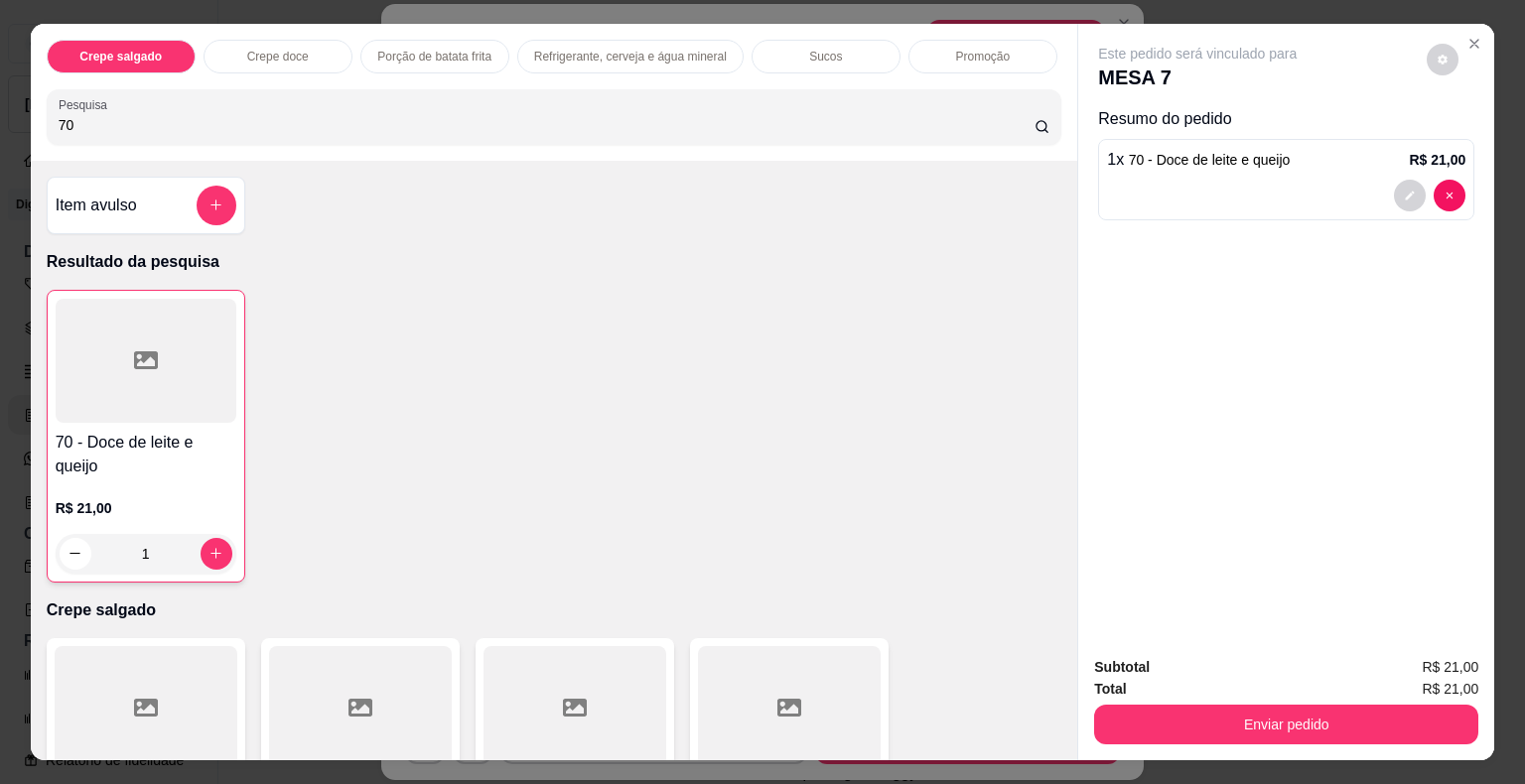 click on "Crepe salgado Crepe doce Porção de batata frita Refrigerante, cerveja e água mineral Sucos Promoção  Pesquisa 70" at bounding box center (554, 92) 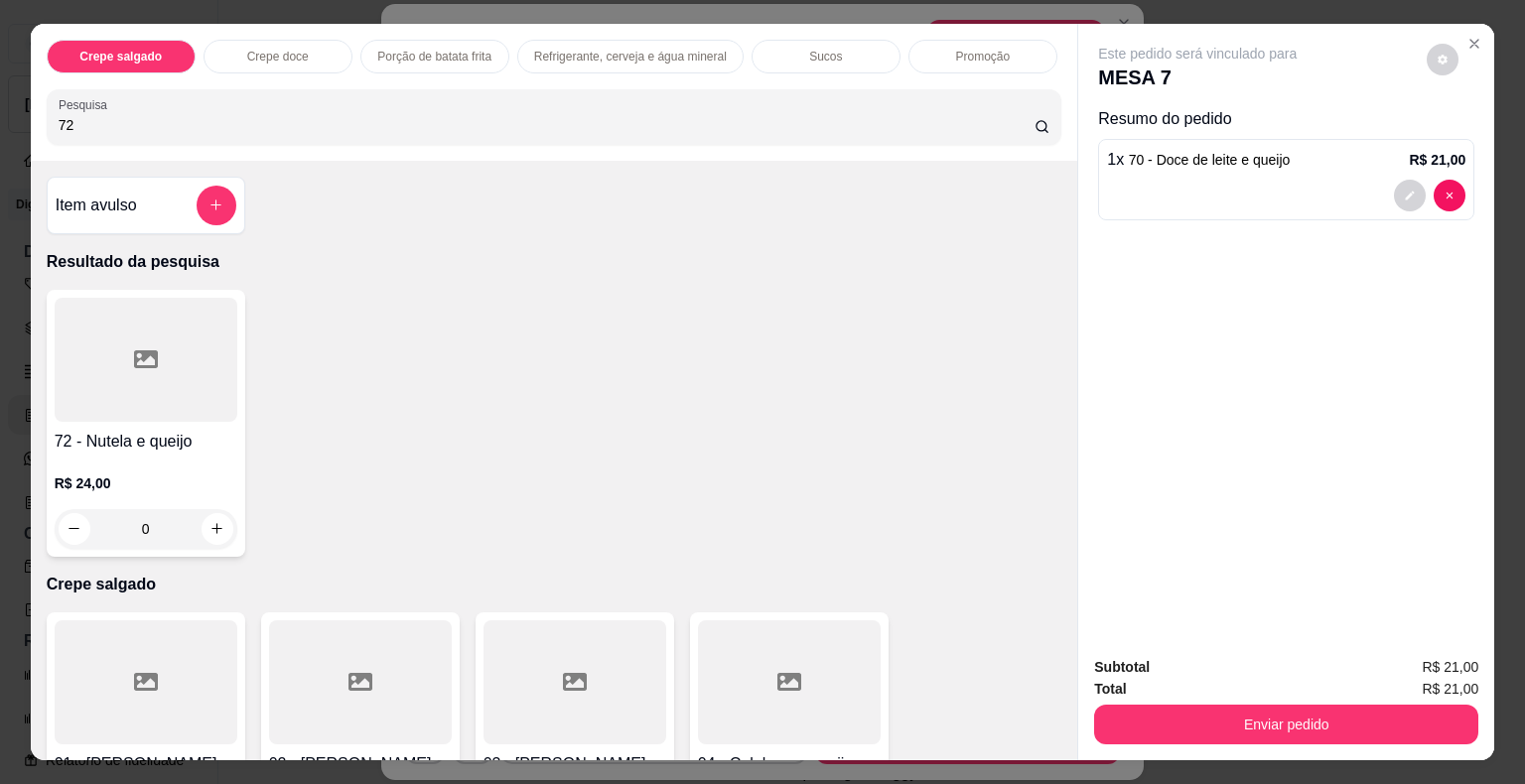 type on "72" 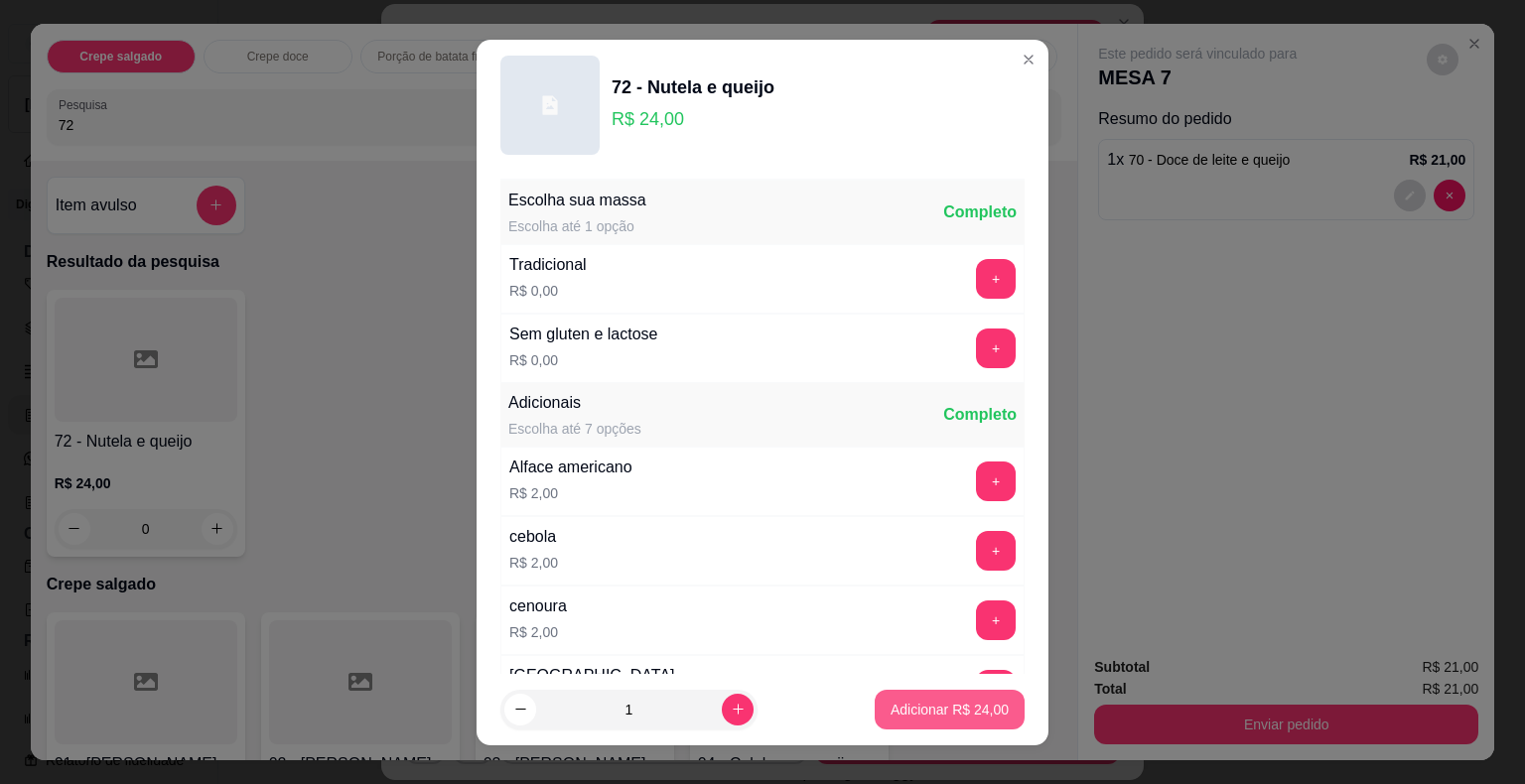 click on "Adicionar   R$ 24,00" at bounding box center [949, 710] 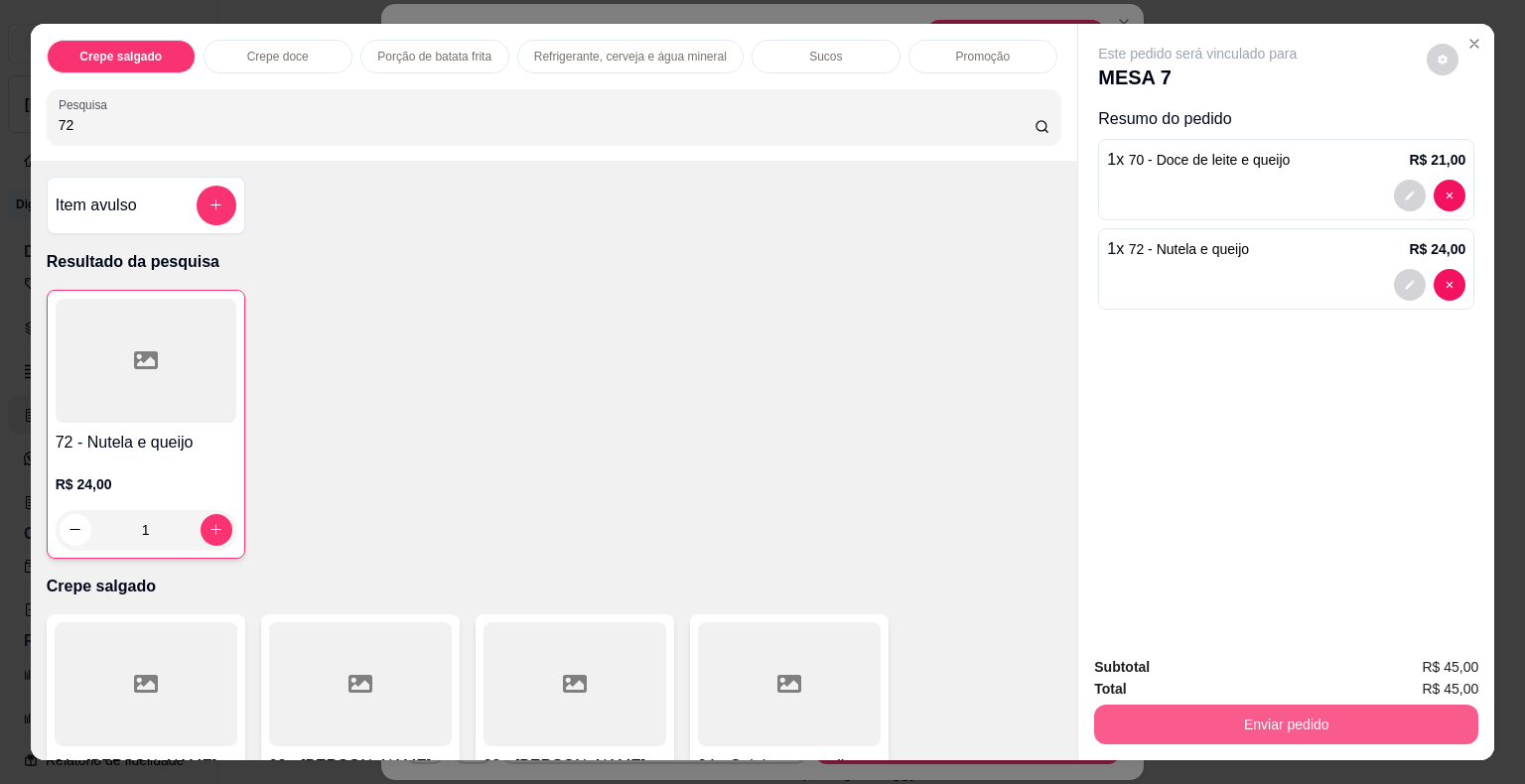 click on "Enviar pedido" at bounding box center [1286, 724] 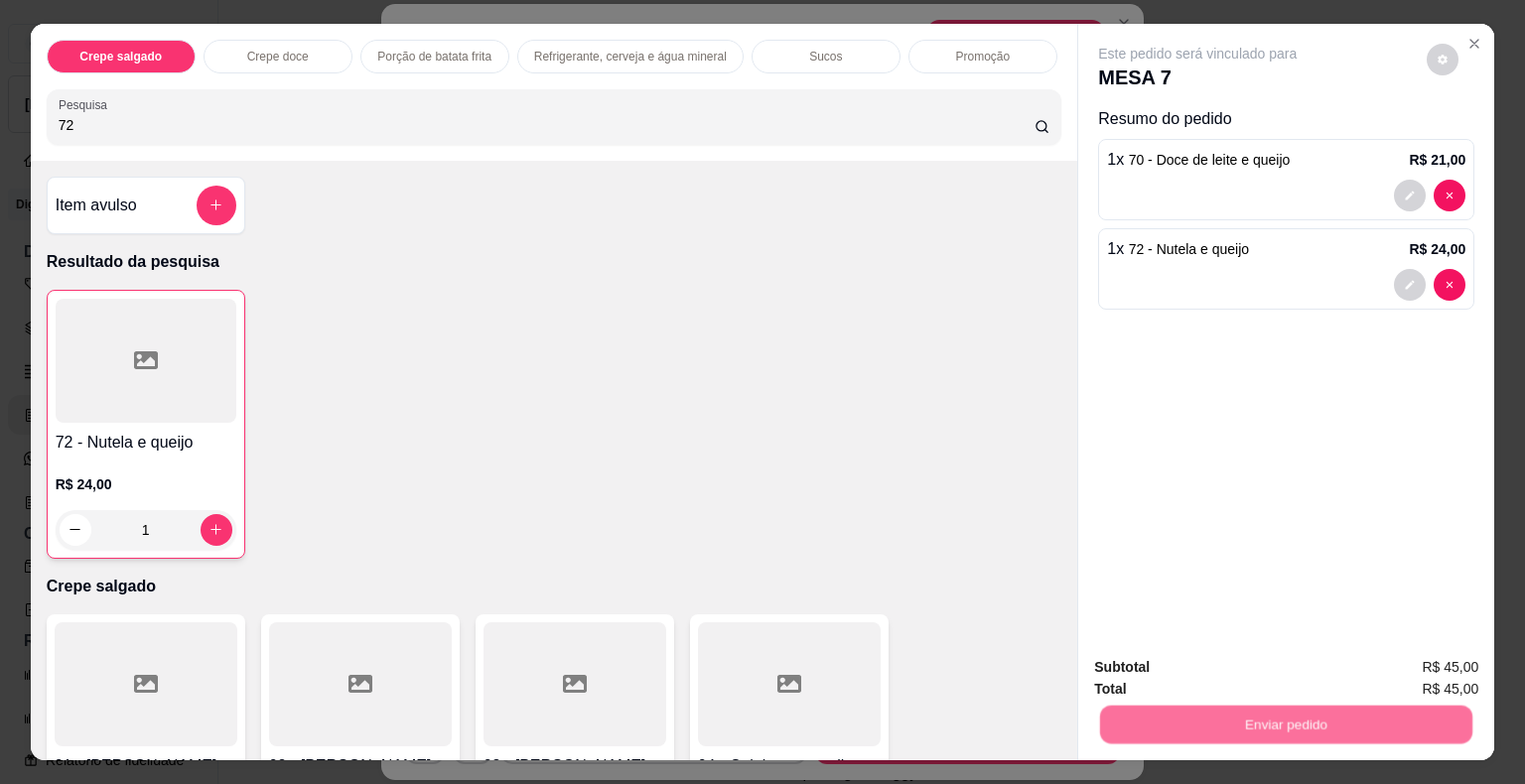 click on "Não registrar e enviar pedido" at bounding box center (1220, 669) 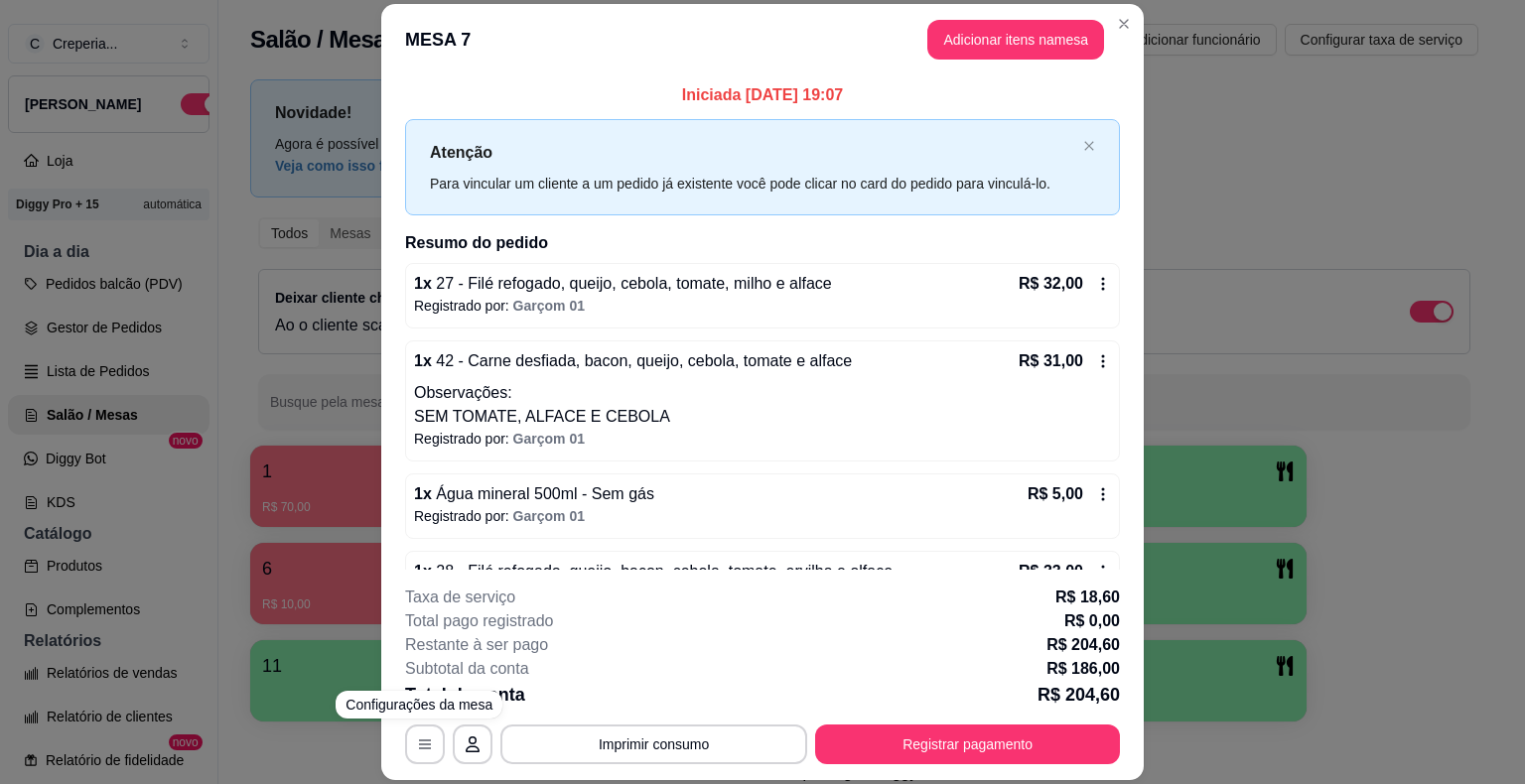 drag, startPoint x: 242, startPoint y: 628, endPoint x: 130, endPoint y: 543, distance: 140.60228 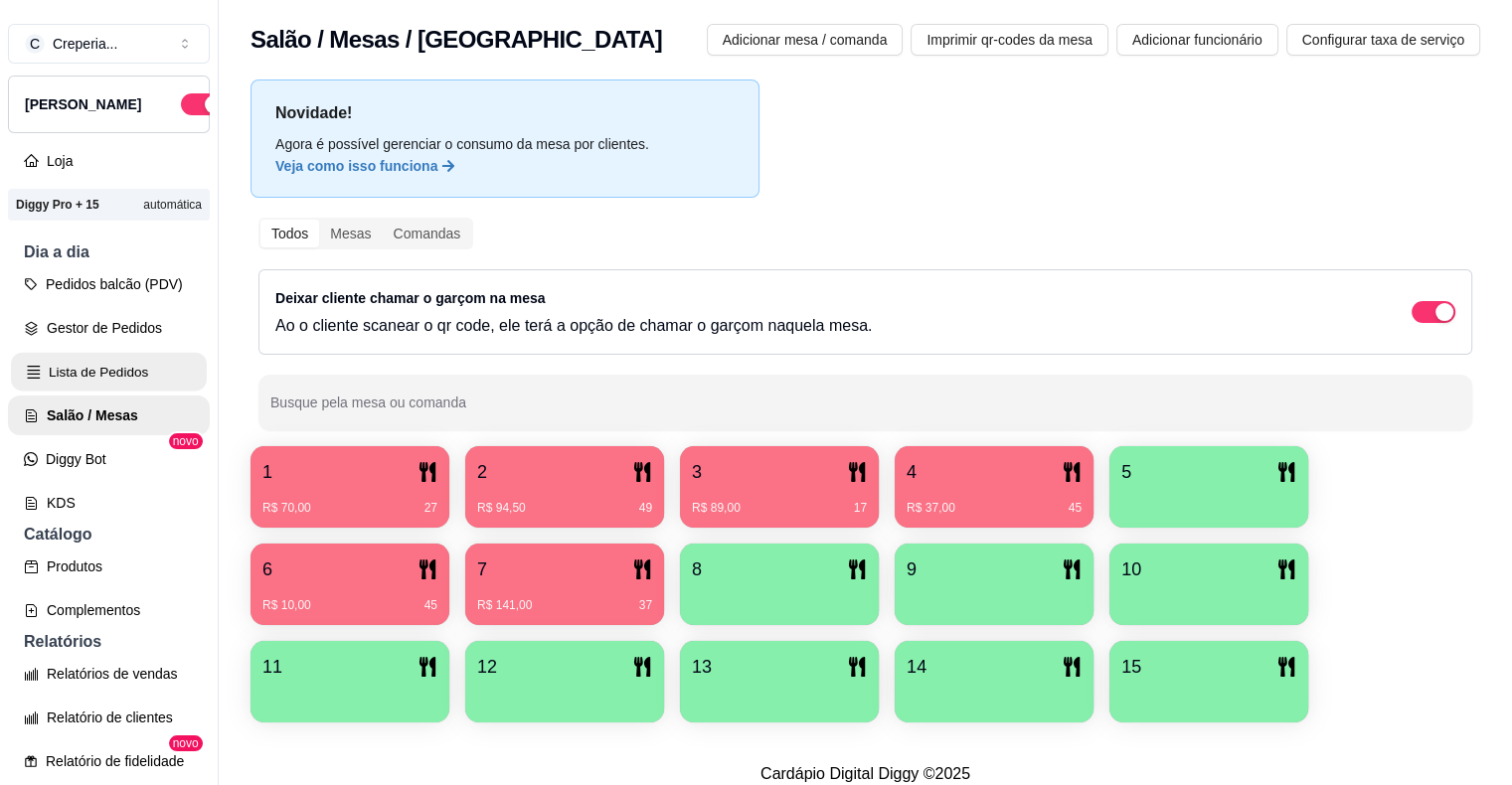 click on "Lista de Pedidos" at bounding box center [108, 372] 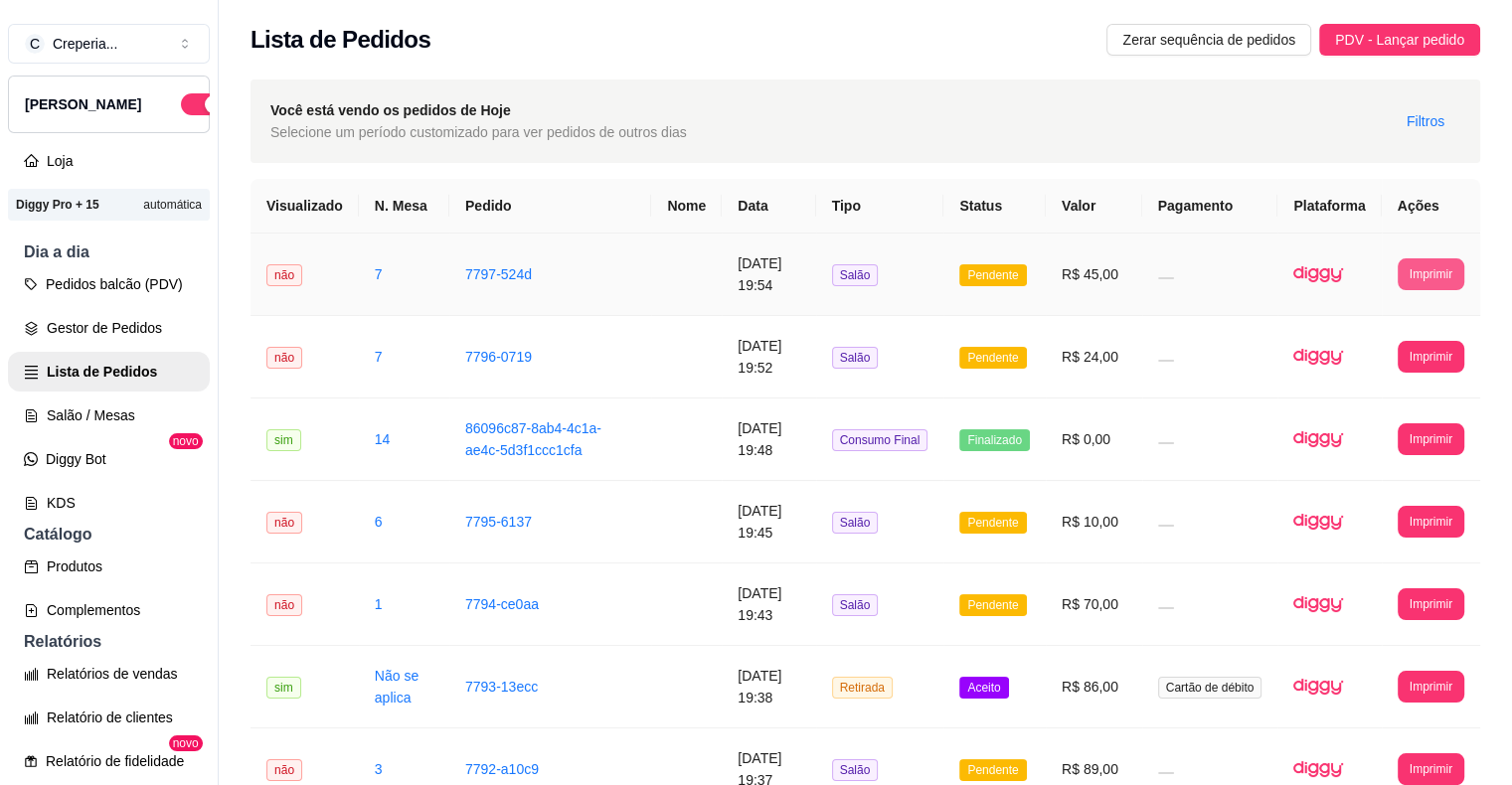 click on "Imprimir" at bounding box center (1430, 274) 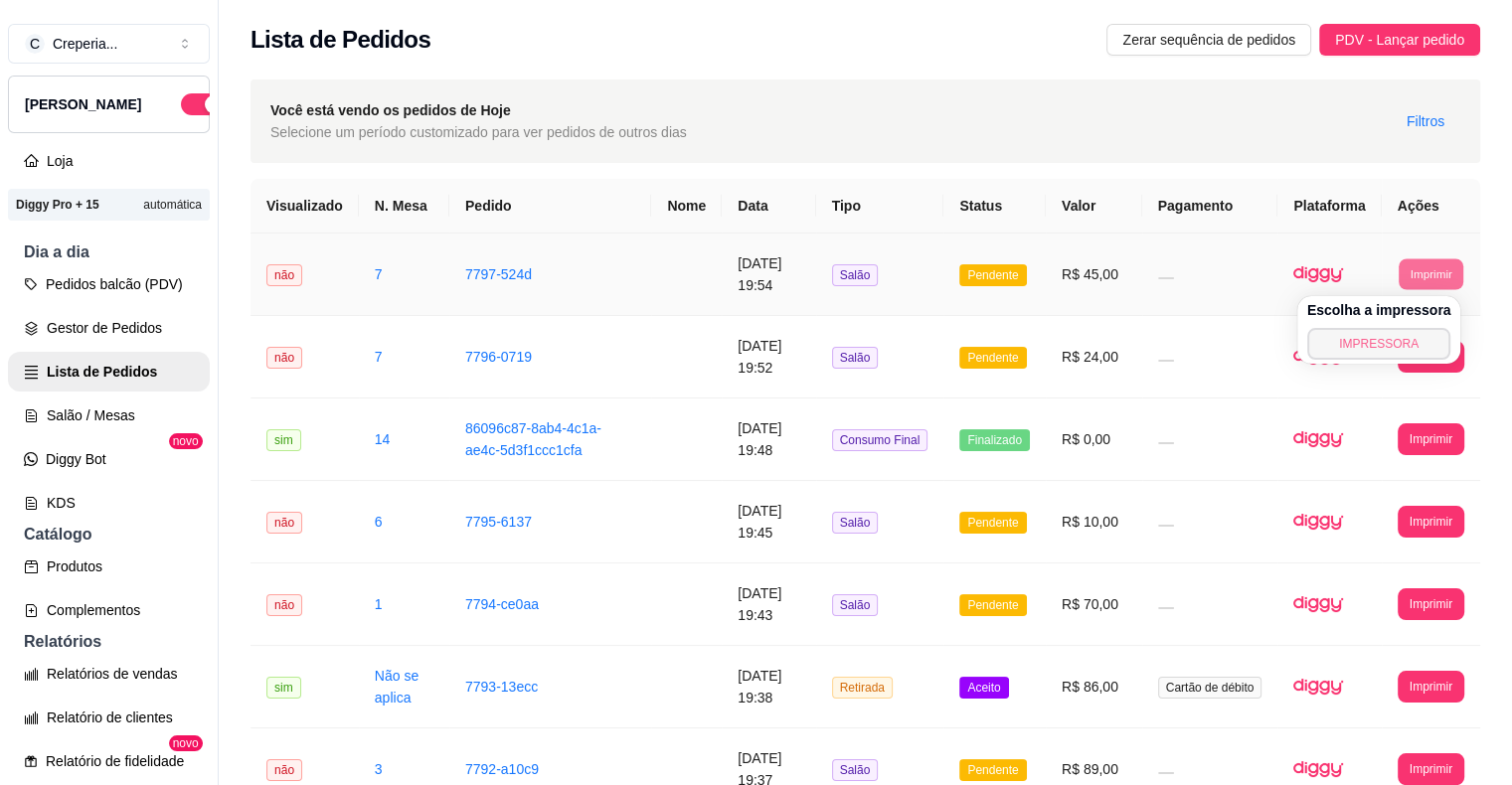 click on "IMPRESSORA" at bounding box center [1379, 344] 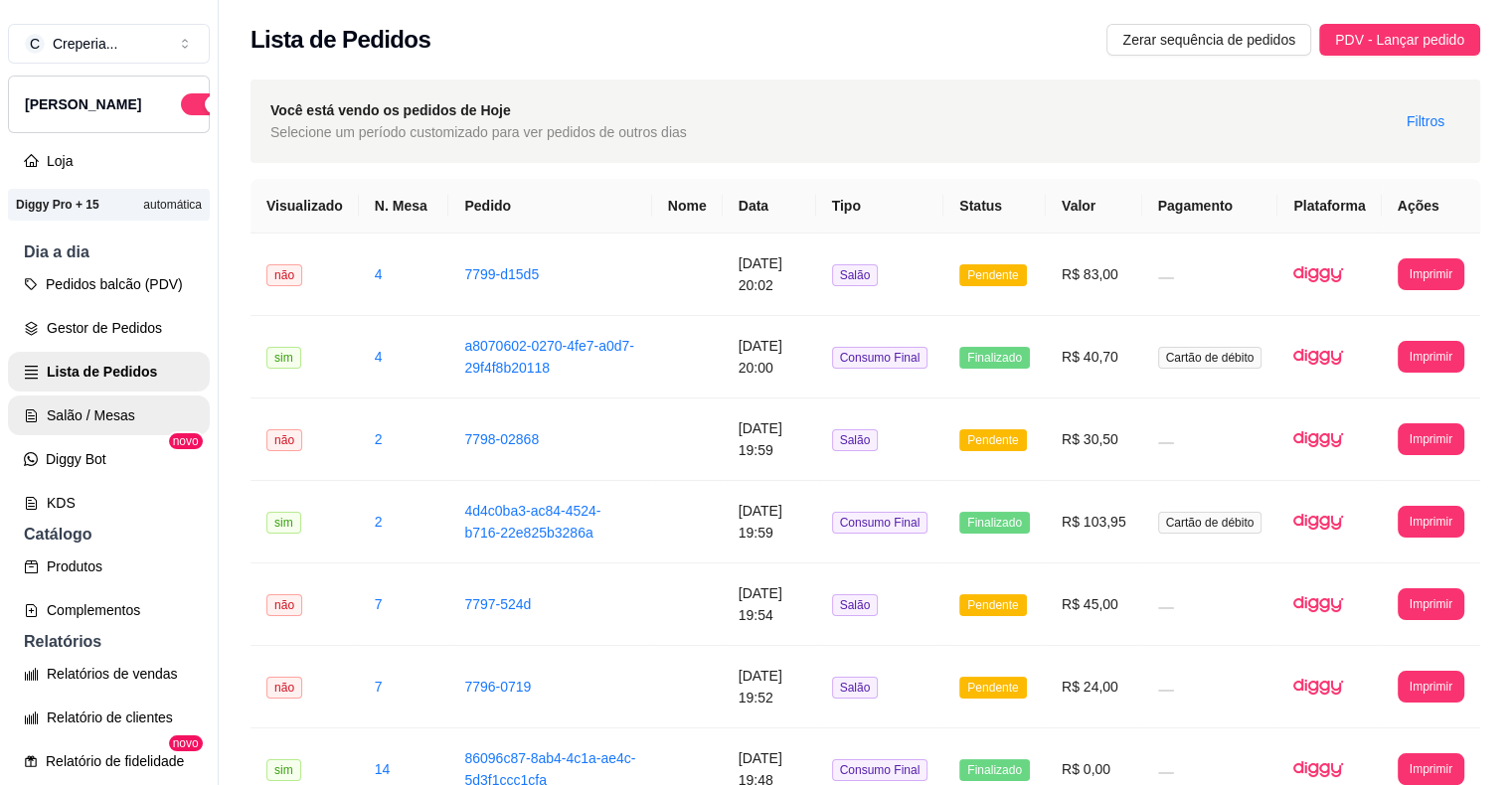 click on "Salão / Mesas" at bounding box center [108, 415] 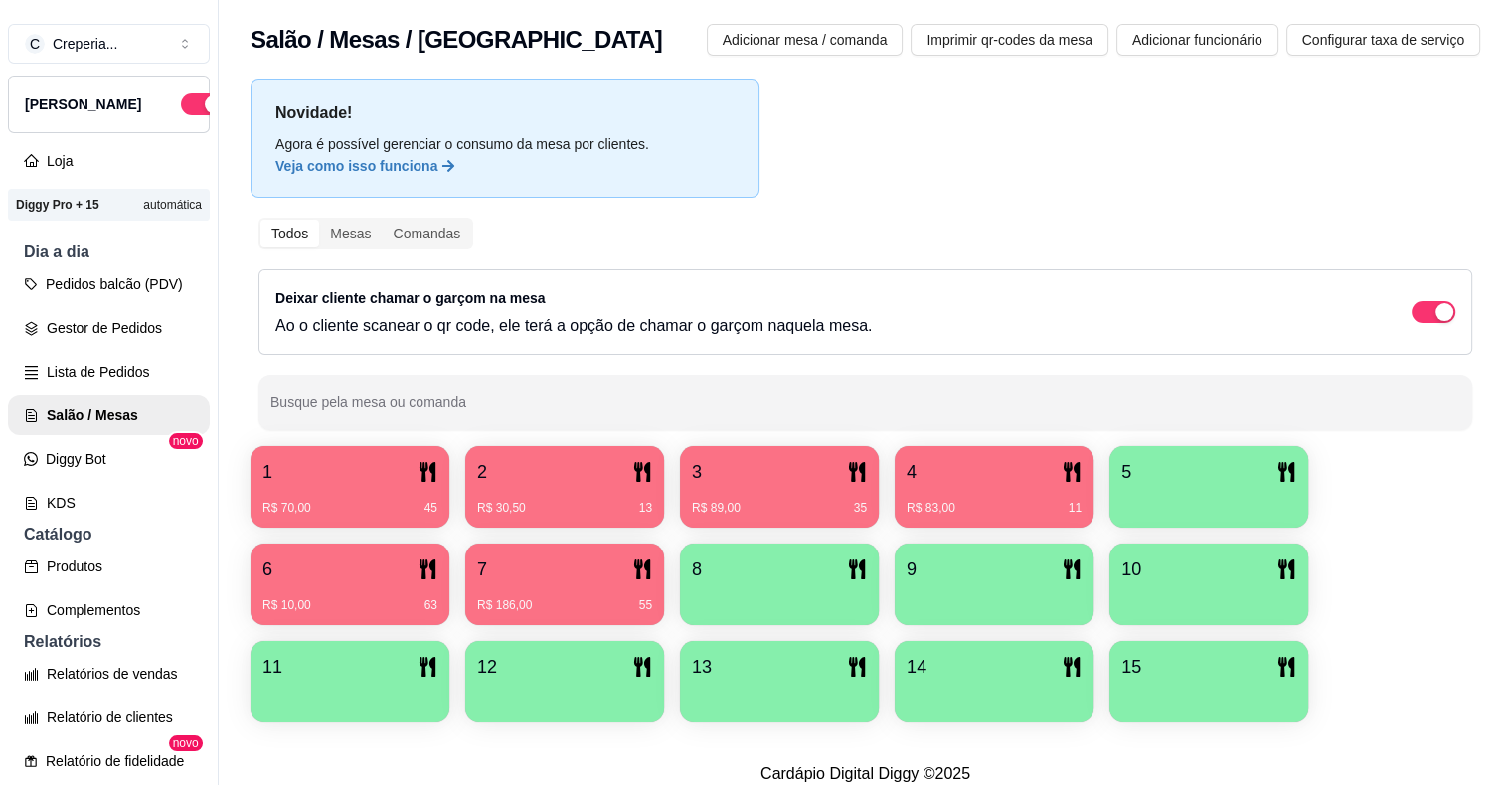 click on "5" at bounding box center [1209, 472] 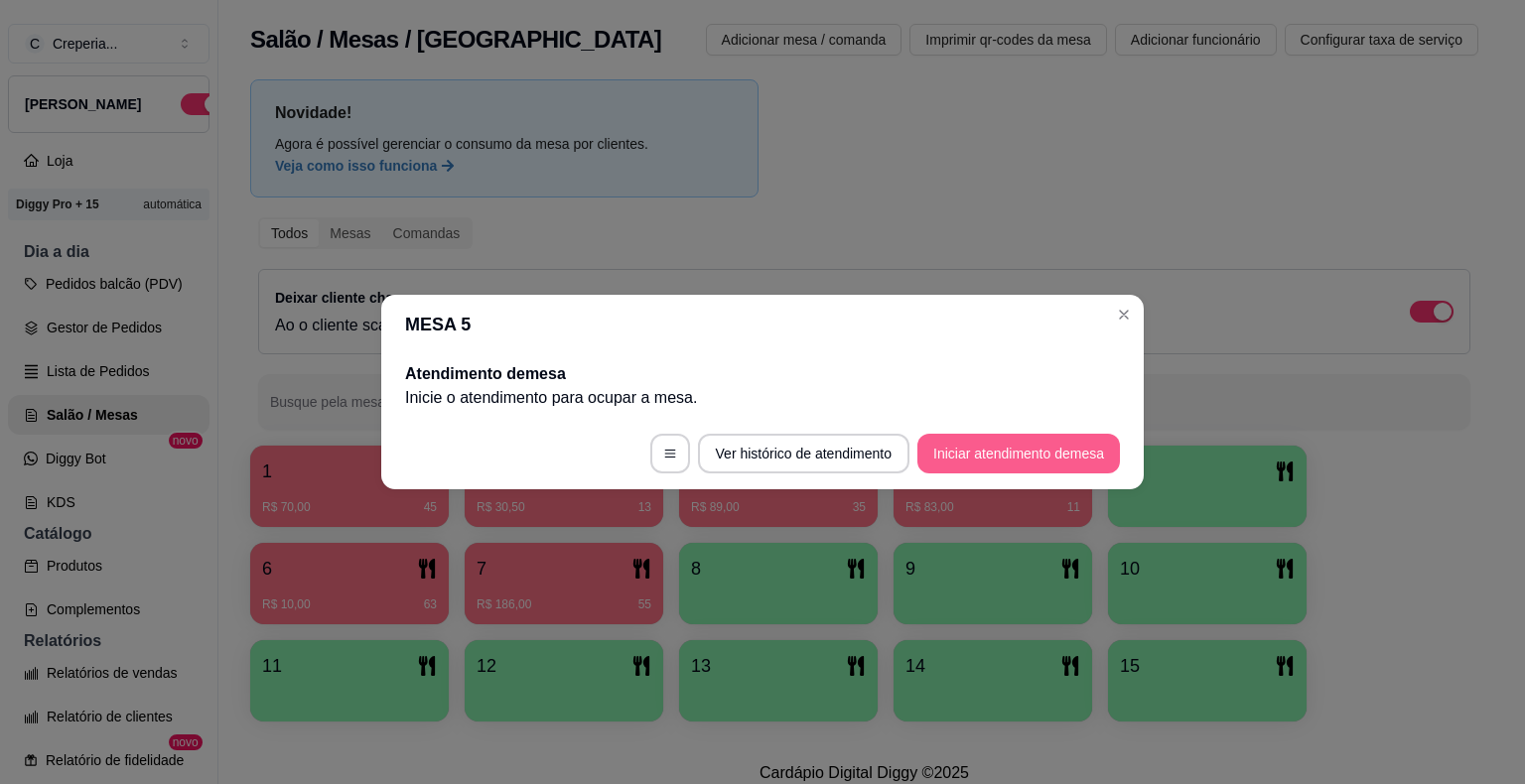 click on "Iniciar atendimento de  mesa" at bounding box center [1019, 454] 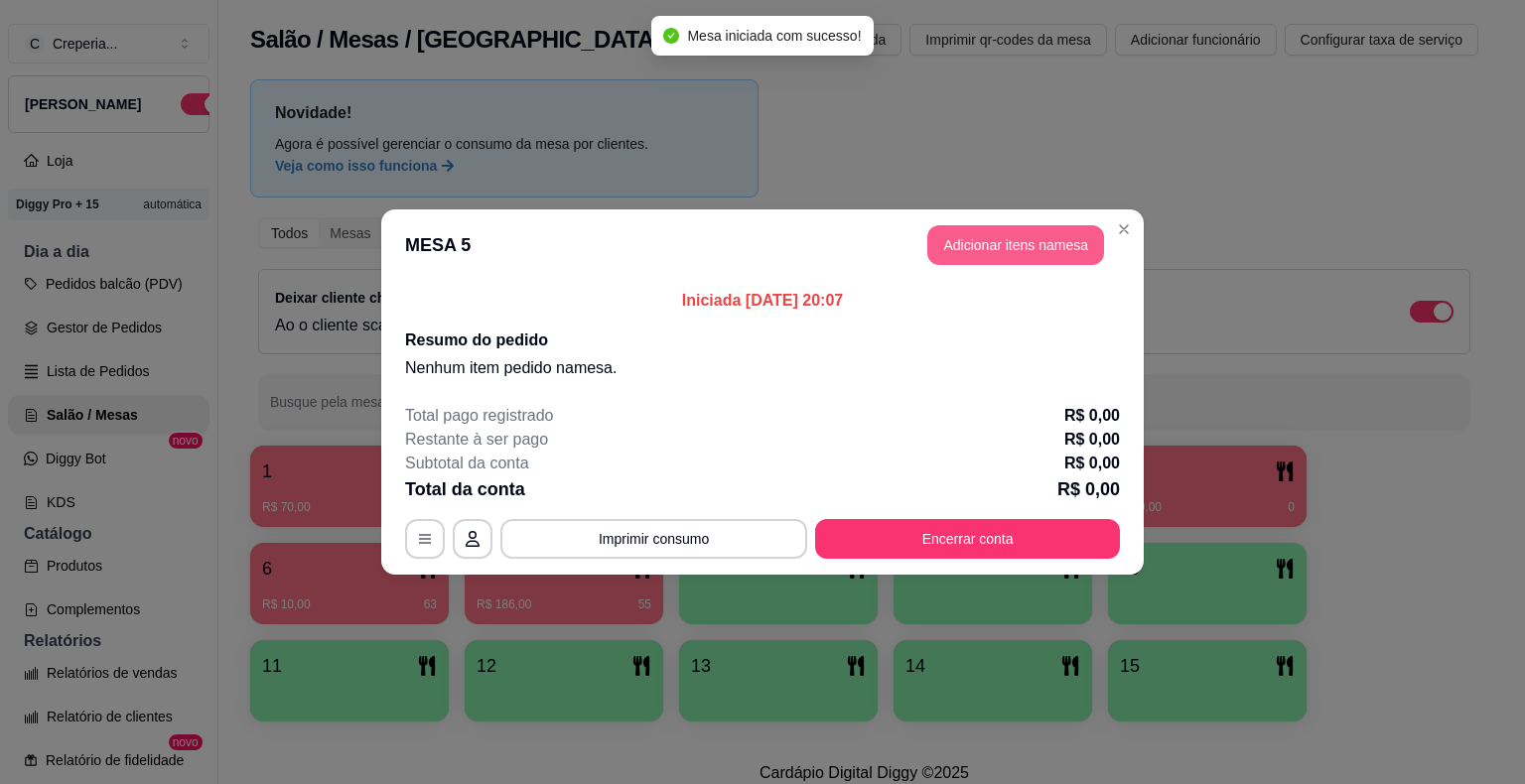 click on "Adicionar itens na  mesa" at bounding box center [1016, 245] 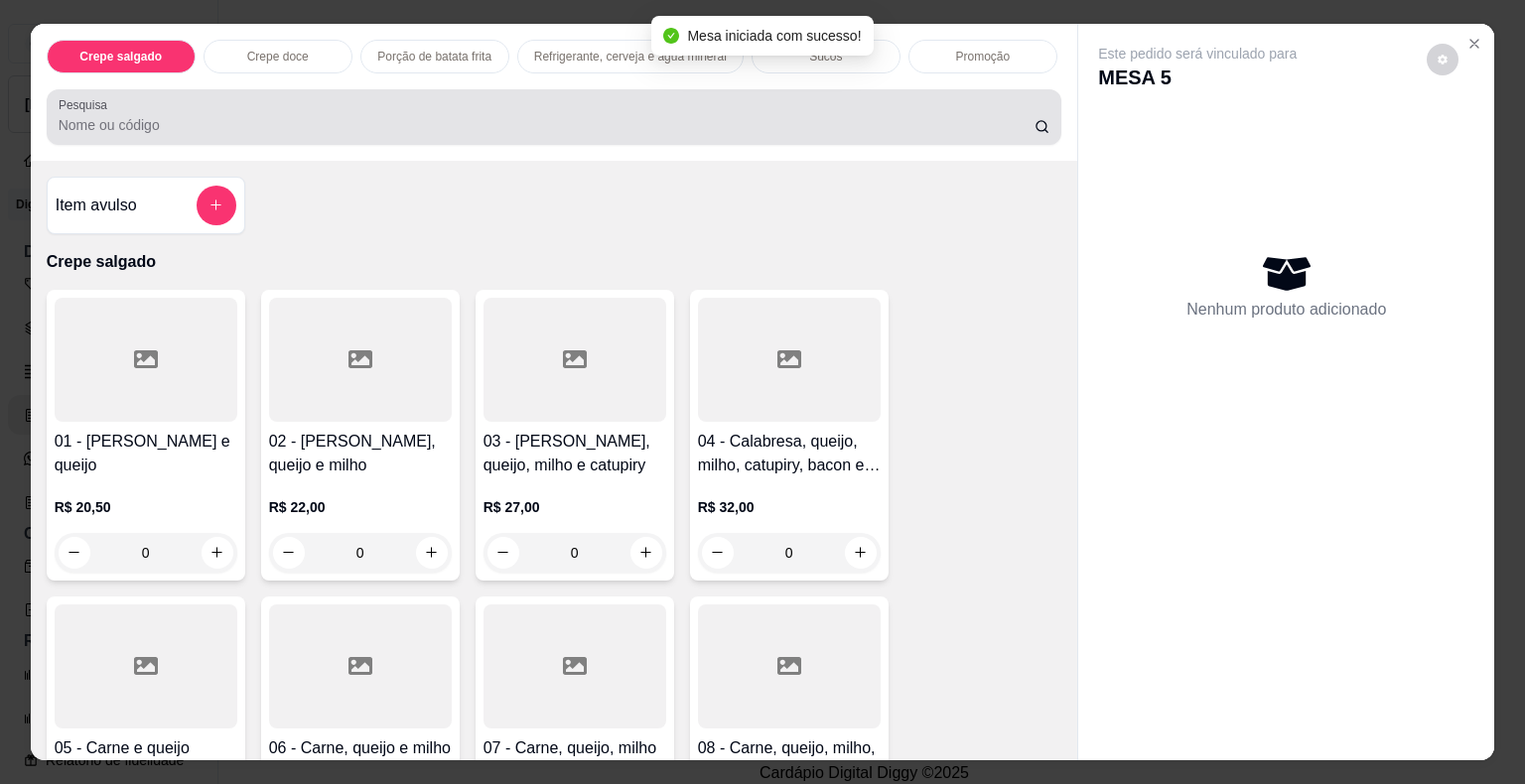 click at bounding box center [554, 117] 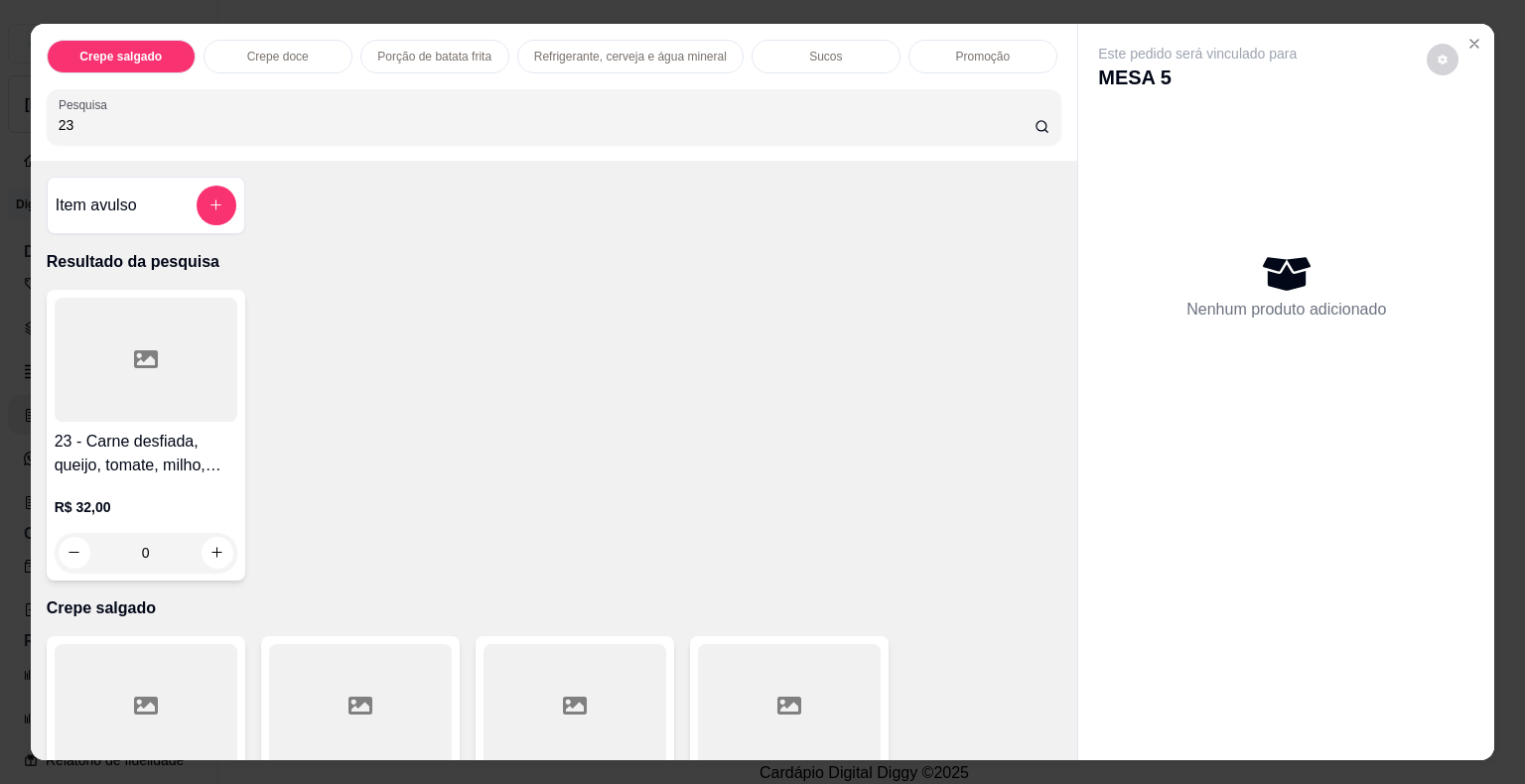 type on "23" 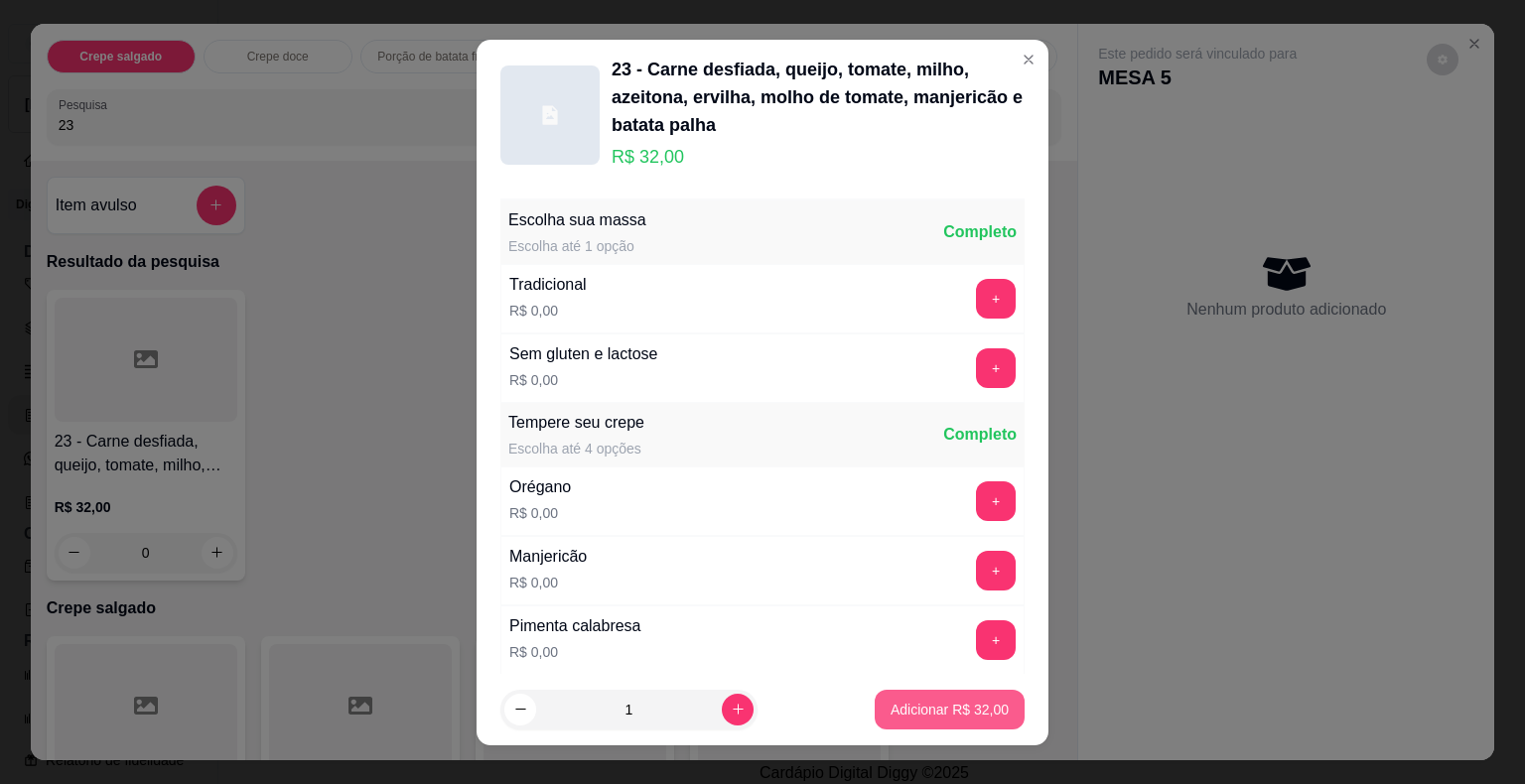 click on "Adicionar   R$ 32,00" at bounding box center (949, 710) 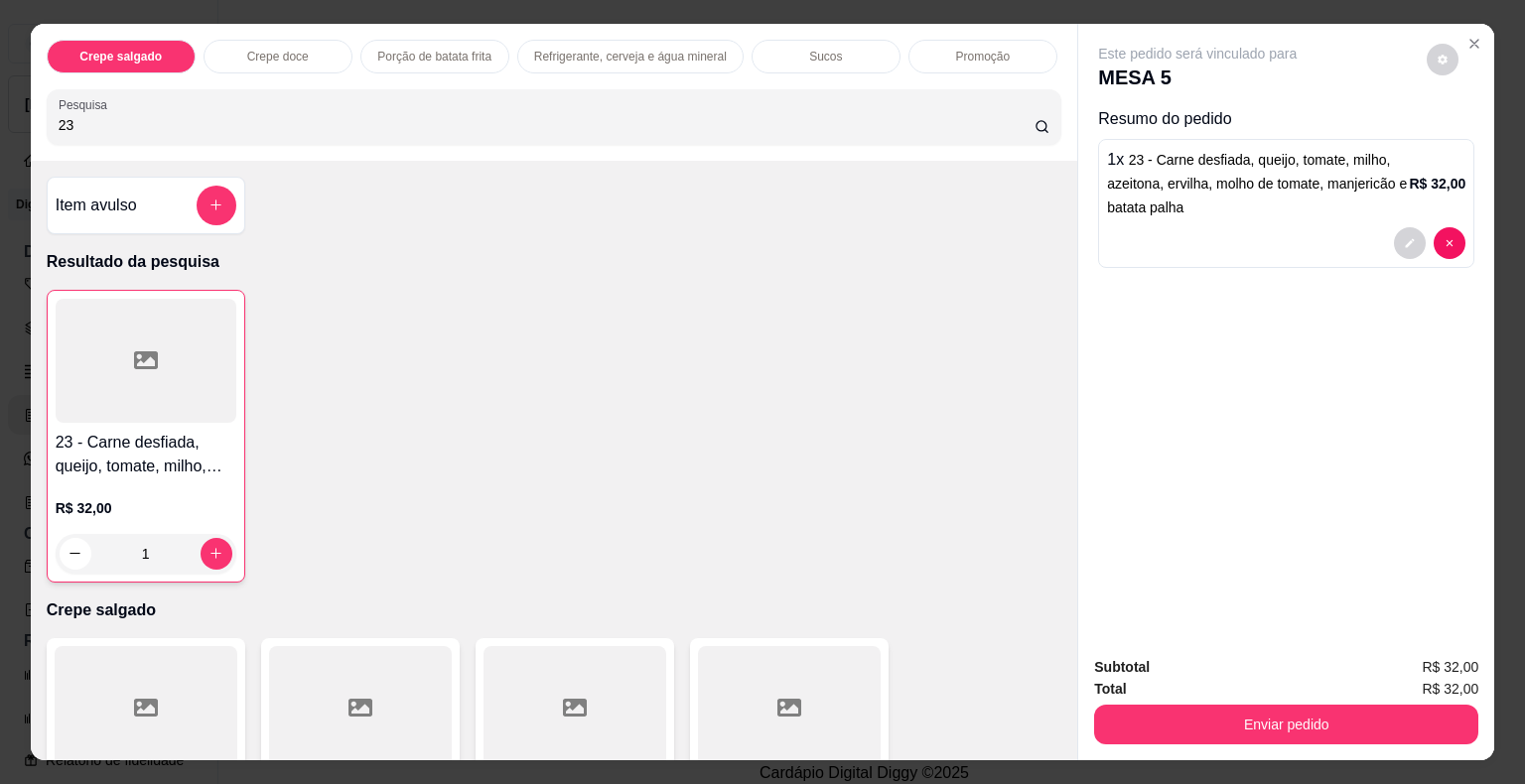 drag, startPoint x: 152, startPoint y: 114, endPoint x: 0, endPoint y: 120, distance: 152.1184 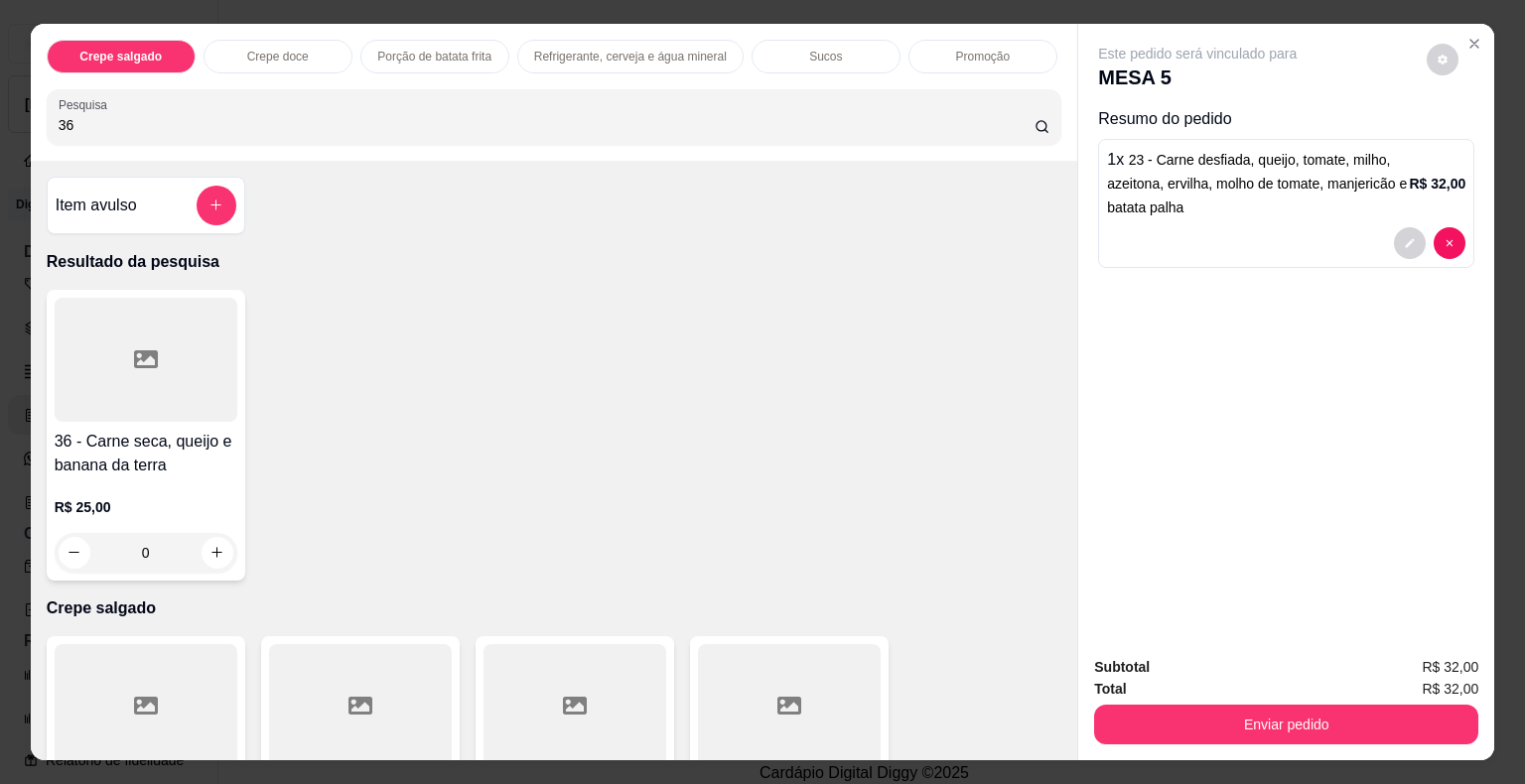 type on "36" 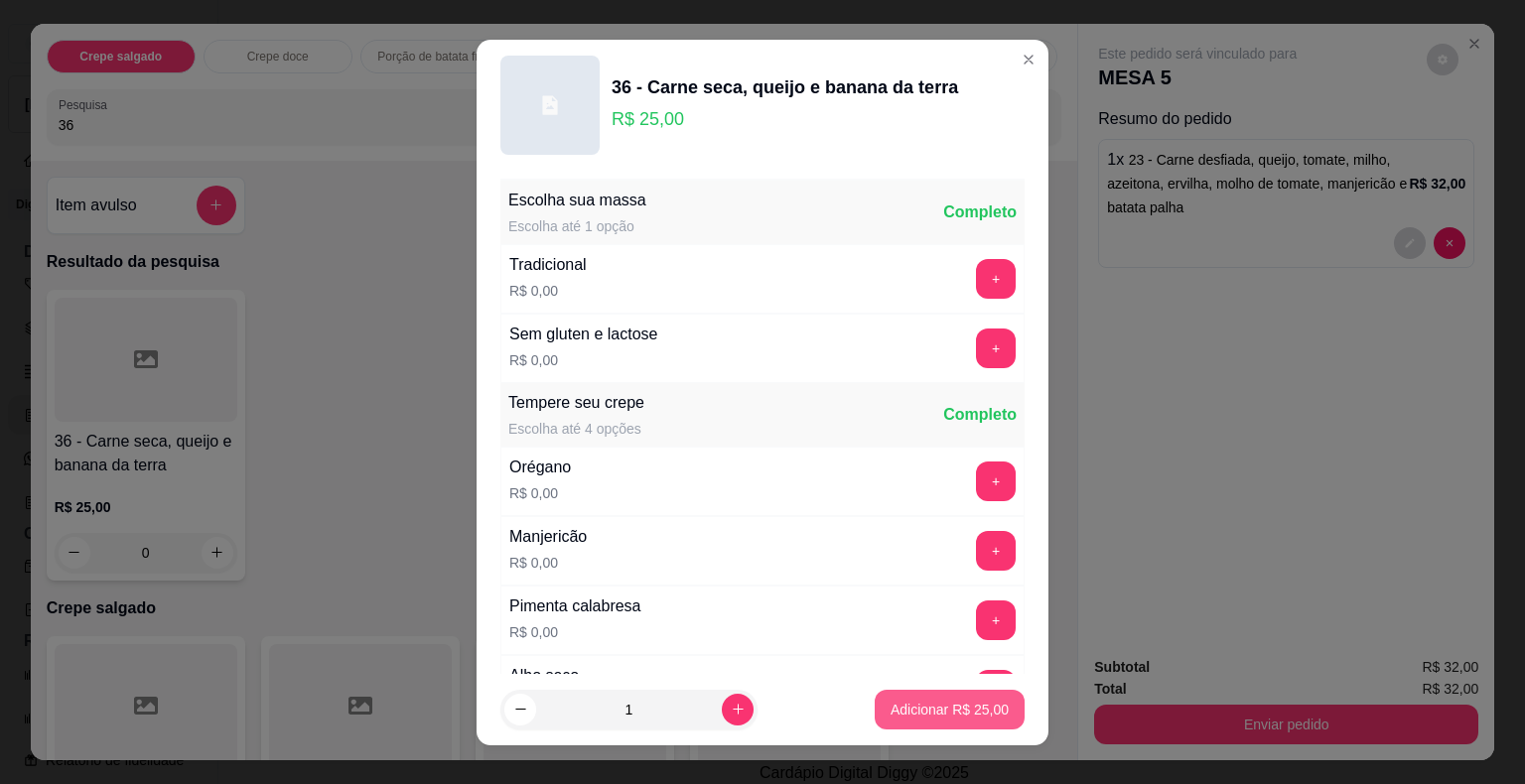 click on "Adicionar   R$ 25,00" at bounding box center [949, 710] 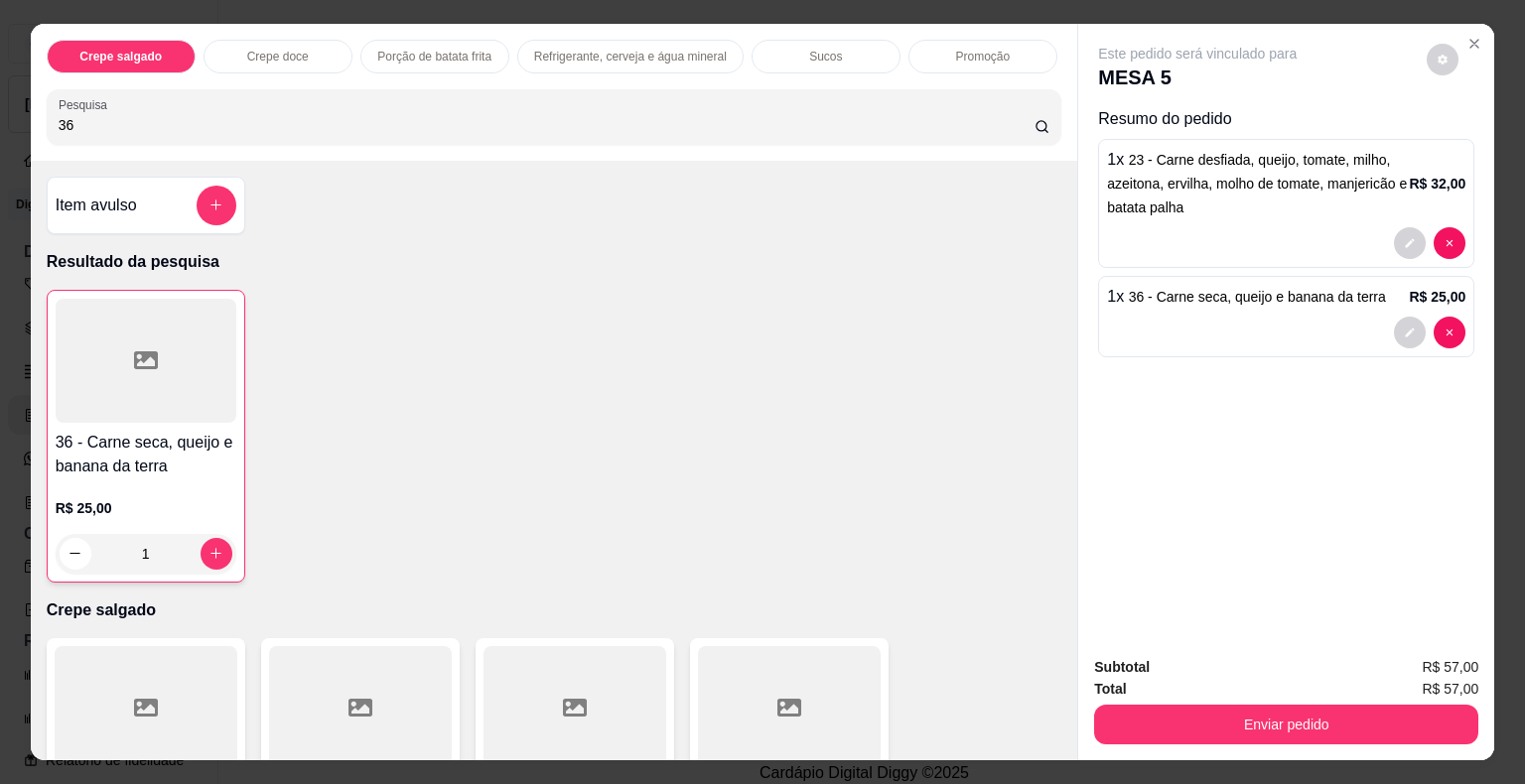 click on "Crepe salgado Crepe doce Porção de batata frita Refrigerante, cerveja e água mineral Sucos Promoção  Pesquisa 36 Item avulso Resultado da pesquisa 36 - Carne seca, queijo e banana da terra    R$ 25,00 1 Crepe salgado 01 - Calabresa e queijo   R$ 20,50 0 02 - Calabresa, queijo e milho   R$ 22,00 0 03 - Calabresa, queijo, milho e catupiry   R$ 27,00 0 04 - Calabresa, queijo, milho, catupiry, bacon e ovo   R$ 32,00 0 05 - Carne e queijo    R$ 21,00 0 06 - Carne, queijo e milho   R$ 22,50 0 07 - Carne, queijo, milho e catupiry    R$ 28,00 0 08 - Carne, queijo, milho, catupiry, bacon e ovo   R$ 32,00 0 09  - Frango e queijo    R$ 21,00 0 10 - Frango, queijo e milho    R$ 22,50 0 11 - Frango, queijo, milho e catupiry    R$ 28,00 0 12 - Frango, queijo, milho, catupiry, bacon e ovo    R$ 32,00 0 13 - Presunto e queijo    R$ 20,50 0 14 - Presunto, queijo e milho    R$ 22,00 0 15 - Presunto, queijo, milho e catupiry    R$ 28,00 0 16 - Presunto, queijo, milho, catupiry, bacon e ovo    R$ 32,00 0" at bounding box center (762, 392) 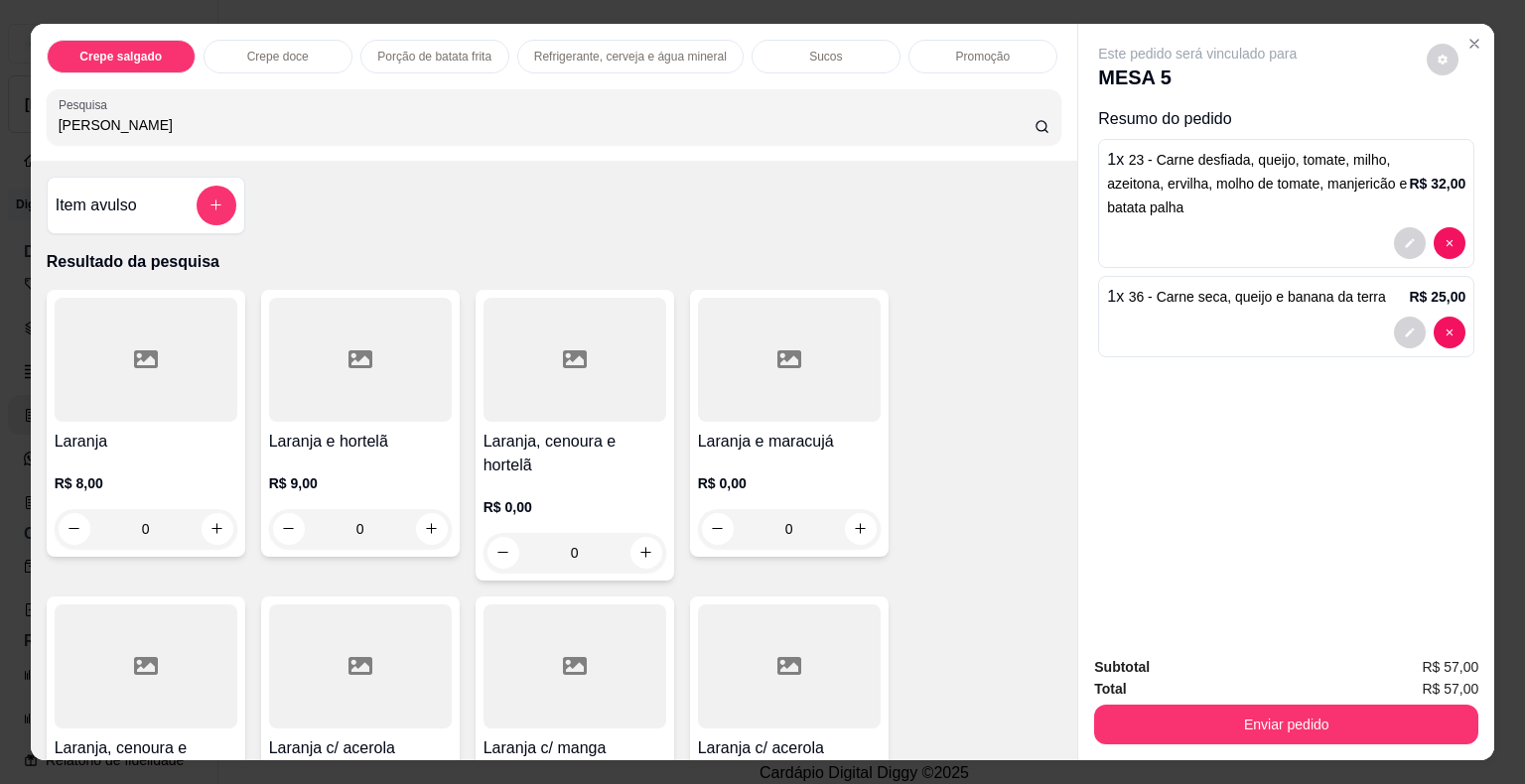 type on "[PERSON_NAME]" 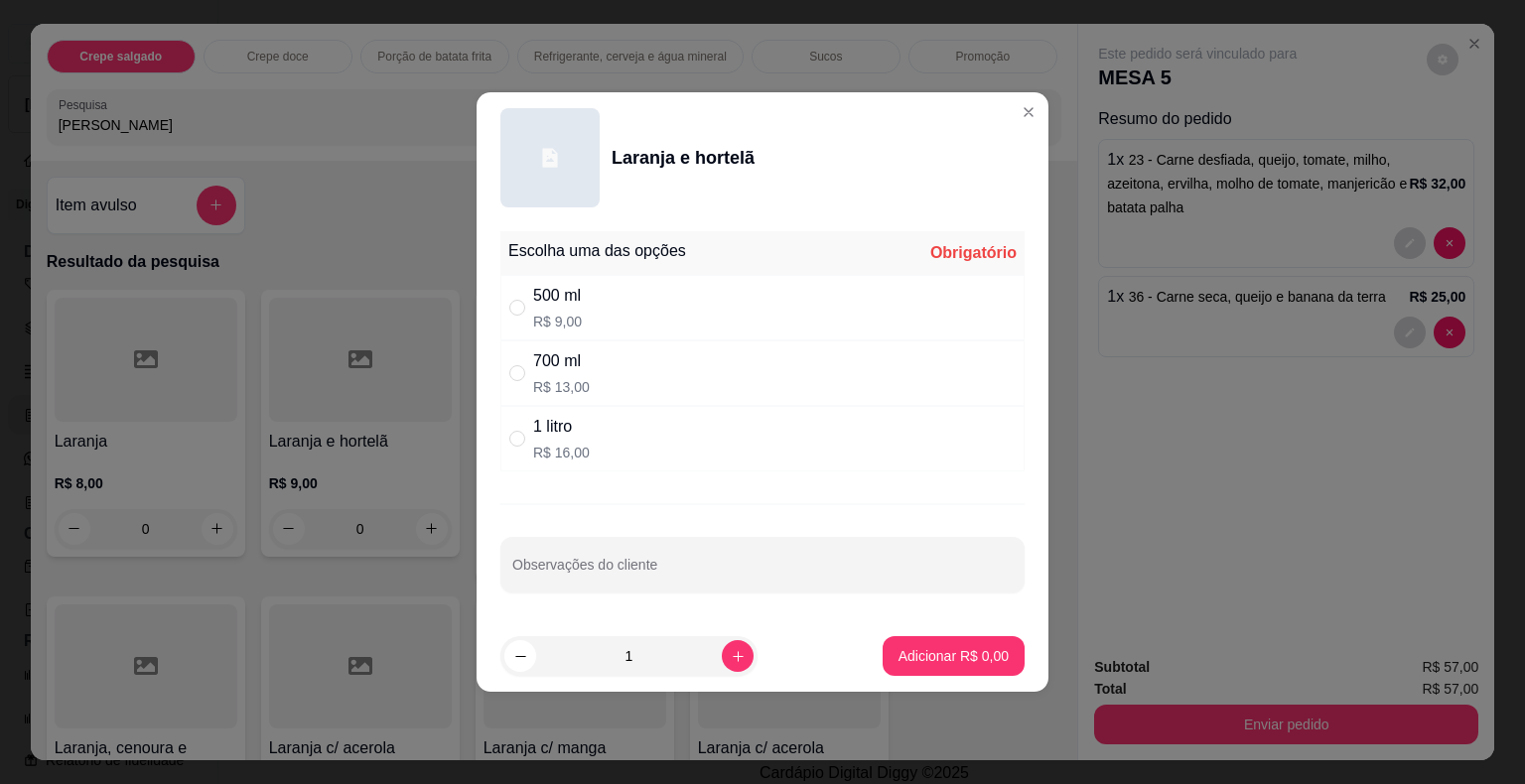 click on "500 ml R$ 9,00" at bounding box center [762, 308] 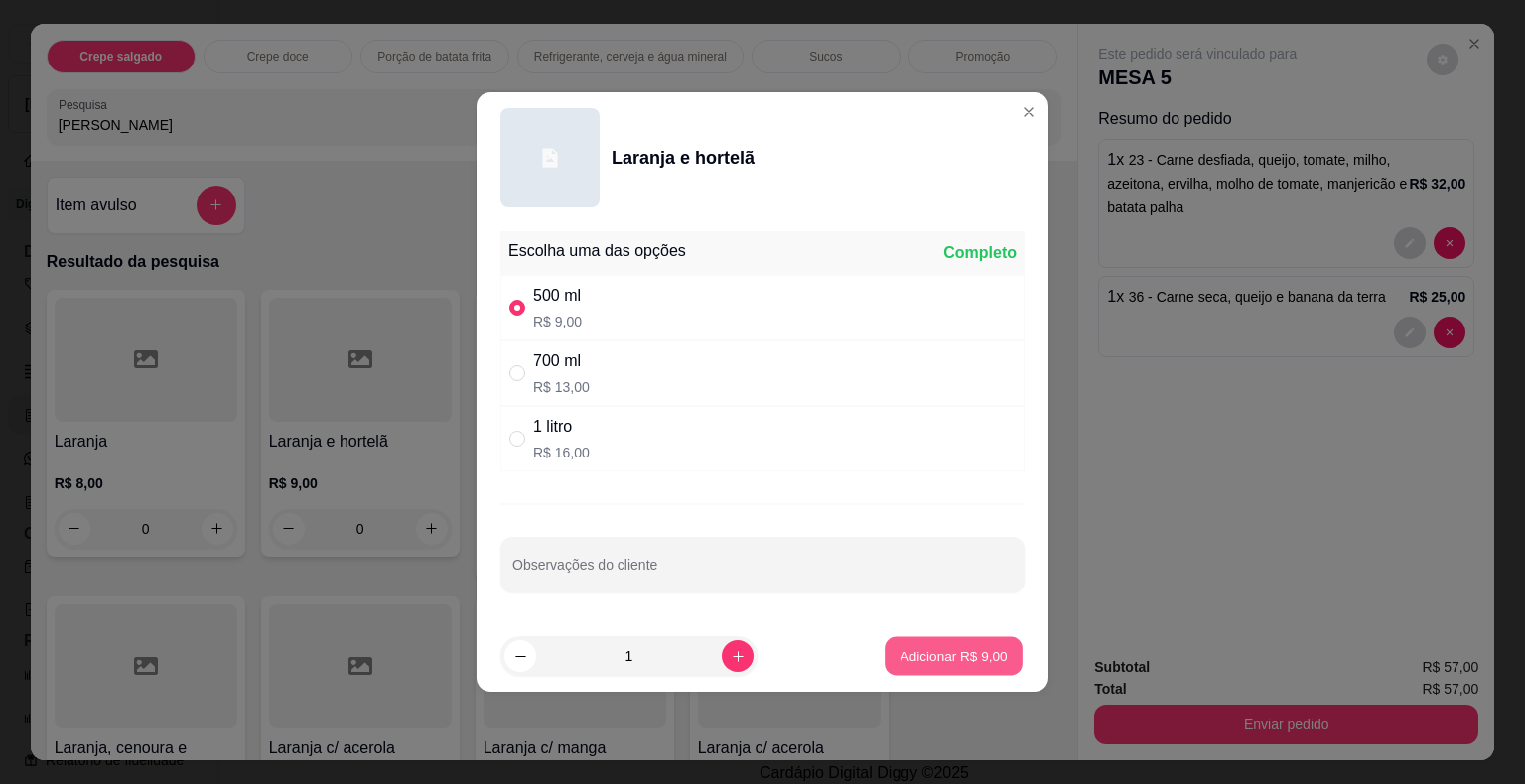 click on "Adicionar   R$ 9,00" at bounding box center (953, 655) 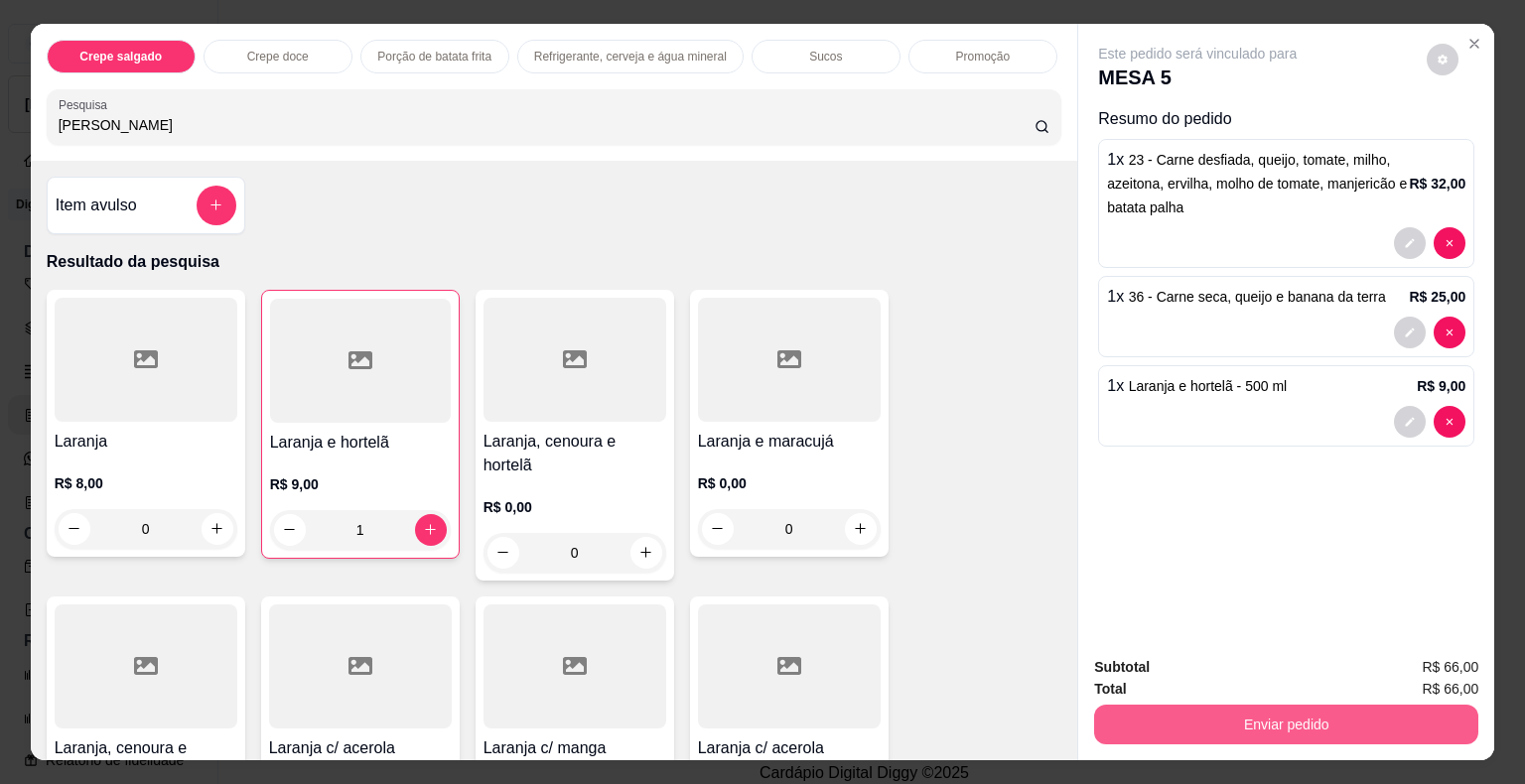 click on "Enviar pedido" at bounding box center [1286, 724] 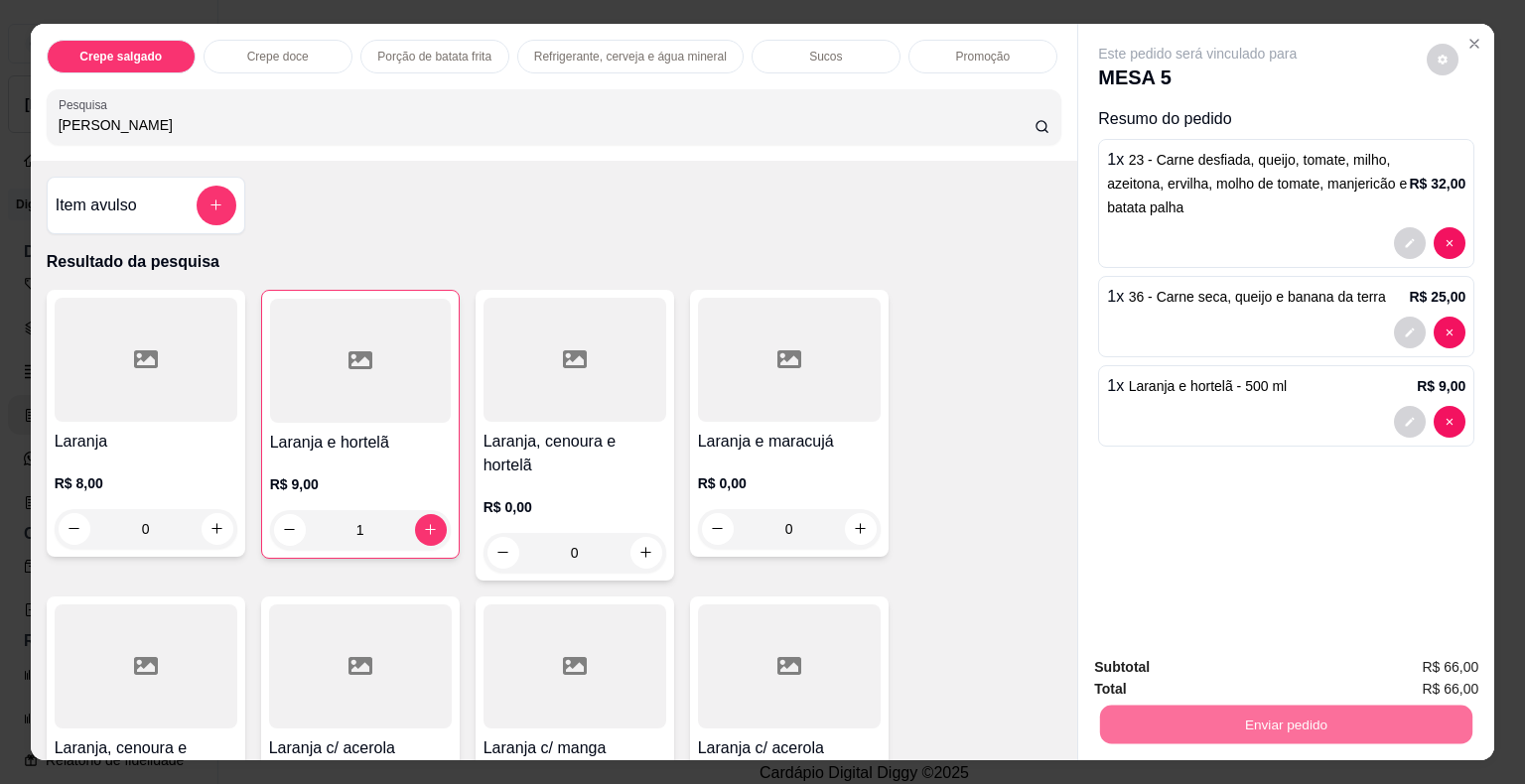 click on "Não registrar e enviar pedido" at bounding box center (1220, 668) 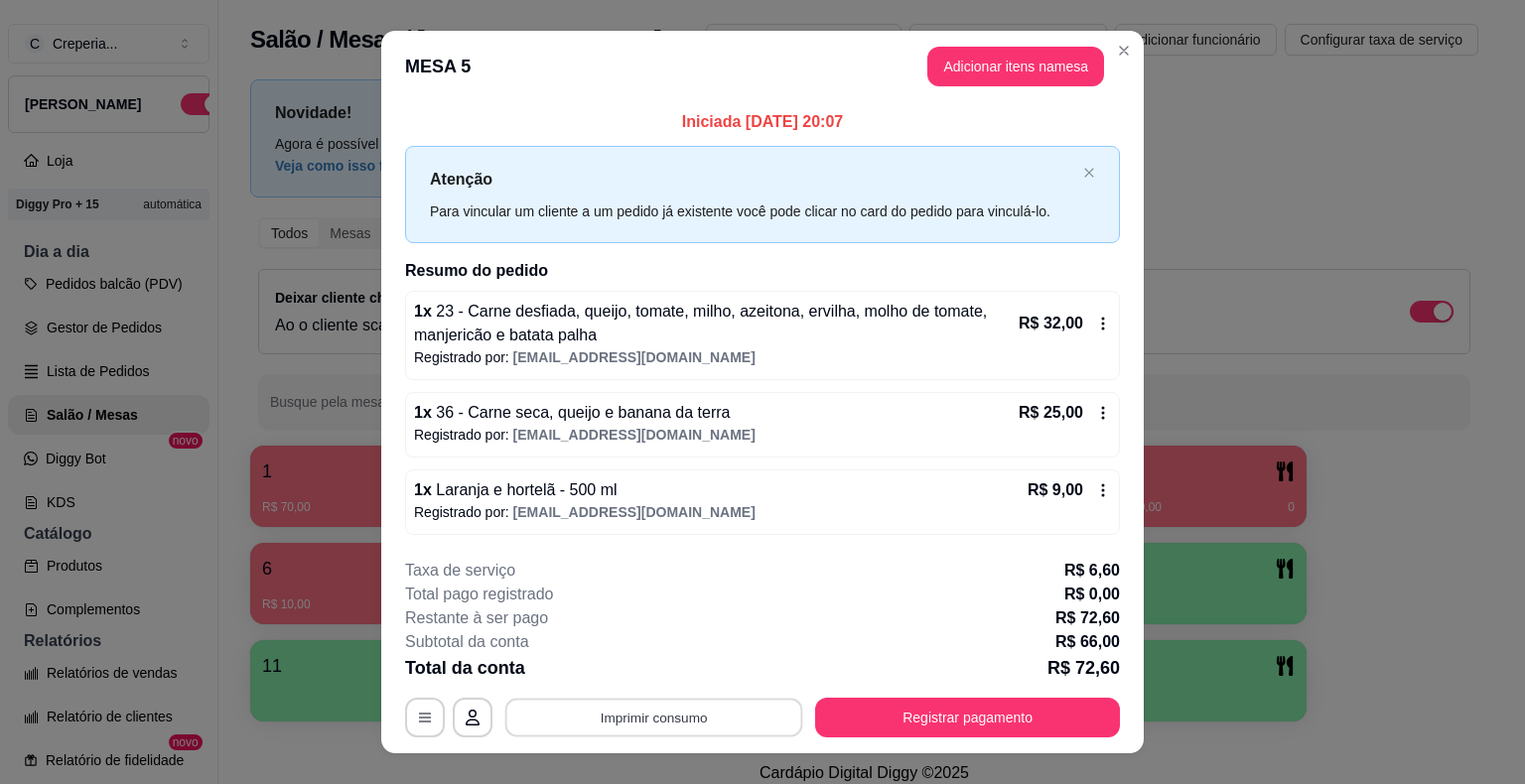 click on "Imprimir consumo" at bounding box center (654, 717) 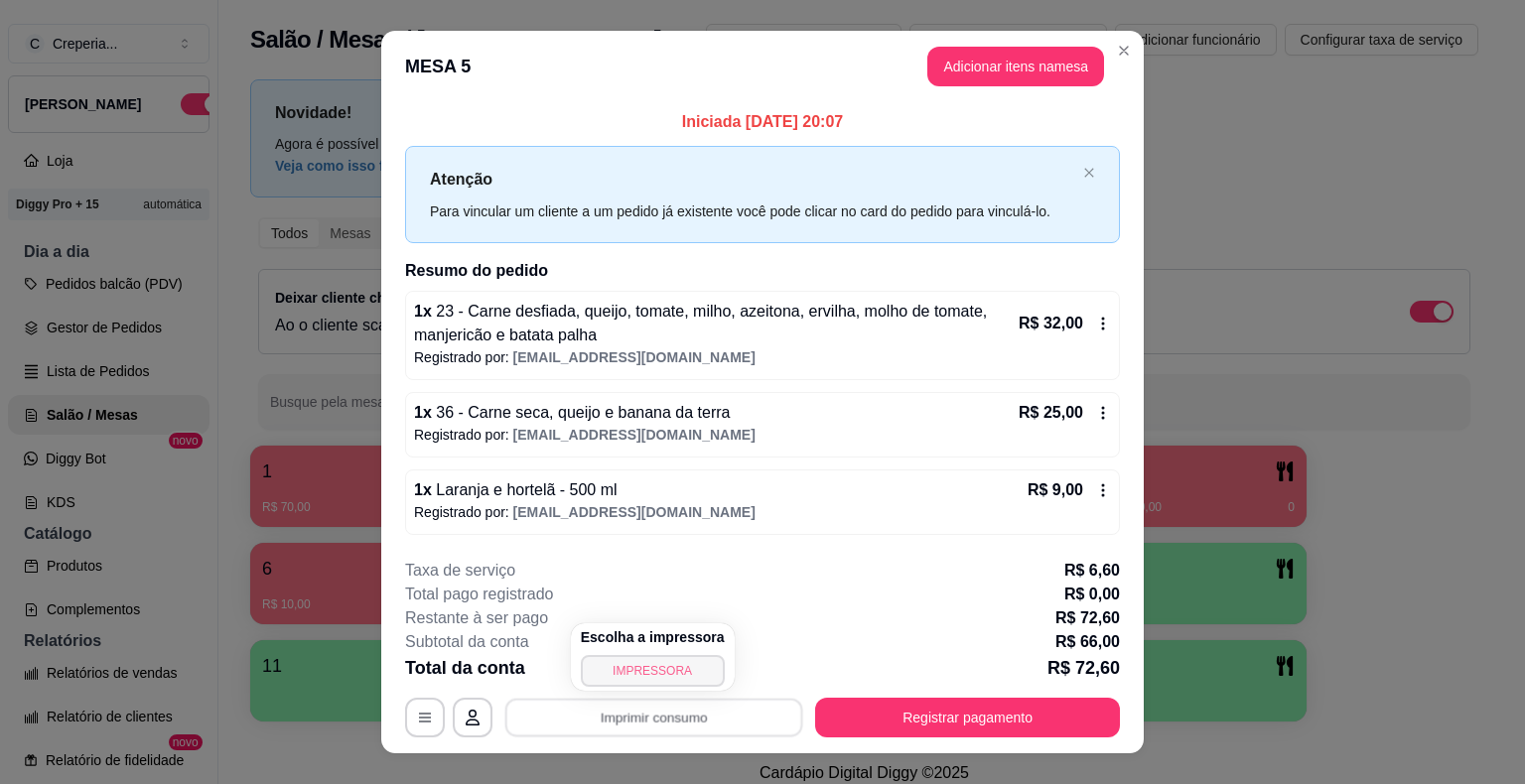 click on "IMPRESSORA" at bounding box center [652, 671] 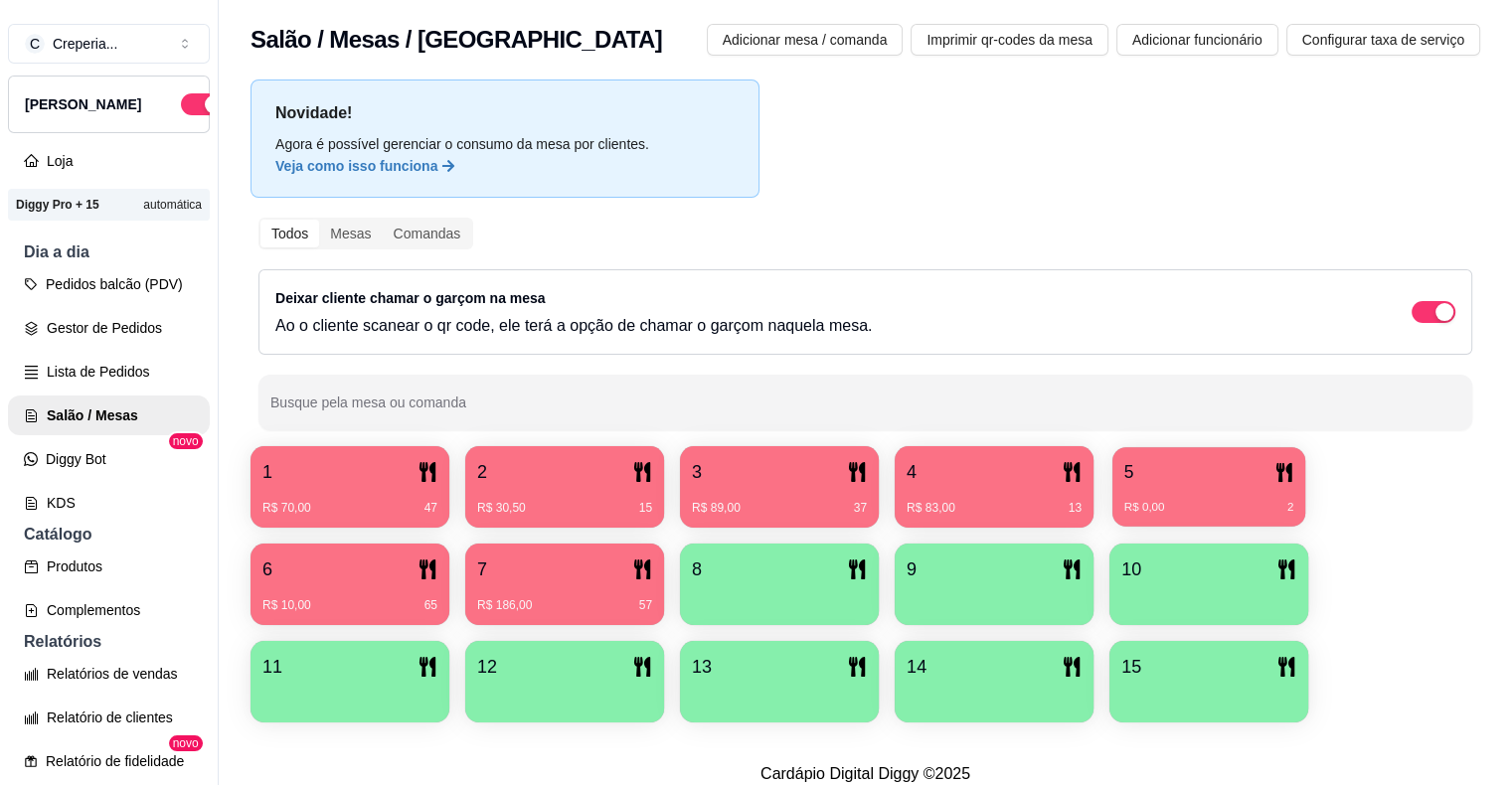 click on "5 R$ 0,00 2" at bounding box center (1209, 487) 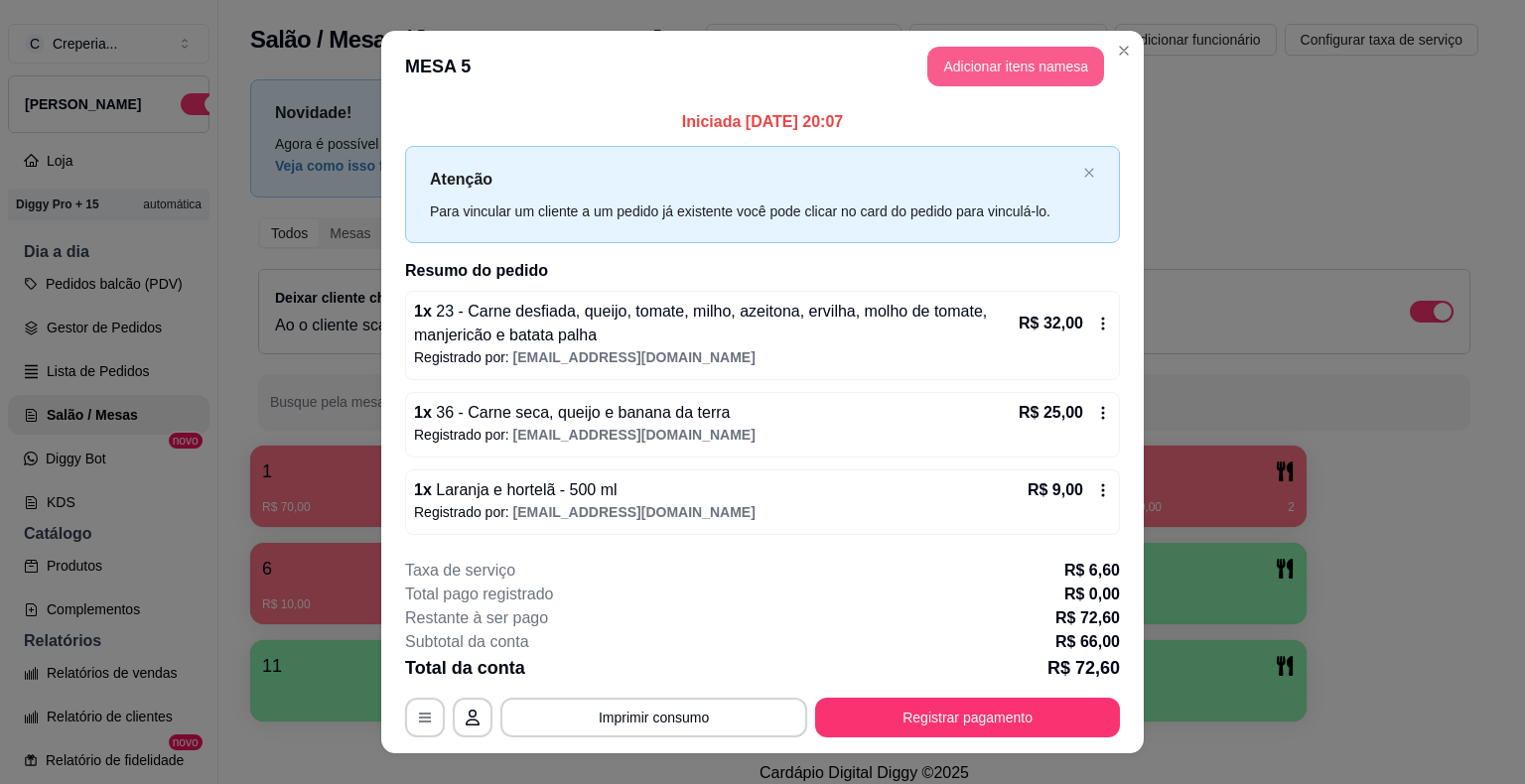 click on "Adicionar itens na  mesa" at bounding box center [1016, 66] 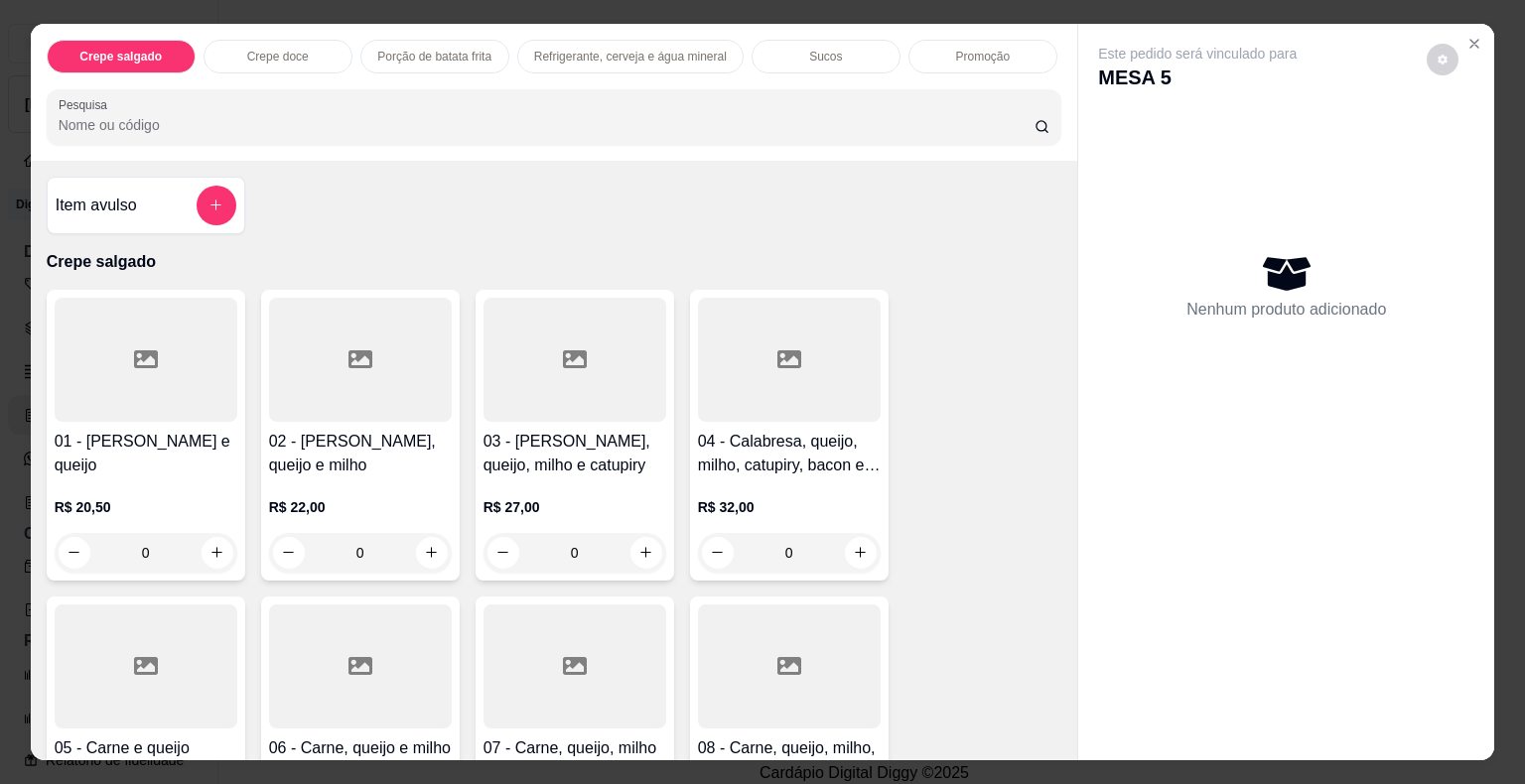 click on "Pesquisa" at bounding box center (546, 125) 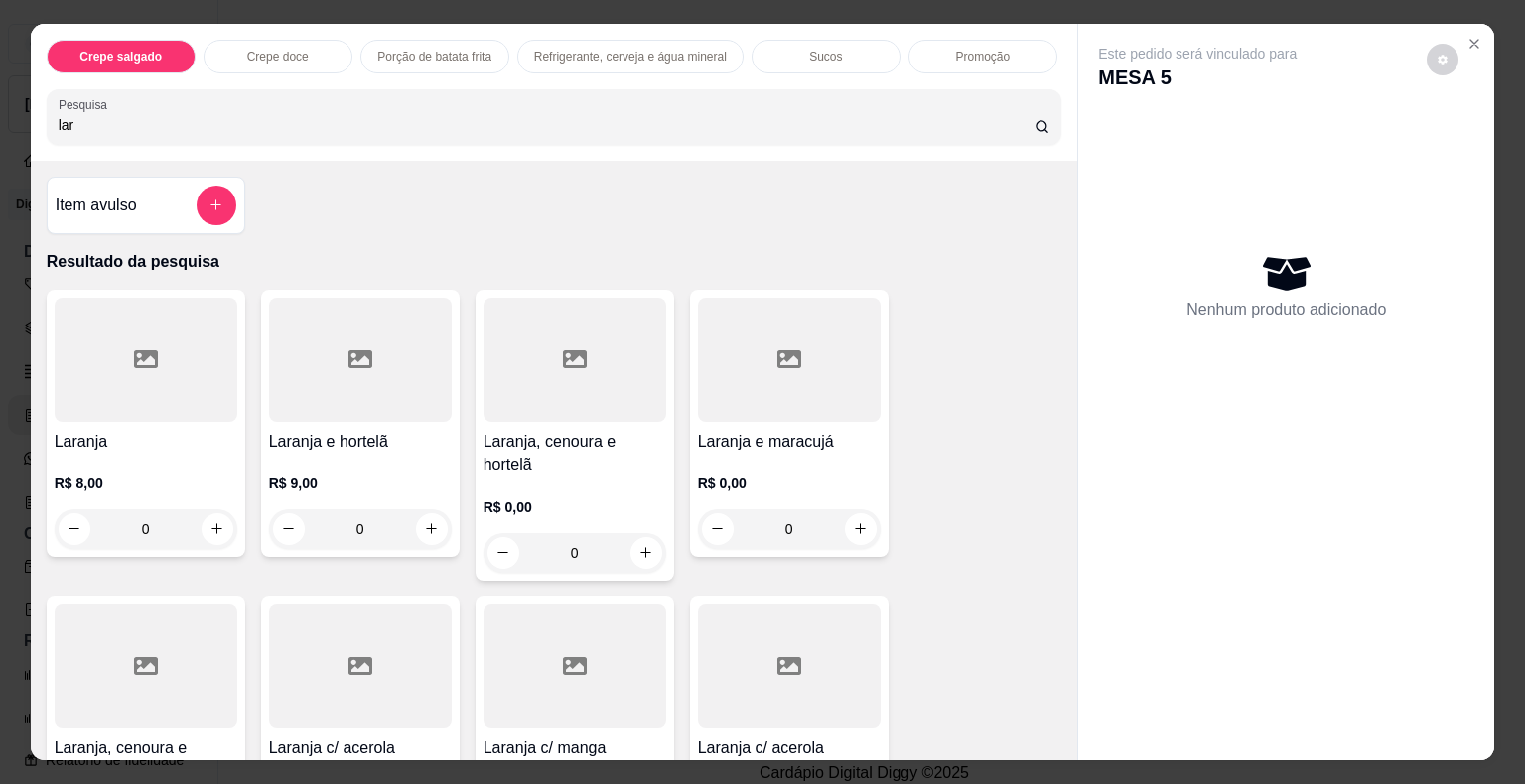 type on "lar" 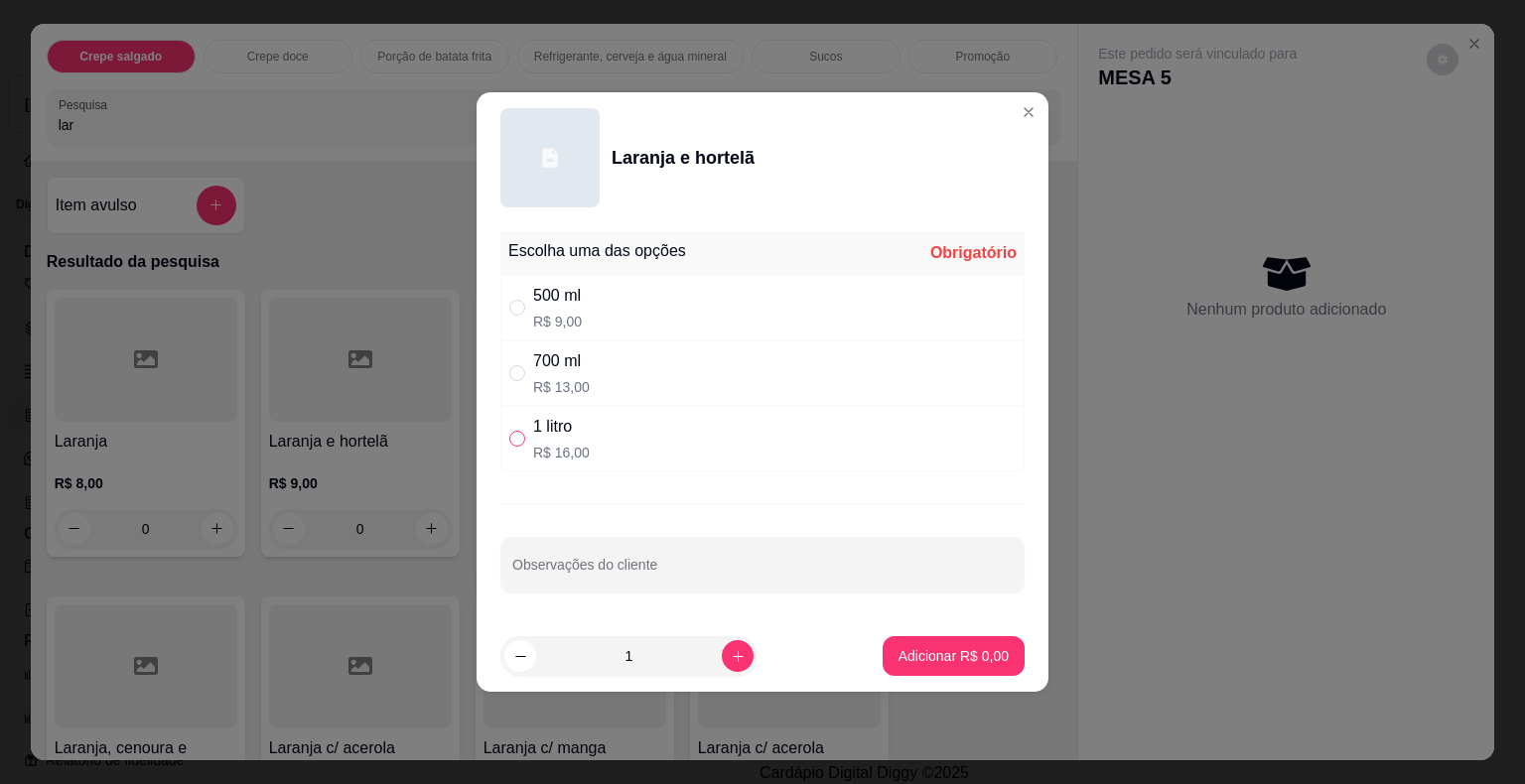 click at bounding box center [517, 439] 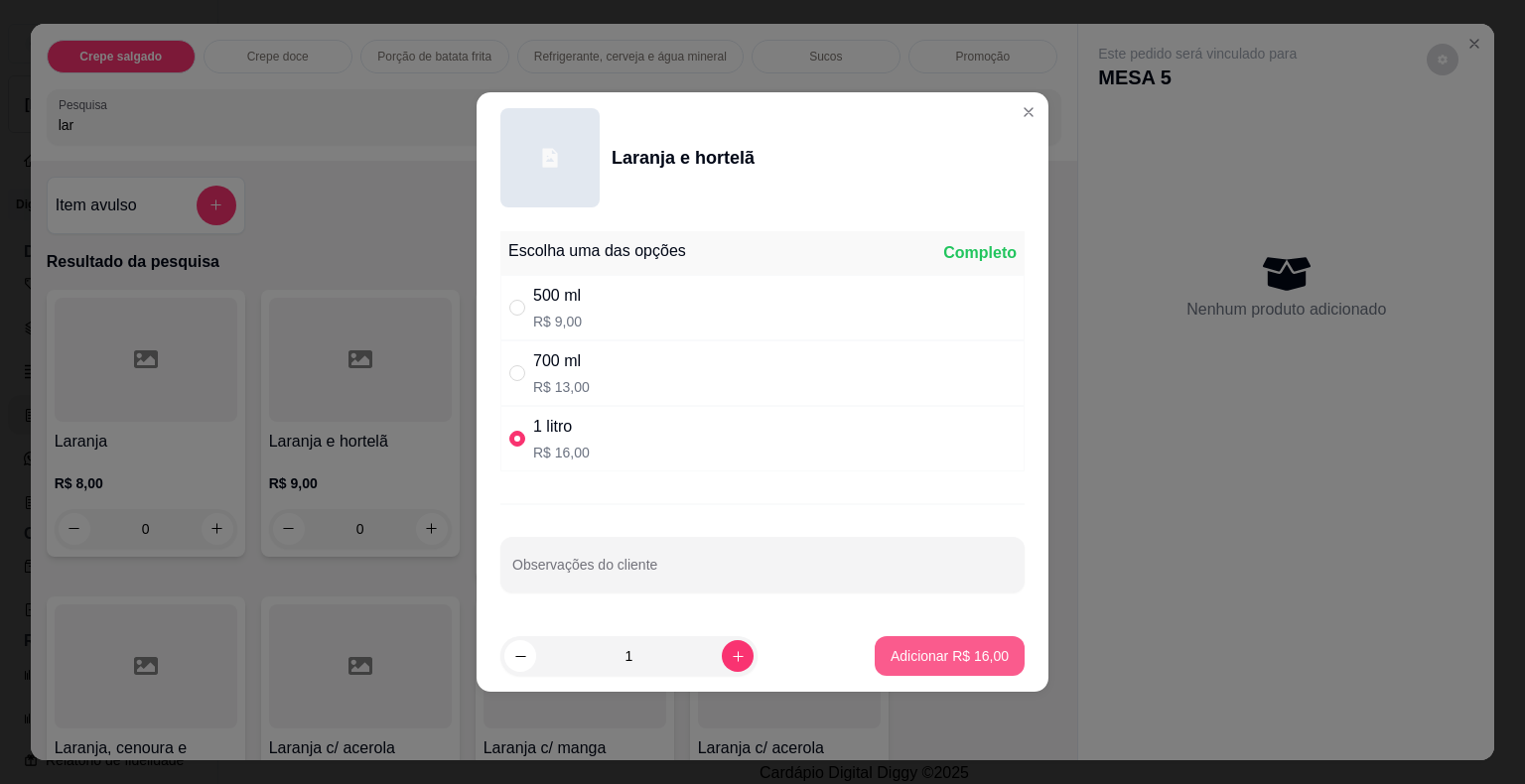 click on "Adicionar   R$ 16,00" at bounding box center [949, 656] 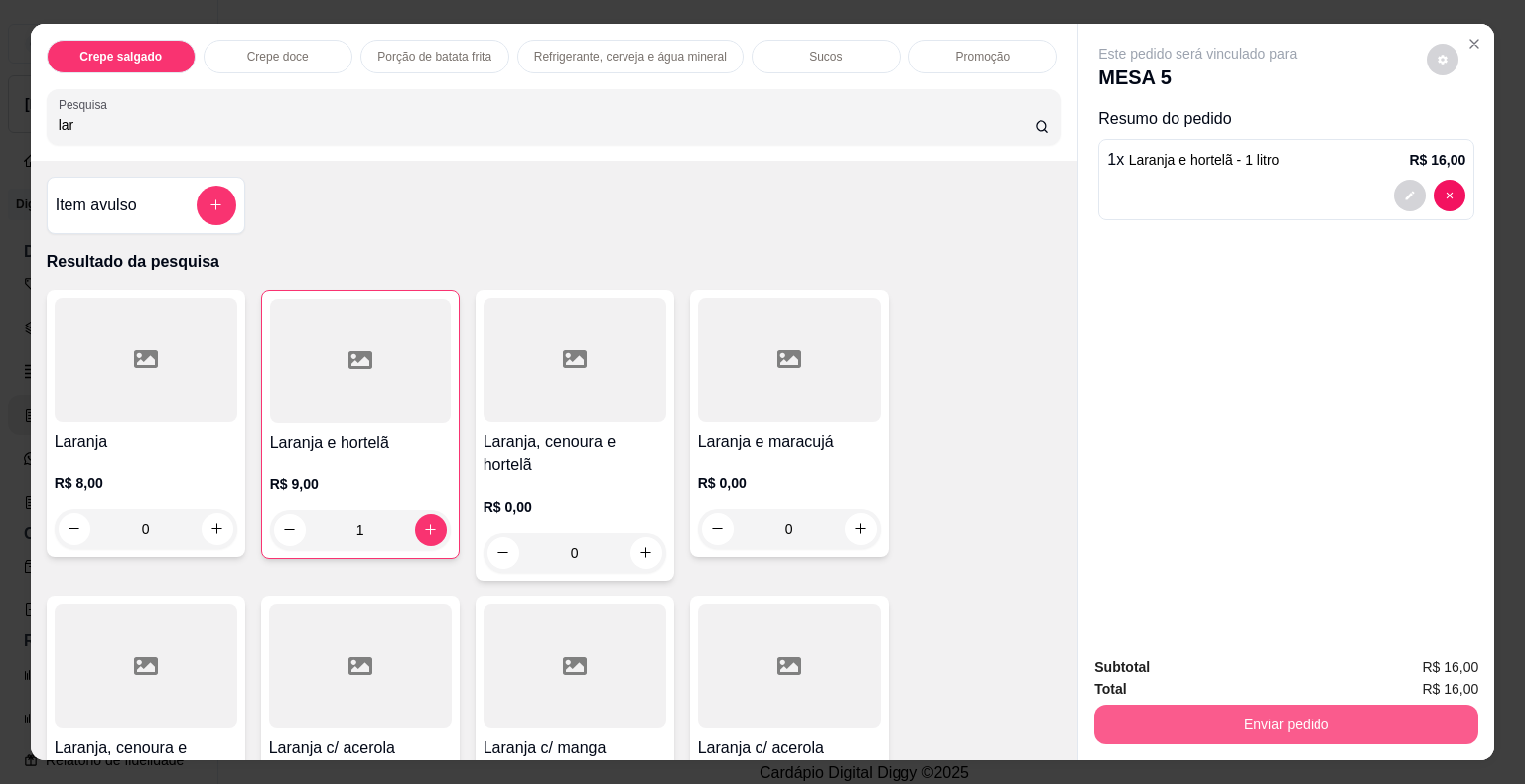 click on "Enviar pedido" at bounding box center (1286, 724) 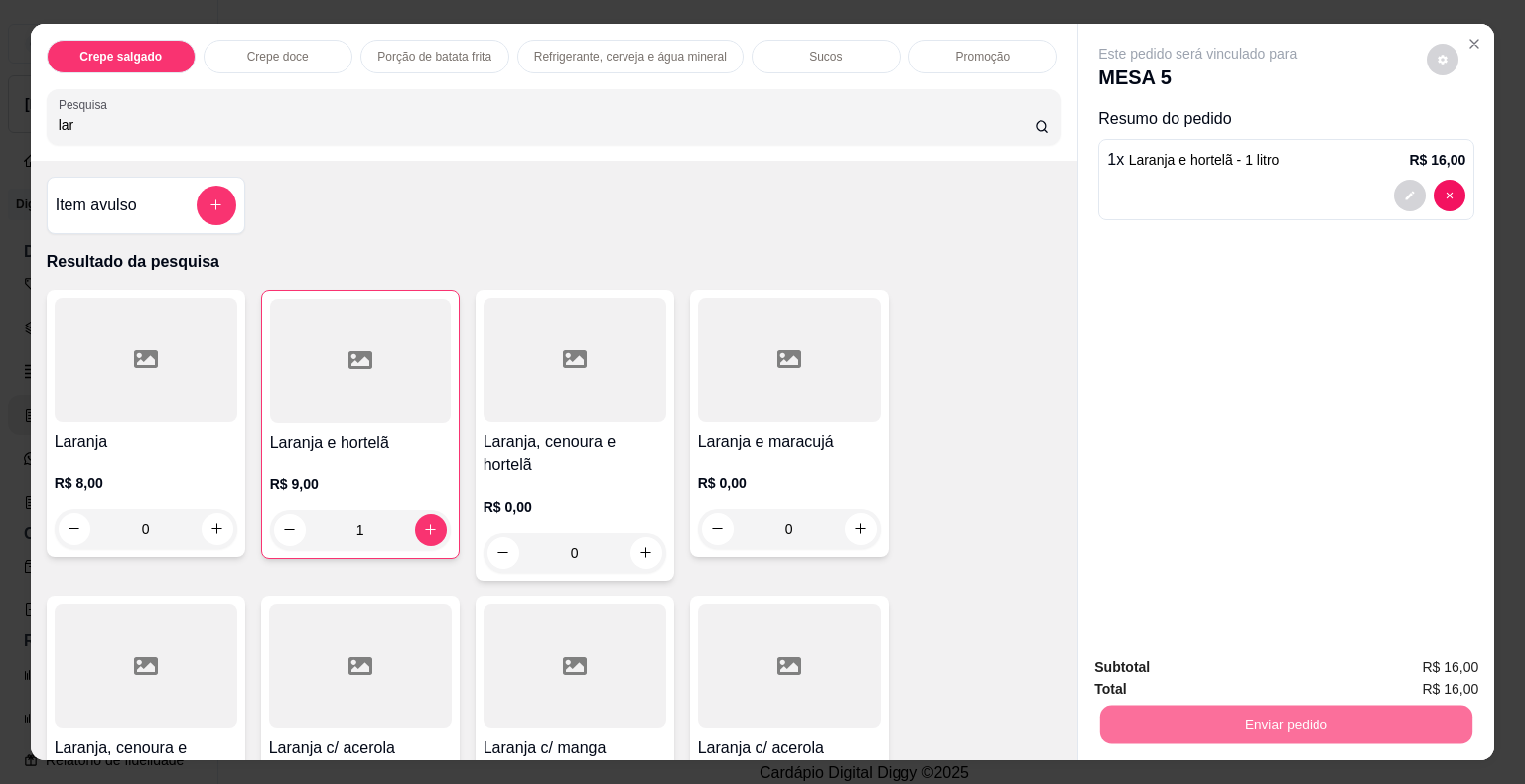 click on "Não registrar e enviar pedido" at bounding box center [1220, 669] 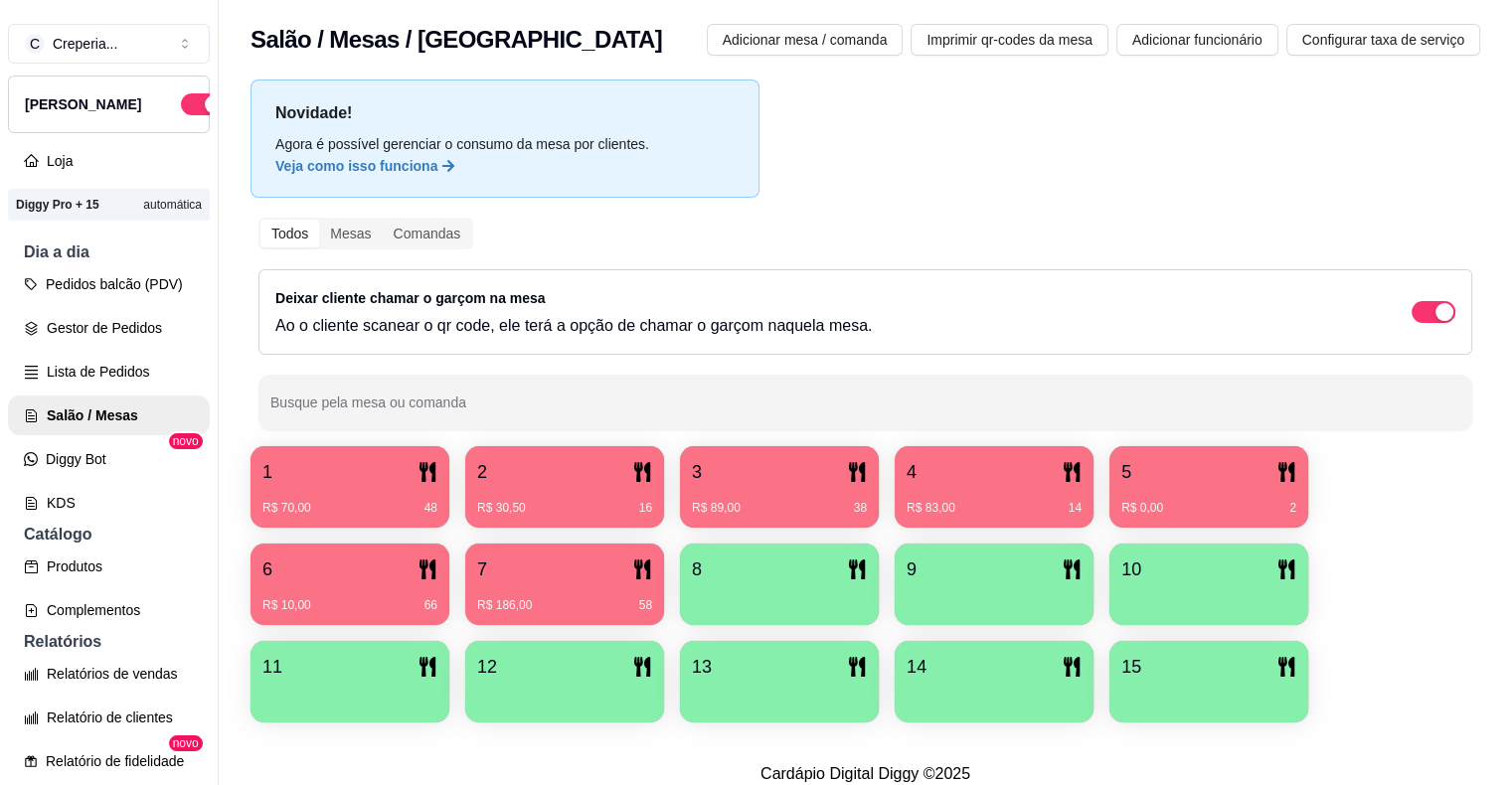 drag, startPoint x: 366, startPoint y: 630, endPoint x: 362, endPoint y: 613, distance: 17.464249 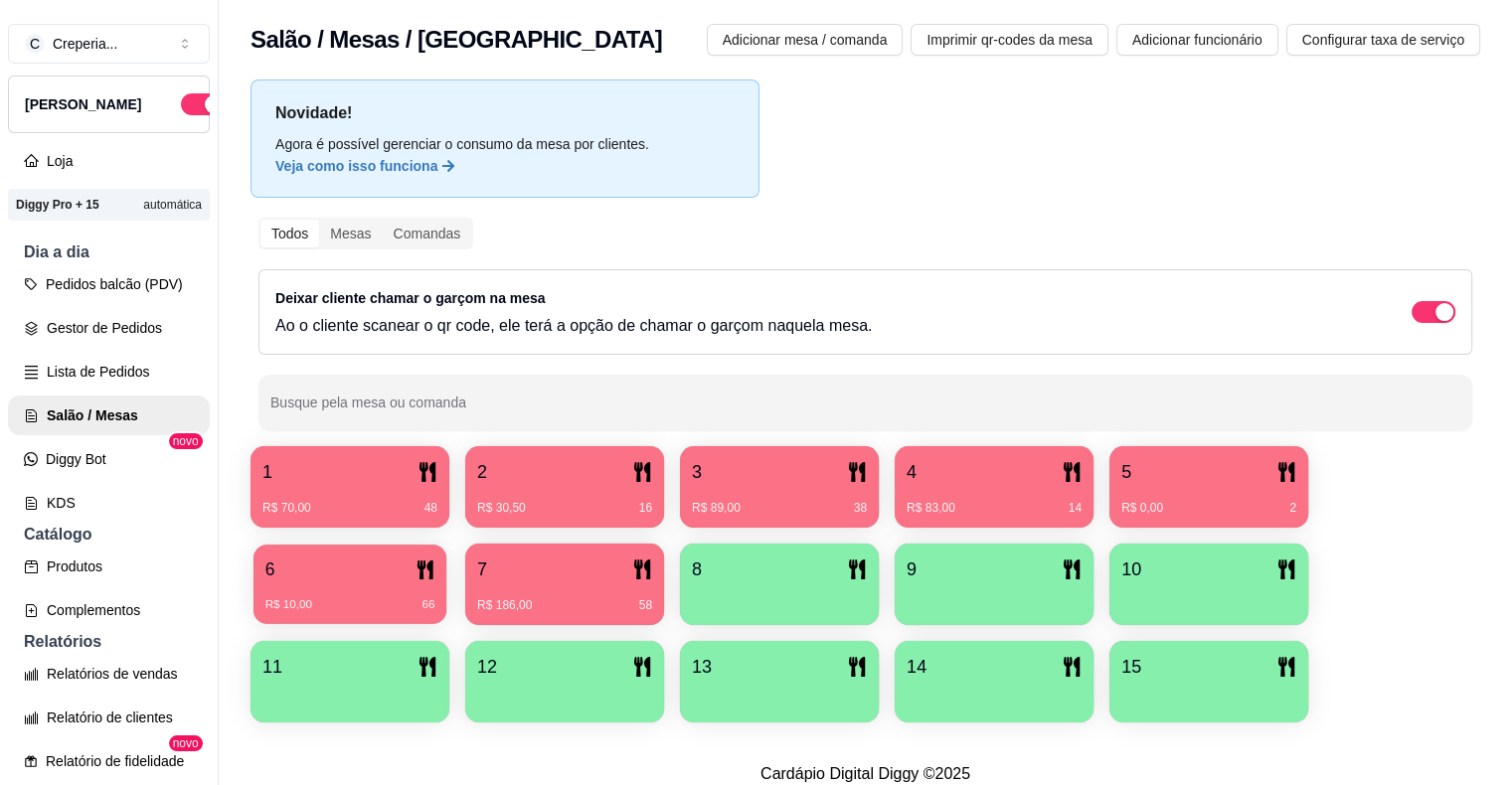 click on "R$ 10,00 66" at bounding box center (350, 605) 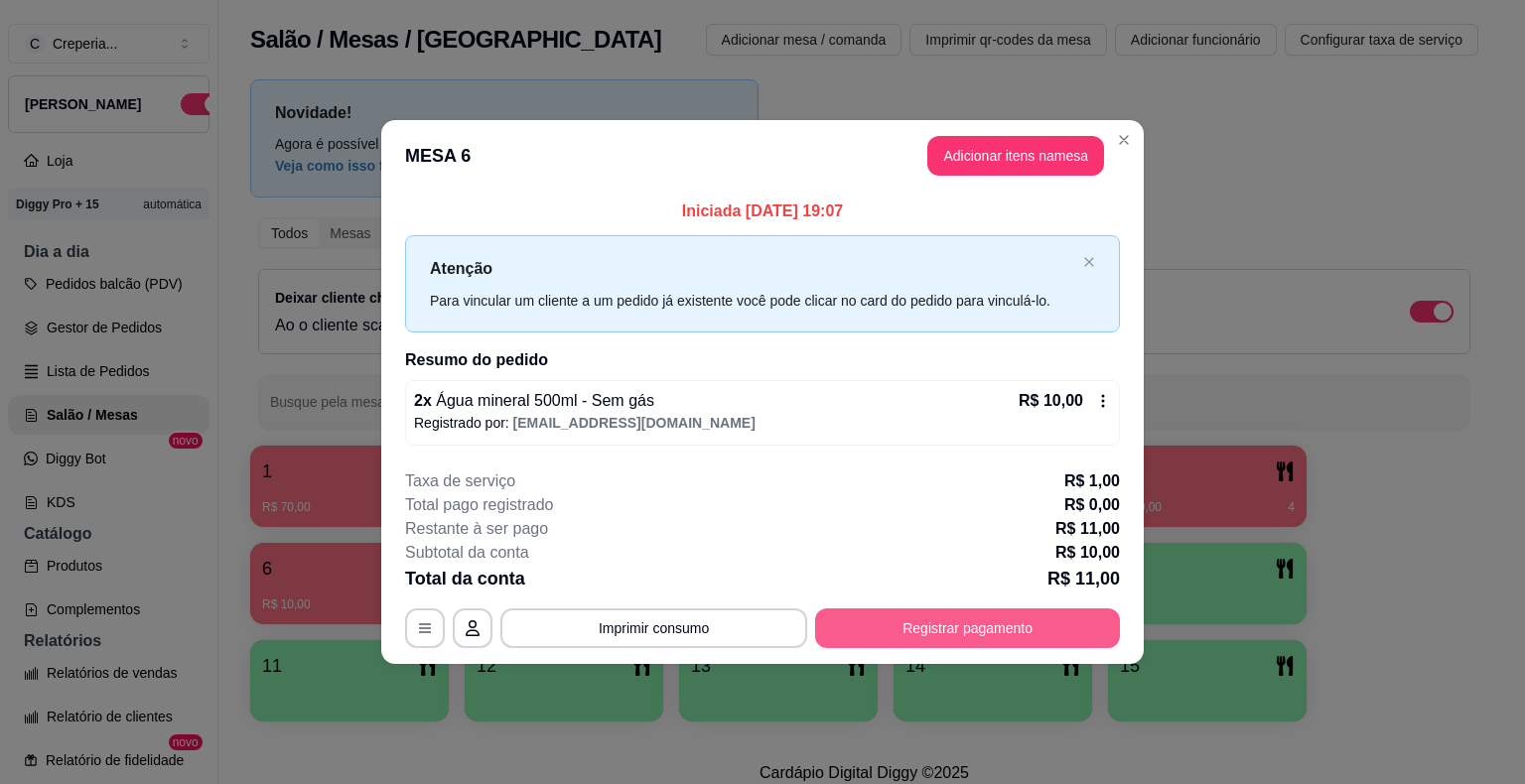 click on "Registrar pagamento" at bounding box center (967, 628) 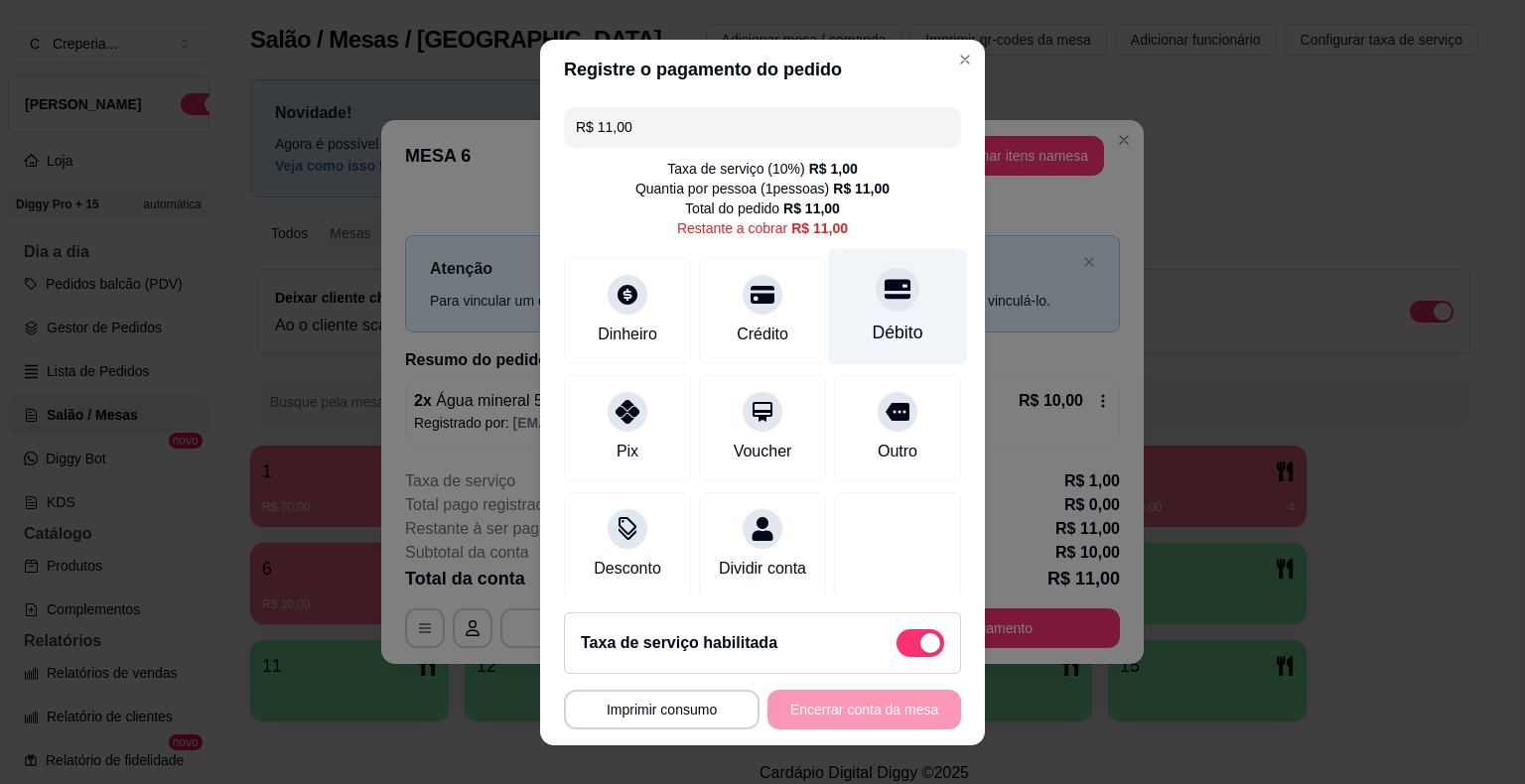 drag, startPoint x: 866, startPoint y: 324, endPoint x: 873, endPoint y: 352, distance: 28.861739 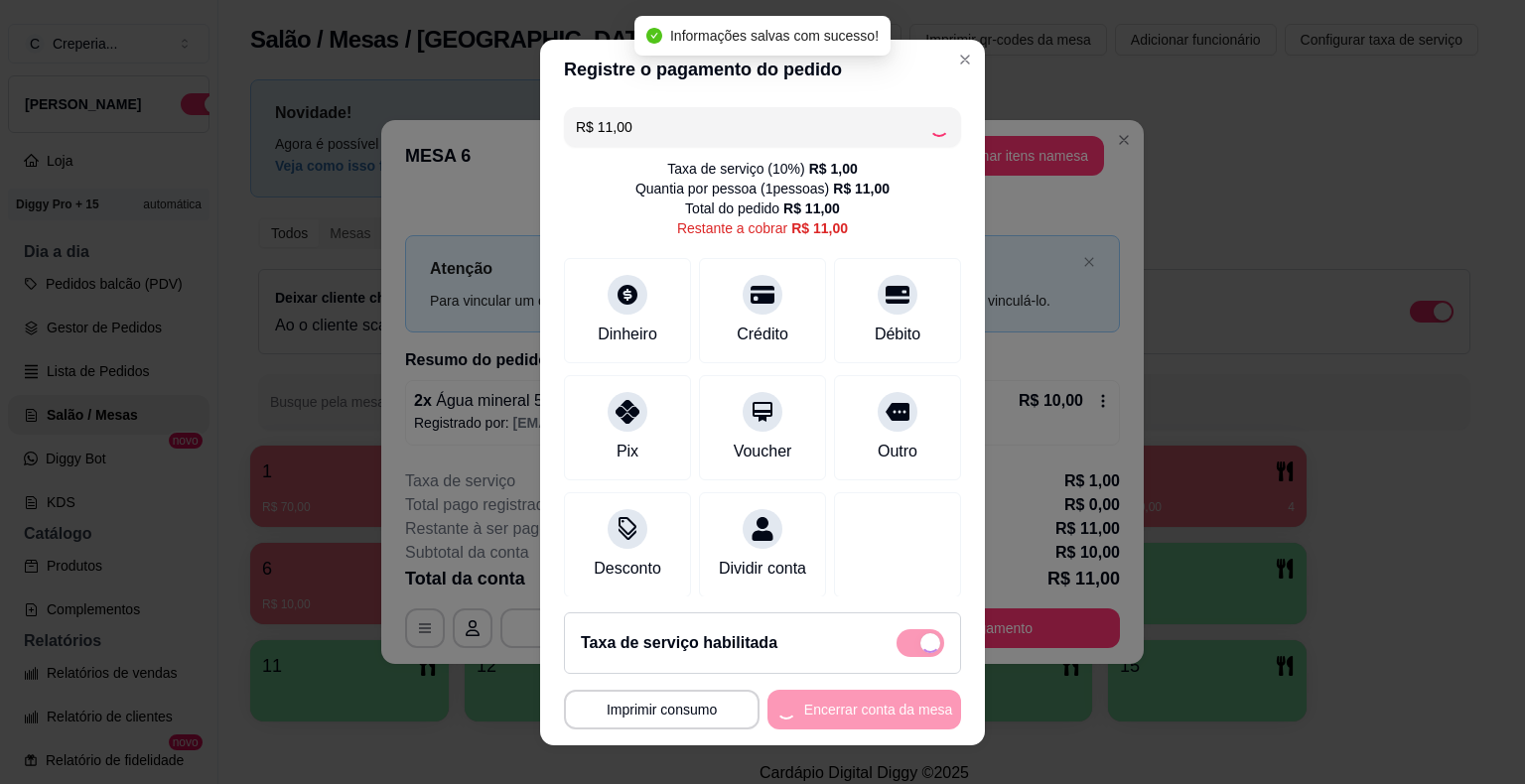 click on "**********" at bounding box center (762, 710) 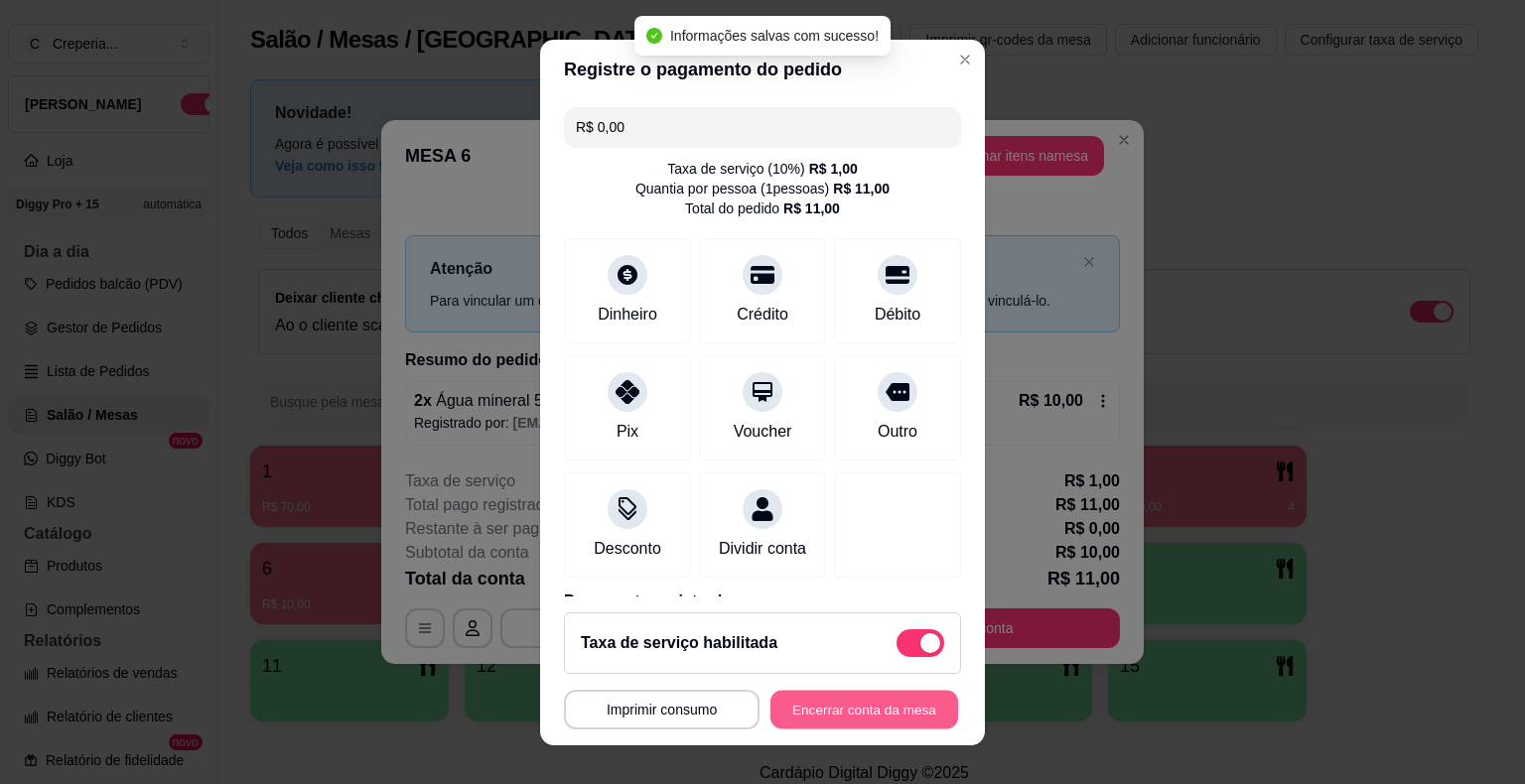 click on "Encerrar conta da mesa" at bounding box center [864, 709] 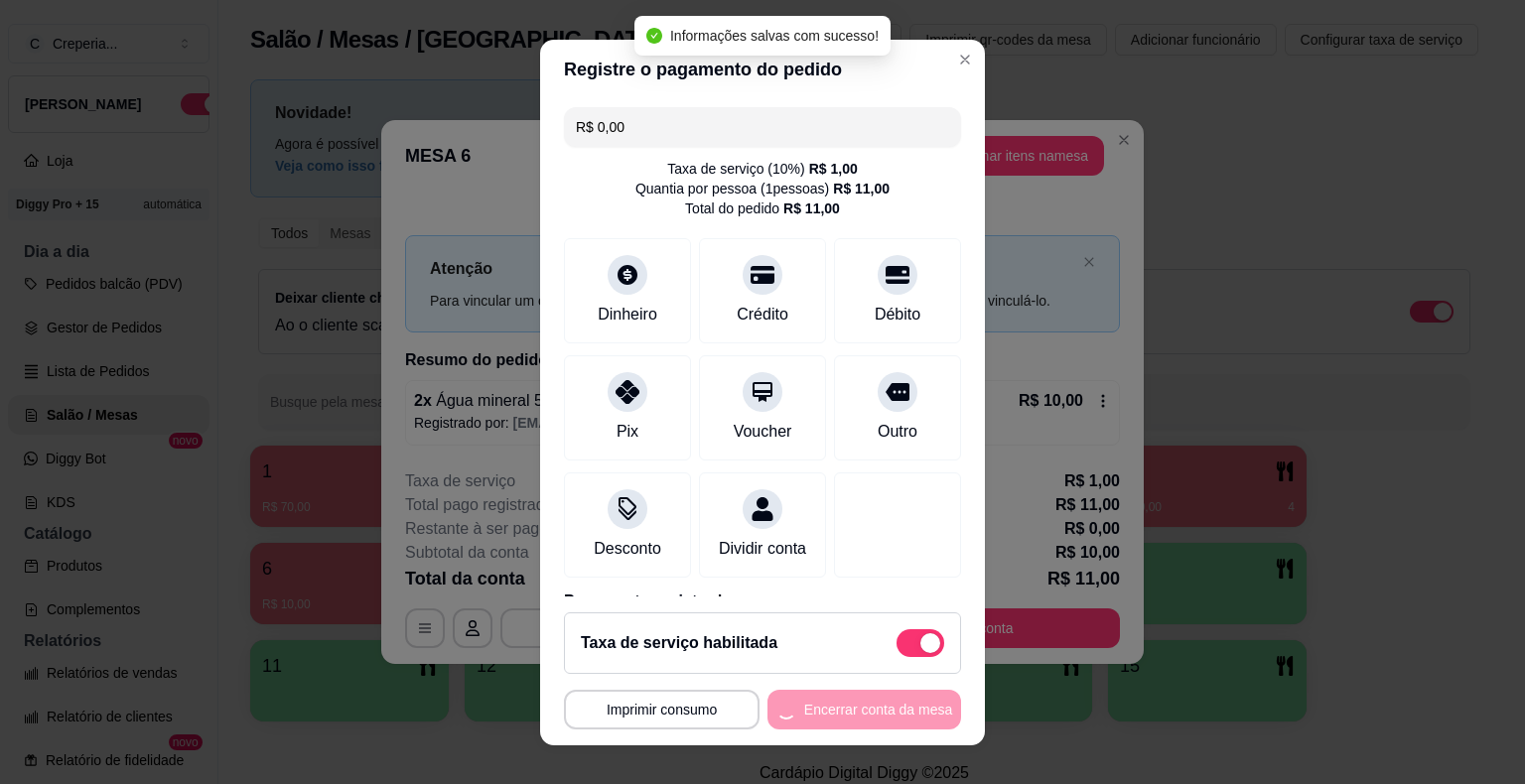 click on "**********" at bounding box center [762, 710] 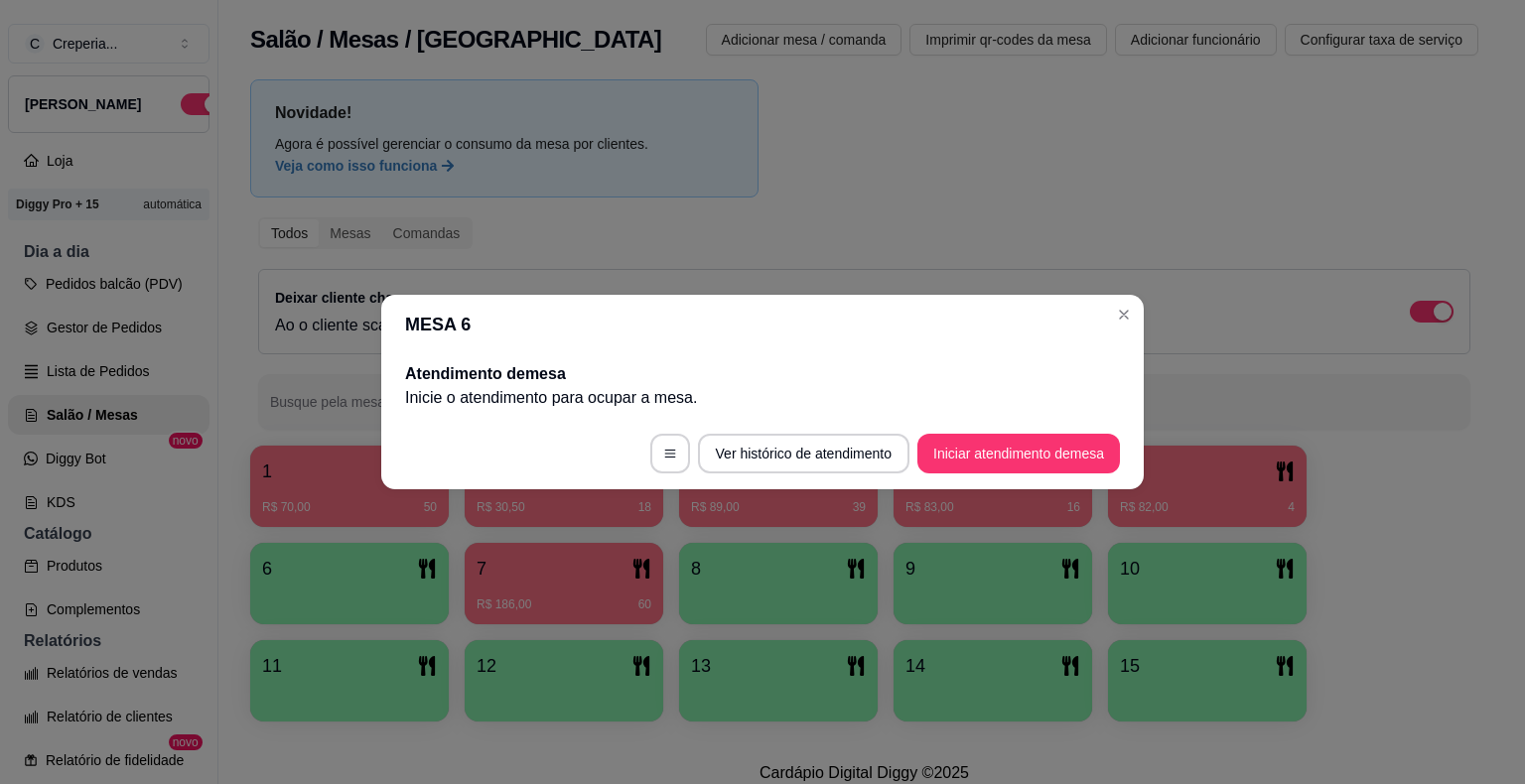 click on "Ver histórico de atendimento Iniciar atendimento de  mesa" at bounding box center [762, 454] 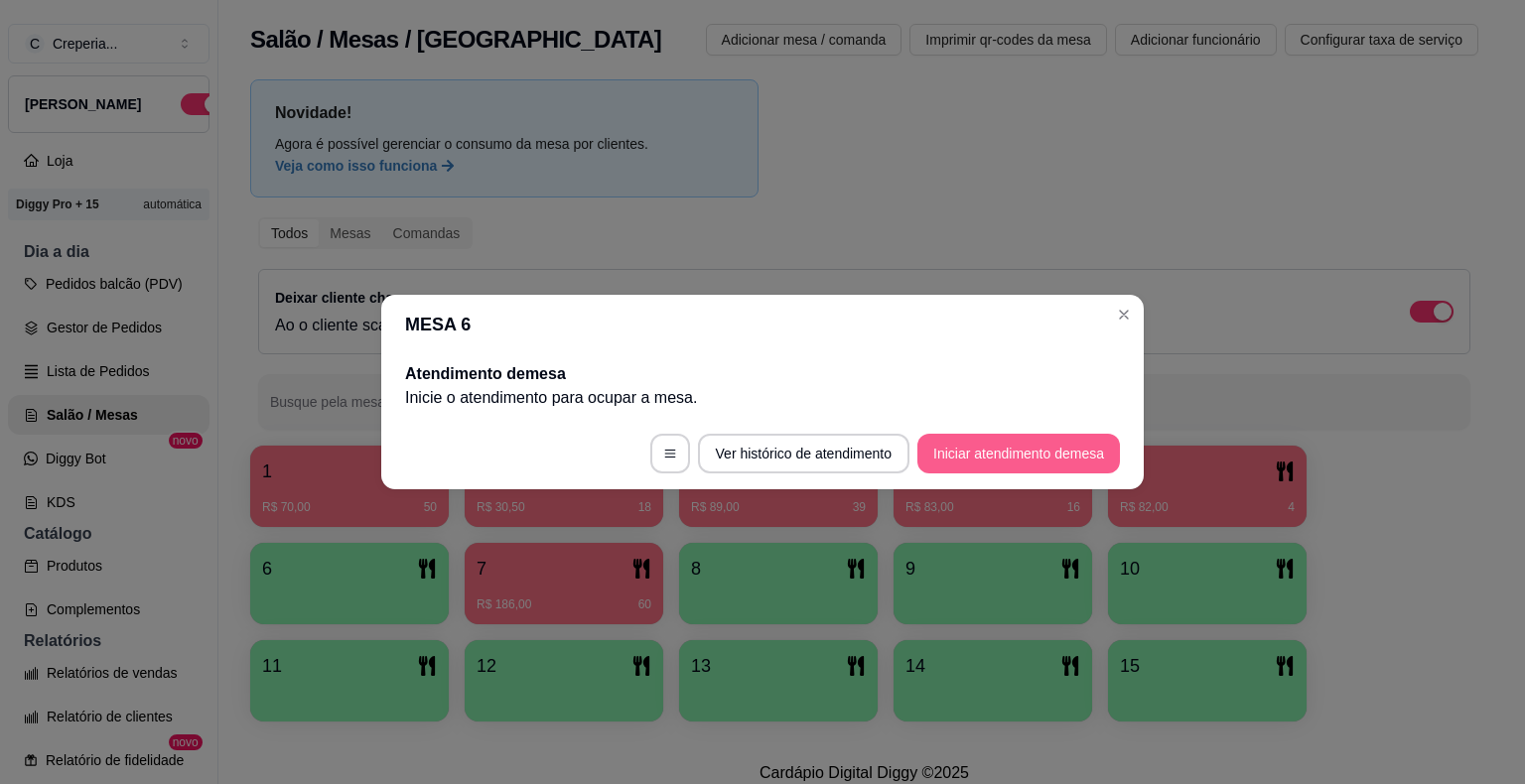 click on "Iniciar atendimento de  mesa" at bounding box center (1019, 454) 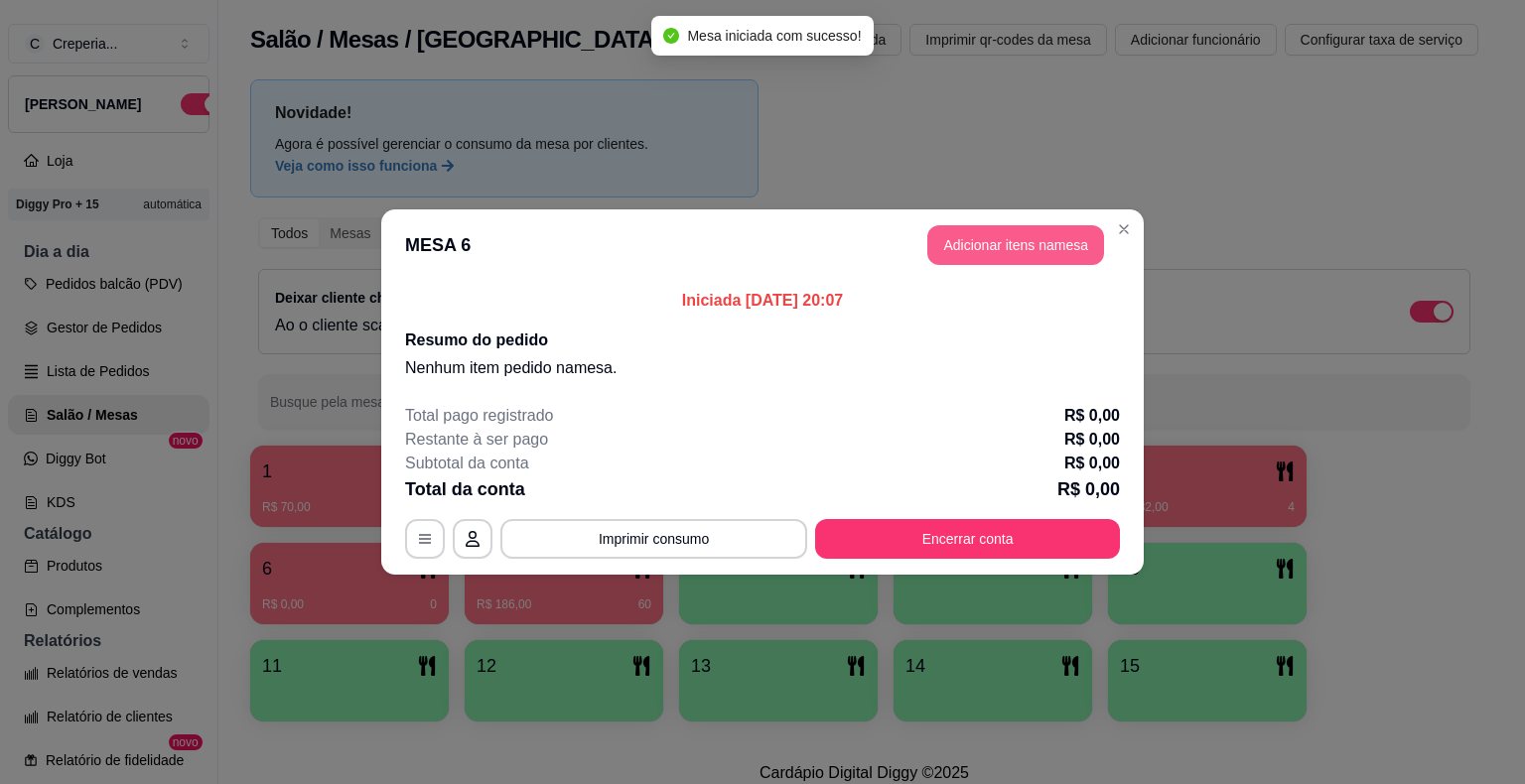 click on "Adicionar itens na  mesa" at bounding box center (1016, 245) 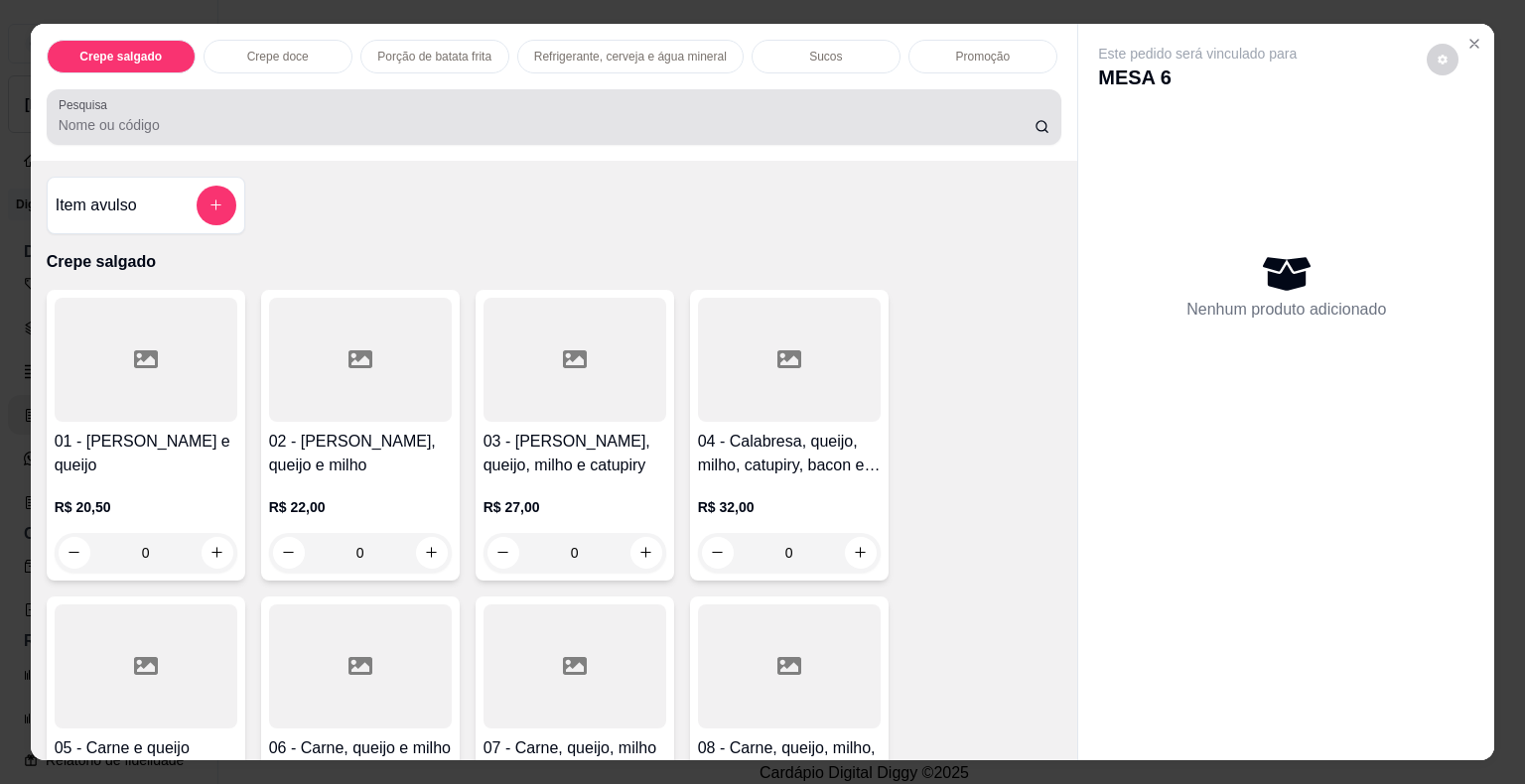 click at bounding box center [554, 117] 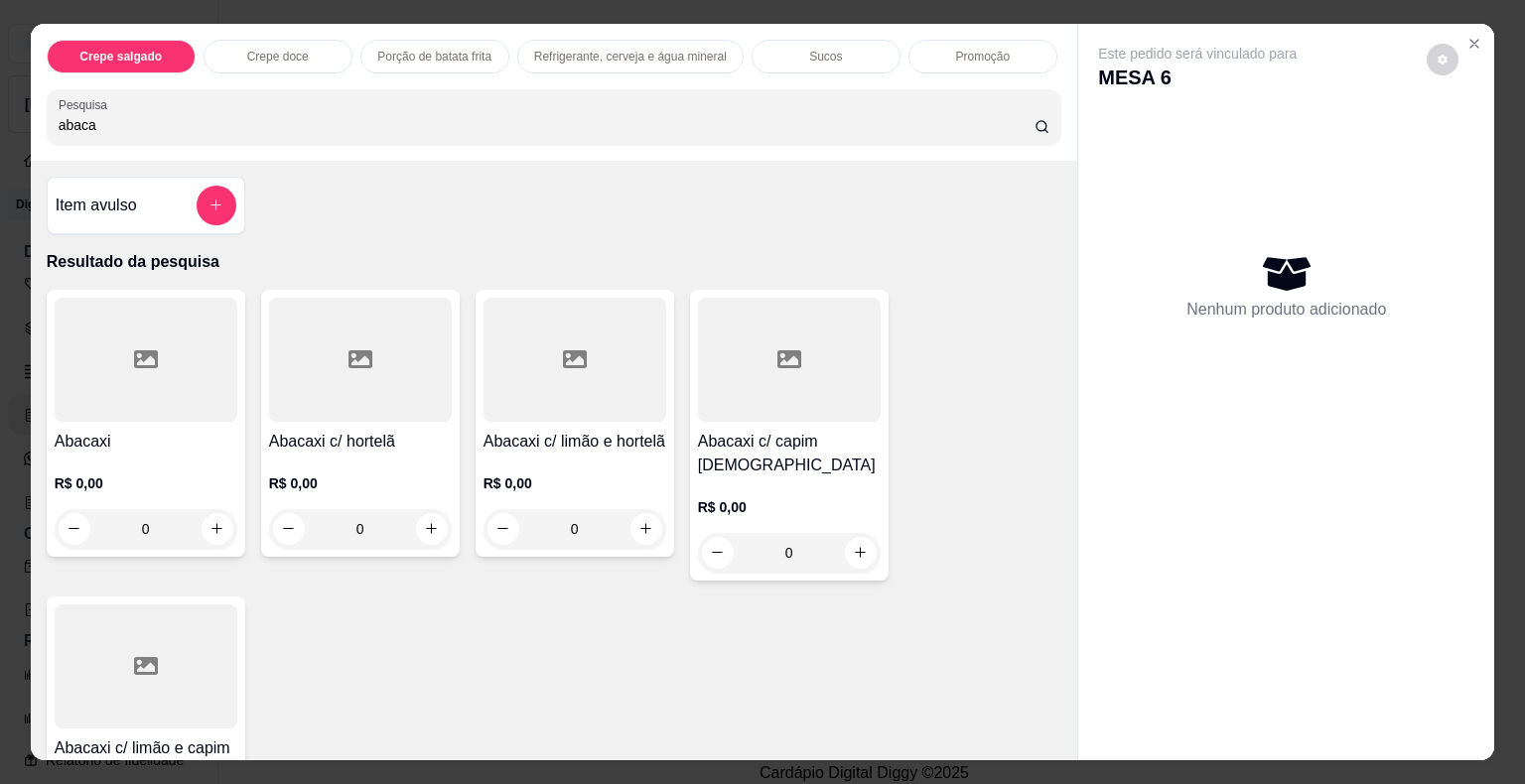 type on "abaca" 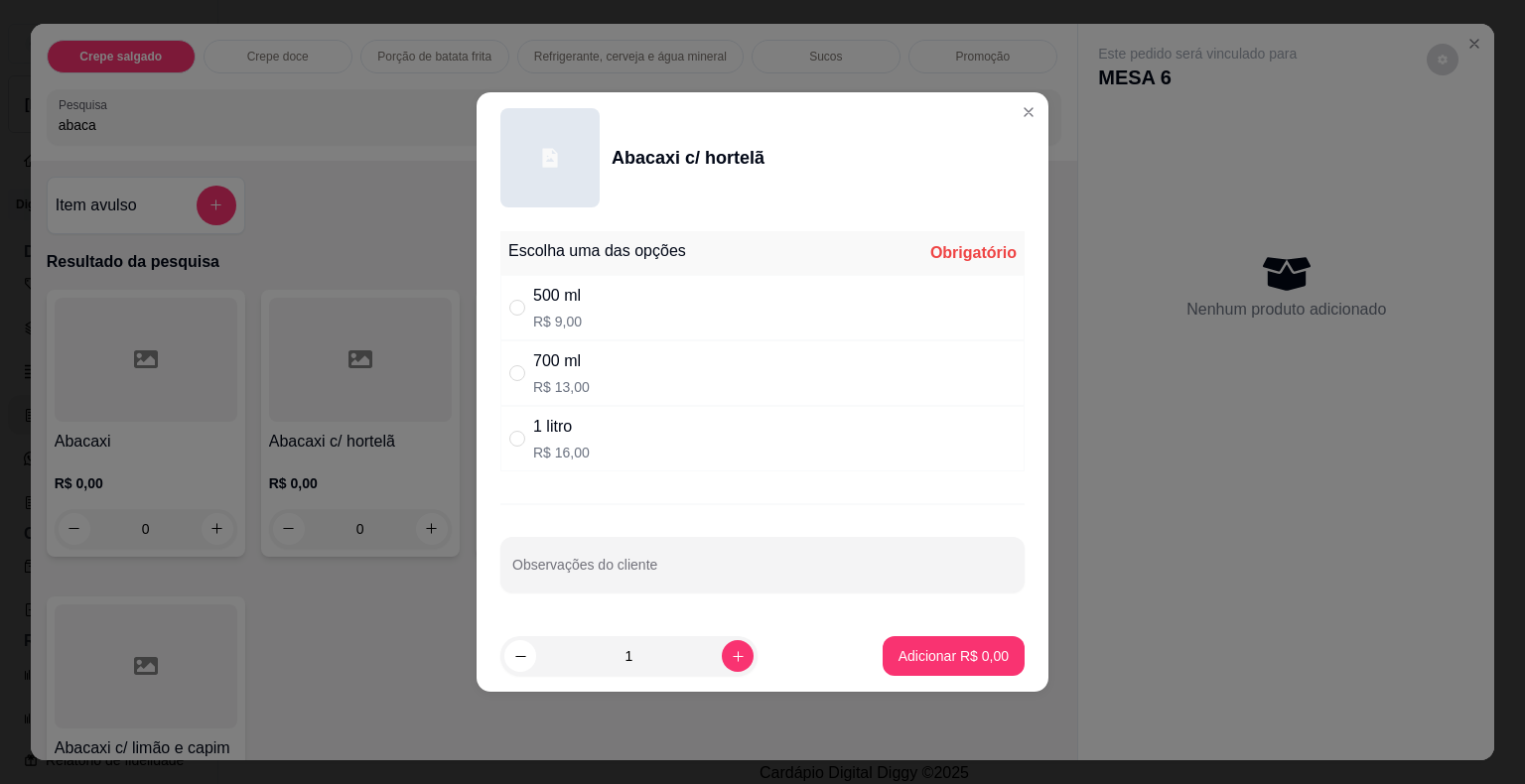 drag, startPoint x: 512, startPoint y: 300, endPoint x: 601, endPoint y: 327, distance: 93.00538 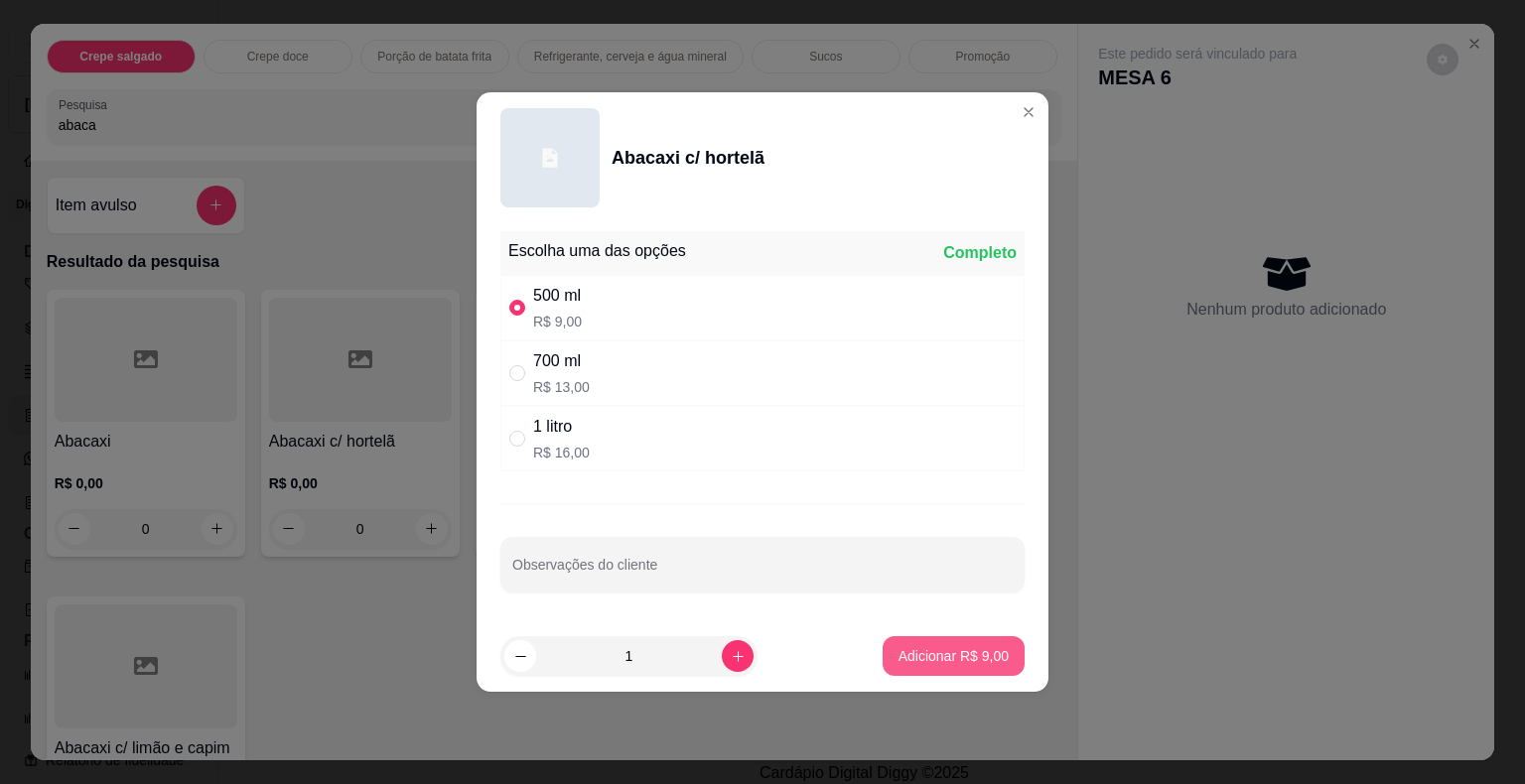 click on "Adicionar   R$ 9,00" at bounding box center [953, 656] 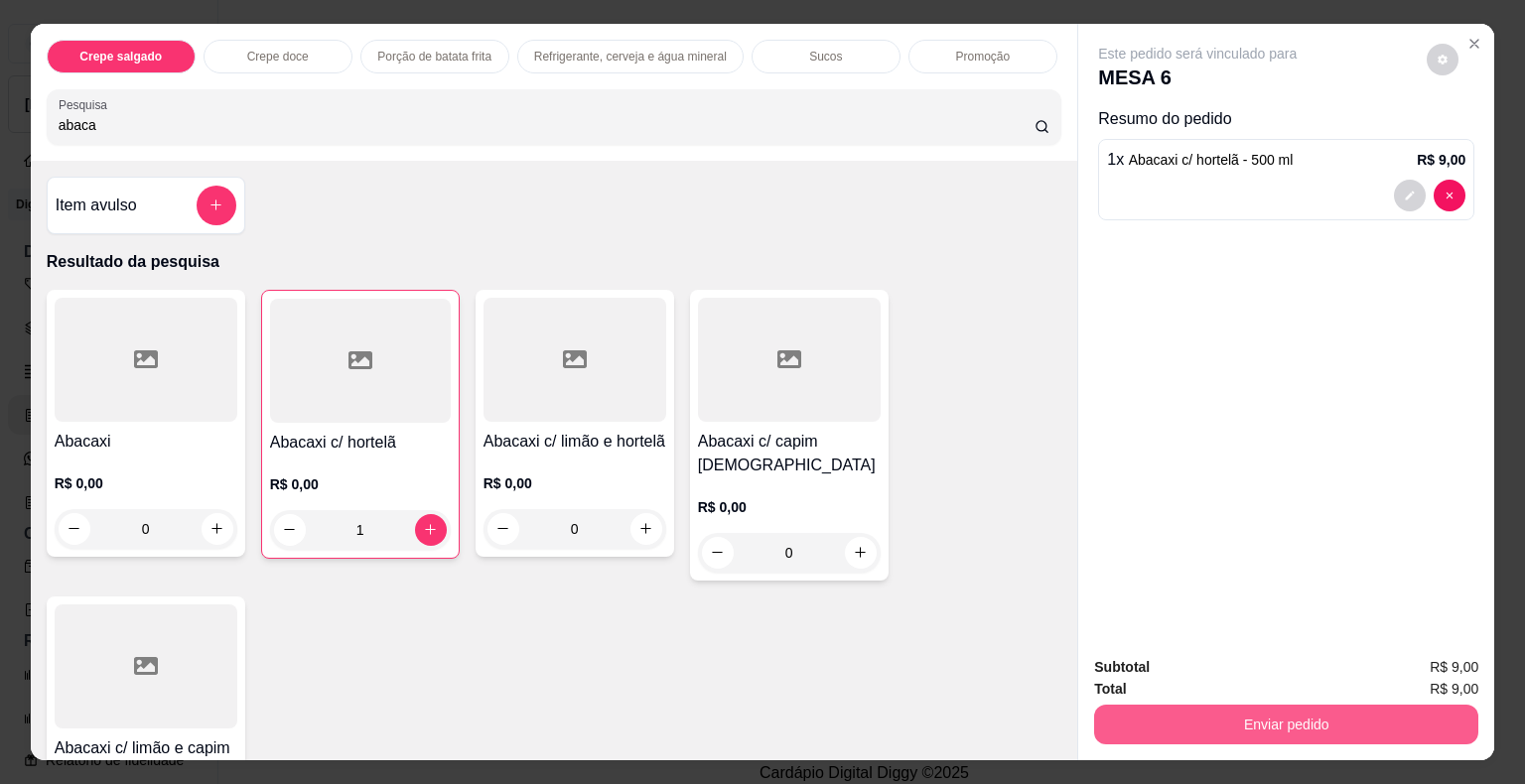 click on "Enviar pedido" at bounding box center (1286, 724) 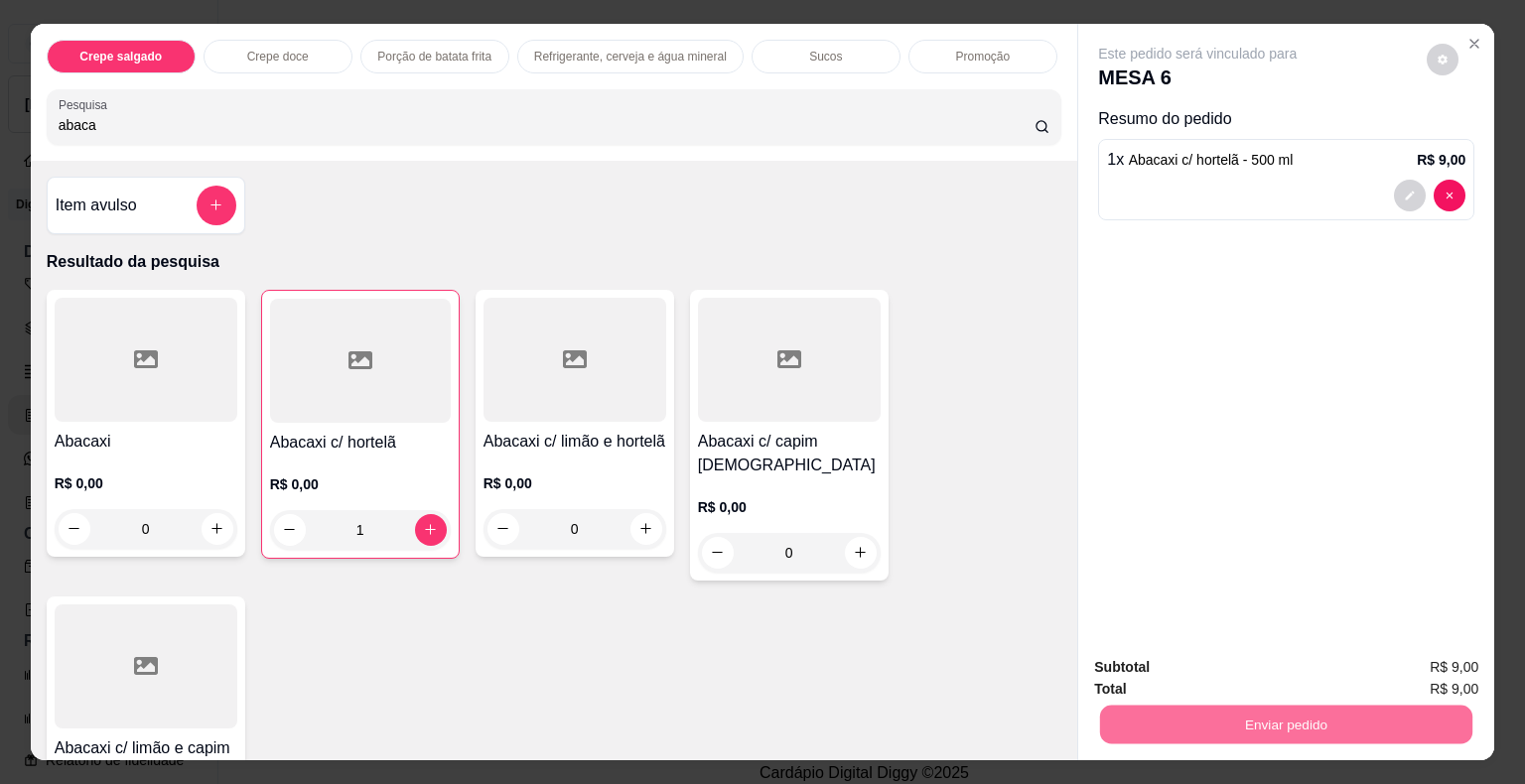 click on "Não registrar e enviar pedido" at bounding box center [1220, 669] 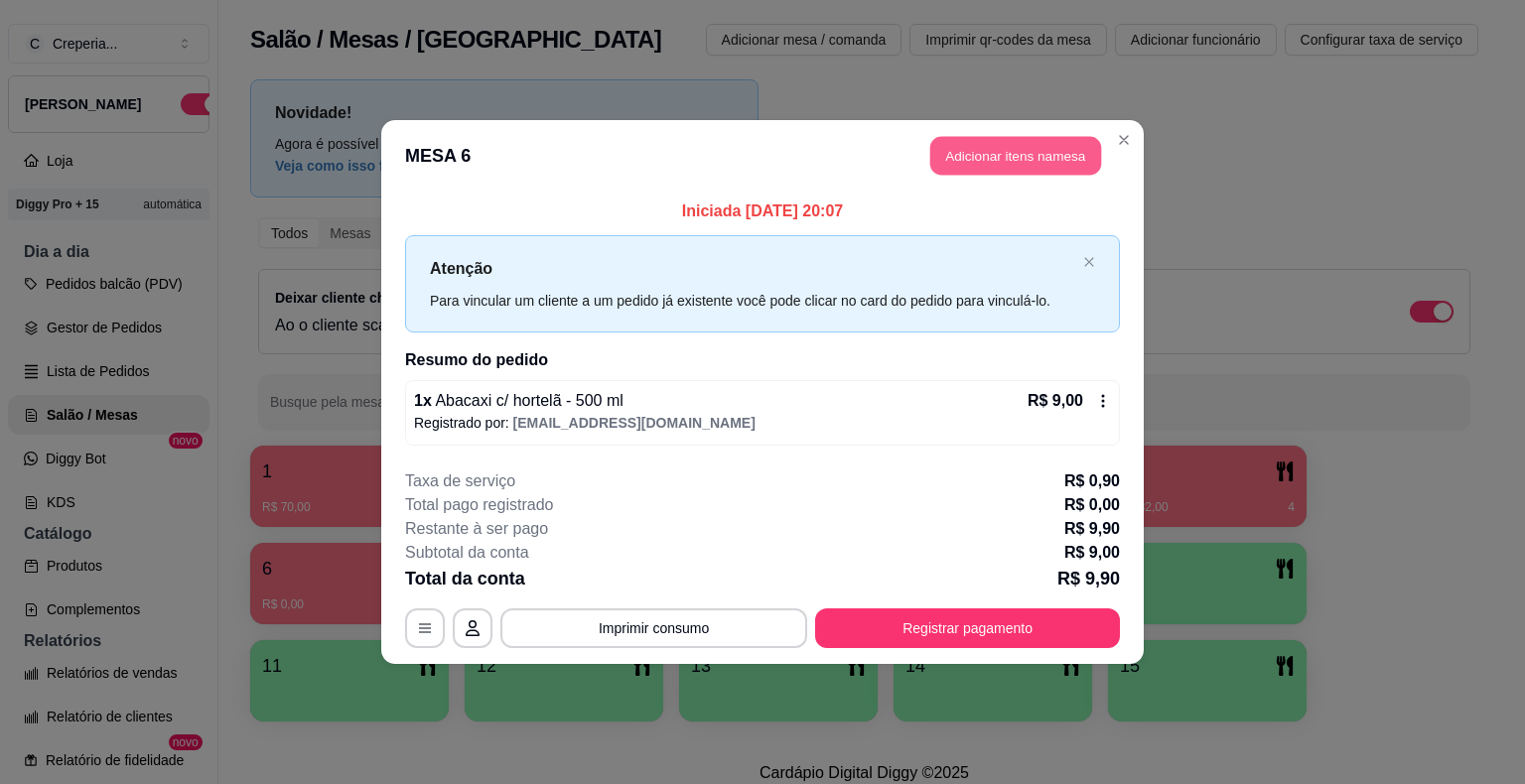 click on "Adicionar itens na  mesa" at bounding box center [1016, 156] 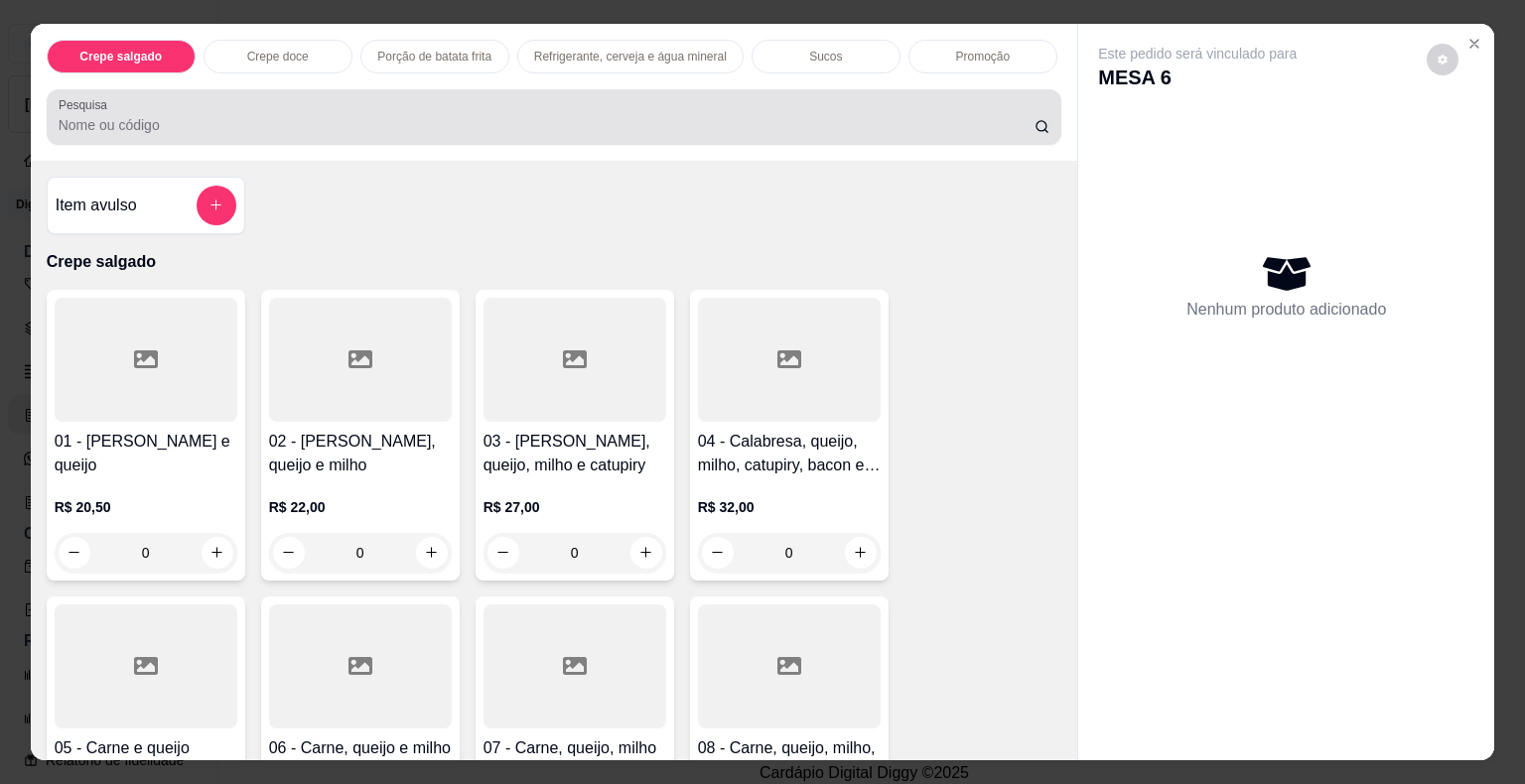 click on "Pesquisa" at bounding box center [554, 117] 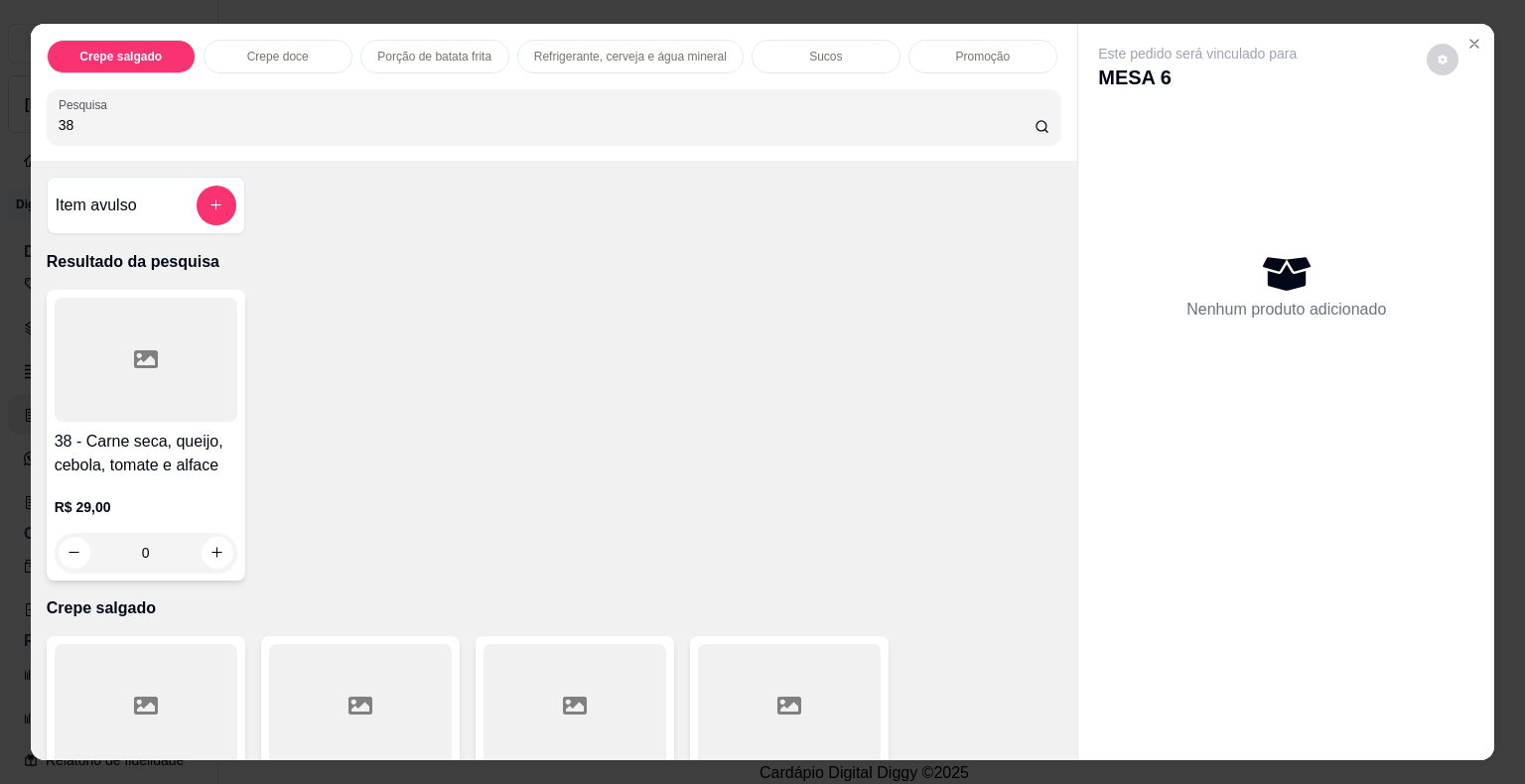 type on "38" 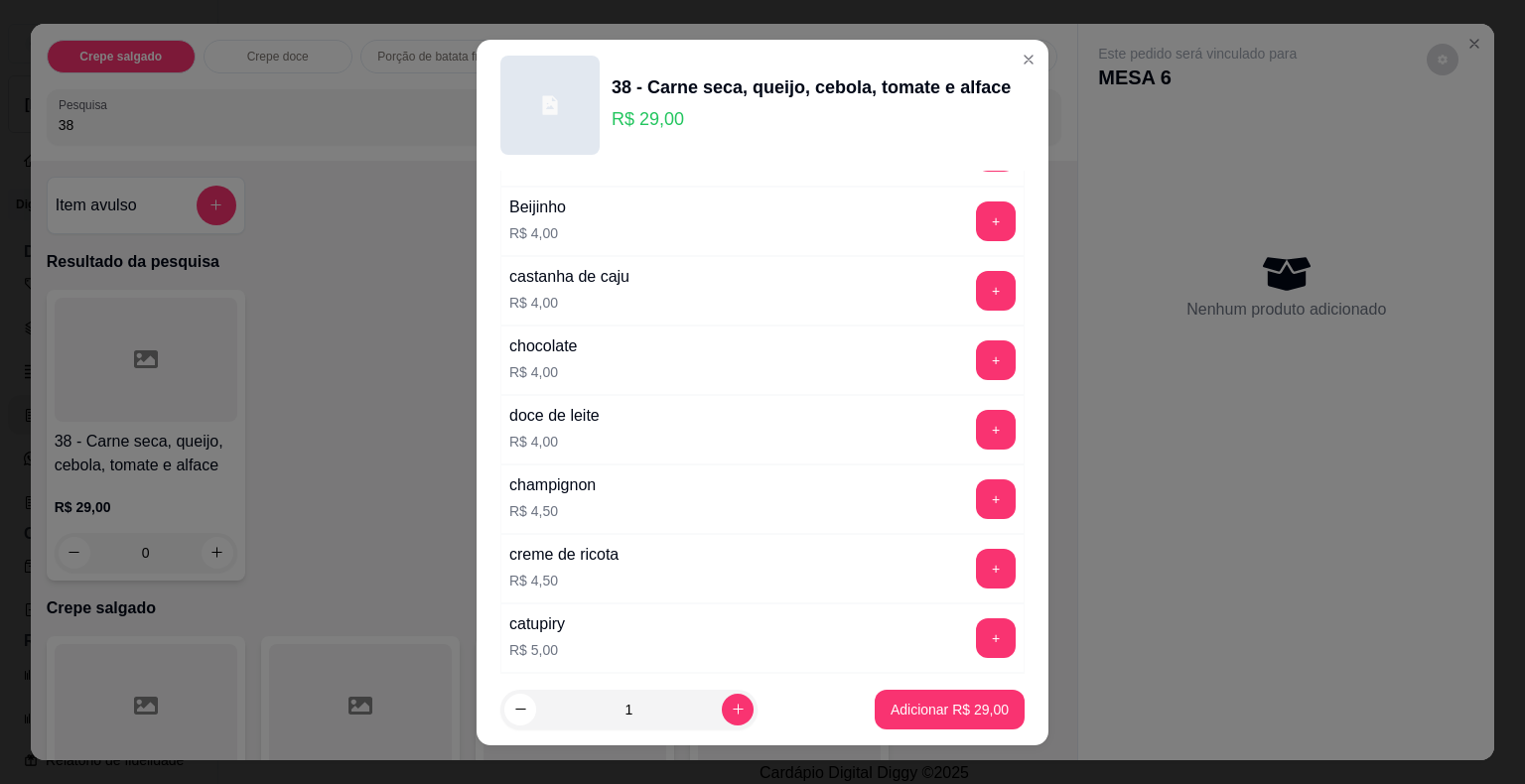 scroll, scrollTop: 1786, scrollLeft: 0, axis: vertical 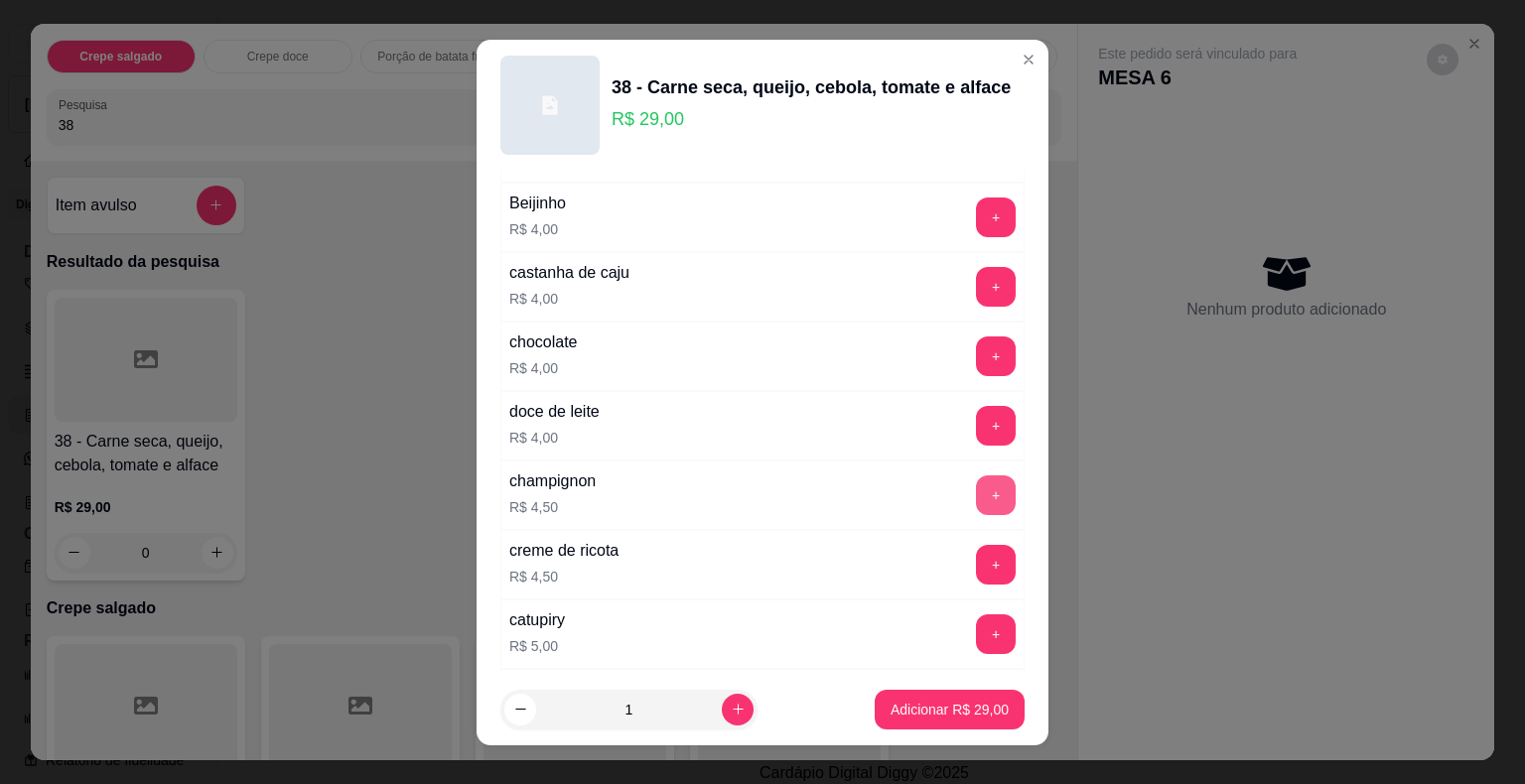 click on "+" at bounding box center (996, 495) 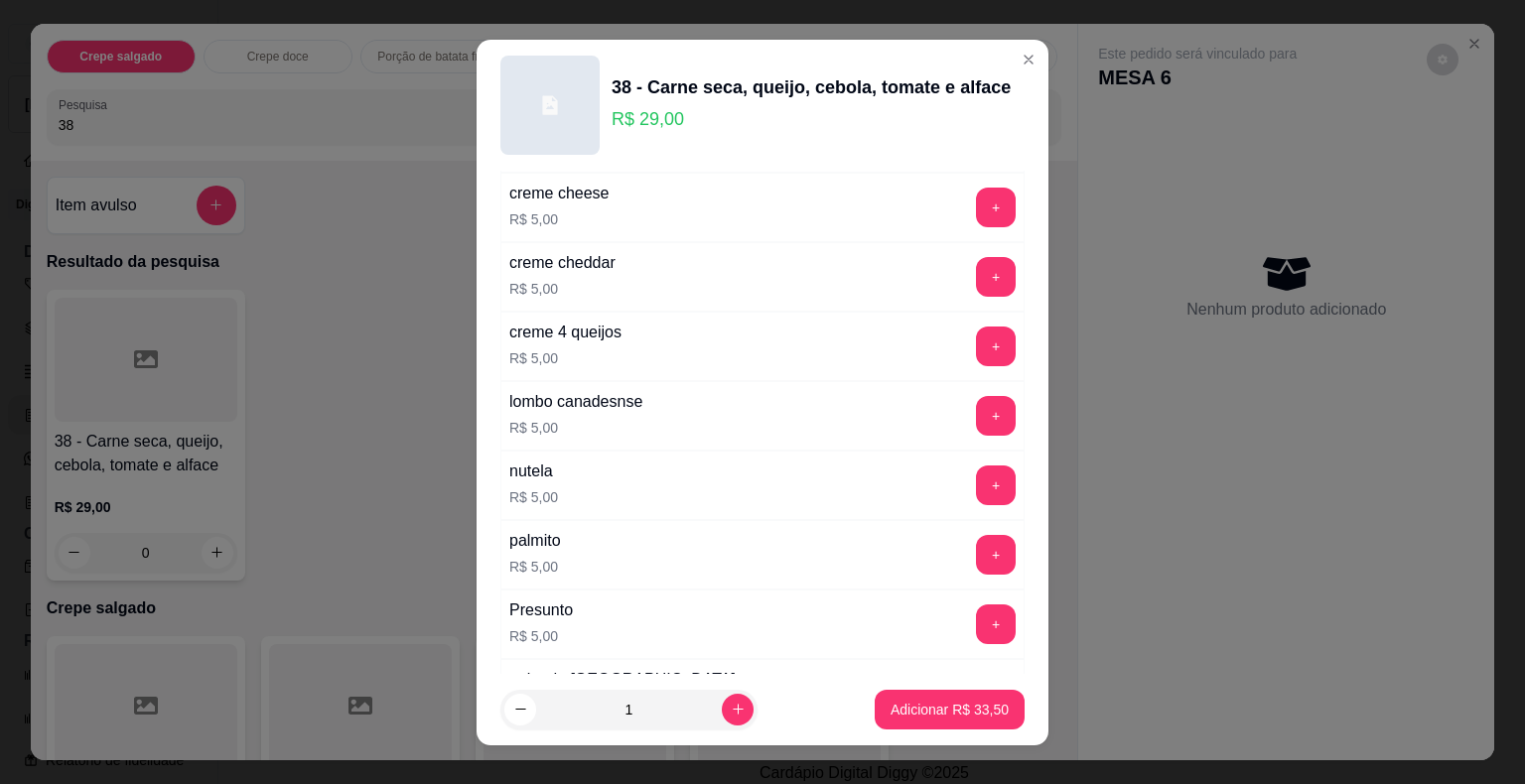 scroll, scrollTop: 2382, scrollLeft: 0, axis: vertical 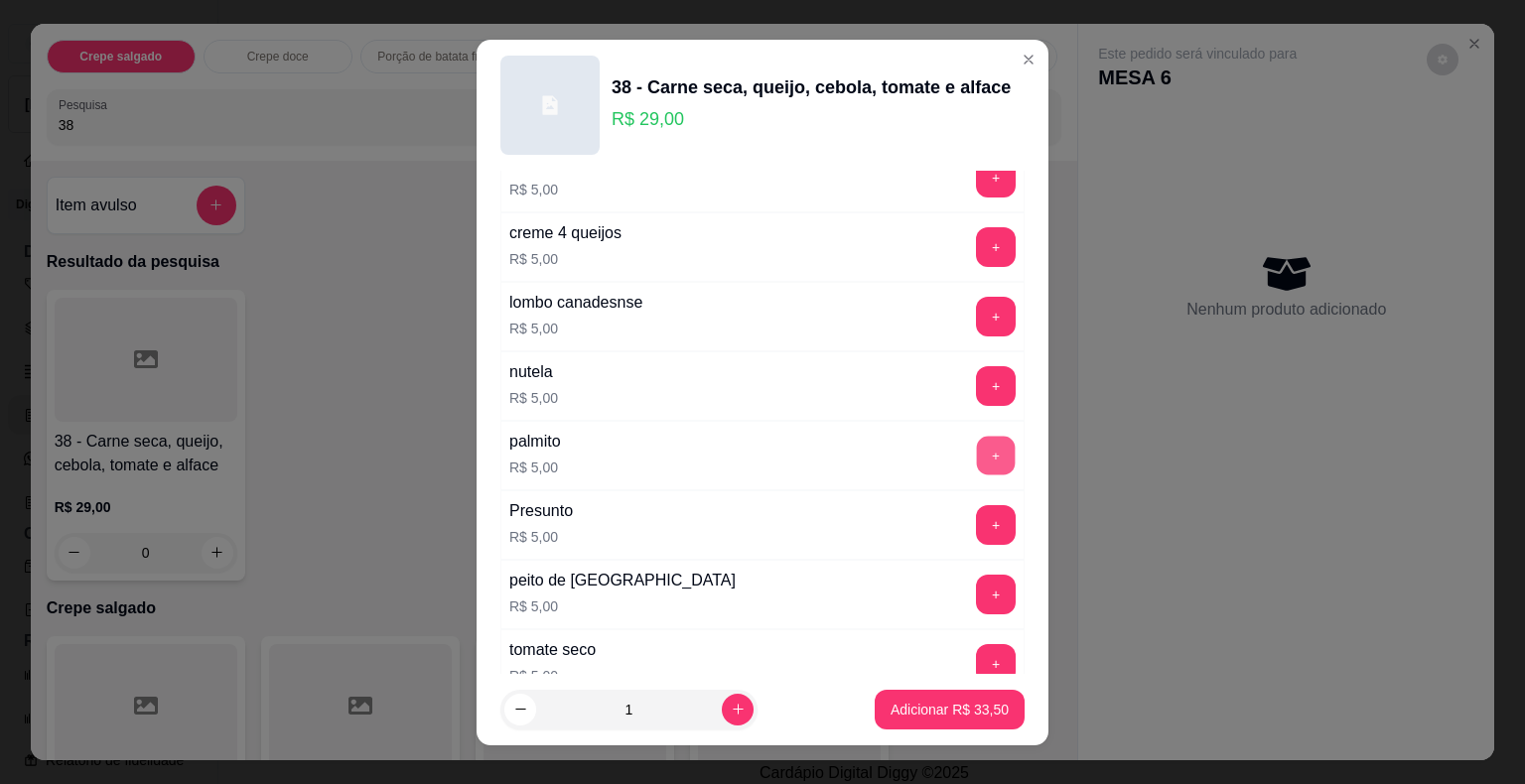 click on "+" at bounding box center (996, 455) 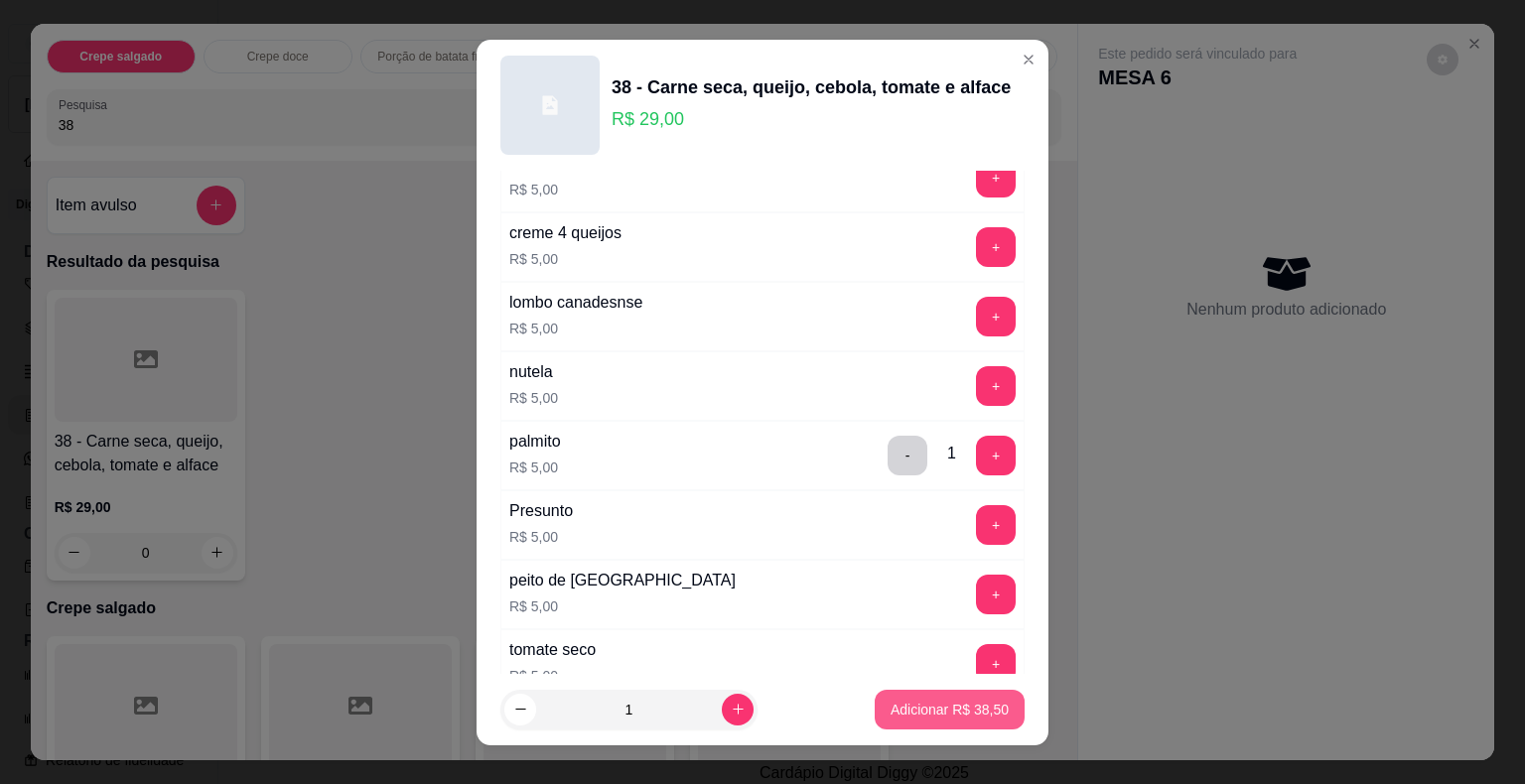 click on "Adicionar   R$ 38,50" at bounding box center (949, 710) 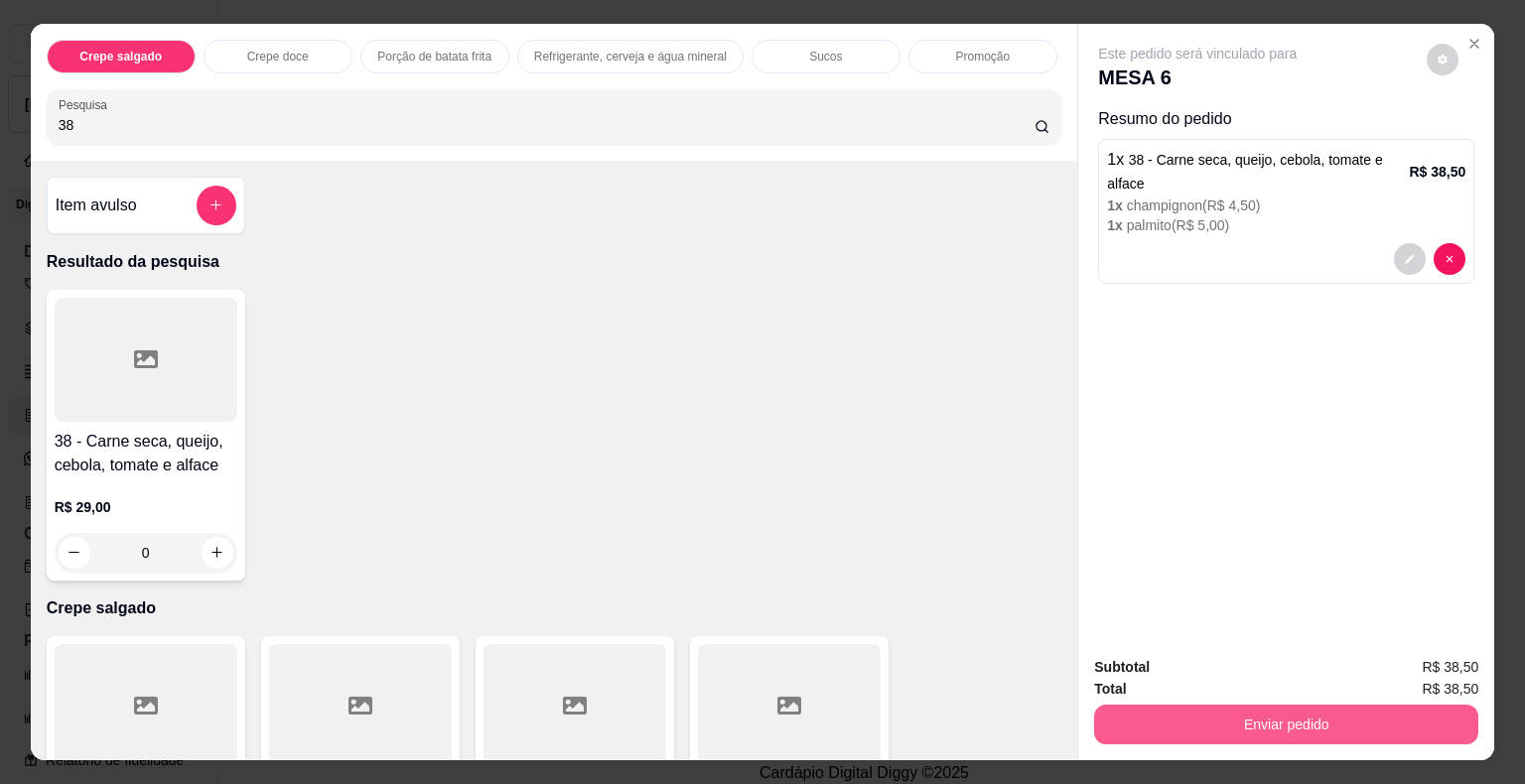 click on "Enviar pedido" at bounding box center (1286, 724) 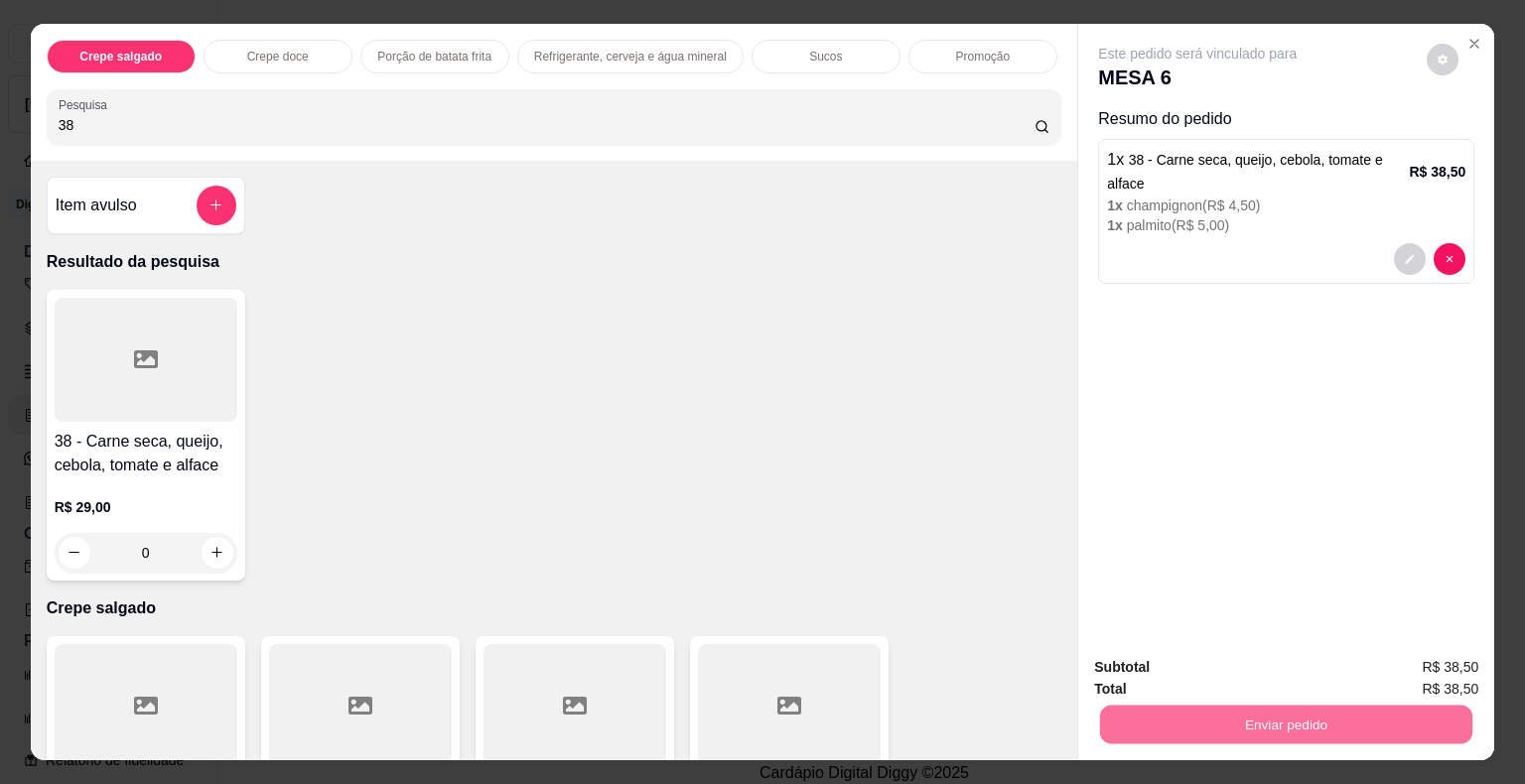 click on "Não registrar e enviar pedido" at bounding box center [1220, 668] 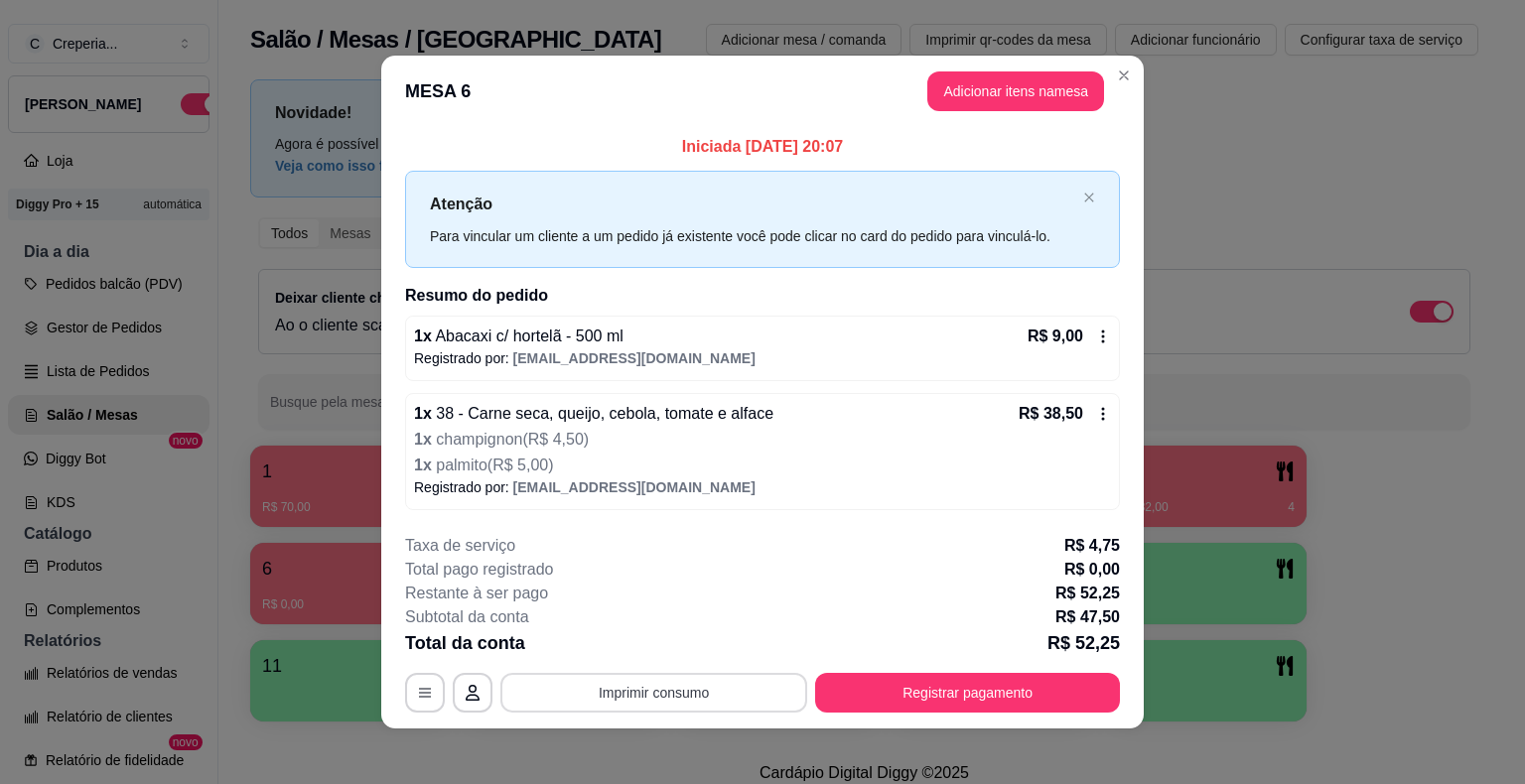 click on "Imprimir consumo" at bounding box center (653, 693) 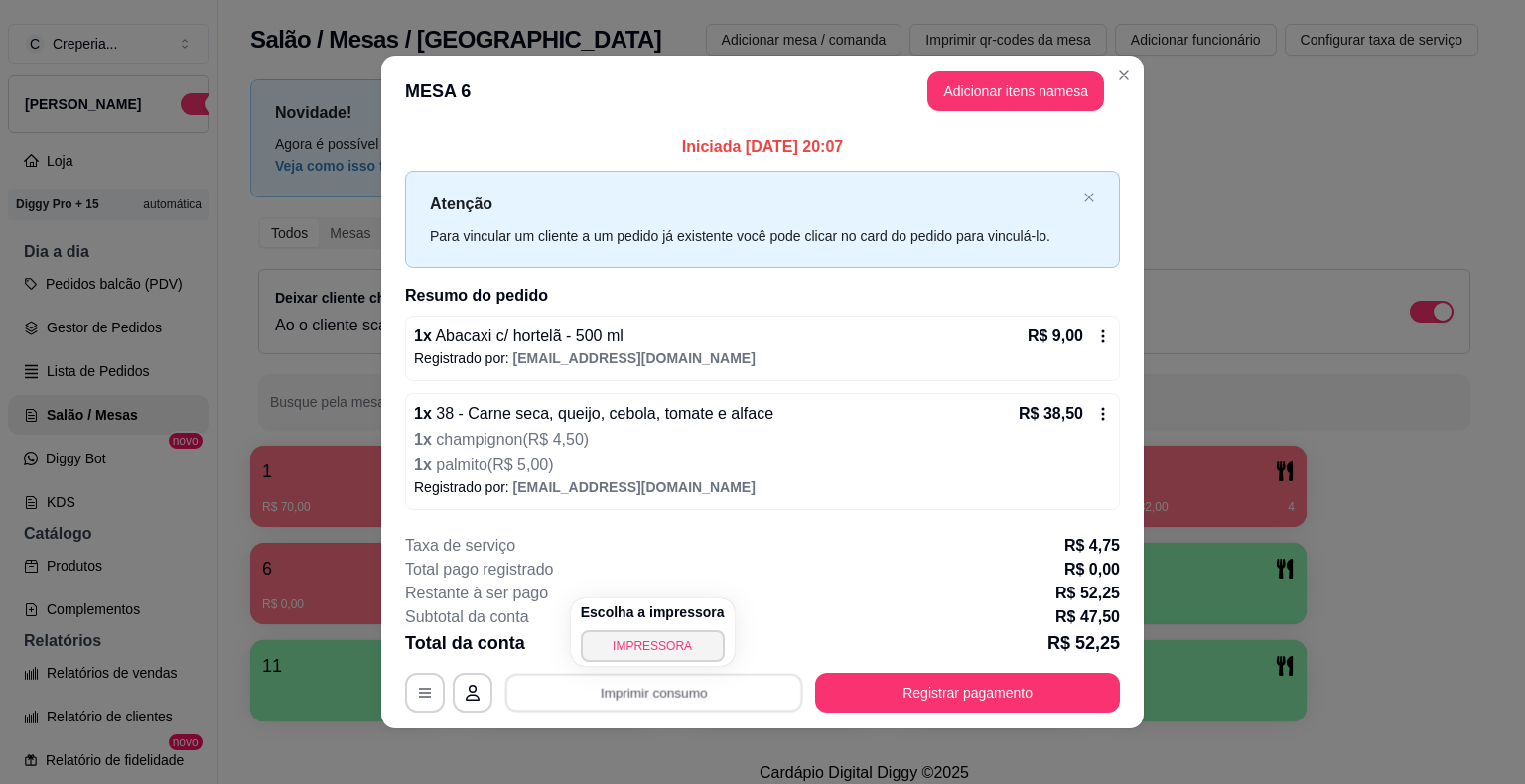 click on "IMPRESSORA" at bounding box center (652, 646) 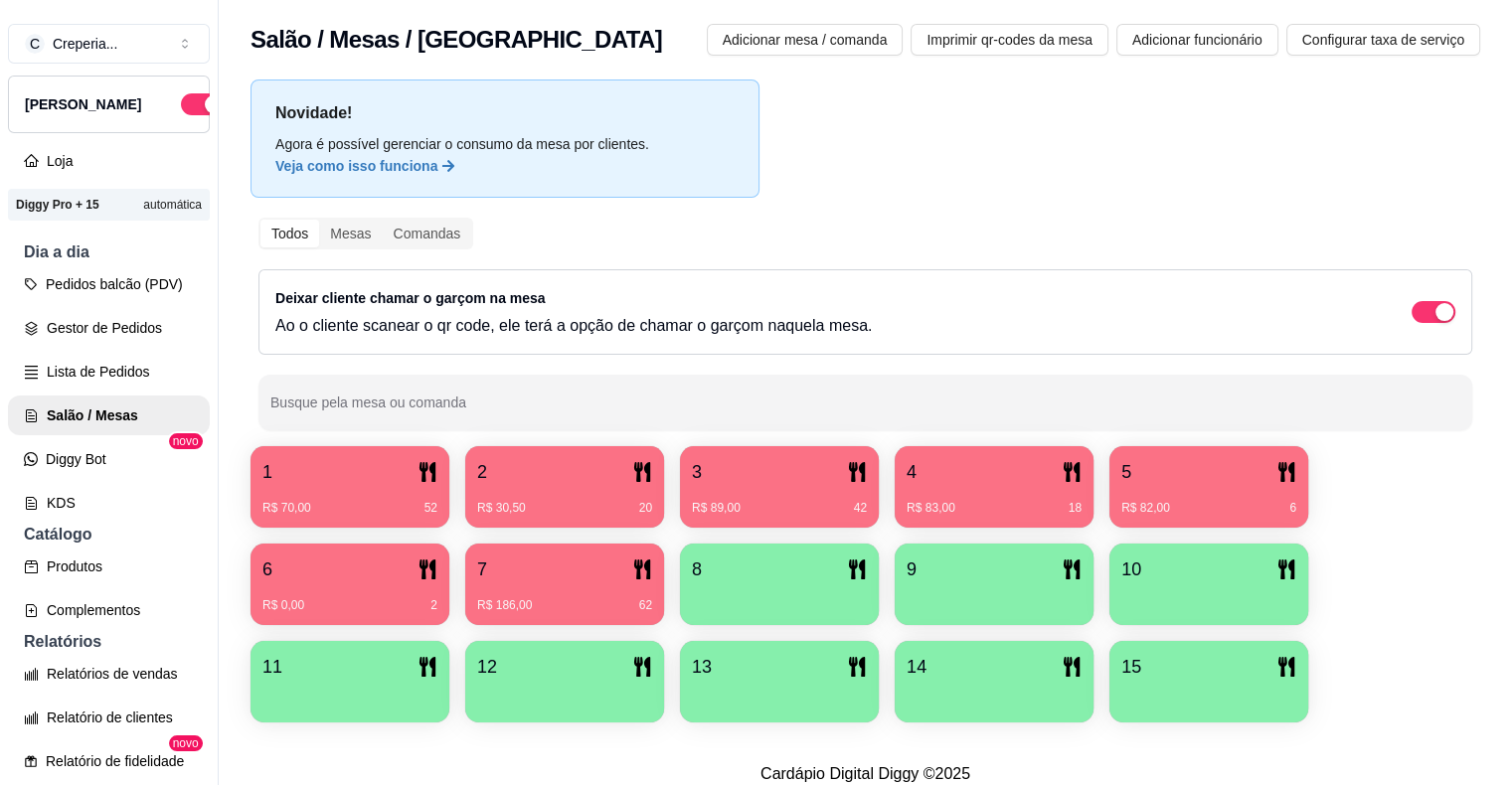click on "7" at bounding box center [565, 569] 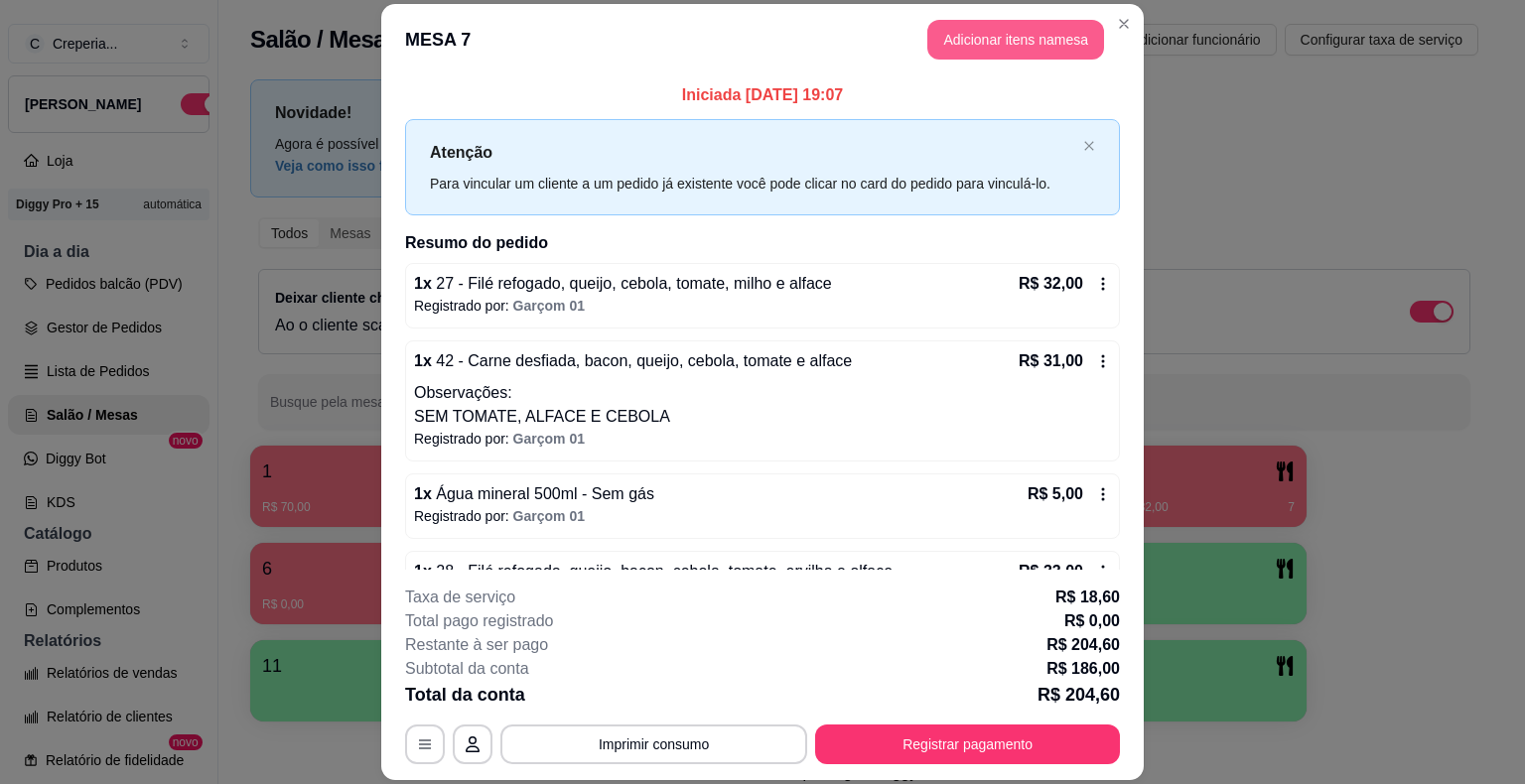 click on "MESA 7 Adicionar itens na  mesa" at bounding box center [762, 40] 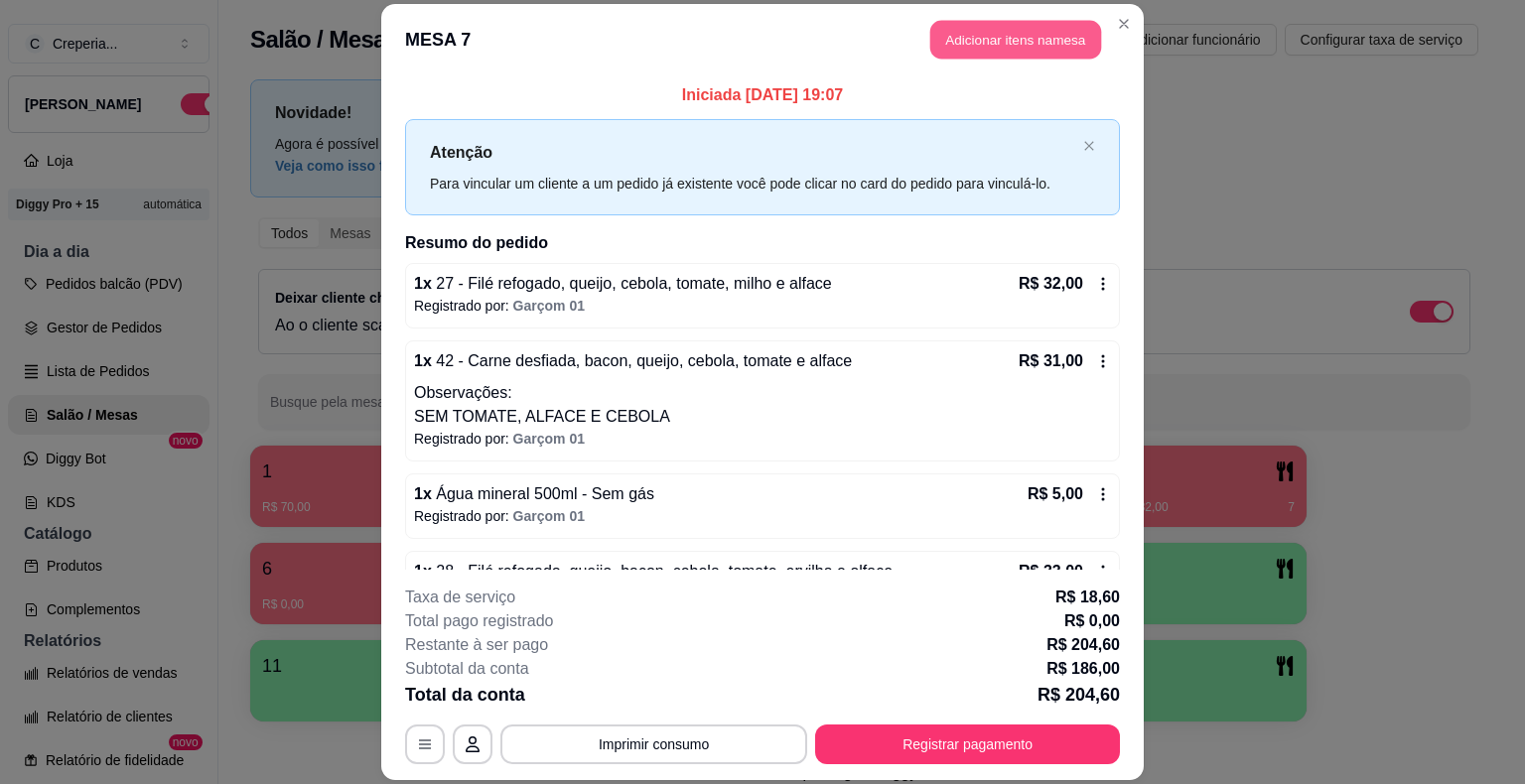 click on "Adicionar itens na  mesa" at bounding box center (1016, 40) 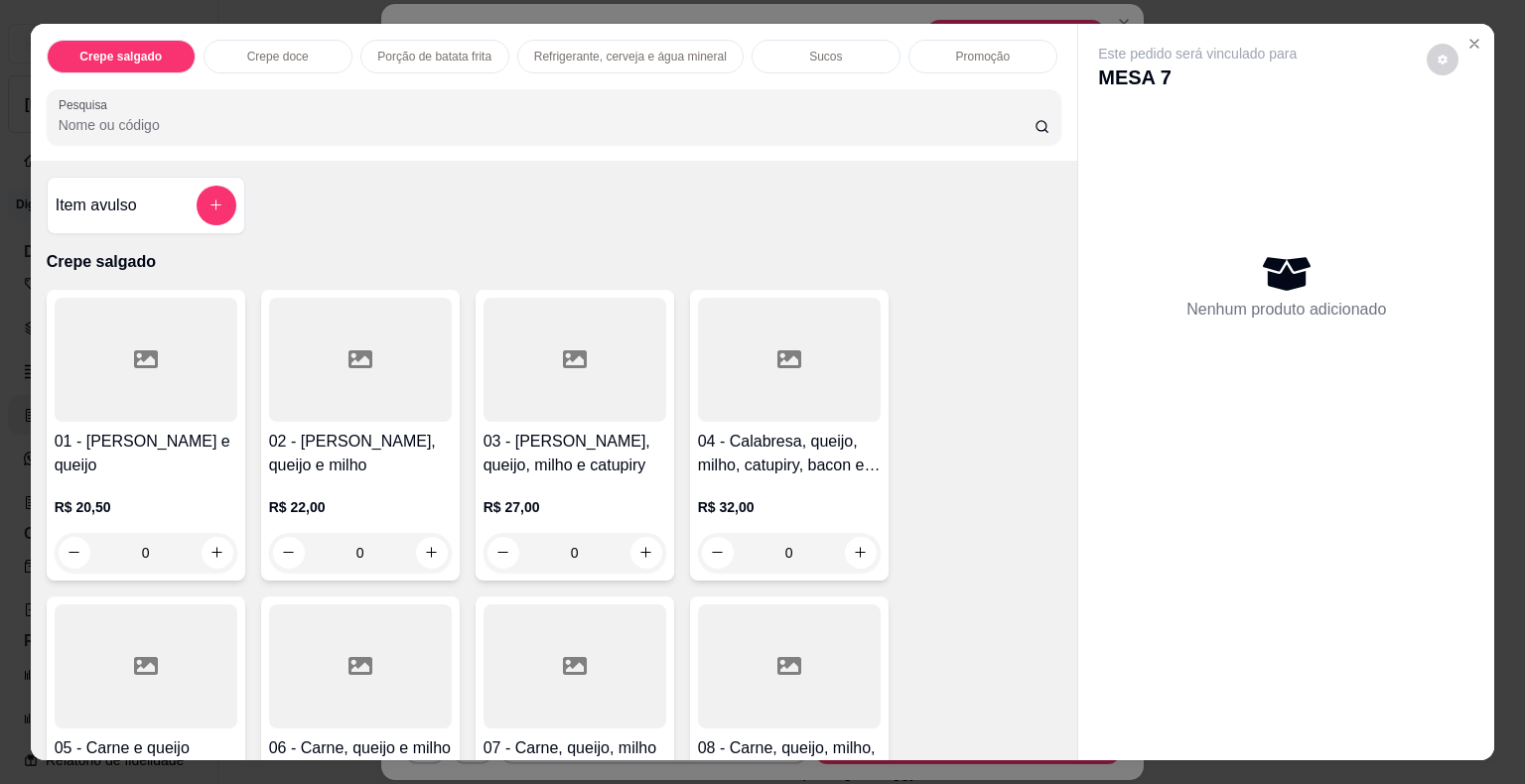 click on "Crepe salgado" at bounding box center (554, 262) 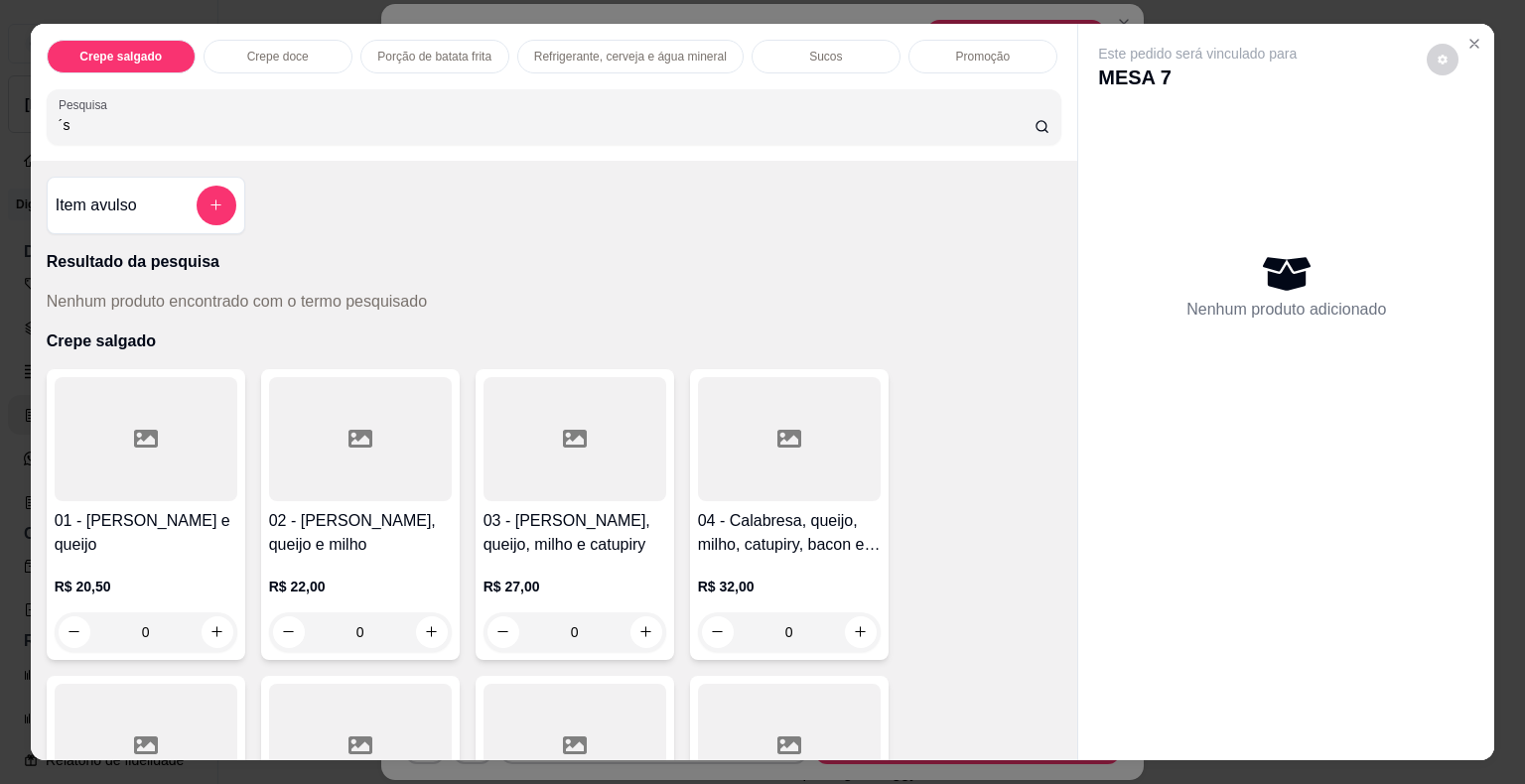 type on "´" 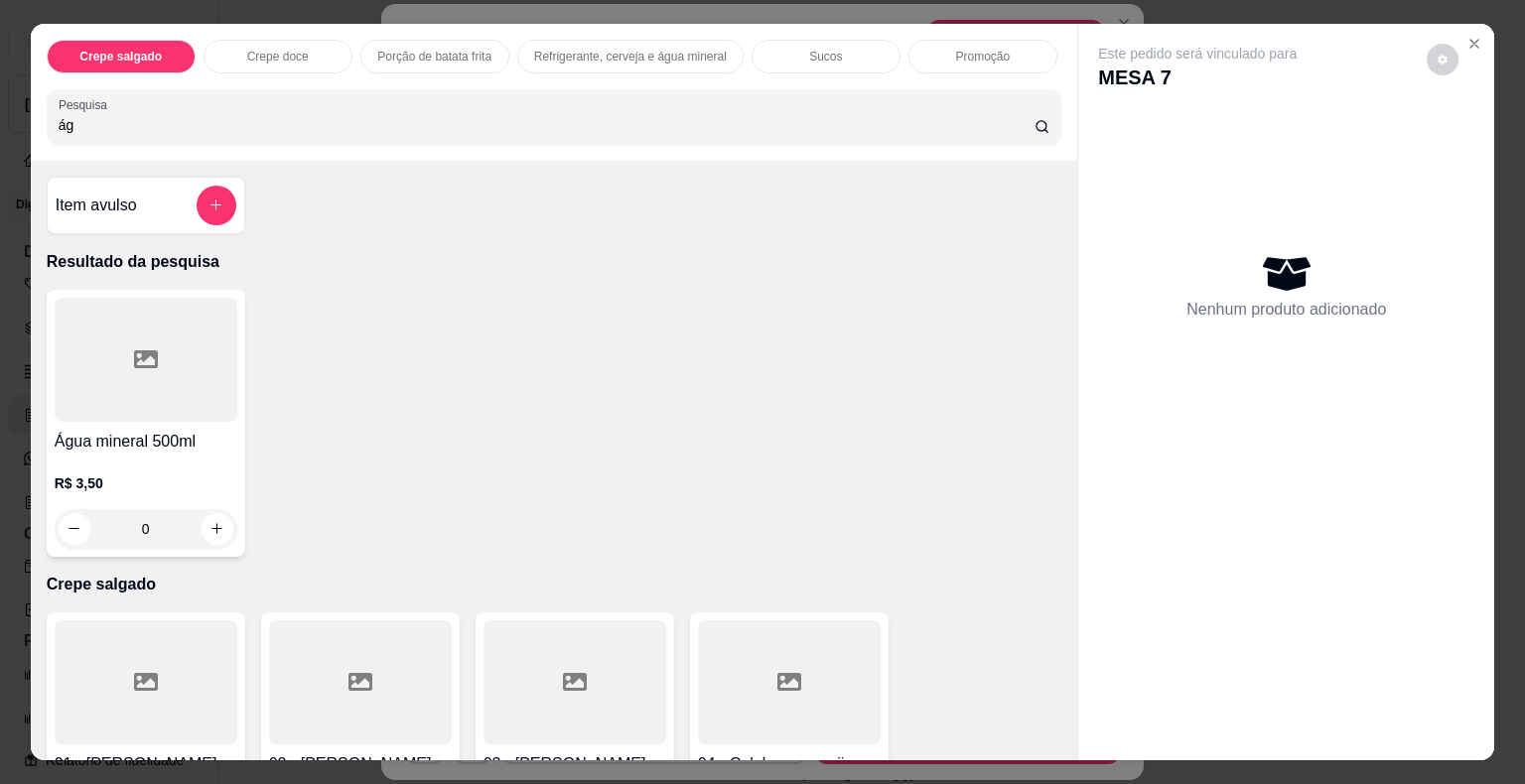 type on "ág" 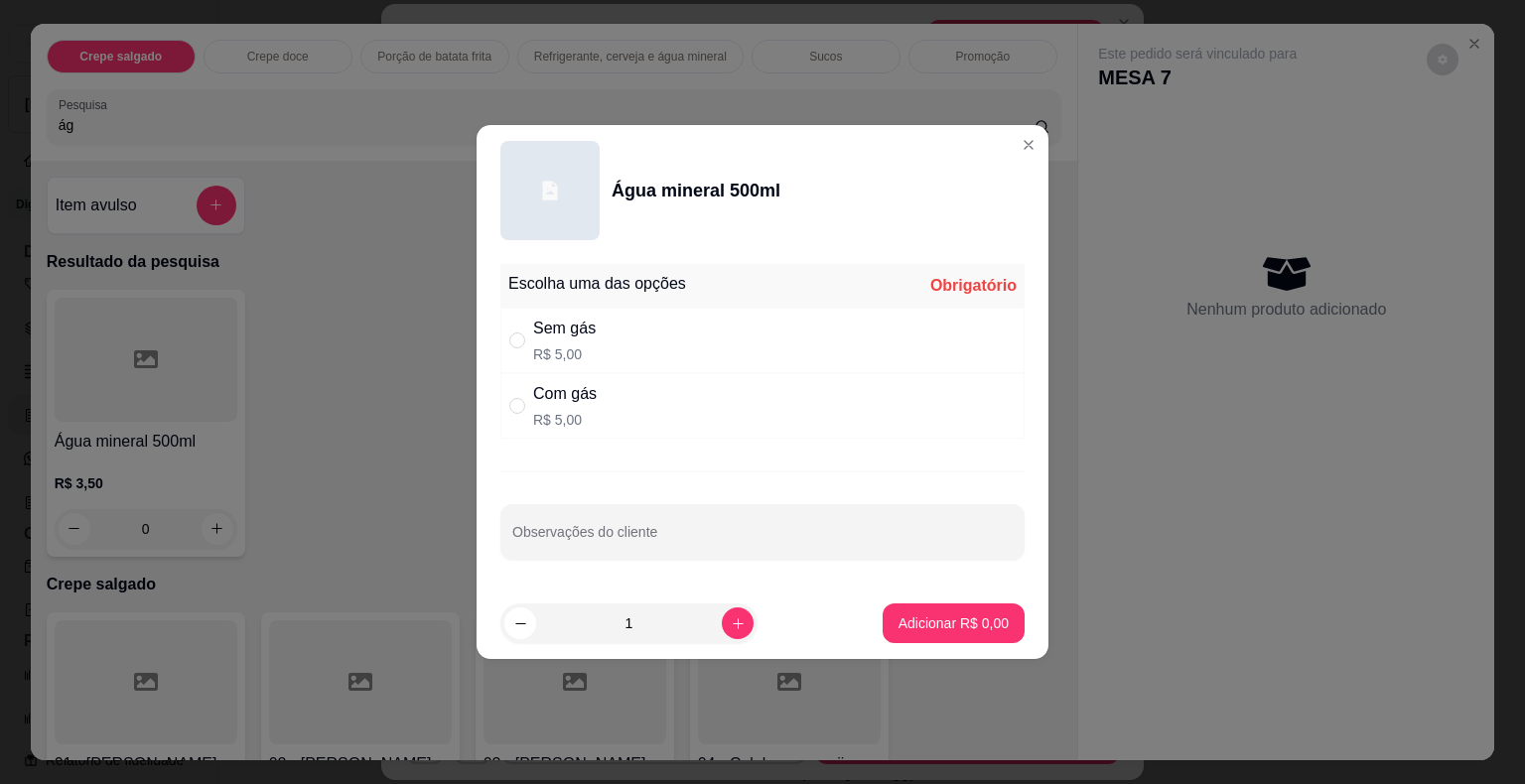 drag, startPoint x: 517, startPoint y: 331, endPoint x: 527, endPoint y: 343, distance: 15.6205 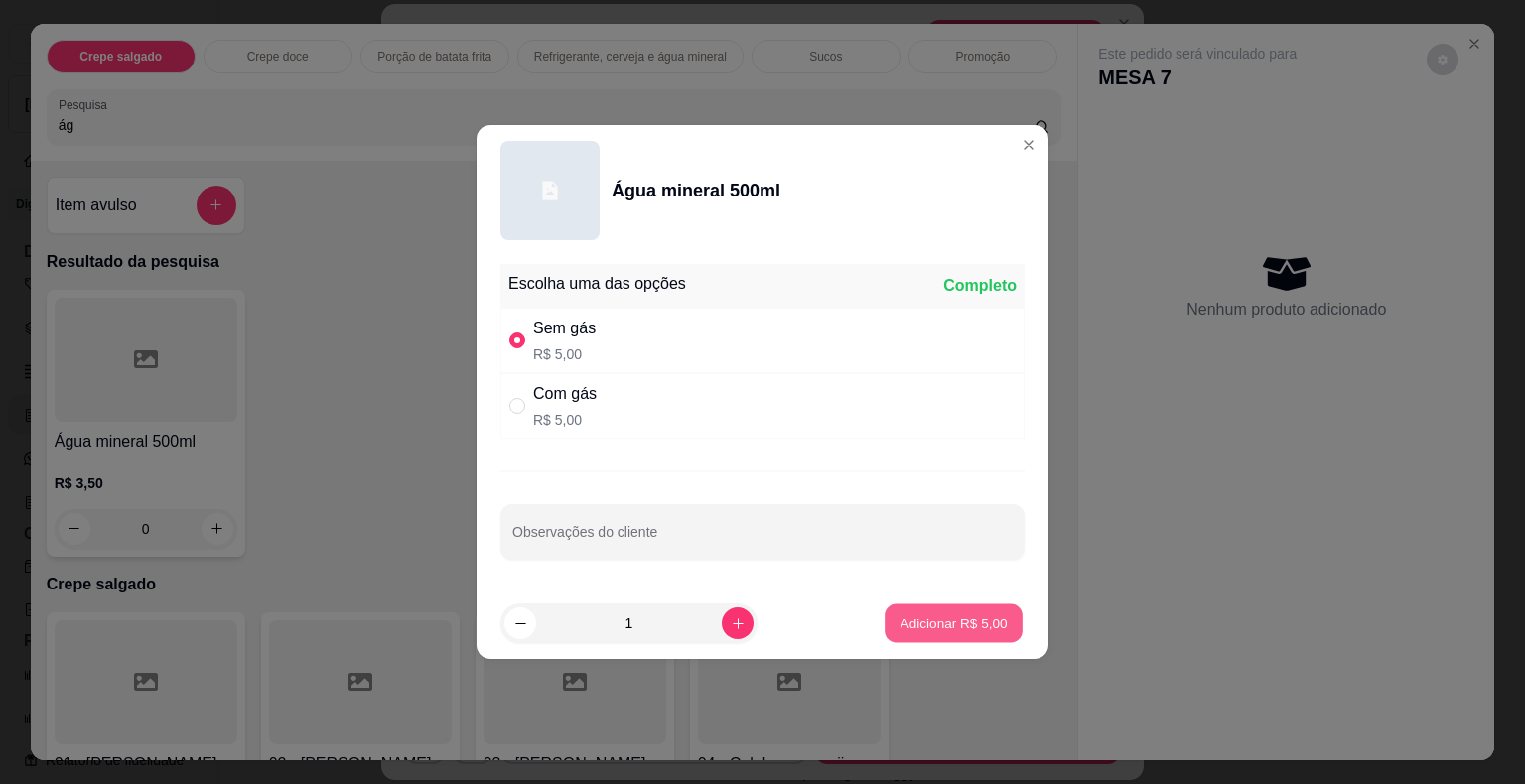 click on "Adicionar   R$ 5,00" at bounding box center [953, 622] 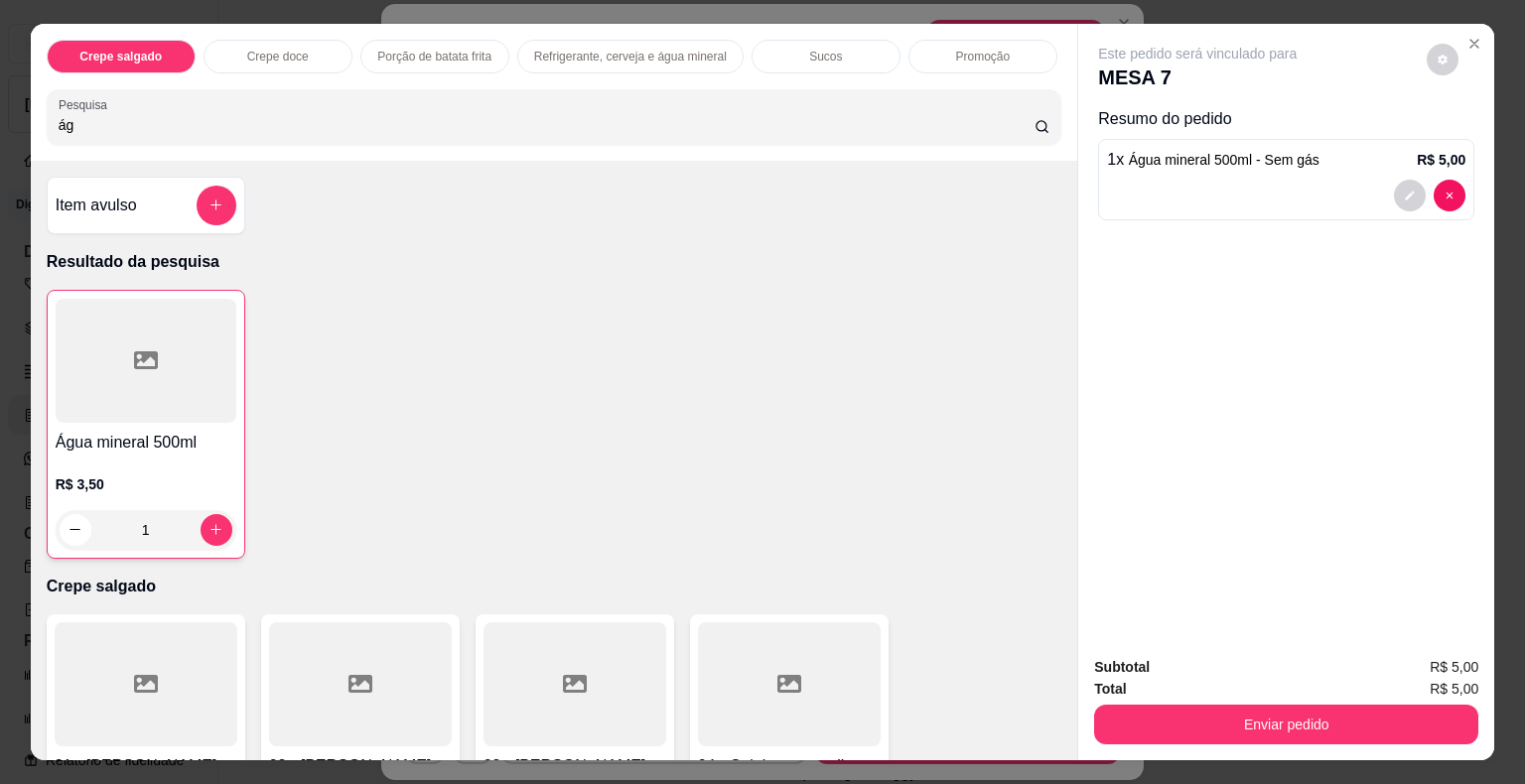 click on "Total R$ 5,00" at bounding box center [1286, 689] 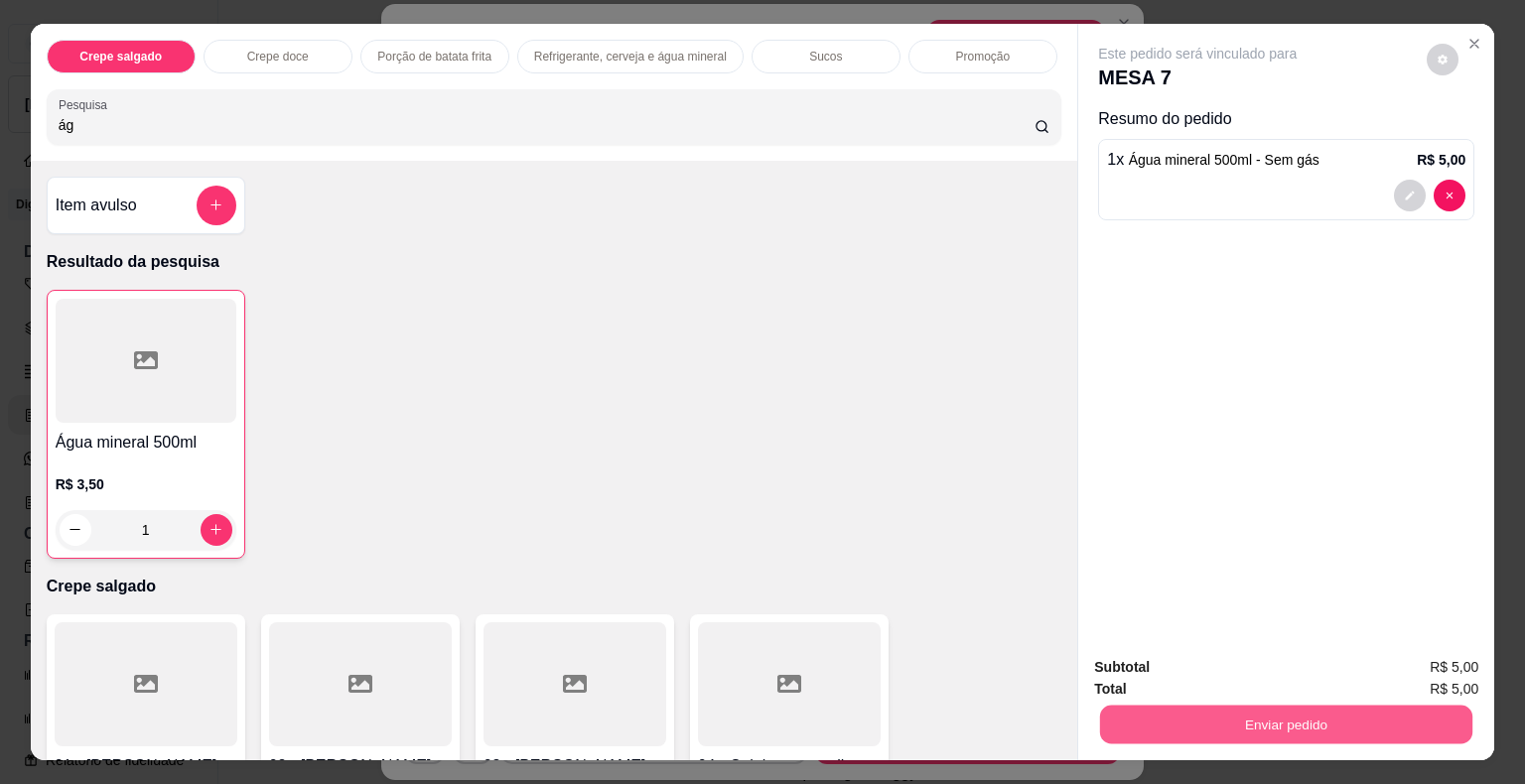 click on "Enviar pedido" at bounding box center [1286, 724] 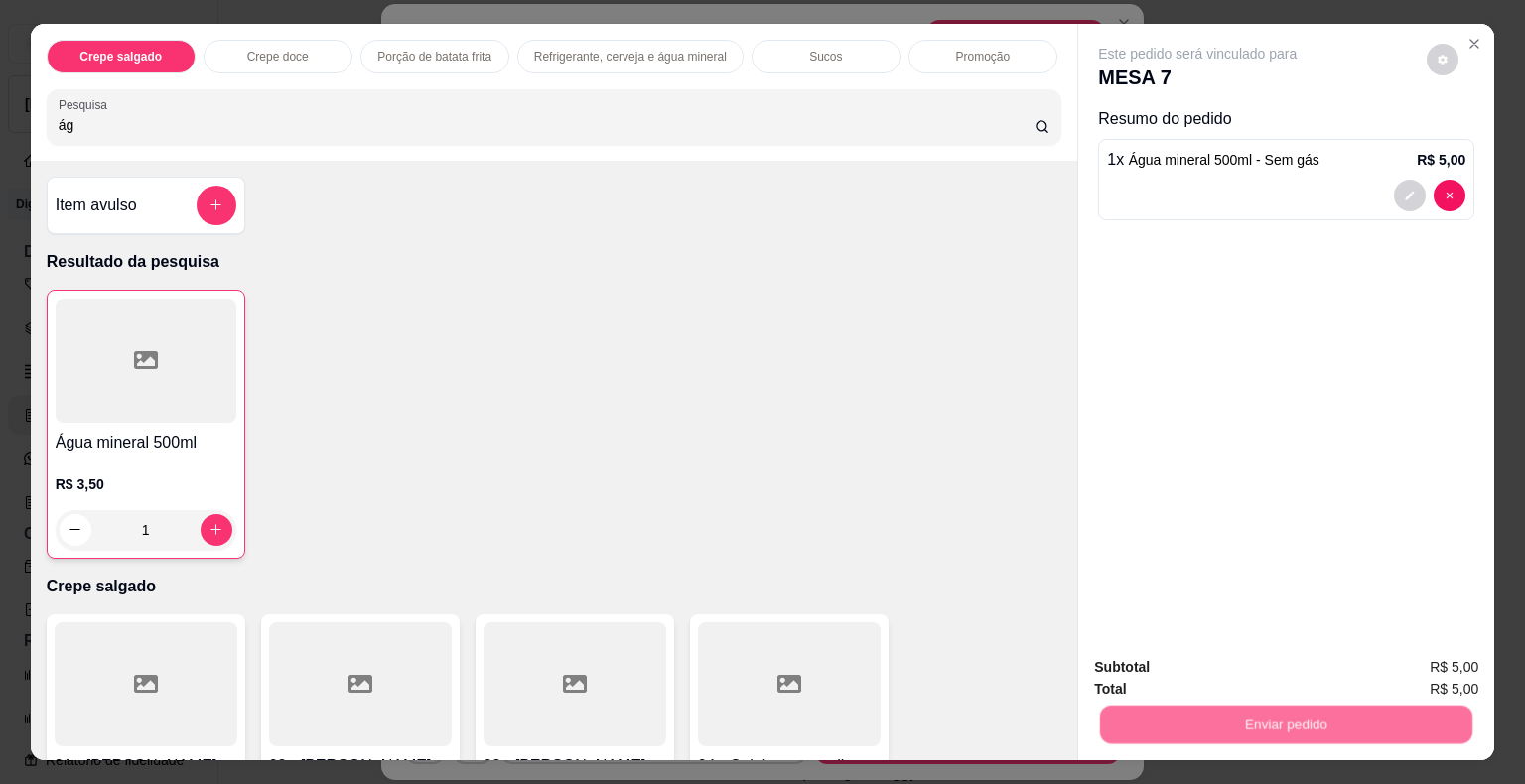click on "Não registrar e enviar pedido" at bounding box center (1220, 669) 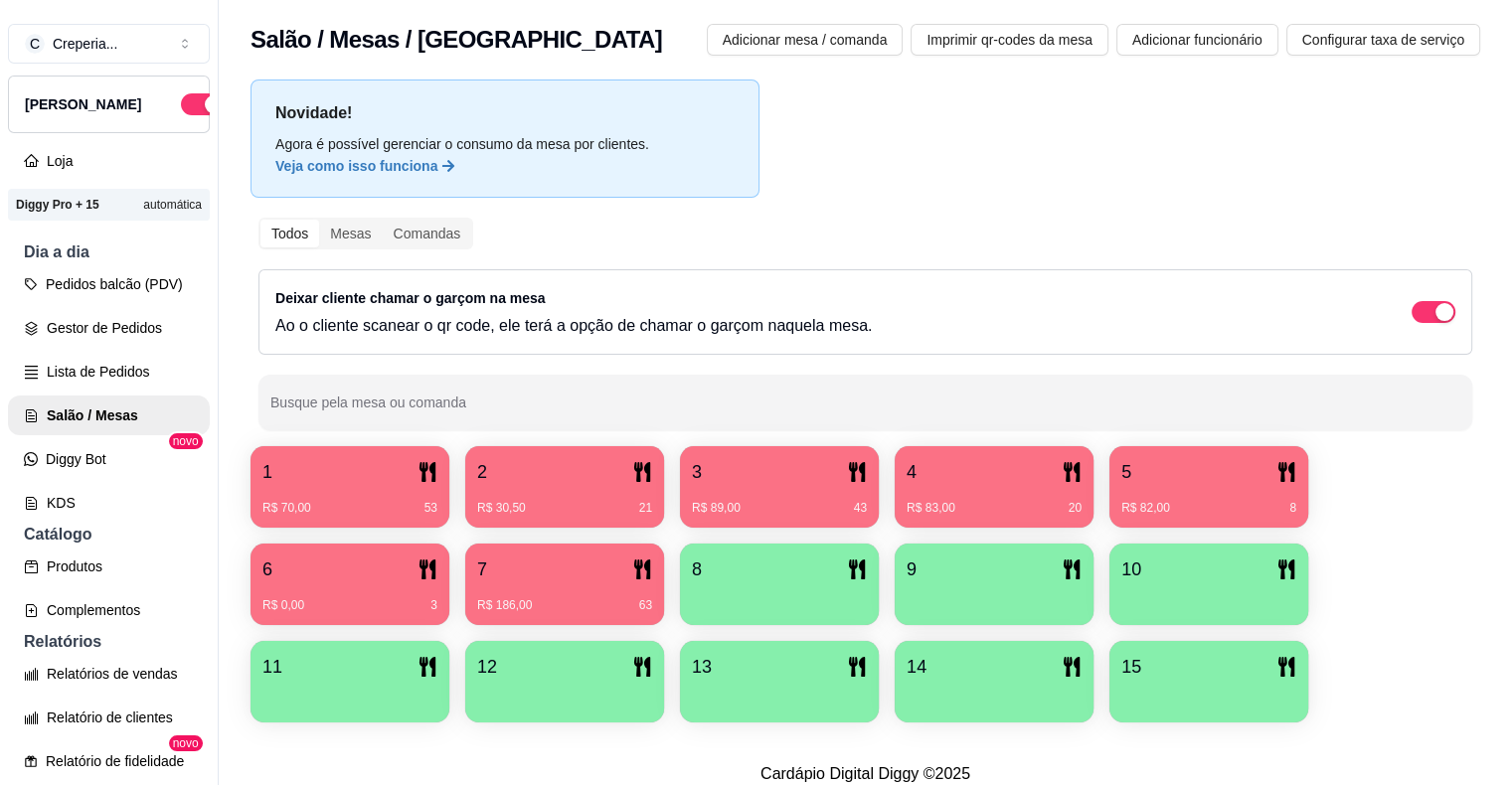 click on "15" at bounding box center [1209, 682] 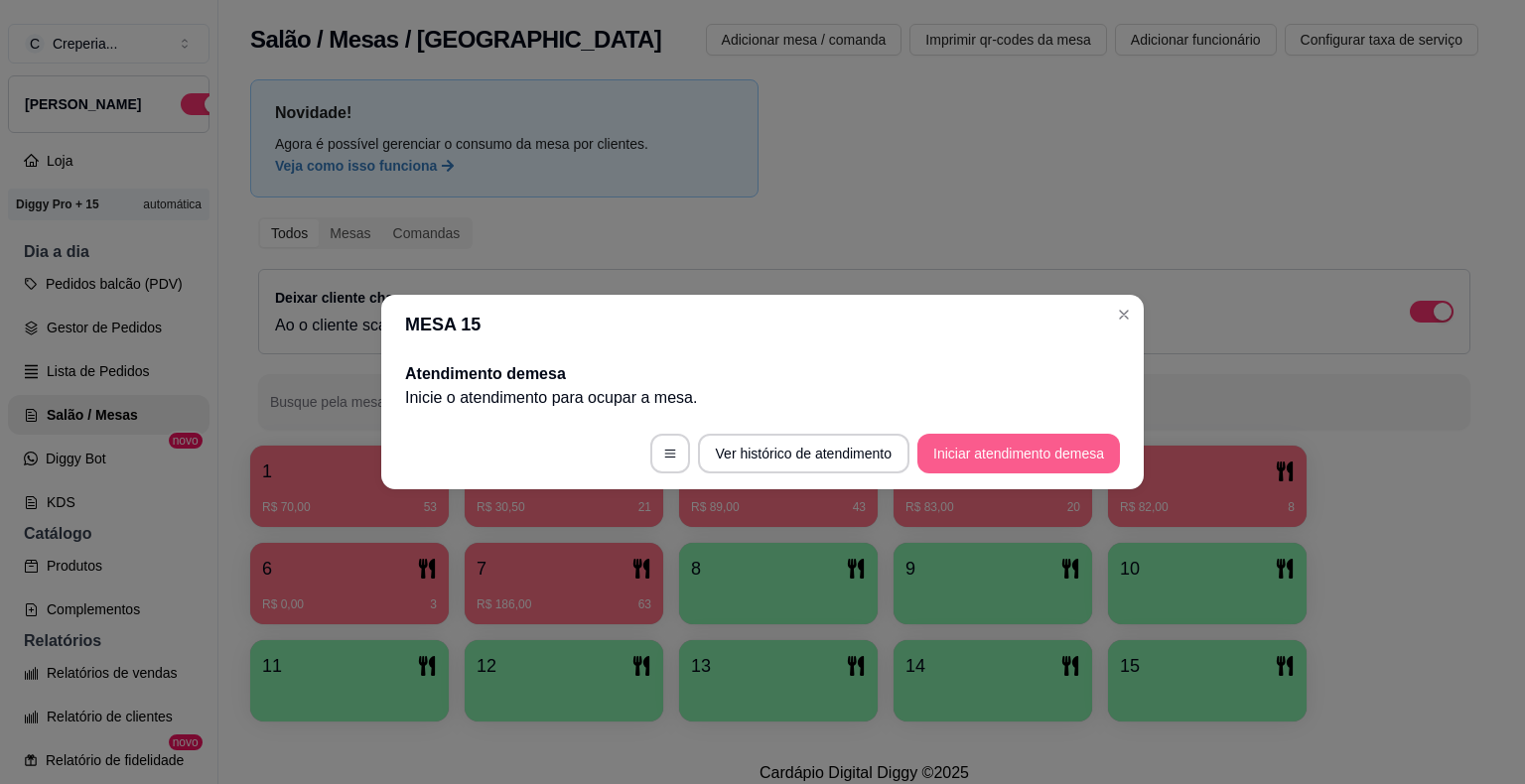 click on "Iniciar atendimento de  mesa" at bounding box center (1019, 454) 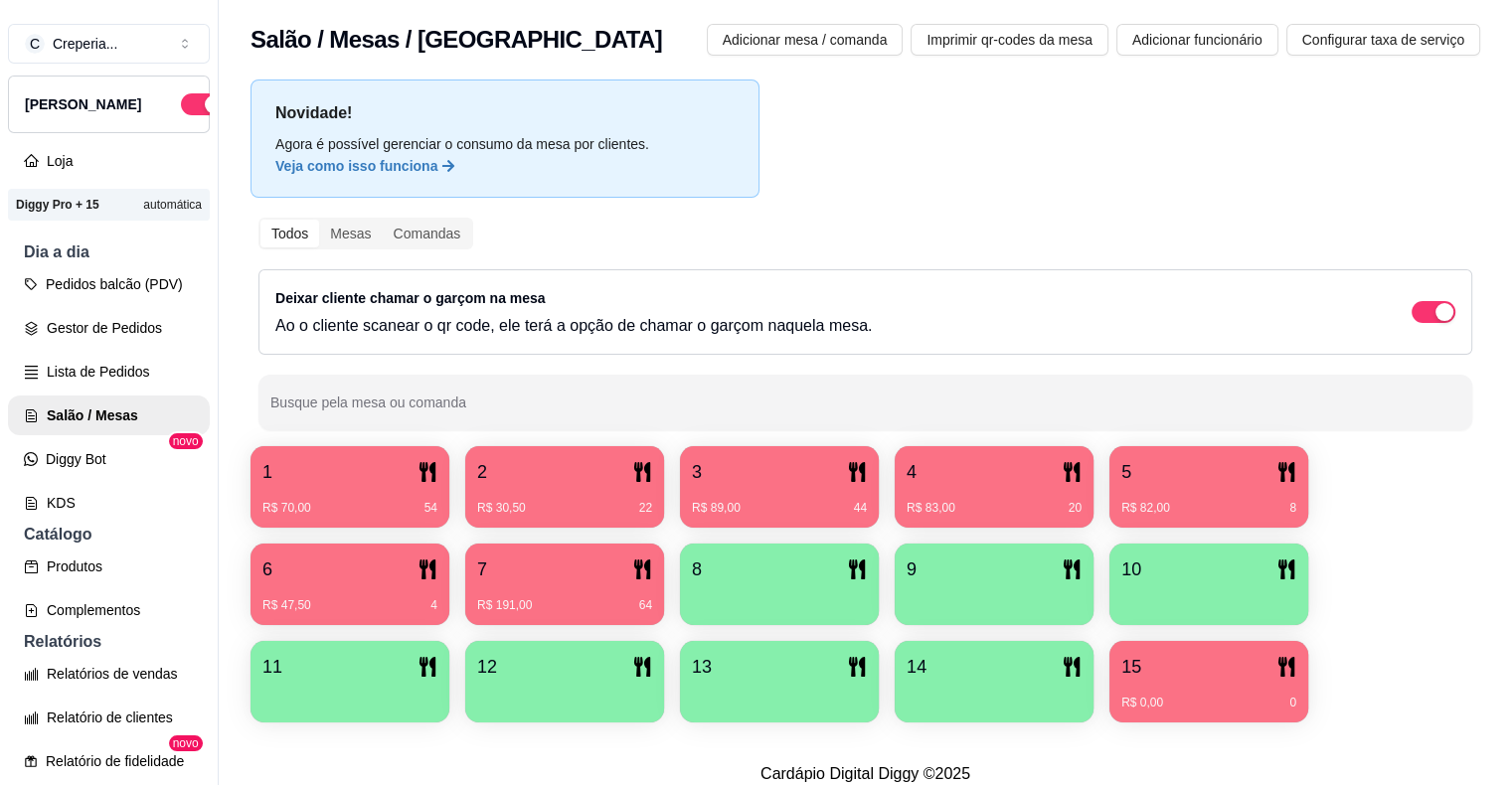 click on "2" at bounding box center (565, 472) 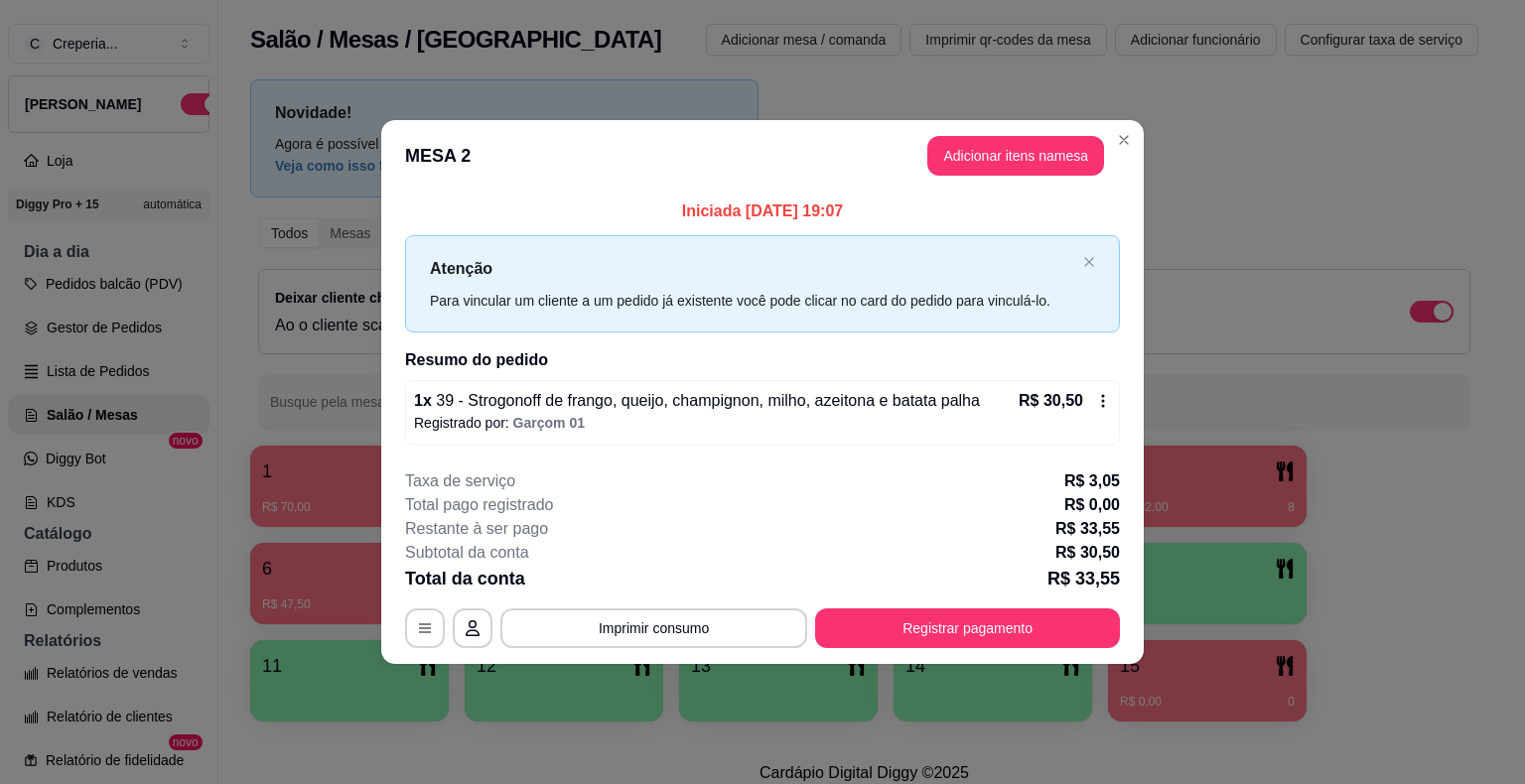 click on "MESA 2 Adicionar itens na  mesa" at bounding box center (762, 156) 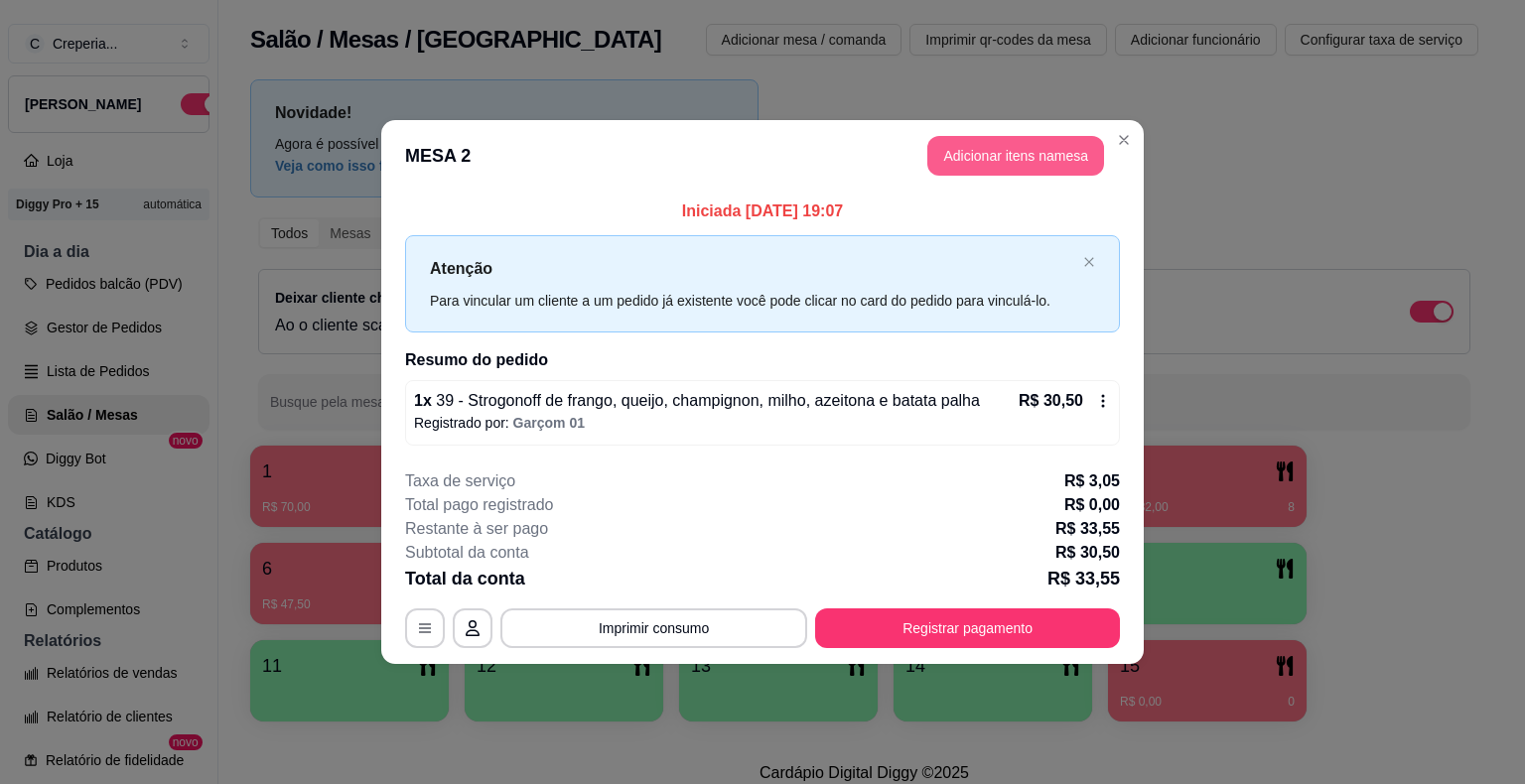 click on "Adicionar itens na  mesa" at bounding box center (1016, 156) 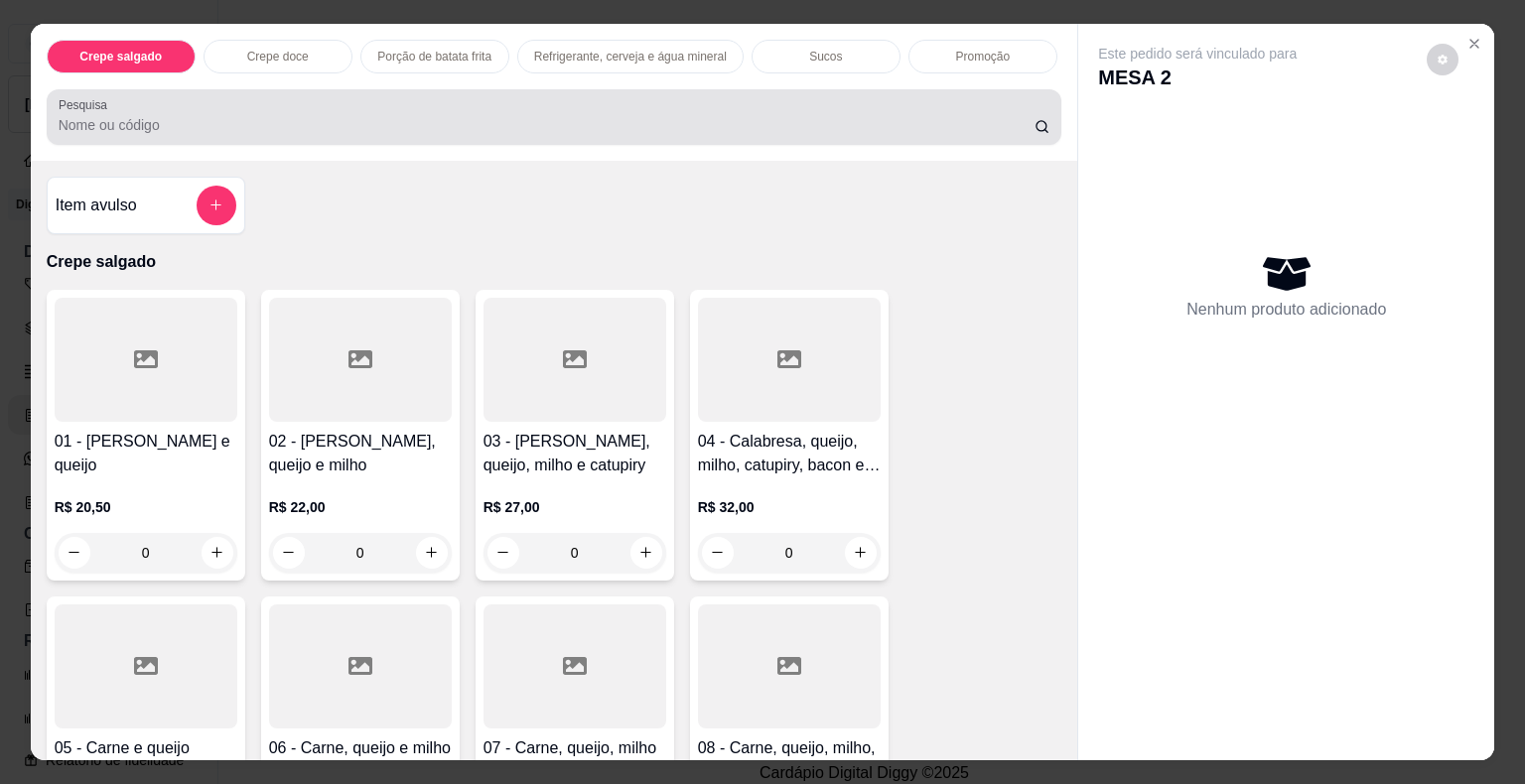 click on "Pesquisa" at bounding box center [546, 125] 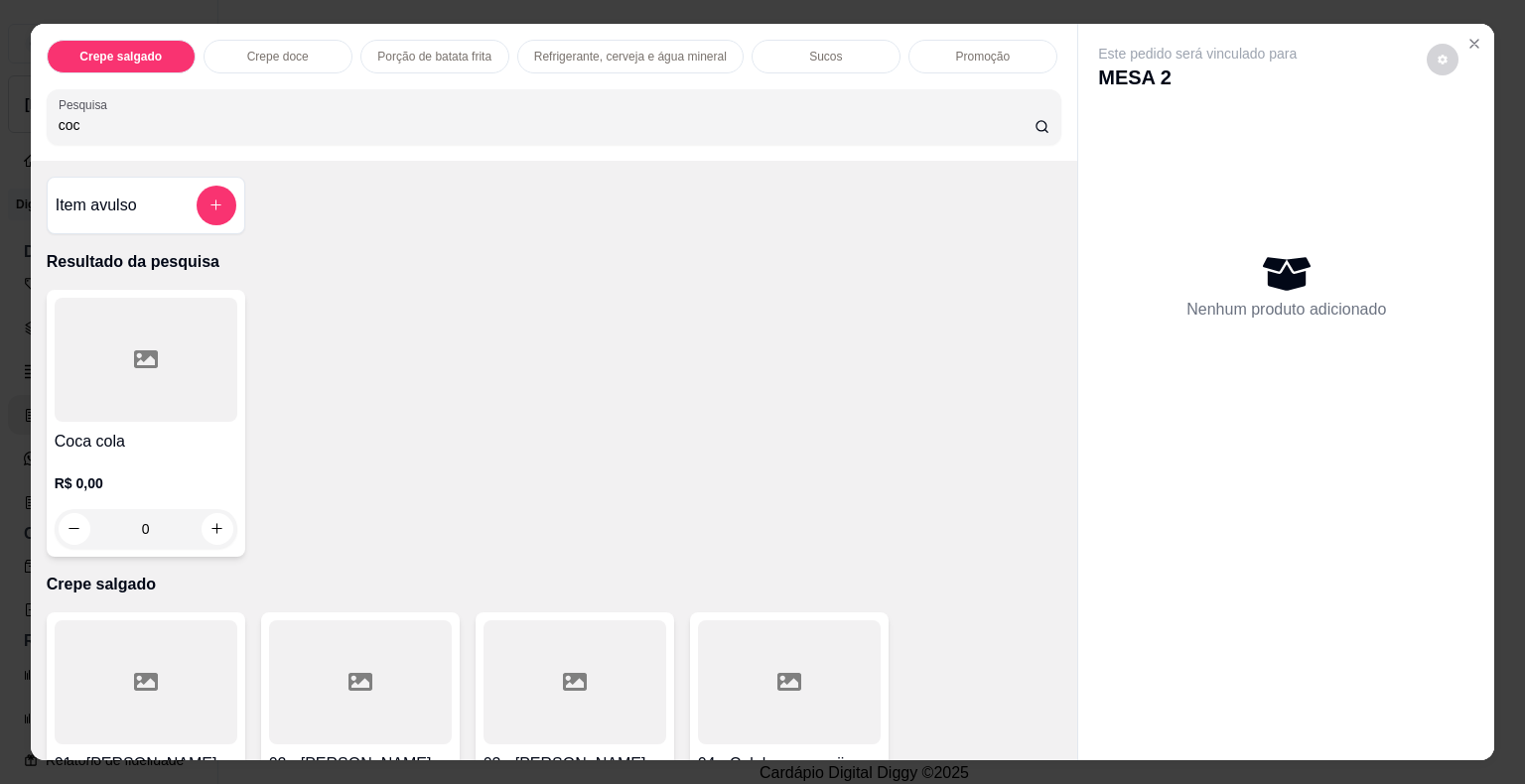 type on "coc" 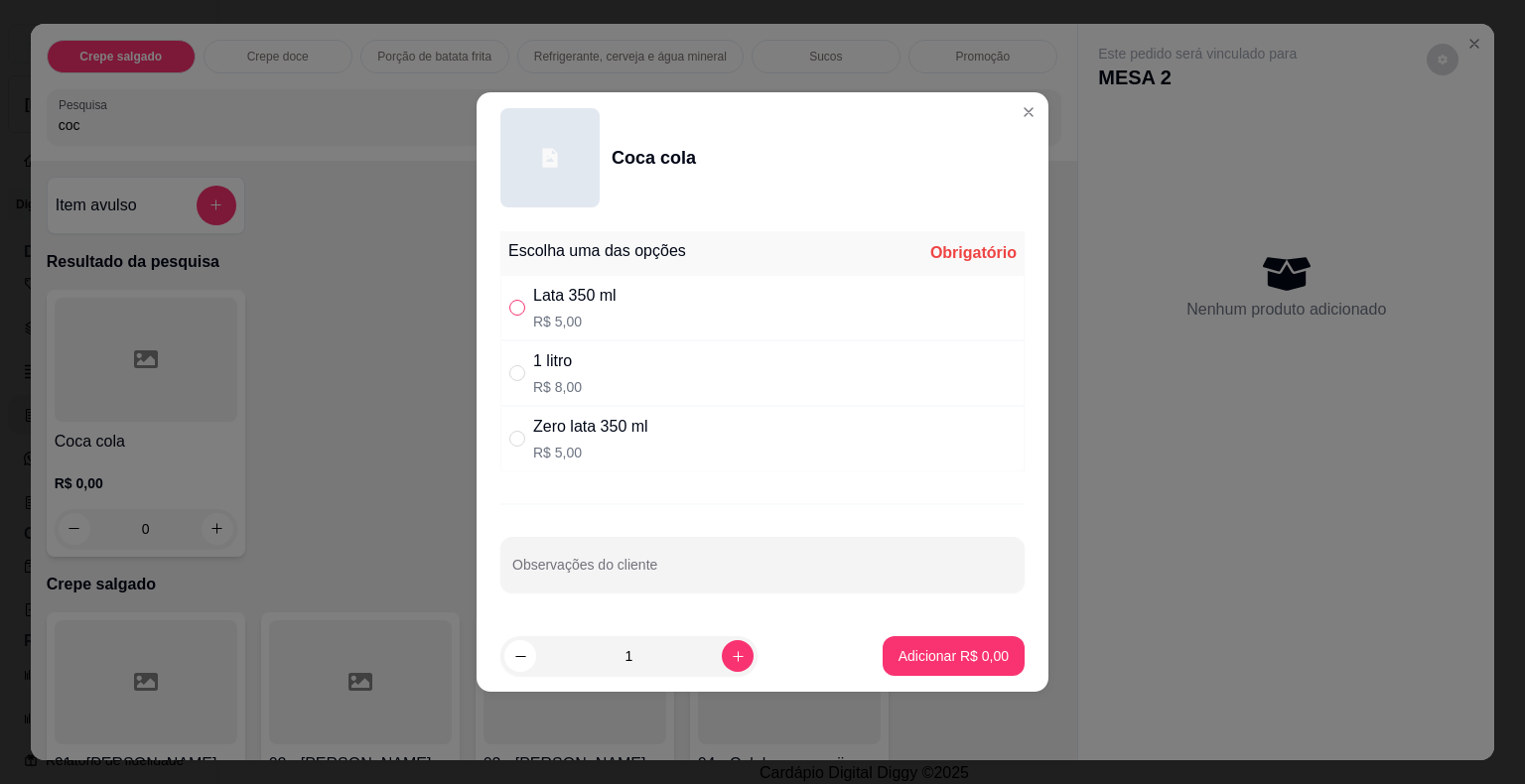 click at bounding box center (517, 308) 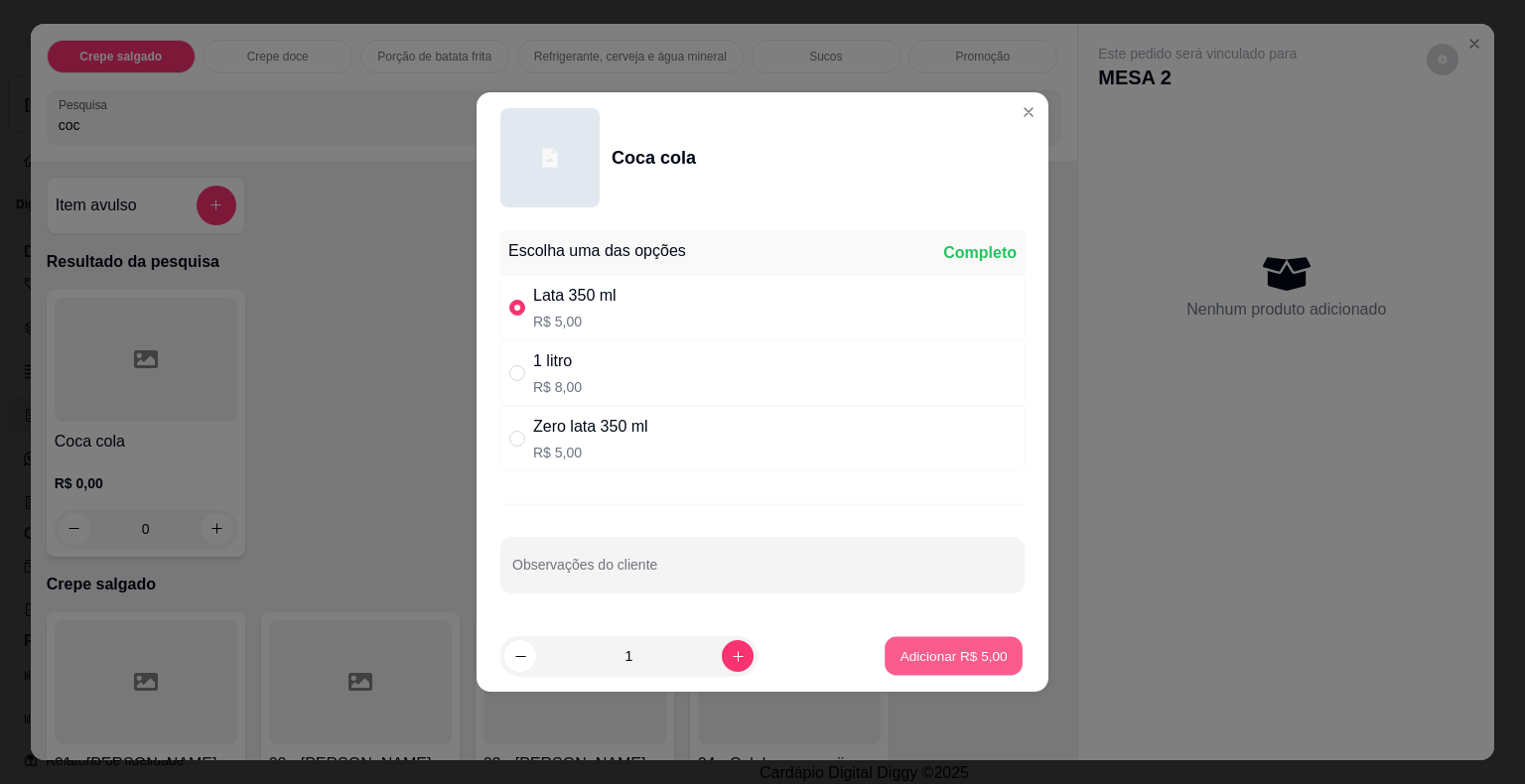 click on "Adicionar   R$ 5,00" at bounding box center (953, 656) 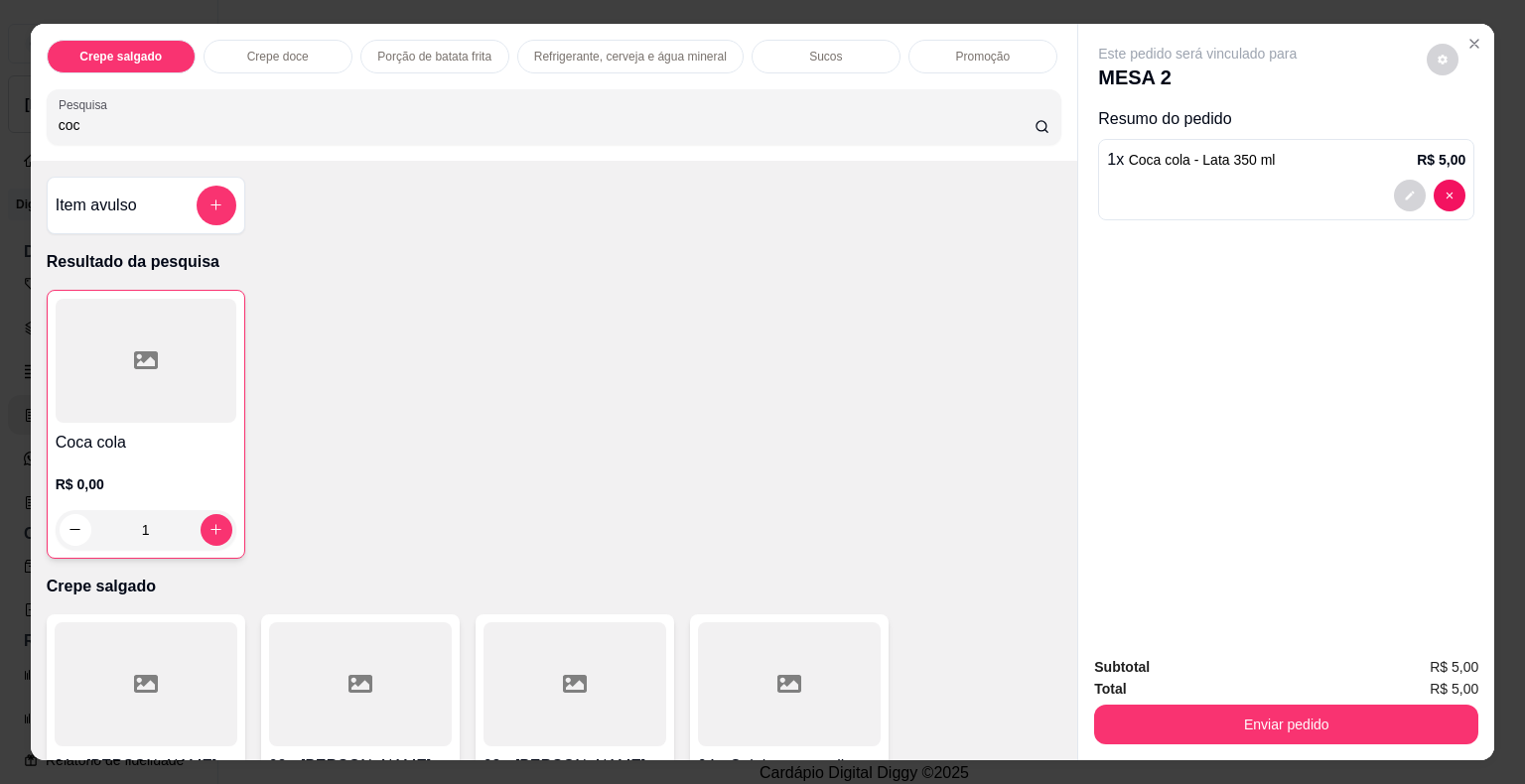 drag, startPoint x: 1199, startPoint y: 743, endPoint x: 1184, endPoint y: 739, distance: 15.524175 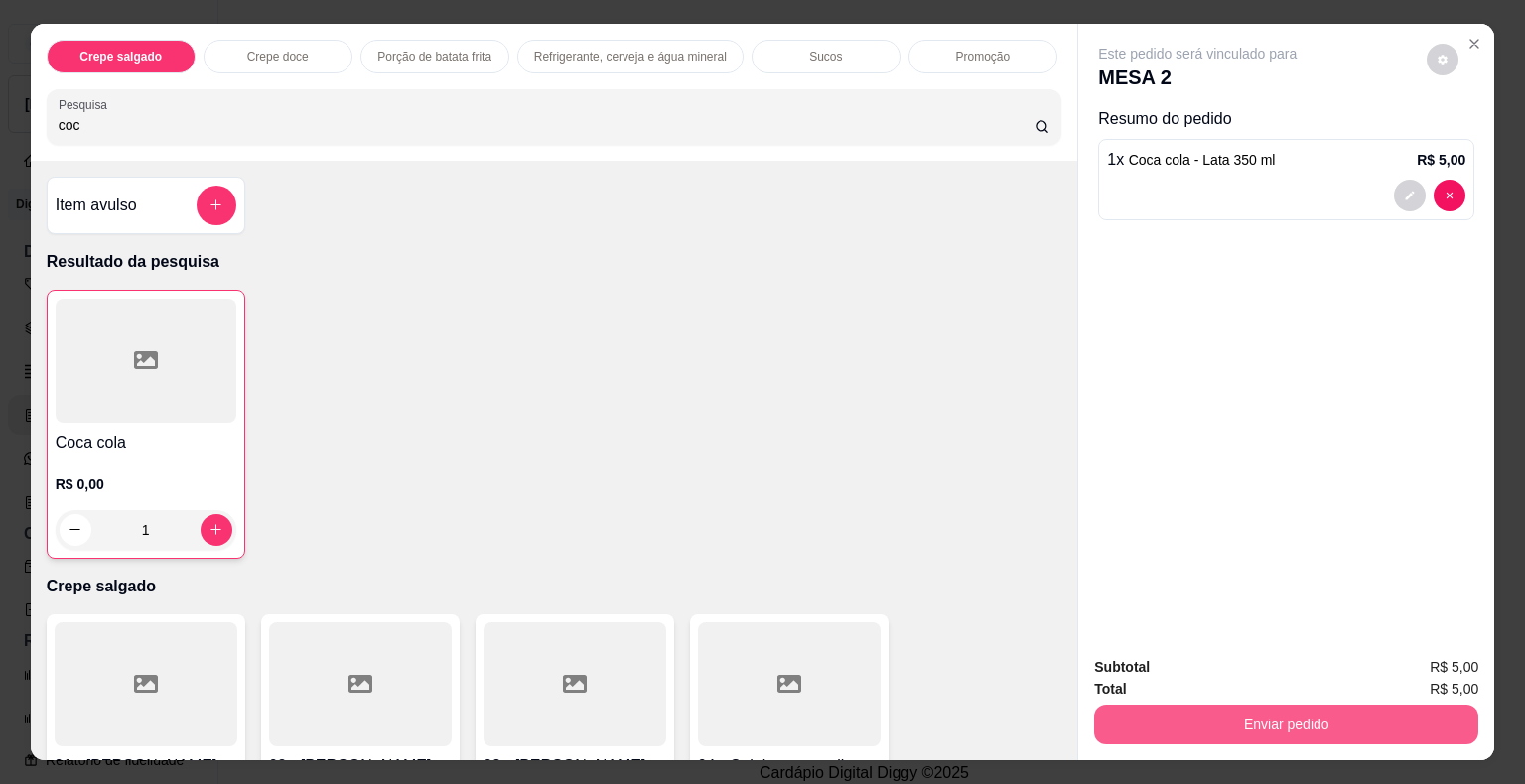 click on "Enviar pedido" at bounding box center [1286, 724] 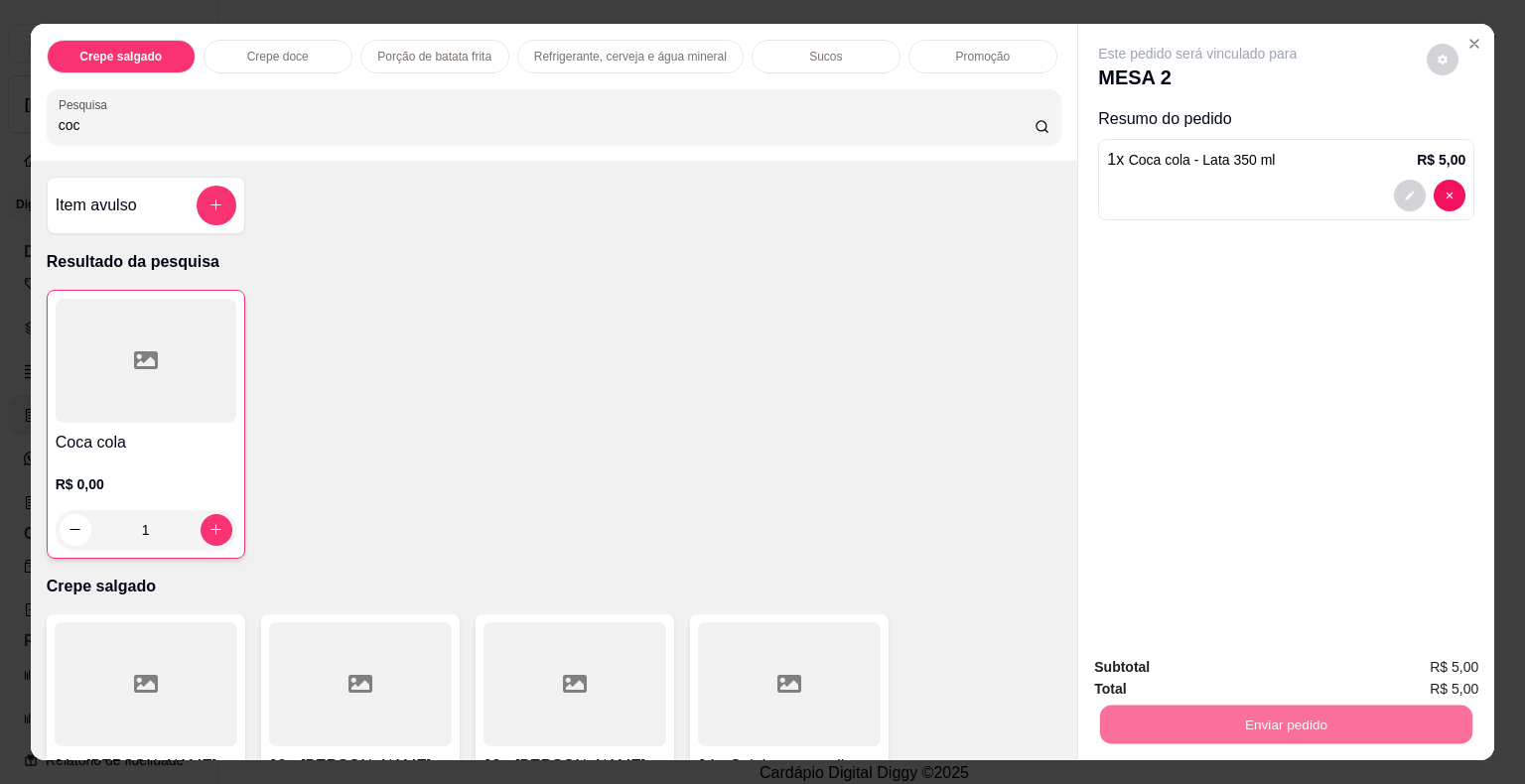 click on "Não registrar e enviar pedido" at bounding box center (1220, 669) 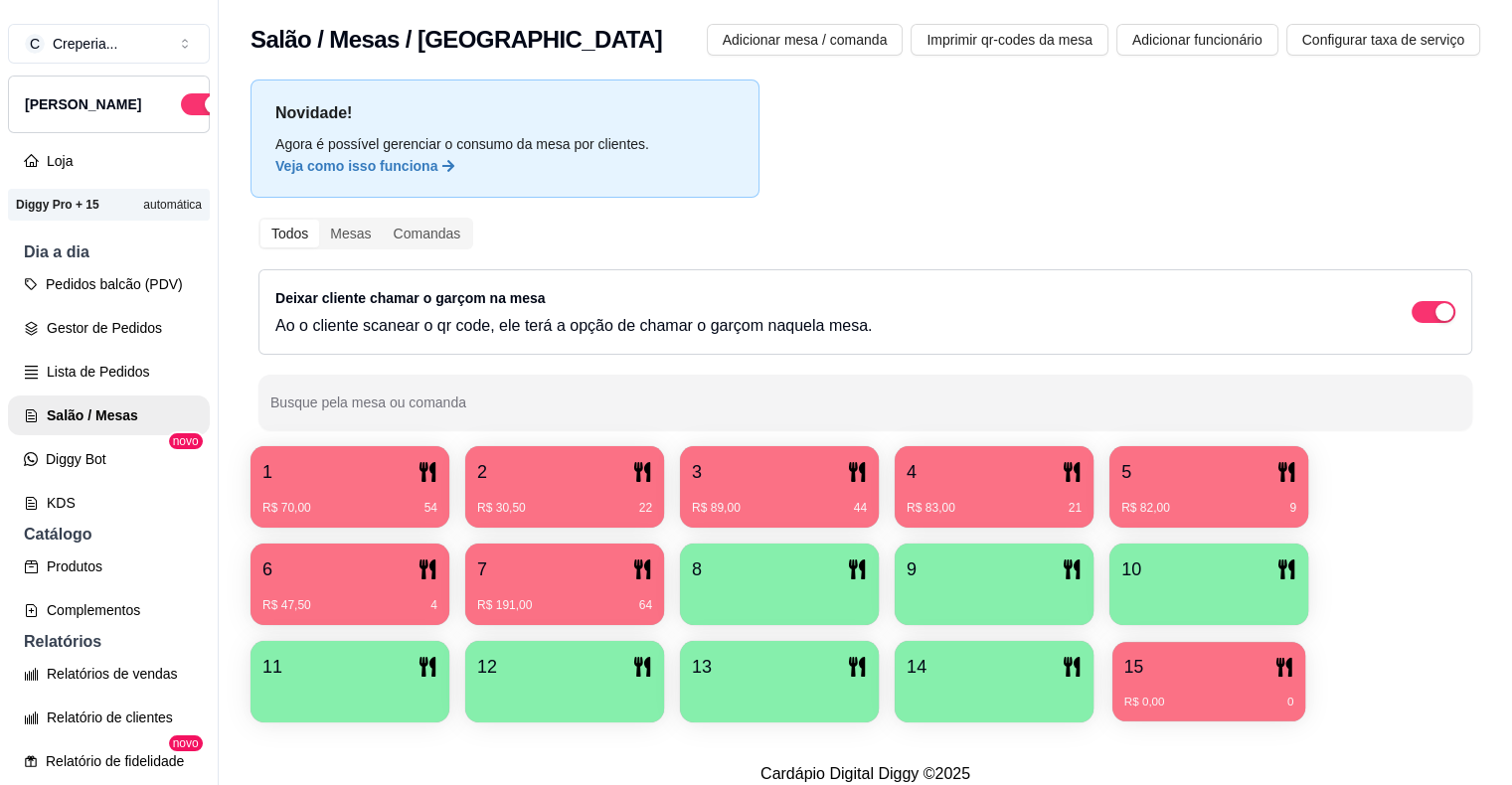 click on "15" at bounding box center (1209, 667) 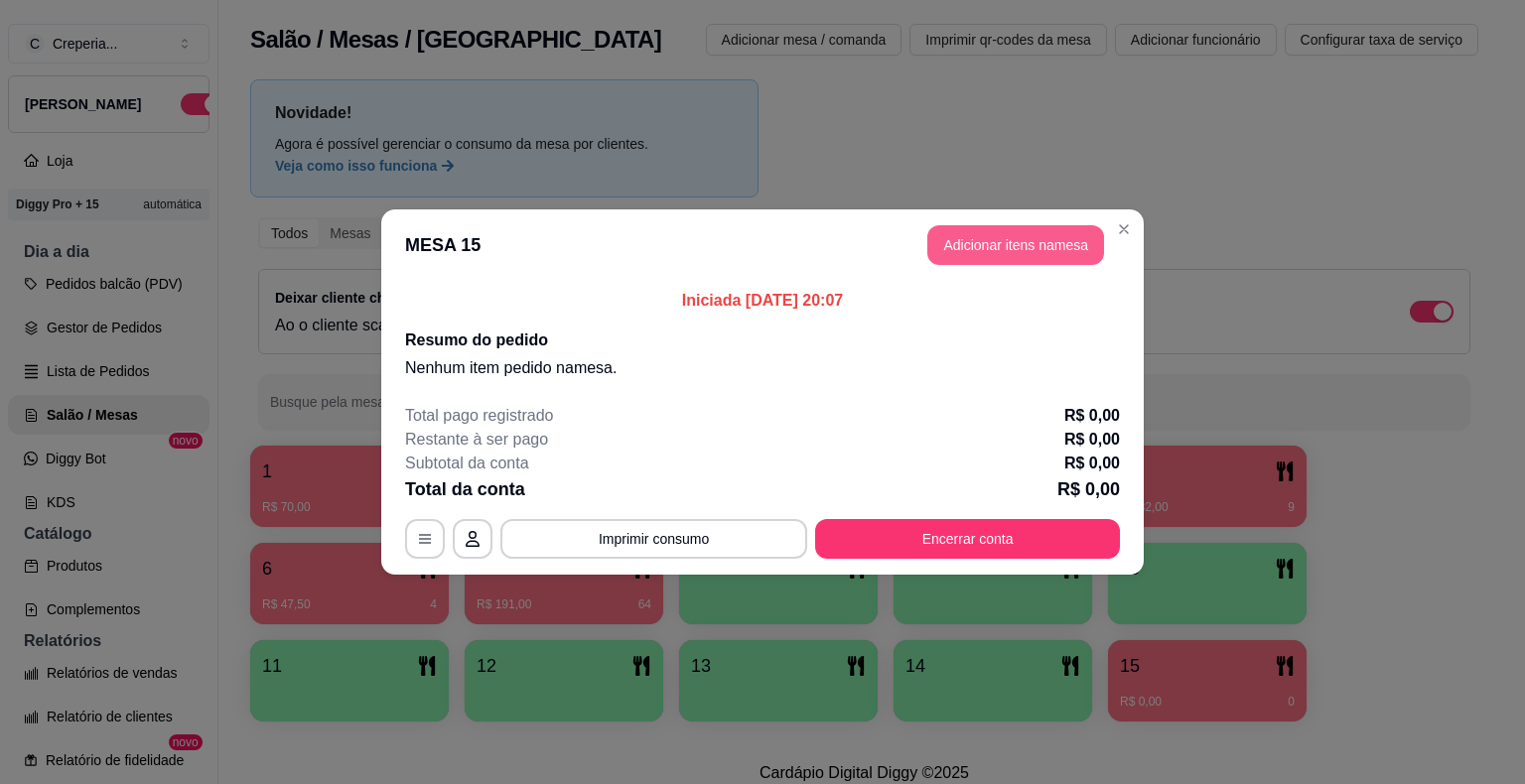 click on "Adicionar itens na  mesa" at bounding box center (1016, 245) 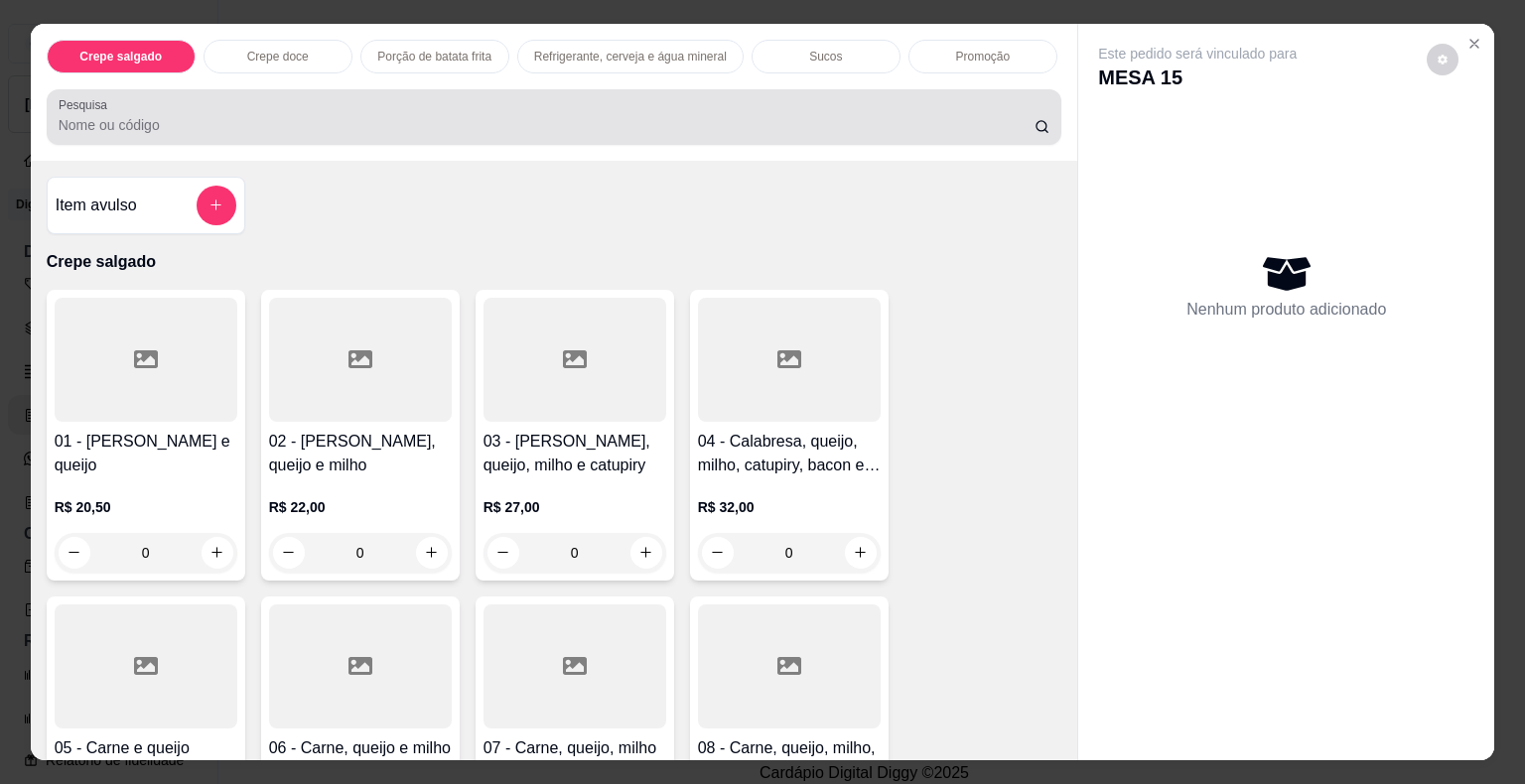 click on "Pesquisa" at bounding box center (554, 117) 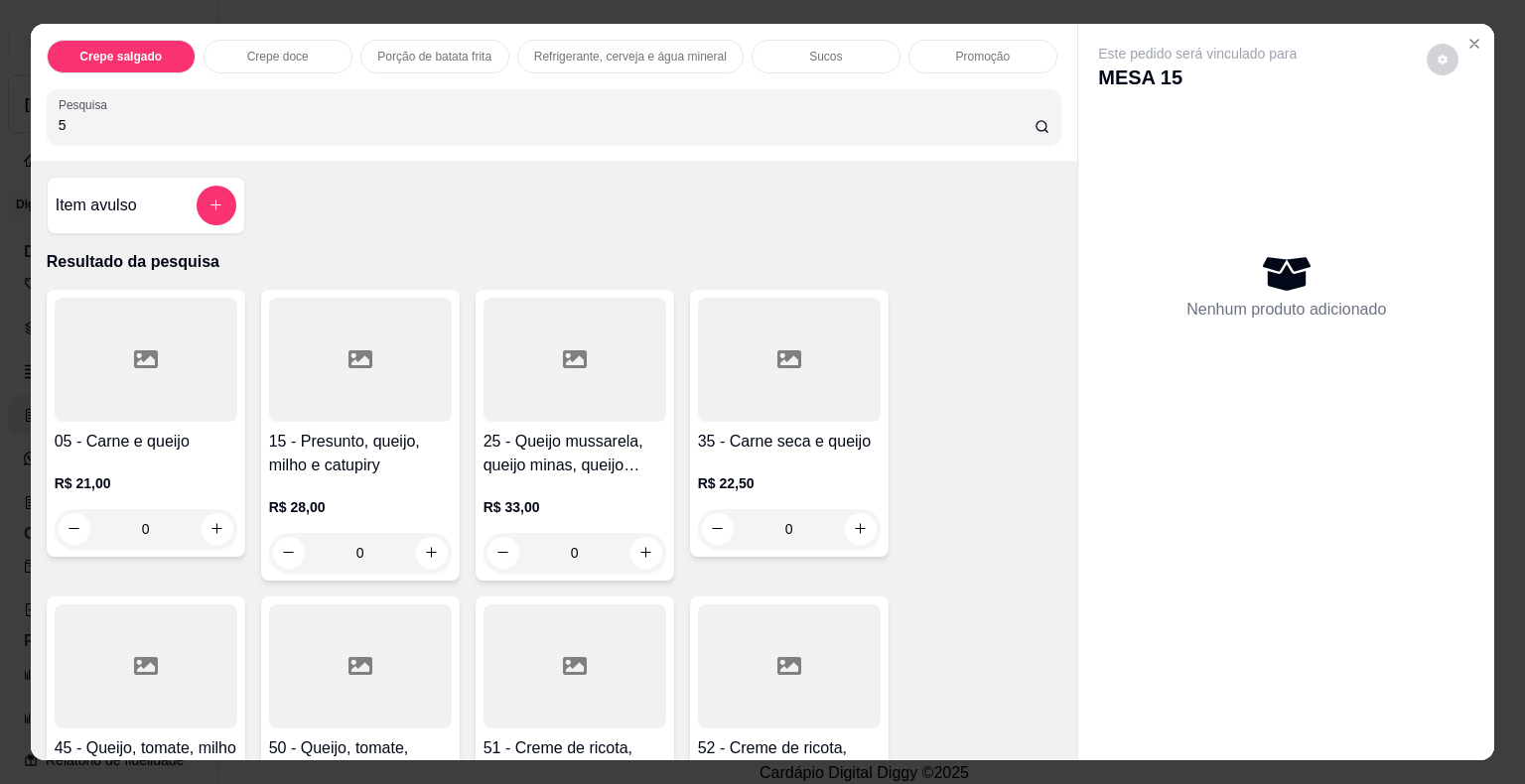 type on "5" 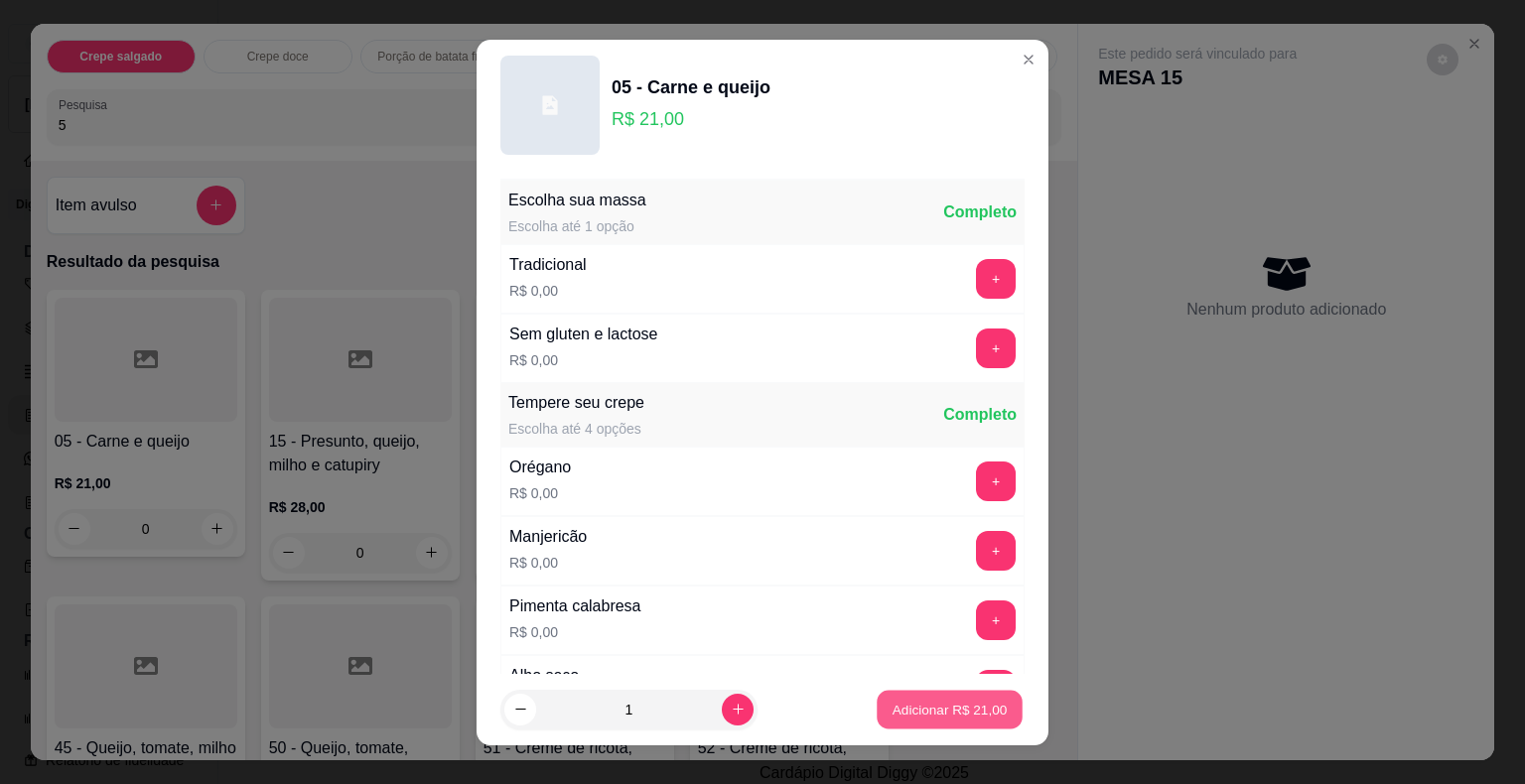click on "Adicionar   R$ 21,00" at bounding box center [949, 709] 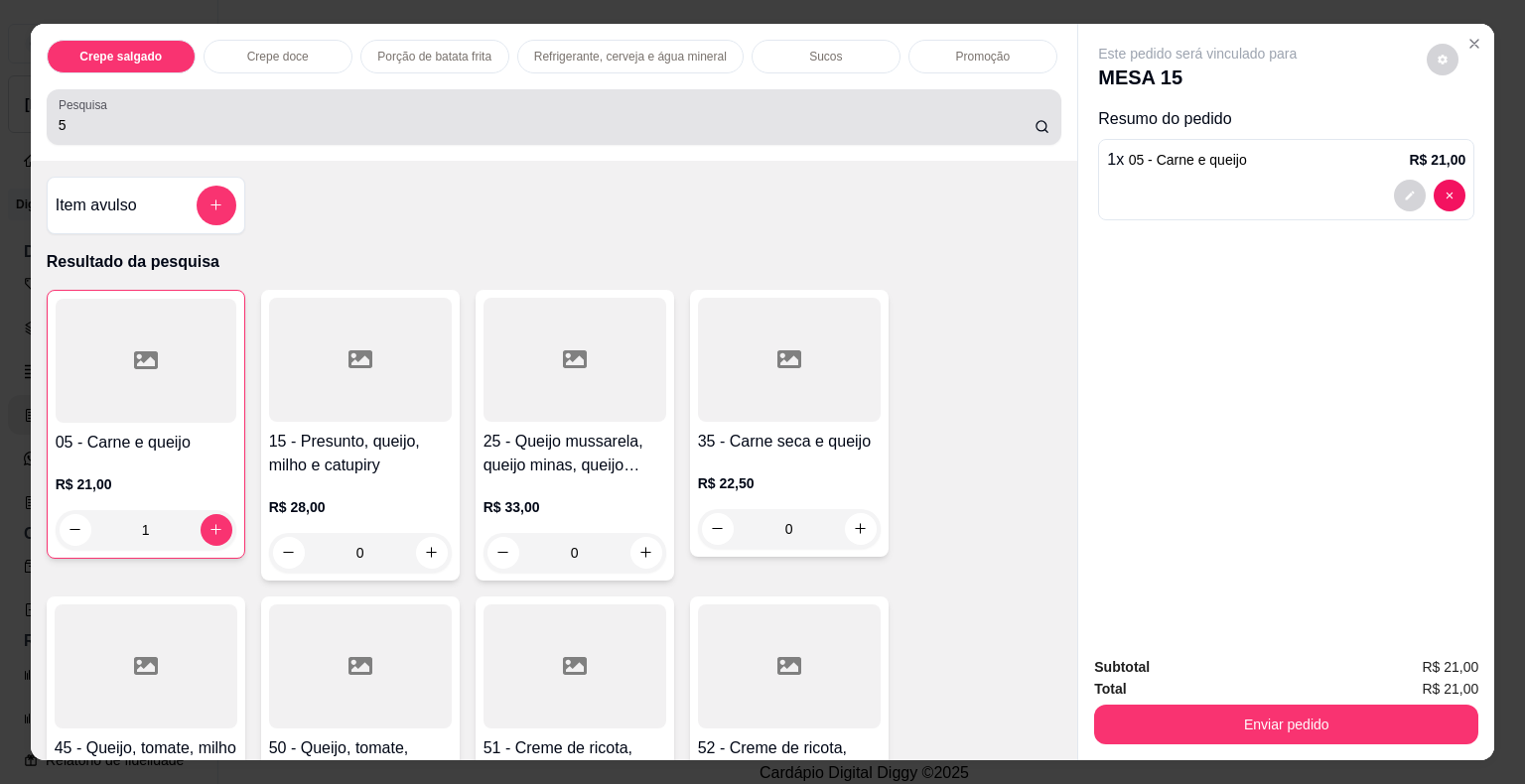 click on "5" at bounding box center (554, 117) 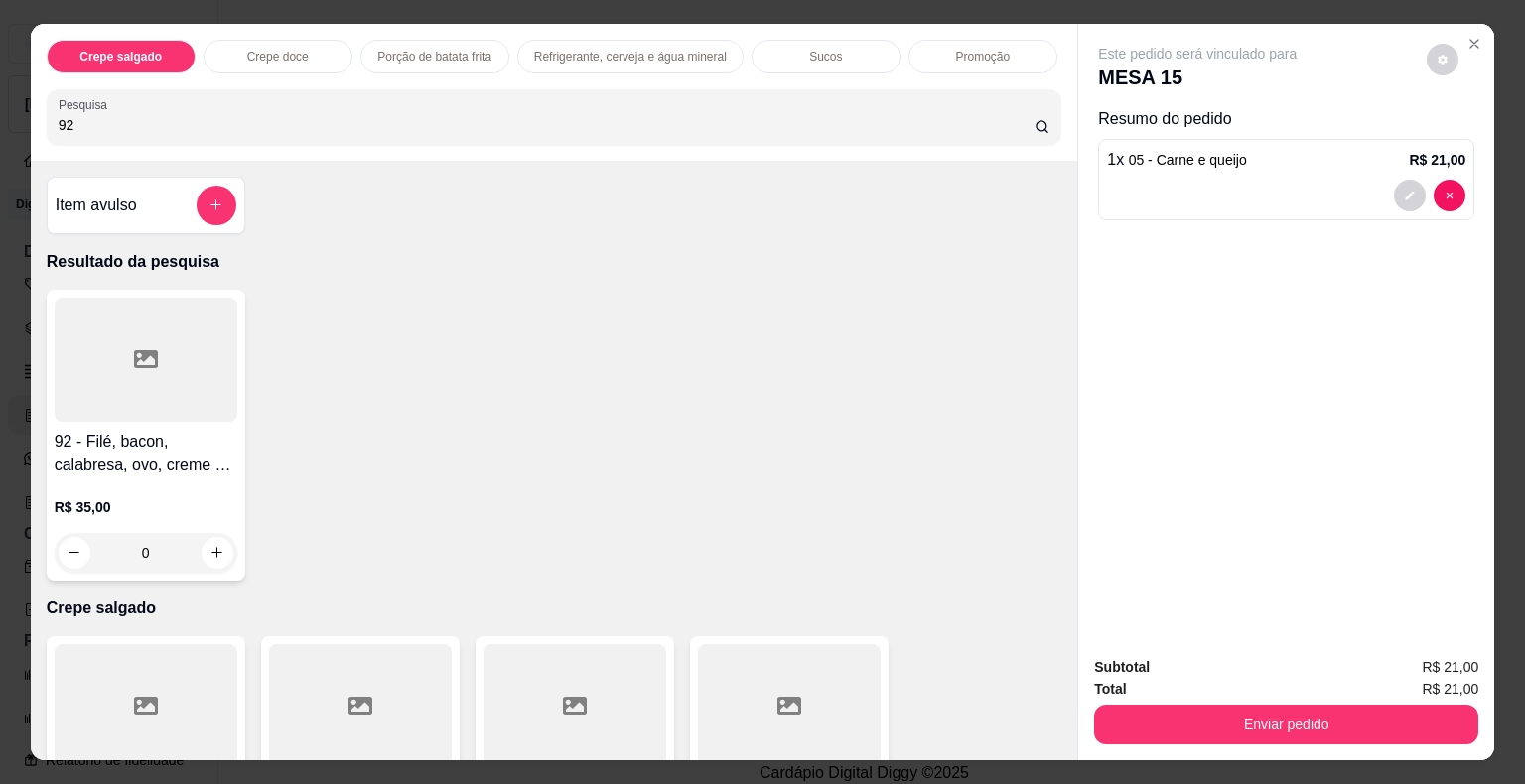type on "92" 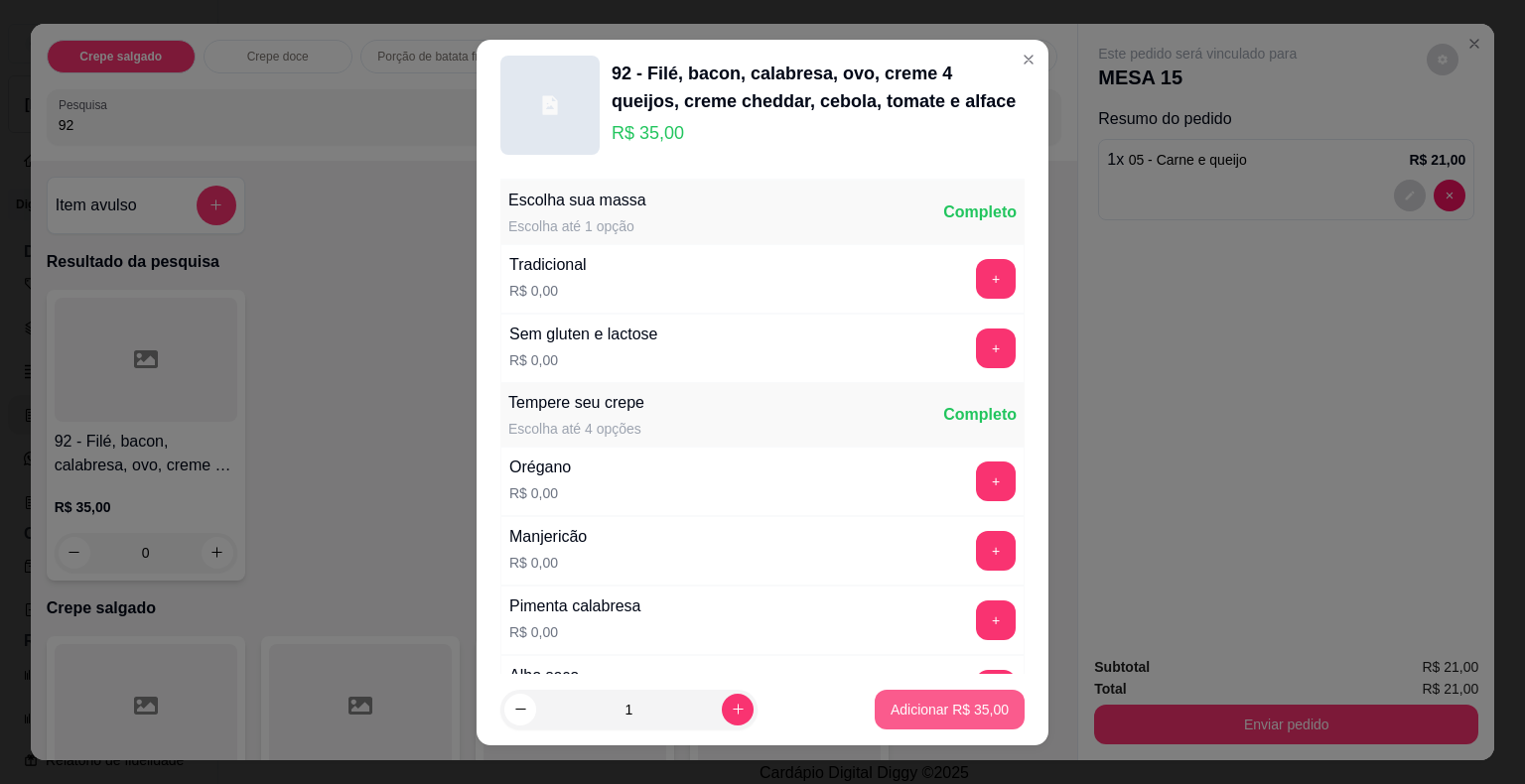 click on "Adicionar   R$ 35,00" at bounding box center (949, 710) 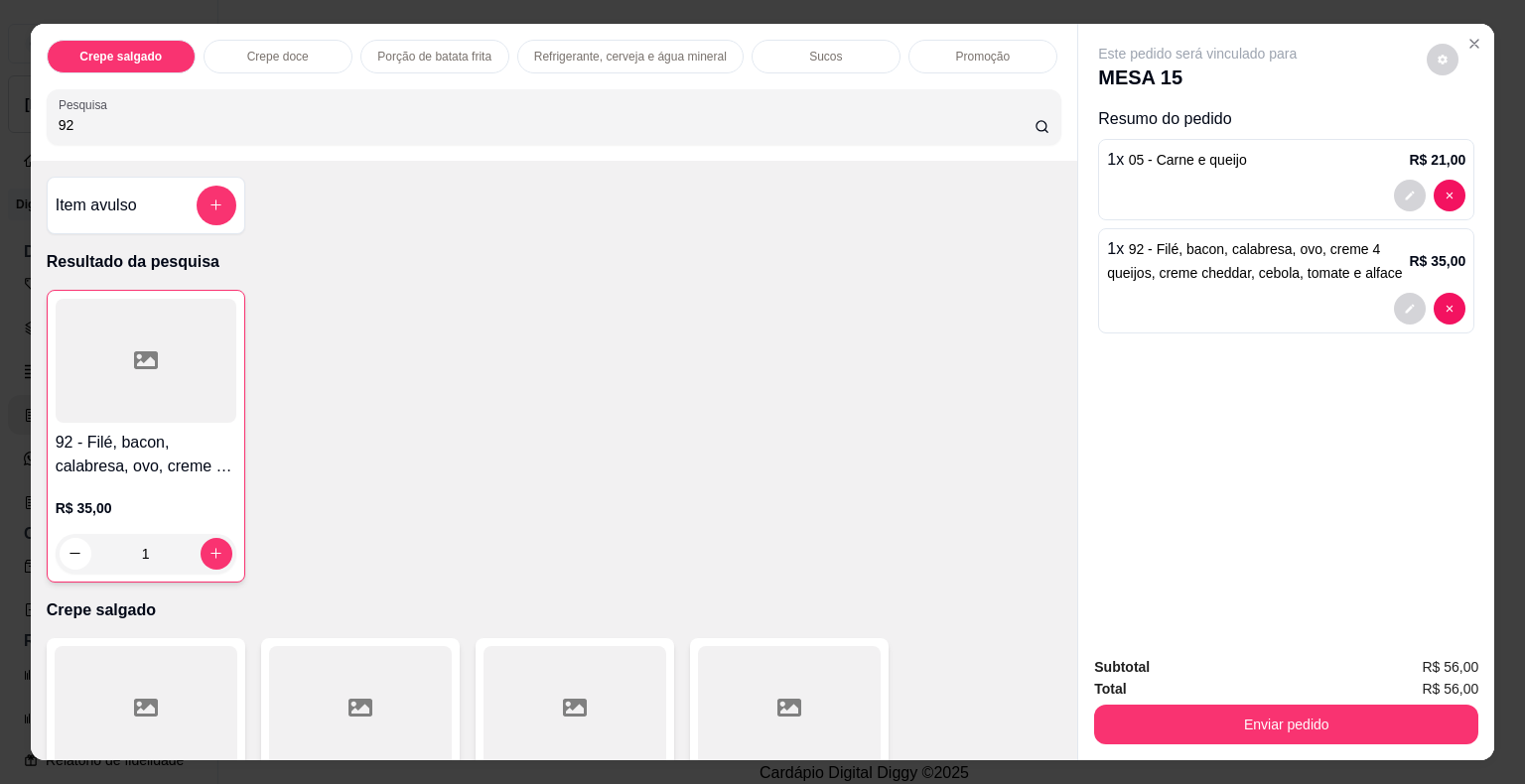 click on "Crepe salgado Crepe doce Porção de batata frita Refrigerante, cerveja e água mineral Sucos Promoção  Pesquisa 92" at bounding box center [554, 92] 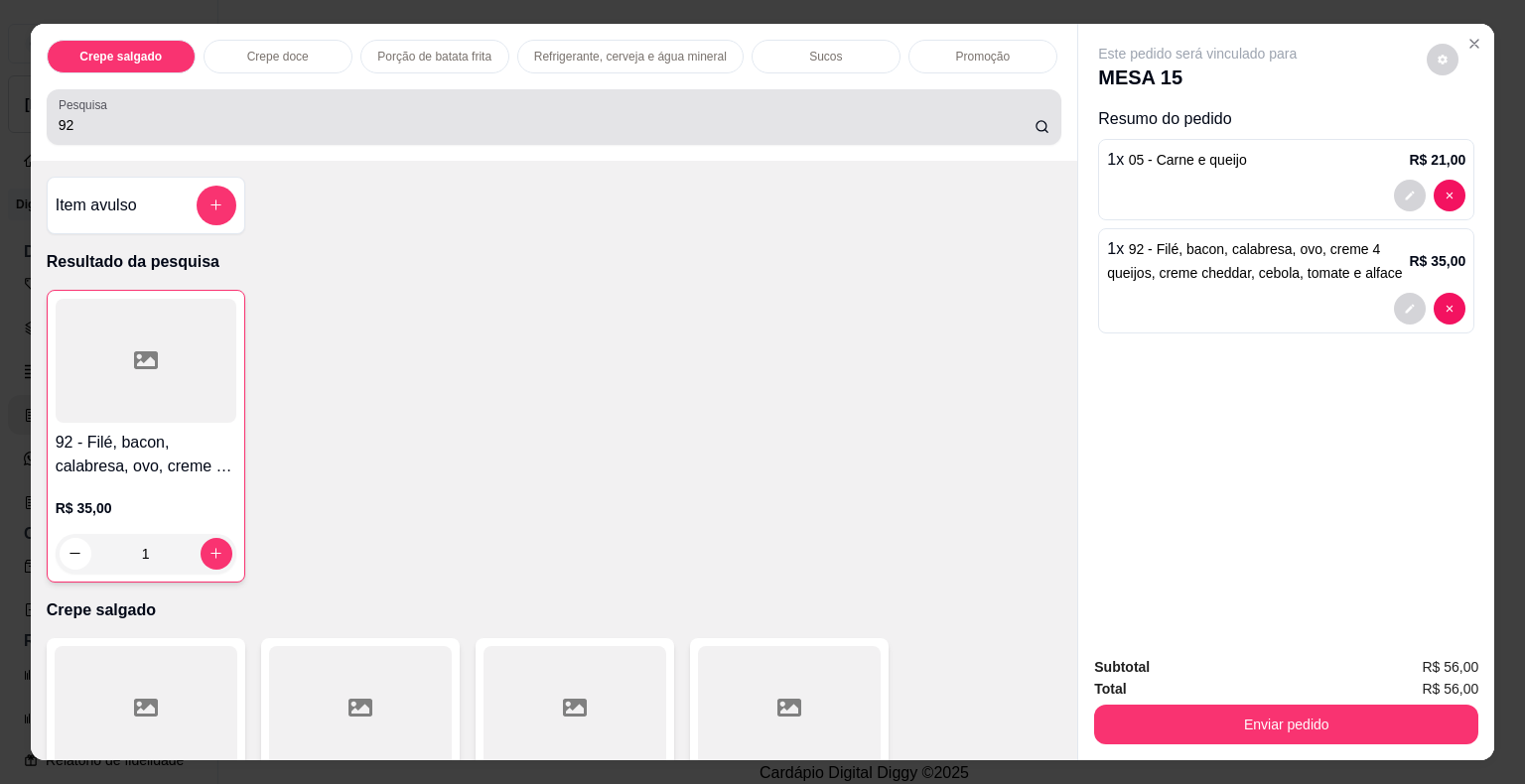 click on "92" at bounding box center [546, 125] 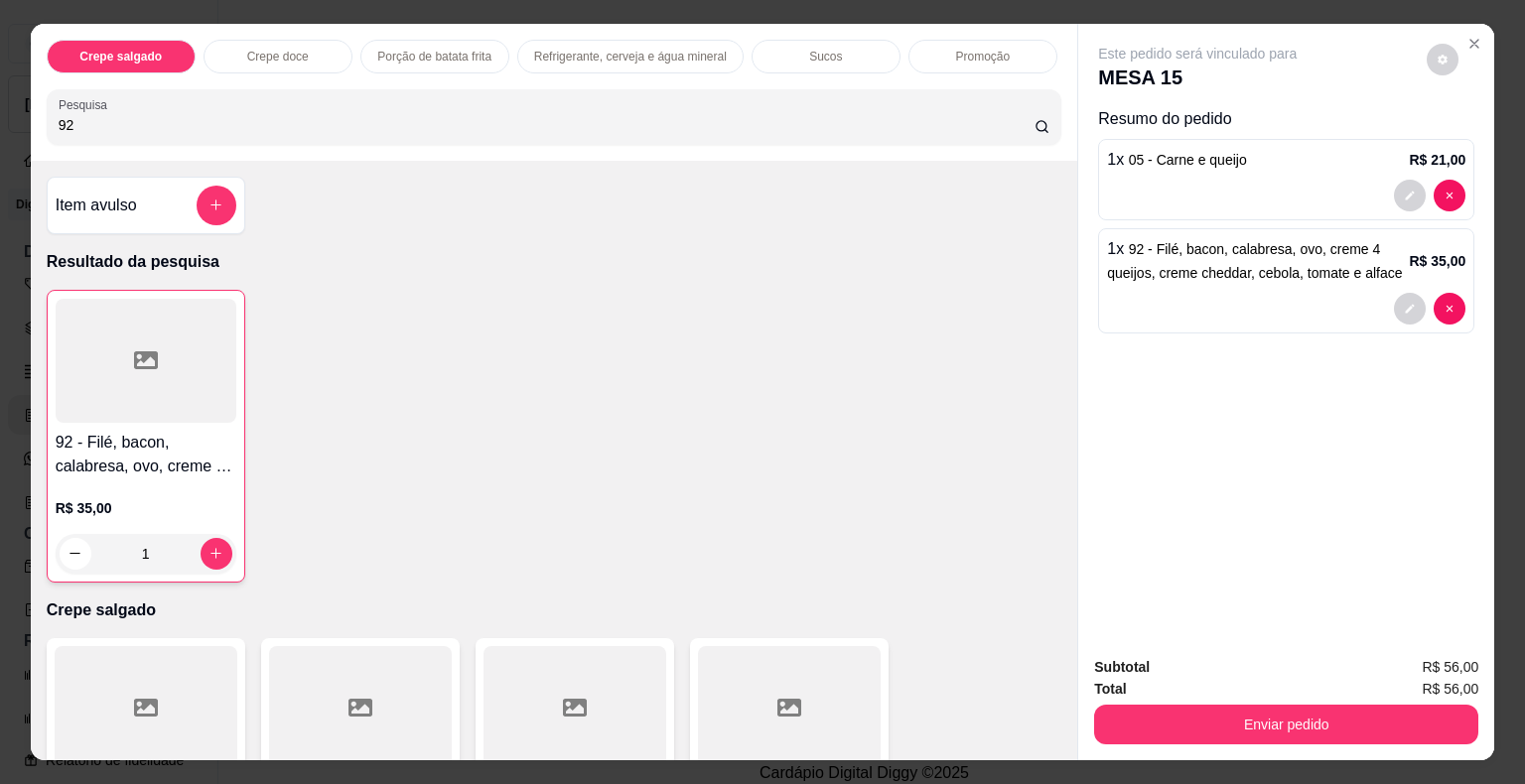 type on "9" 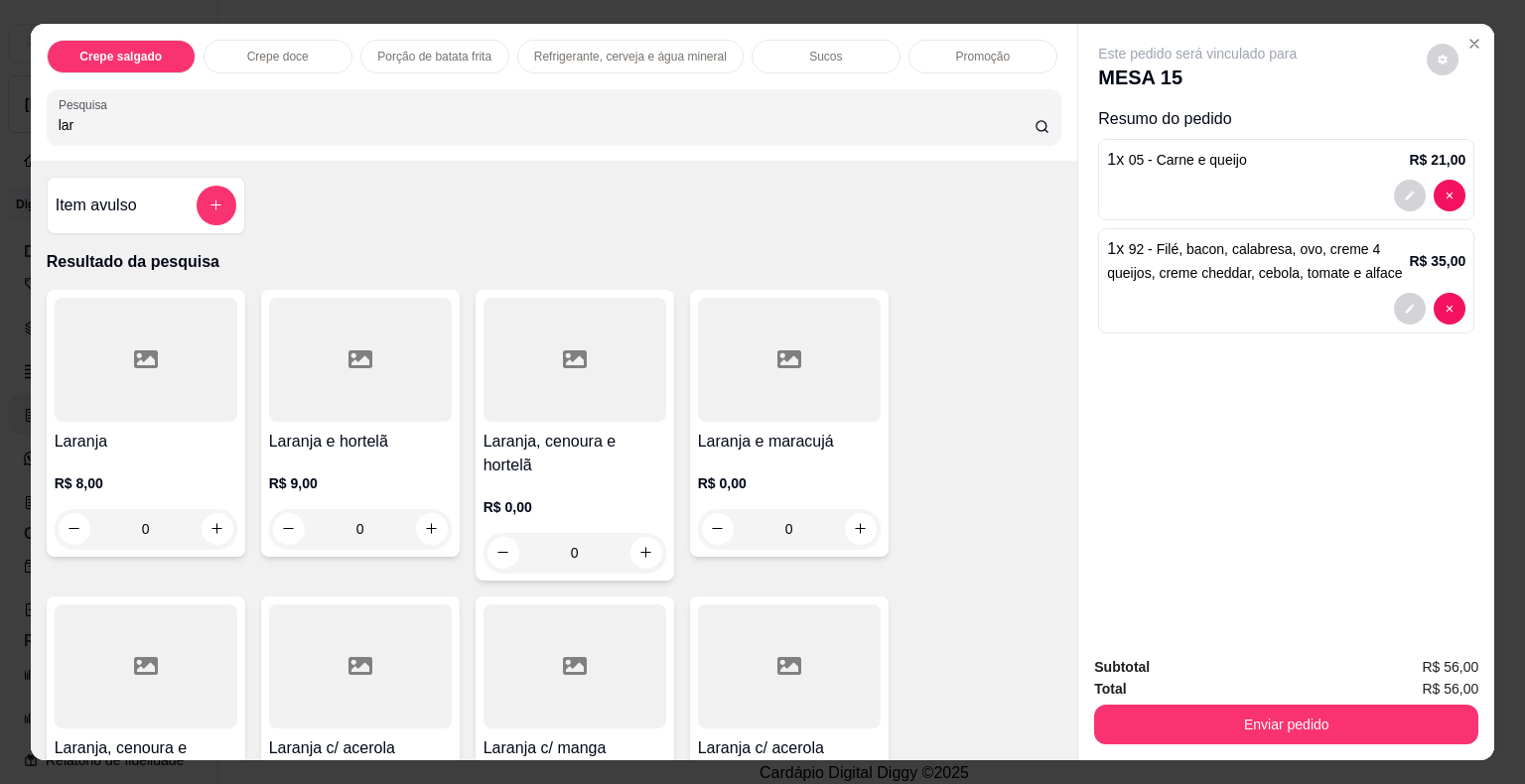 type on "lar" 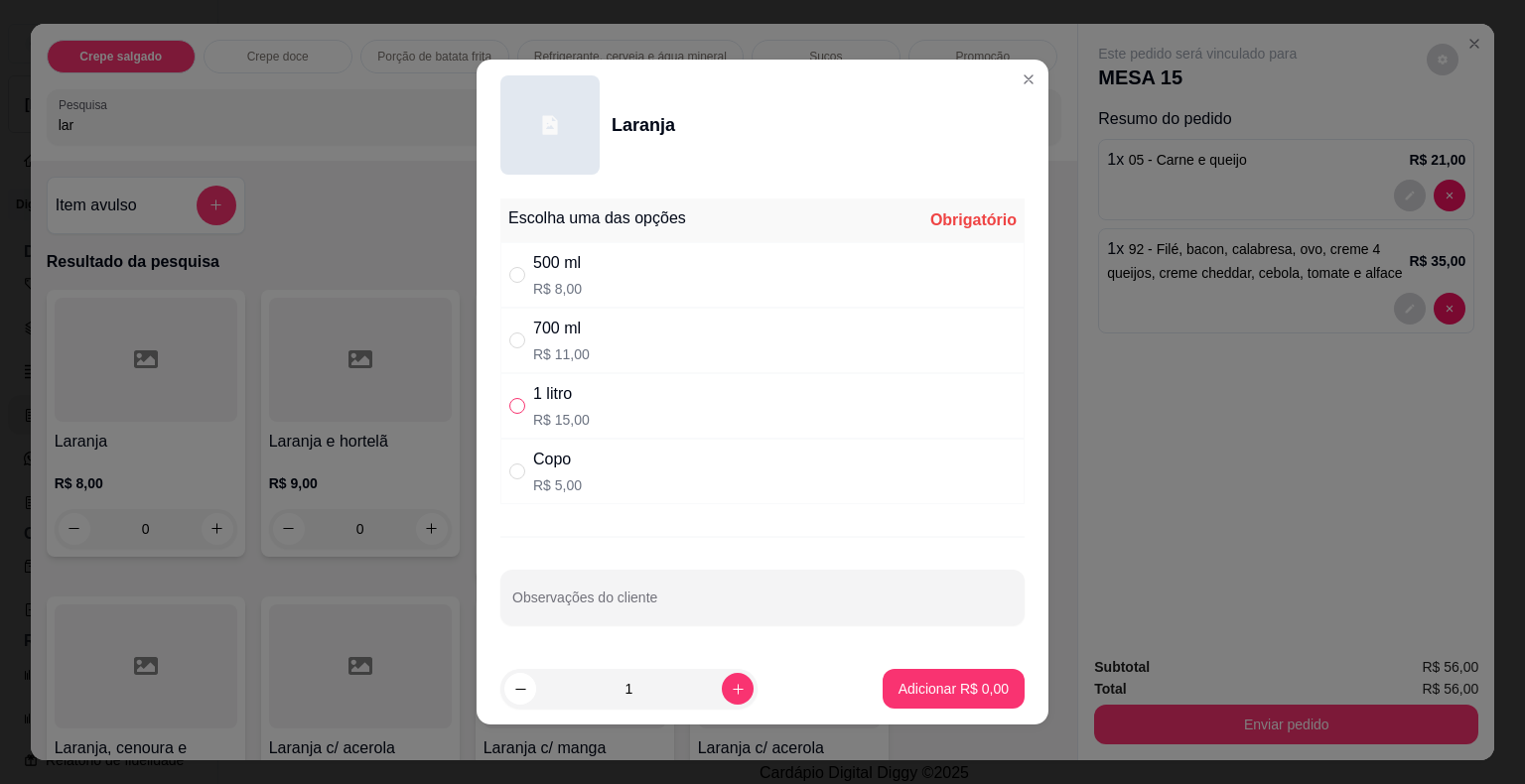 click at bounding box center (517, 406) 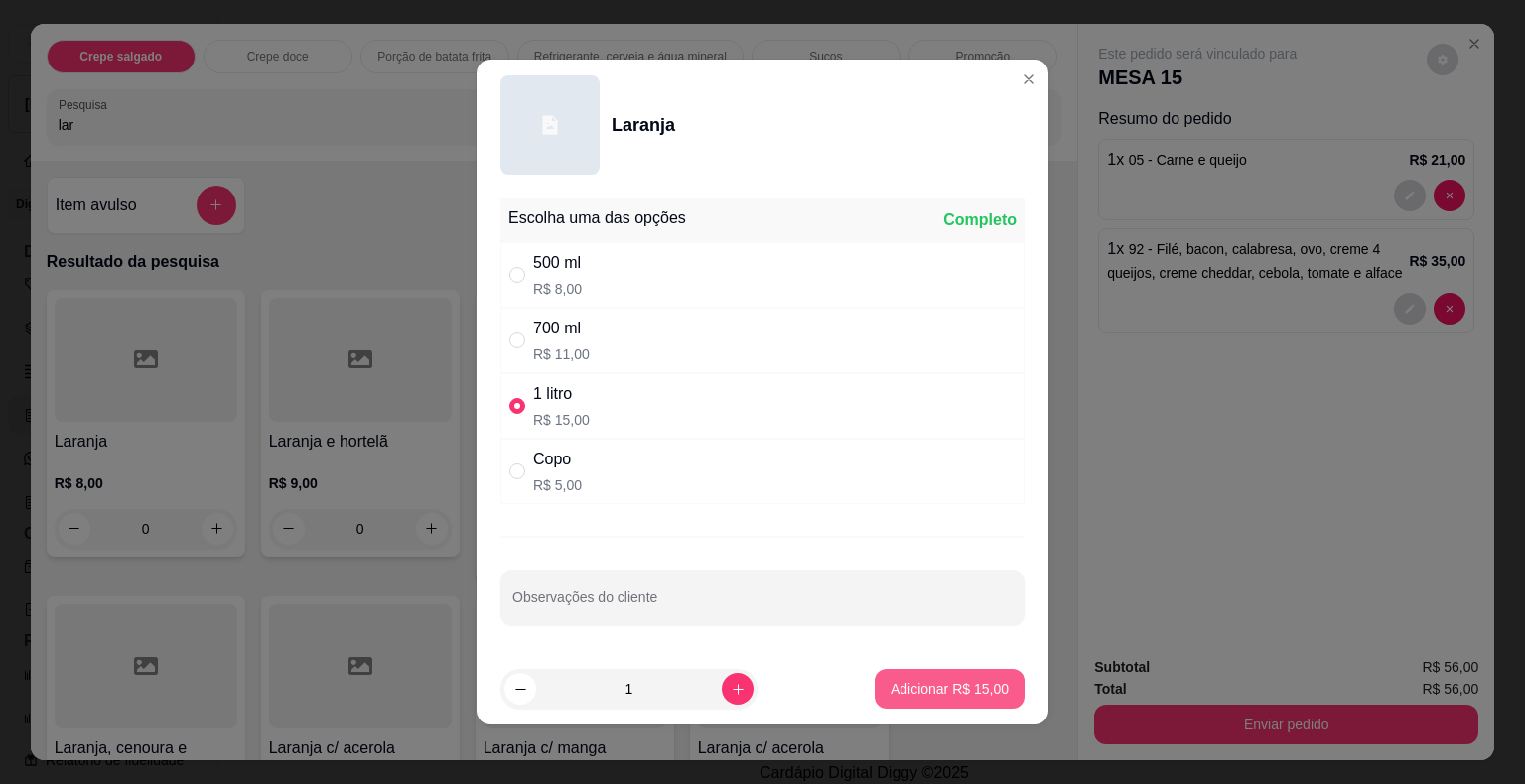 click on "Adicionar   R$ 15,00" at bounding box center (949, 689) 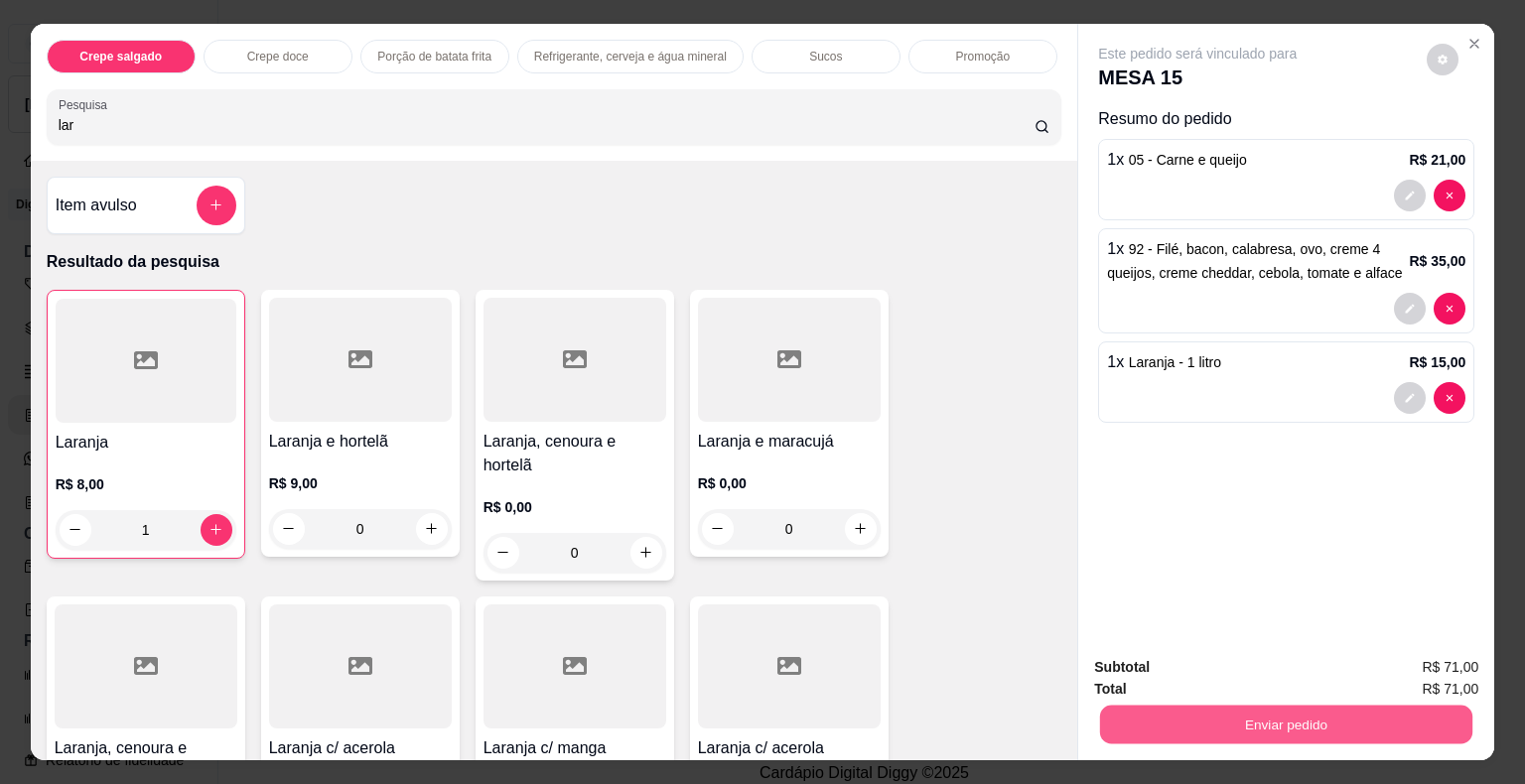 click on "Enviar pedido" at bounding box center [1286, 724] 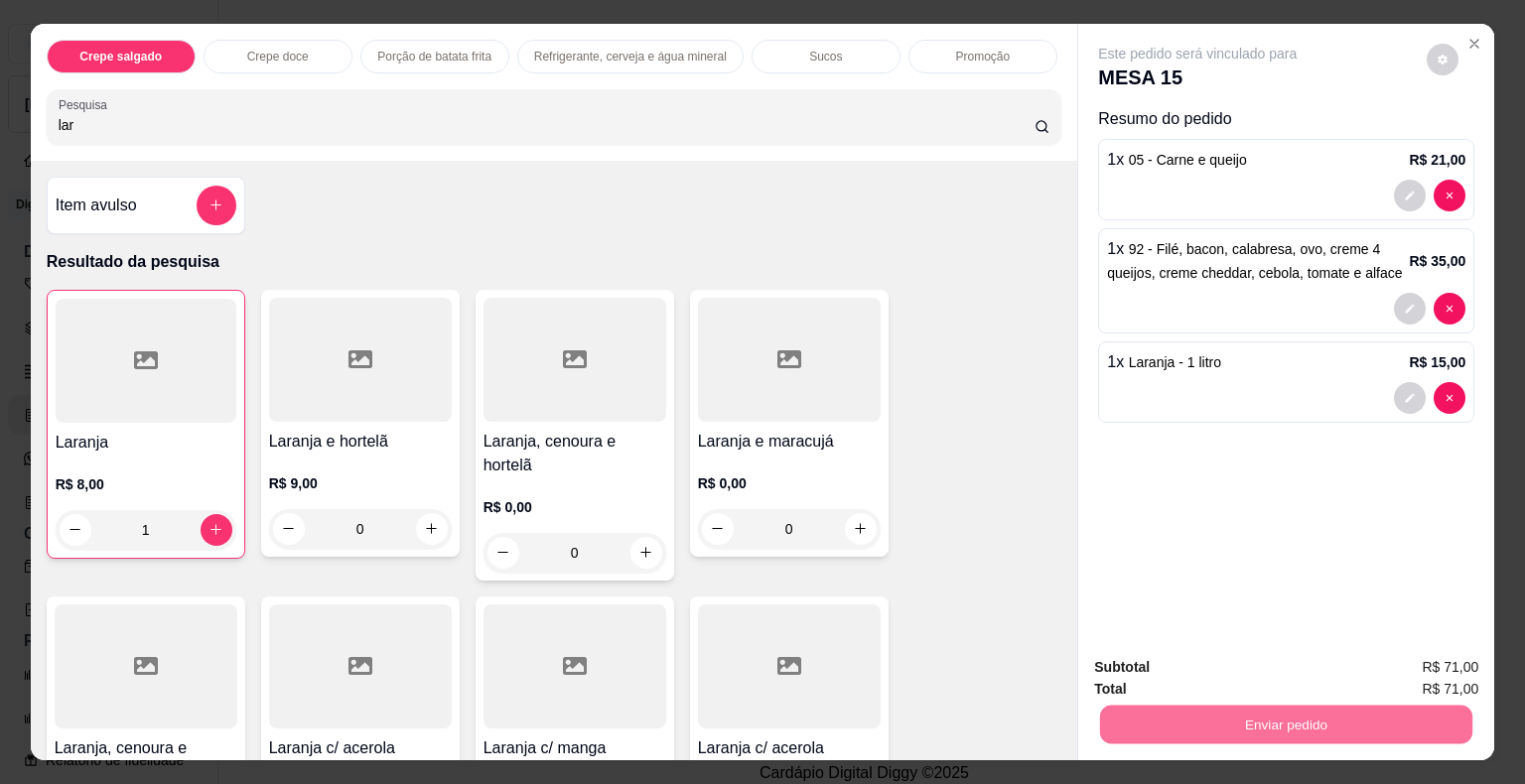 click on "Não registrar e enviar pedido" at bounding box center (1220, 668) 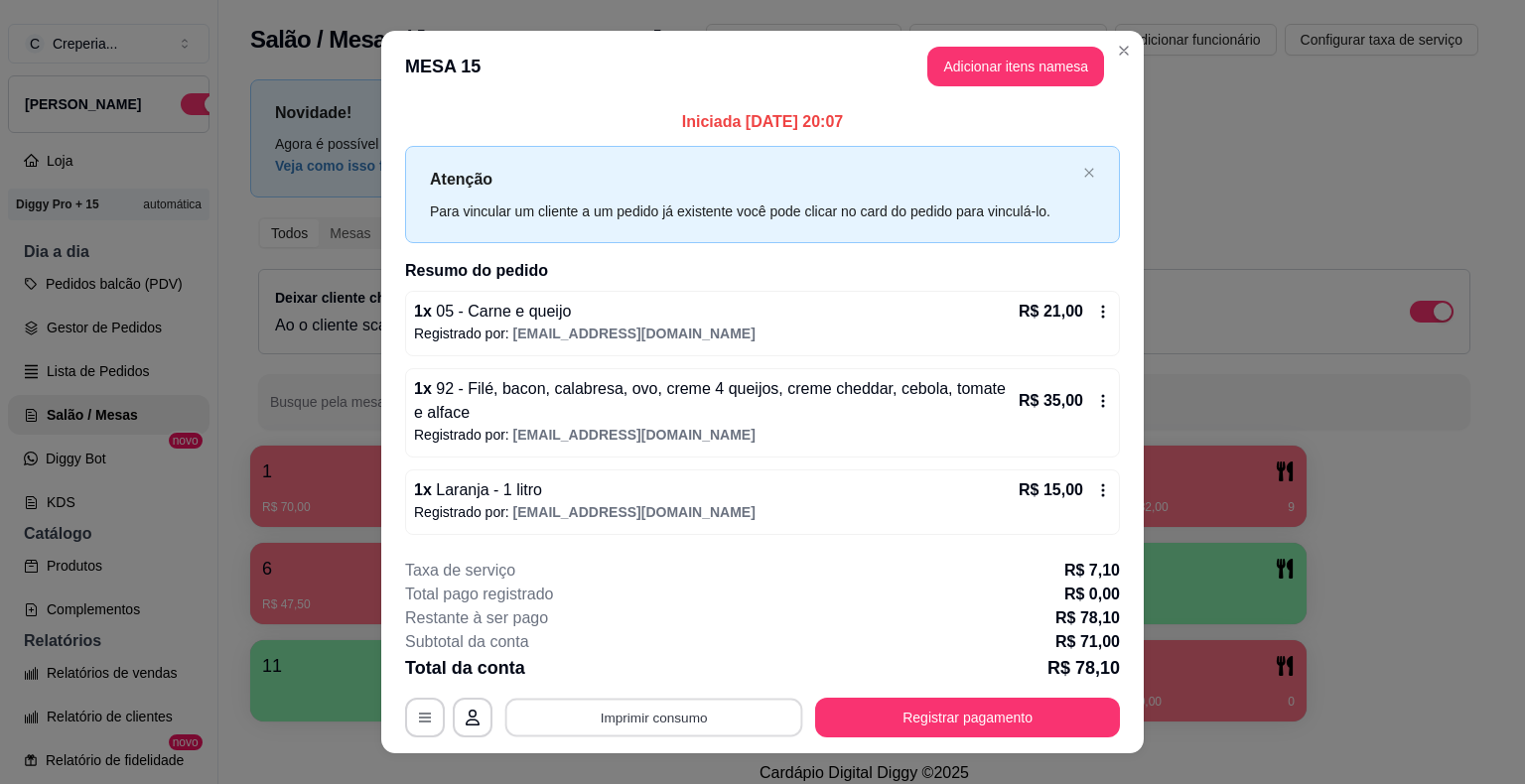 click on "Imprimir consumo" at bounding box center (654, 717) 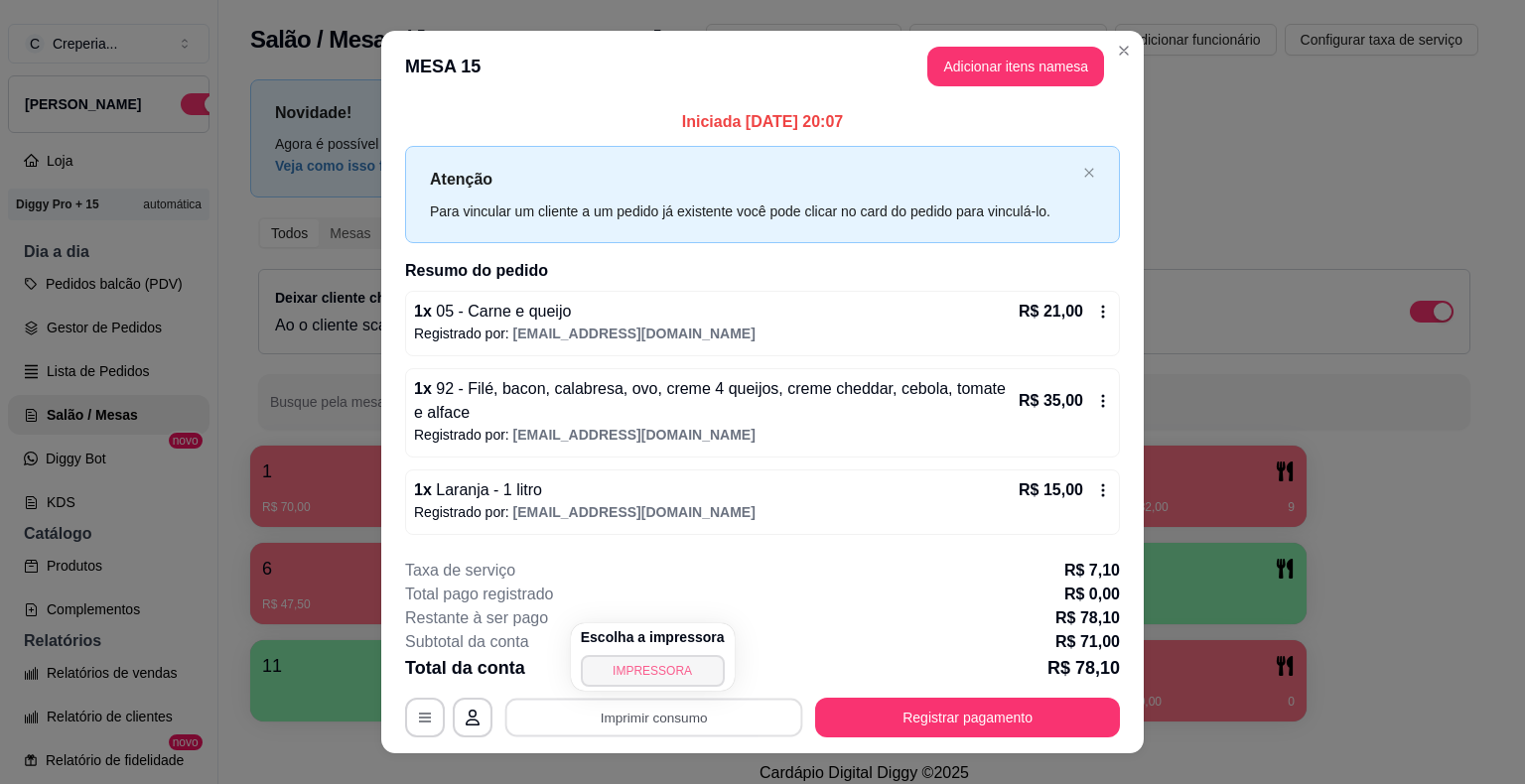 click on "IMPRESSORA" at bounding box center [652, 671] 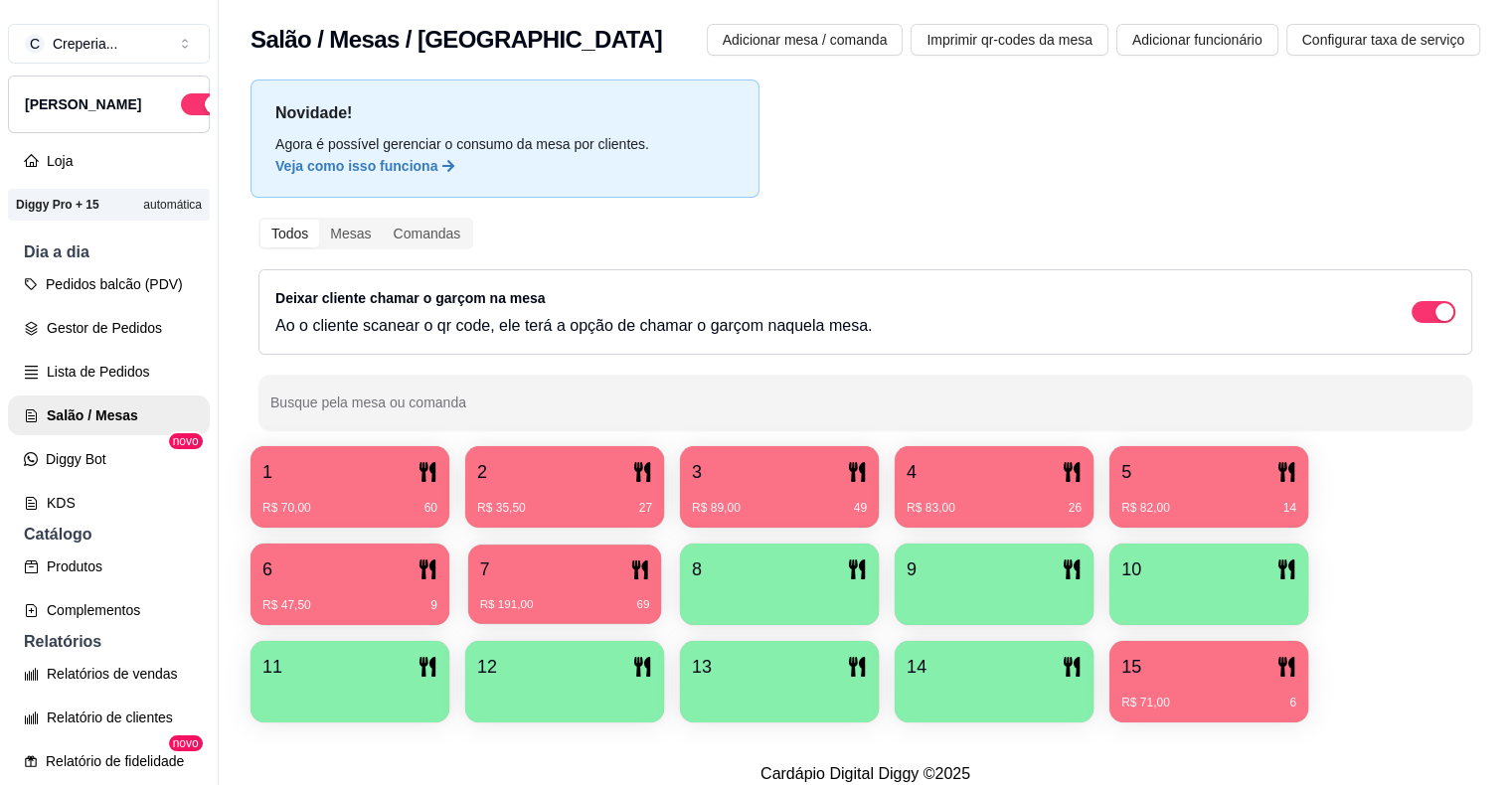 click on "R$ 191,00 69" at bounding box center (565, 597) 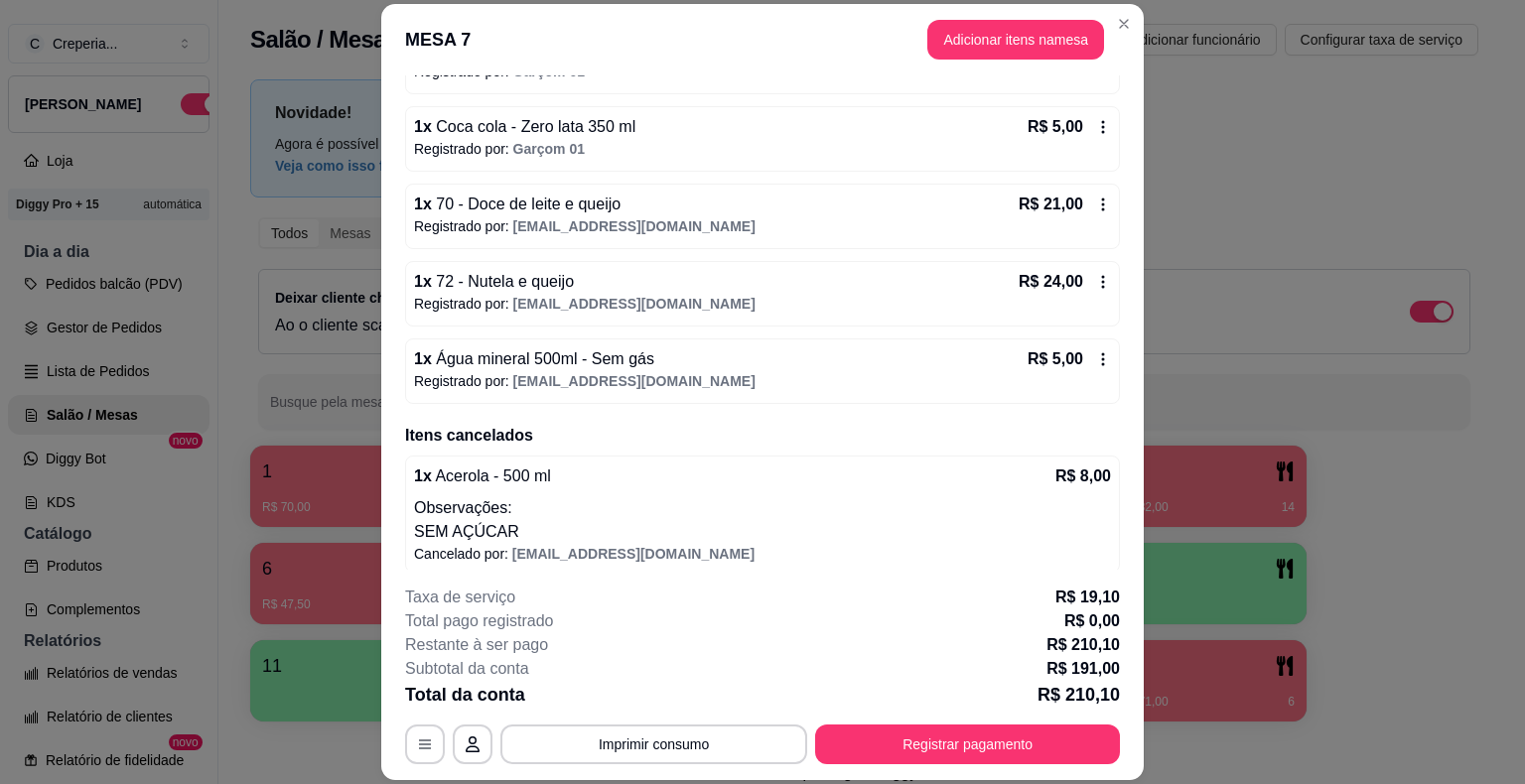 scroll, scrollTop: 790, scrollLeft: 0, axis: vertical 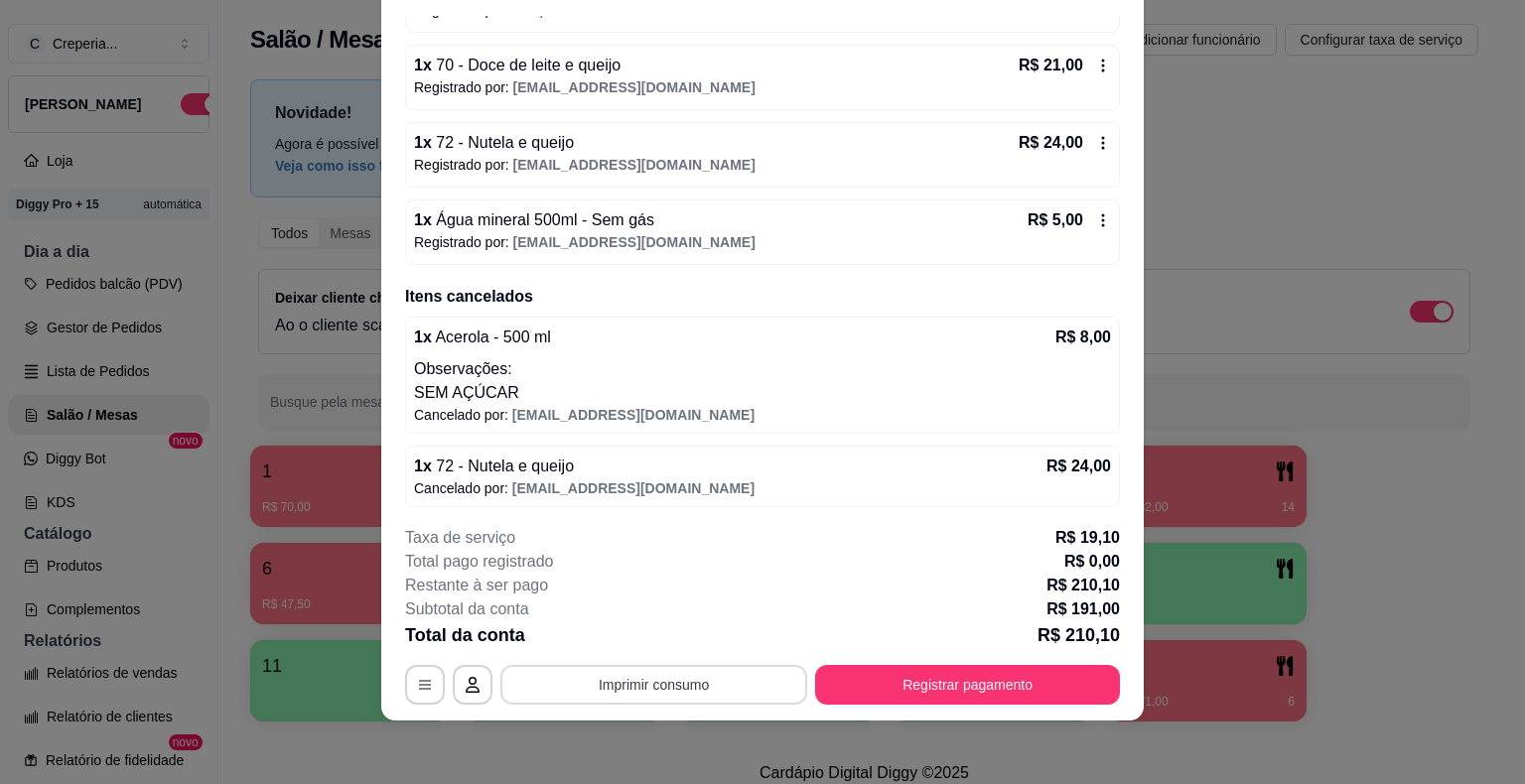 click on "Imprimir consumo" at bounding box center (653, 685) 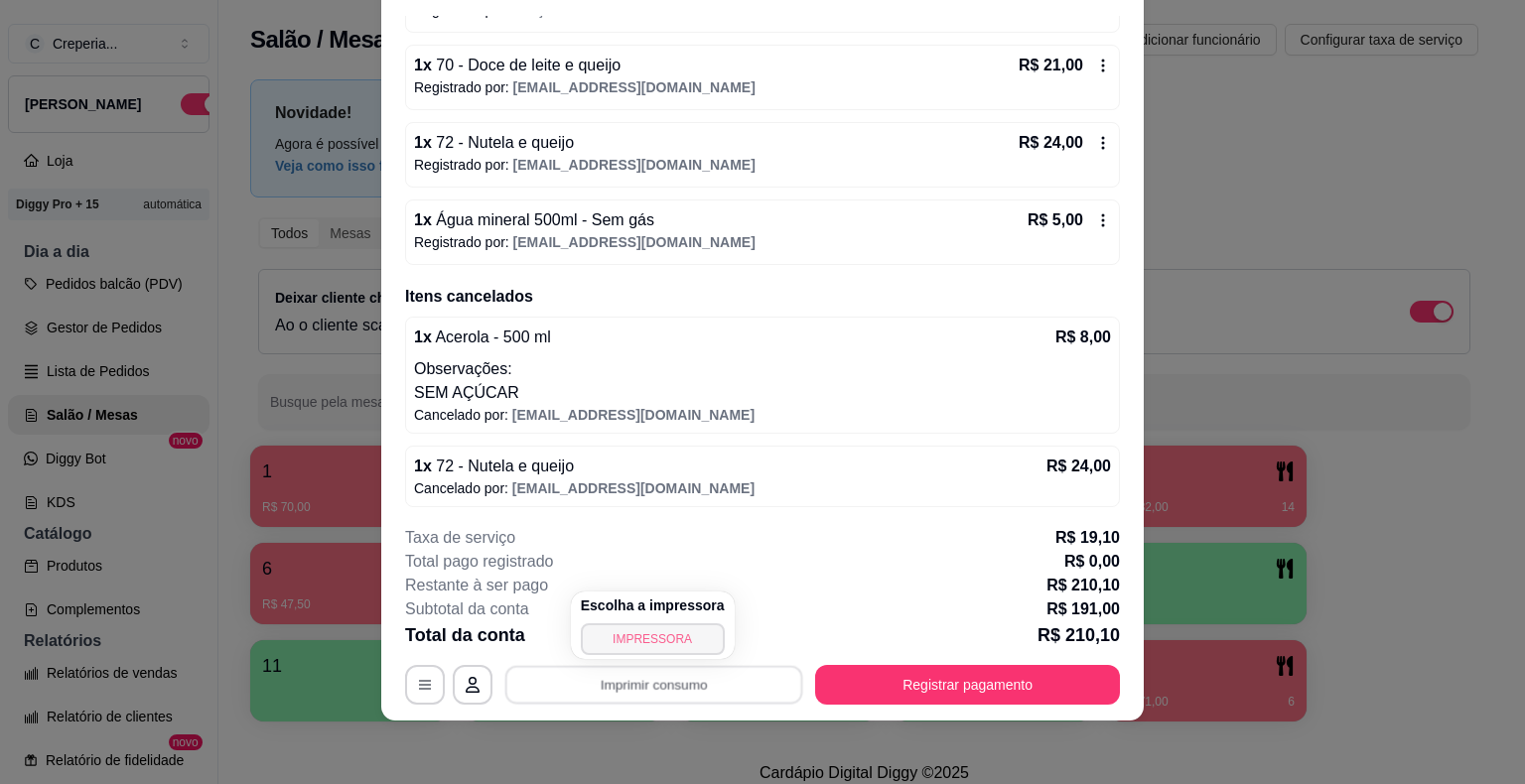 click on "IMPRESSORA" at bounding box center [652, 639] 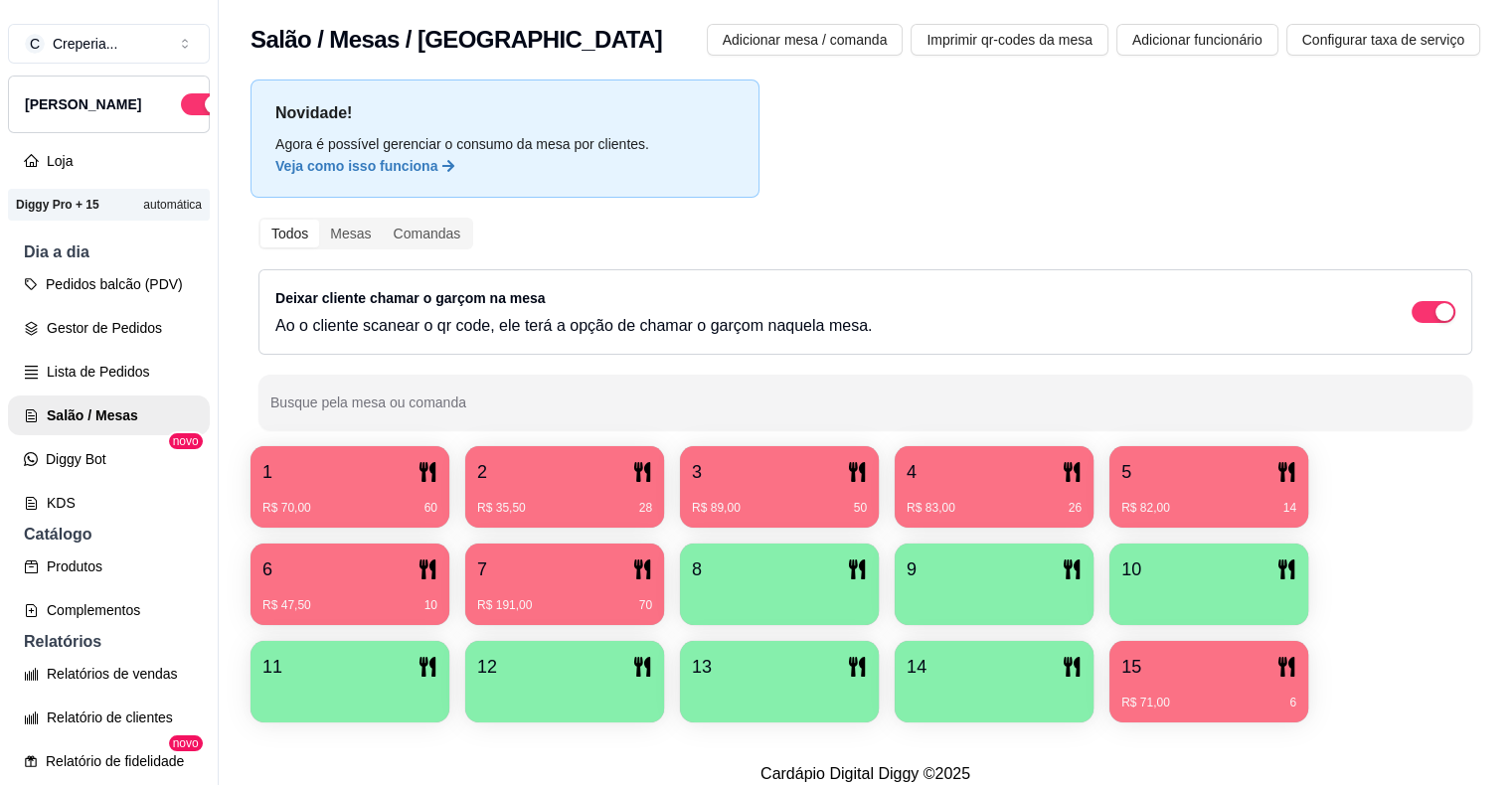 click on "R$ 82,00 14" at bounding box center [1209, 508] 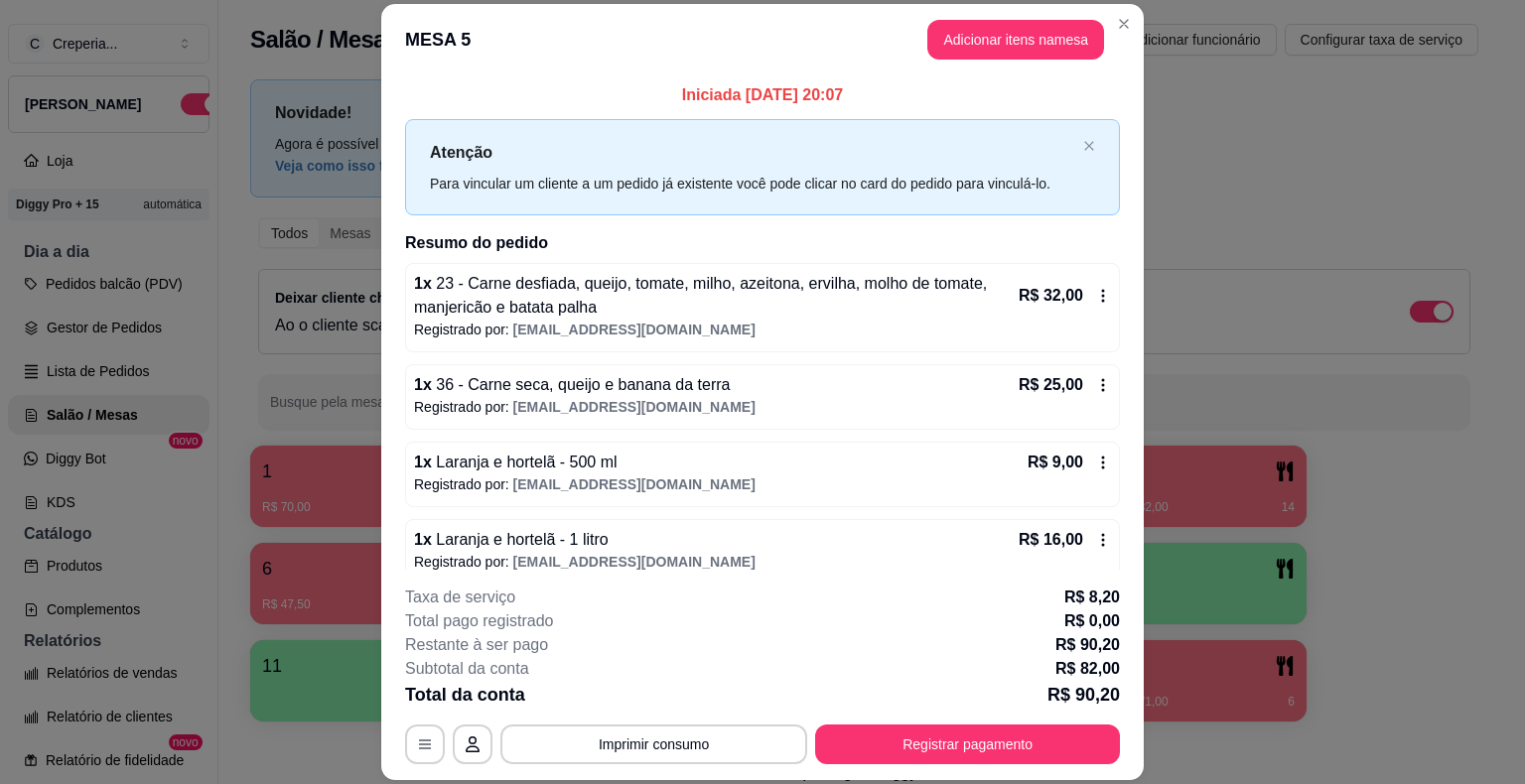 scroll, scrollTop: 20, scrollLeft: 0, axis: vertical 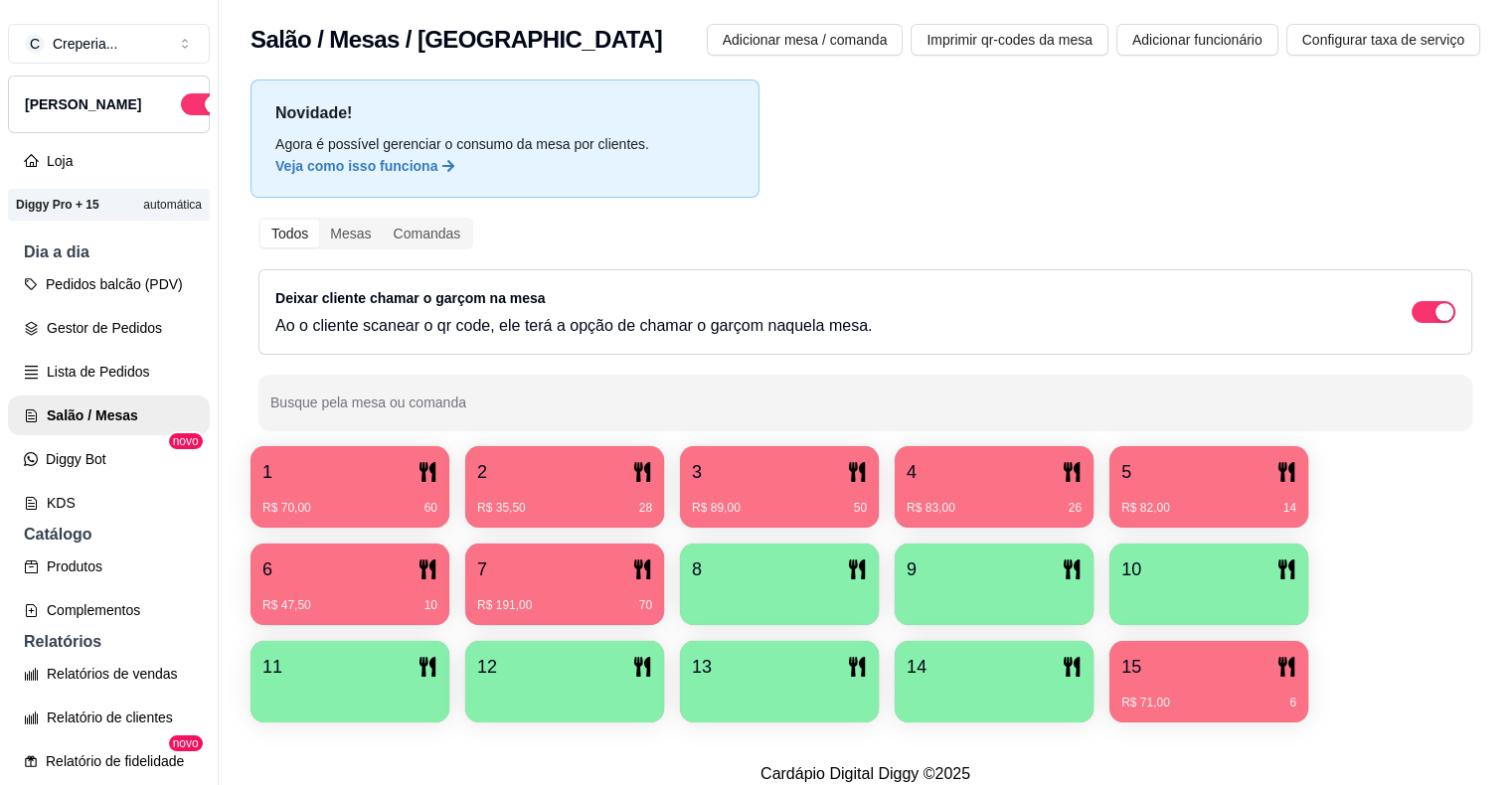 click on "R$ 89,00 50" at bounding box center [779, 501] 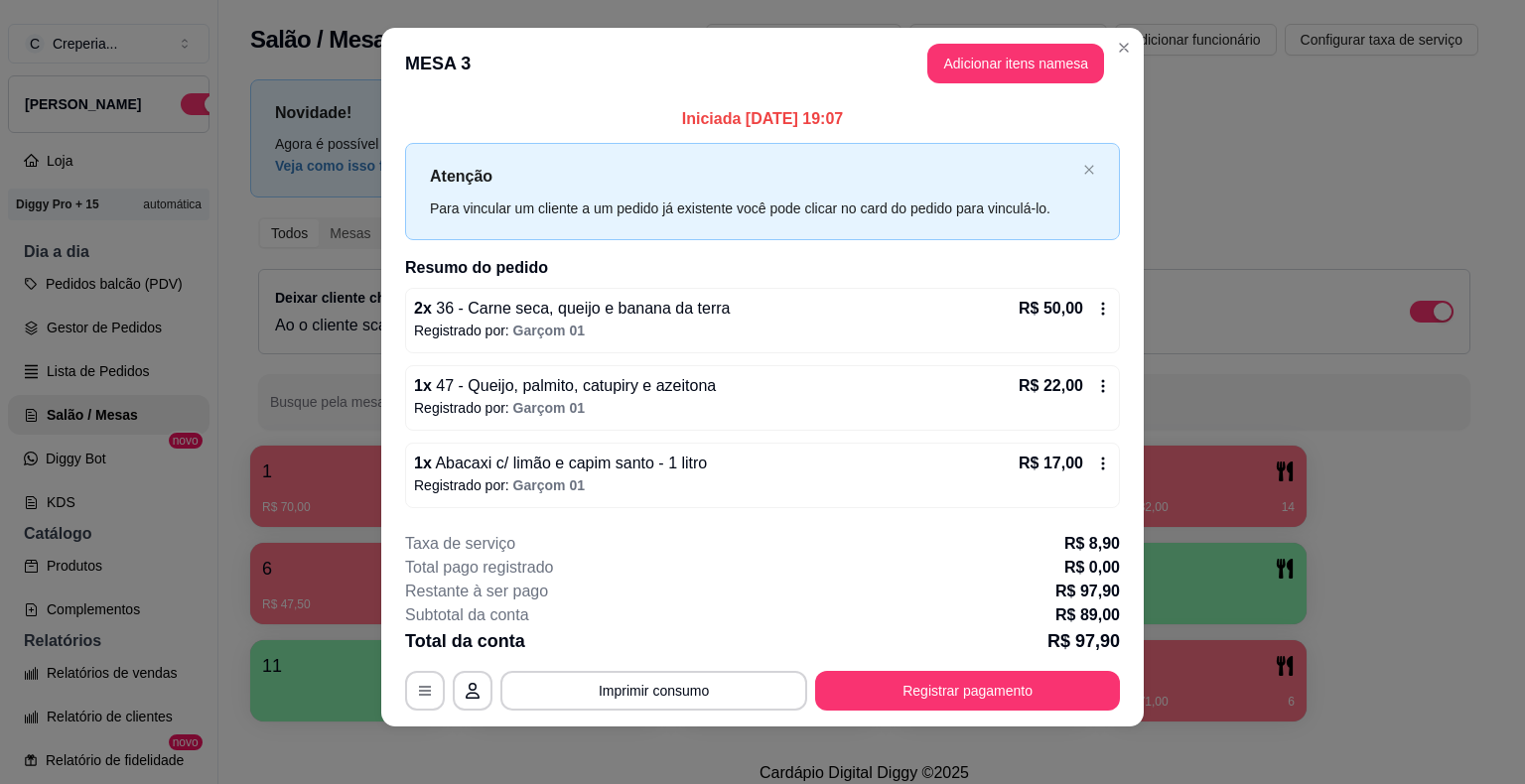 scroll, scrollTop: 19, scrollLeft: 0, axis: vertical 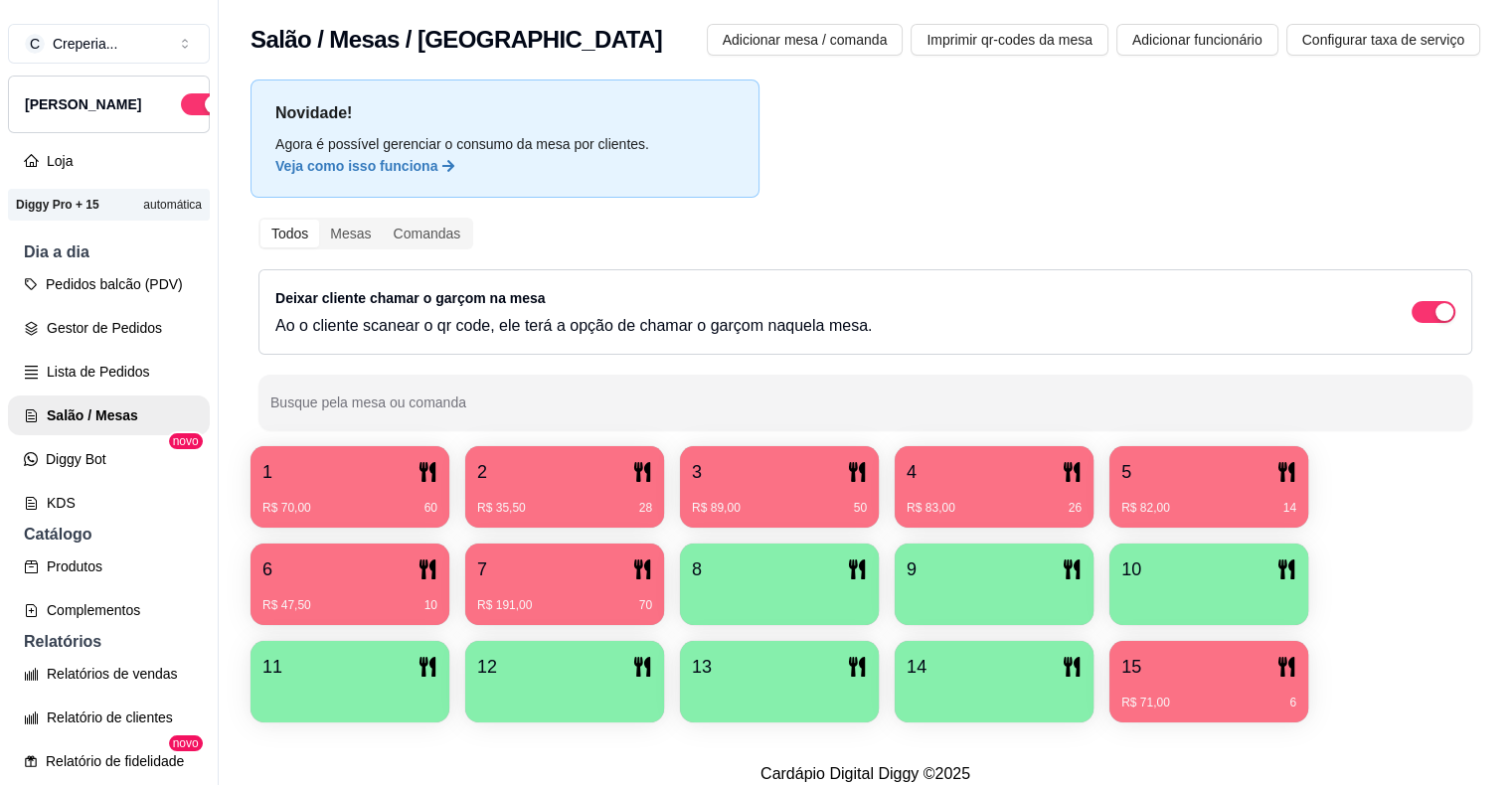 click on "R$ 191,00 70" at bounding box center [565, 605] 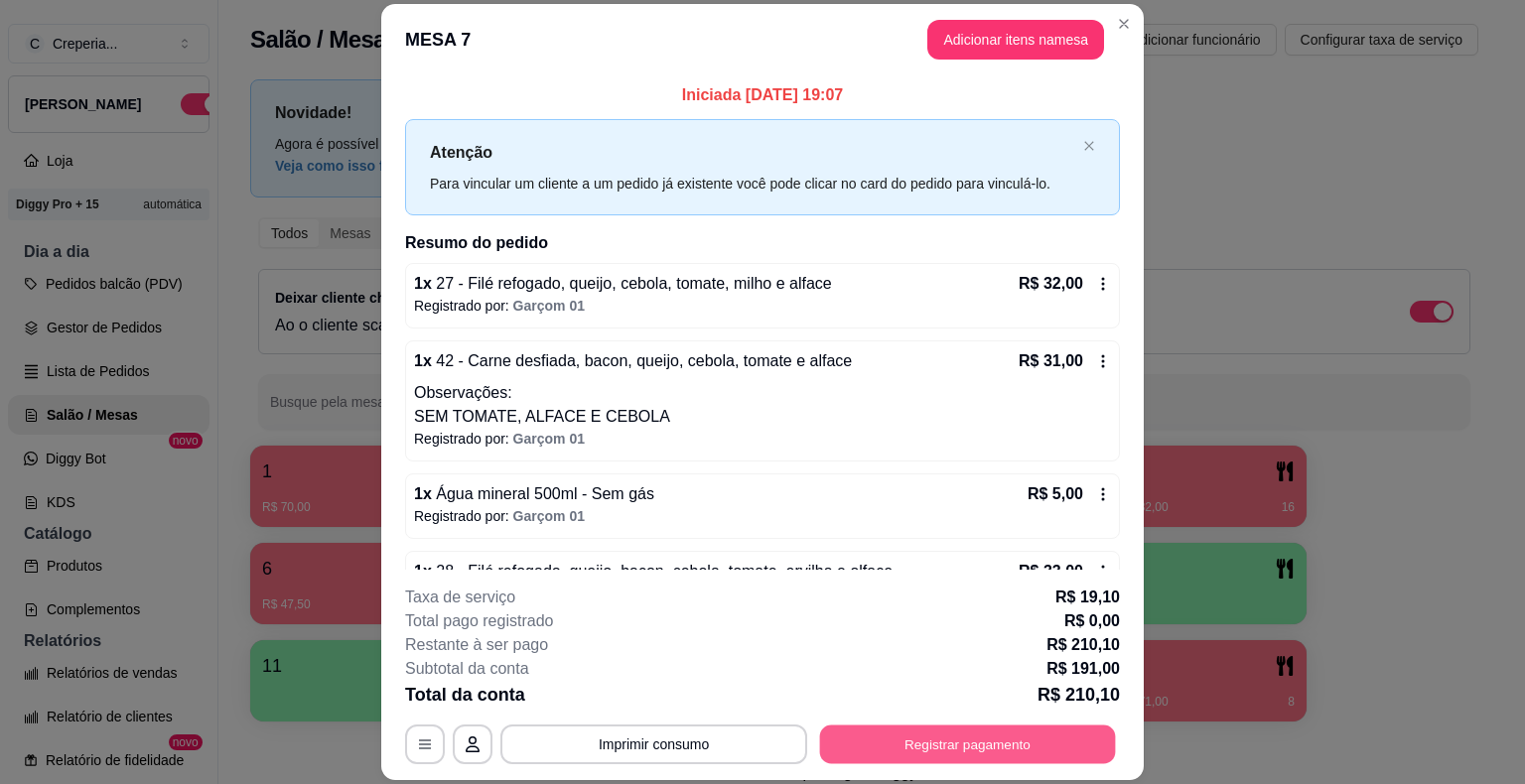 click on "Registrar pagamento" at bounding box center [968, 744] 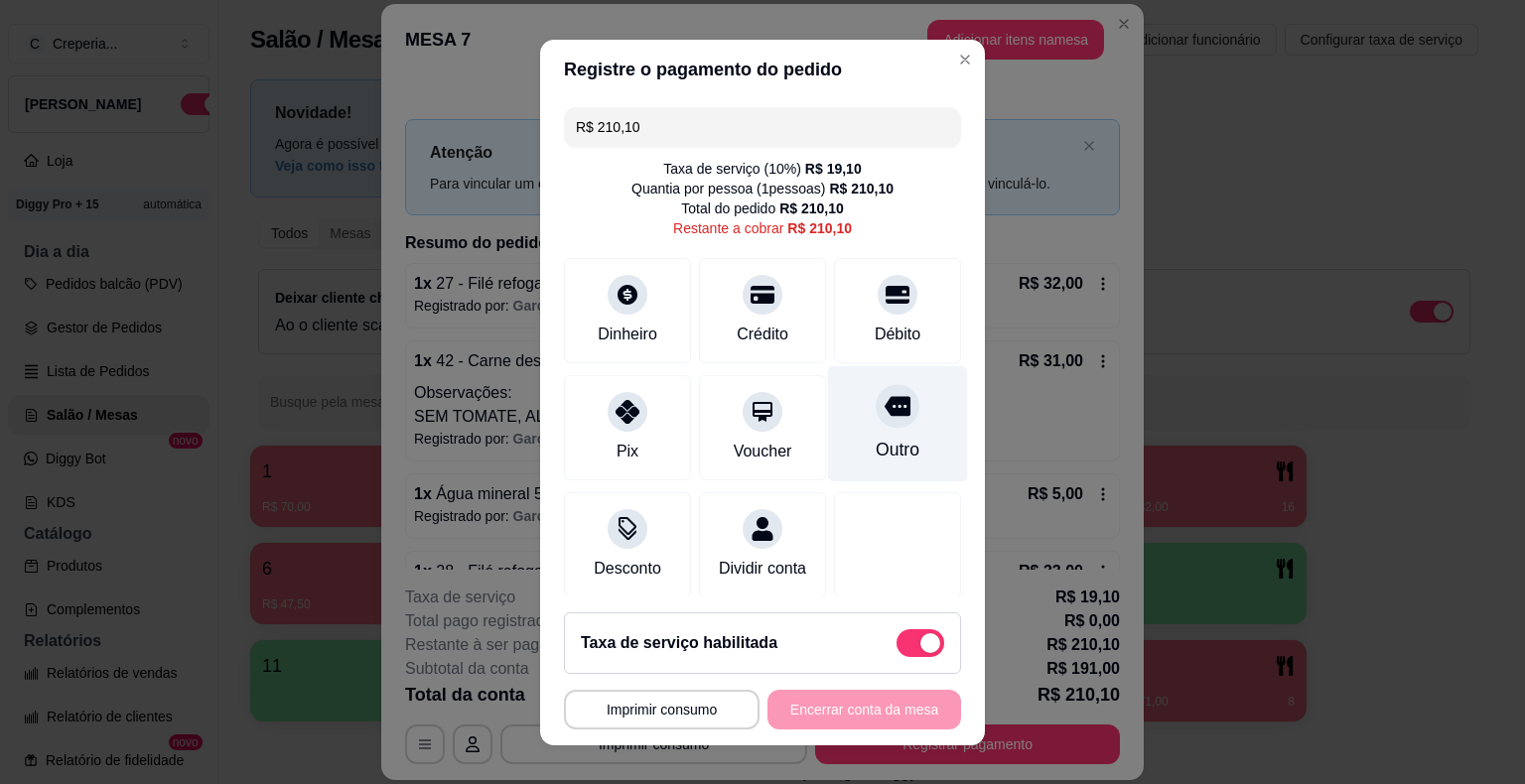 drag, startPoint x: 898, startPoint y: 349, endPoint x: 909, endPoint y: 394, distance: 46.324939 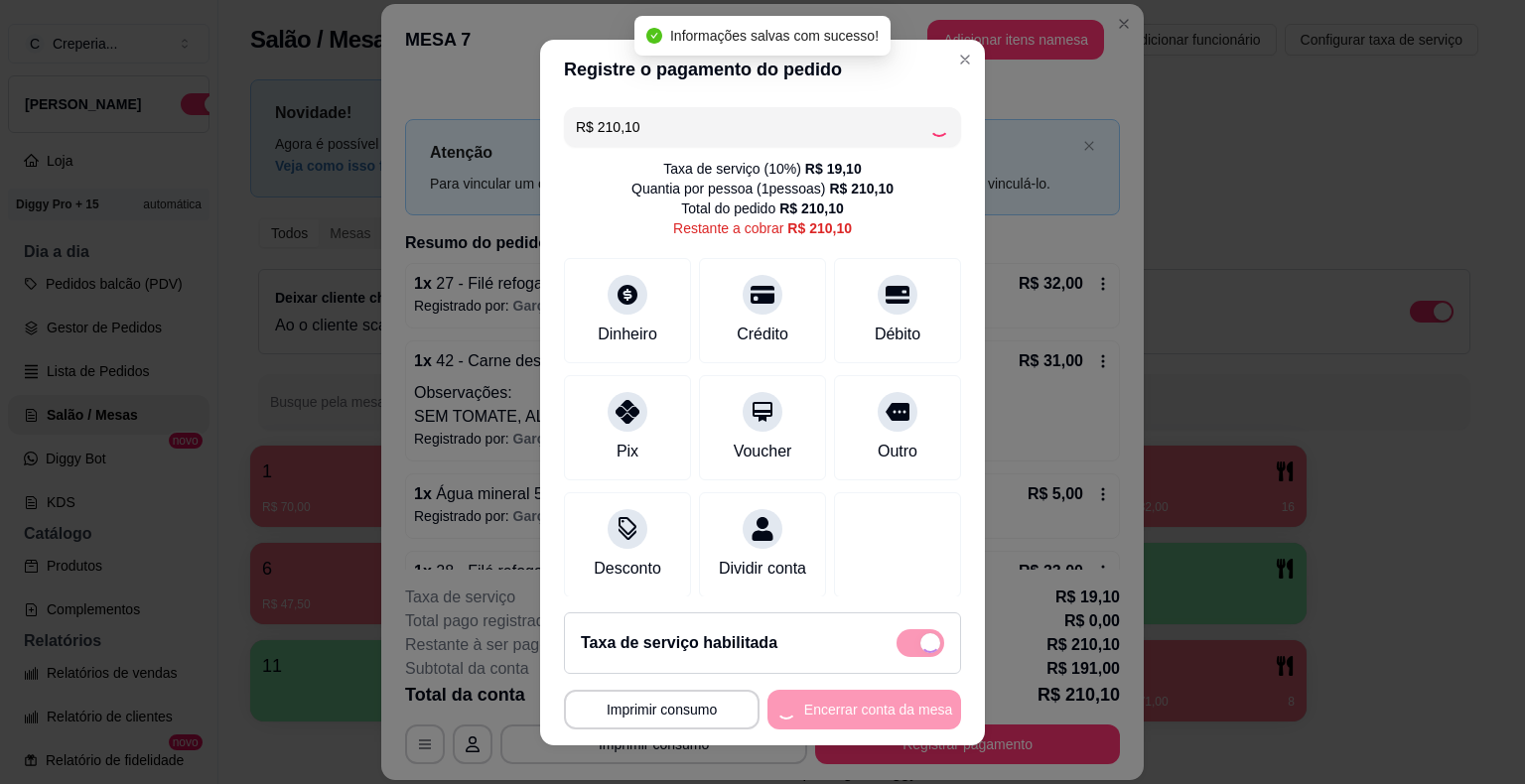 type on "R$ 0,00" 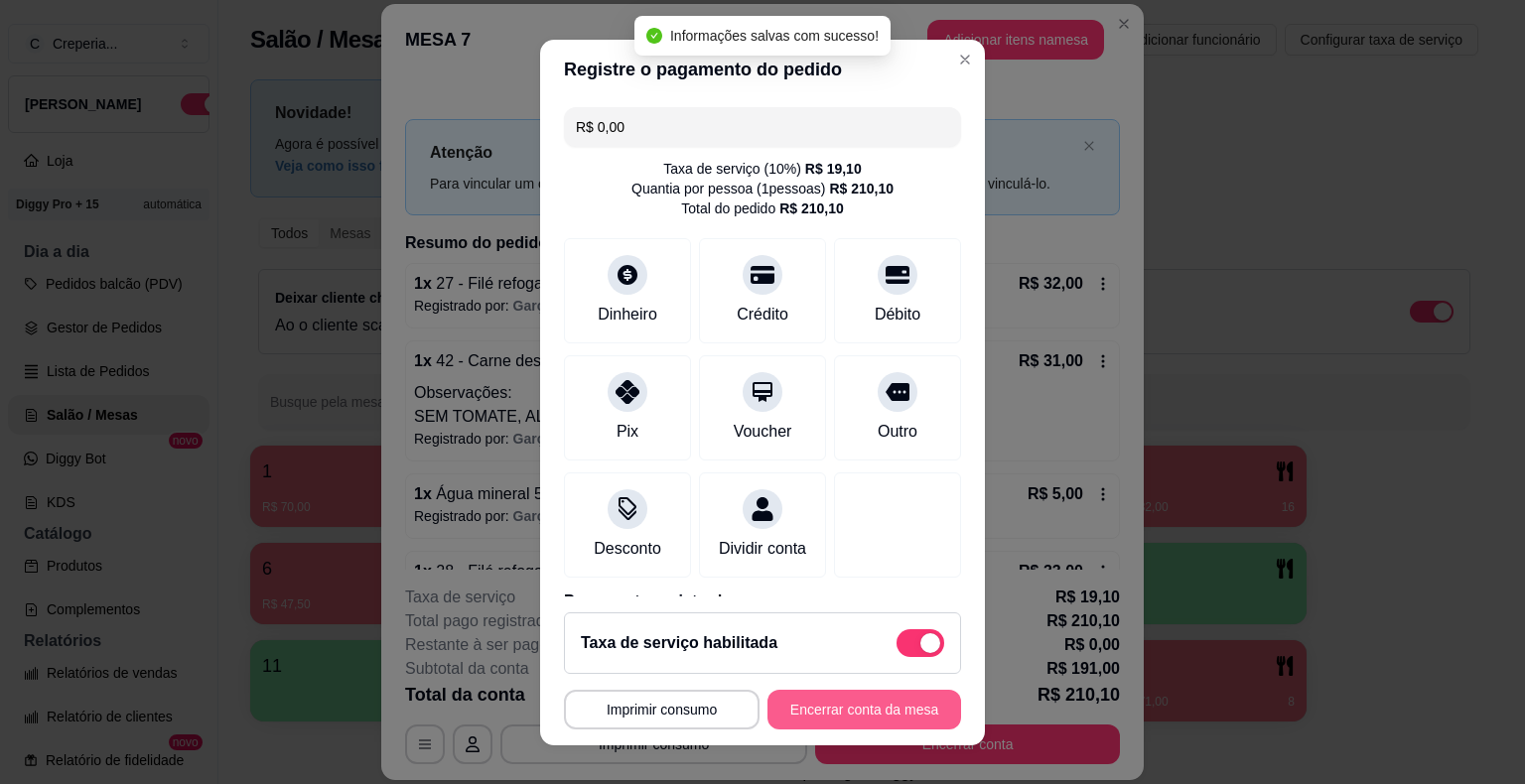 click on "Encerrar conta da mesa" at bounding box center (864, 710) 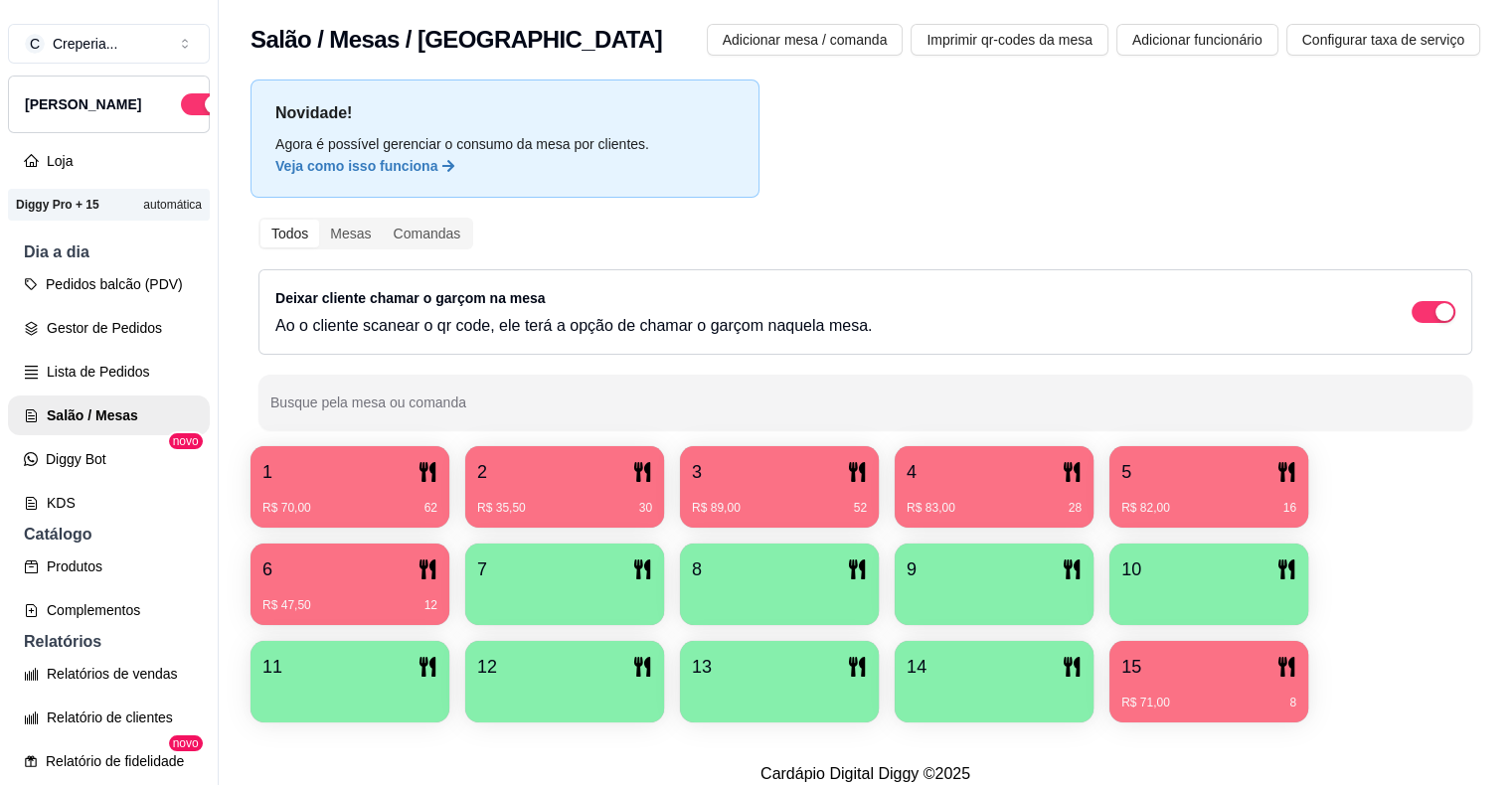 click on "R$ 70,00 62" at bounding box center (350, 501) 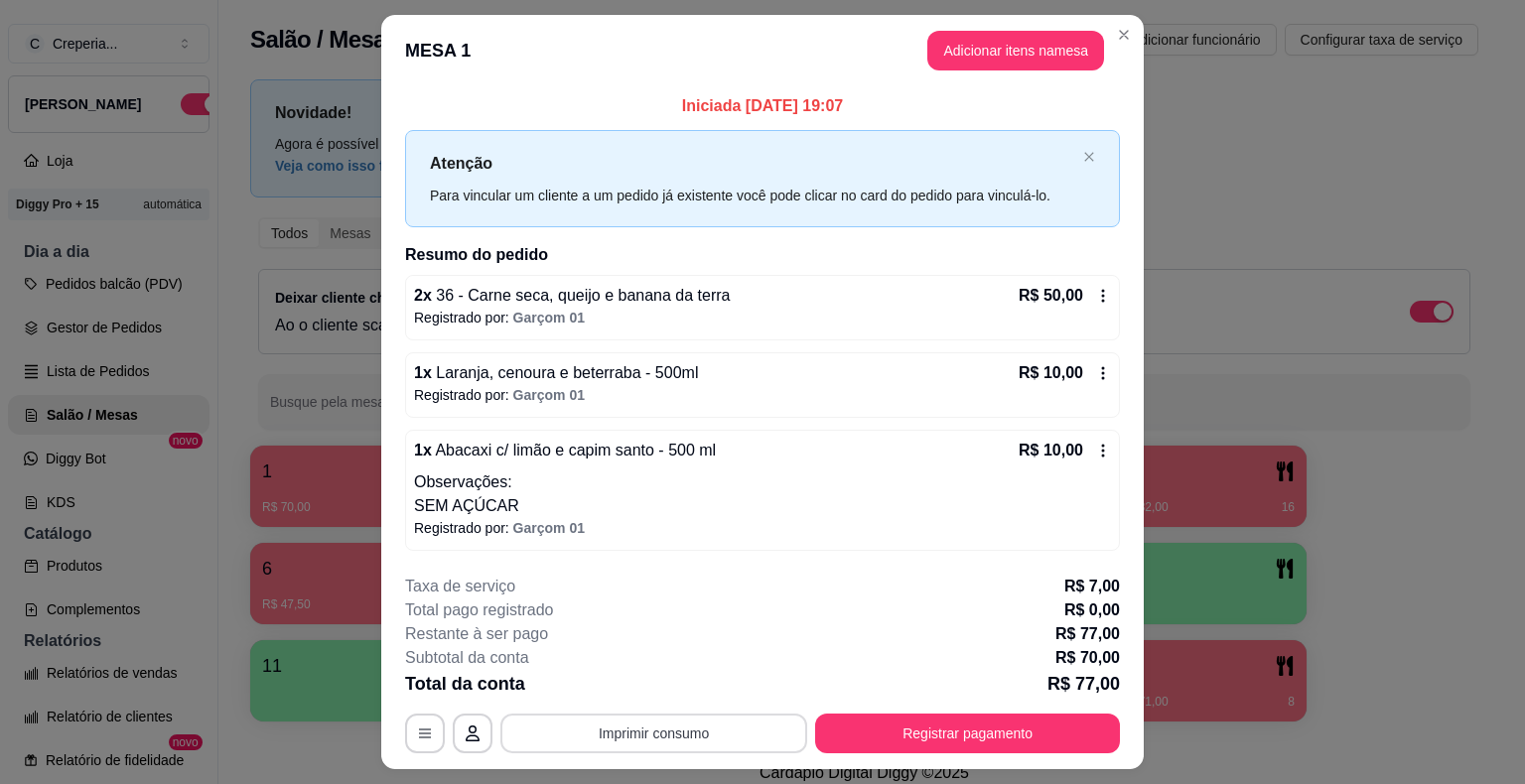 click on "Imprimir consumo" at bounding box center [653, 733] 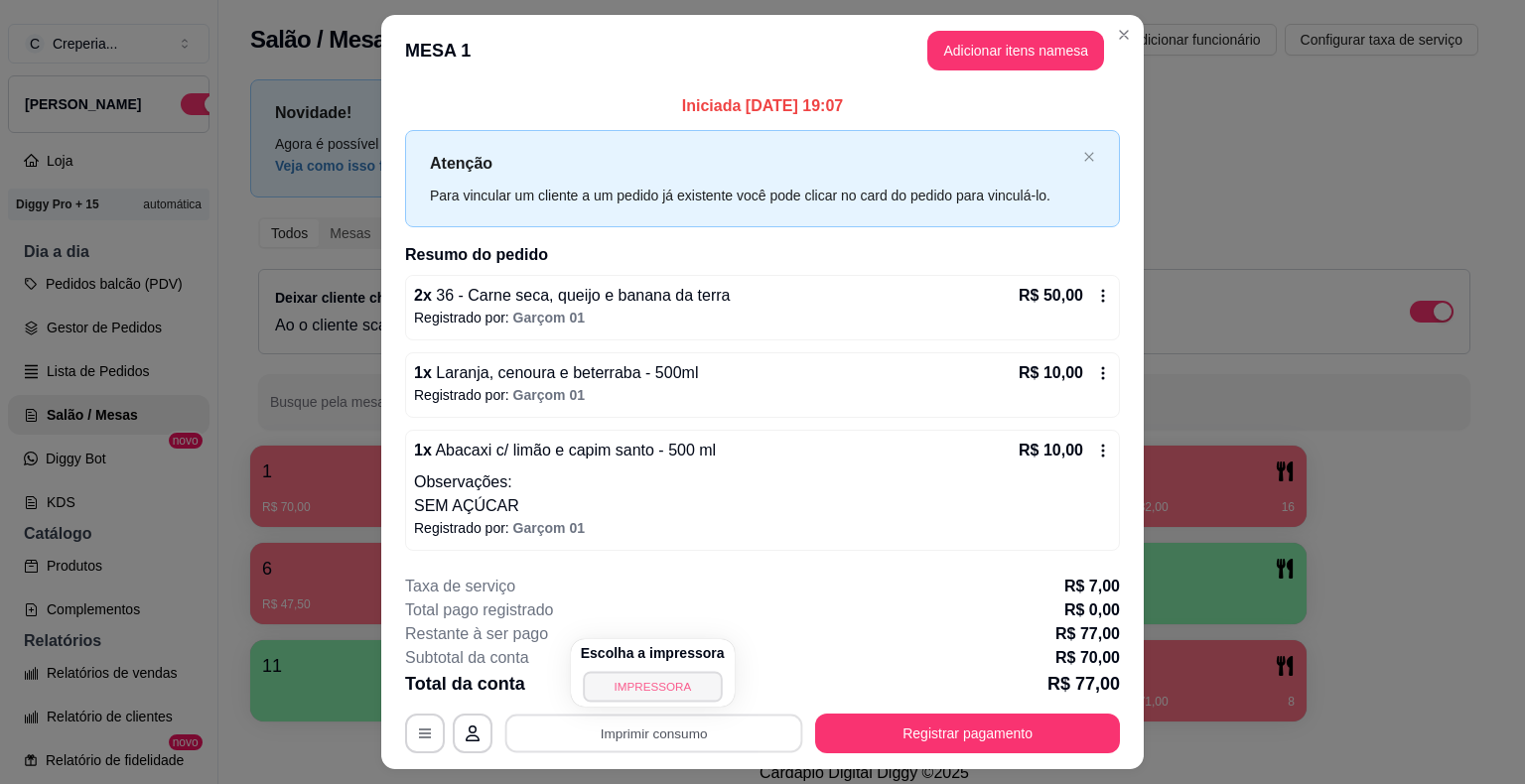 click on "IMPRESSORA" at bounding box center [652, 686] 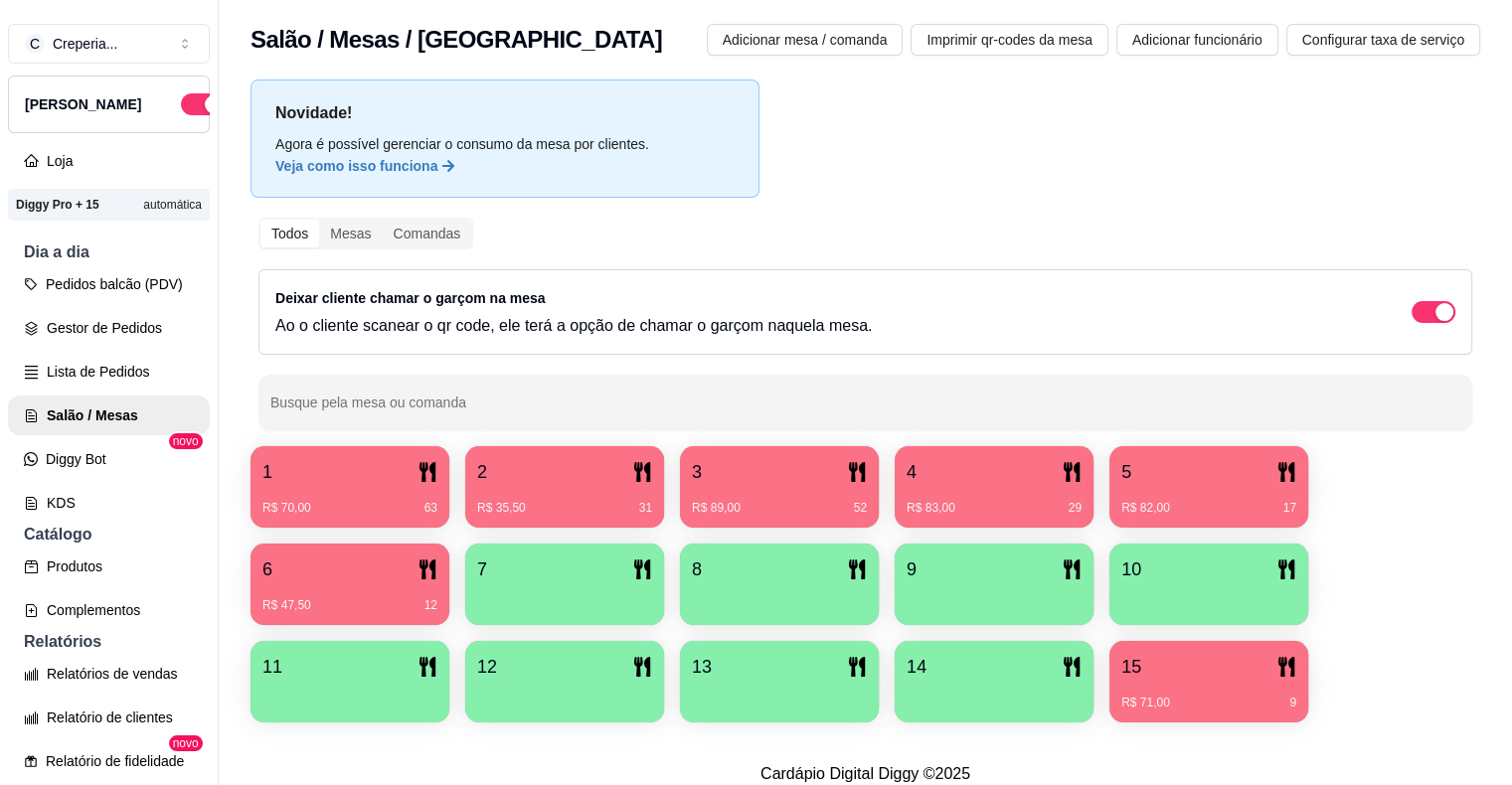 click on "R$ 71,00 9" at bounding box center [1209, 696] 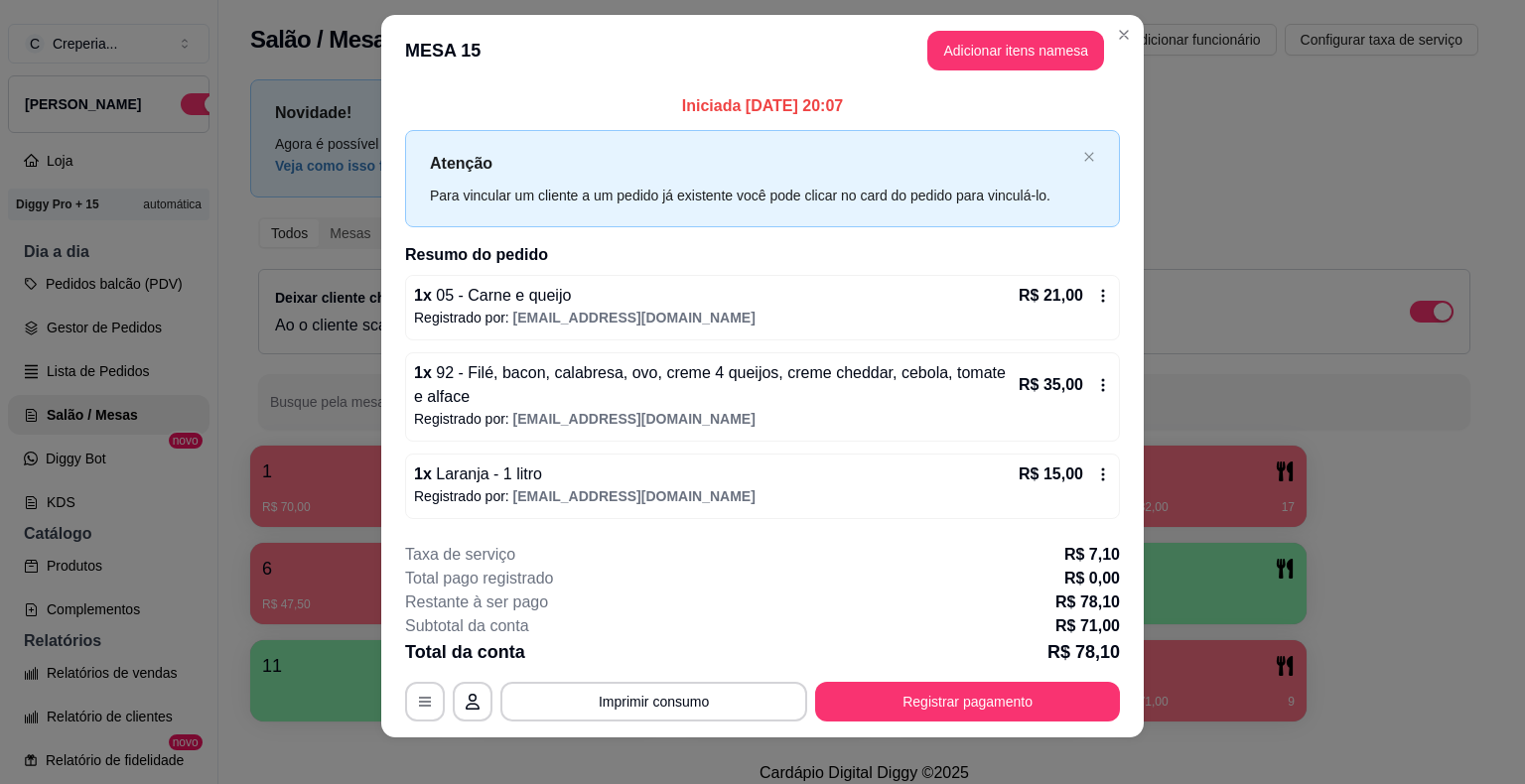 scroll, scrollTop: 31, scrollLeft: 0, axis: vertical 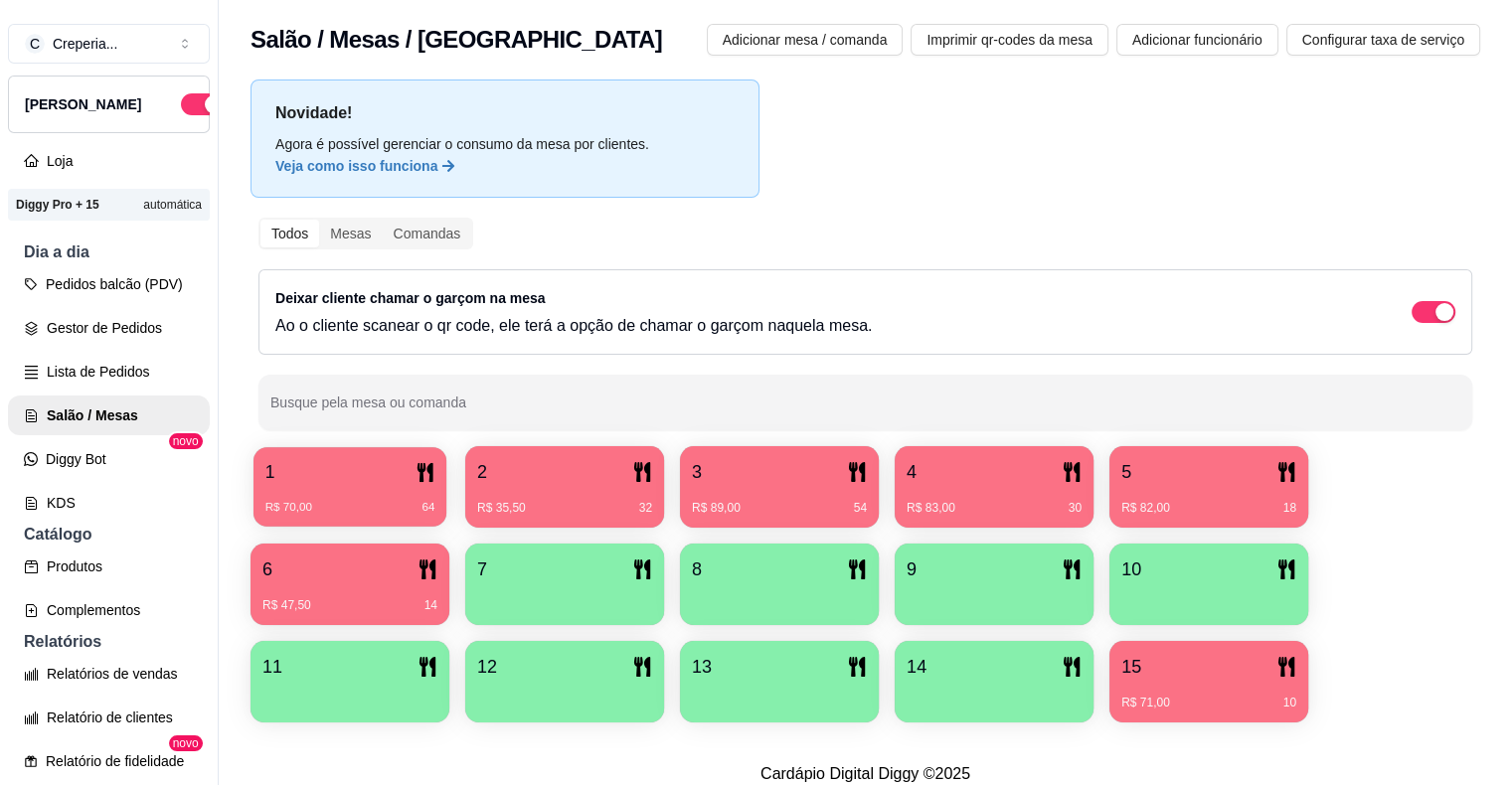 click on "1" at bounding box center [350, 472] 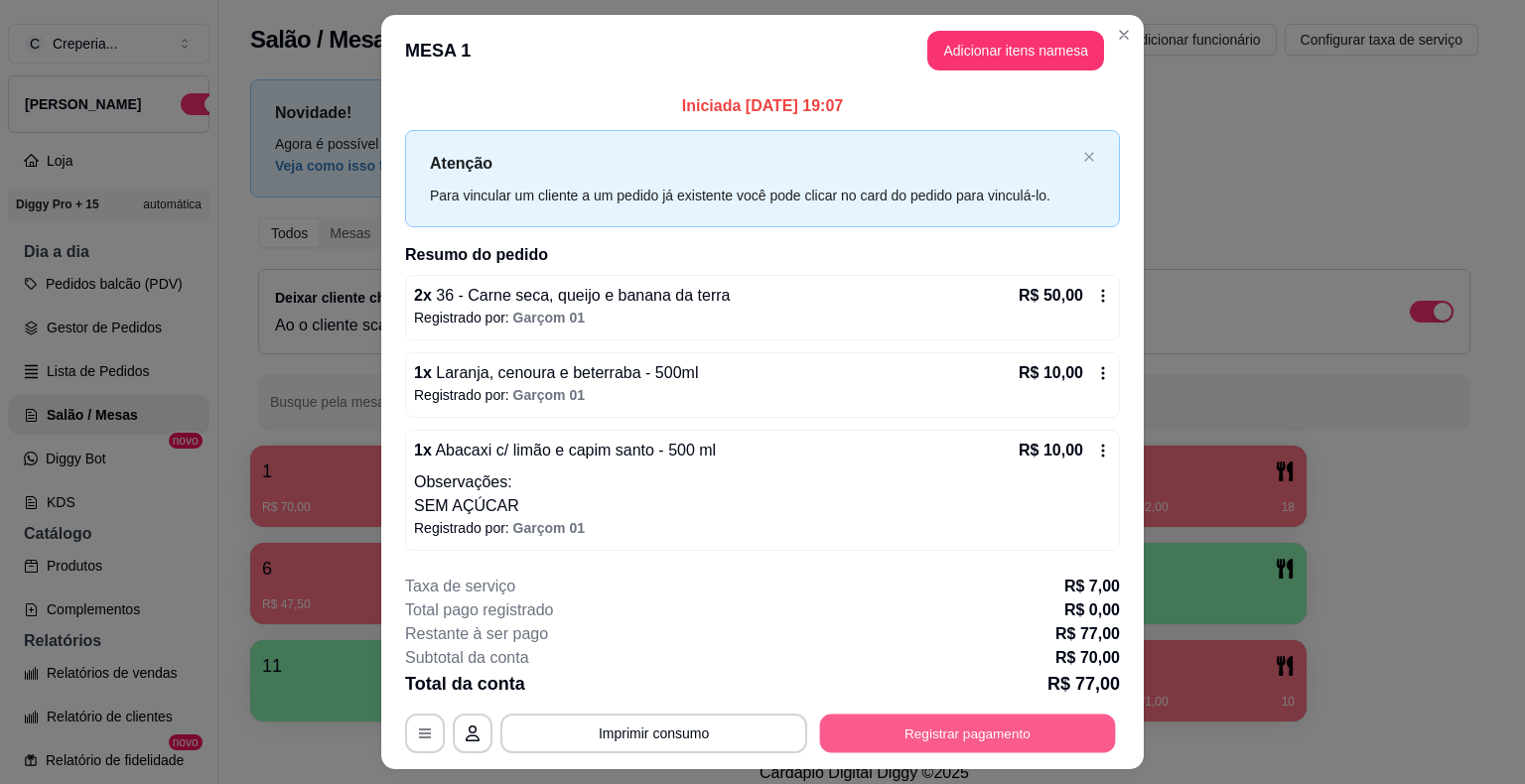 click on "Registrar pagamento" at bounding box center (968, 732) 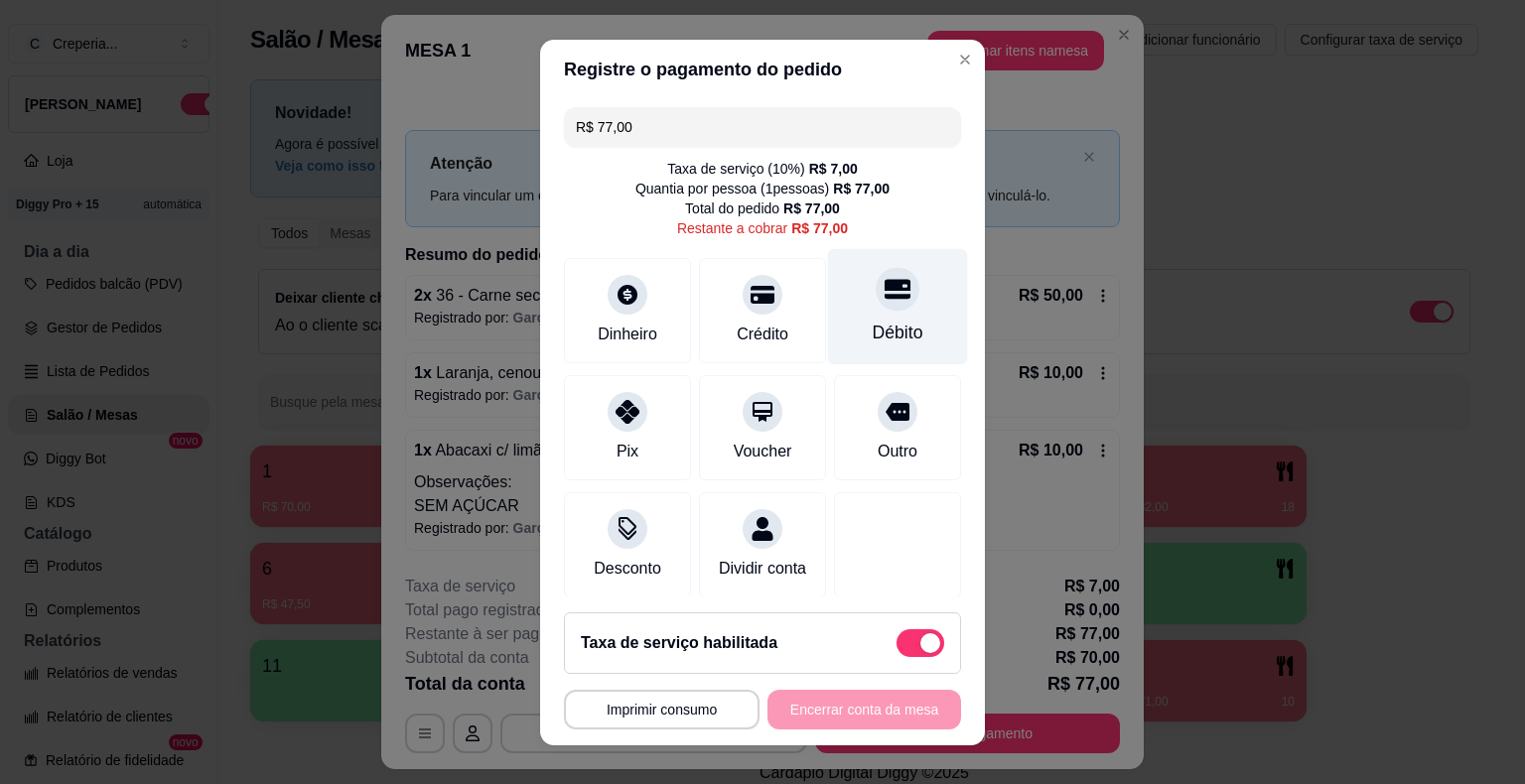 click at bounding box center [898, 289] 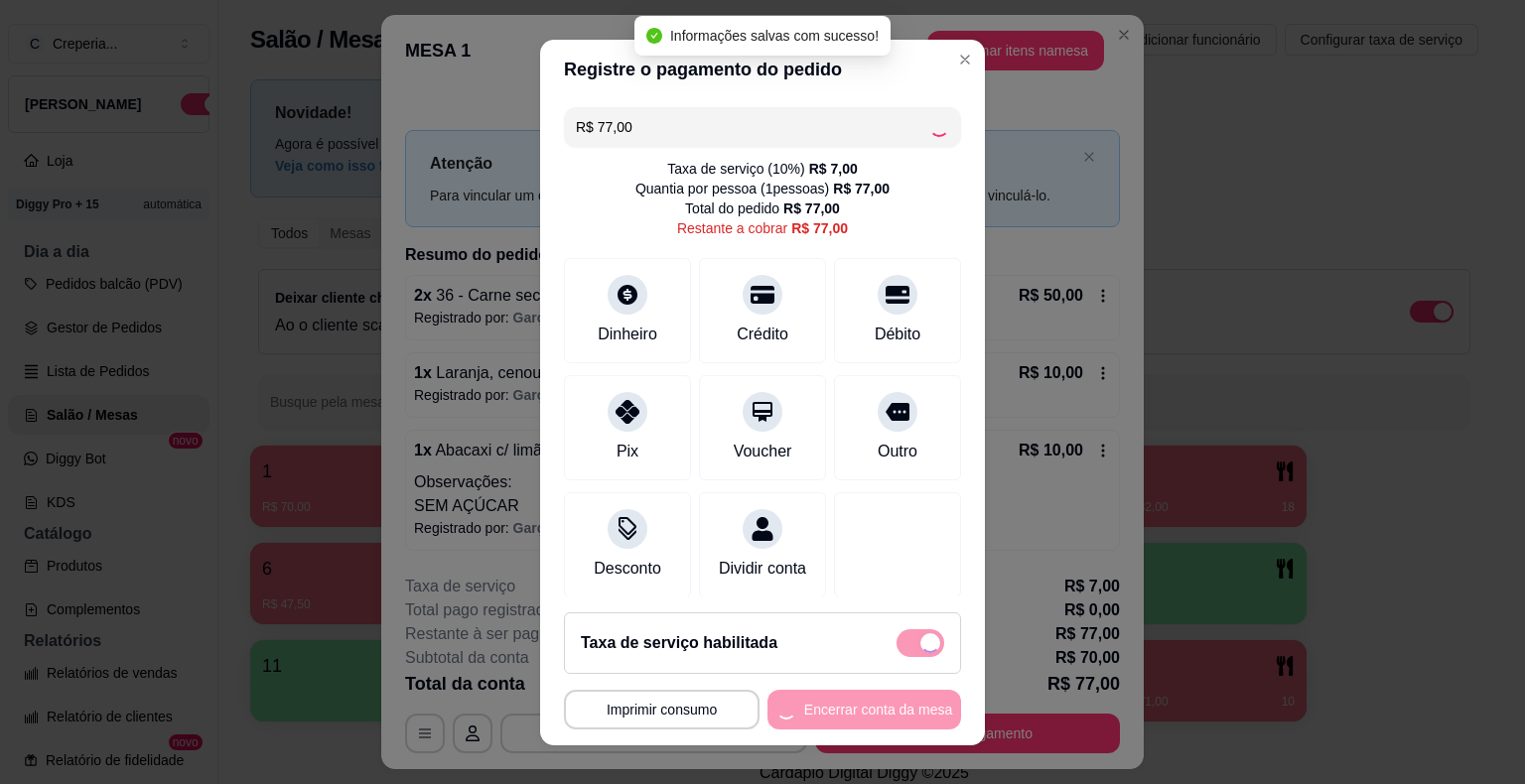 type on "R$ 0,00" 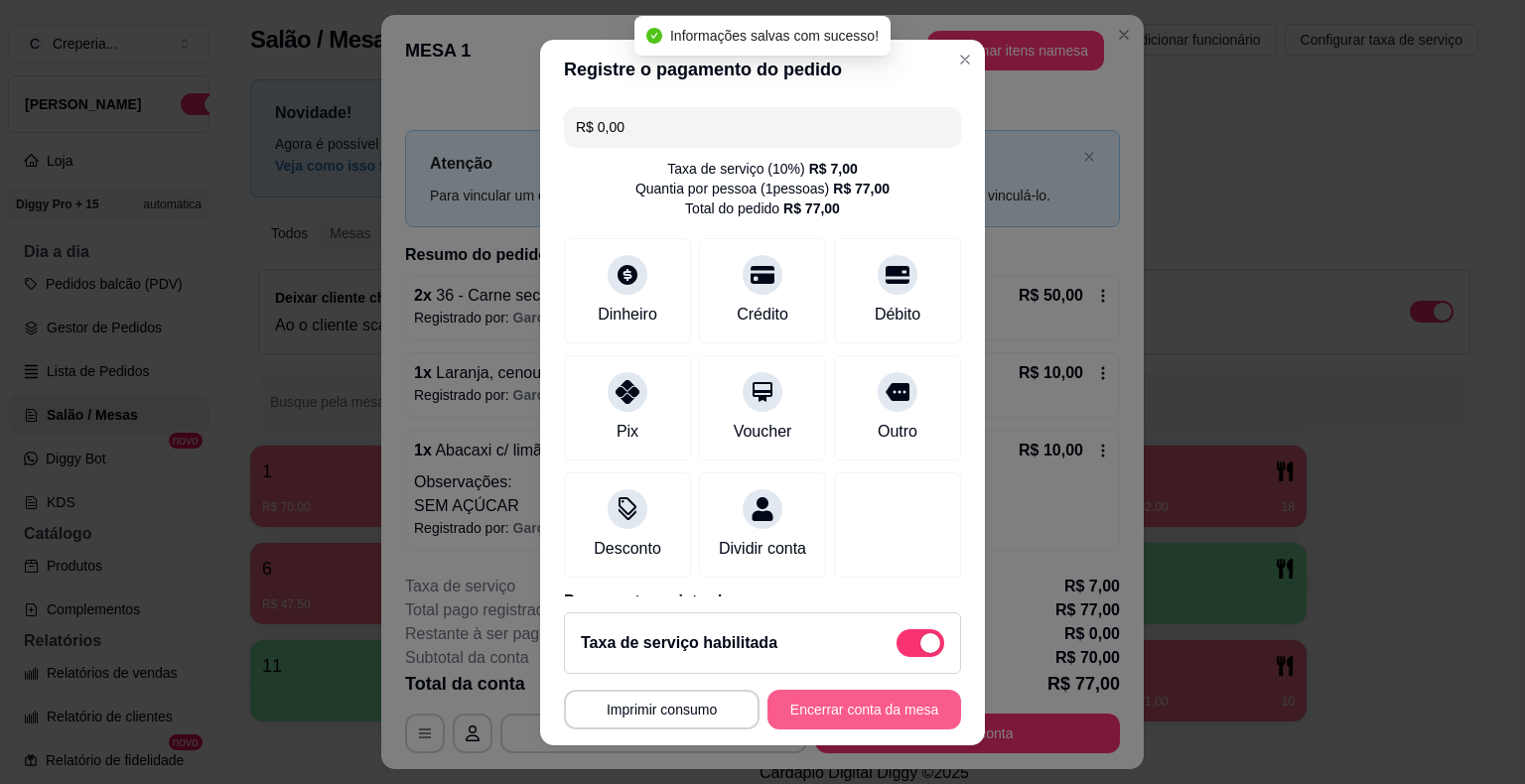 click on "Encerrar conta da mesa" at bounding box center [864, 710] 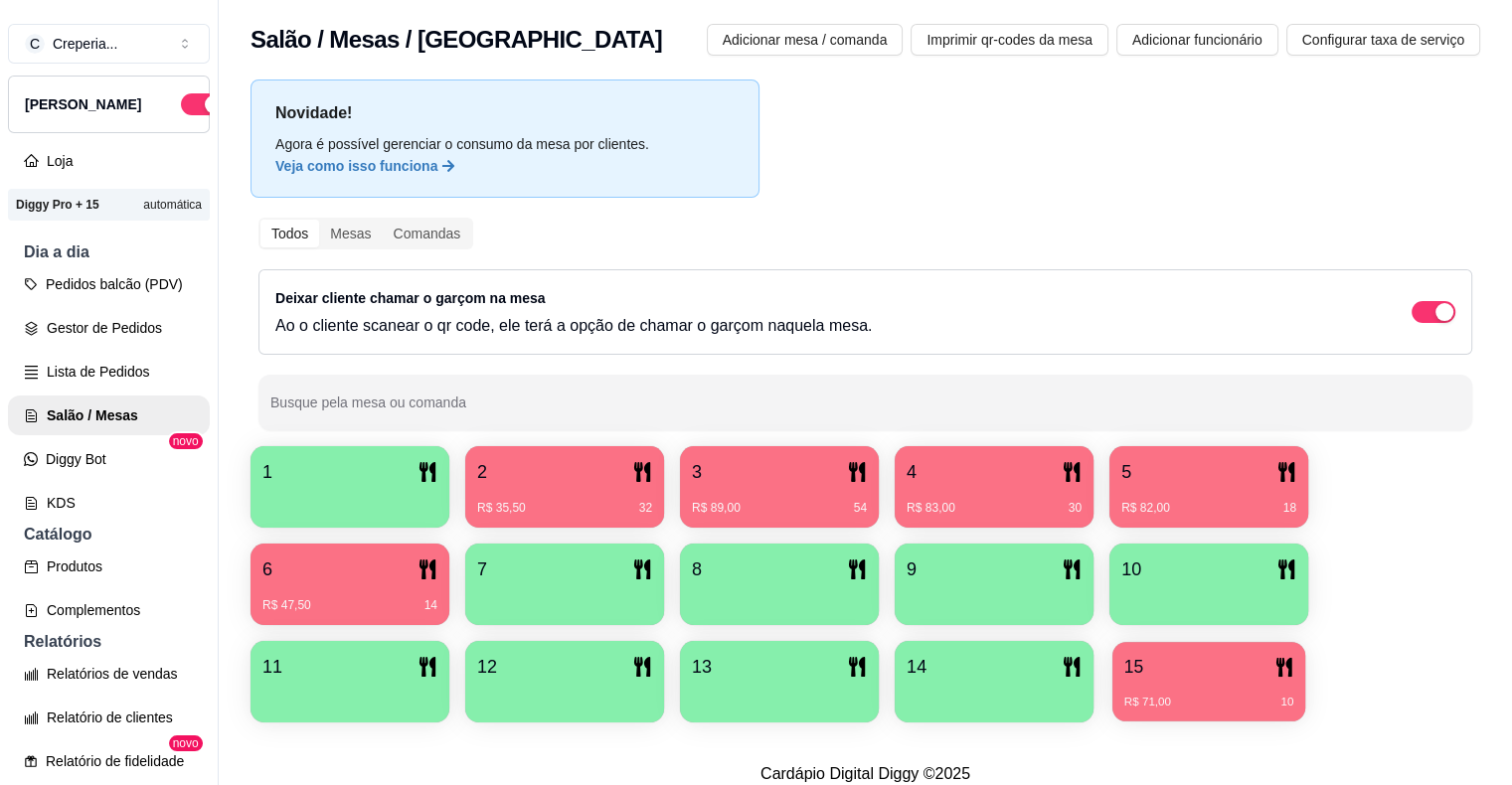 click on "15" at bounding box center (1133, 667) 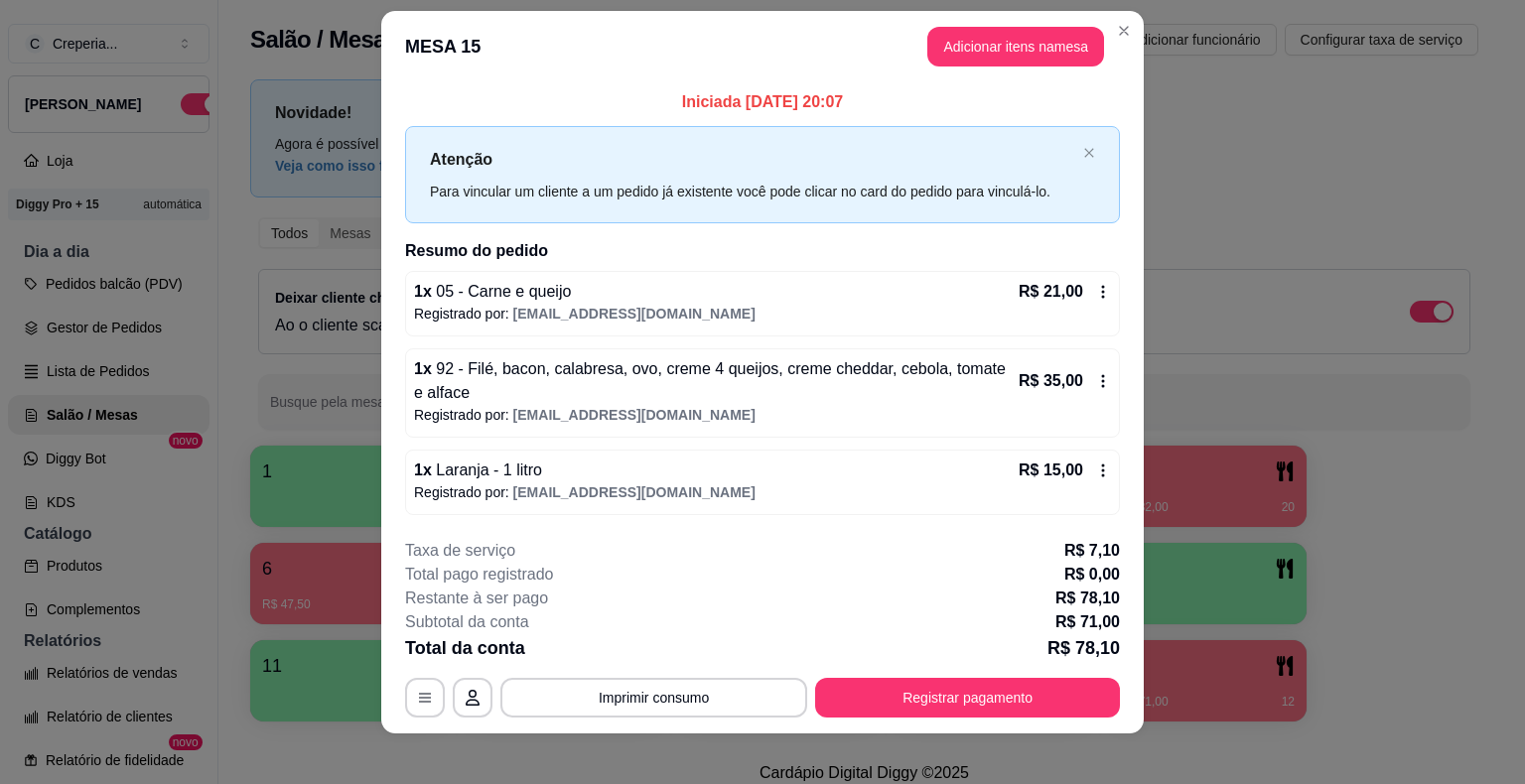 scroll, scrollTop: 31, scrollLeft: 0, axis: vertical 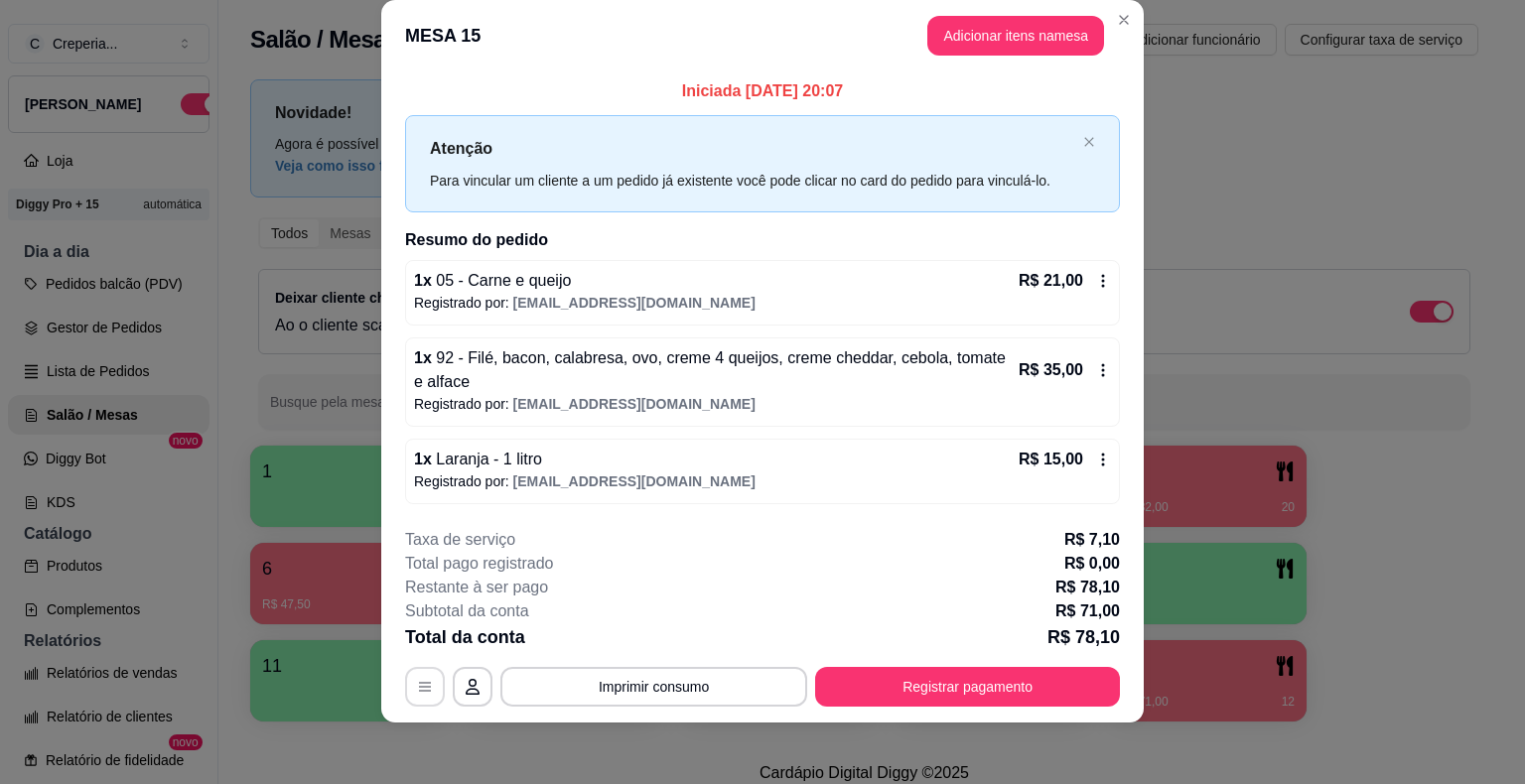 click 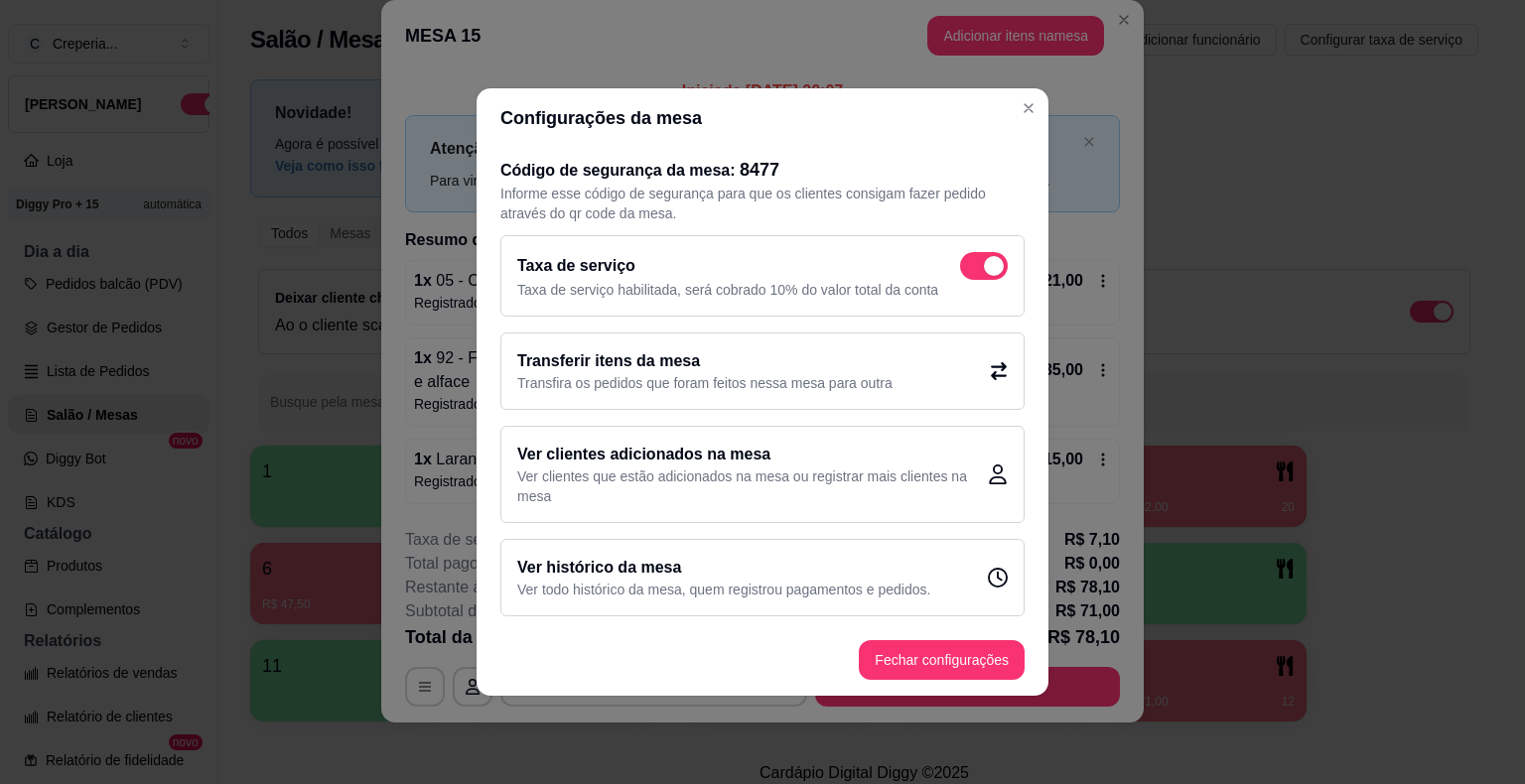 click at bounding box center (984, 266) 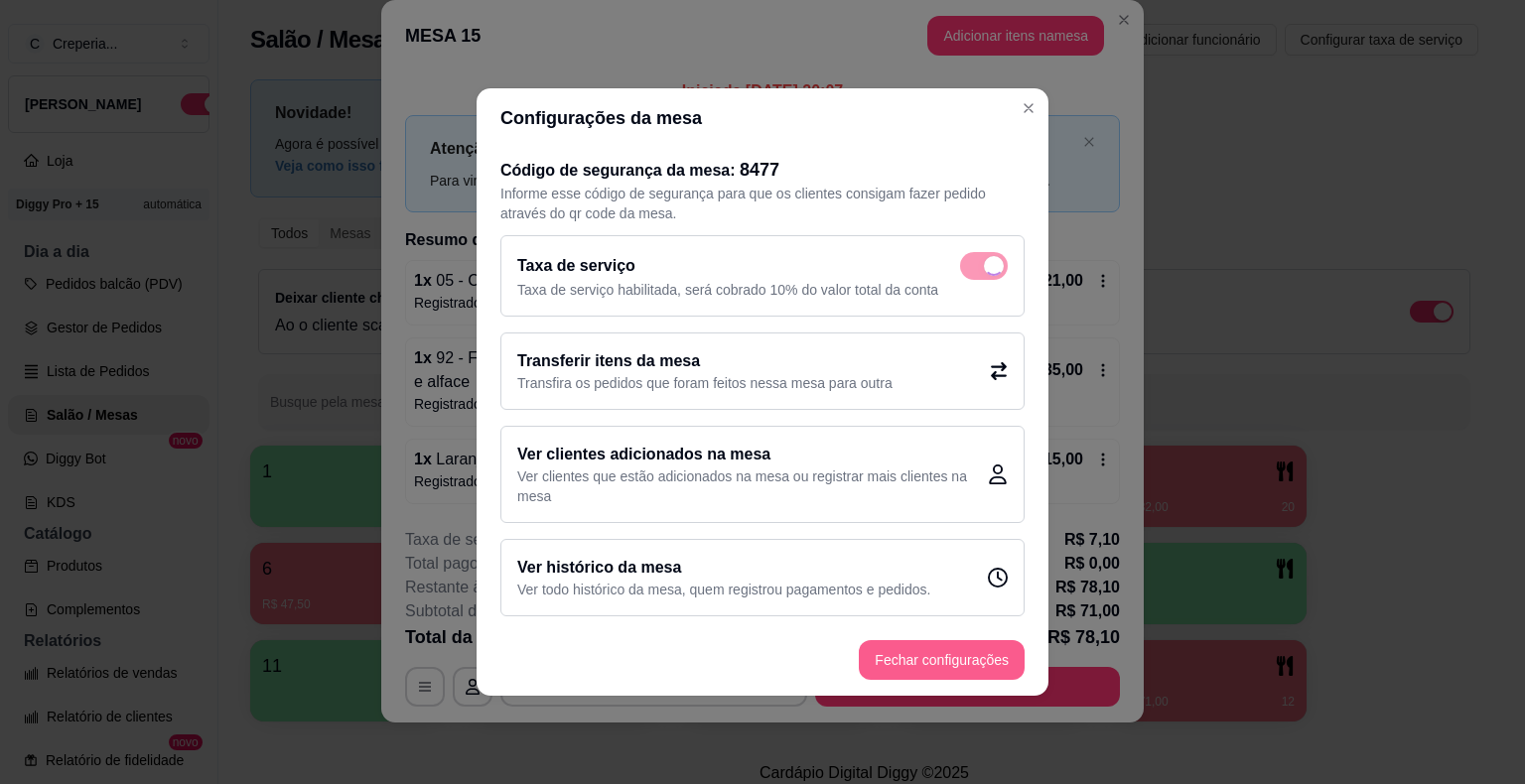 checkbox on "false" 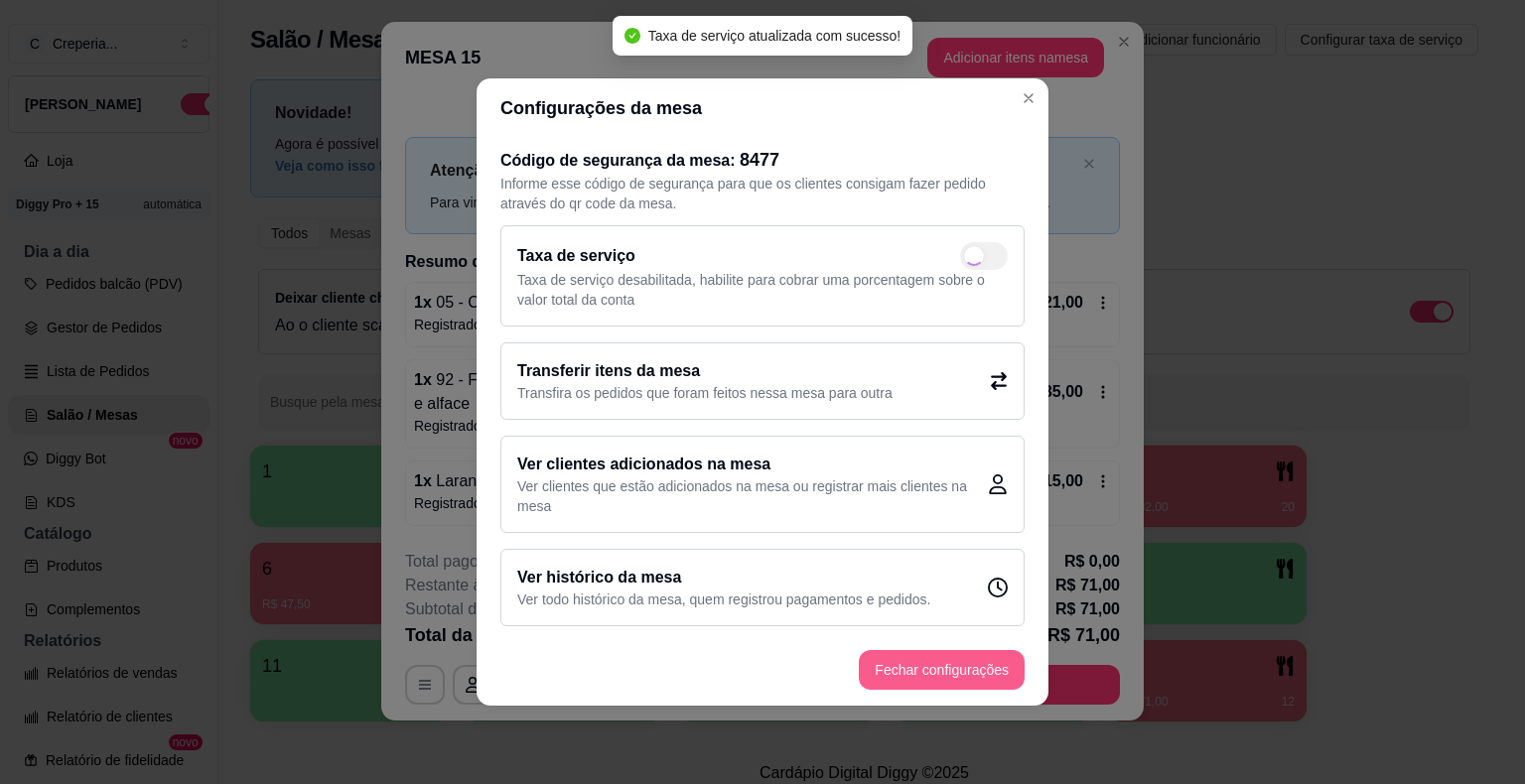 scroll, scrollTop: 19, scrollLeft: 0, axis: vertical 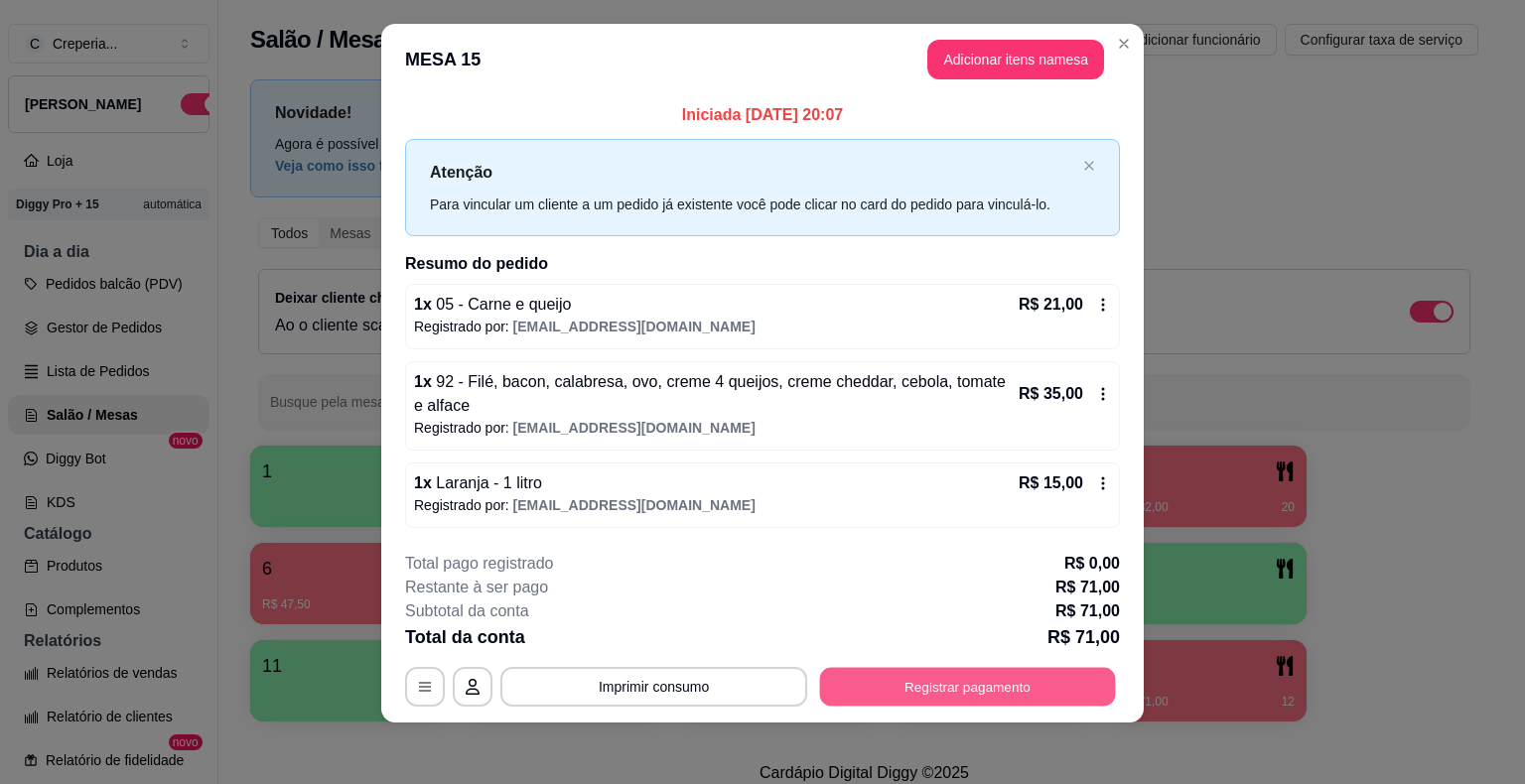 click on "Registrar pagamento" at bounding box center (968, 686) 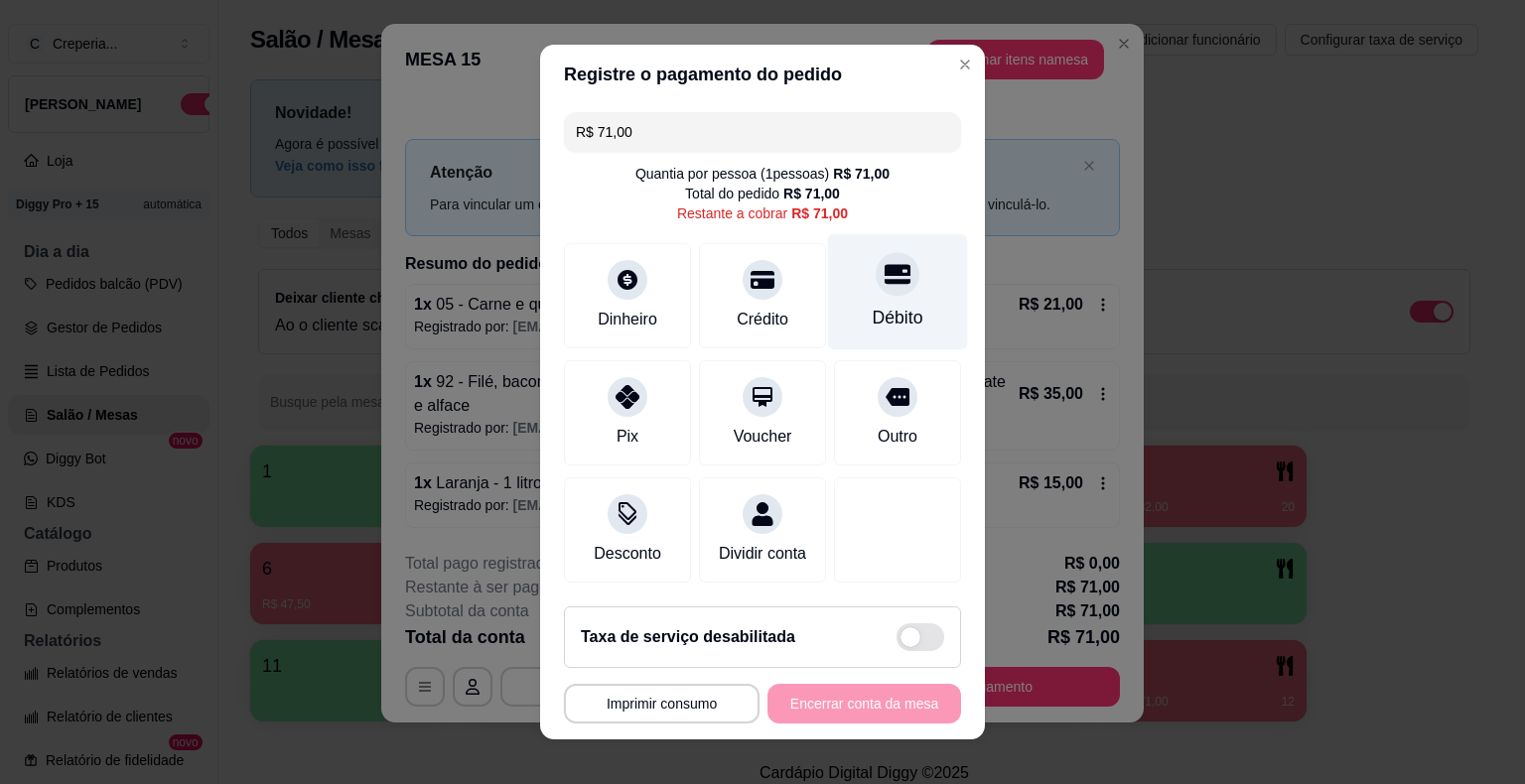 click at bounding box center [898, 274] 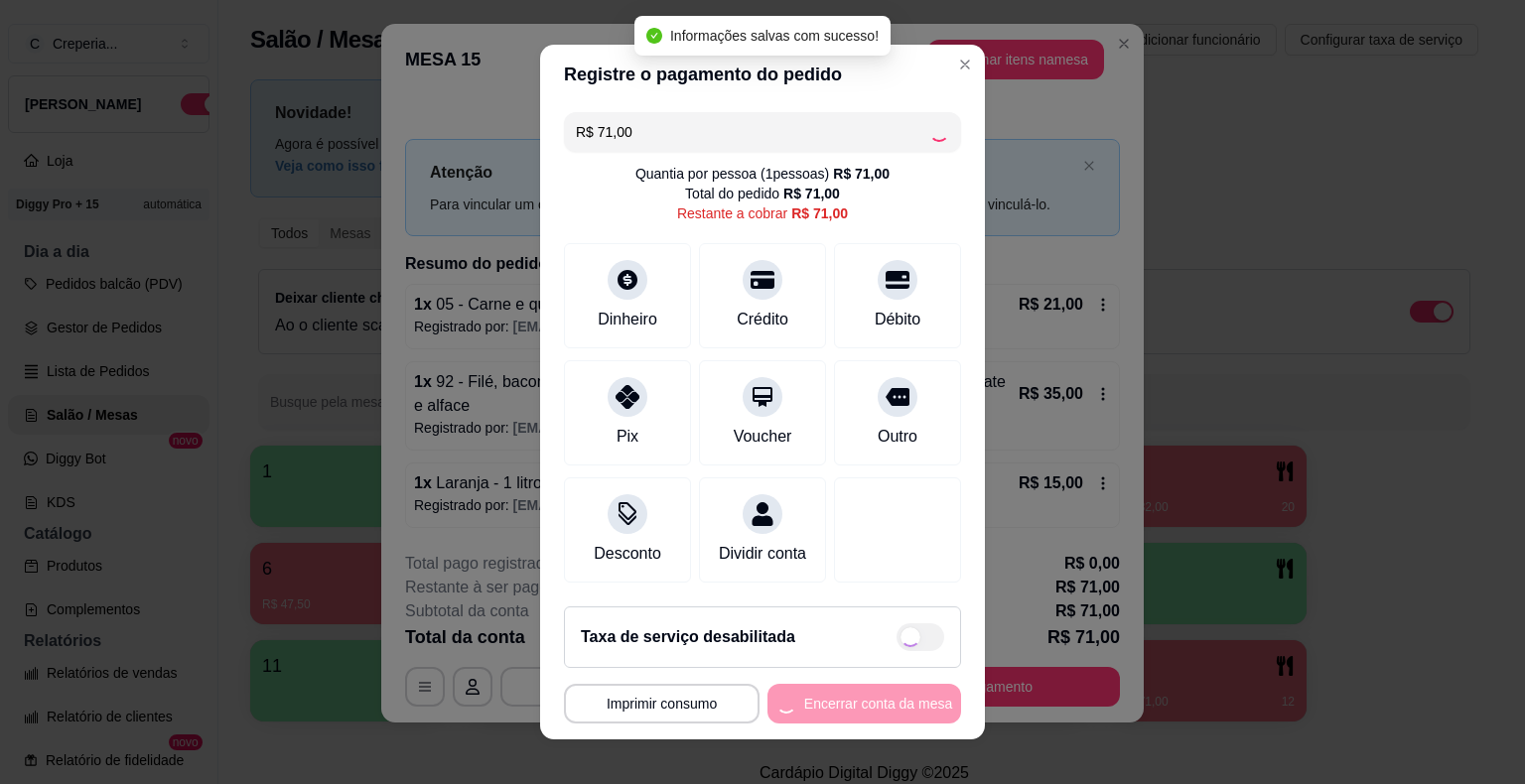 type on "R$ 0,00" 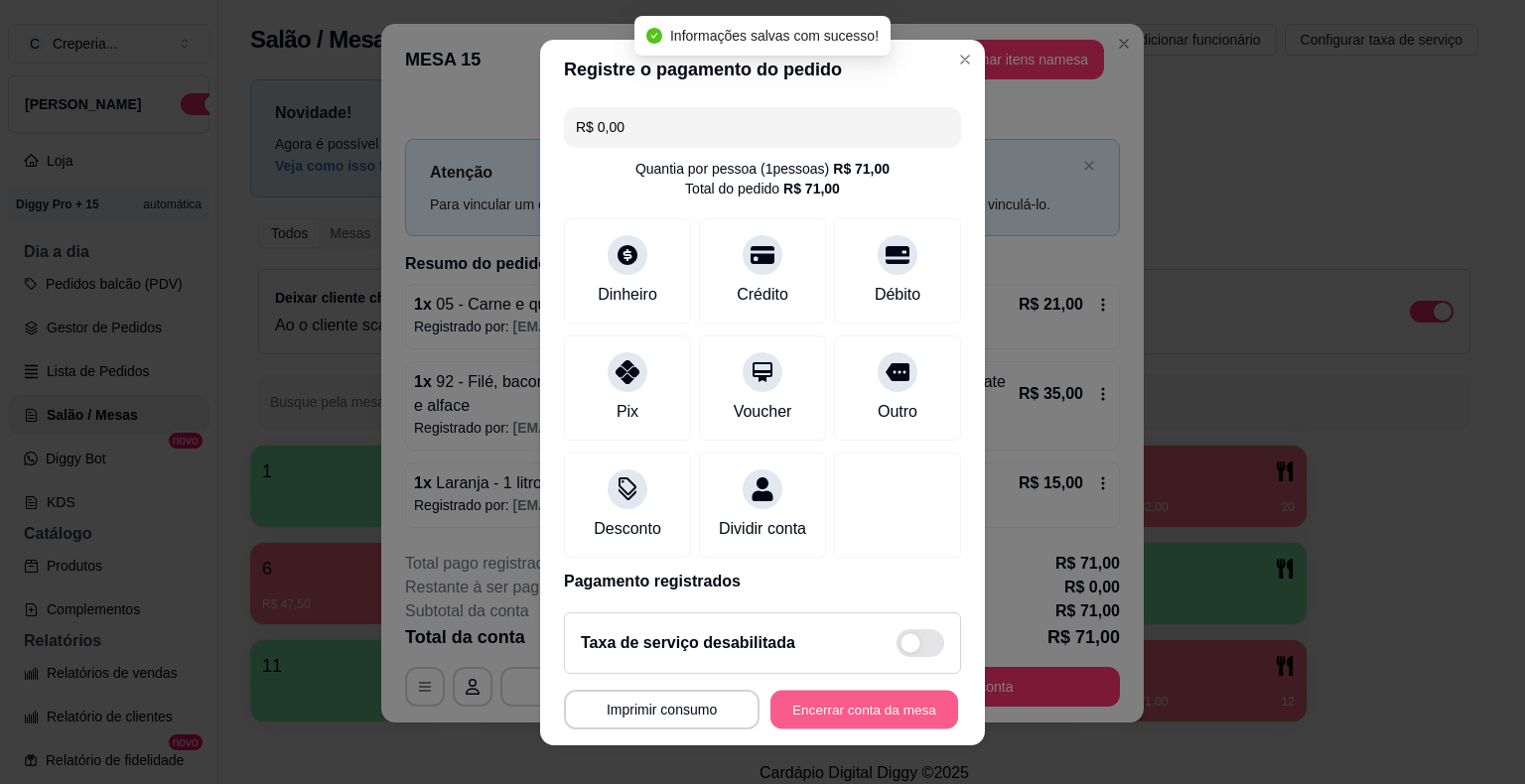 click on "Encerrar conta da mesa" at bounding box center [864, 709] 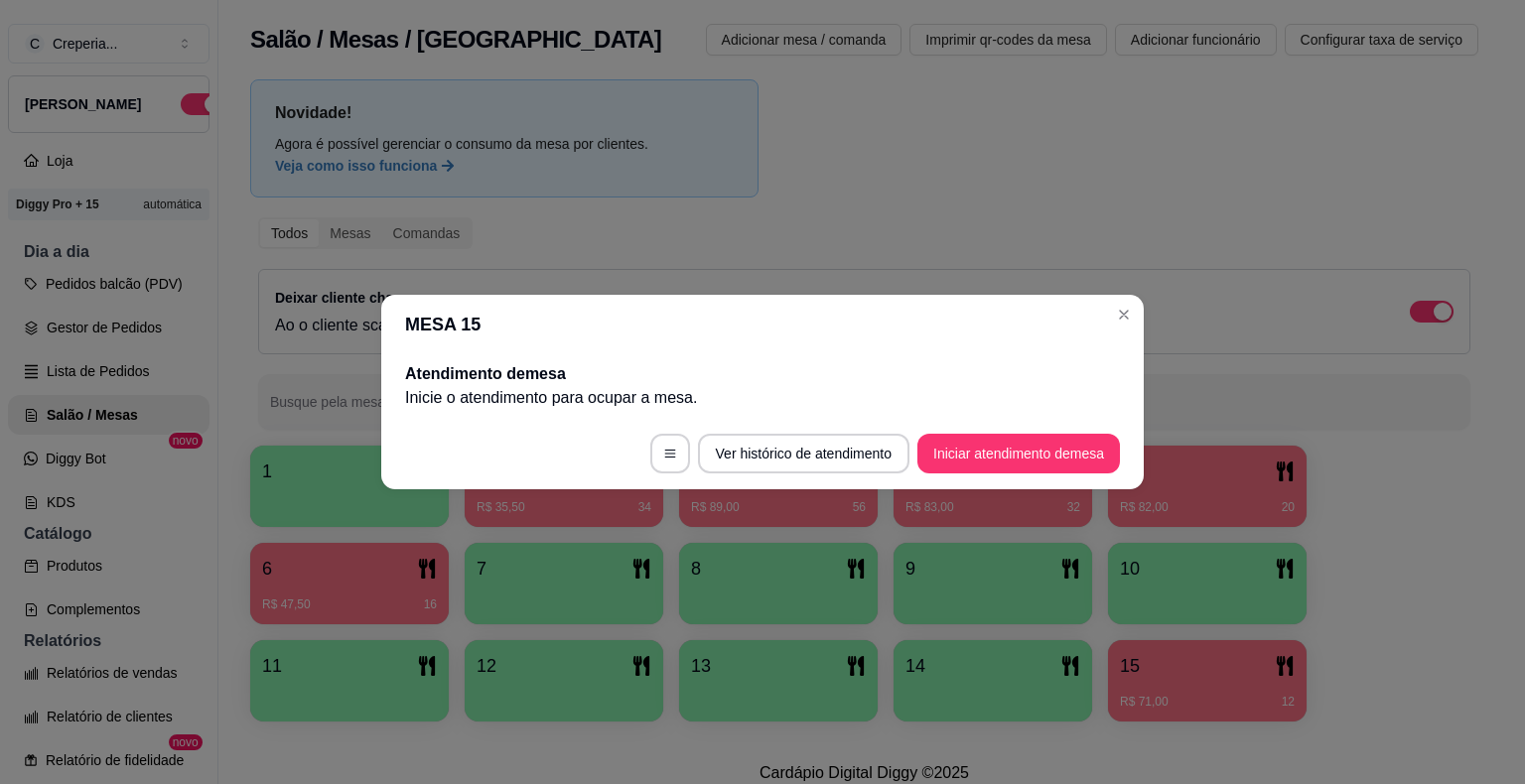 scroll, scrollTop: 0, scrollLeft: 0, axis: both 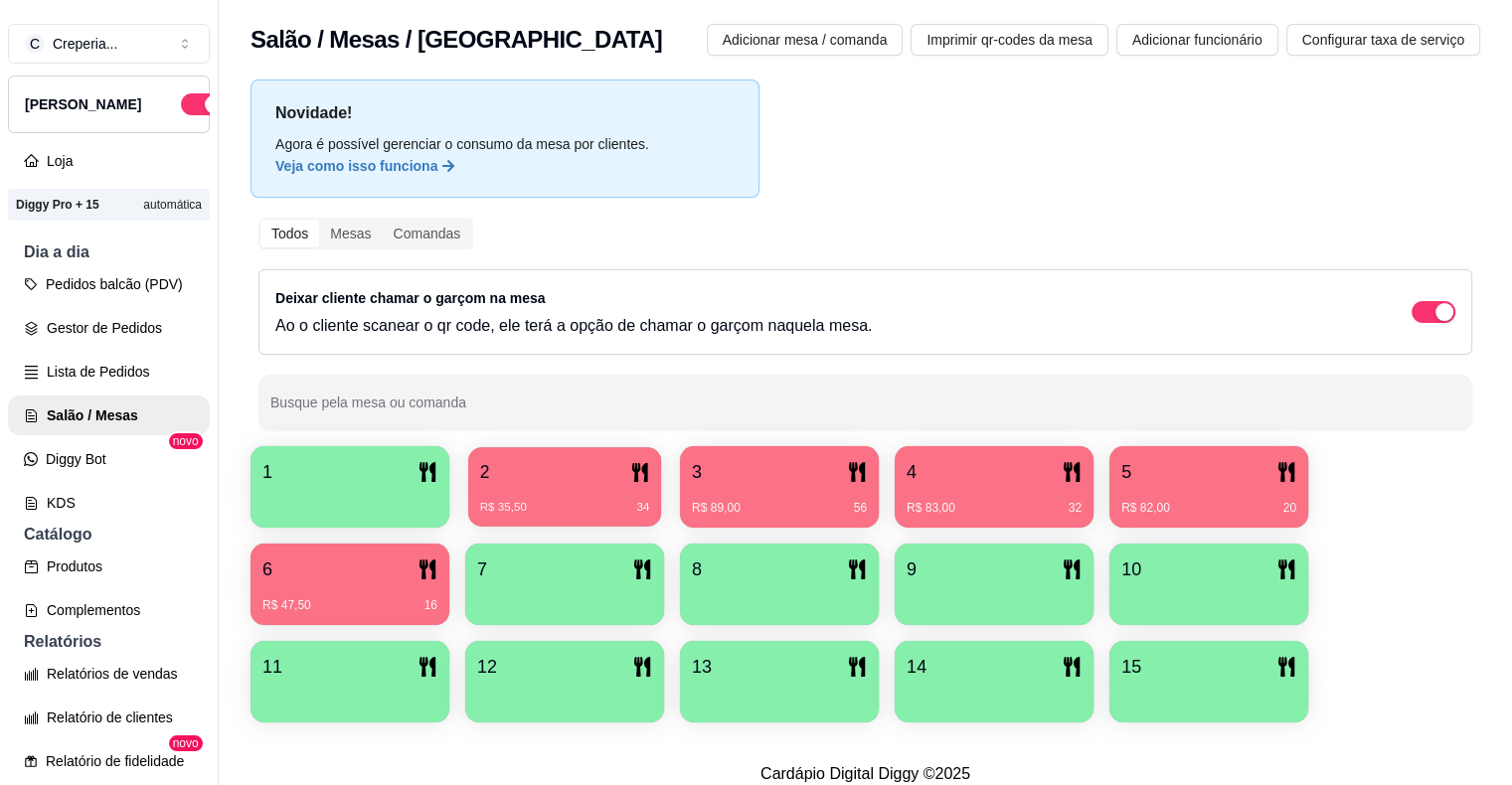 click on "2" at bounding box center [565, 472] 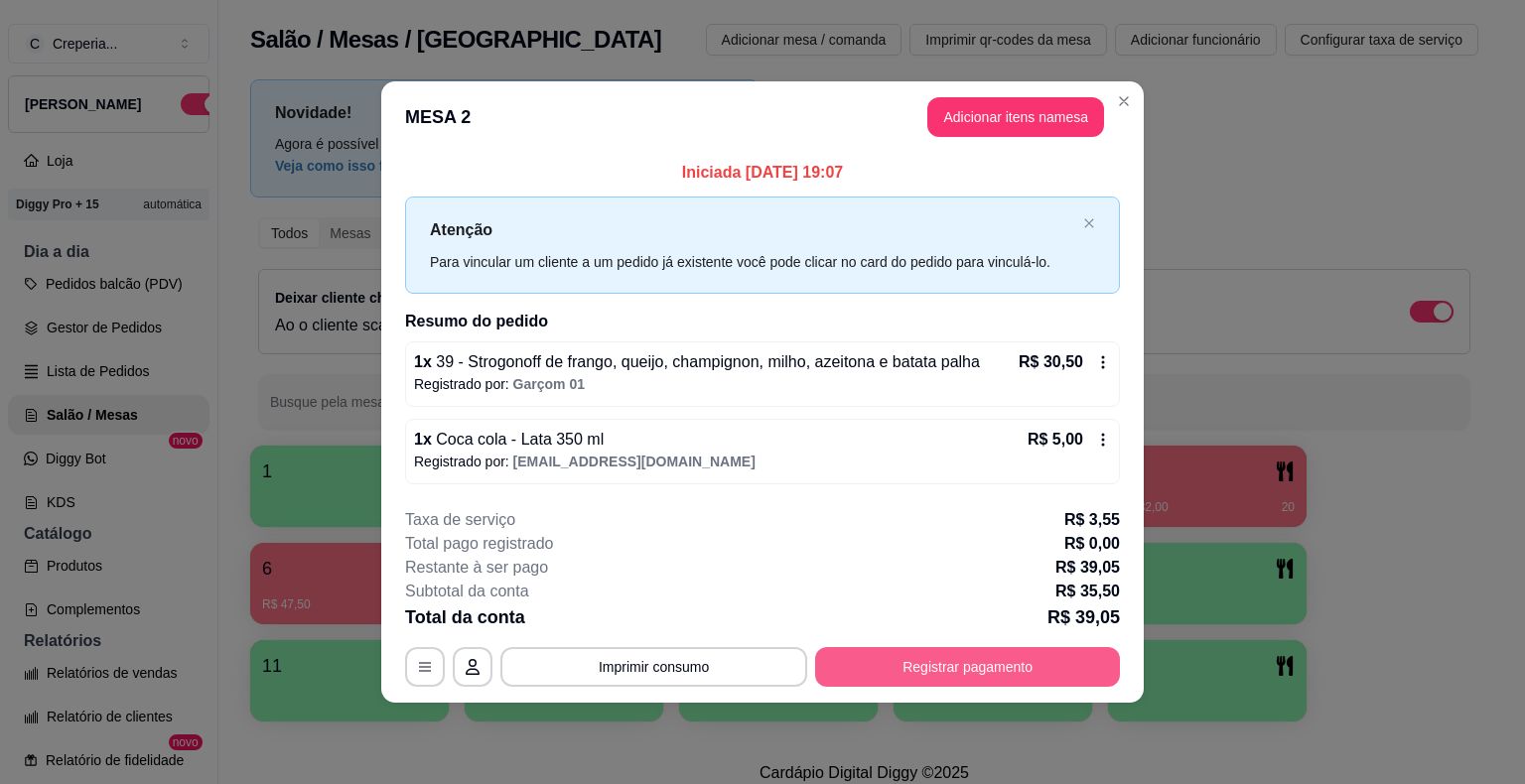 click on "Registrar pagamento" at bounding box center (967, 667) 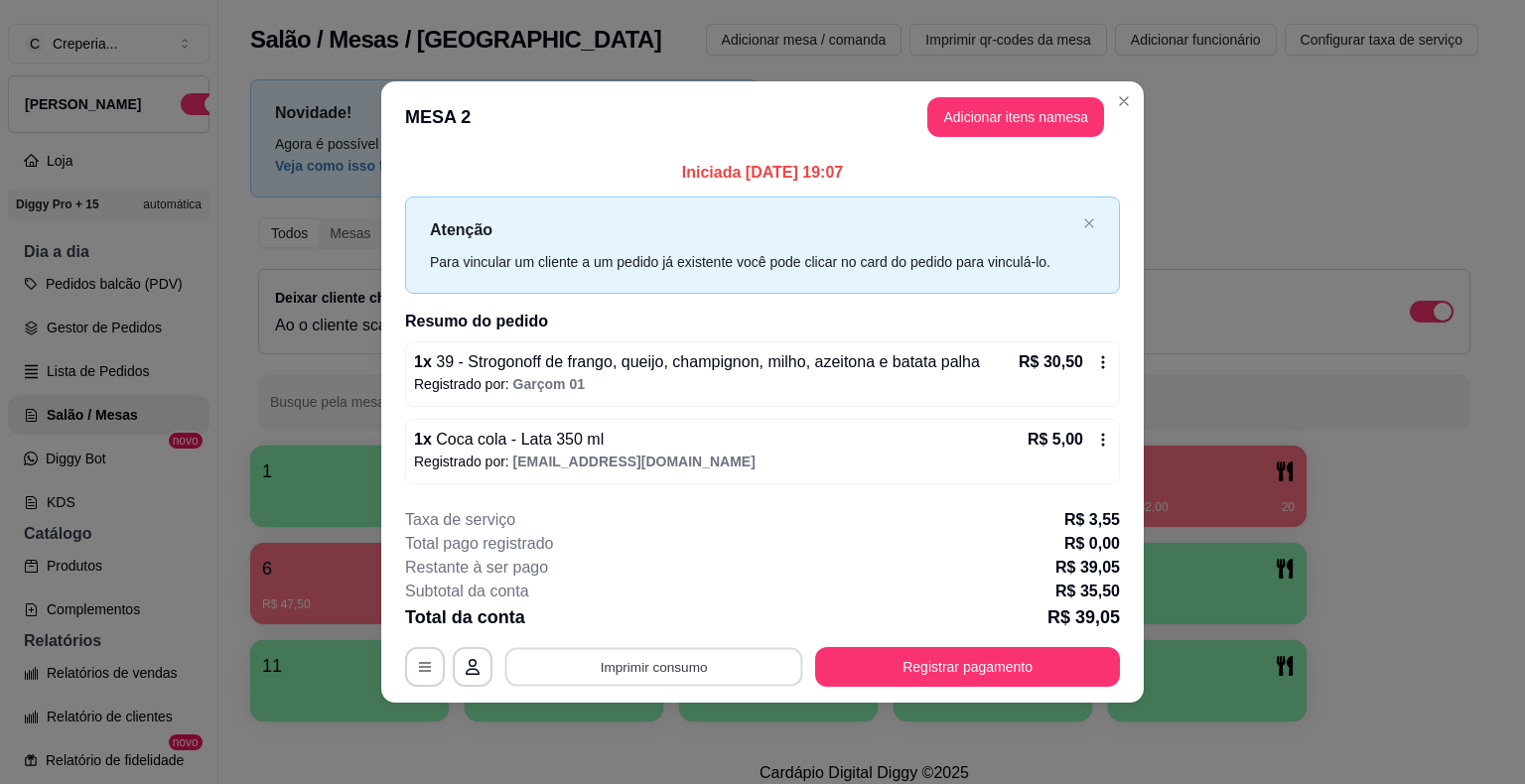 click on "Imprimir consumo" at bounding box center [654, 666] 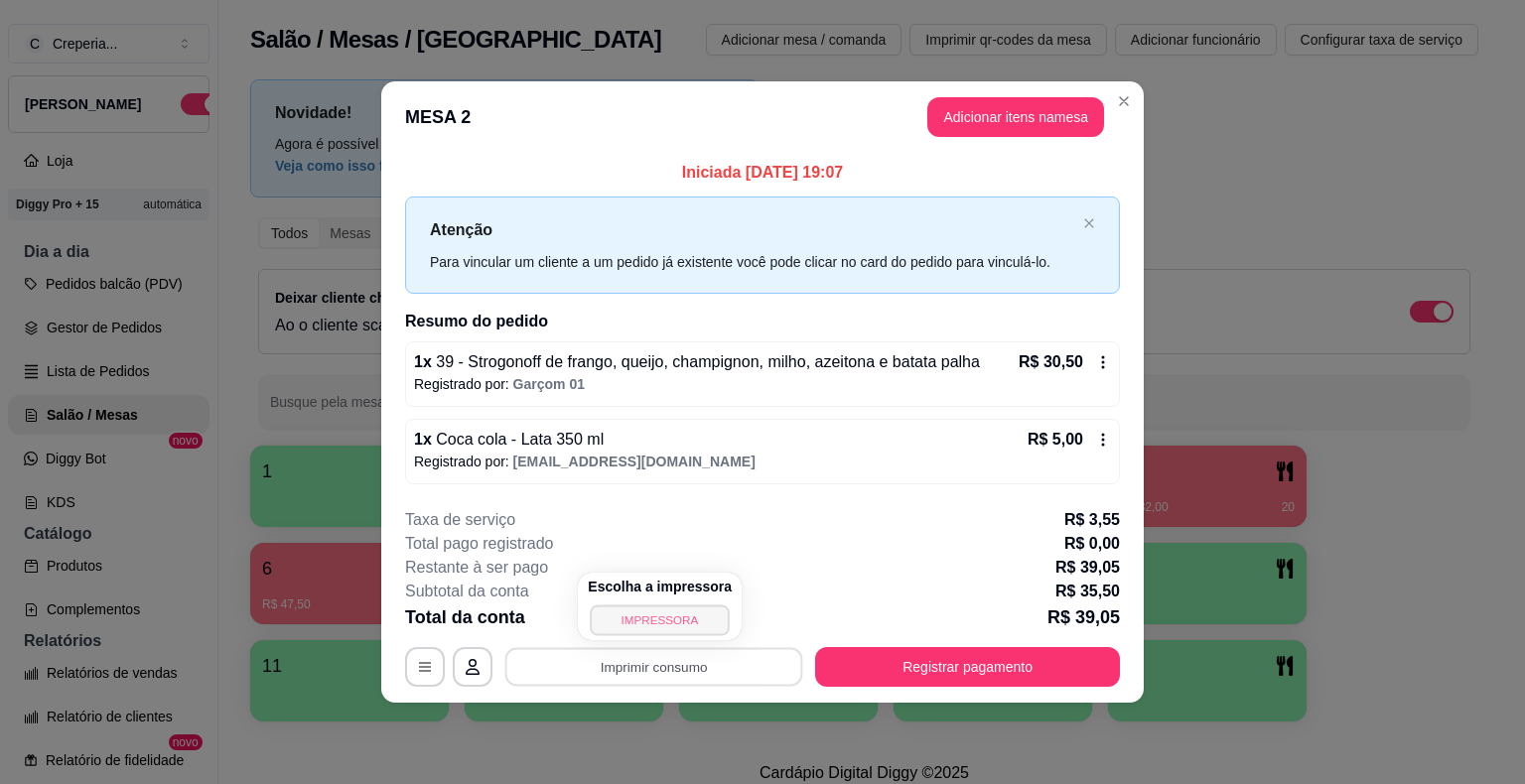 click on "IMPRESSORA" at bounding box center [660, 619] 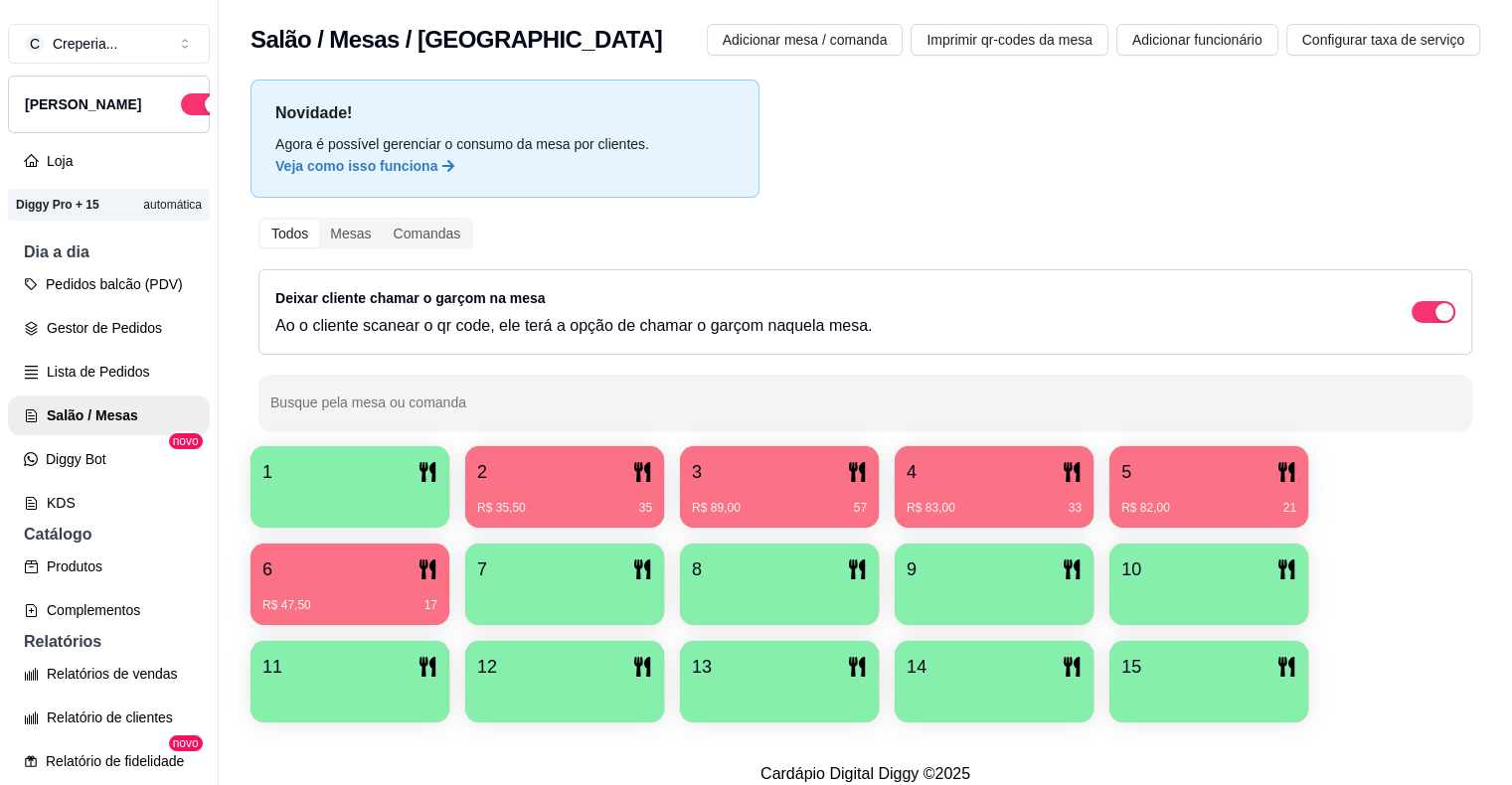 click on "2" at bounding box center [565, 472] 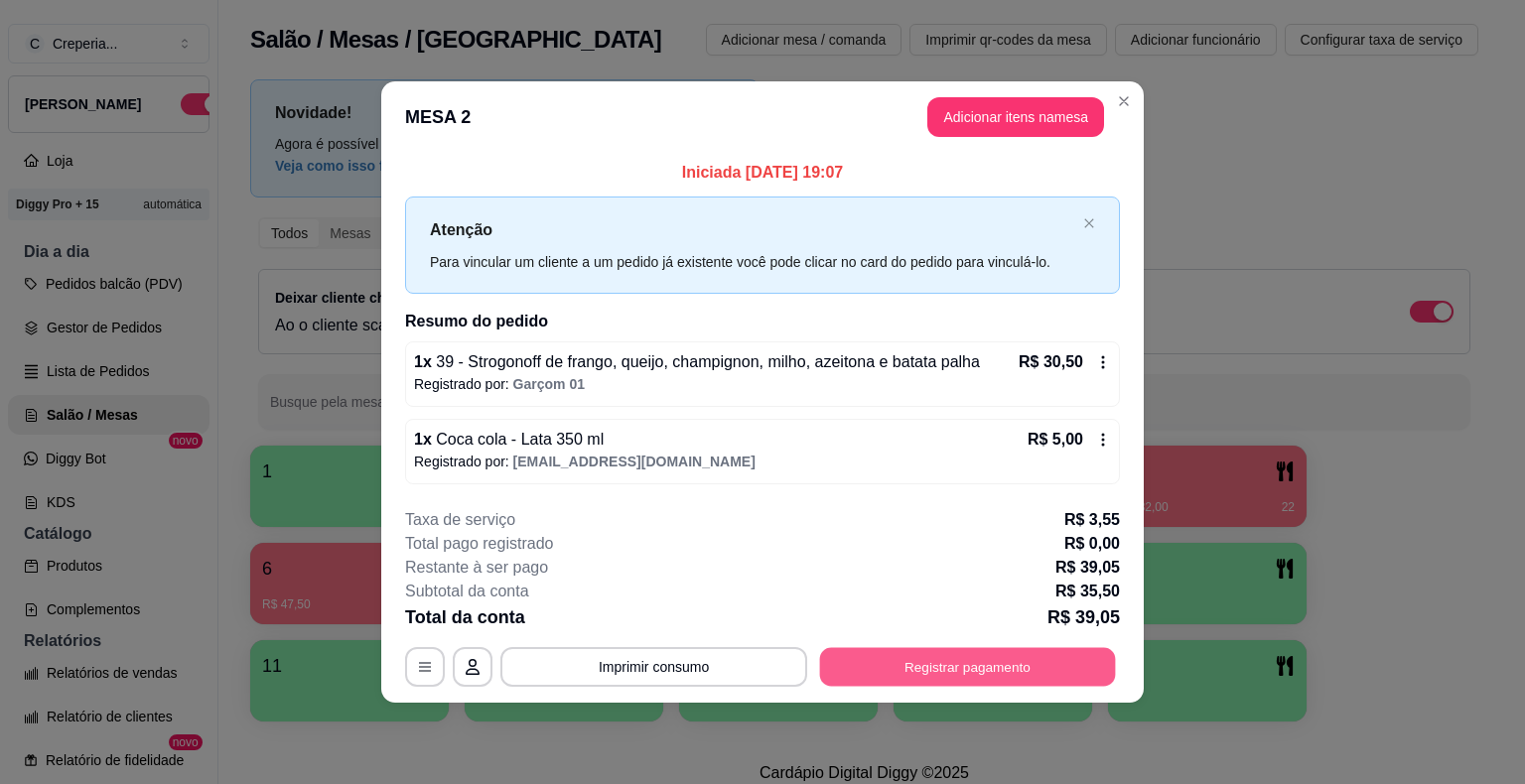 click on "Registrar pagamento" at bounding box center (968, 666) 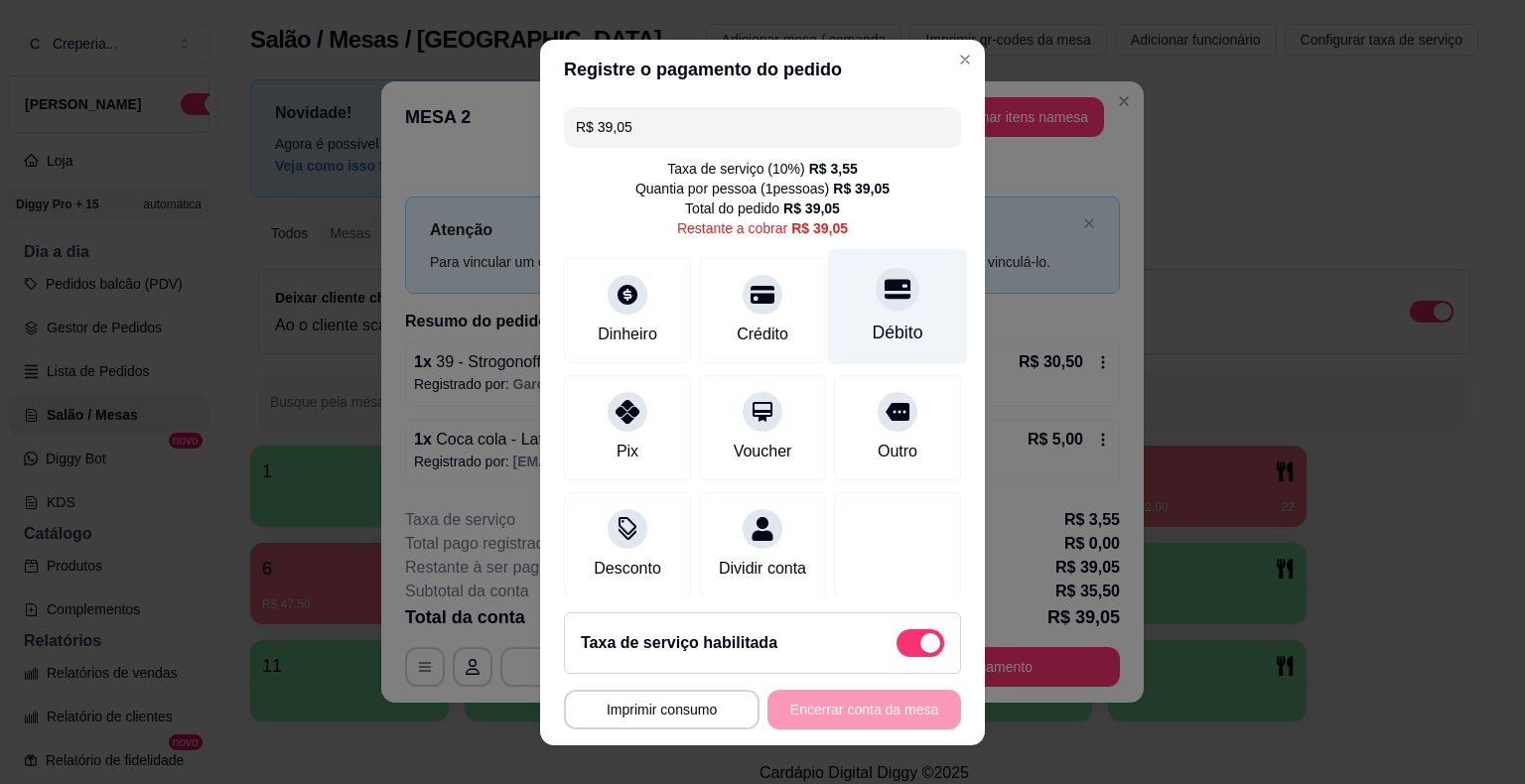 click at bounding box center (898, 289) 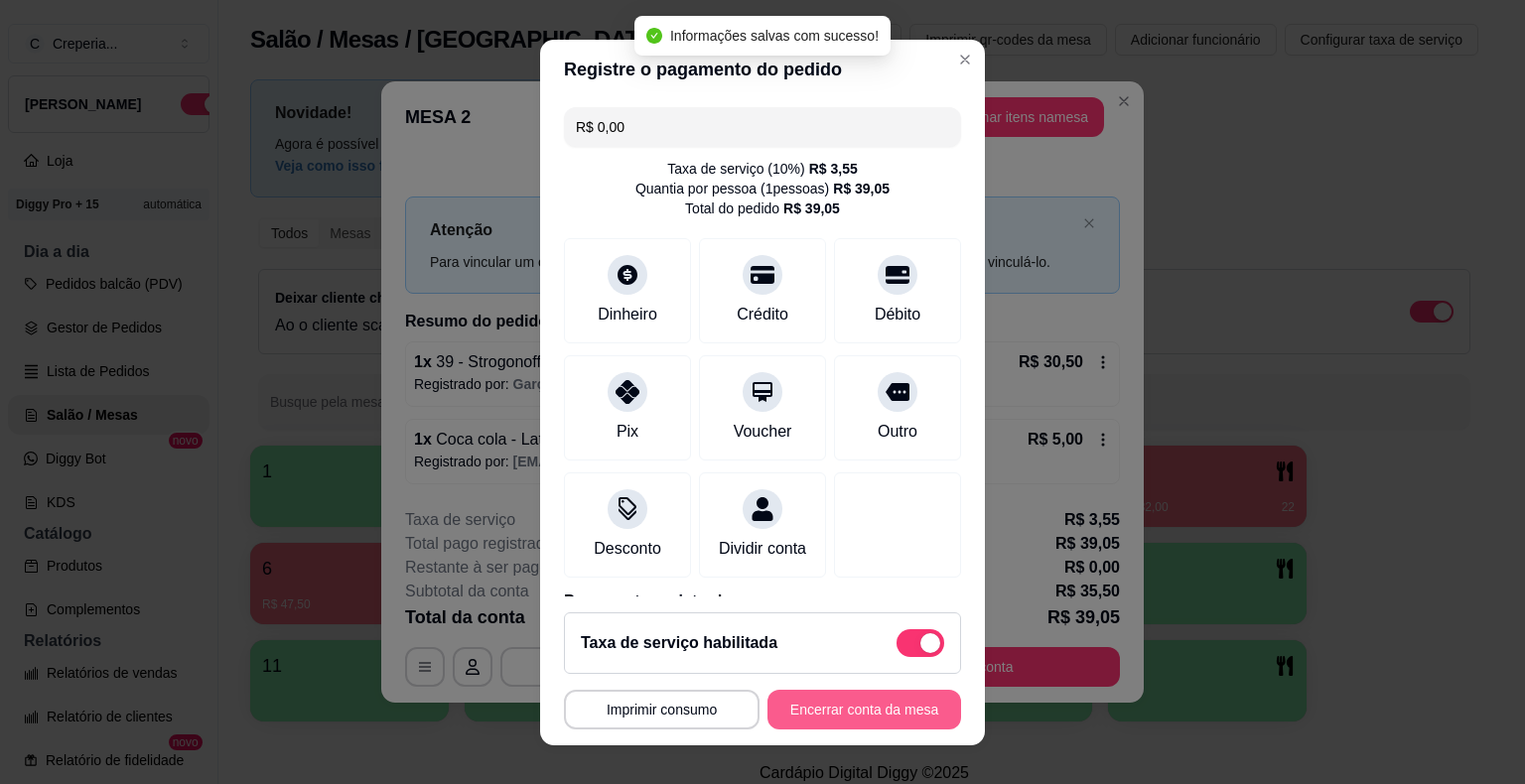 type on "R$ 0,00" 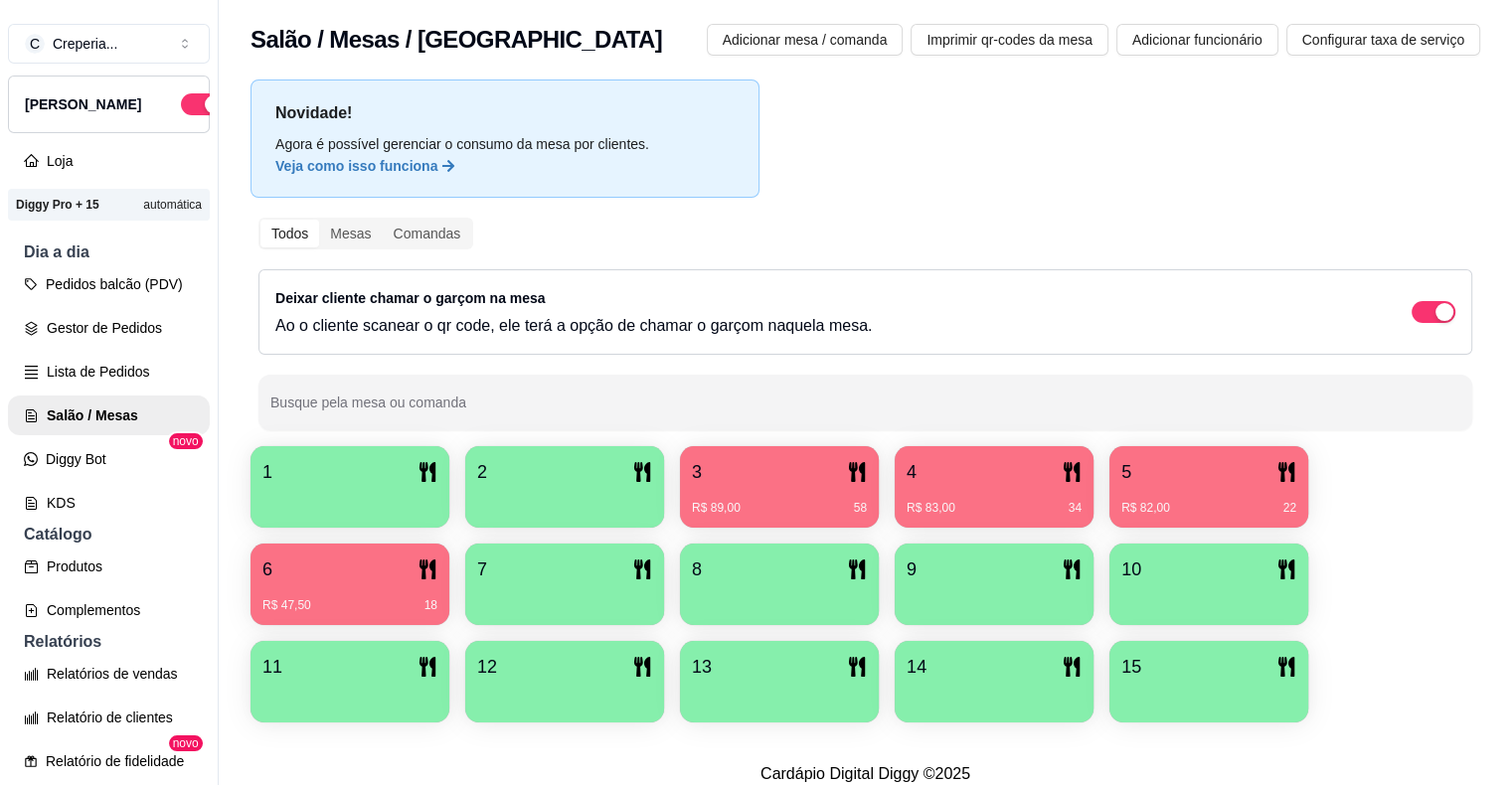 click on "5 R$ 82,00 22" at bounding box center [1209, 487] 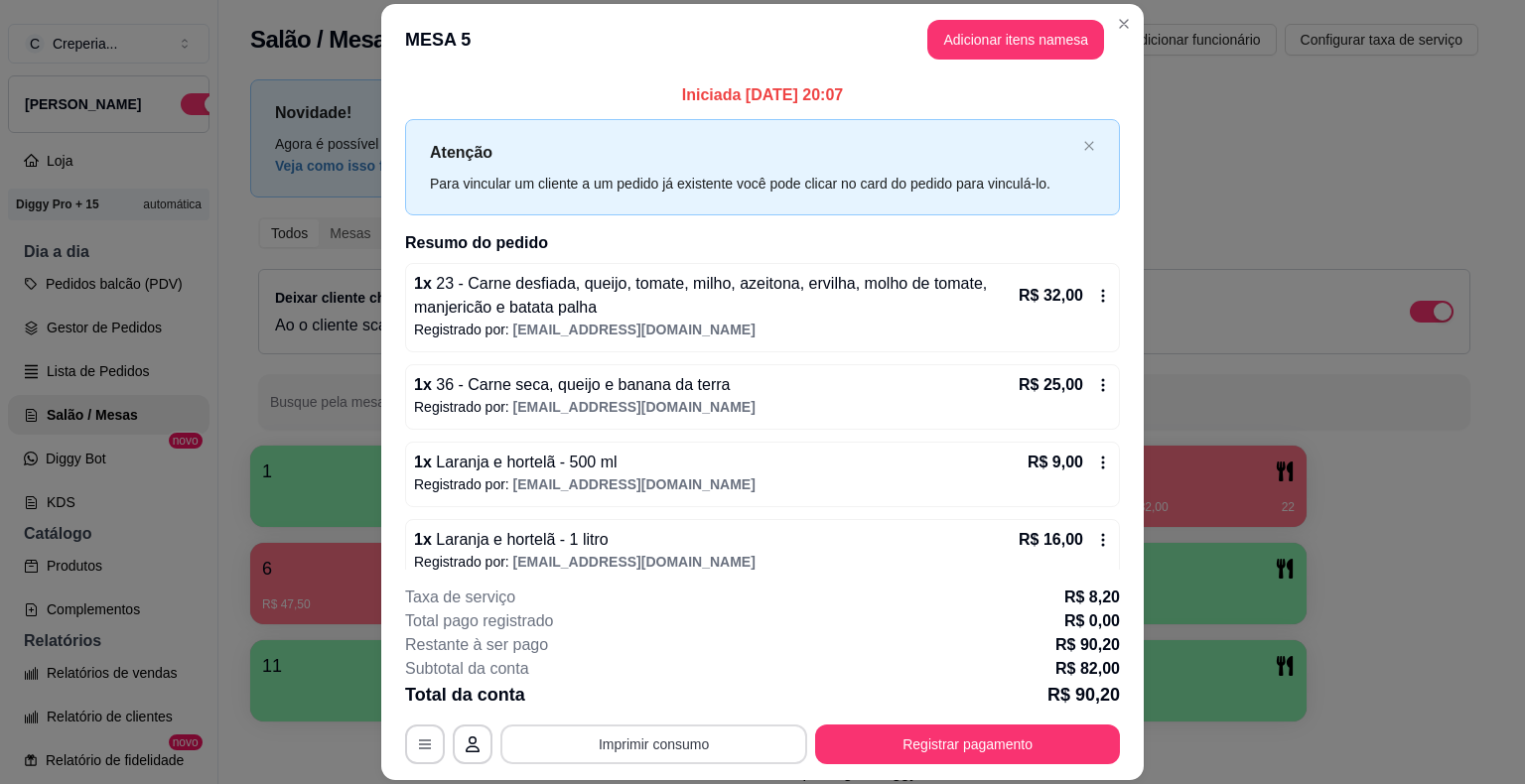 click on "Imprimir consumo" at bounding box center (653, 744) 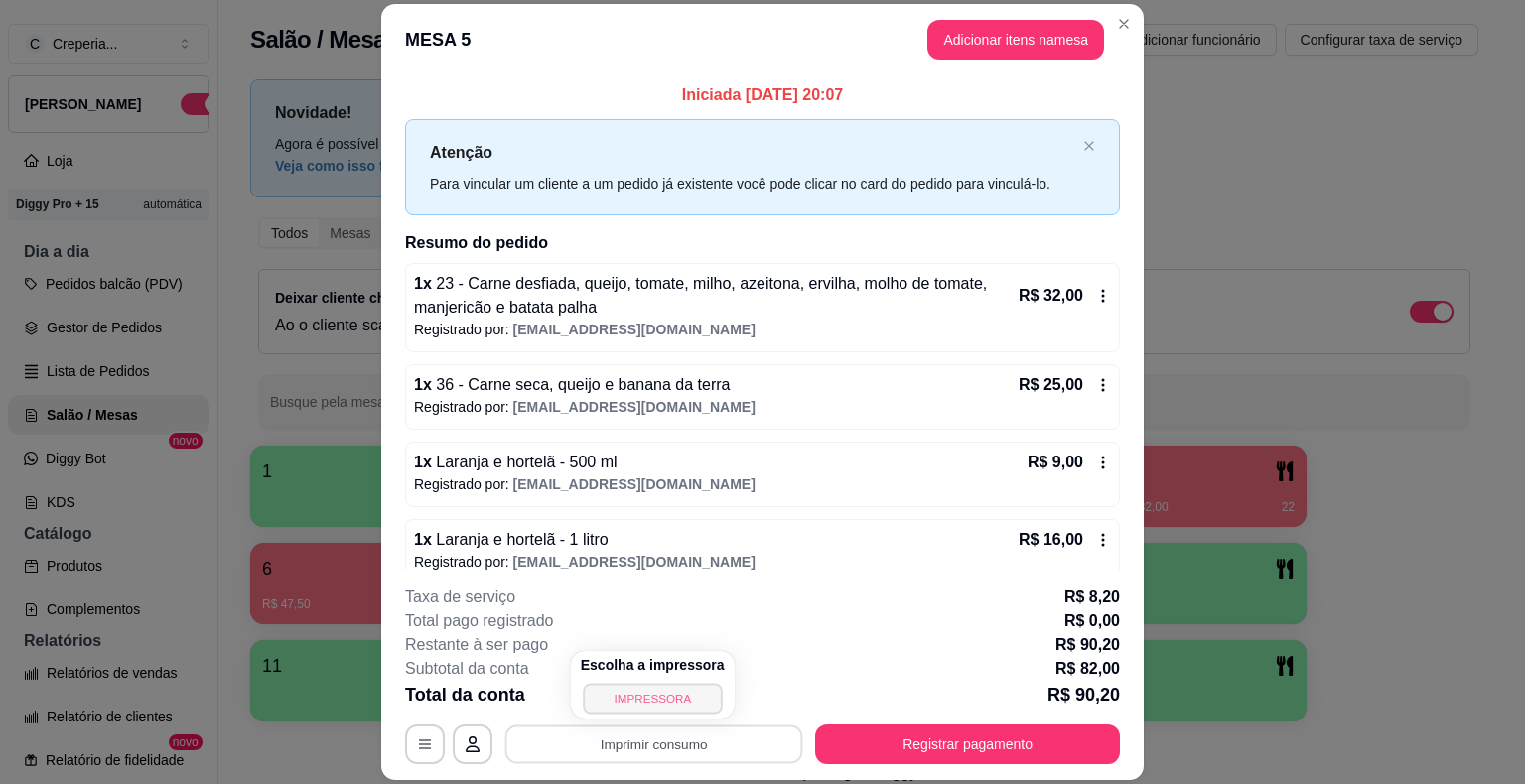 click on "IMPRESSORA" at bounding box center [652, 698] 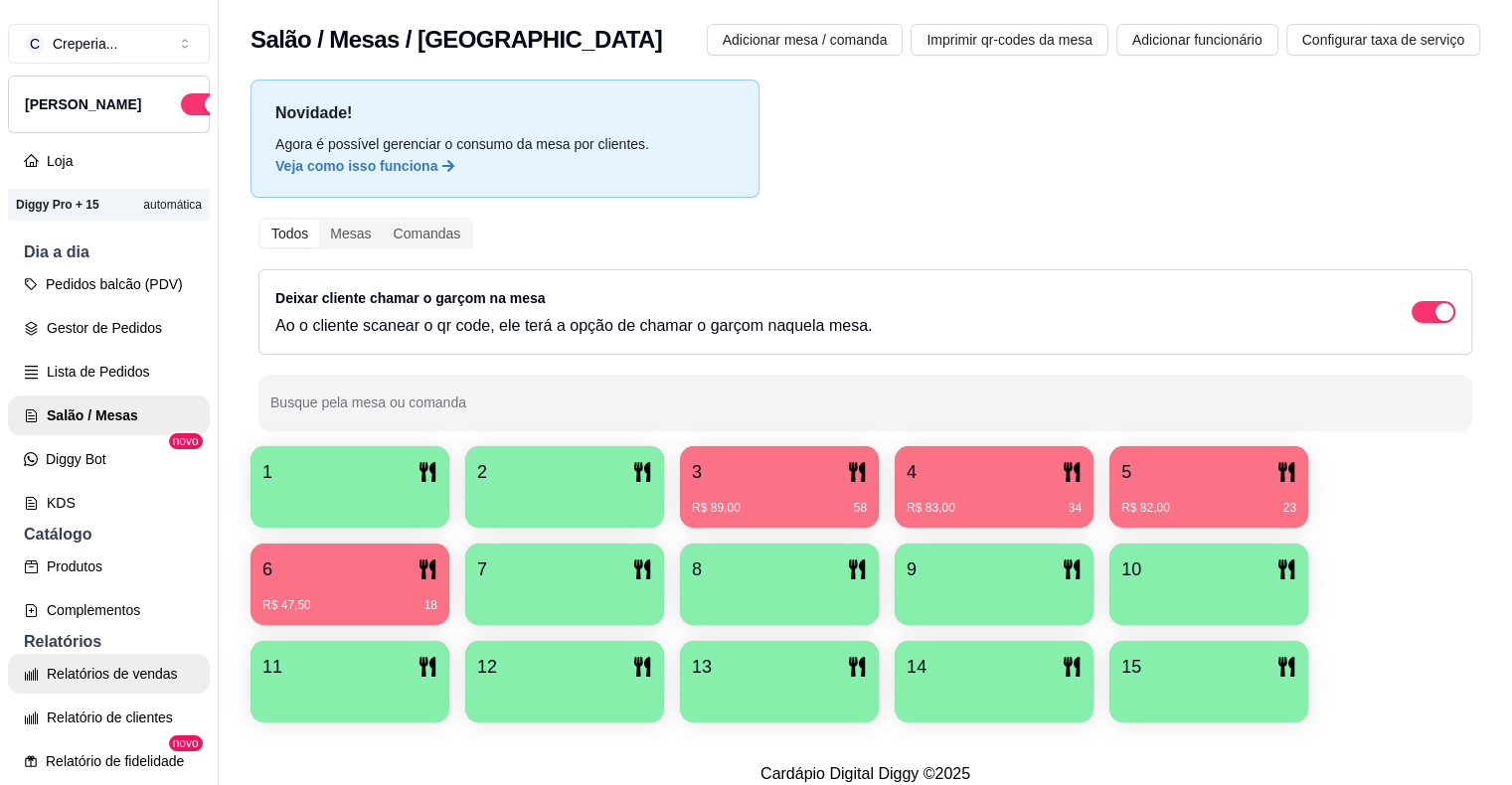 click on "Relatórios de vendas" at bounding box center (108, 674) 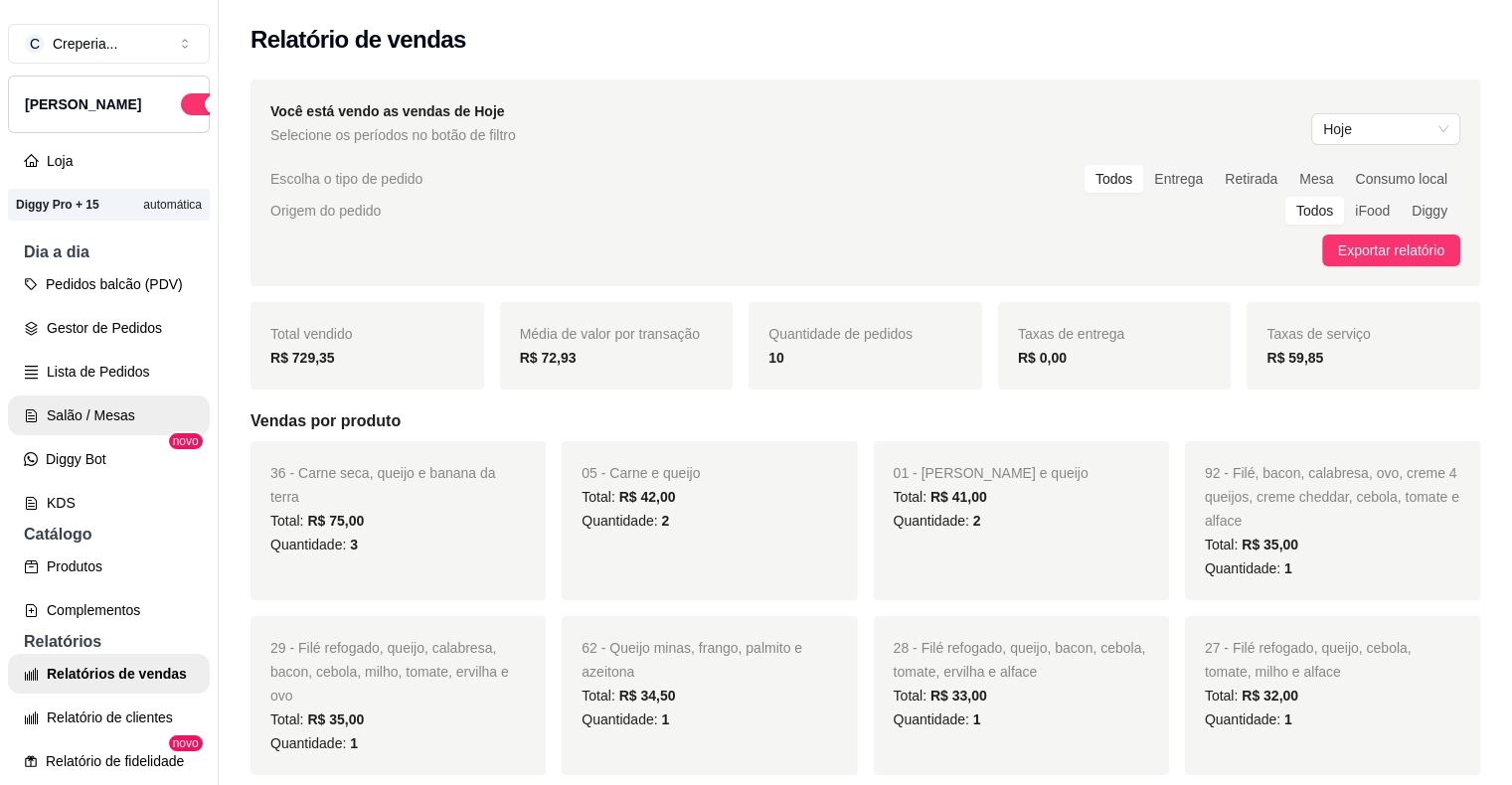 click on "Salão / Mesas" at bounding box center (108, 415) 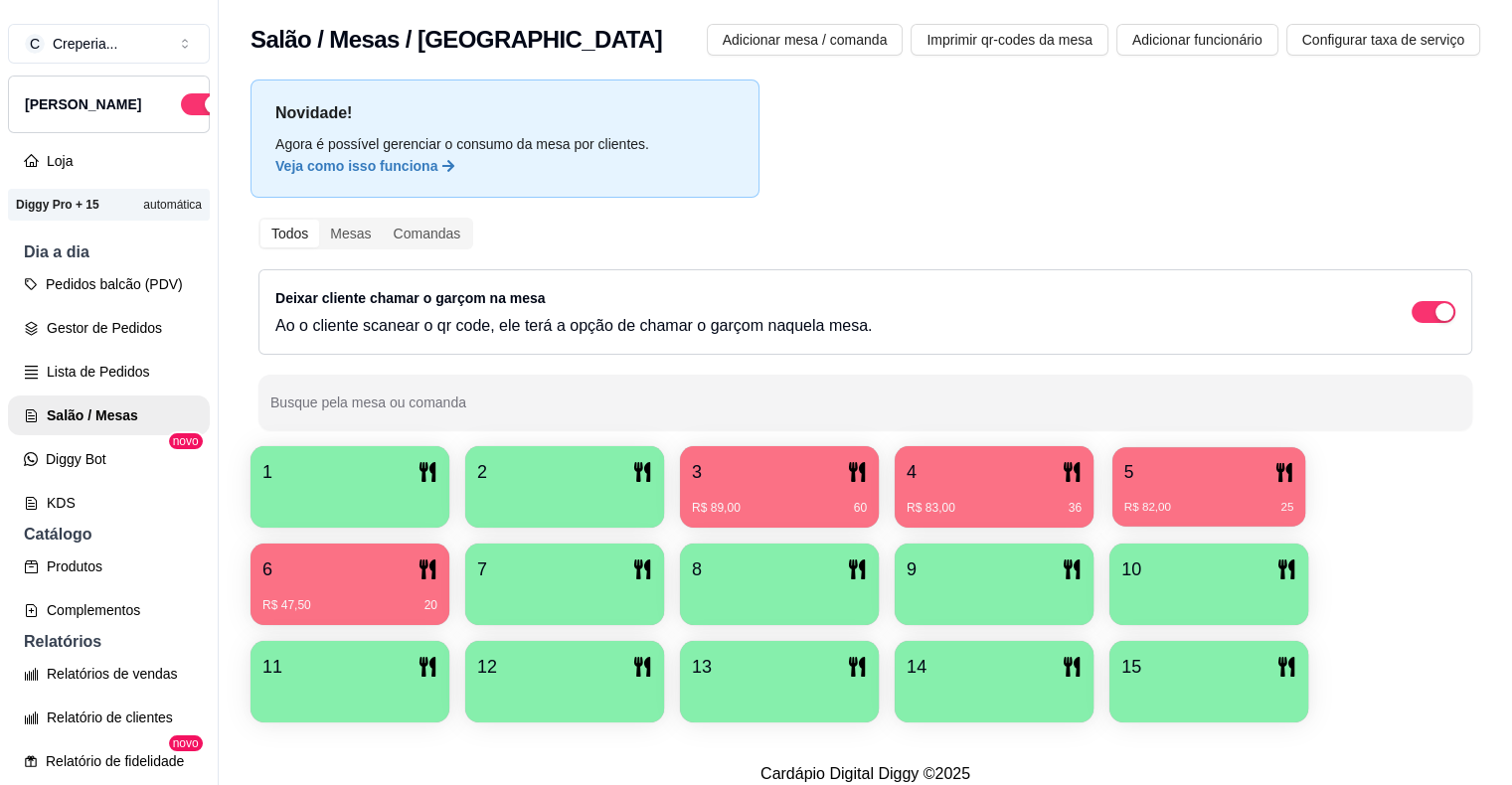 click on "R$ 82,00 25" at bounding box center [1209, 500] 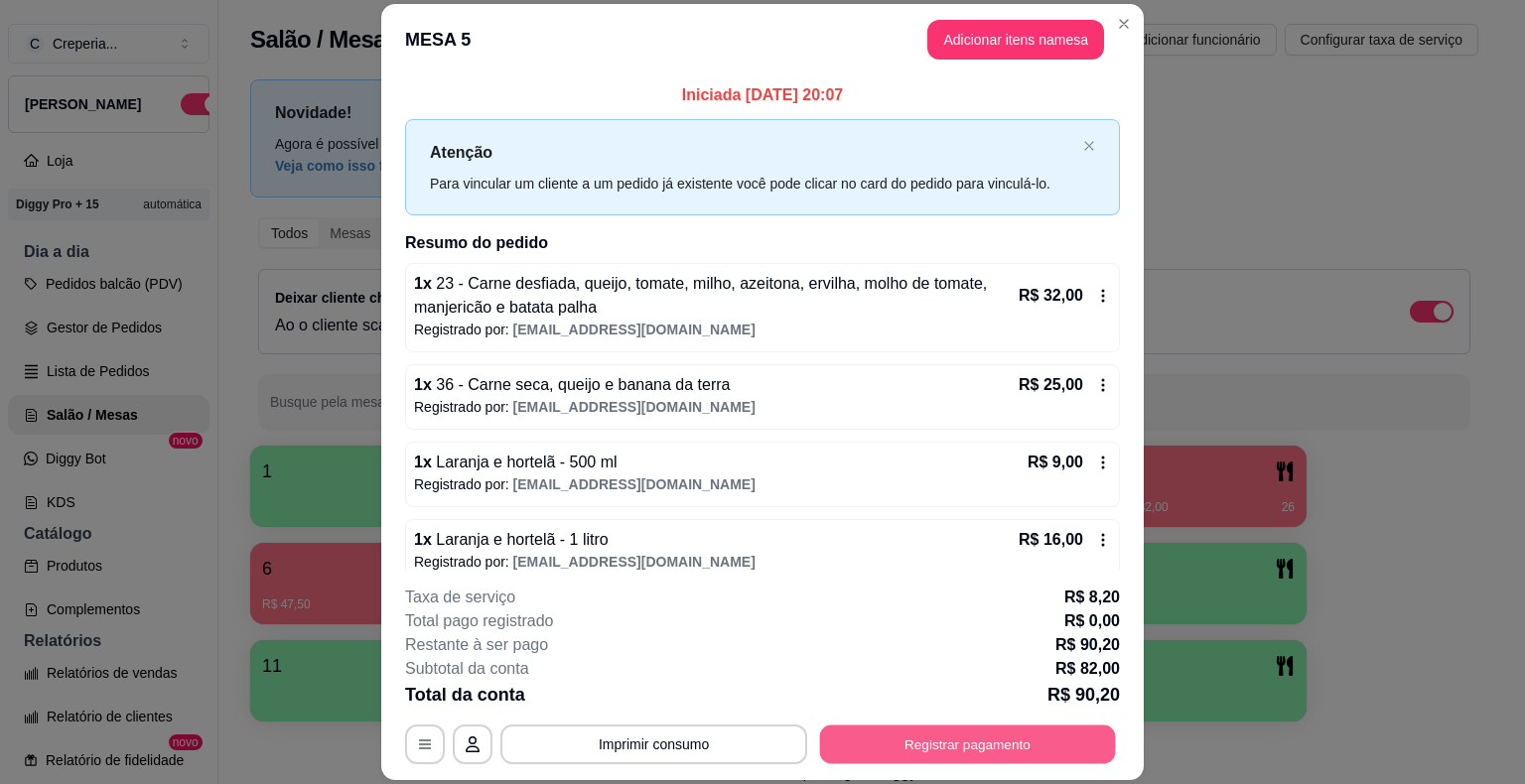 click on "Registrar pagamento" at bounding box center [968, 744] 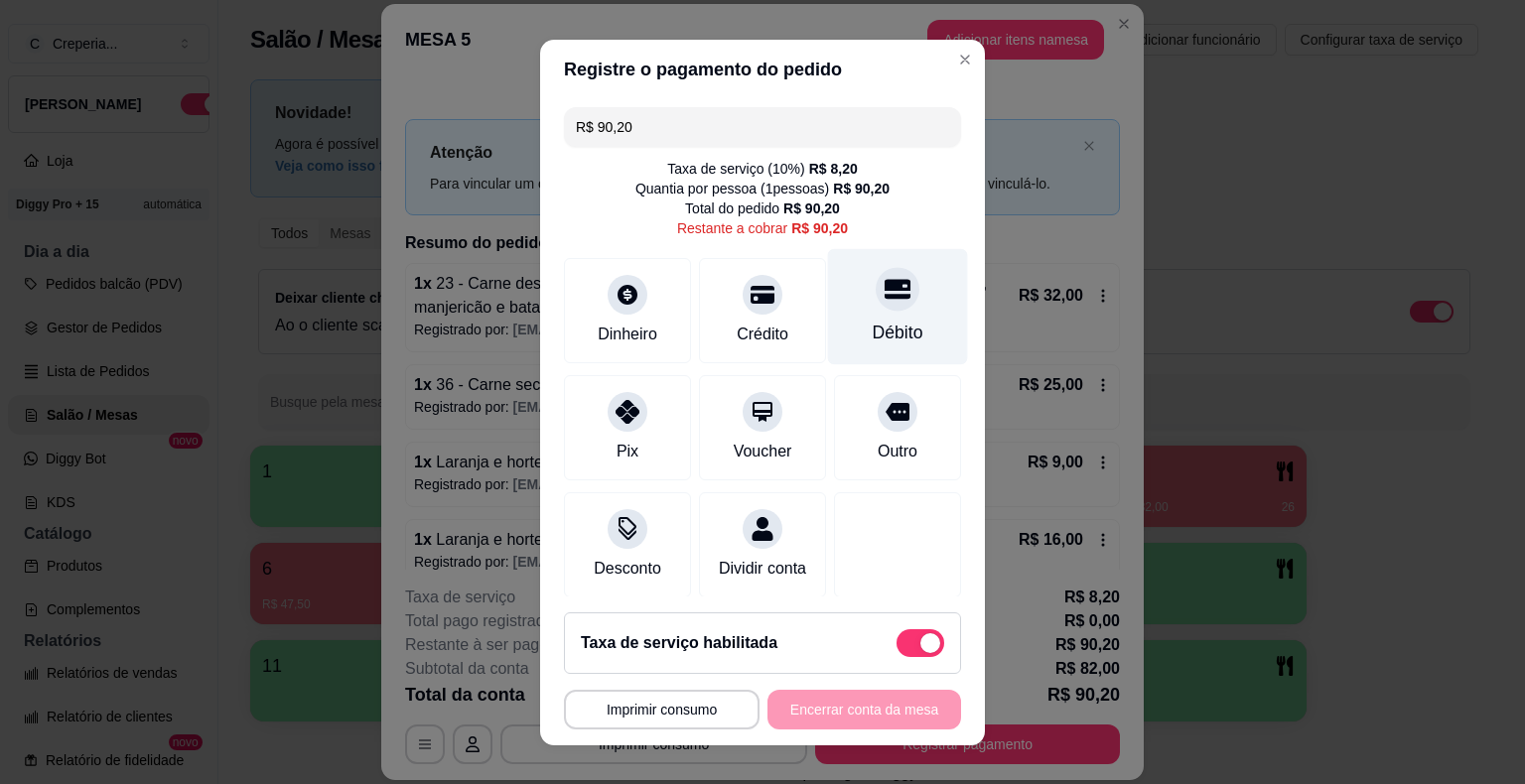 click 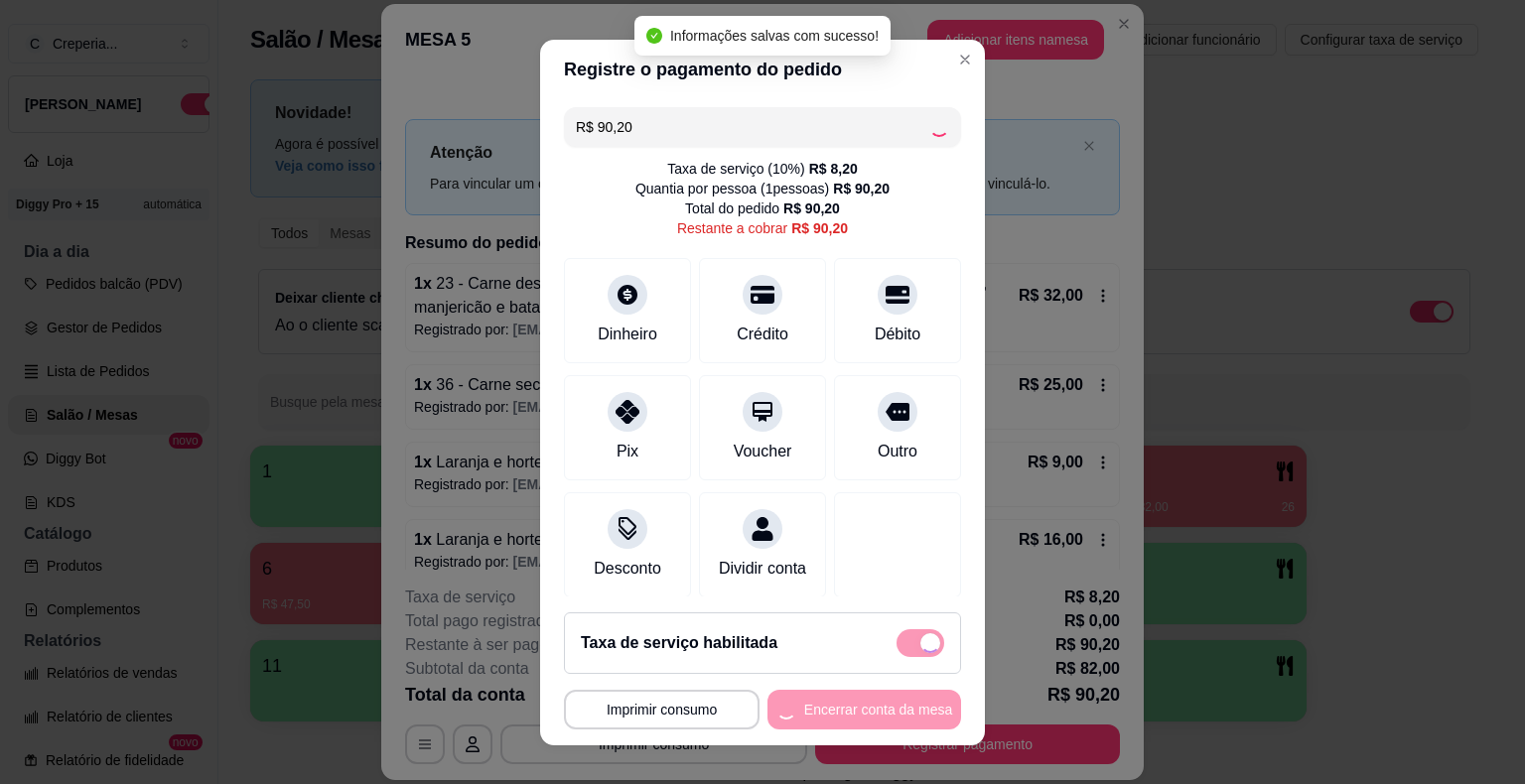 type on "R$ 0,00" 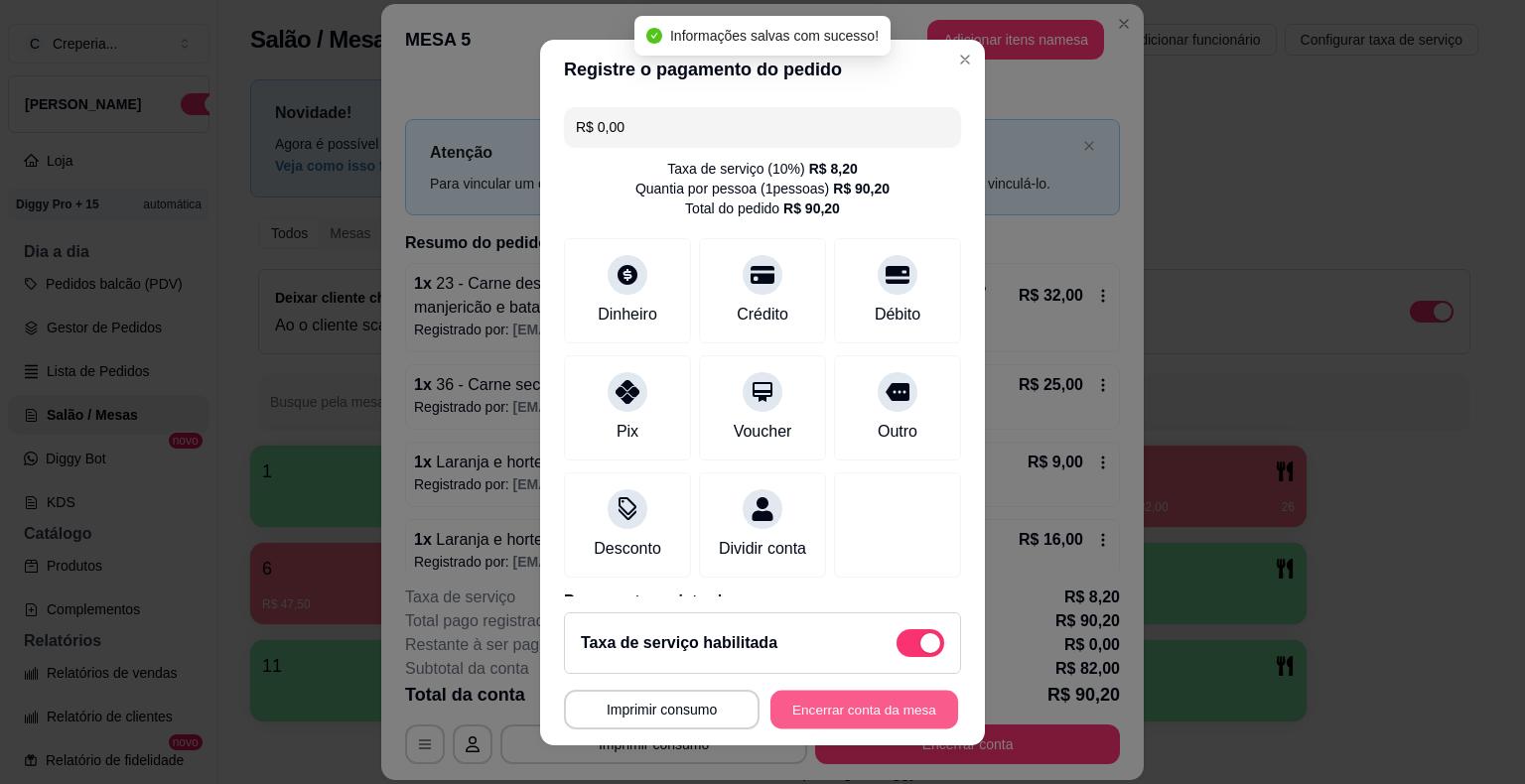 click on "Encerrar conta da mesa" at bounding box center [864, 709] 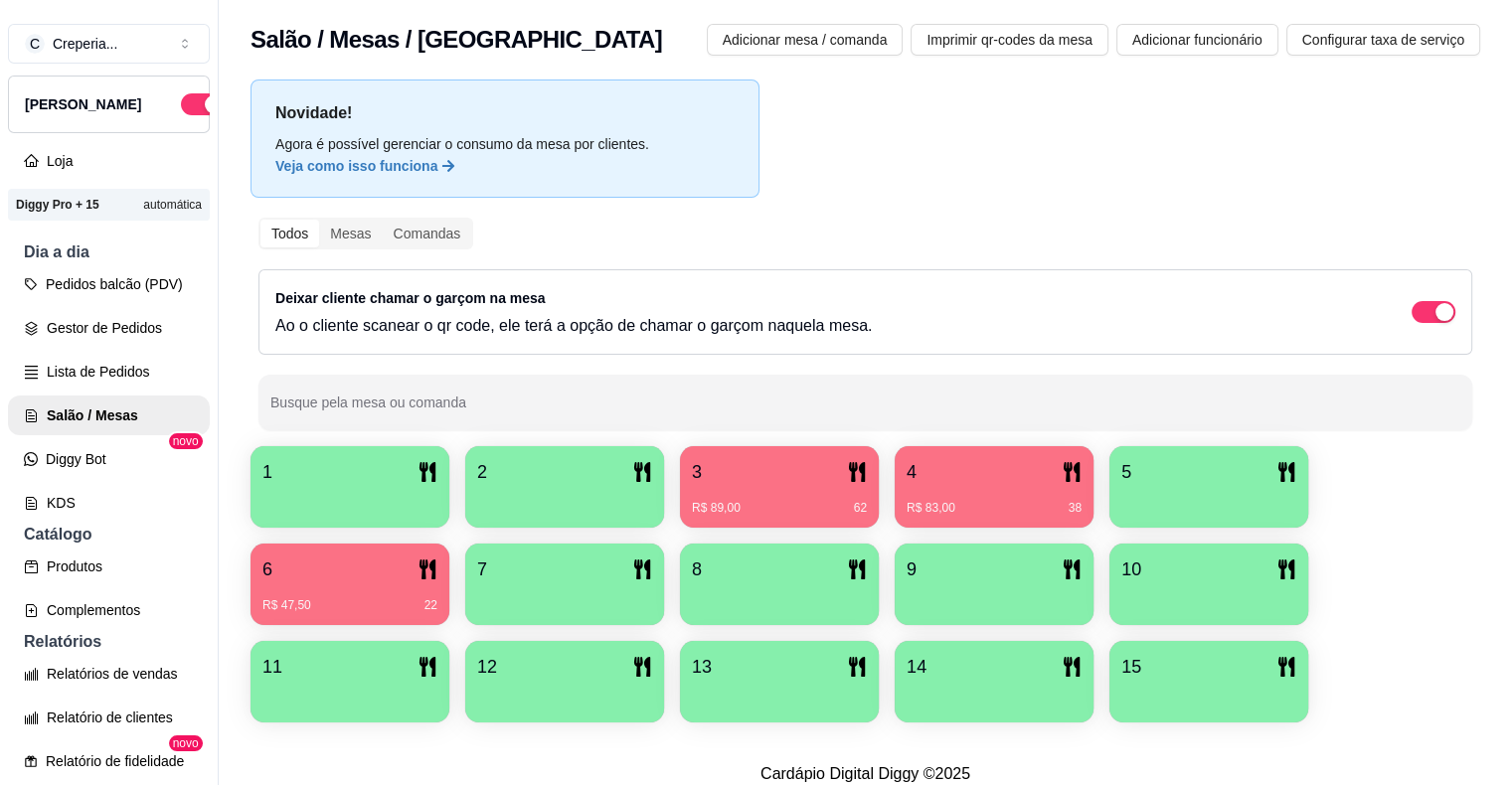 click on "6 R$ 47,50 22" at bounding box center [350, 584] 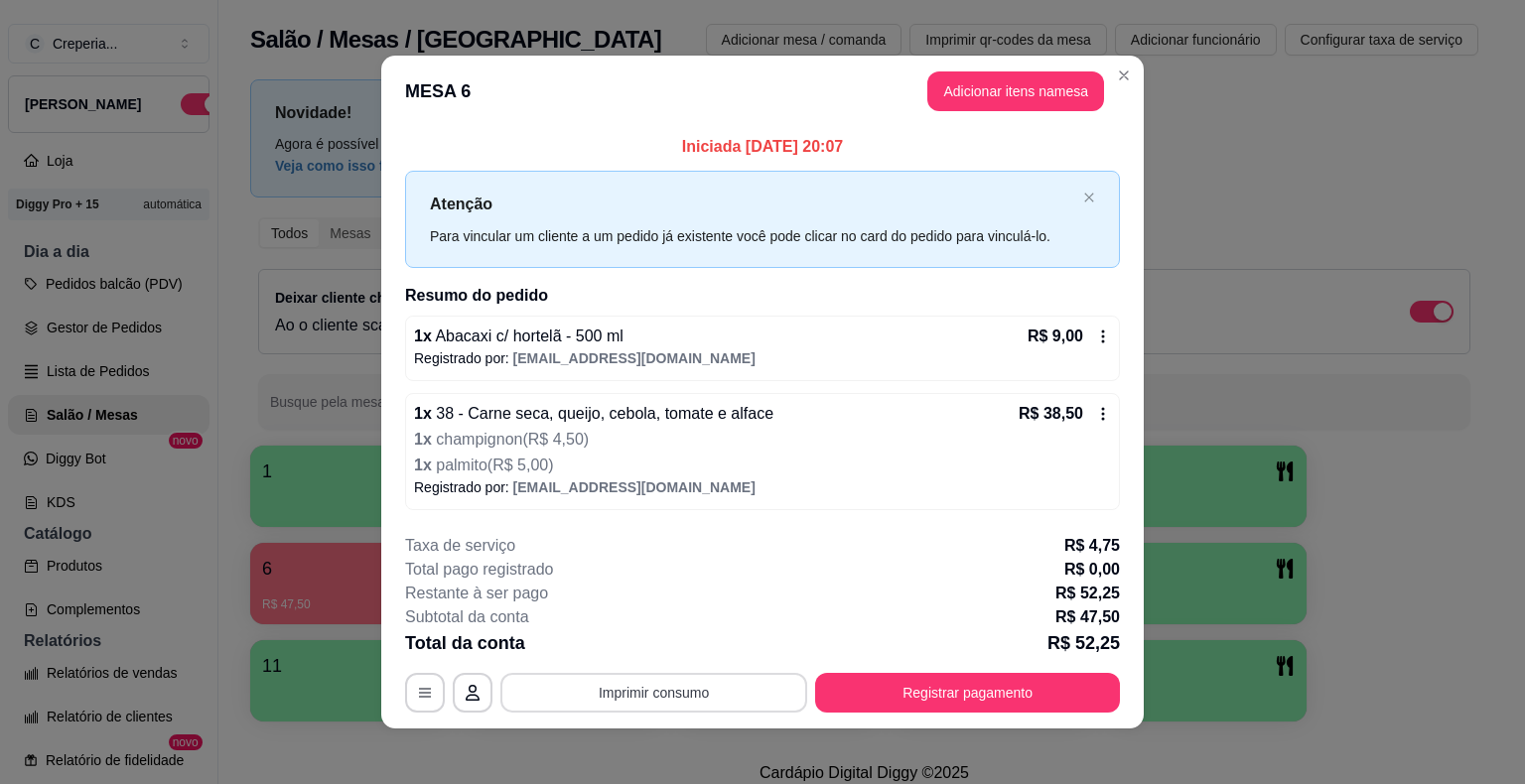 click on "Imprimir consumo" at bounding box center [653, 693] 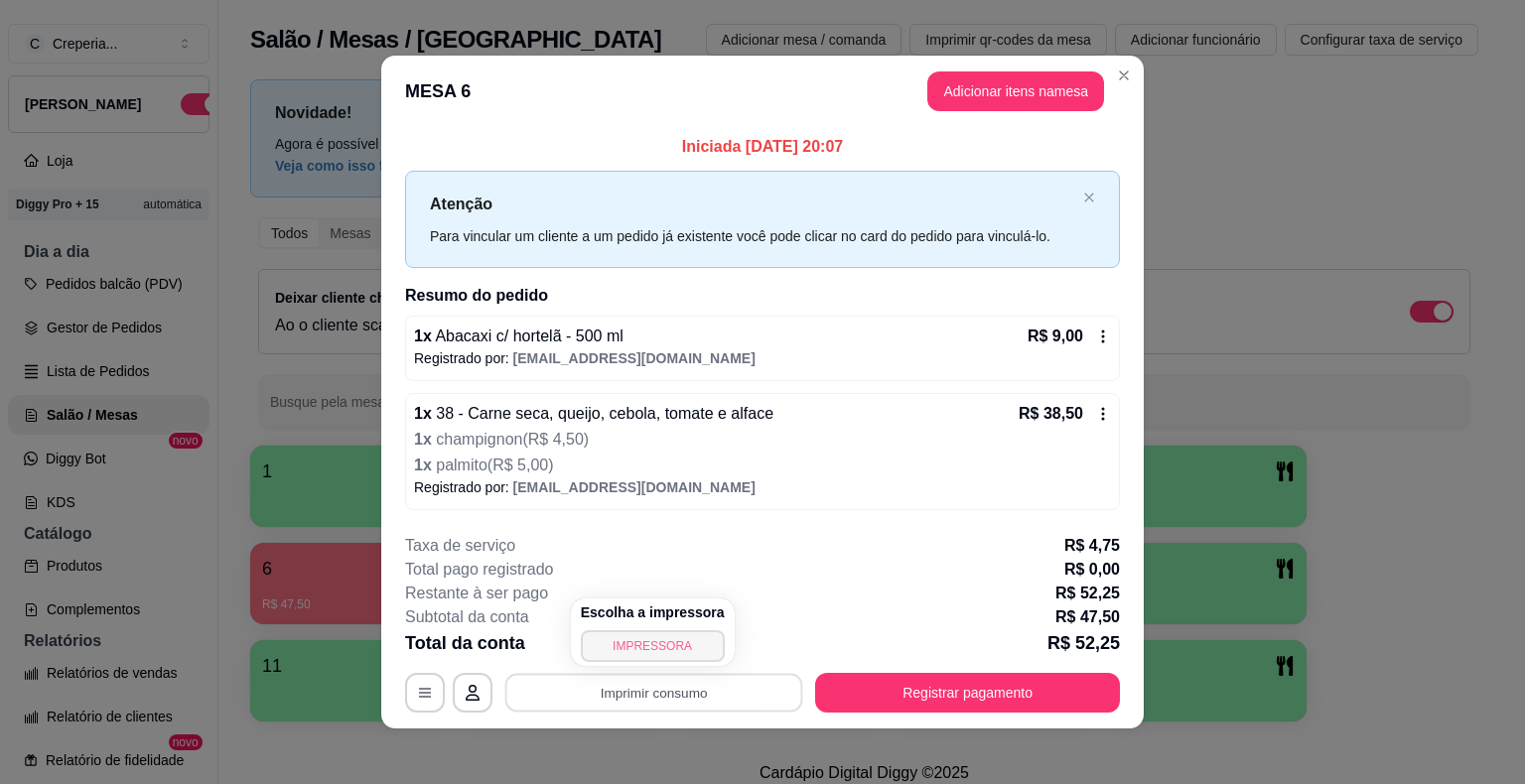 click on "IMPRESSORA" at bounding box center [652, 646] 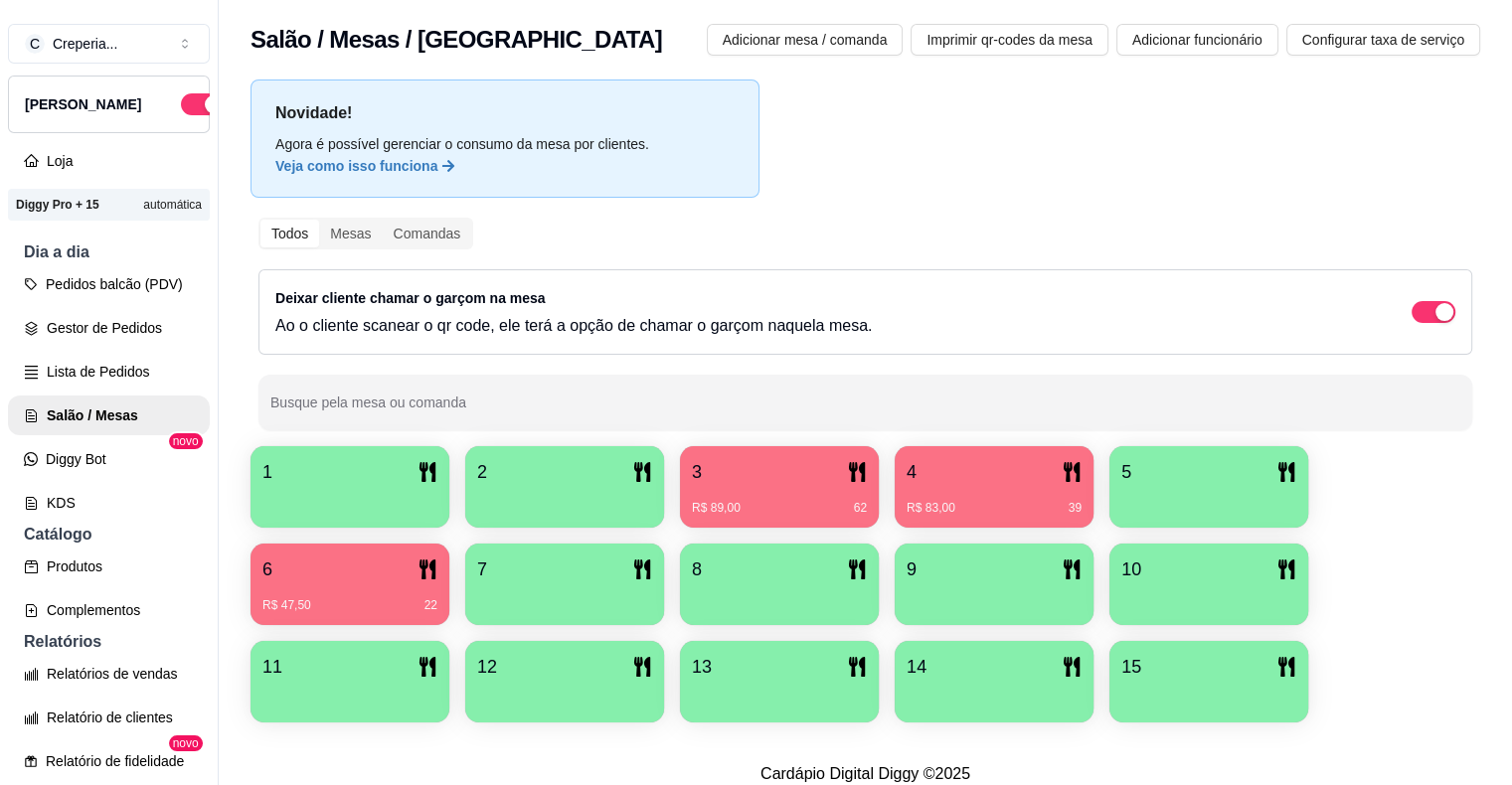 click on "4" at bounding box center (994, 472) 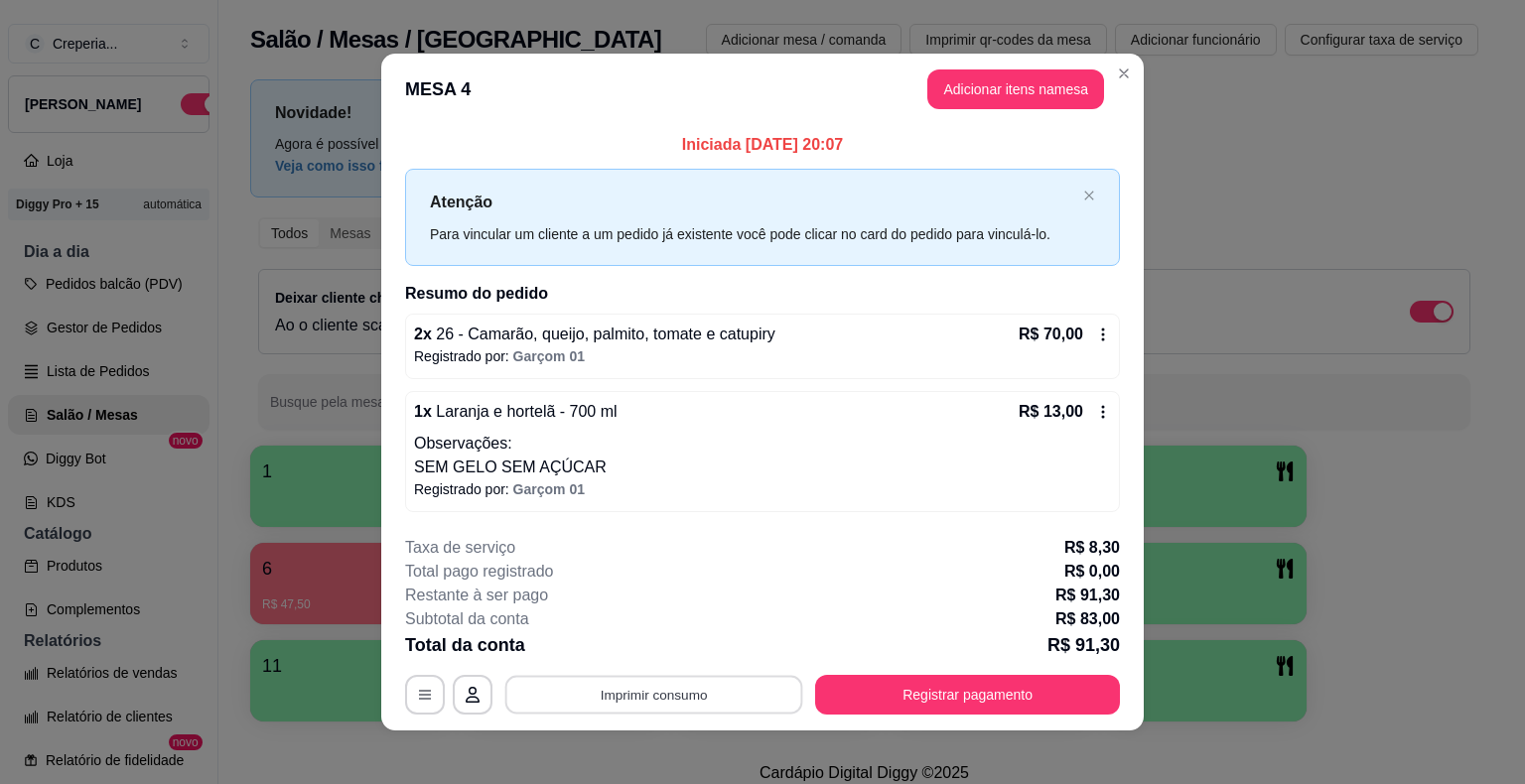click on "Imprimir consumo" at bounding box center [654, 694] 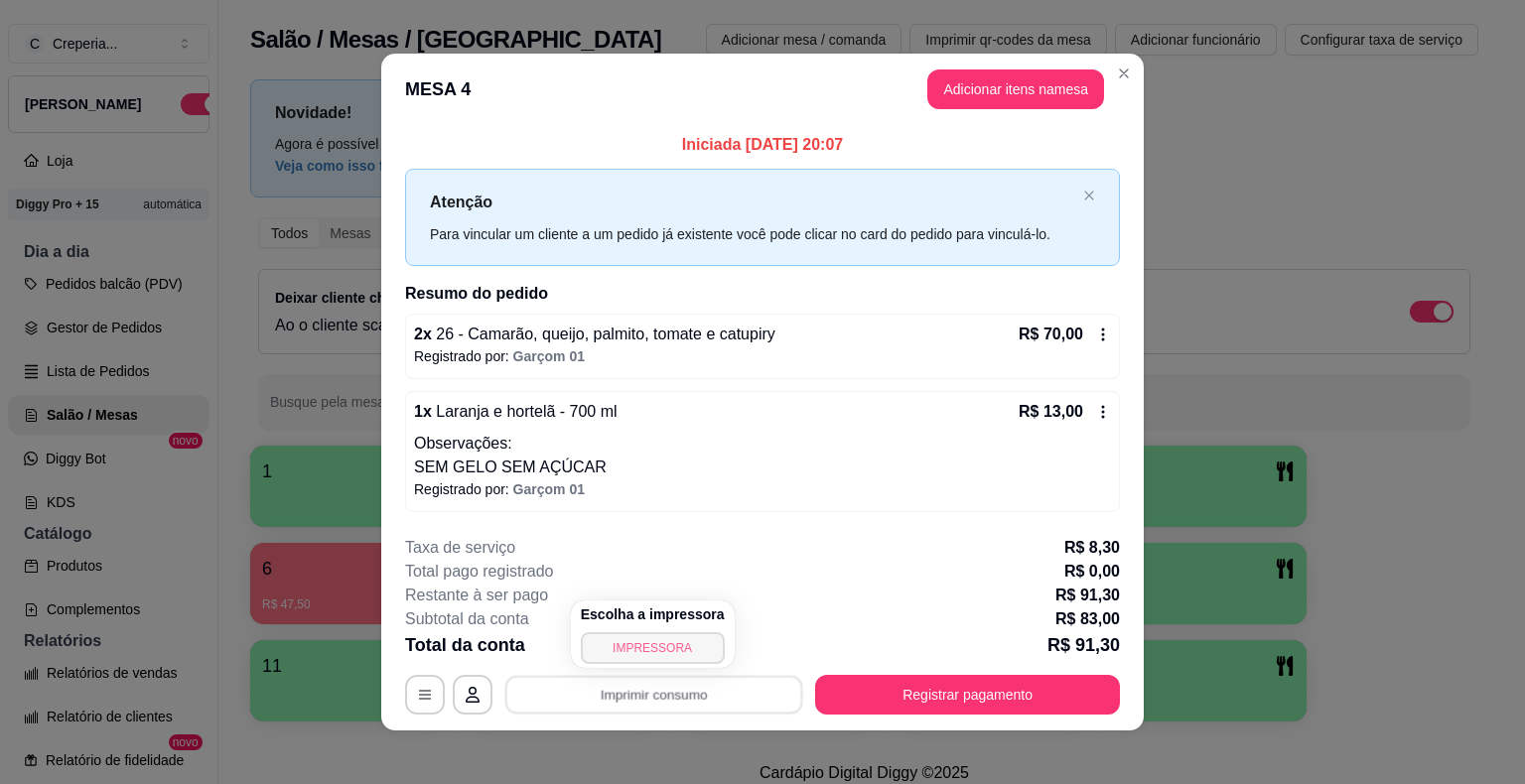 click on "IMPRESSORA" at bounding box center (652, 648) 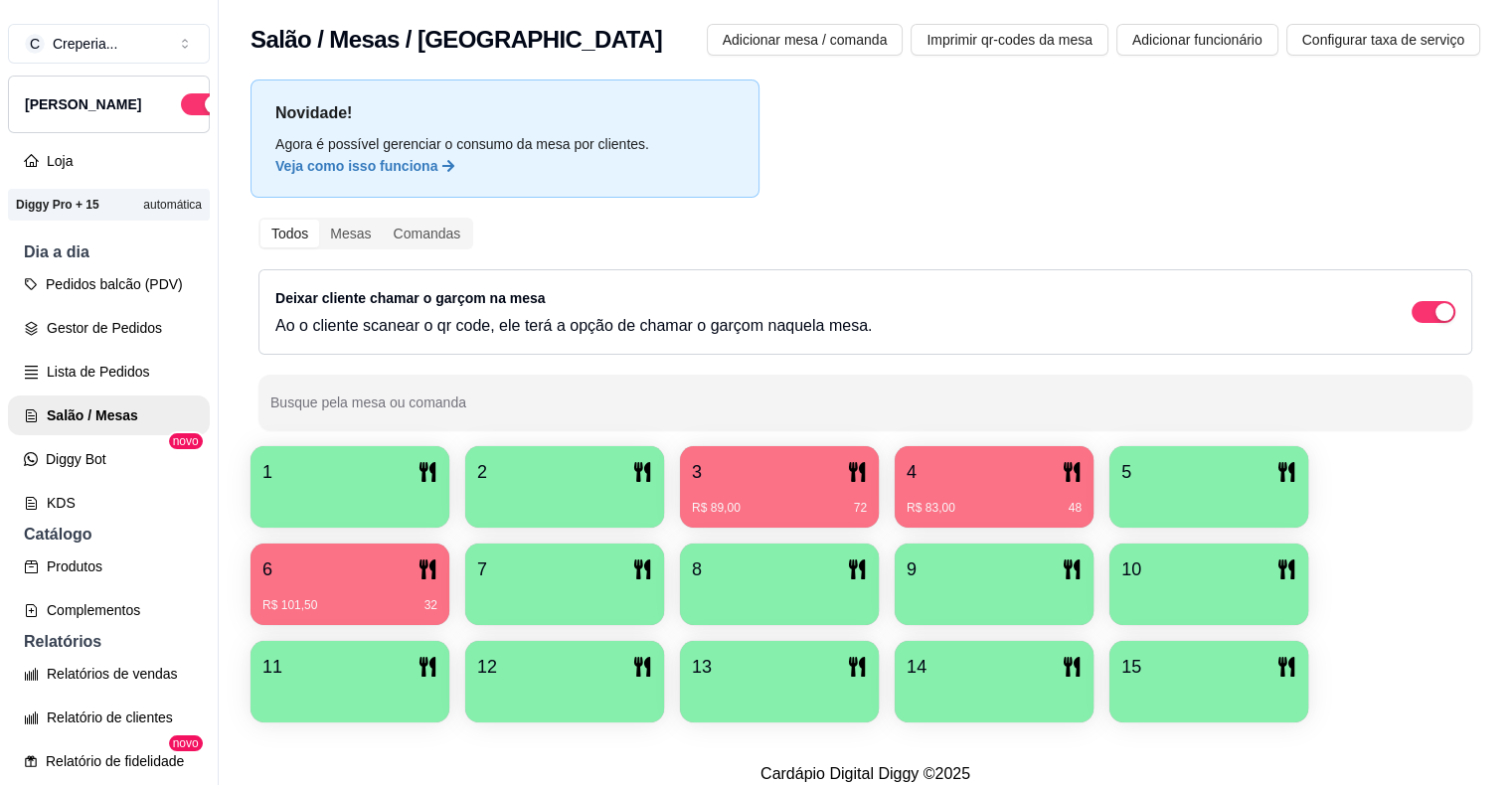 click on "R$ 101,50 32" at bounding box center [350, 598] 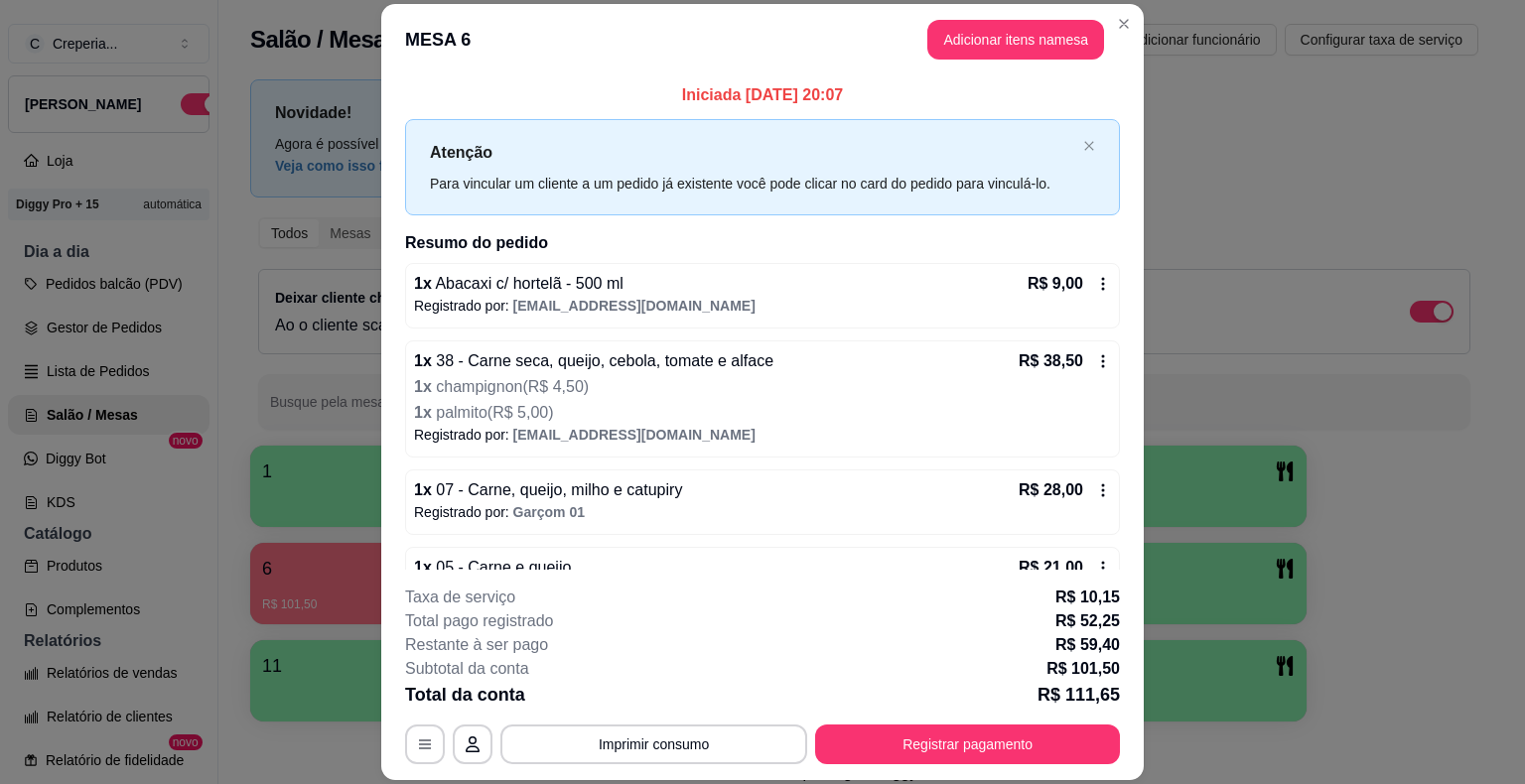 scroll, scrollTop: 99, scrollLeft: 0, axis: vertical 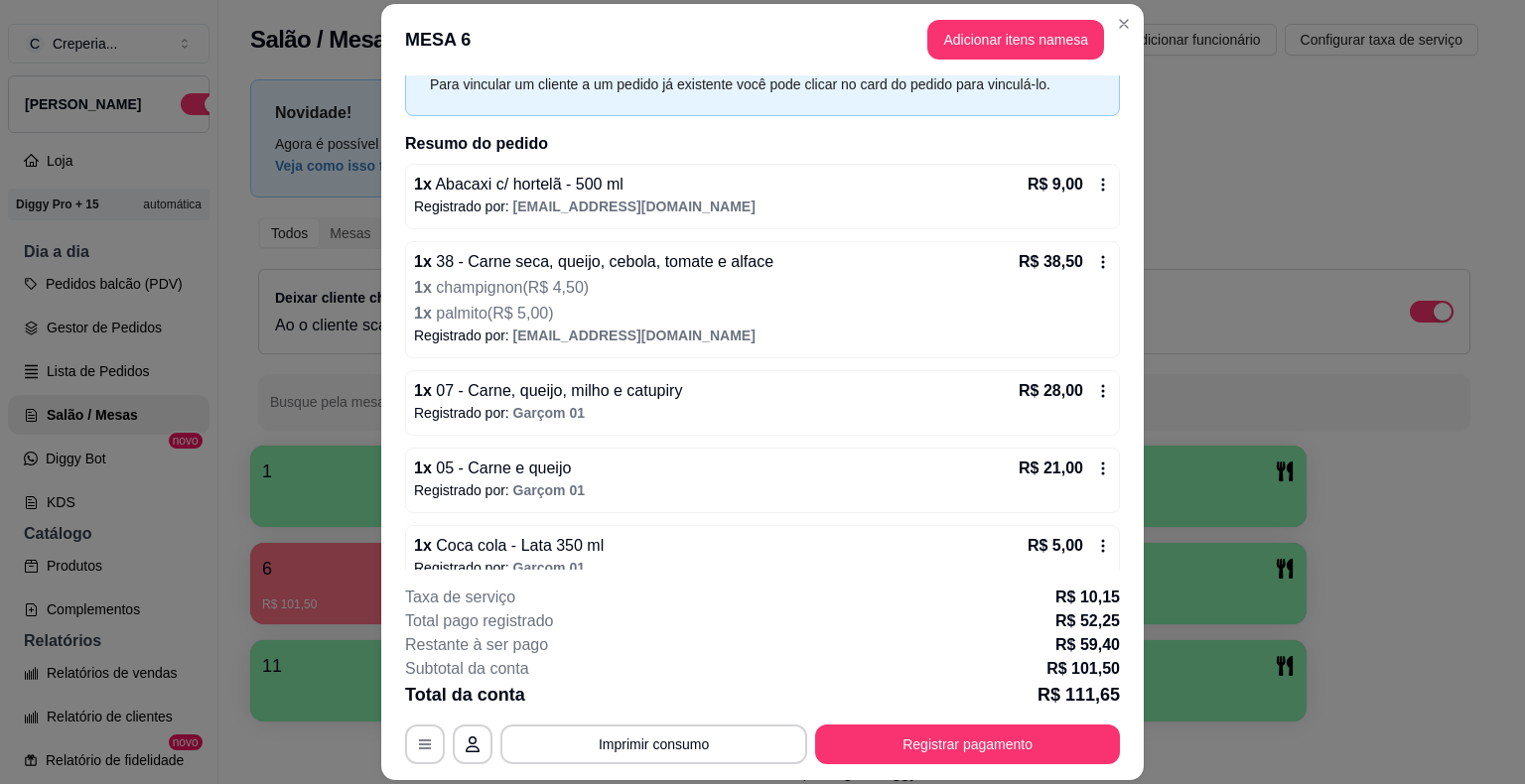 click 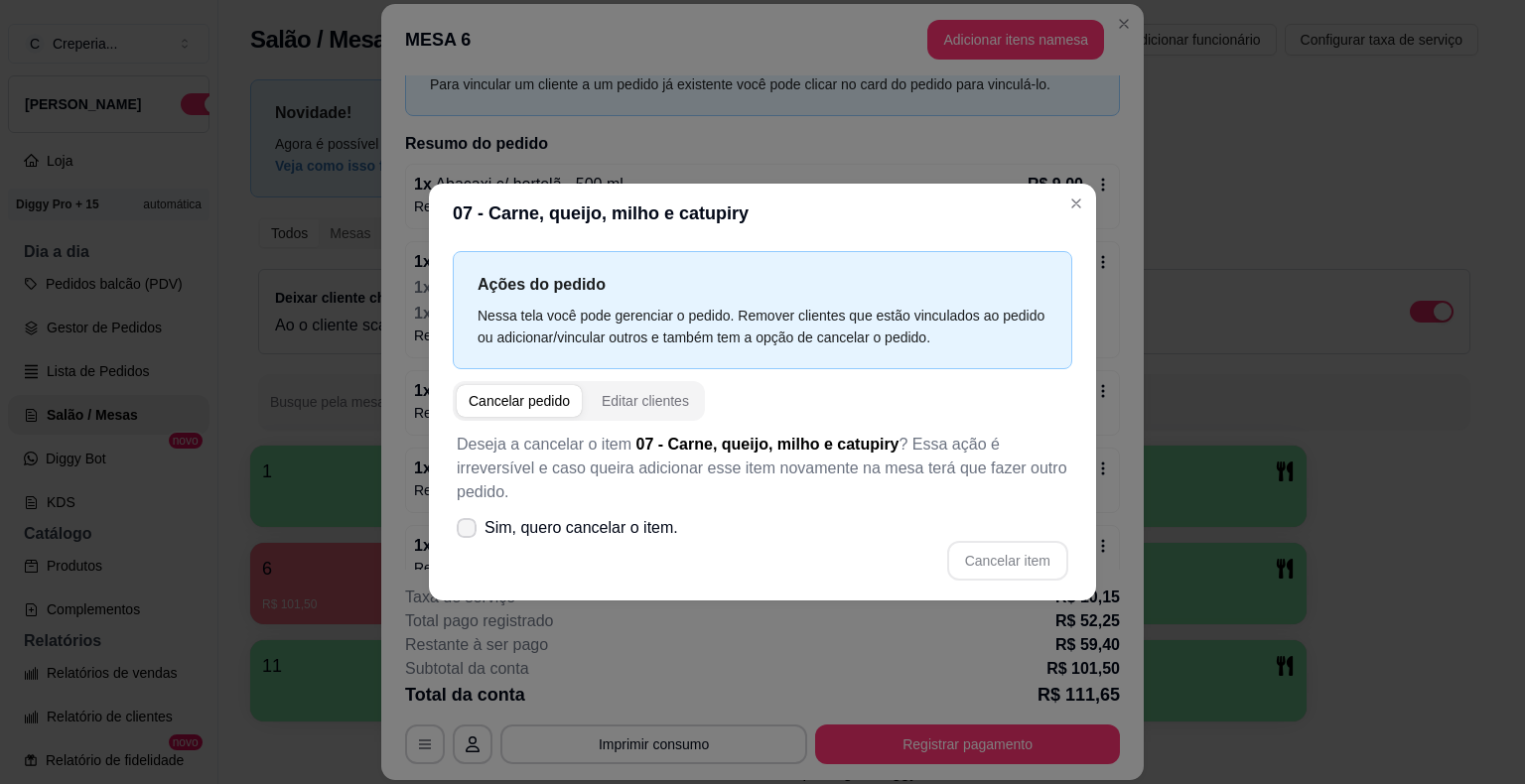 click on "Sim, quero cancelar o item." at bounding box center (581, 528) 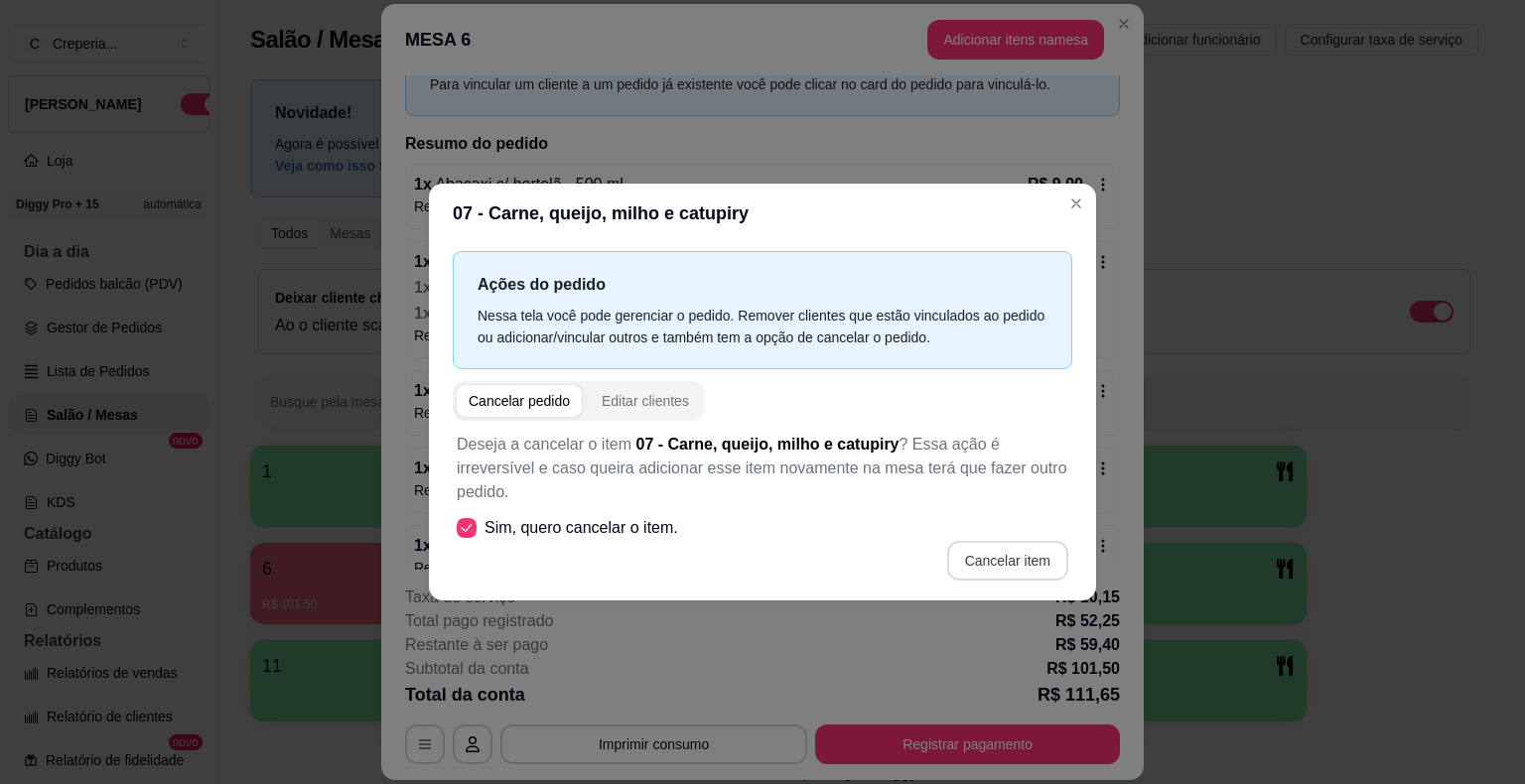 click on "Cancelar item" at bounding box center (1008, 561) 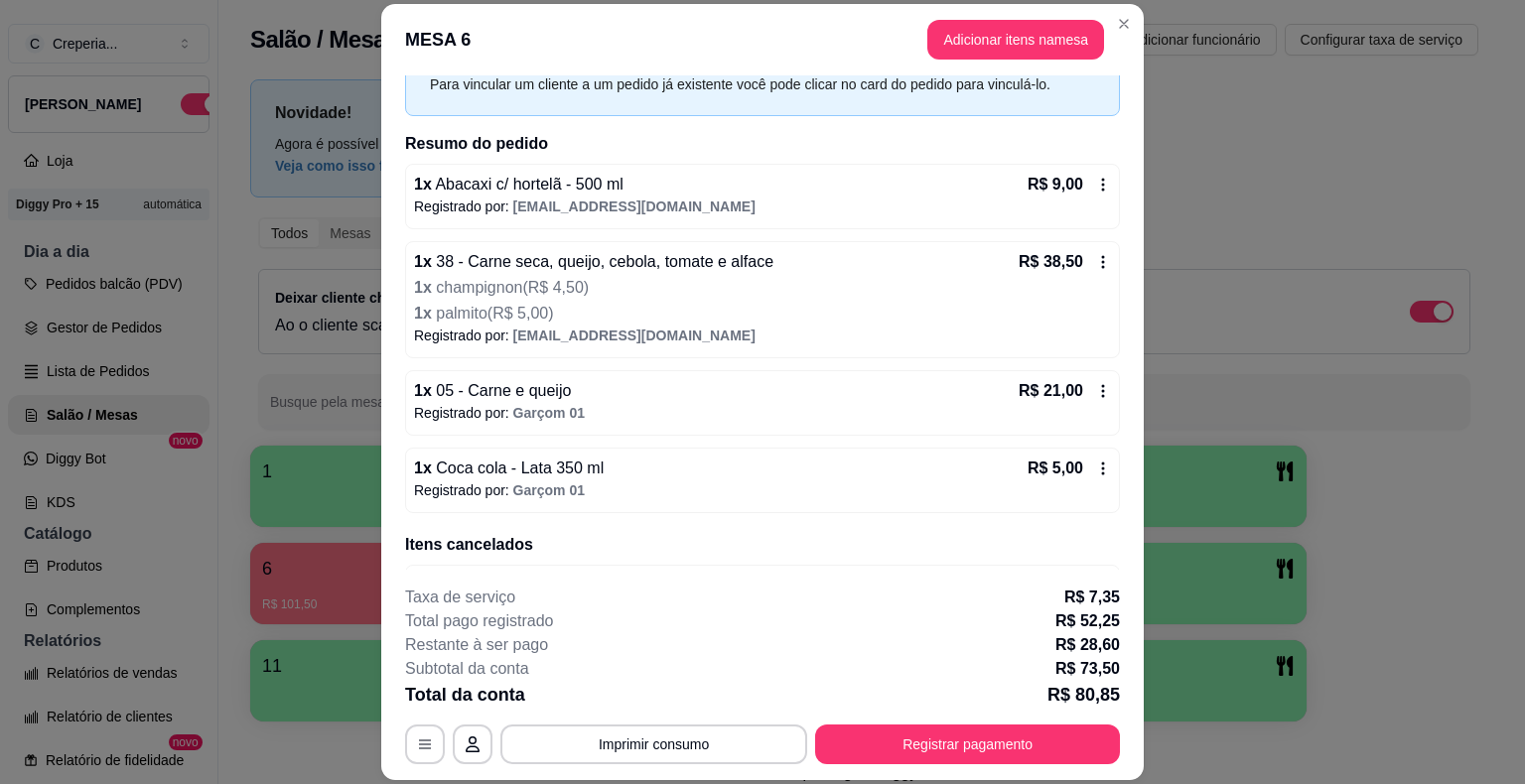 click 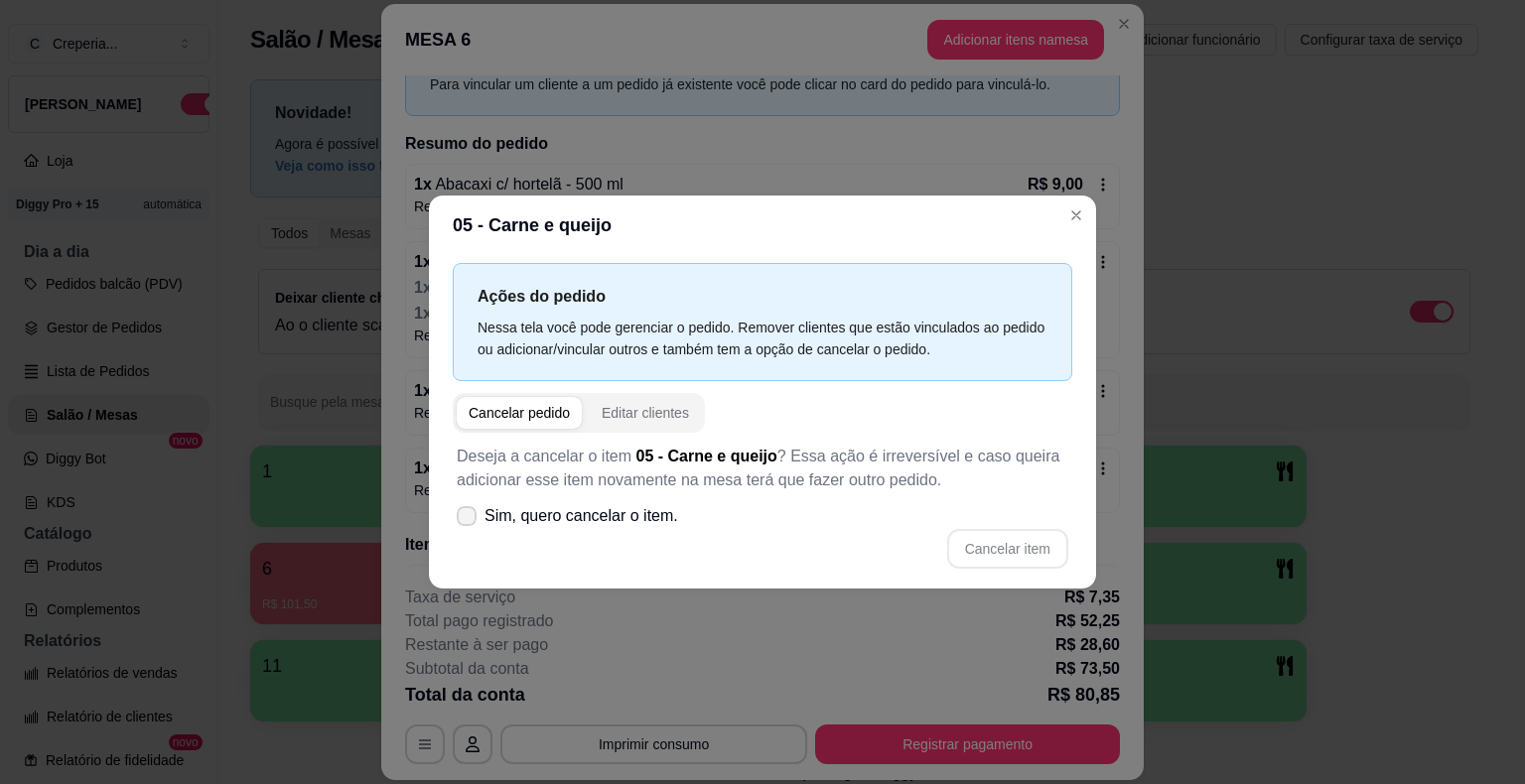 click on "Sim, quero cancelar o item." at bounding box center (581, 516) 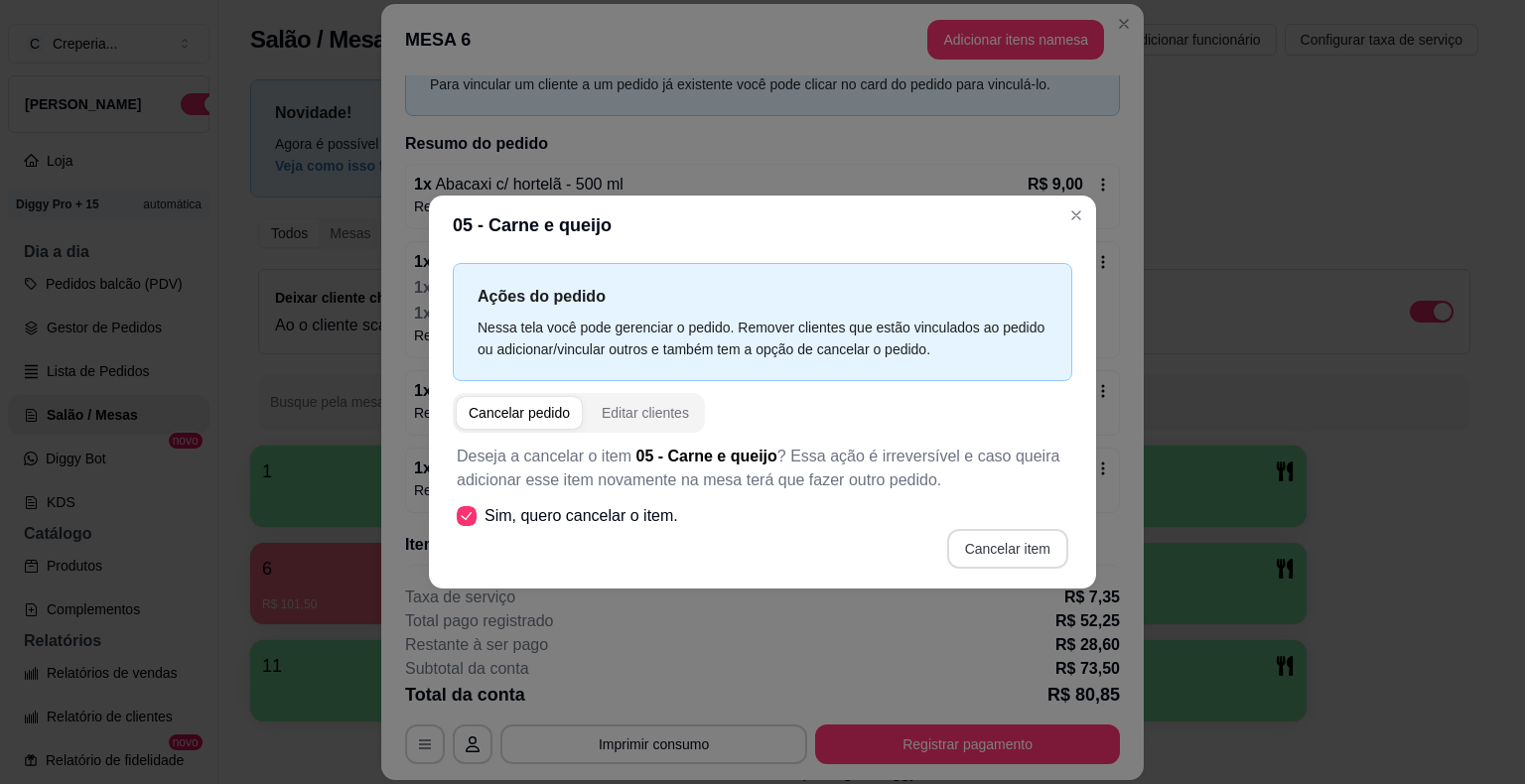 click on "Cancelar item" at bounding box center (1008, 549) 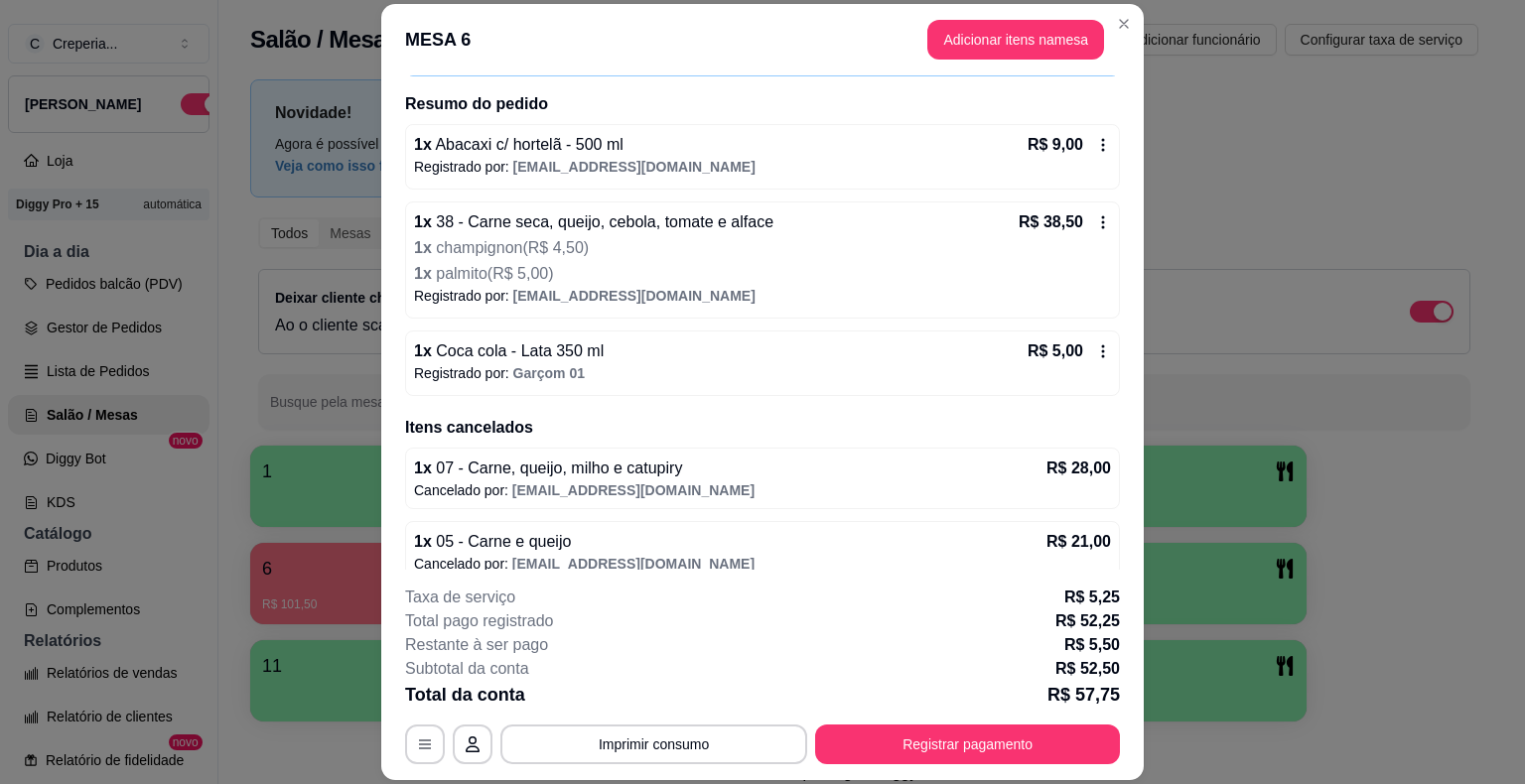 scroll, scrollTop: 157, scrollLeft: 0, axis: vertical 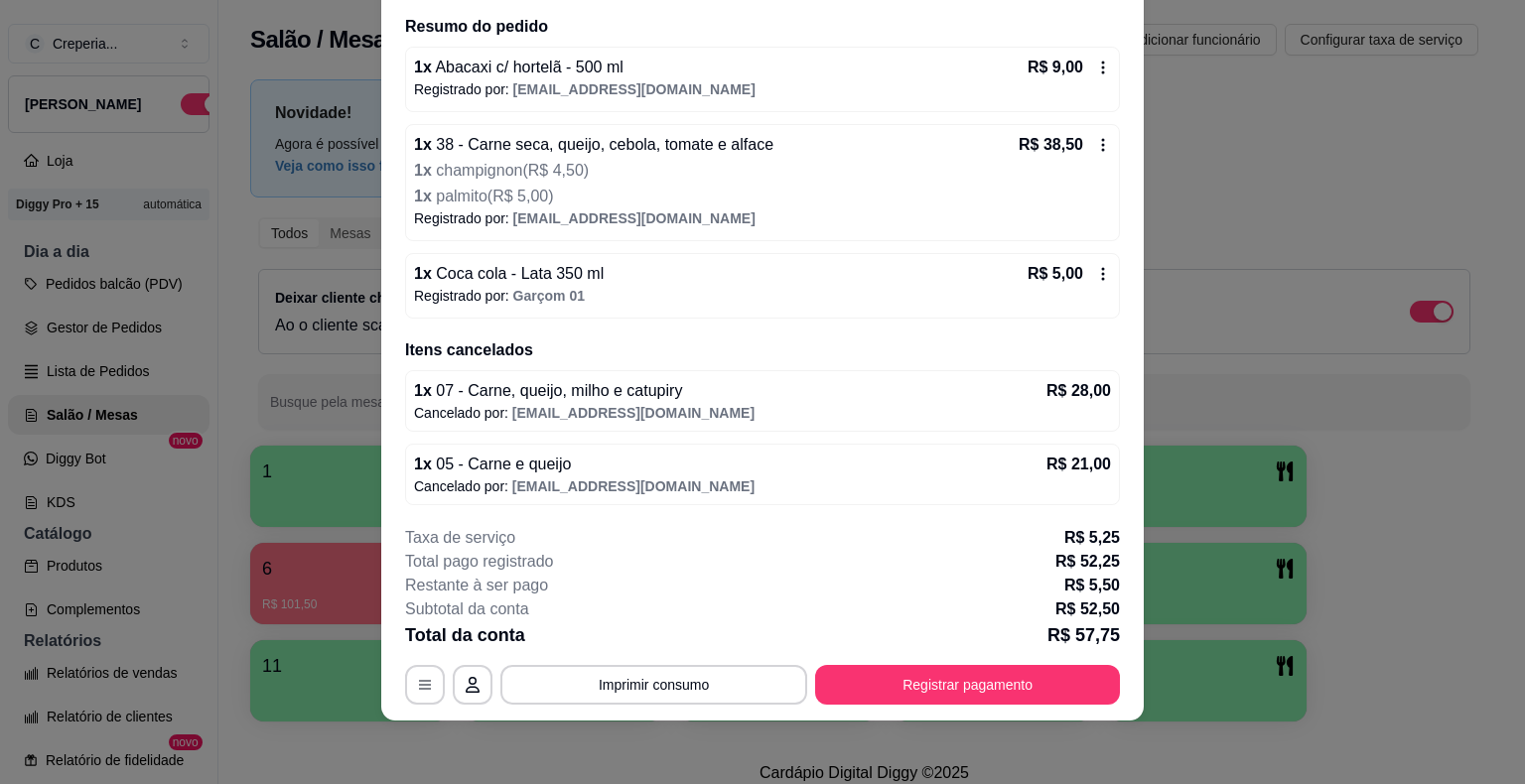 click on "Coca cola - Lata 350 ml" at bounding box center [517, 273] 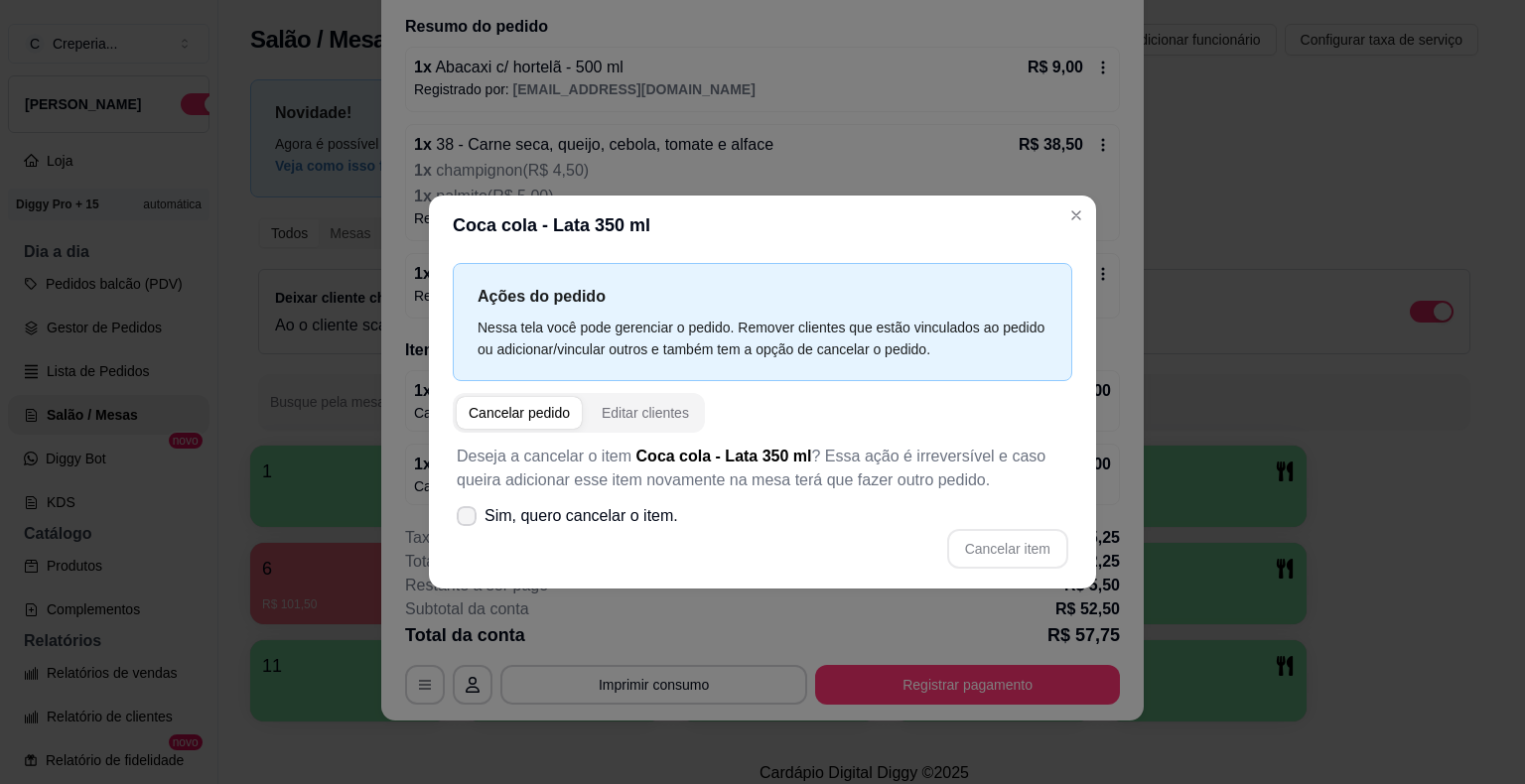 click on "Sim, quero cancelar o item." at bounding box center [581, 516] 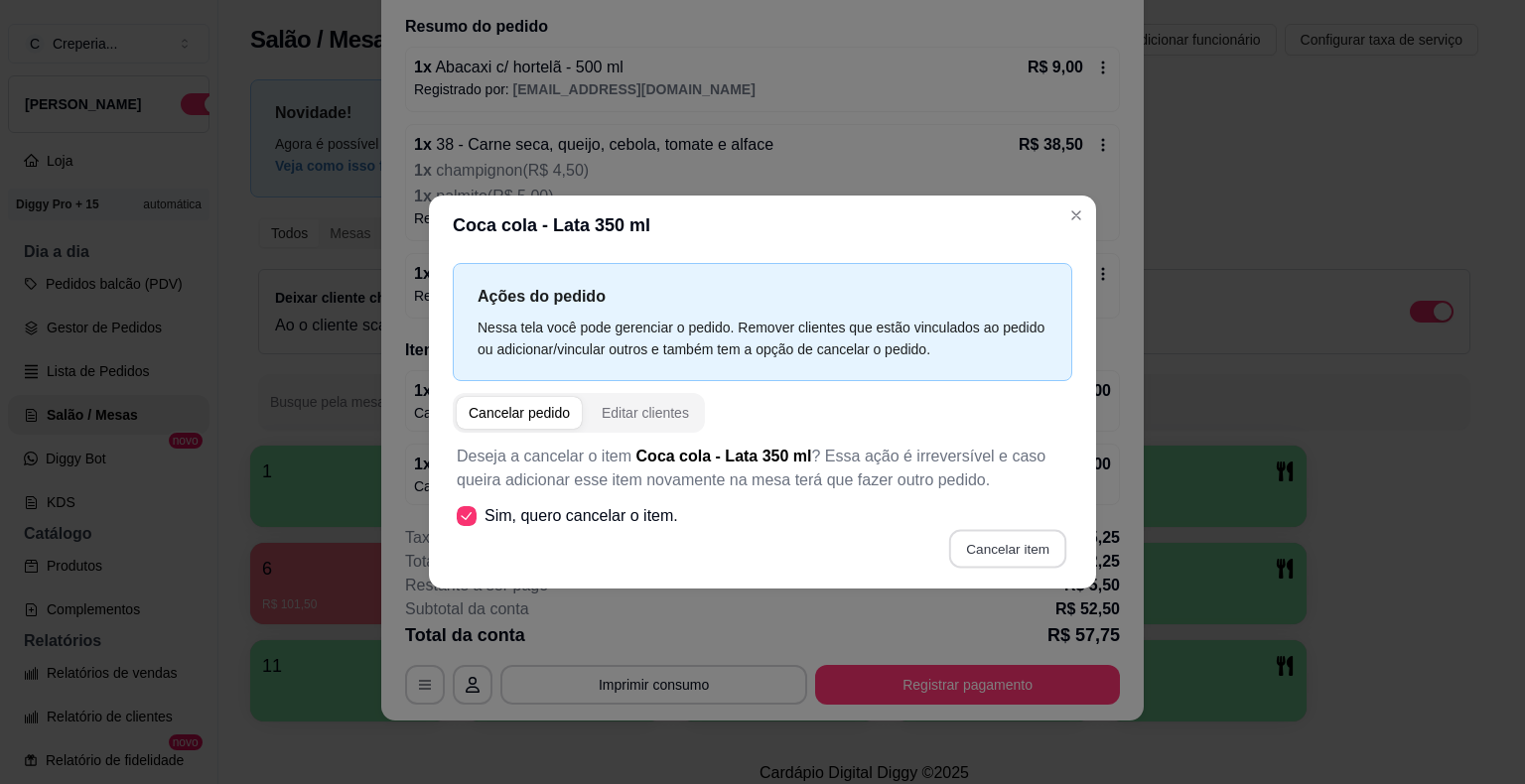 click on "Cancelar item" at bounding box center (1007, 549) 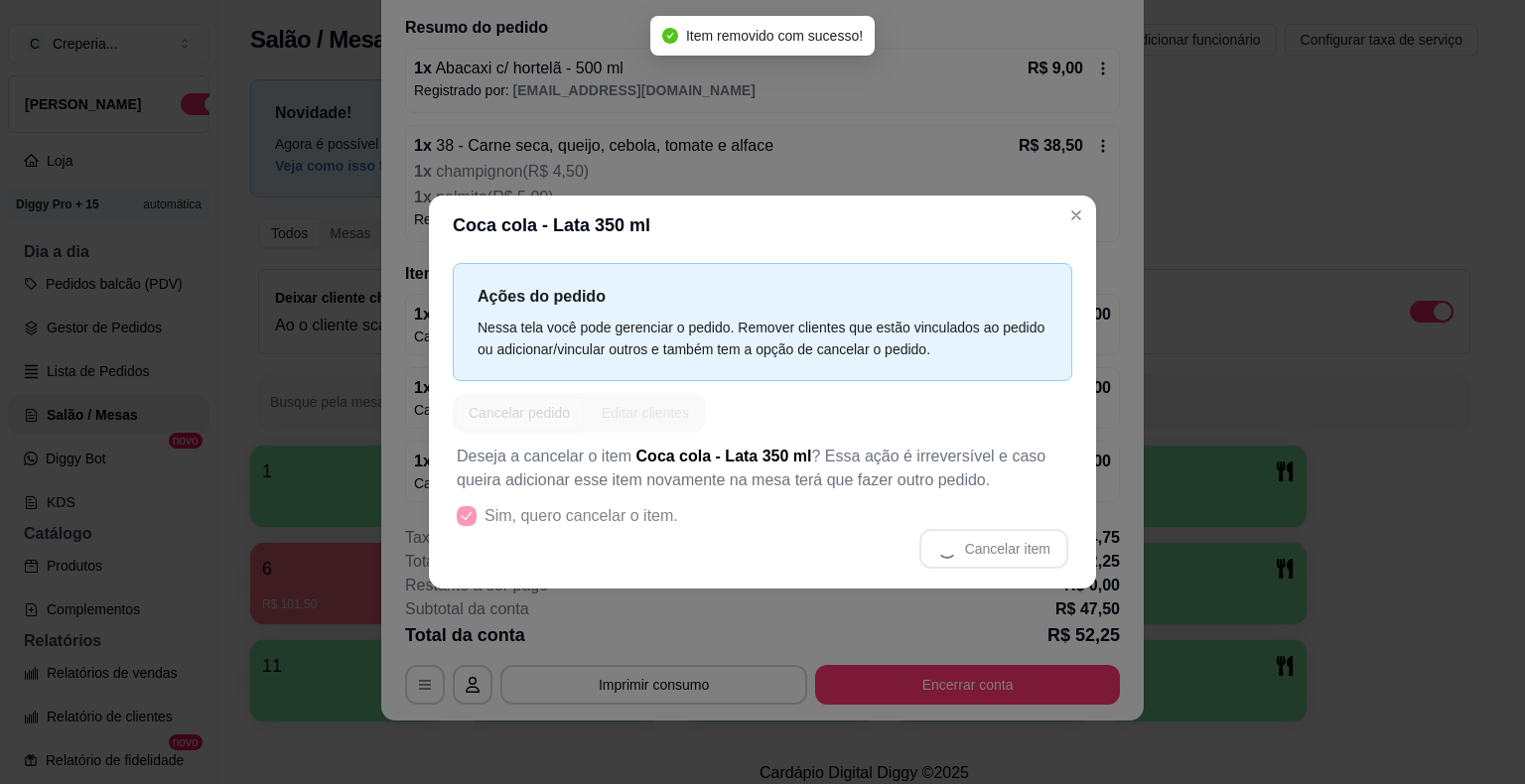 scroll, scrollTop: 153, scrollLeft: 0, axis: vertical 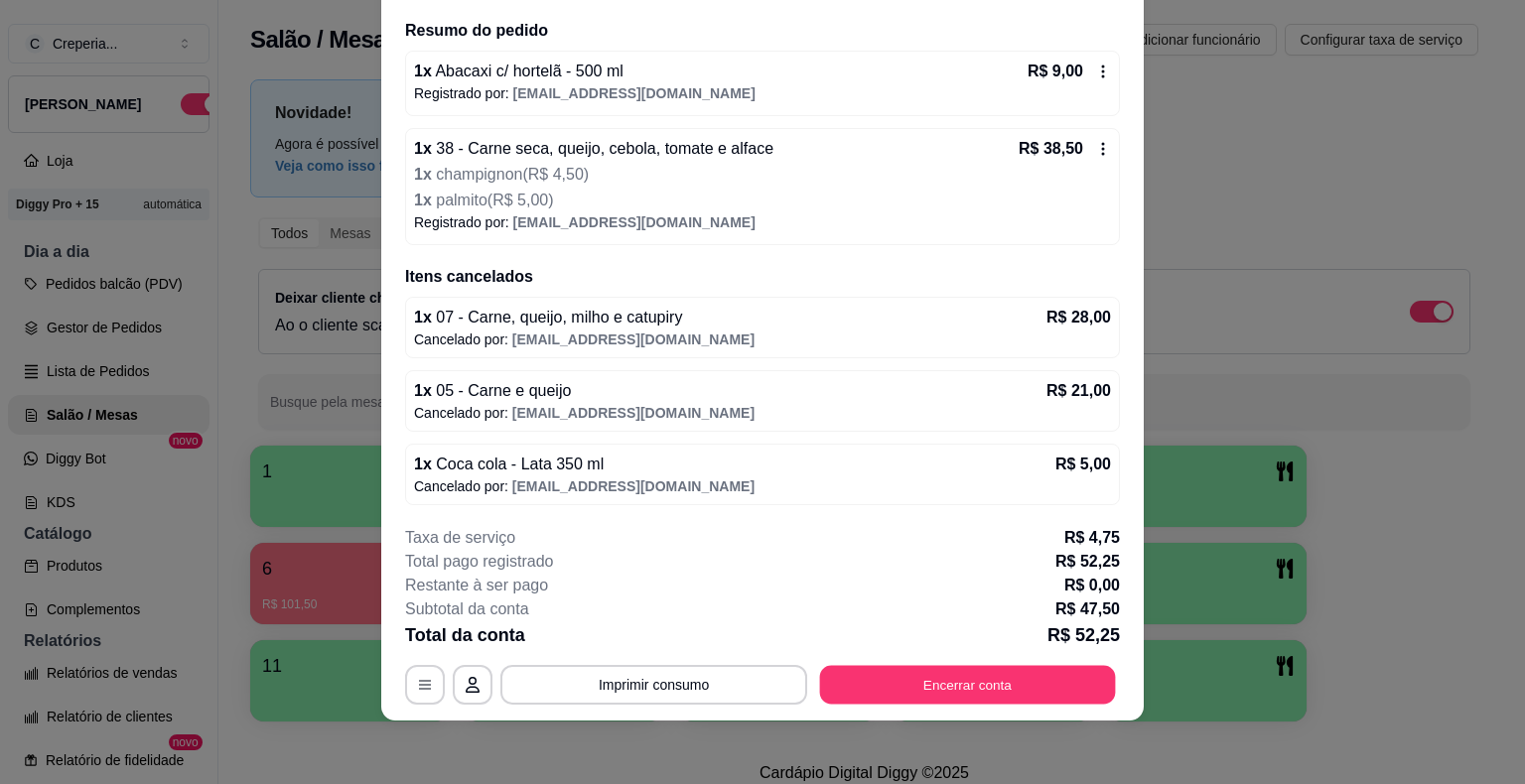 click on "Encerrar conta" at bounding box center (968, 685) 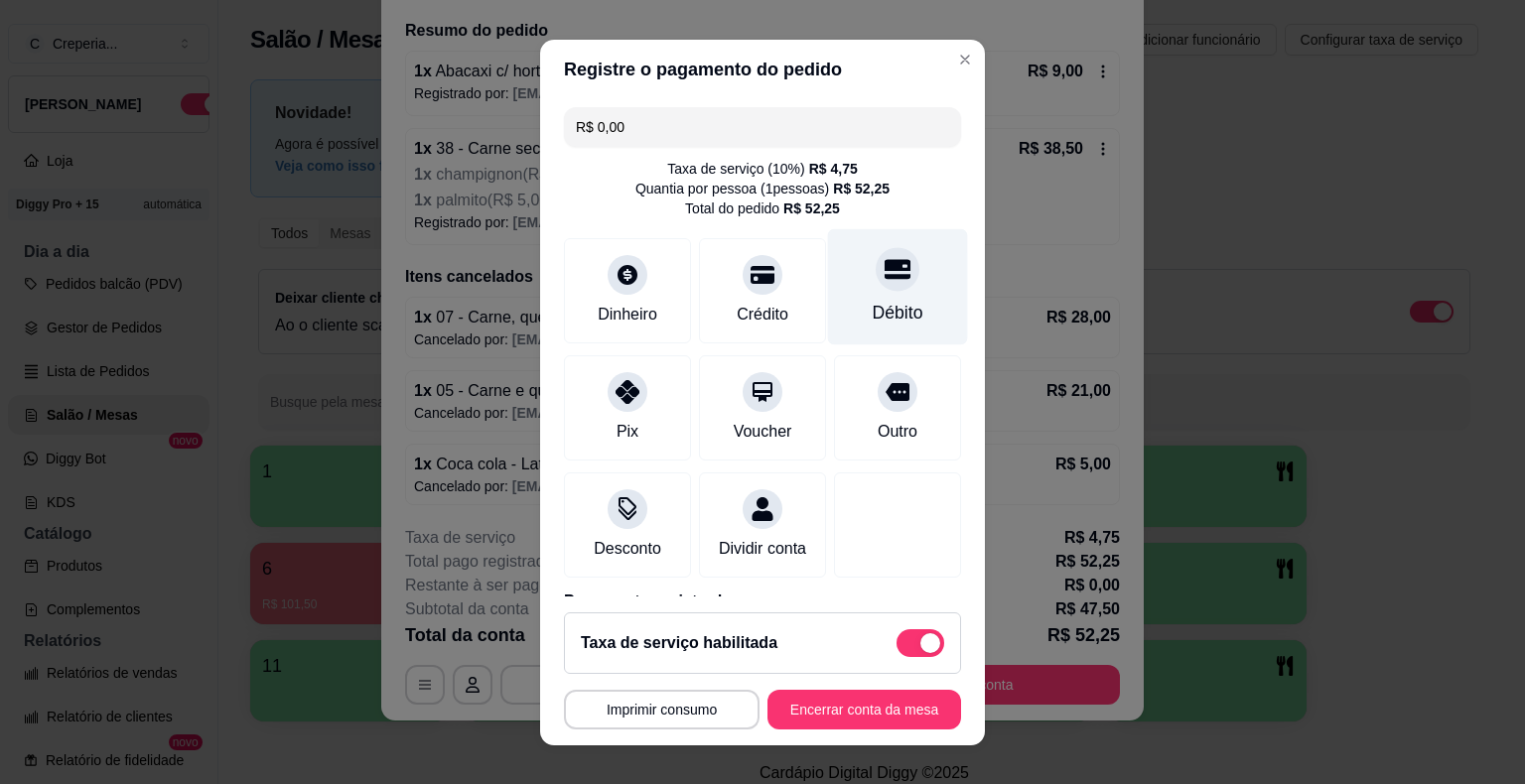 click at bounding box center [898, 269] 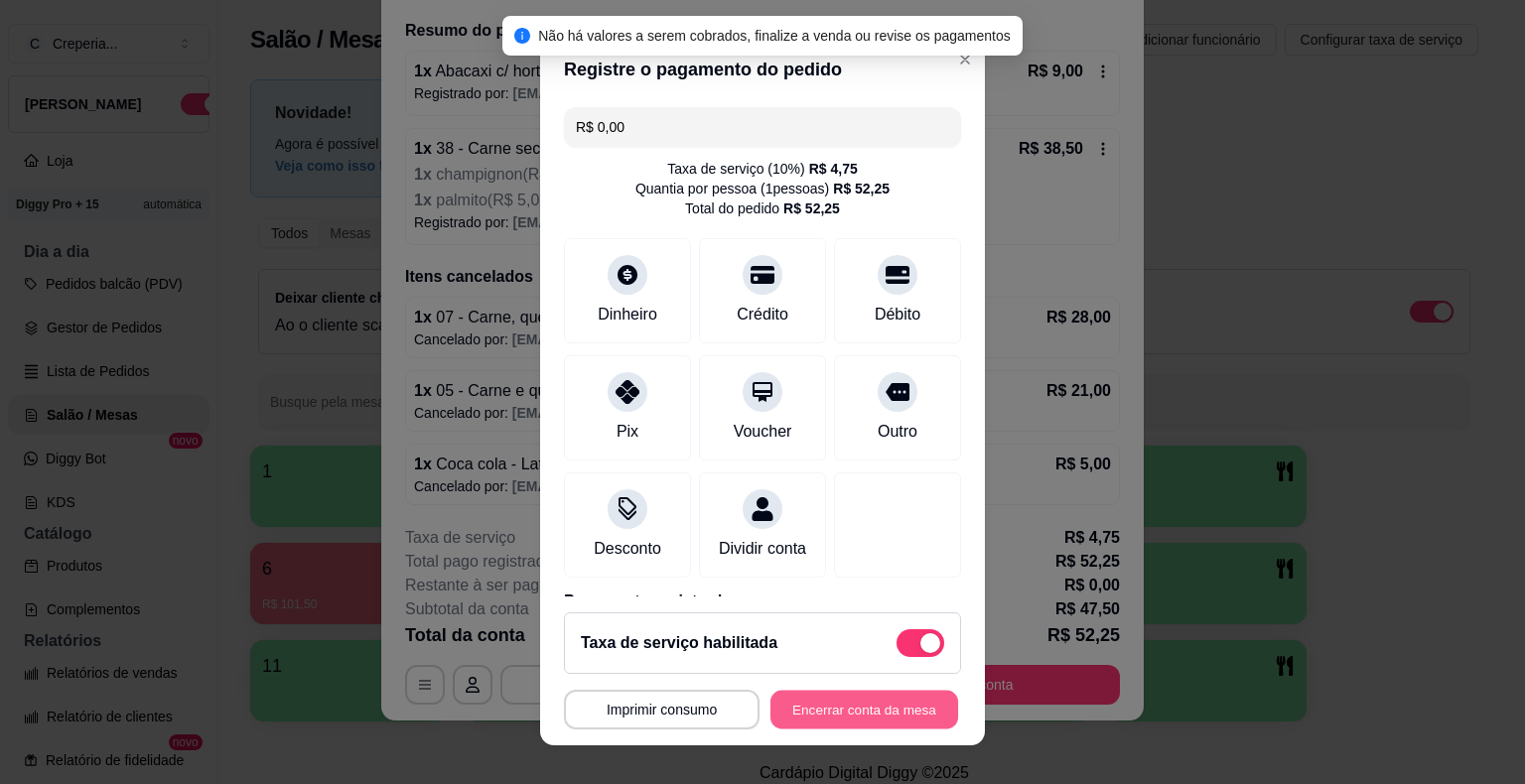 click on "Encerrar conta da mesa" at bounding box center (864, 709) 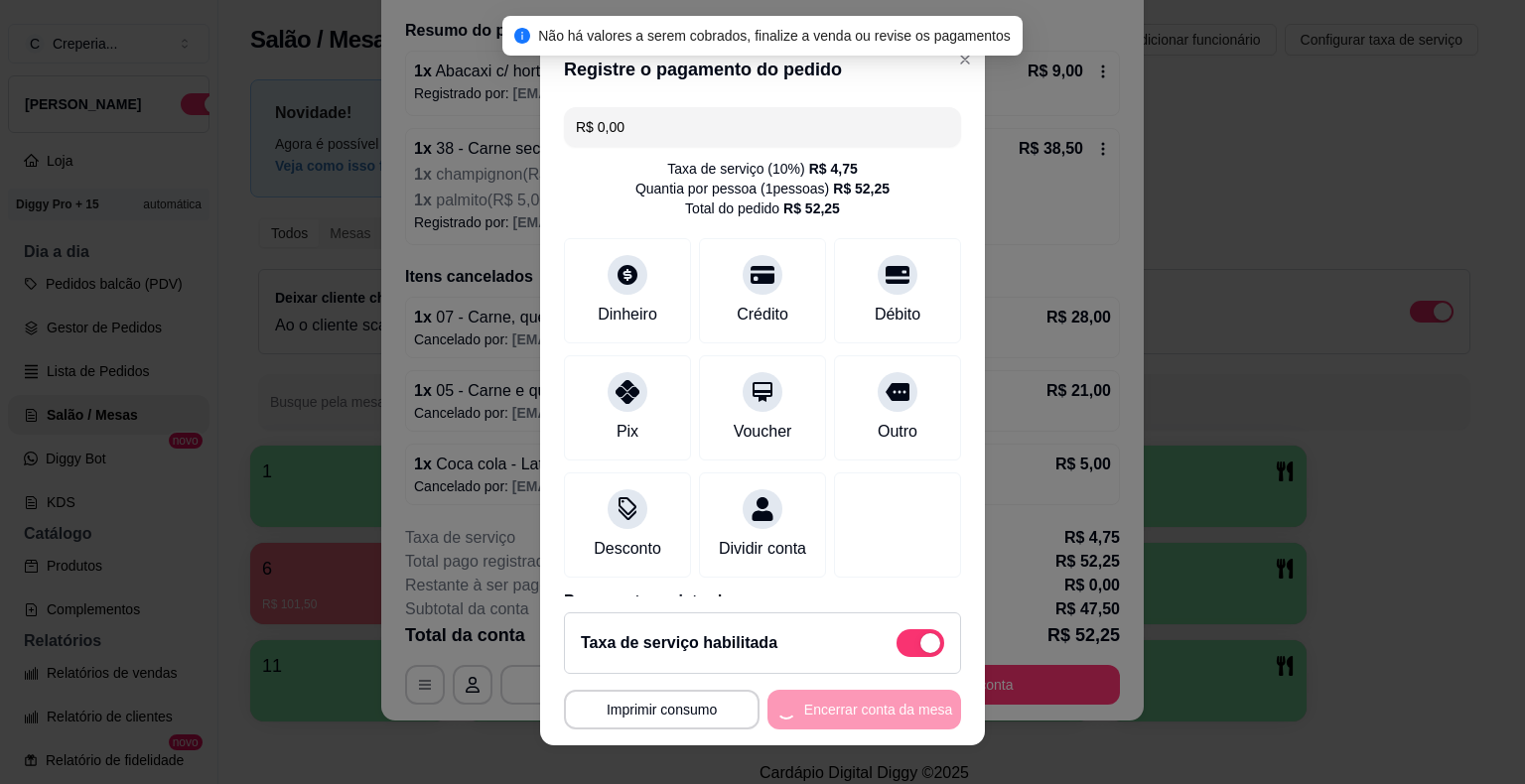 scroll, scrollTop: 0, scrollLeft: 0, axis: both 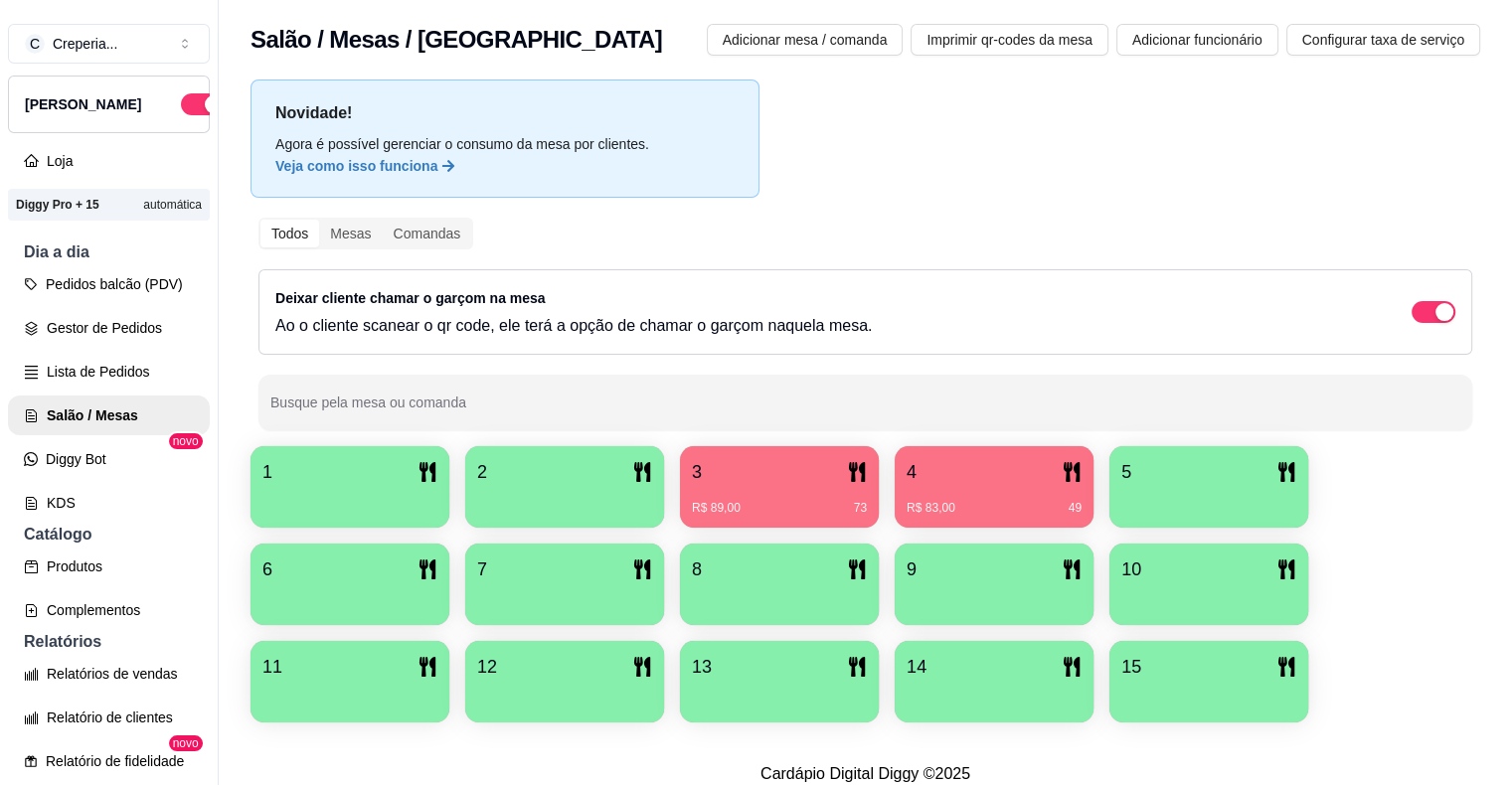 click on "6" at bounding box center [350, 569] 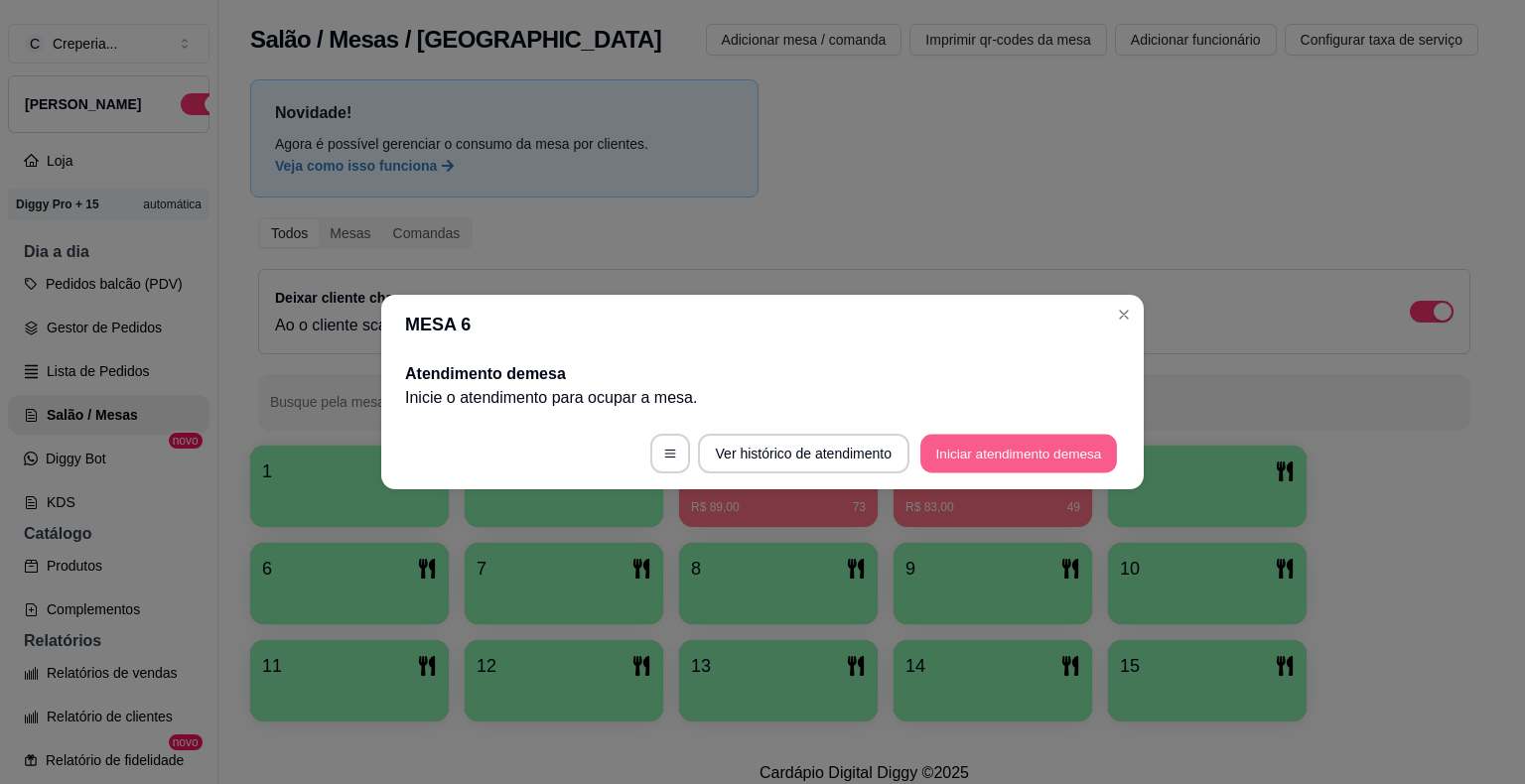 click on "Iniciar atendimento de  mesa" at bounding box center (1019, 454) 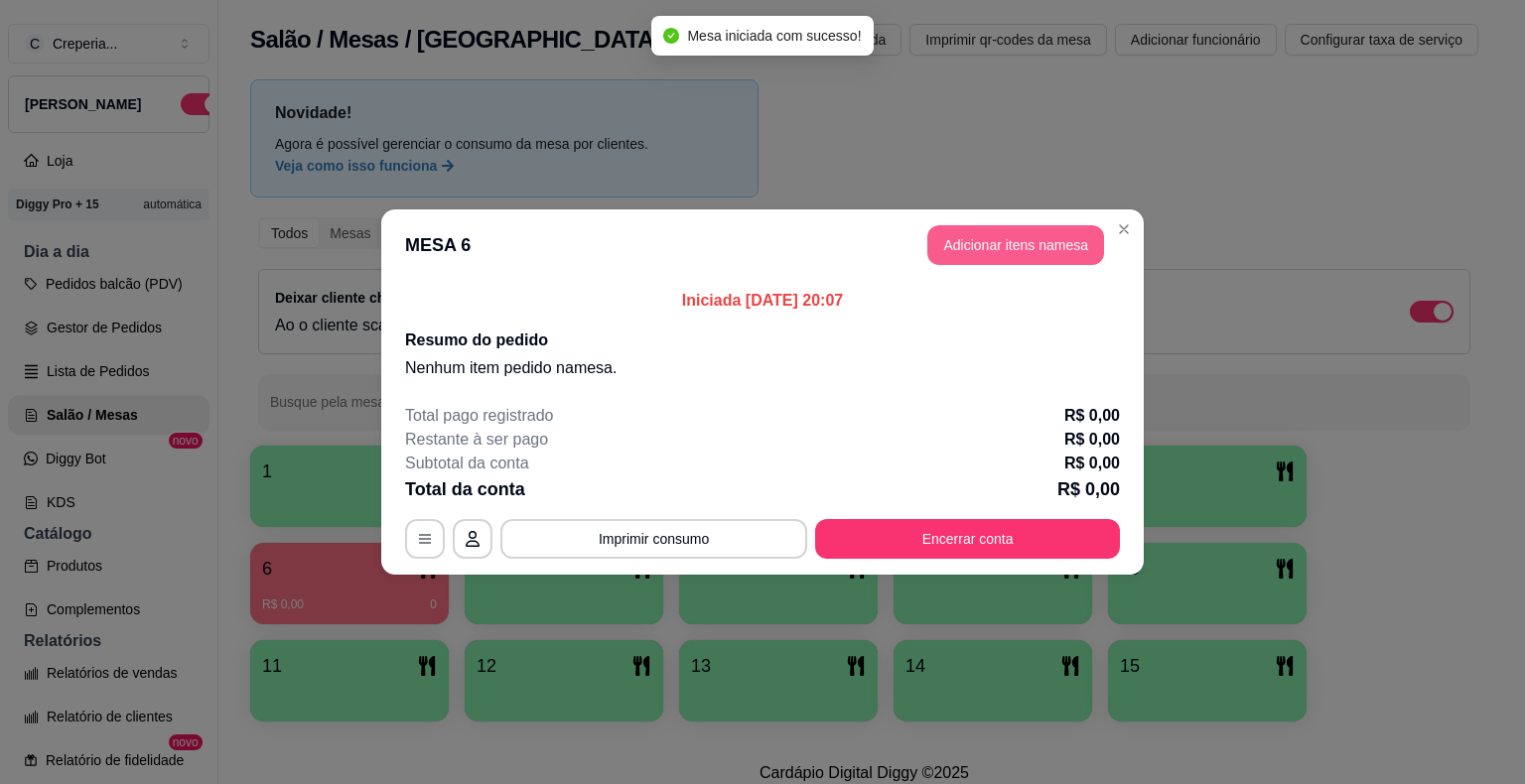 click on "Adicionar itens na  mesa" at bounding box center [1016, 245] 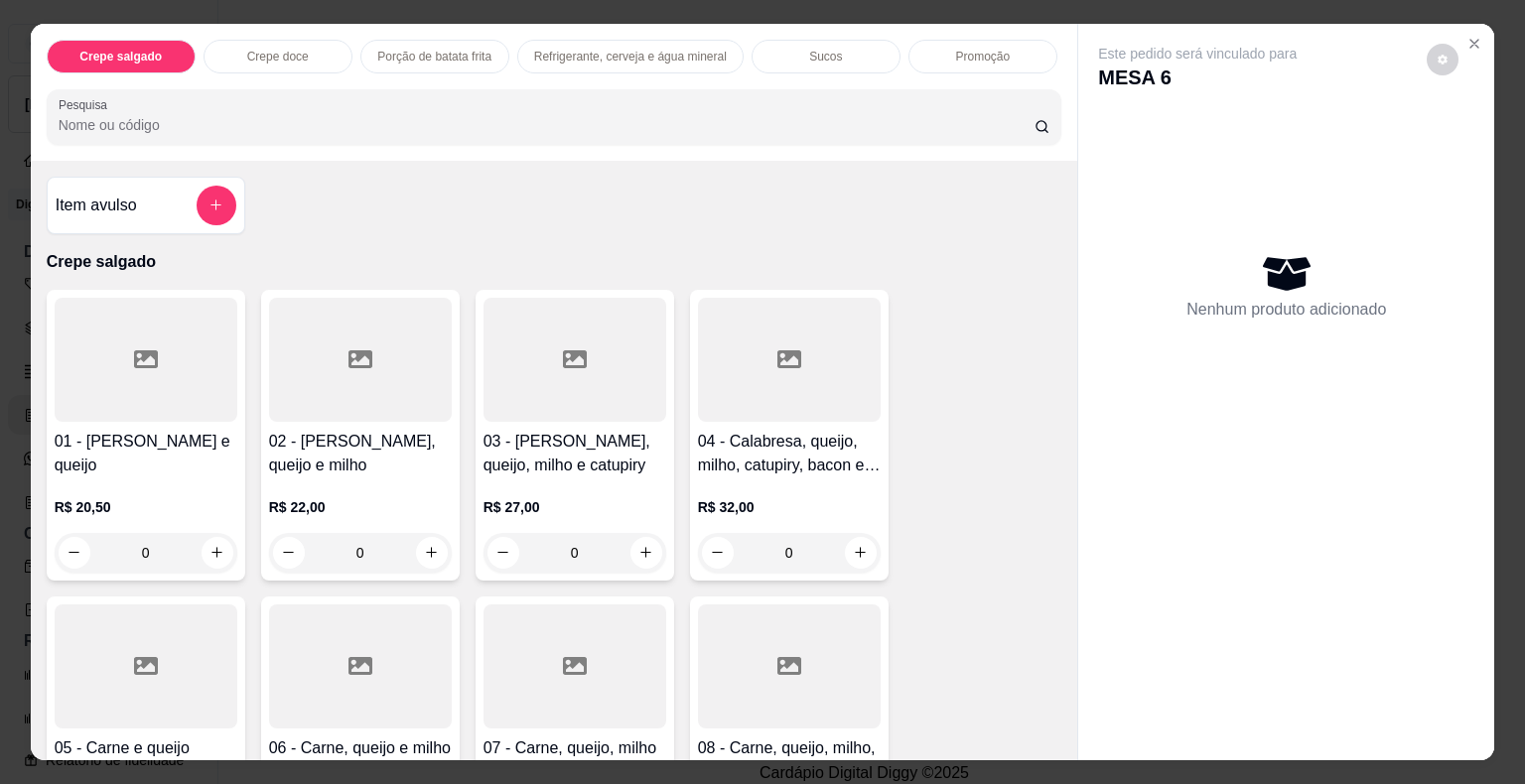 click on "Pesquisa" at bounding box center [546, 125] 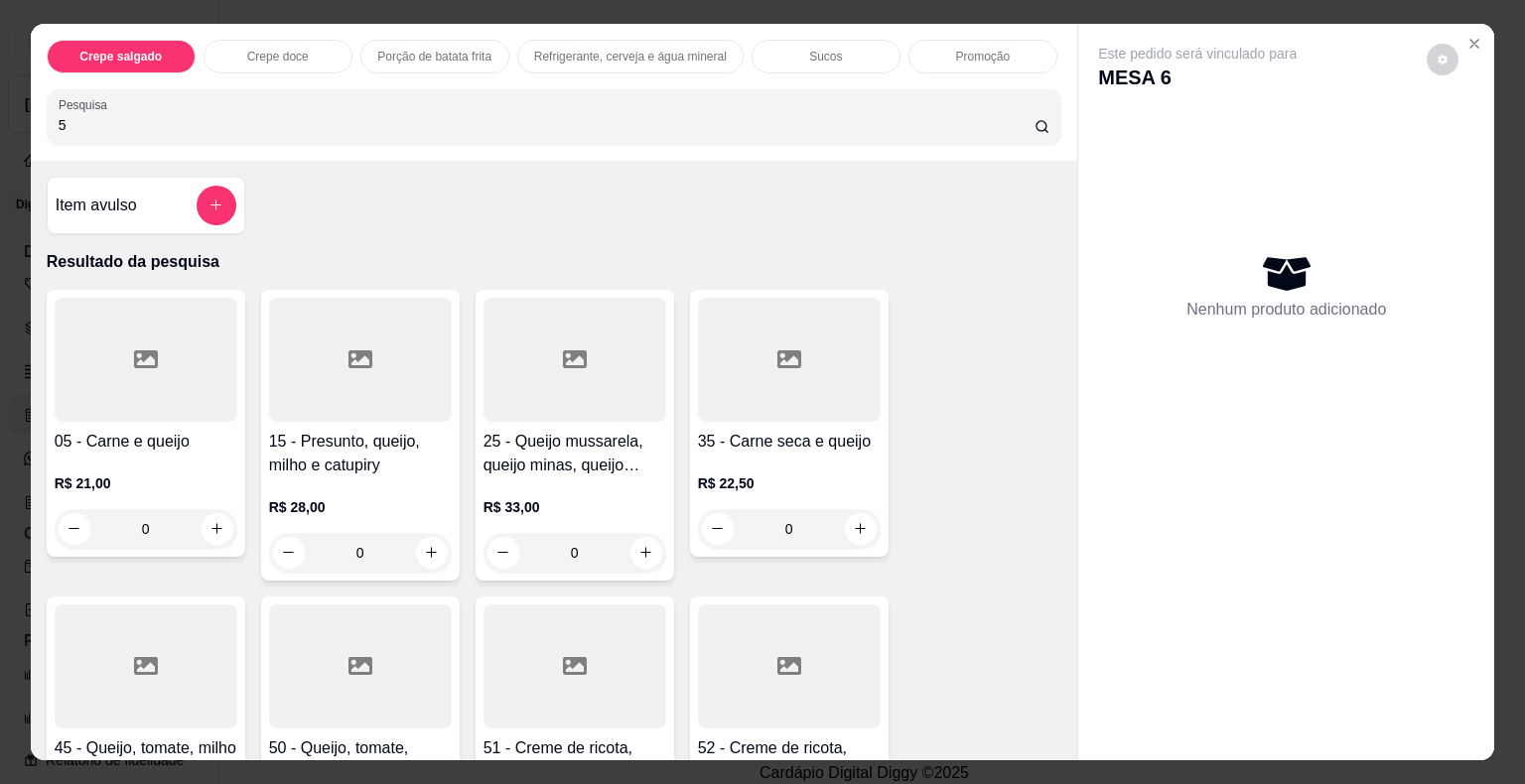 type on "5" 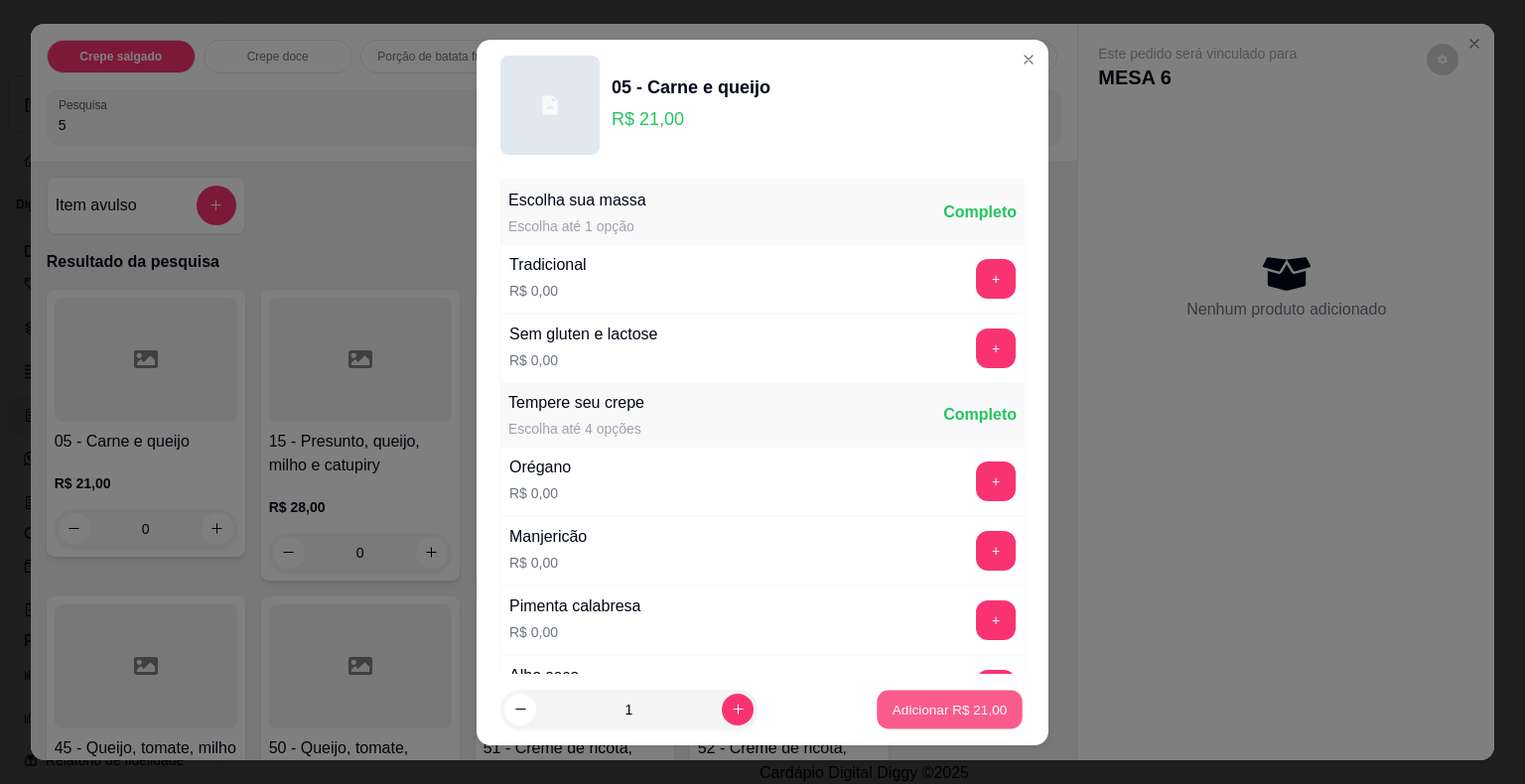 click on "Adicionar   R$ 21,00" at bounding box center (950, 709) 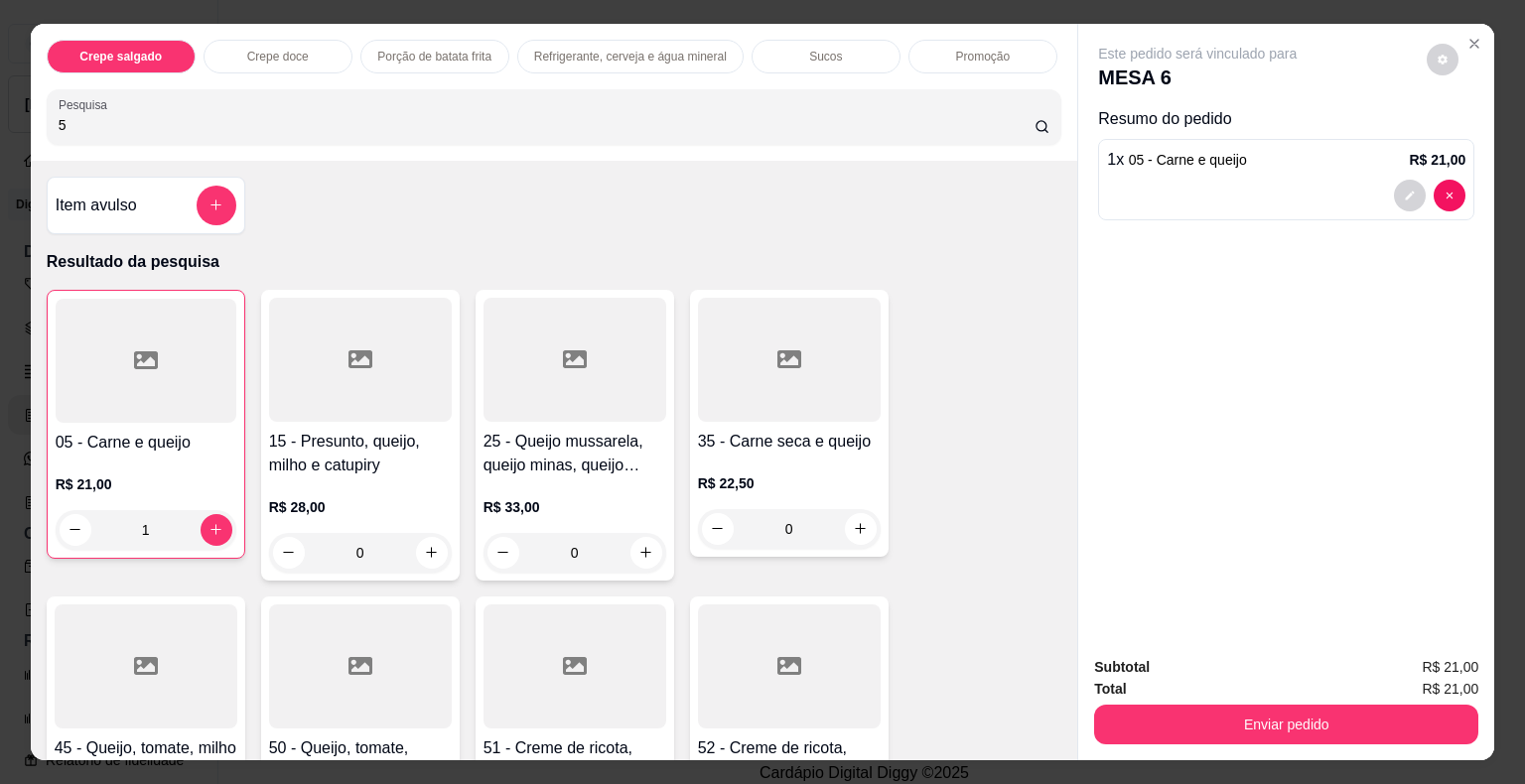drag, startPoint x: 67, startPoint y: 105, endPoint x: 20, endPoint y: 116, distance: 48.270074 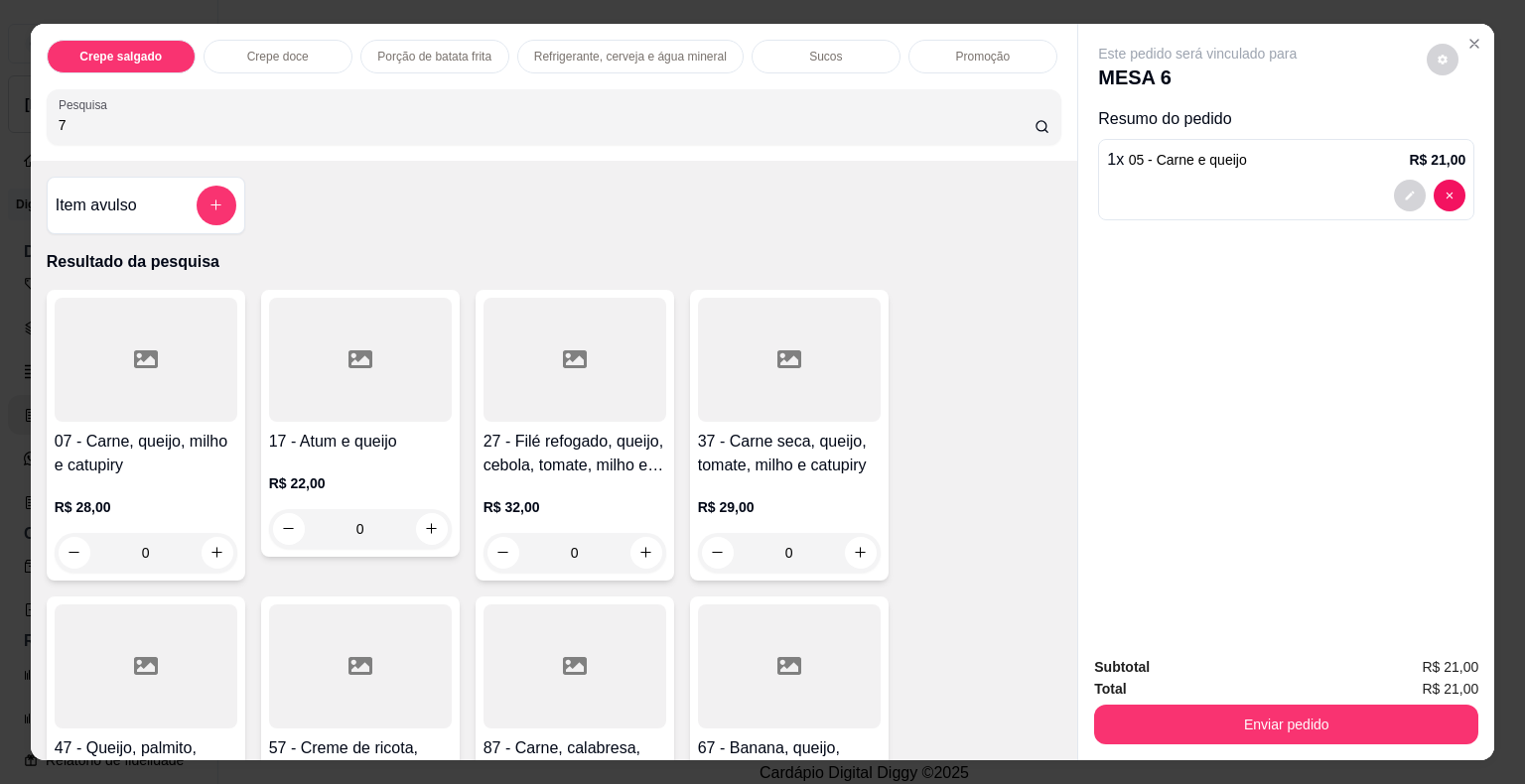 type on "7" 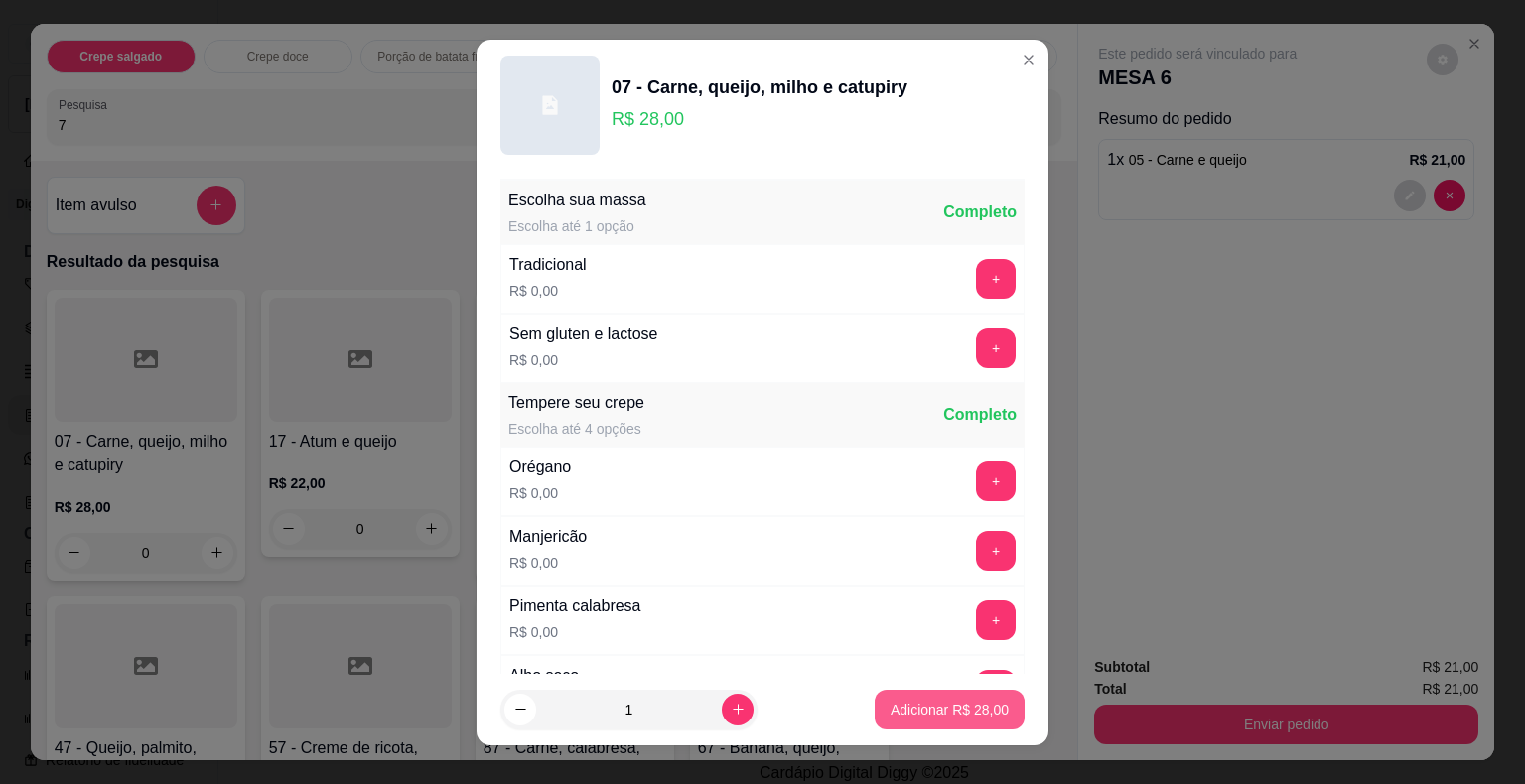 click on "Adicionar   R$ 28,00" at bounding box center (949, 710) 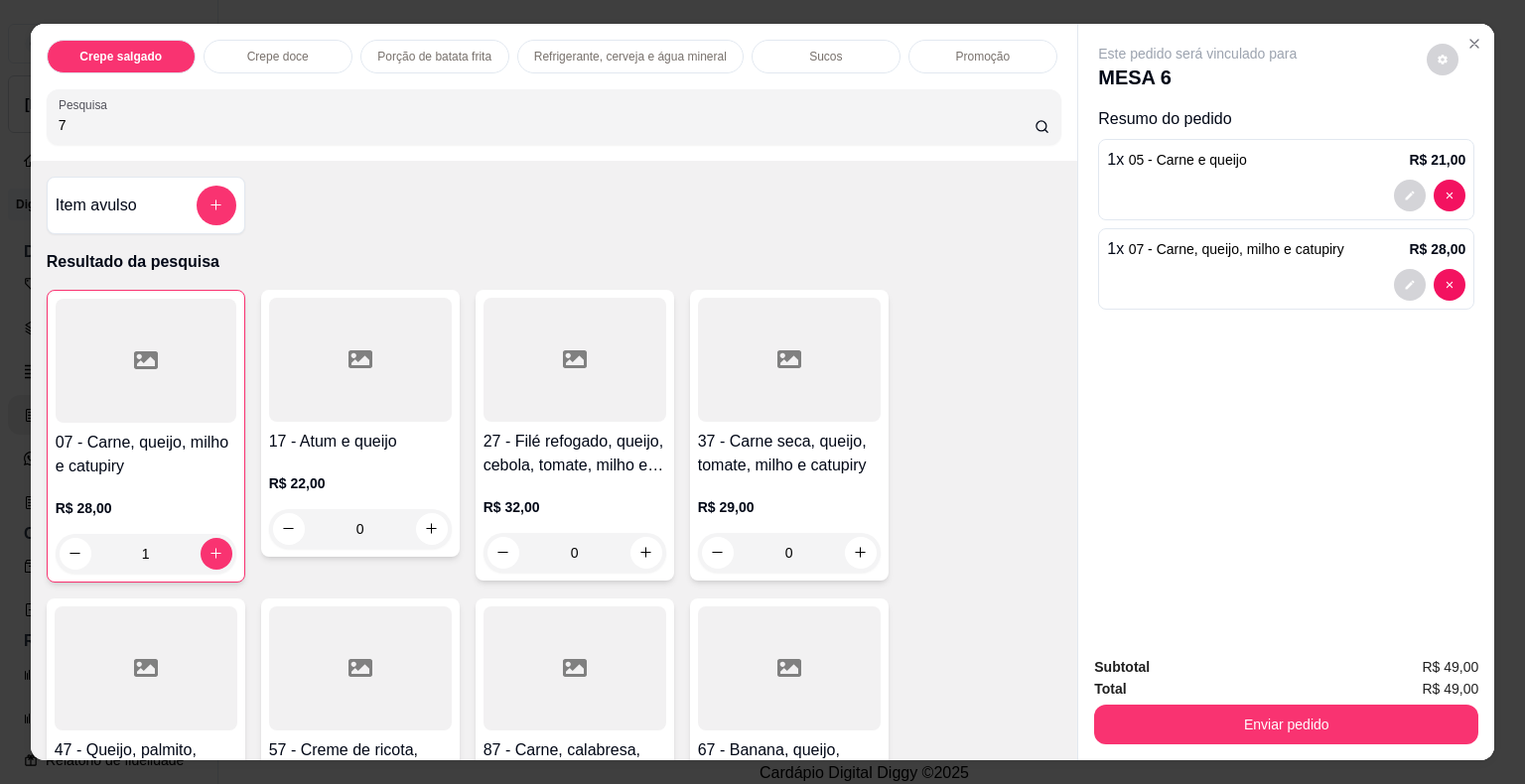drag, startPoint x: 124, startPoint y: 113, endPoint x: 0, endPoint y: 114, distance: 124.004 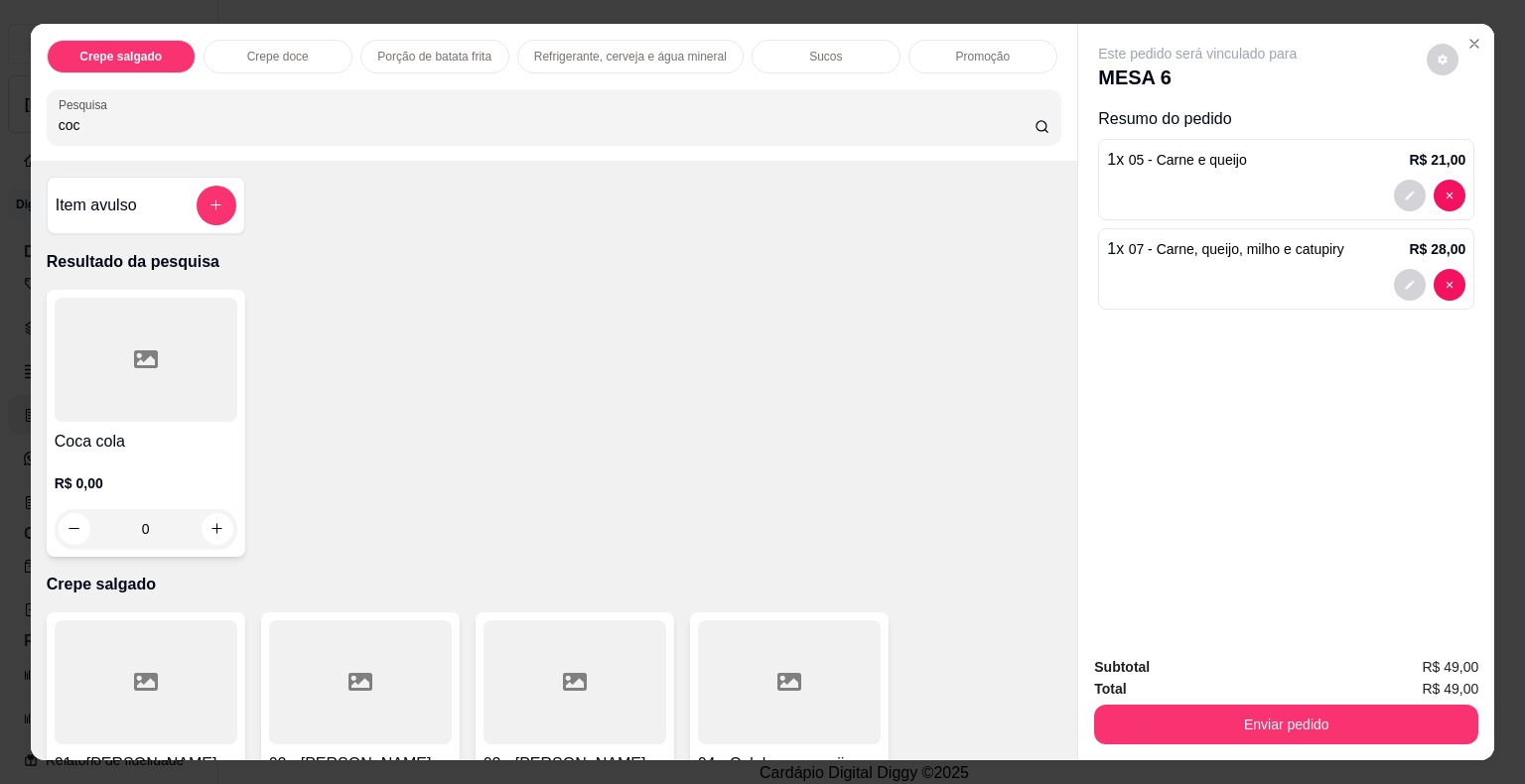 type on "coc" 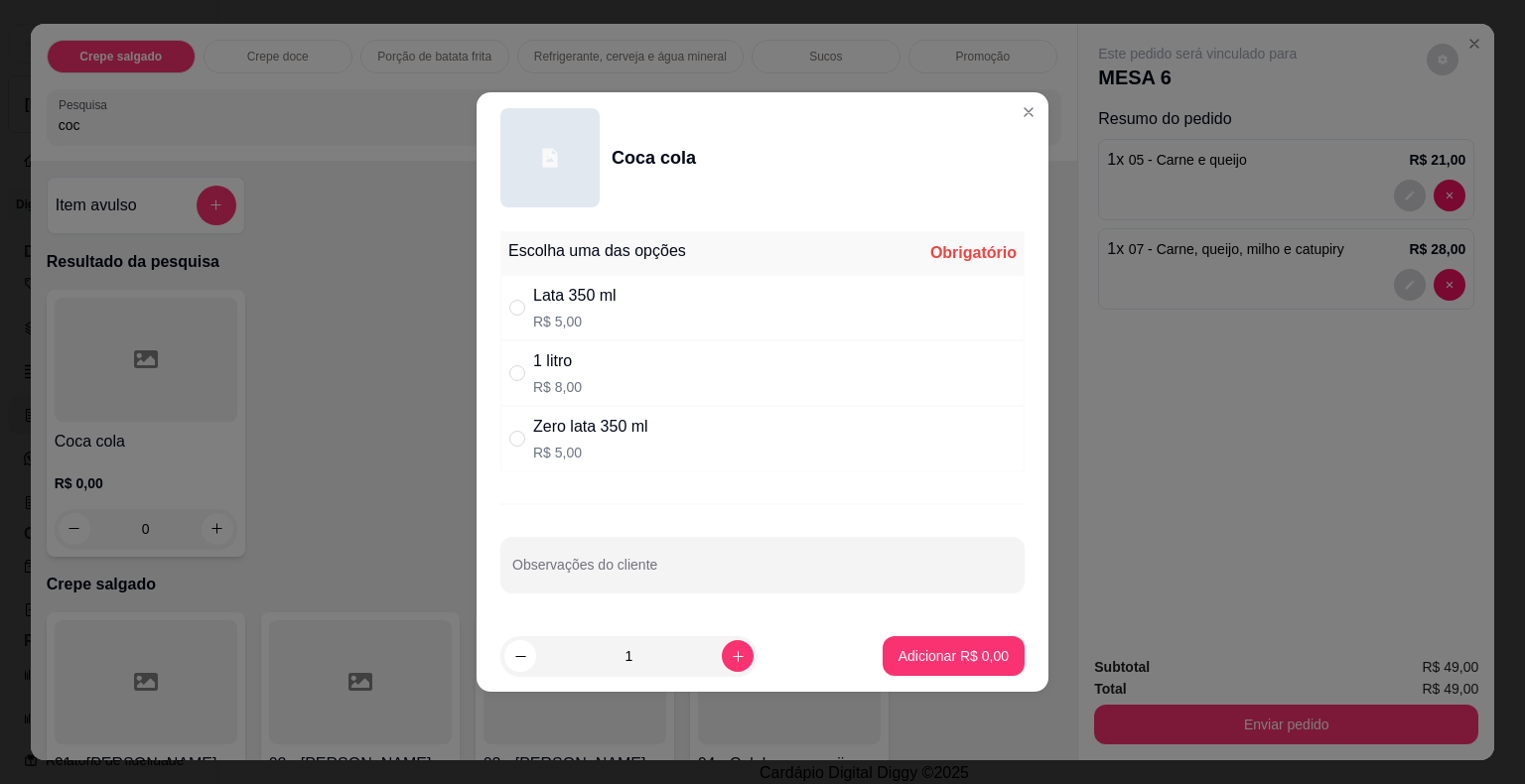 click on "R$ 5,00" at bounding box center (575, 322) 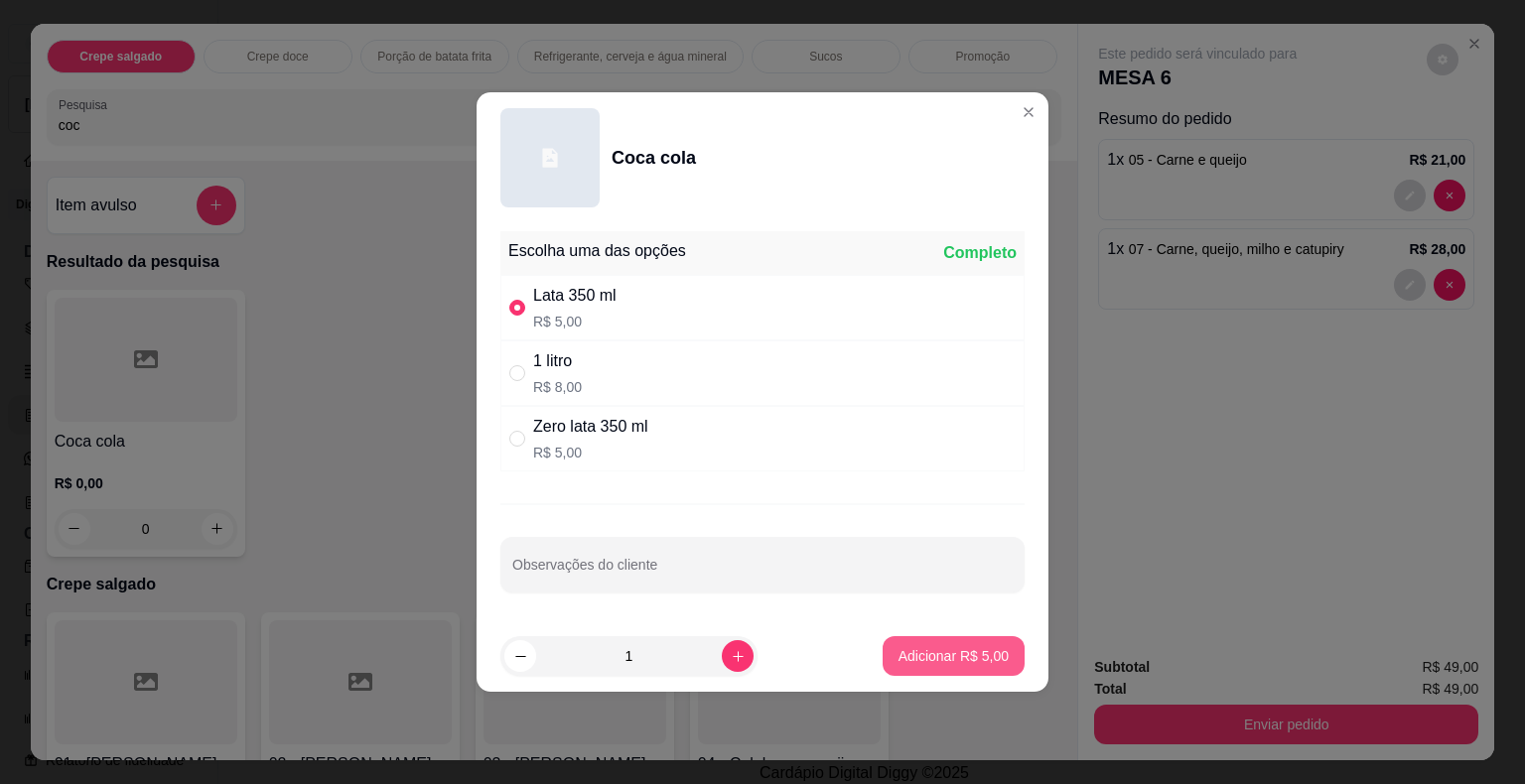 click on "Adicionar   R$ 5,00" at bounding box center (953, 656) 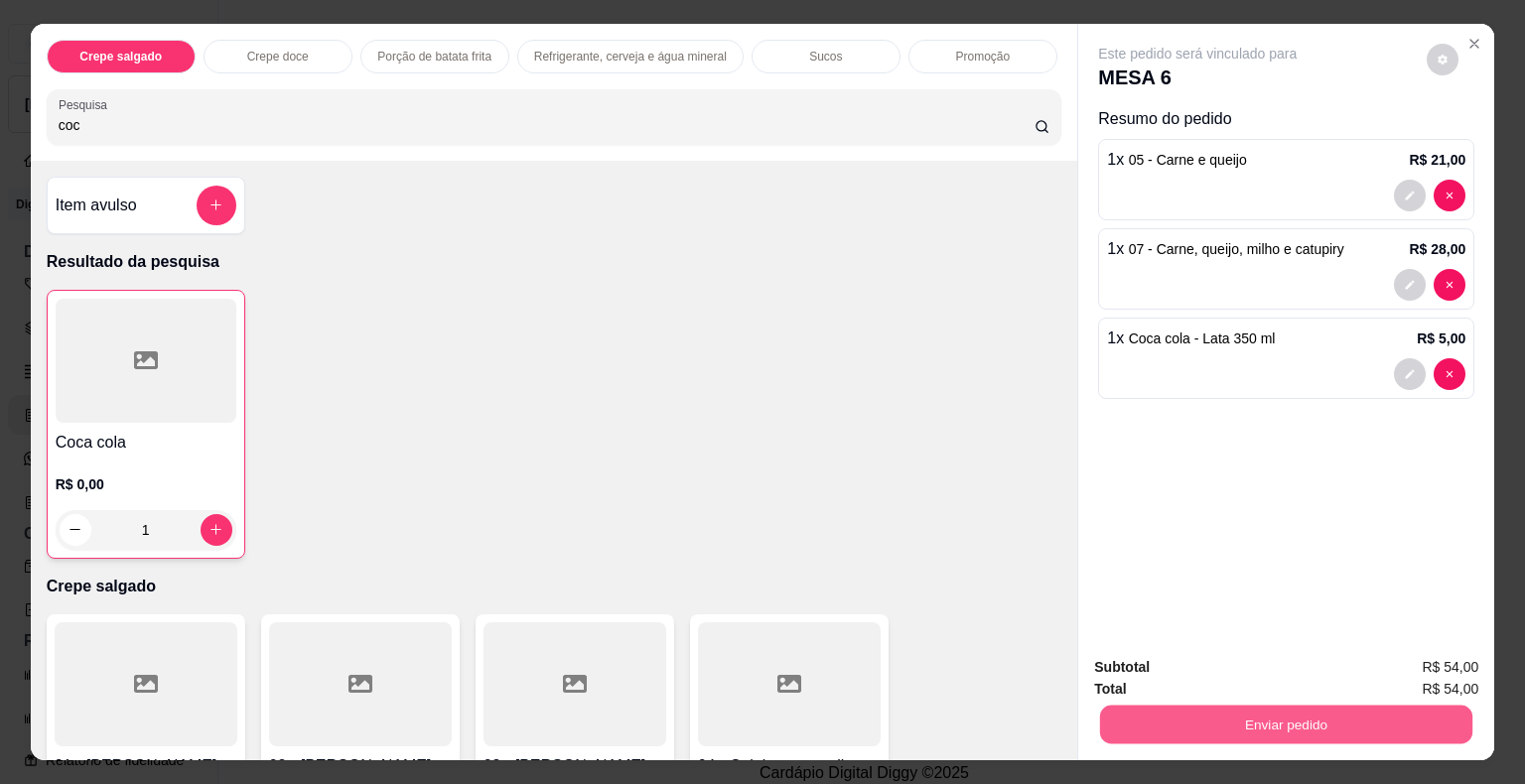 click on "Enviar pedido" at bounding box center (1286, 724) 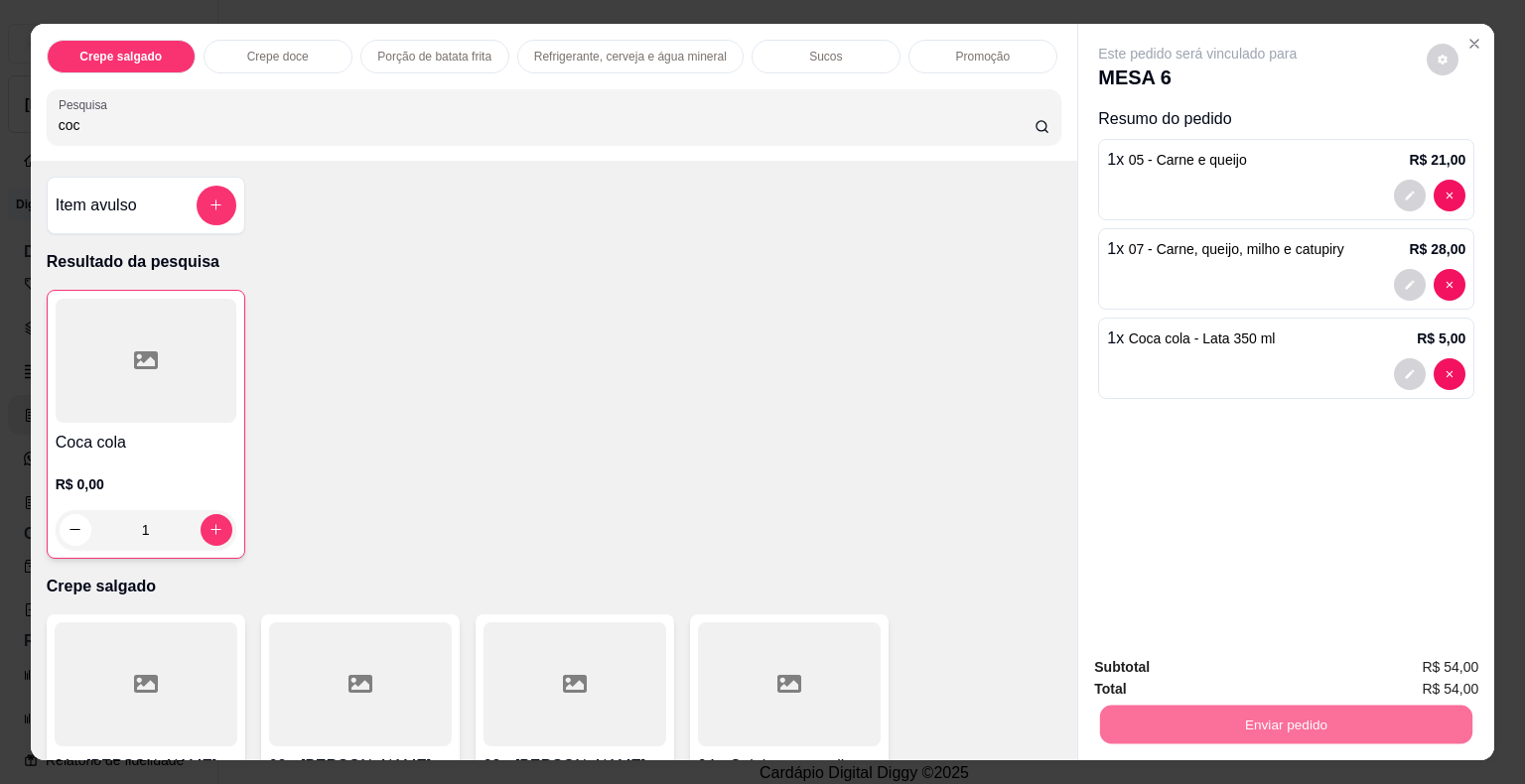click on "Não registrar e enviar pedido" at bounding box center [1220, 668] 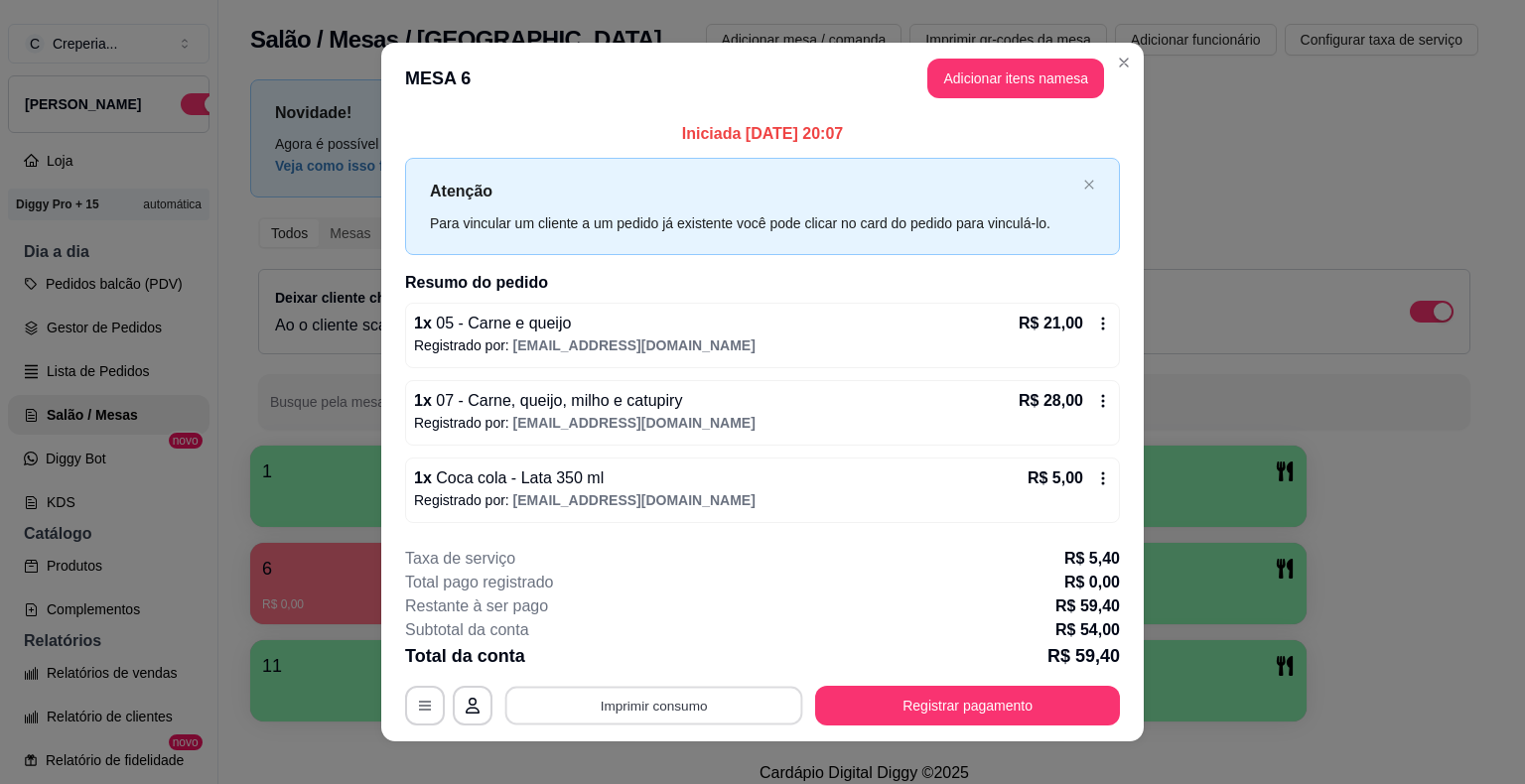 click on "Imprimir consumo" at bounding box center [654, 705] 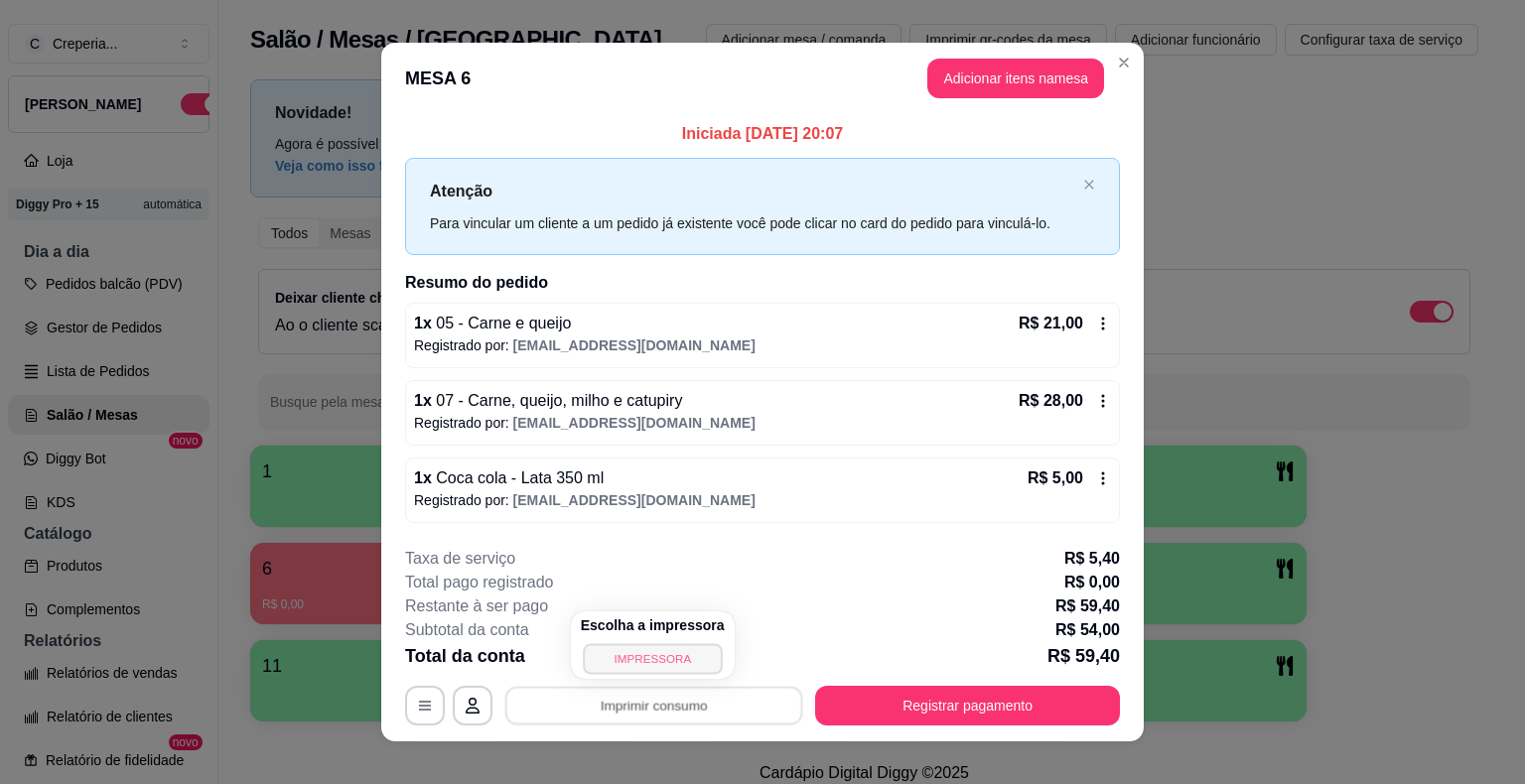 click on "IMPRESSORA" at bounding box center [652, 658] 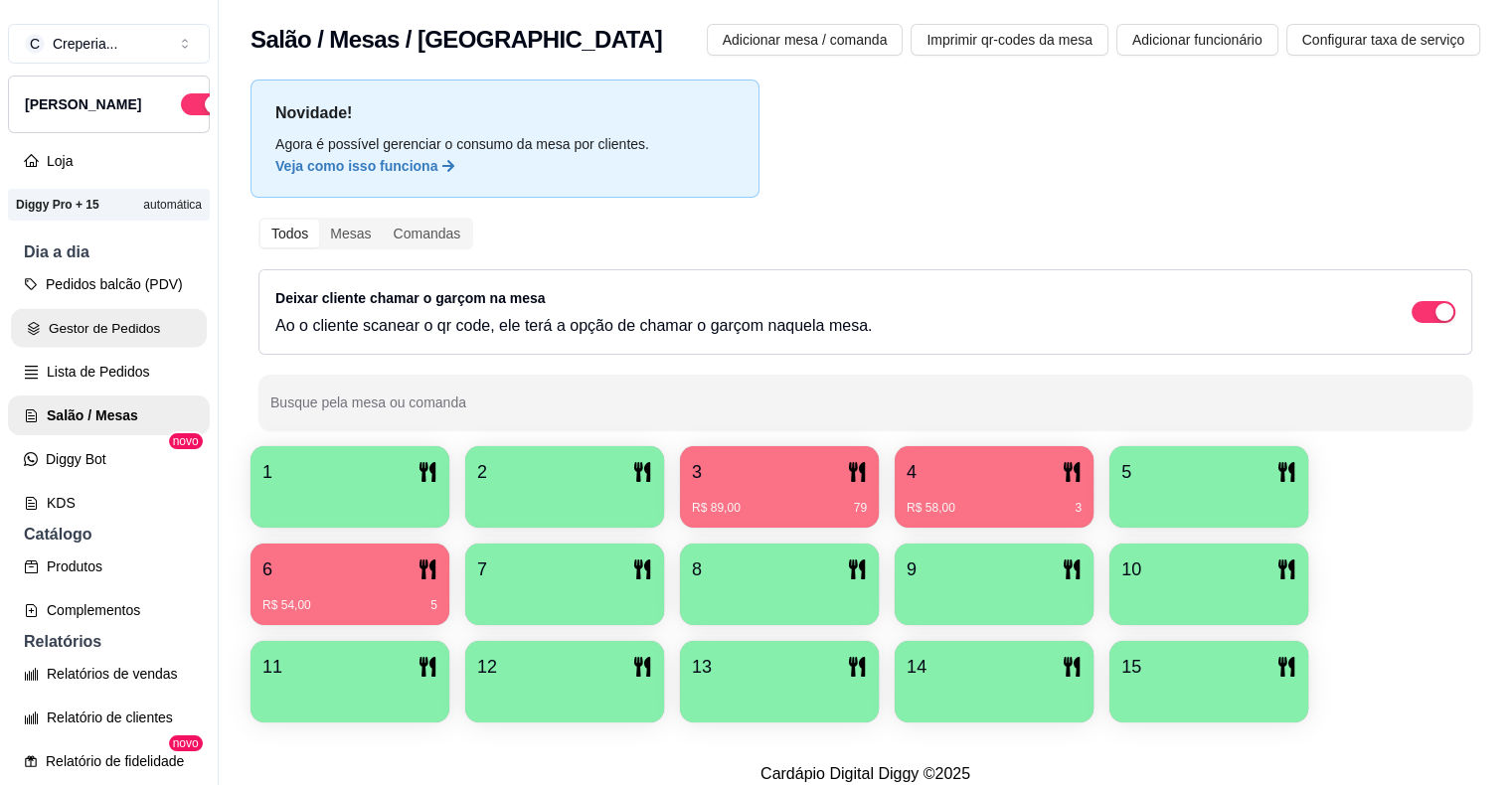 click on "Gestor de Pedidos" at bounding box center (108, 328) 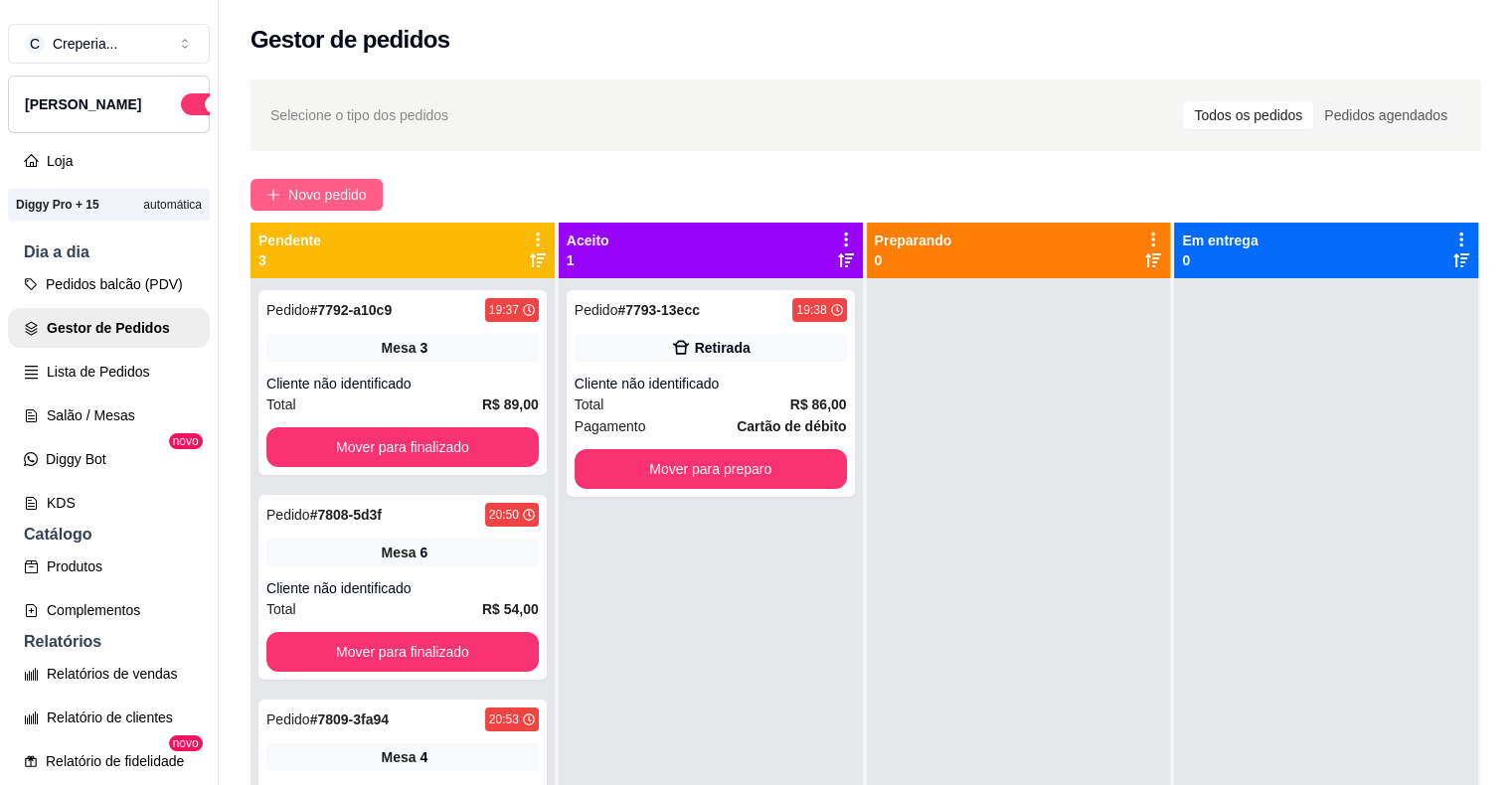 click on "Novo pedido" at bounding box center (327, 195) 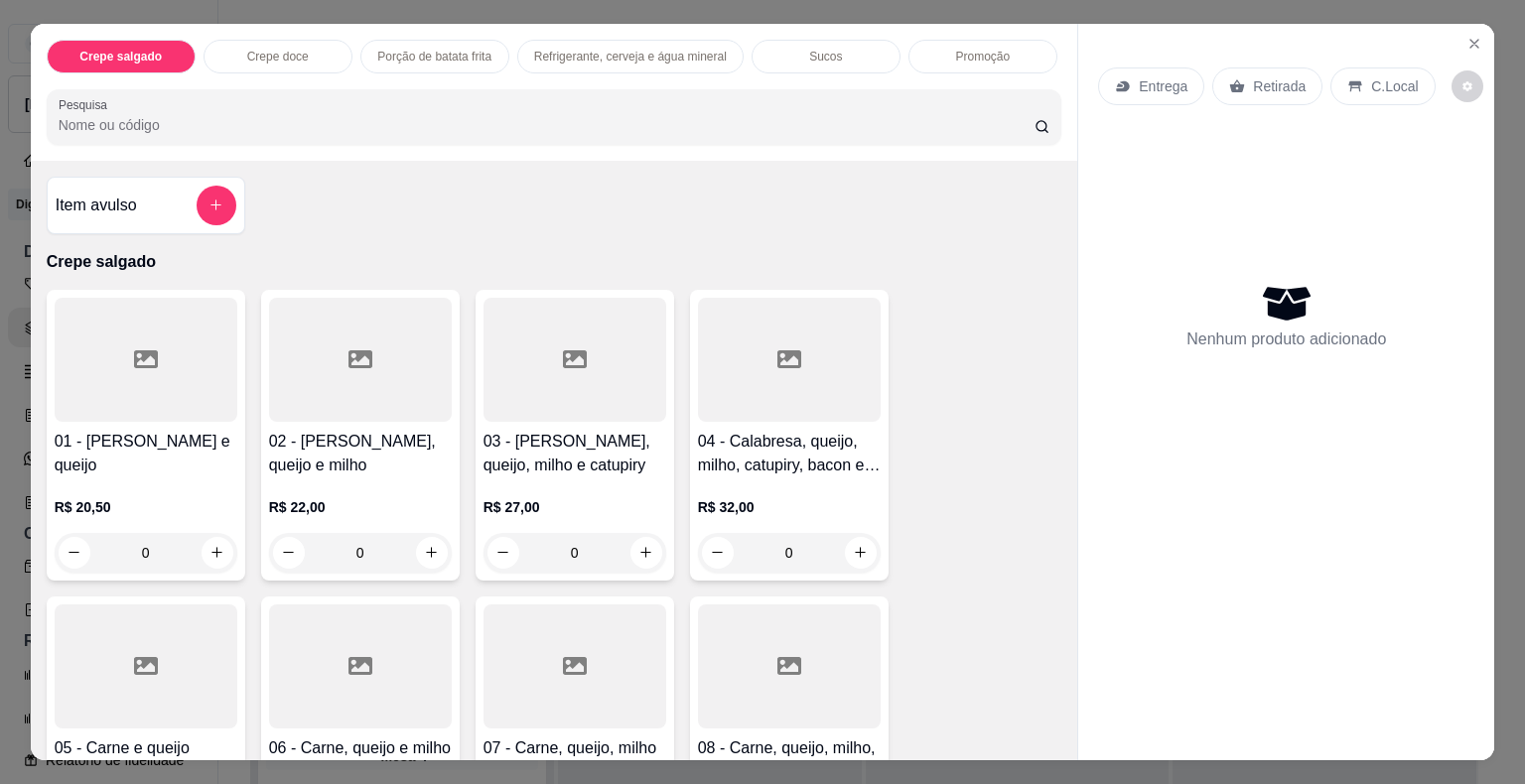 click at bounding box center [575, 359] 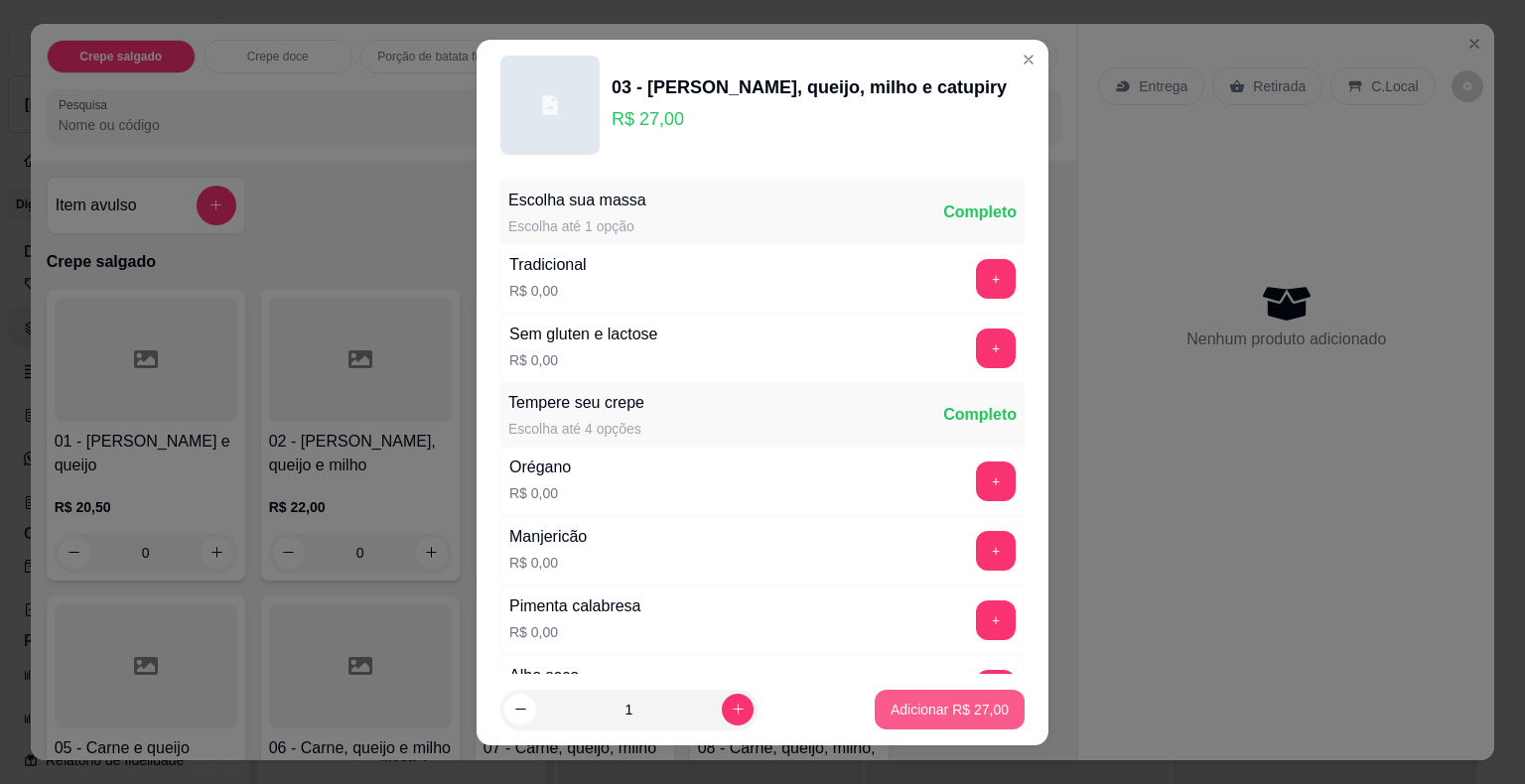 click on "Adicionar   R$ 27,00" at bounding box center (949, 710) 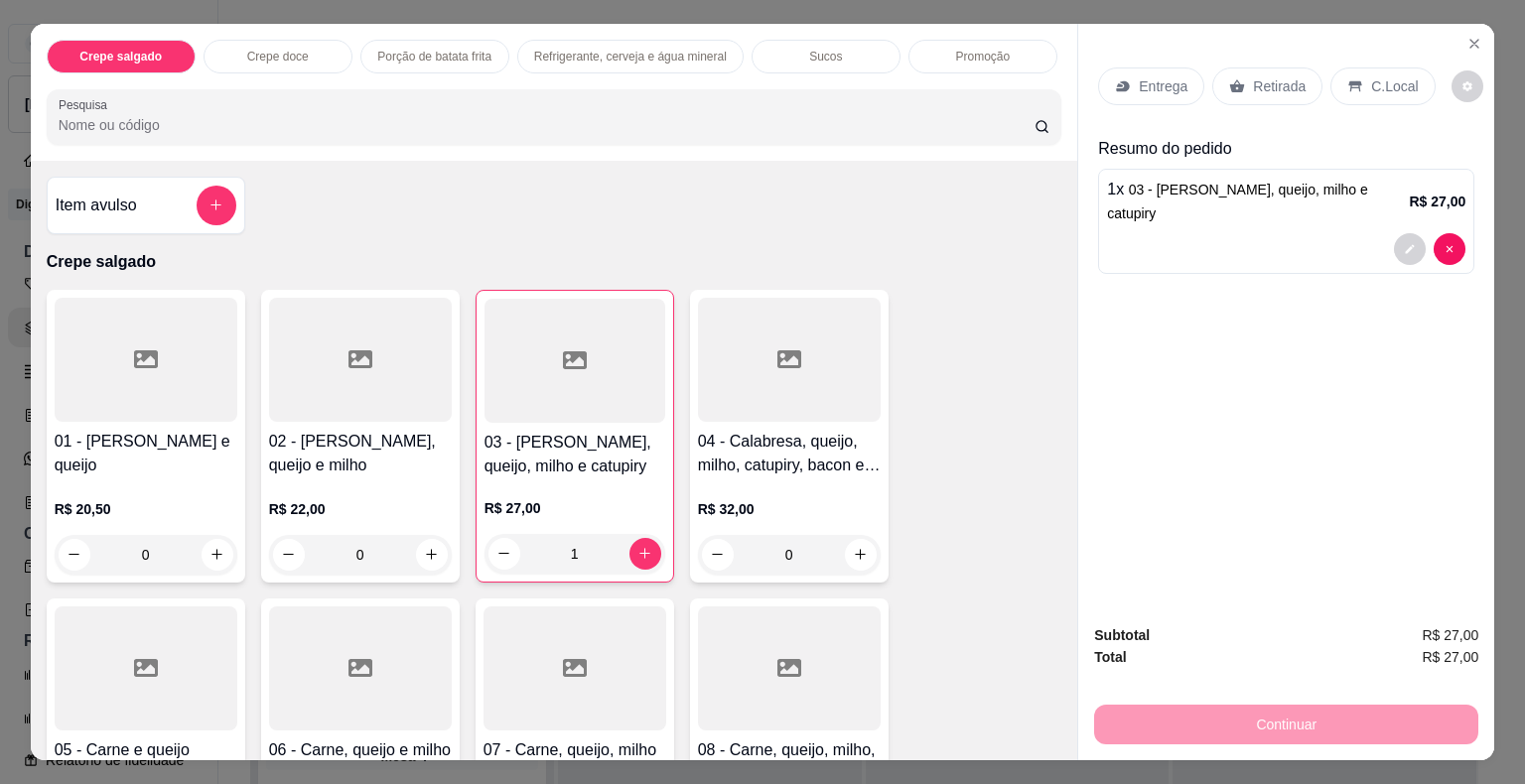 click on "Retirada" at bounding box center [1267, 86] 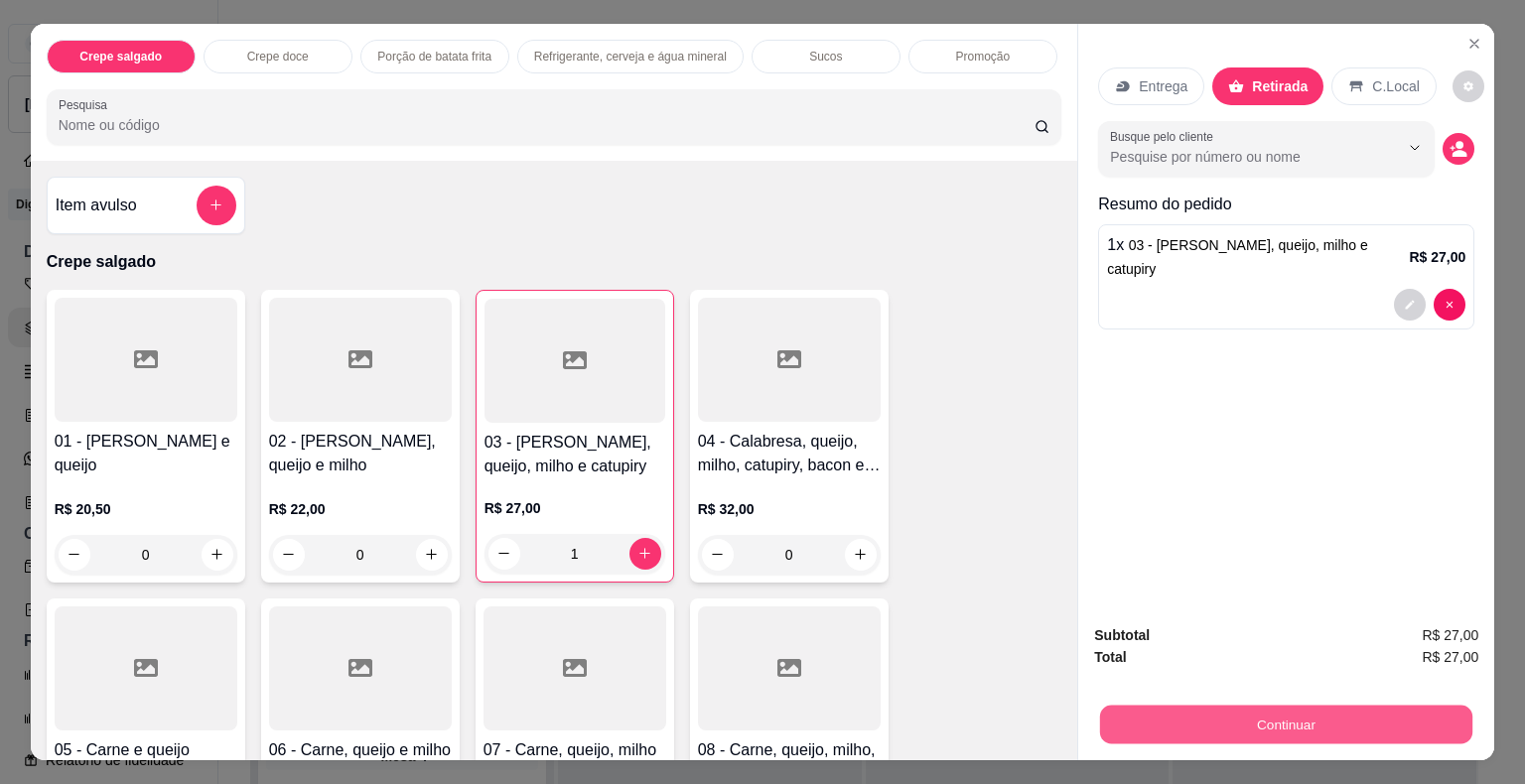 click on "Continuar" at bounding box center [1286, 724] 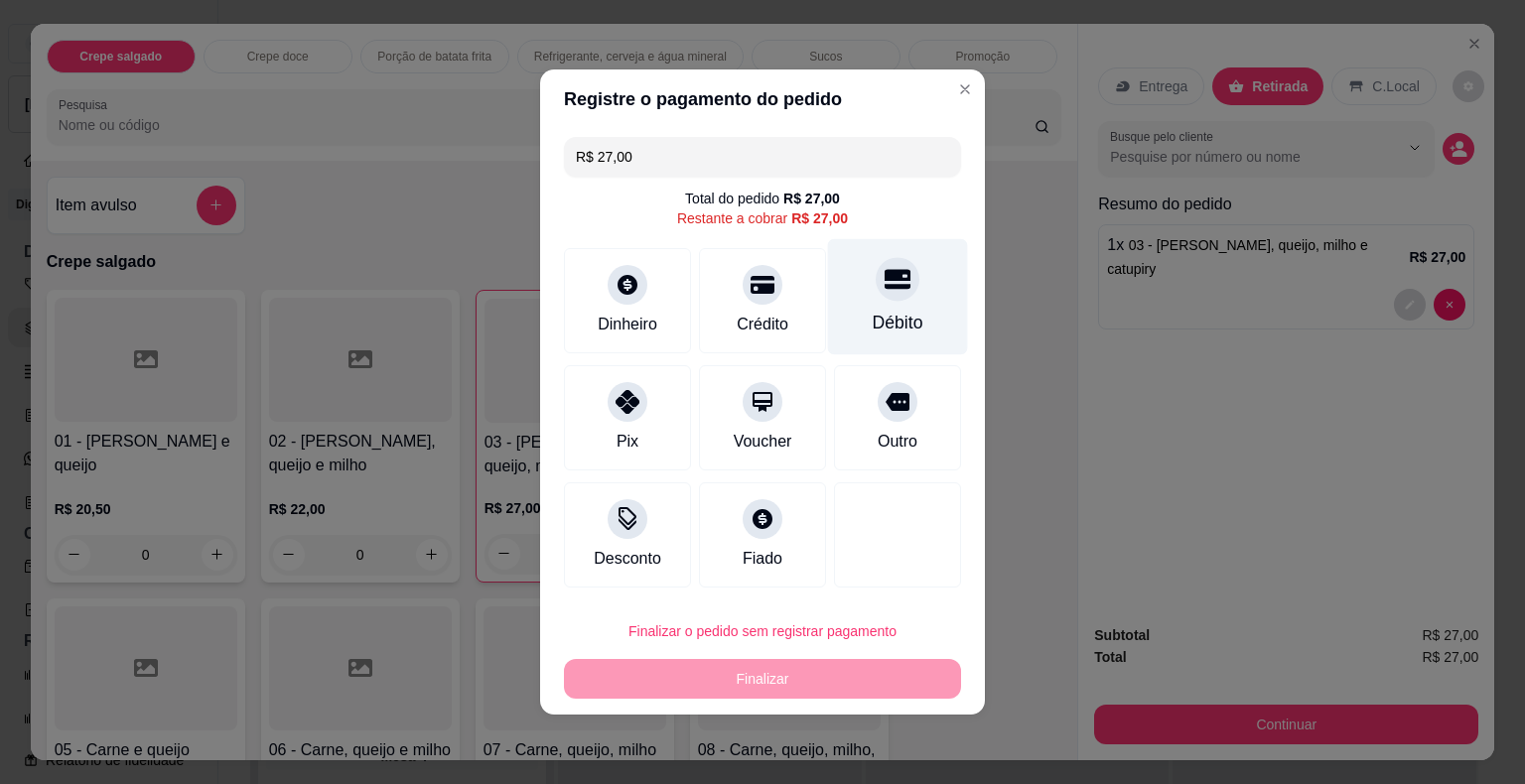 click on "Débito" at bounding box center [898, 297] 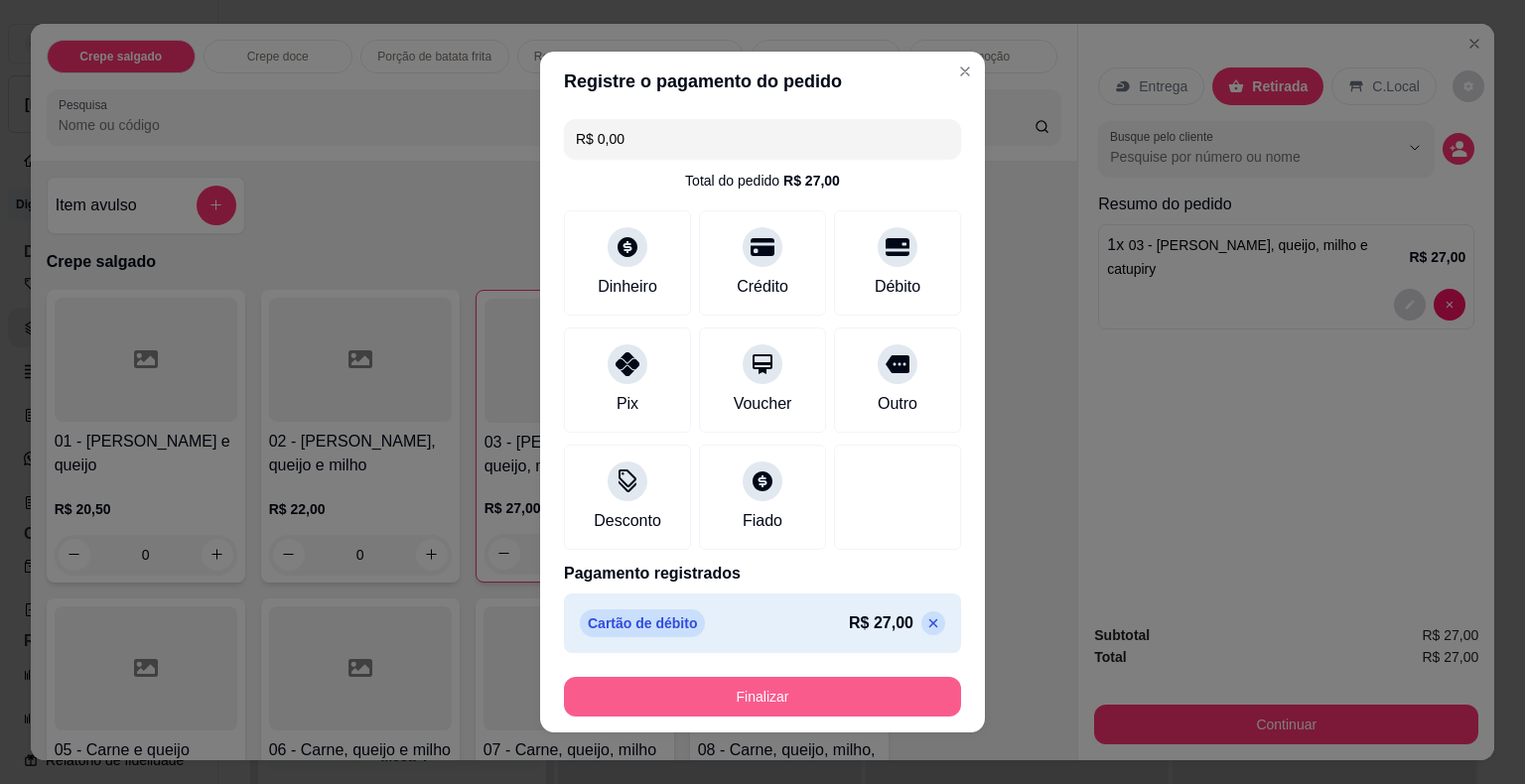 click on "Finalizar" at bounding box center [762, 697] 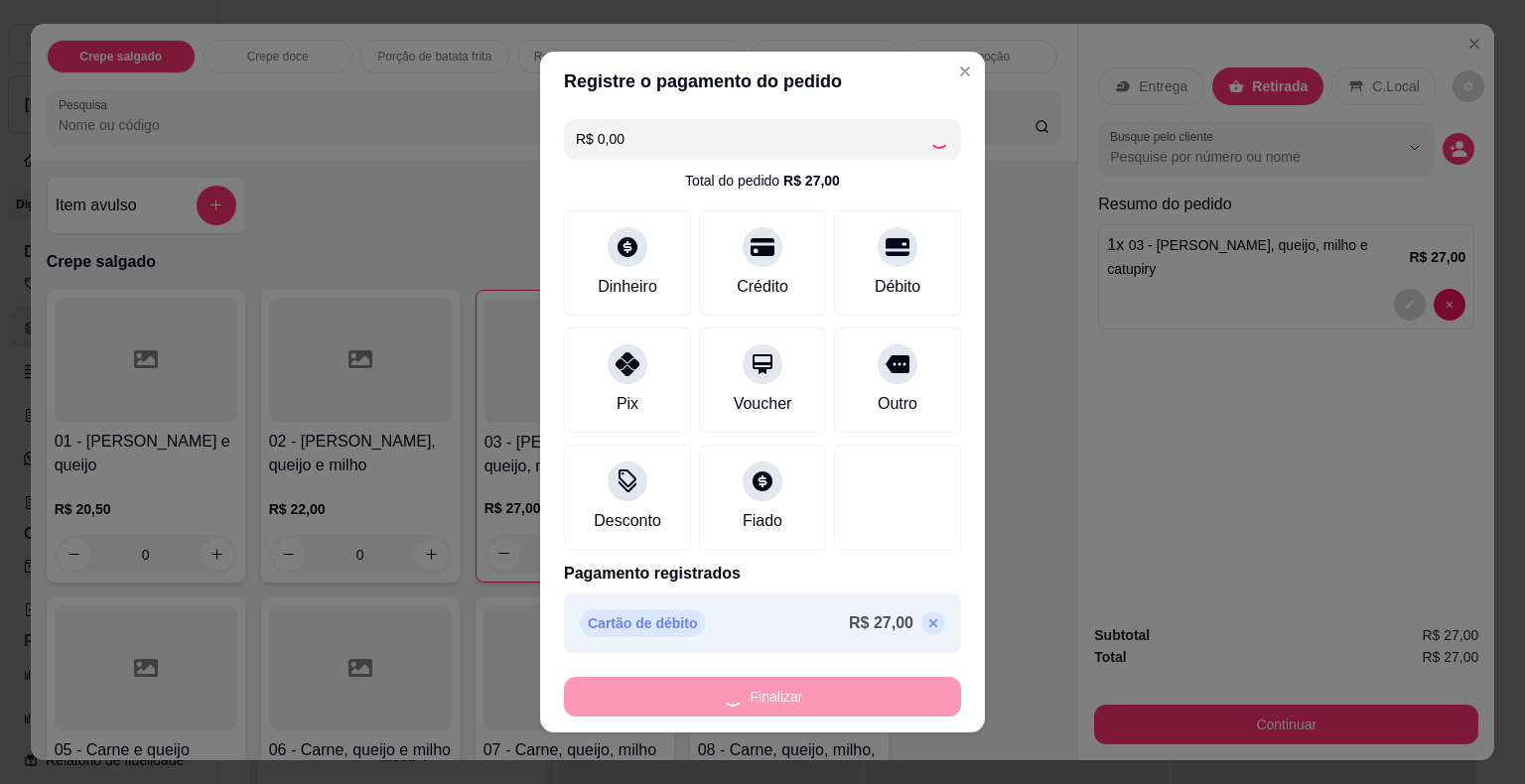 type on "0" 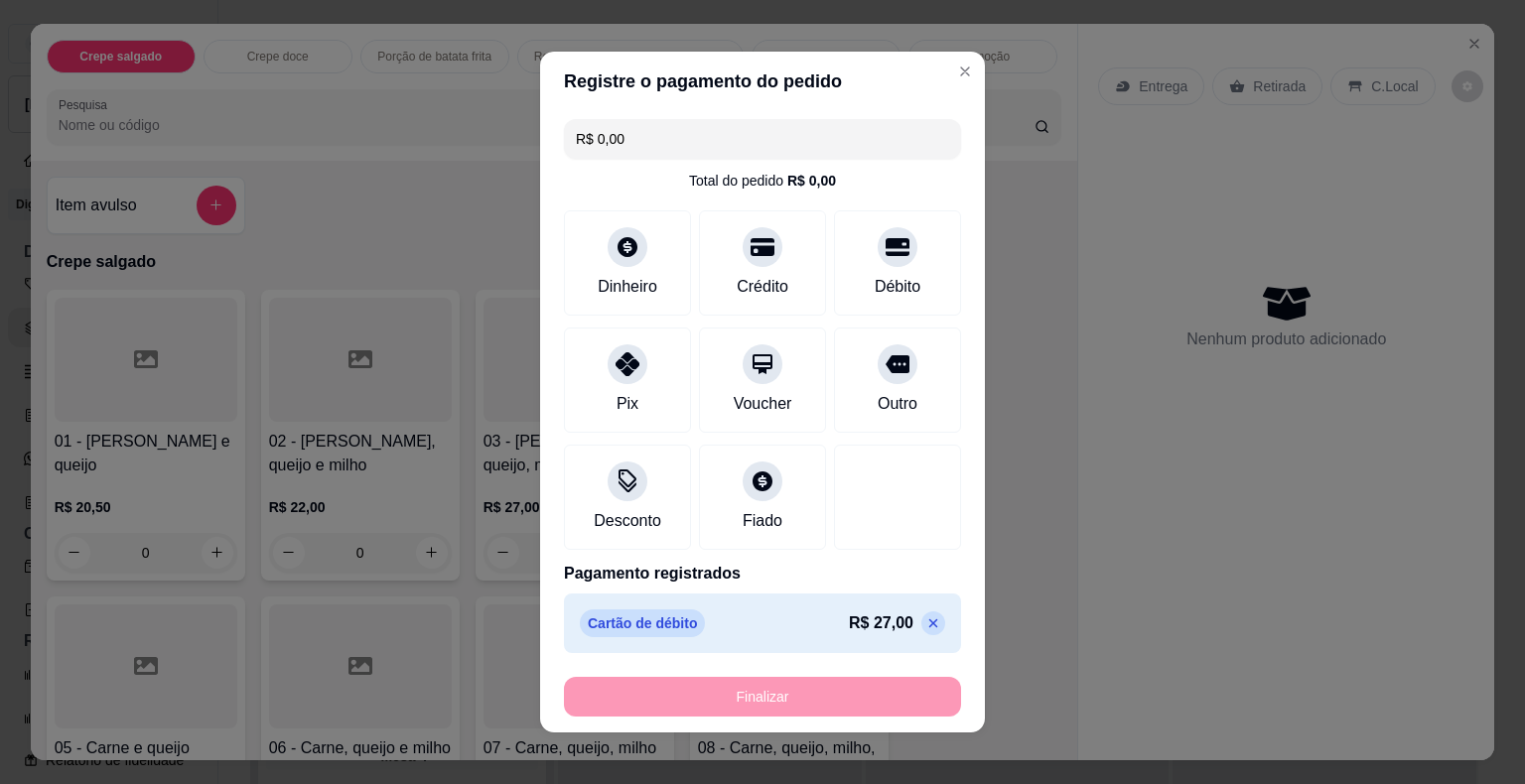type on "-R$ 27,00" 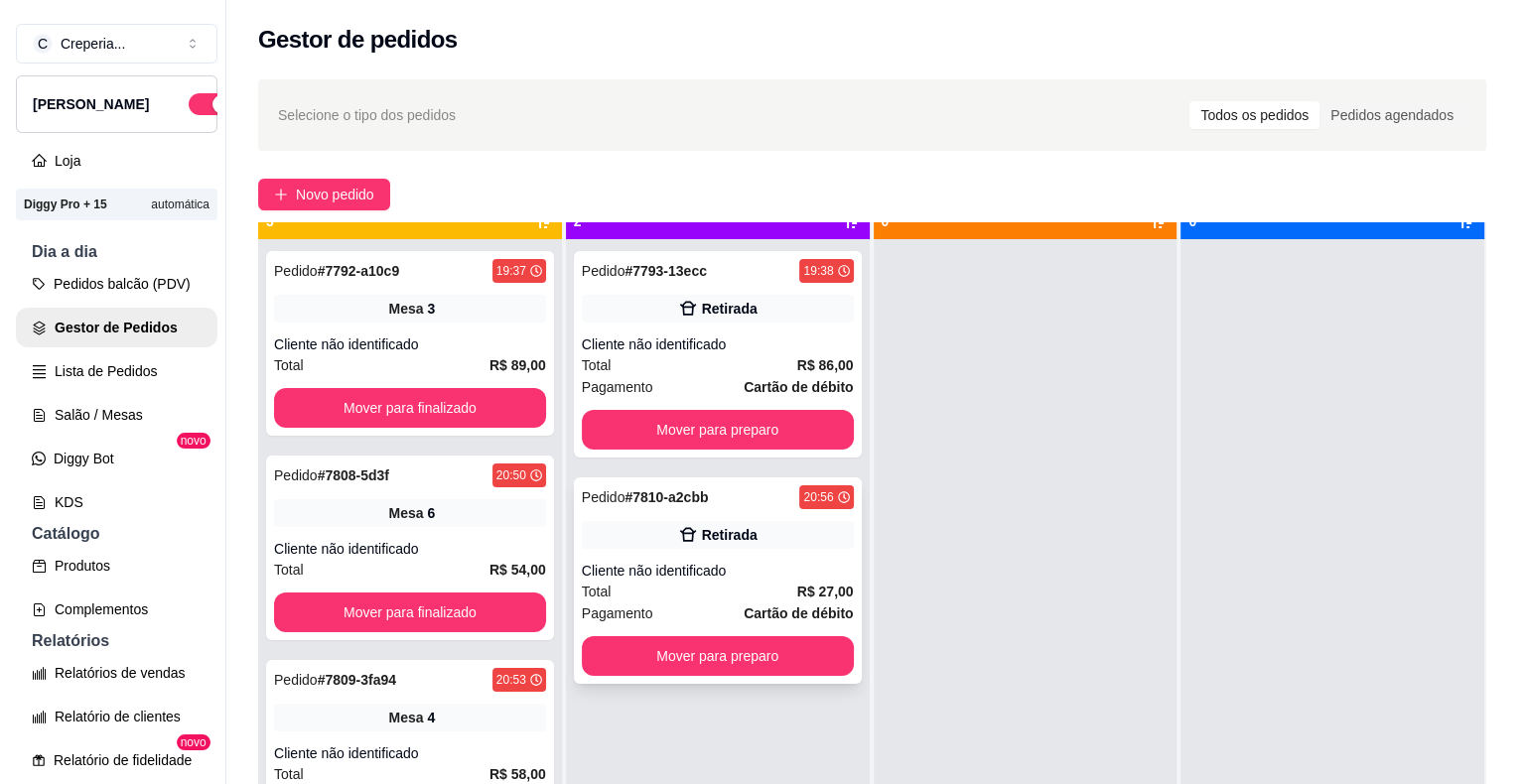 scroll, scrollTop: 56, scrollLeft: 0, axis: vertical 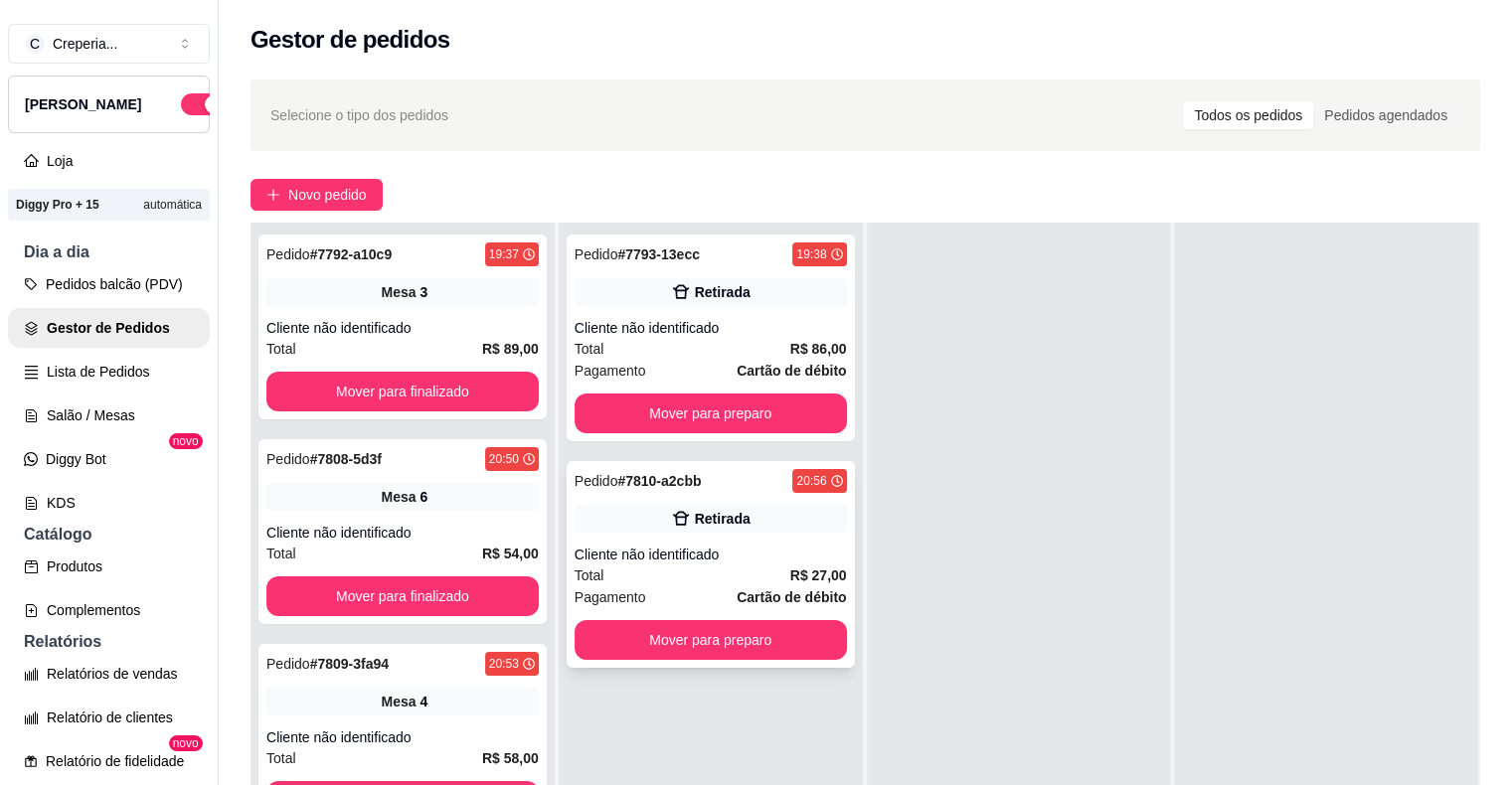 click on "Cliente não identificado" at bounding box center (711, 554) 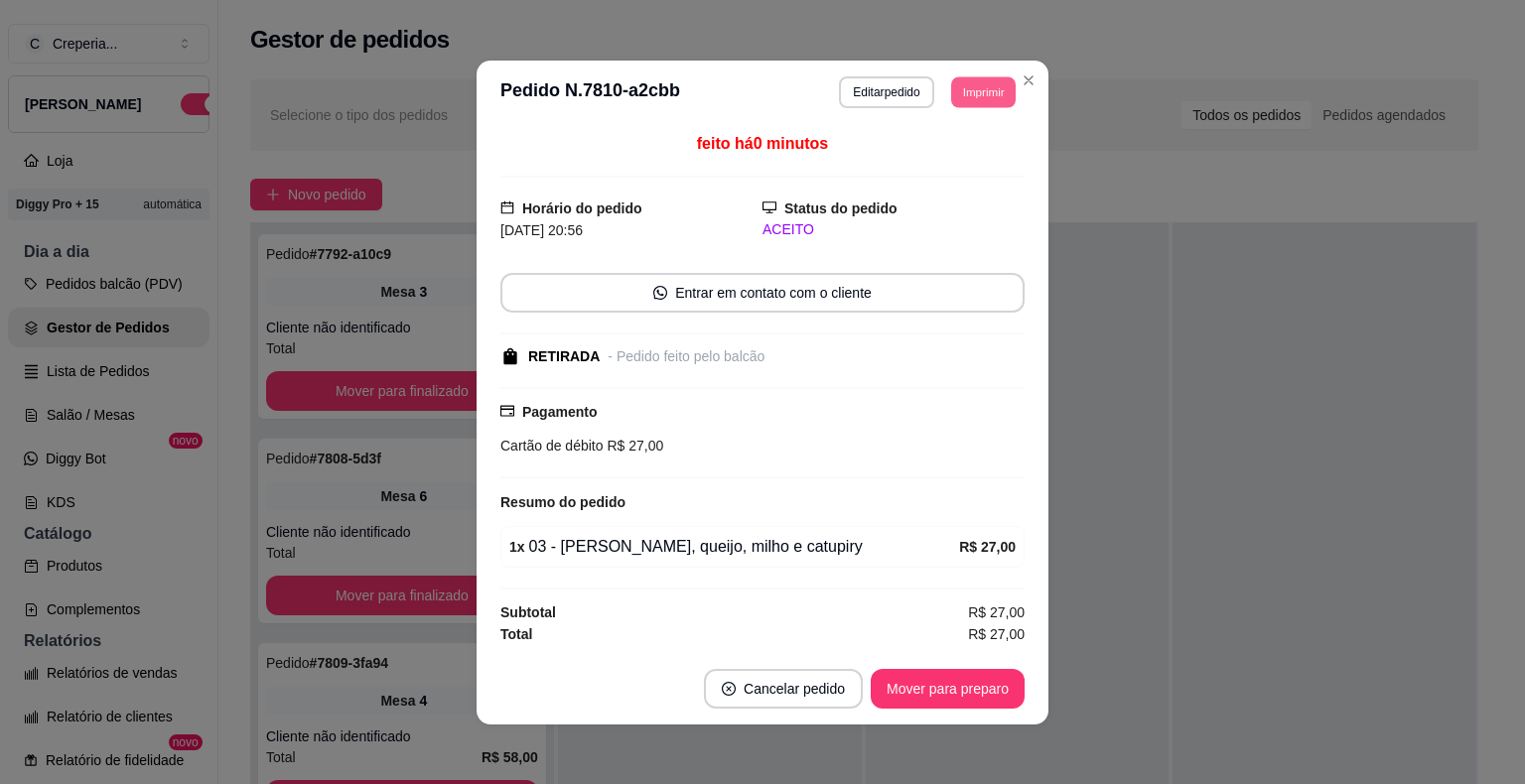 click on "Imprimir" at bounding box center [983, 91] 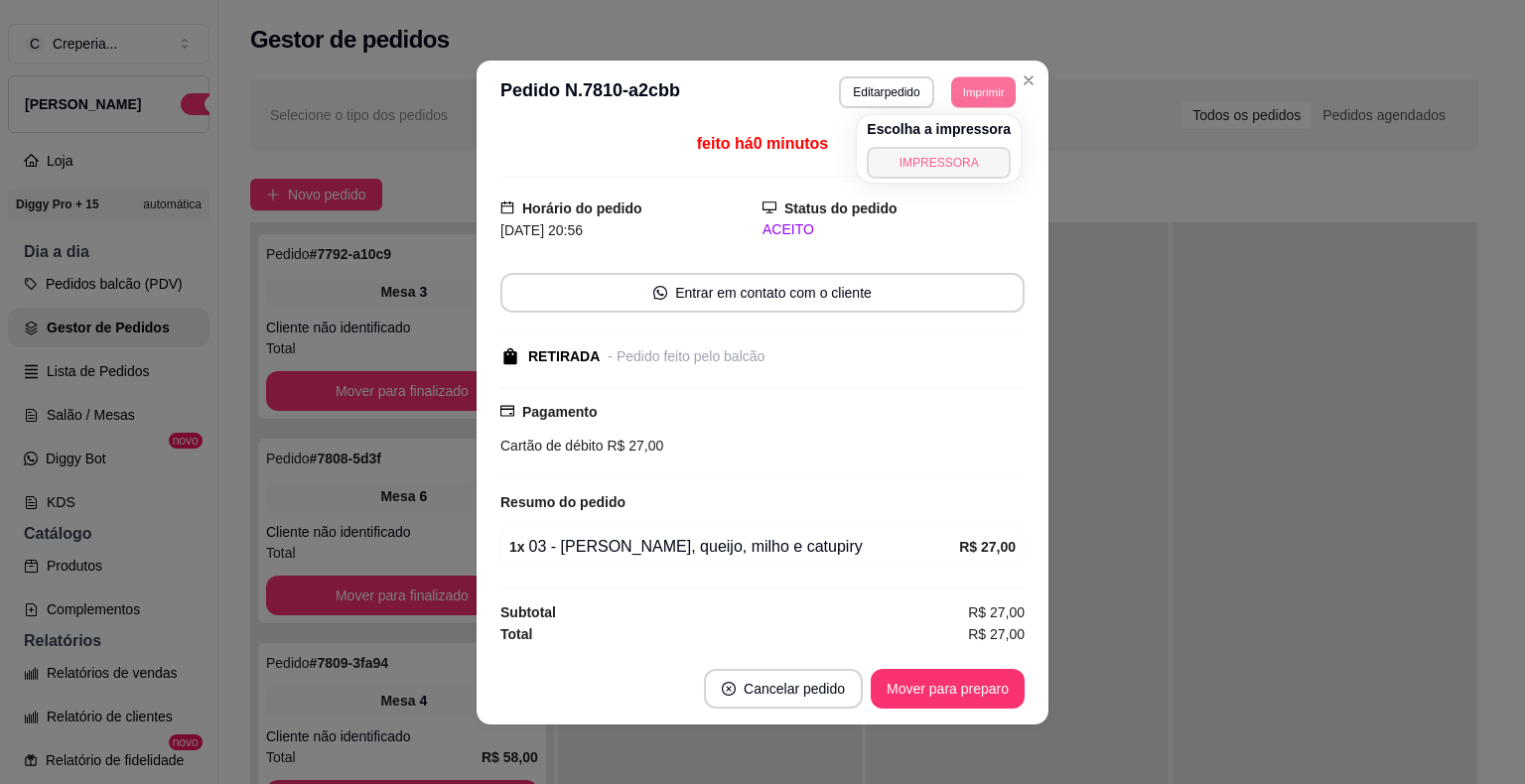 click on "IMPRESSORA" at bounding box center [938, 163] 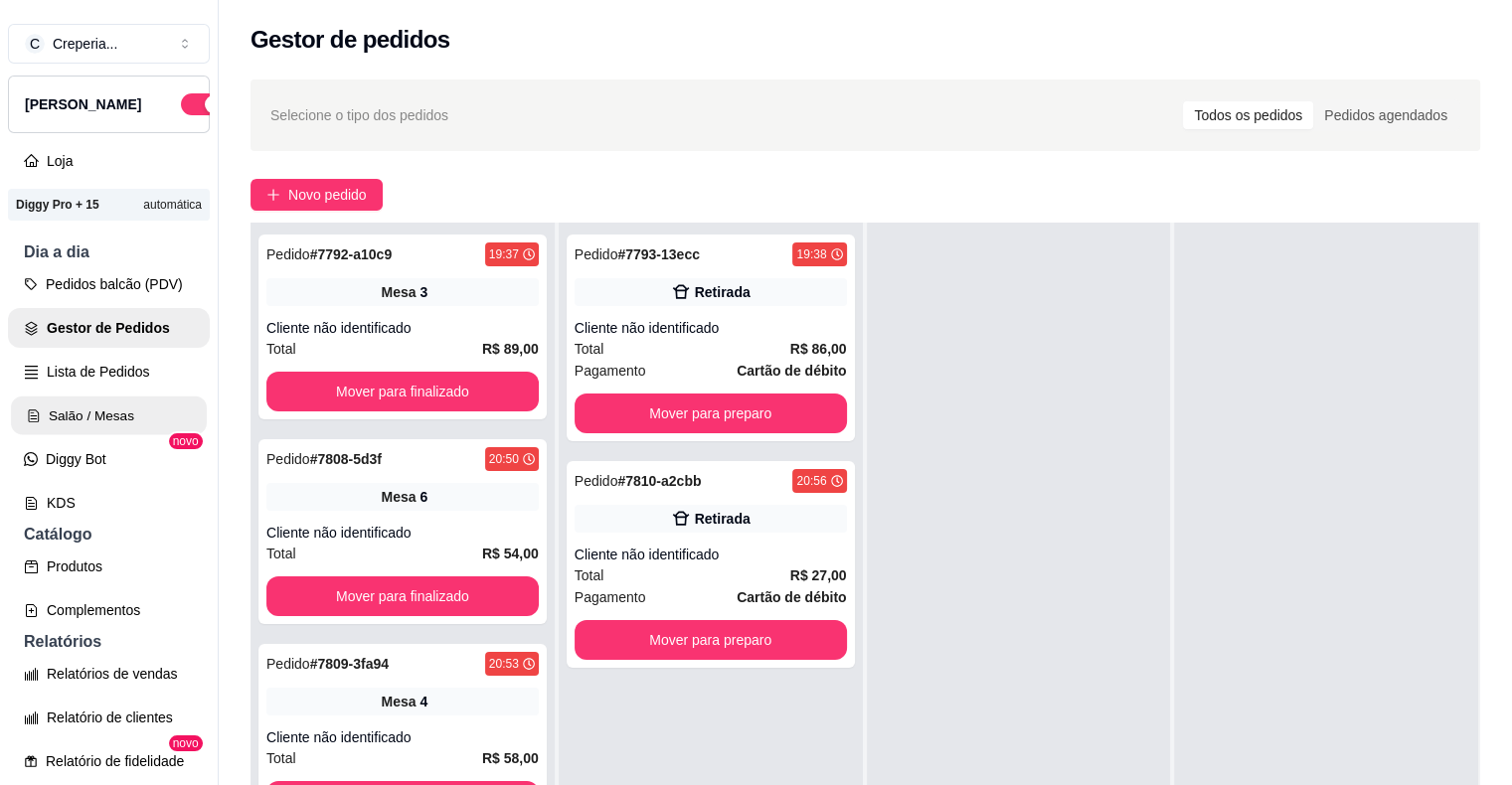 click on "Salão / Mesas" at bounding box center (108, 415) 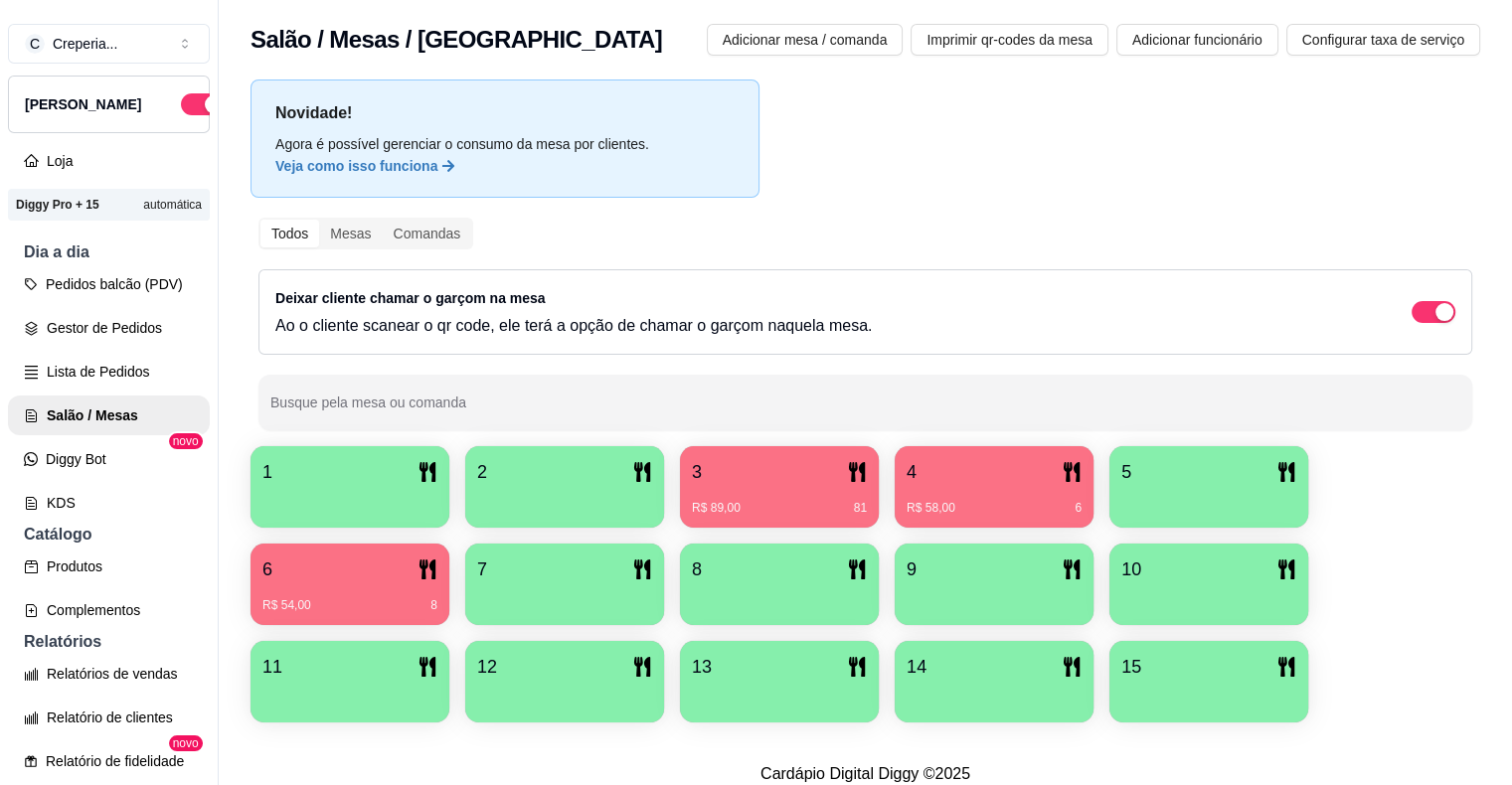 click on "3" at bounding box center [779, 472] 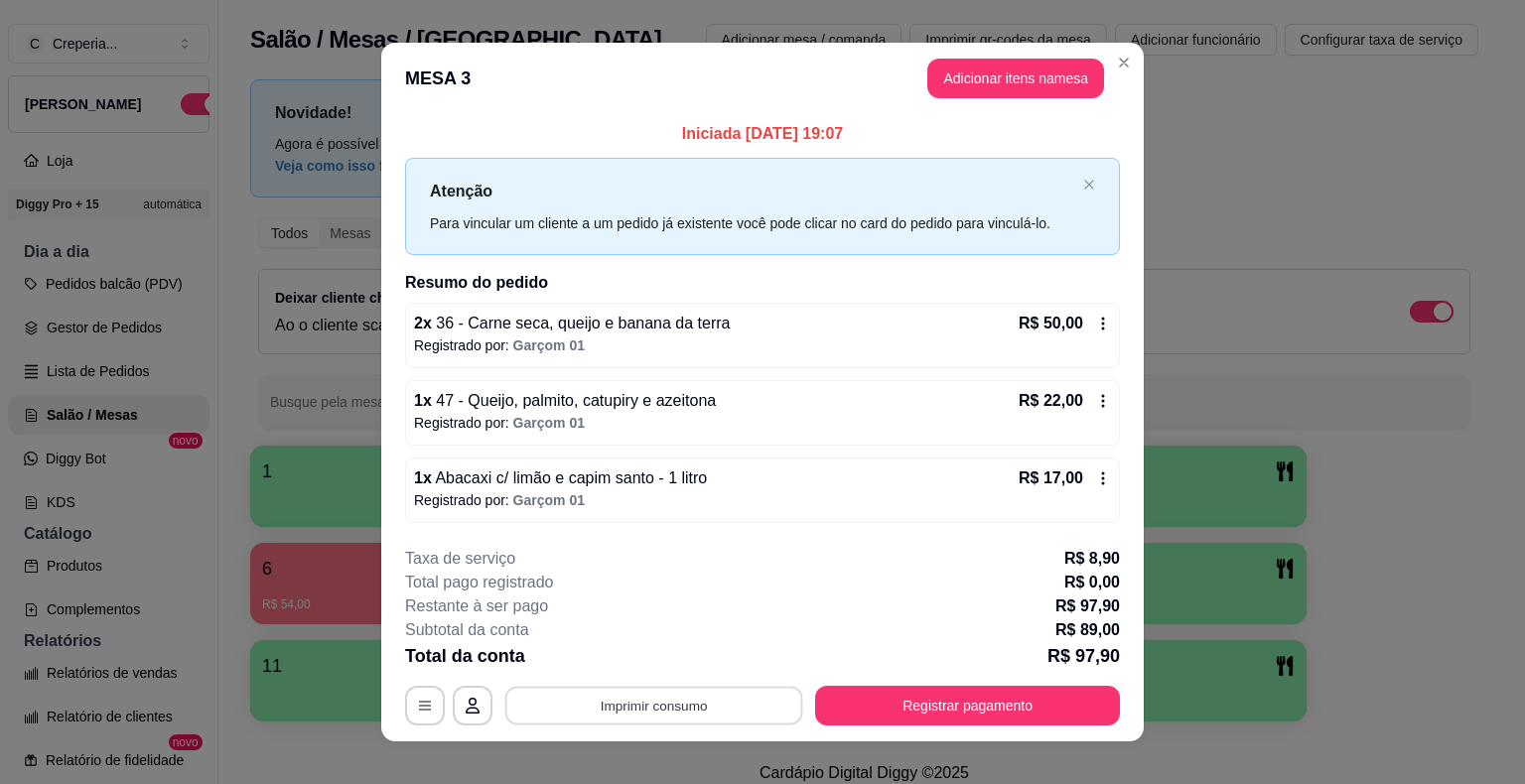 click on "Imprimir consumo" at bounding box center (654, 705) 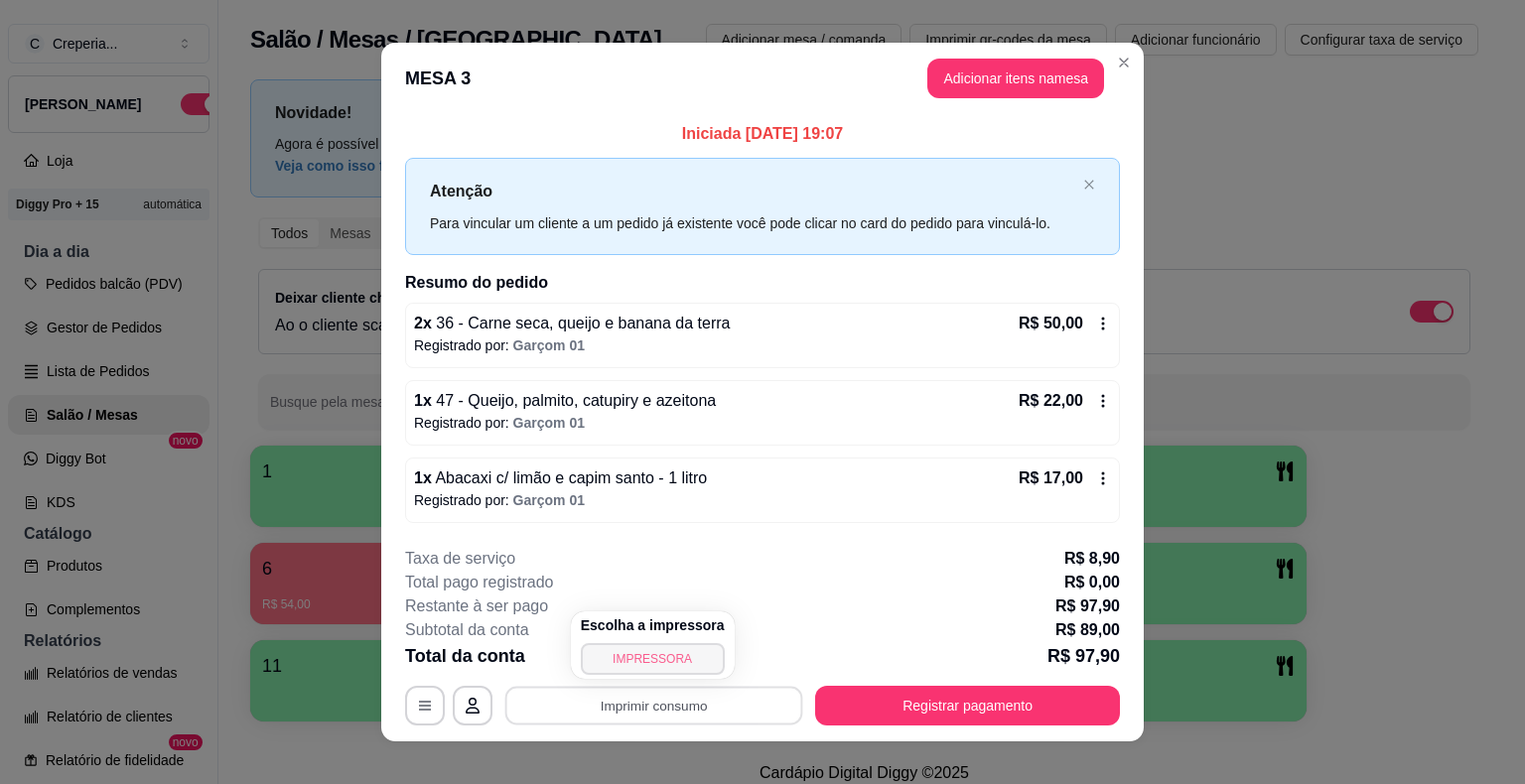 click on "IMPRESSORA" at bounding box center [652, 659] 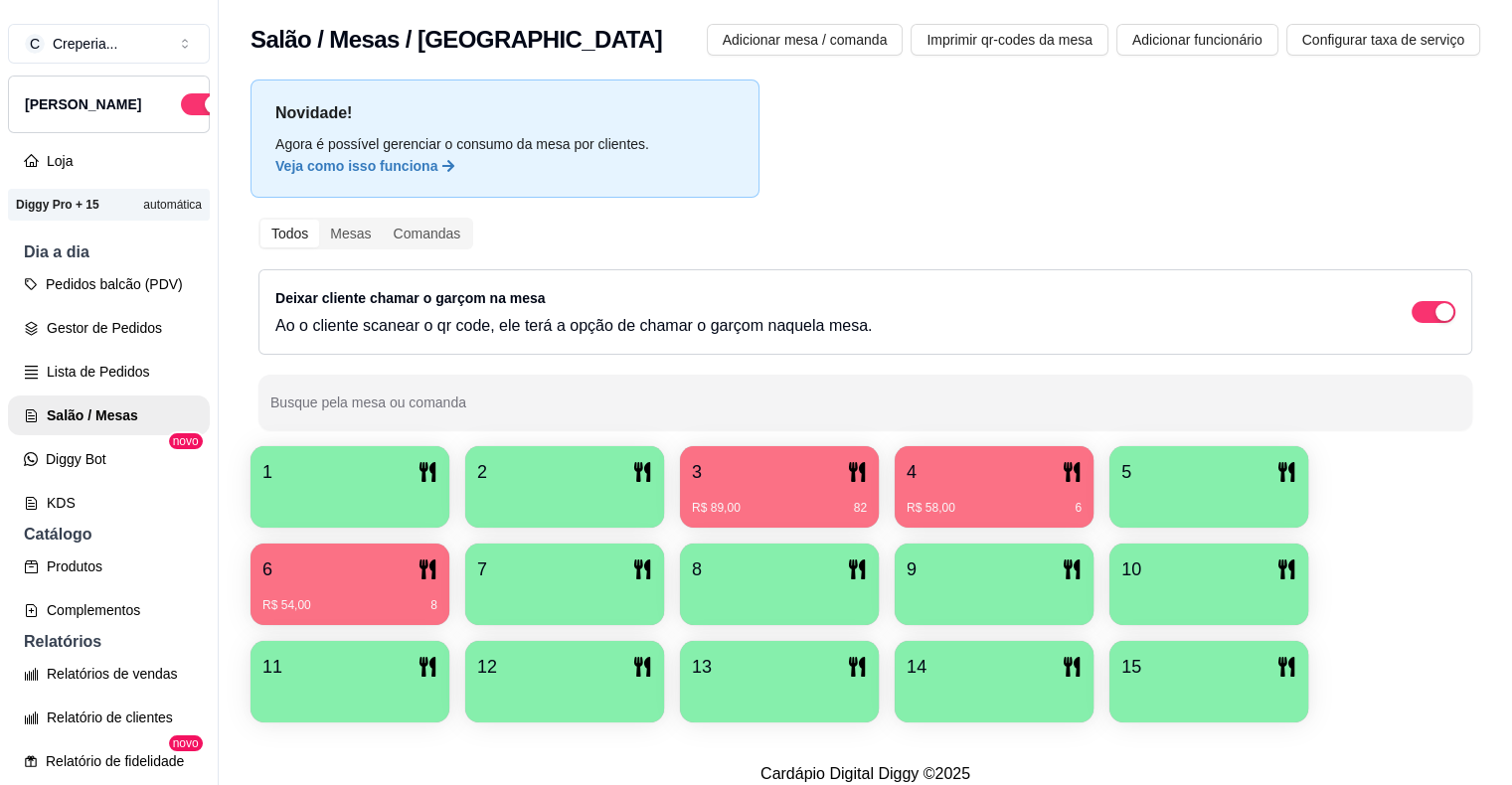 click on "R$ 89,00 82" at bounding box center (779, 501) 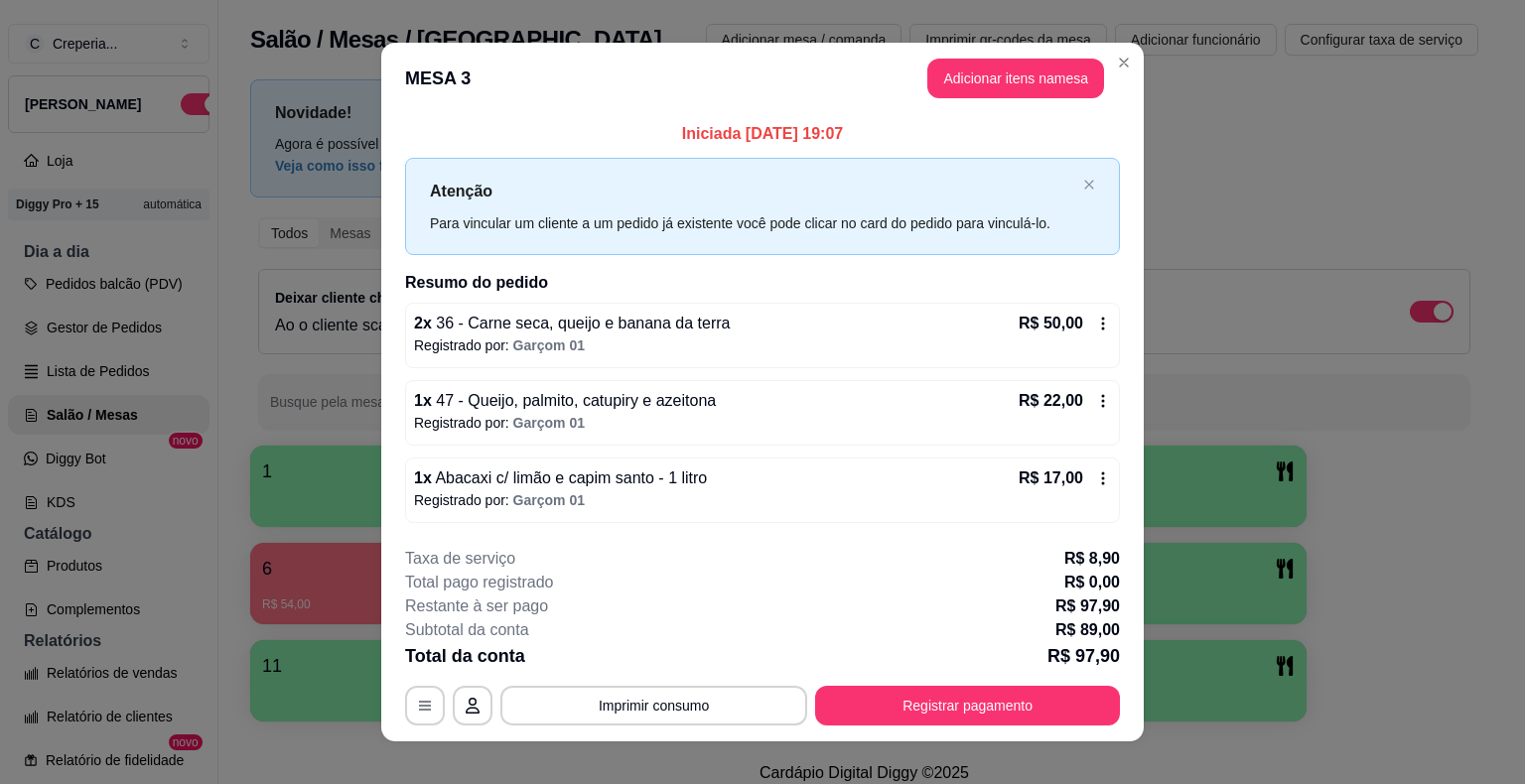 scroll, scrollTop: 19, scrollLeft: 0, axis: vertical 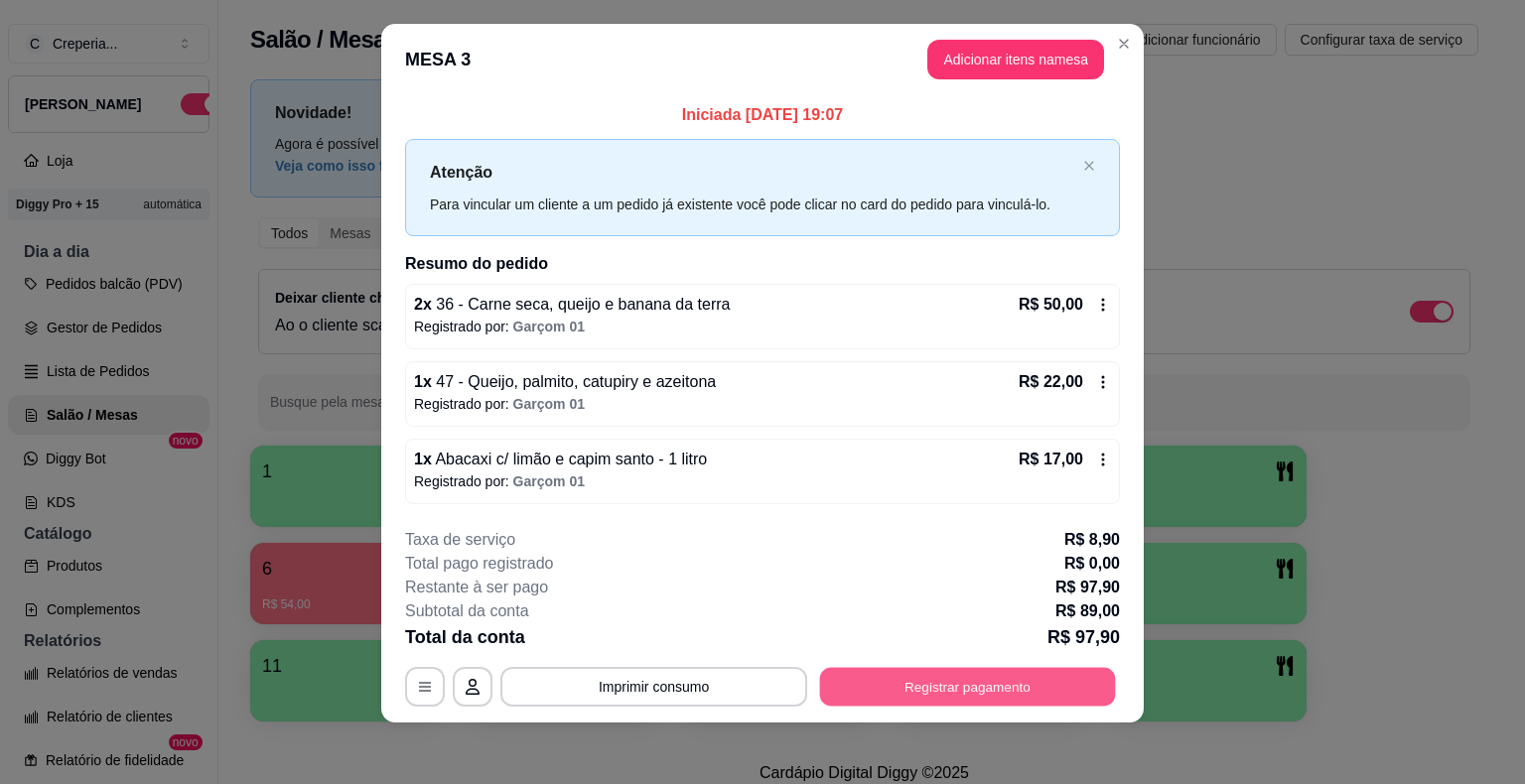 click on "Registrar pagamento" at bounding box center [968, 686] 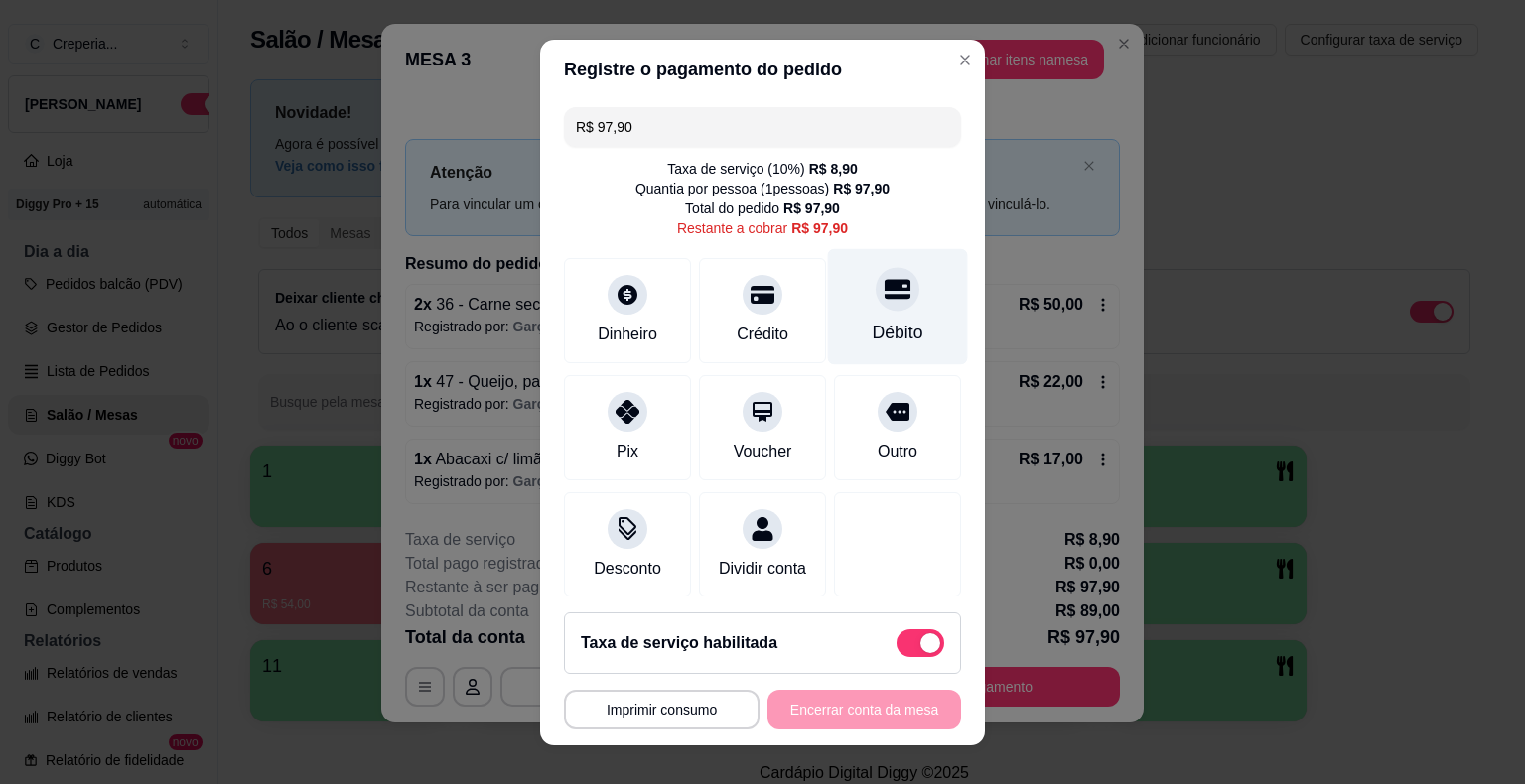click 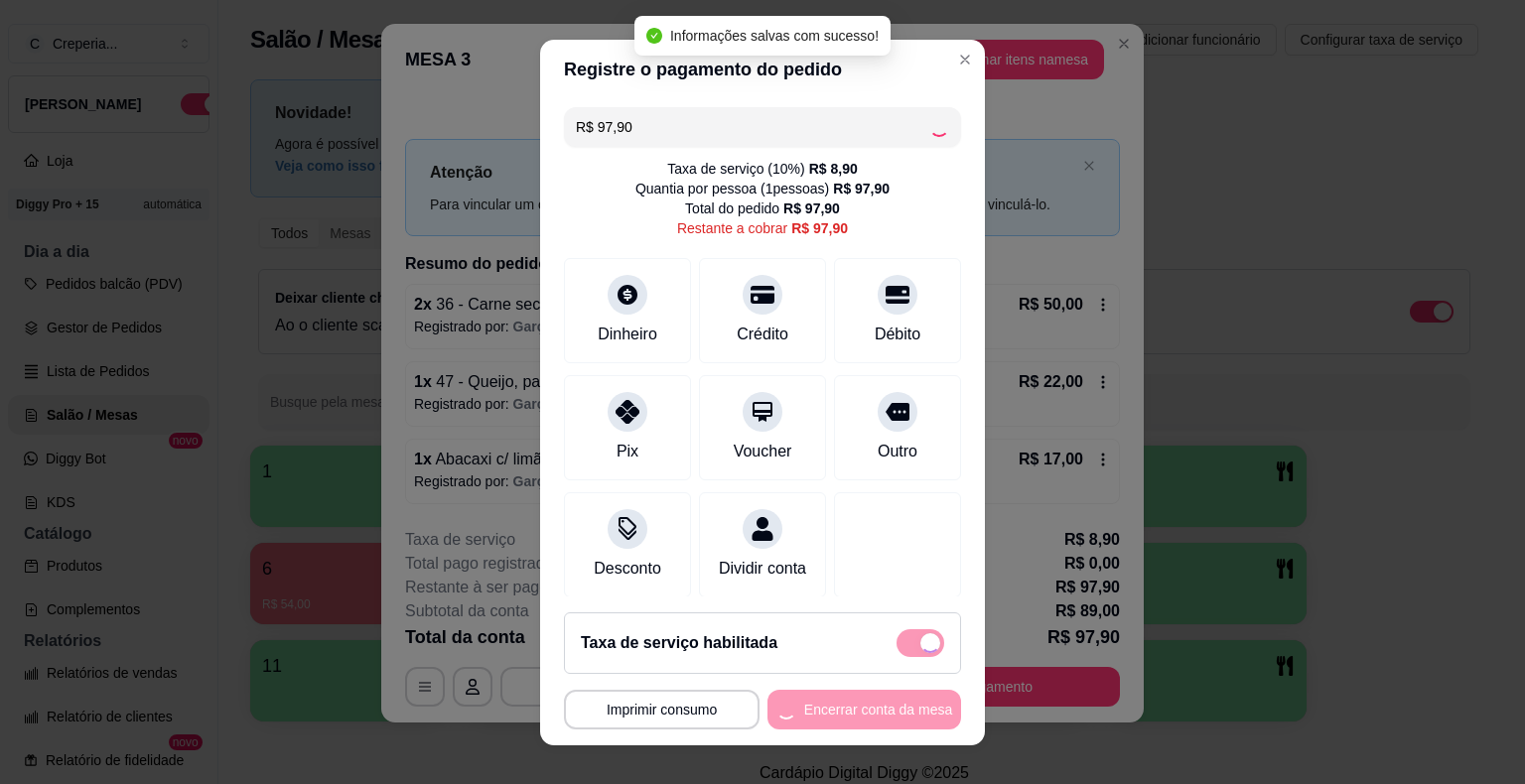 type on "R$ 0,00" 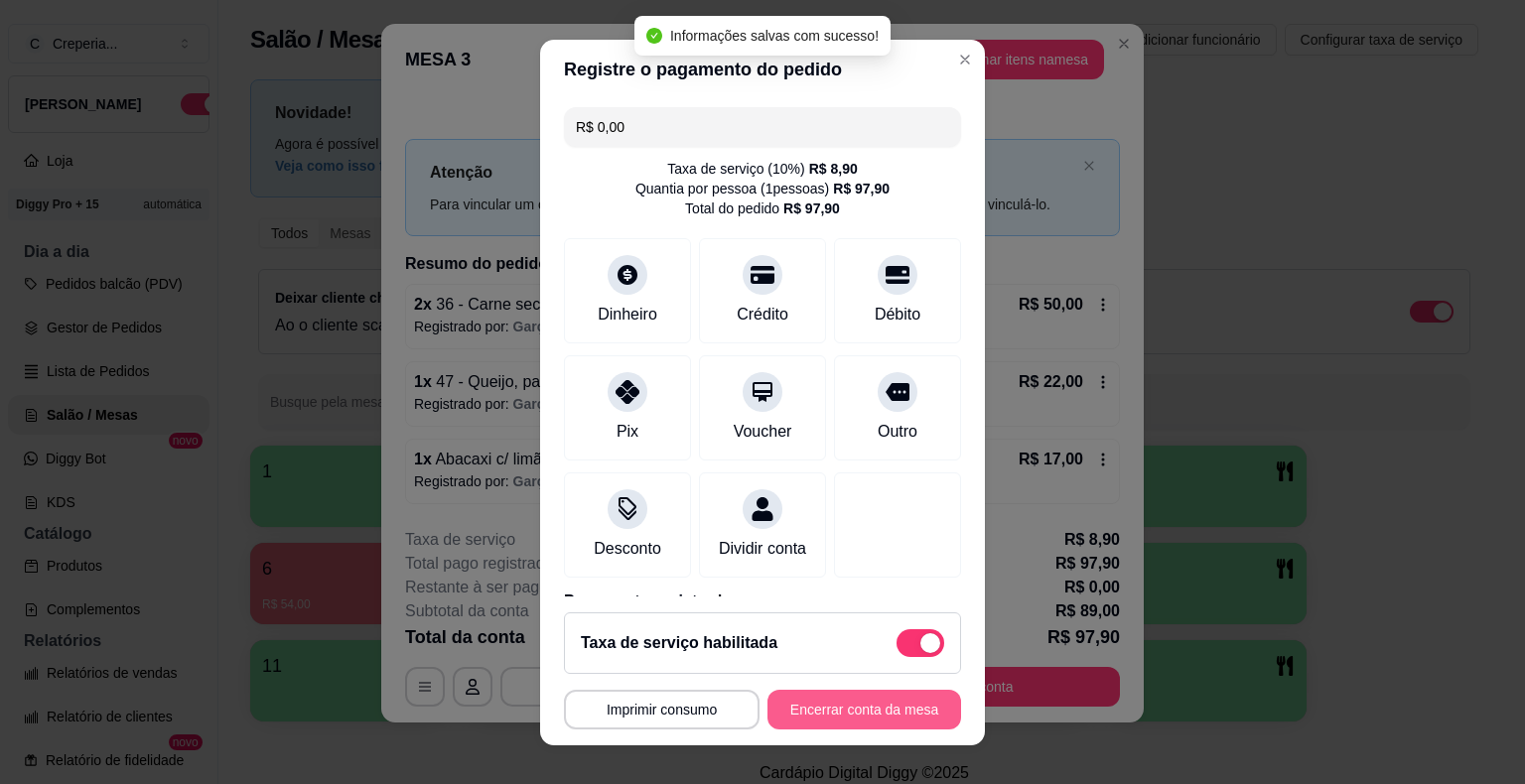click on "Encerrar conta da mesa" at bounding box center [864, 710] 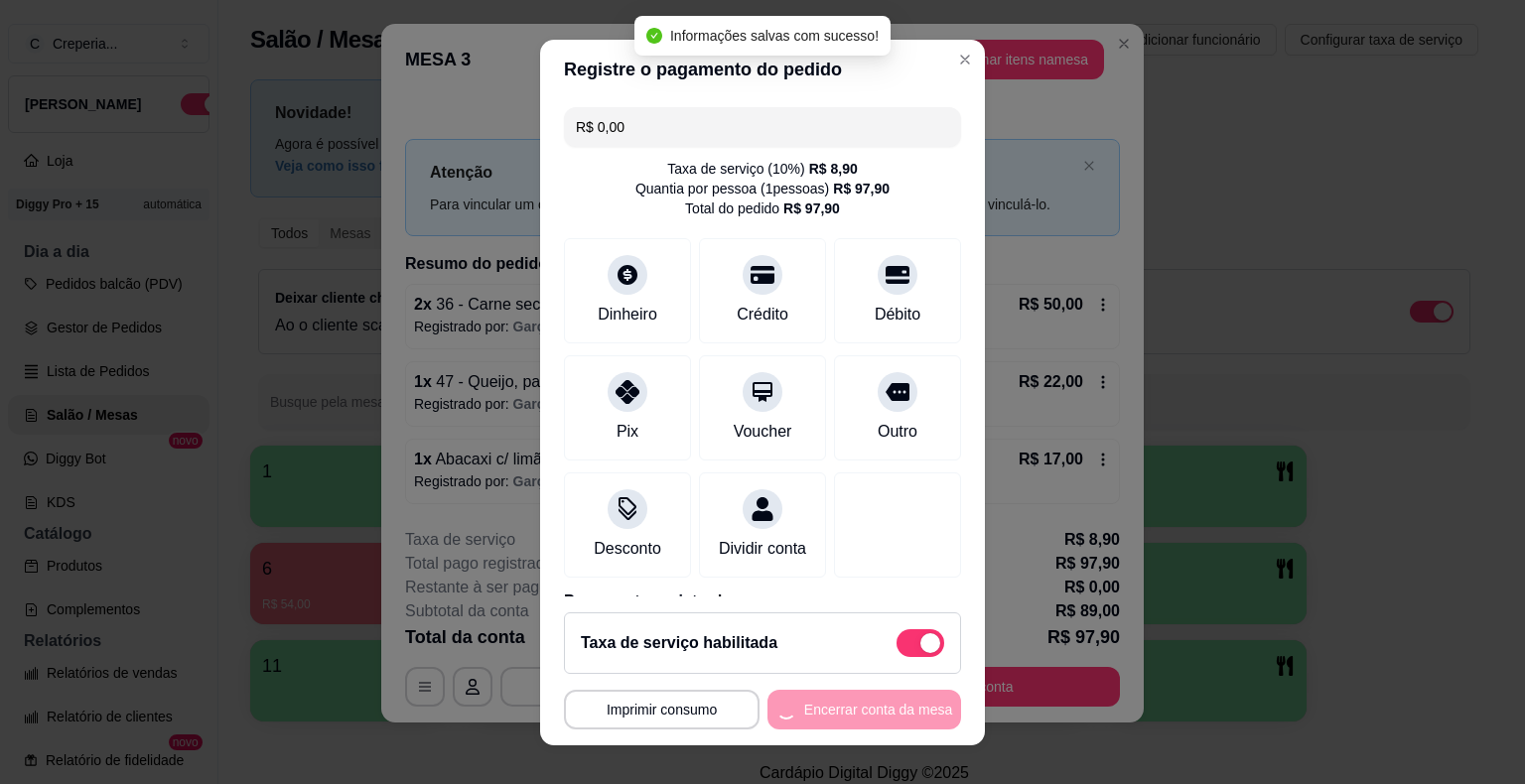 scroll, scrollTop: 0, scrollLeft: 0, axis: both 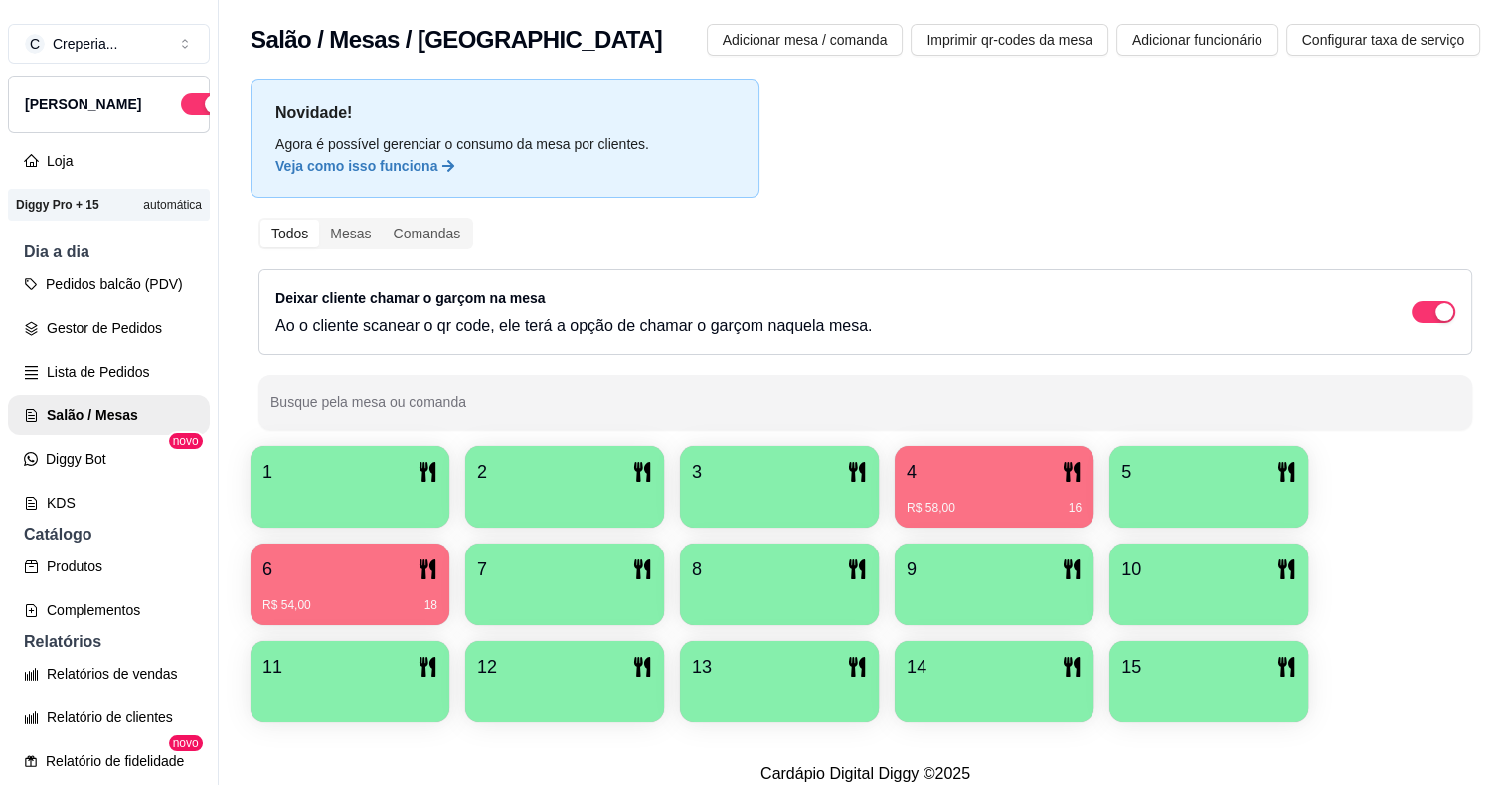 click on "1 2 3 4 R$ 58,00 16 5 6 R$ 54,00 18 7 8 9 10 11 12 13 14 15" at bounding box center [865, 584] 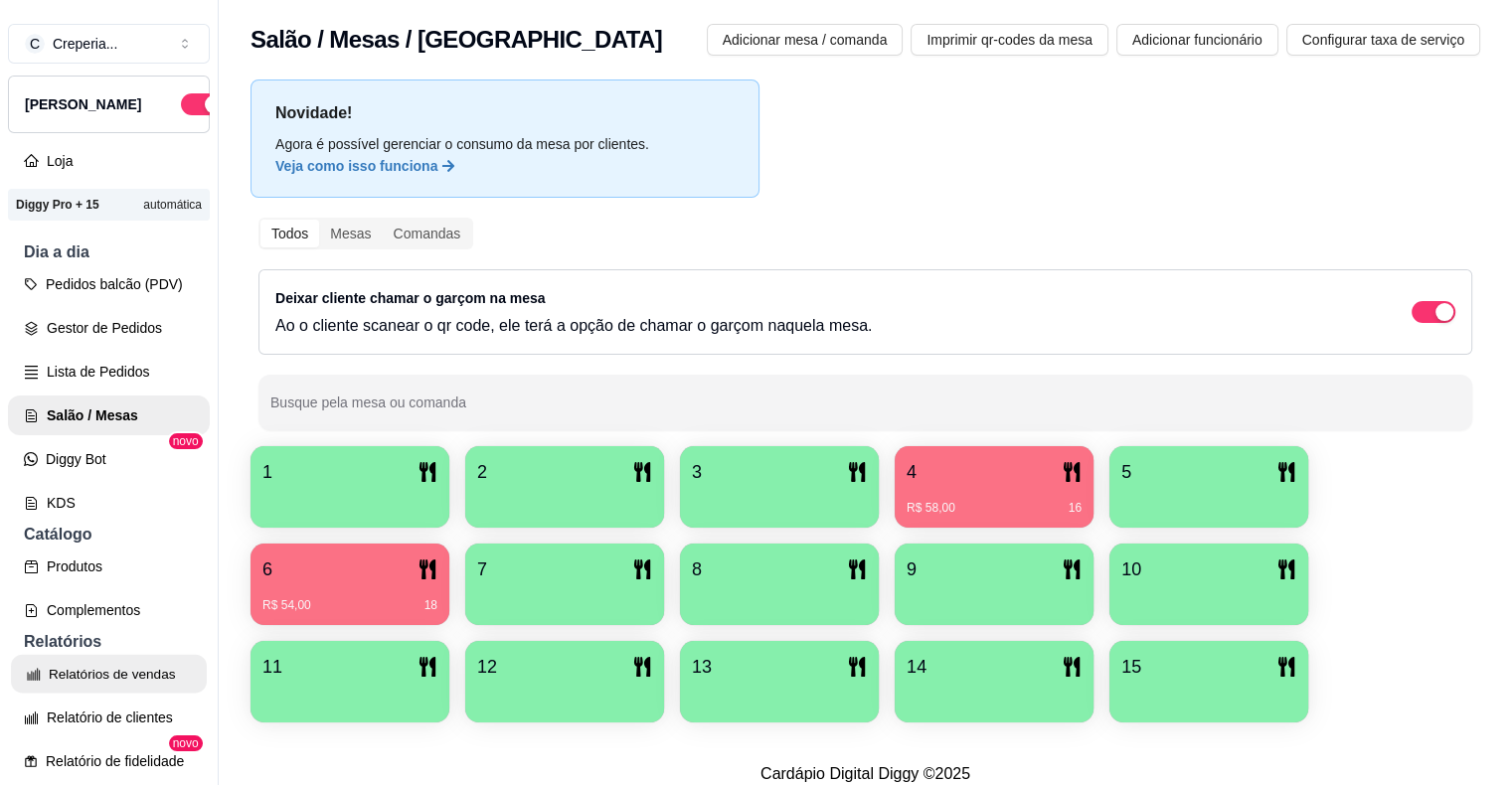 click on "Relatórios de vendas" at bounding box center (108, 674) 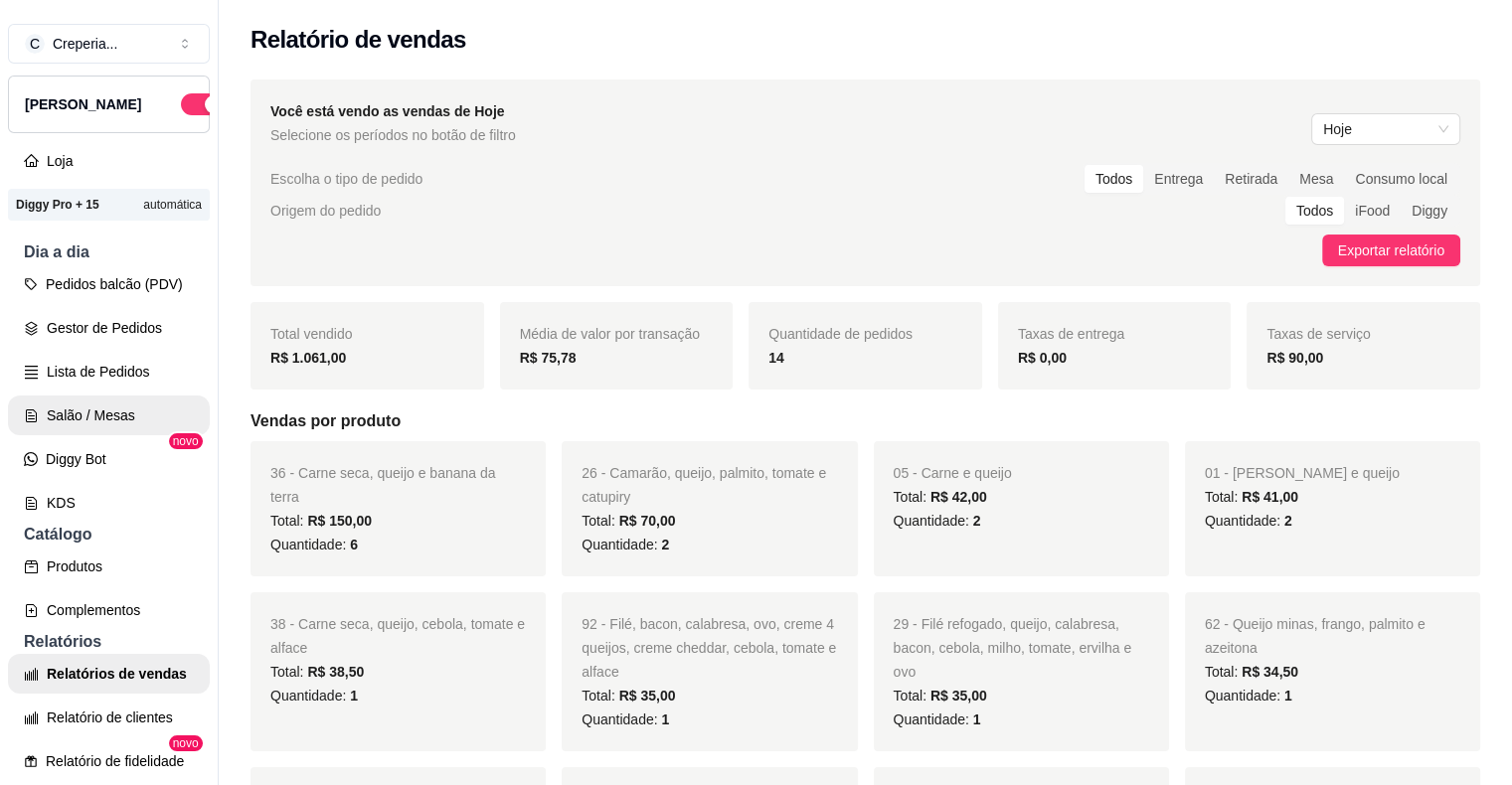 click on "Salão / Mesas" at bounding box center (108, 415) 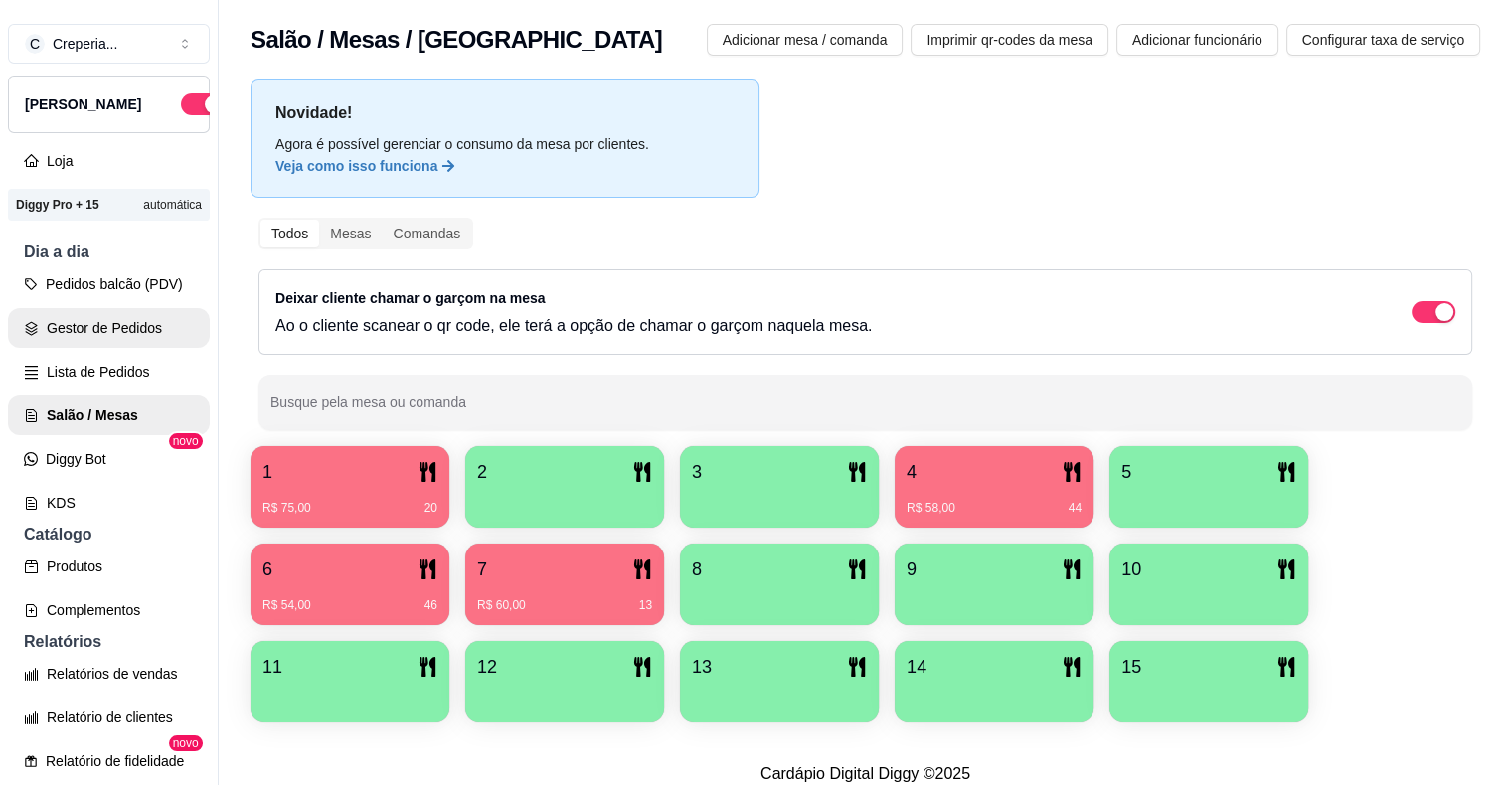 click on "Gestor de Pedidos" at bounding box center (108, 328) 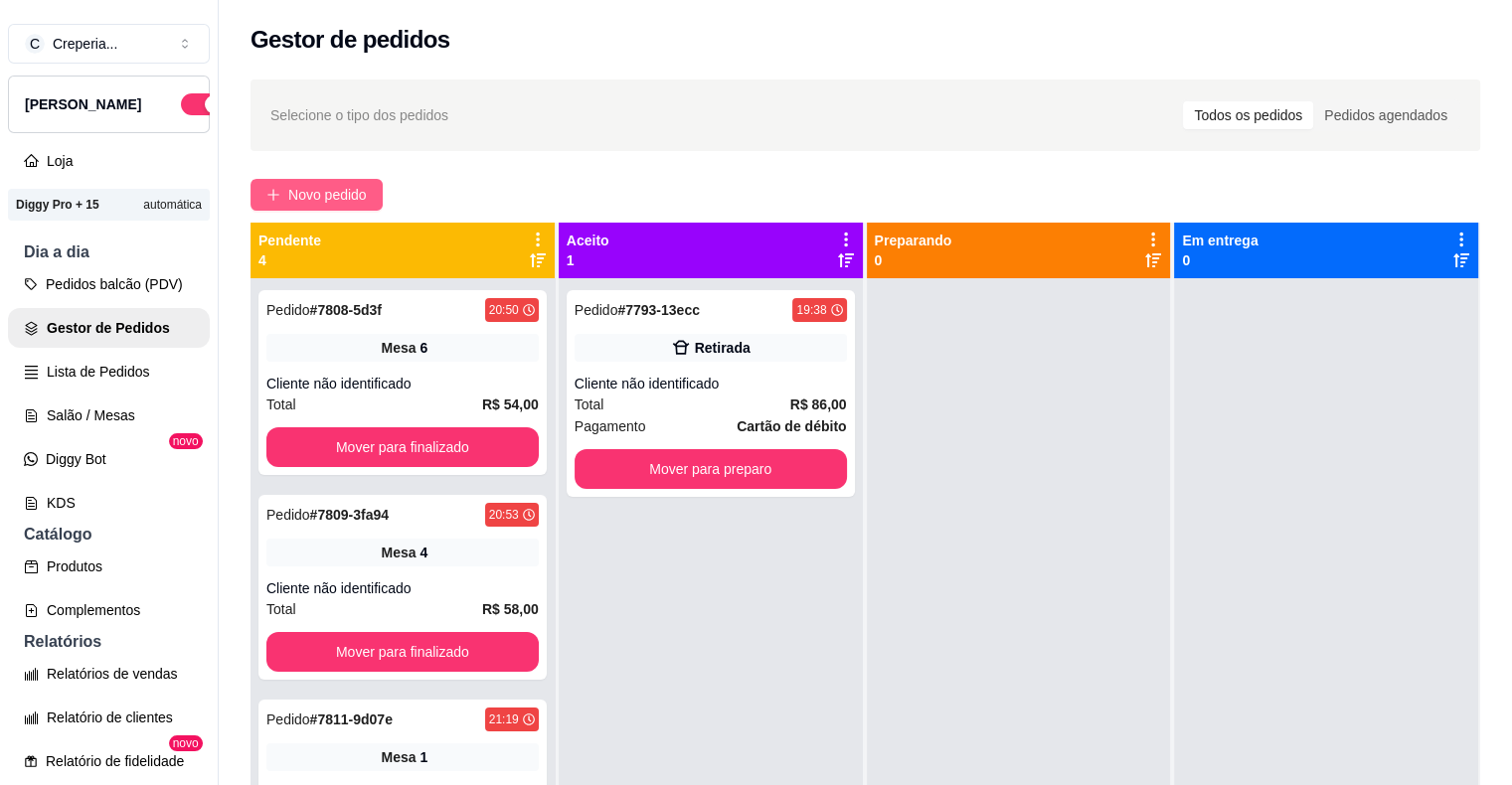 click on "Novo pedido" at bounding box center (327, 195) 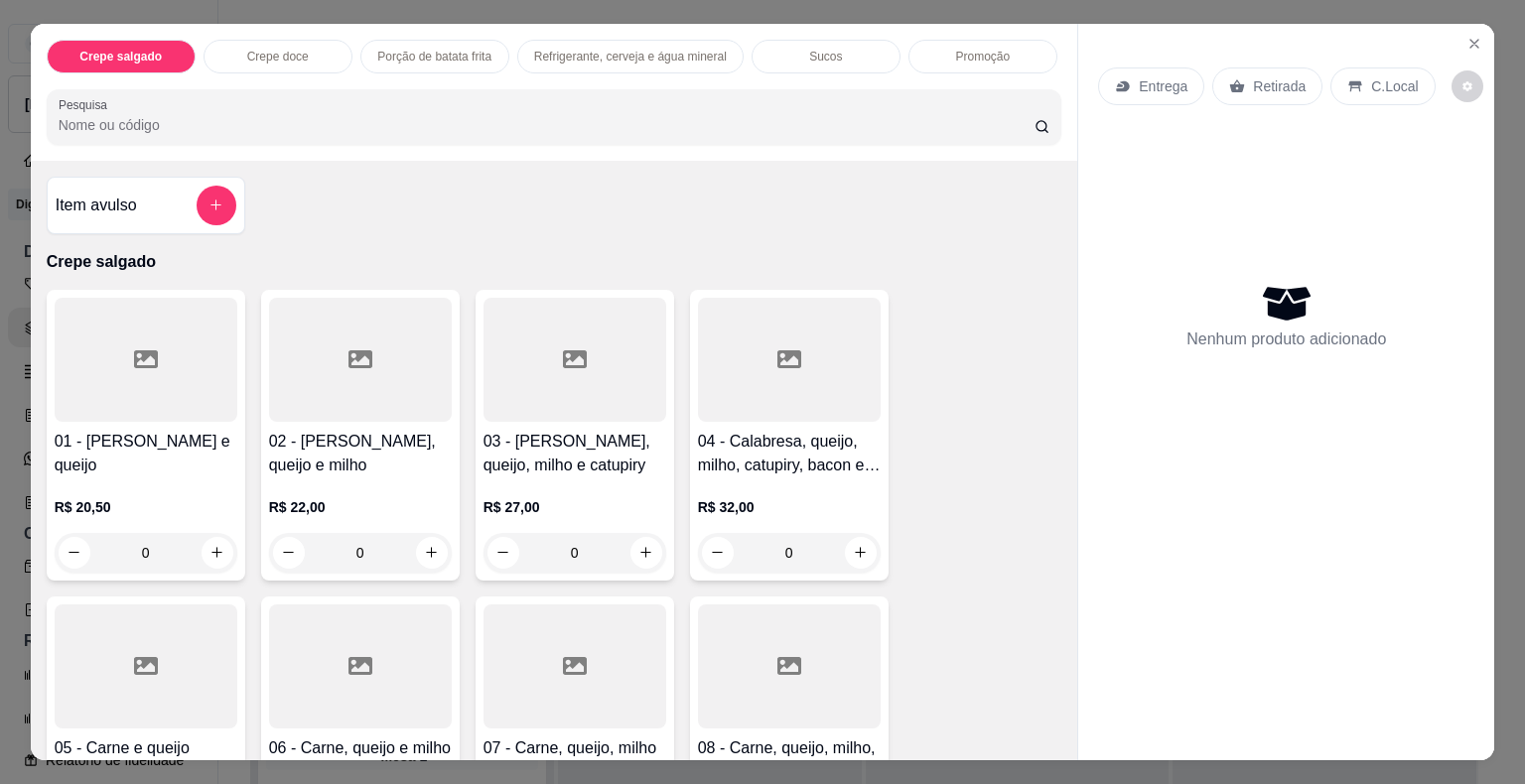 click on "Pesquisa" at bounding box center (546, 125) 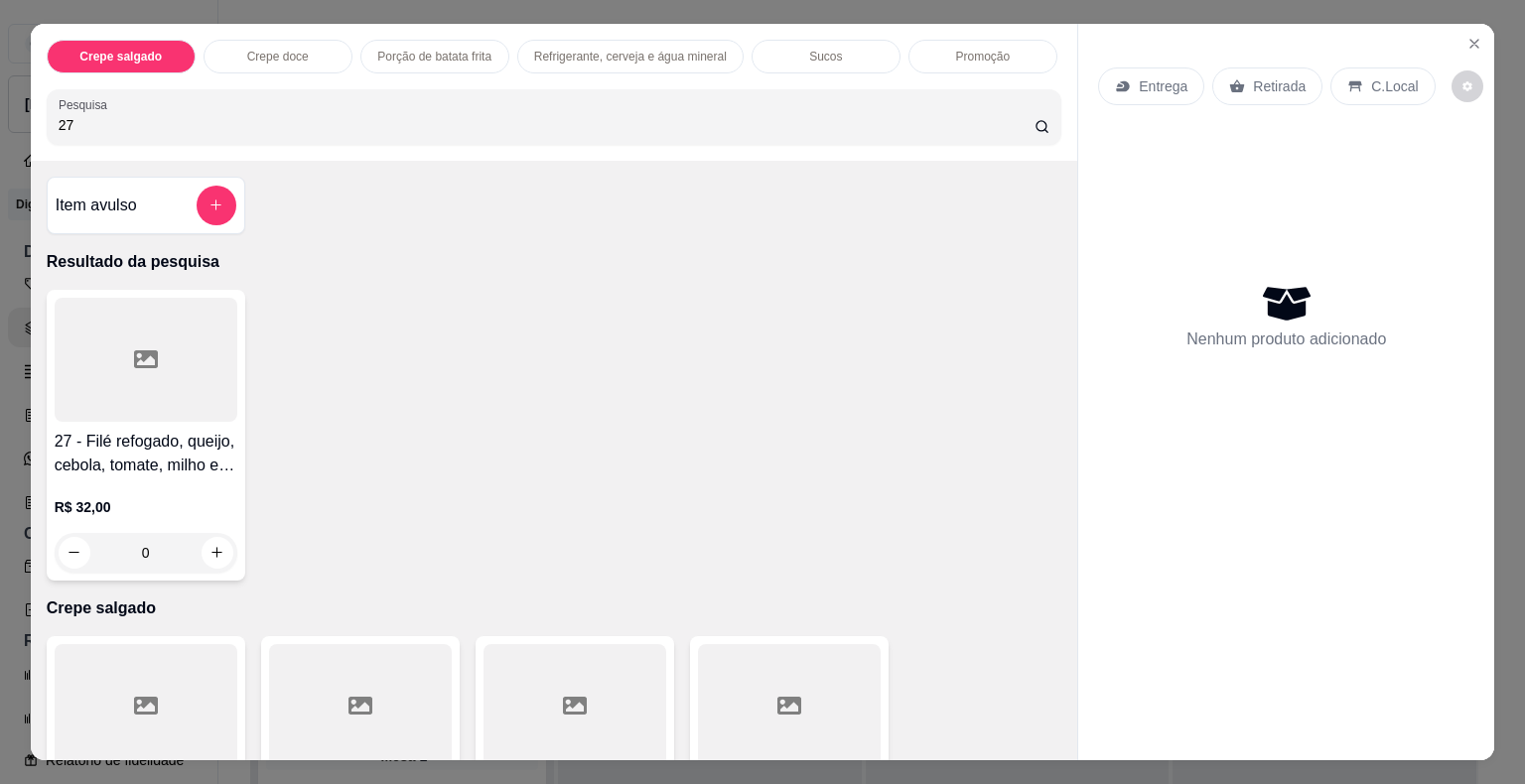 type on "27" 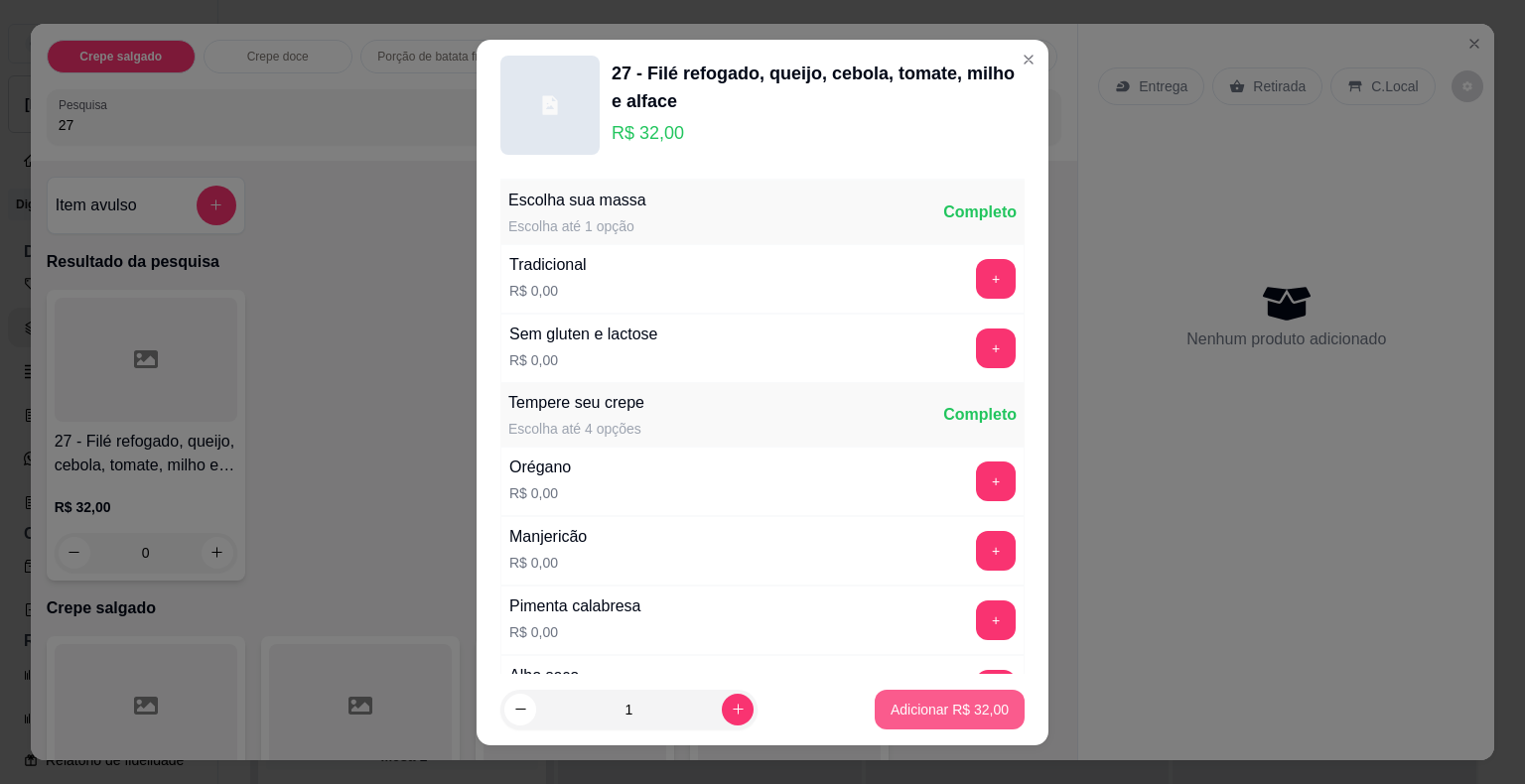 click on "Adicionar   R$ 32,00" at bounding box center (949, 710) 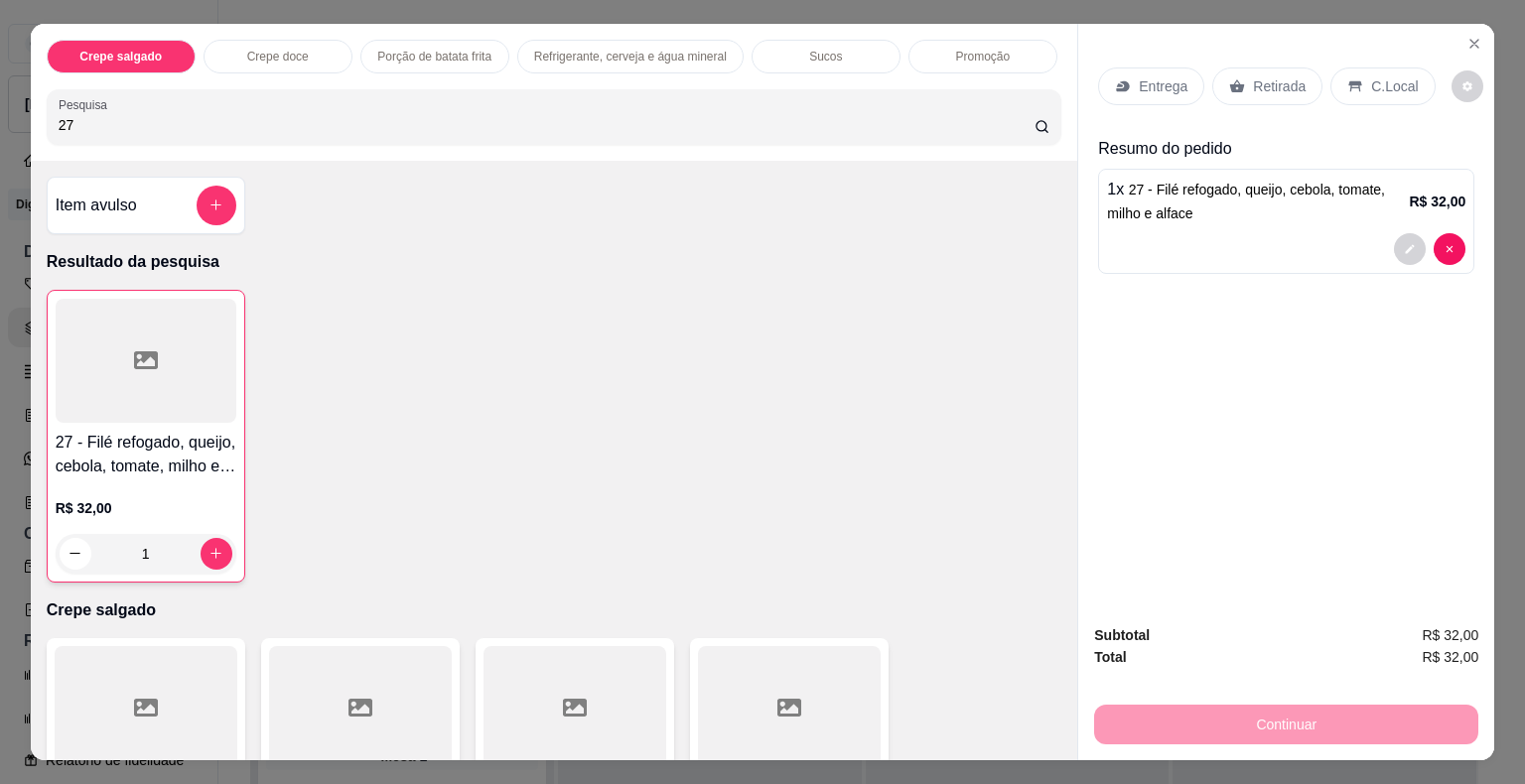 drag, startPoint x: 110, startPoint y: 117, endPoint x: 0, endPoint y: 90, distance: 113.265176 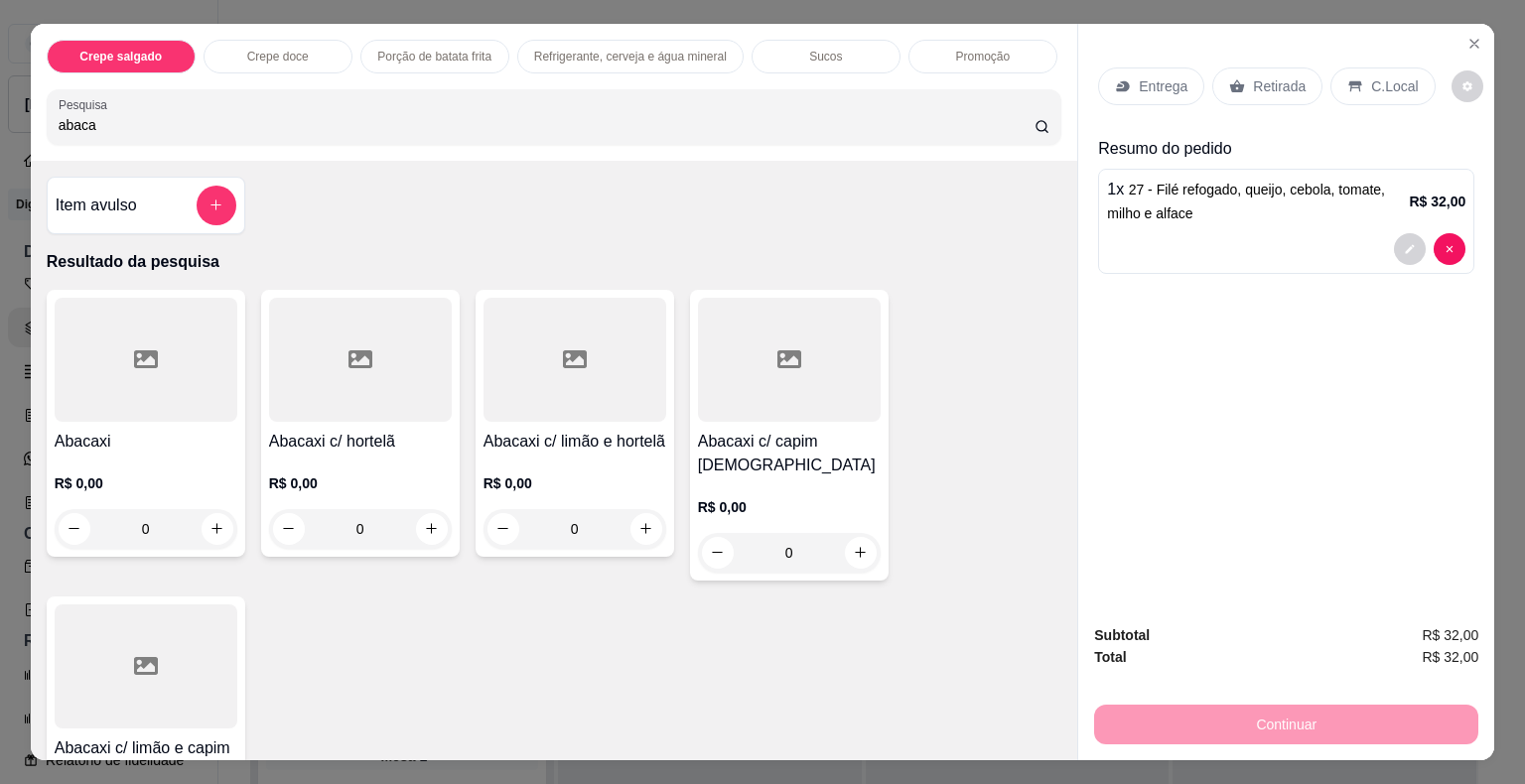 type on "abaca" 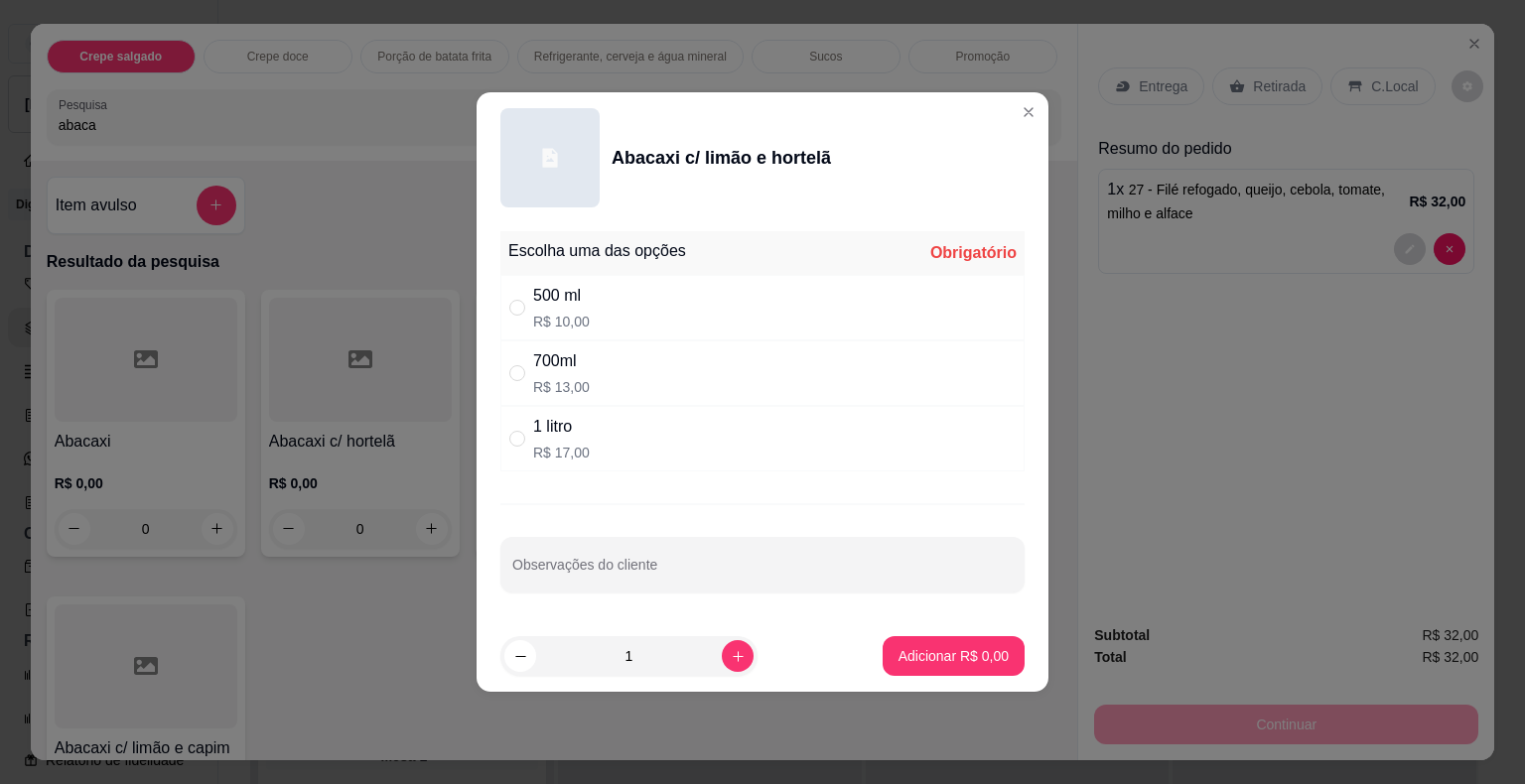 click on "1 litro R$ 17,00" at bounding box center [561, 439] 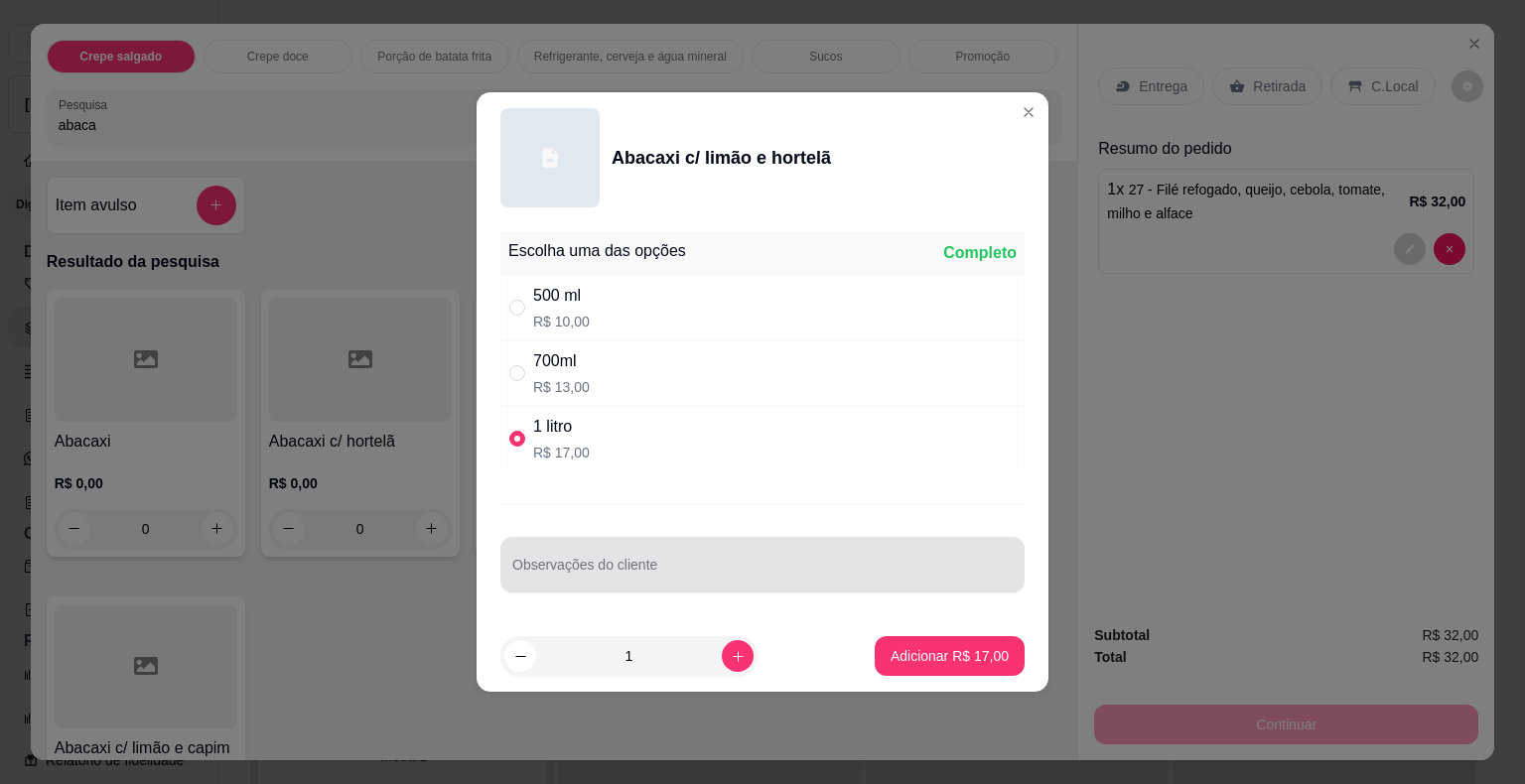 click at bounding box center [762, 565] 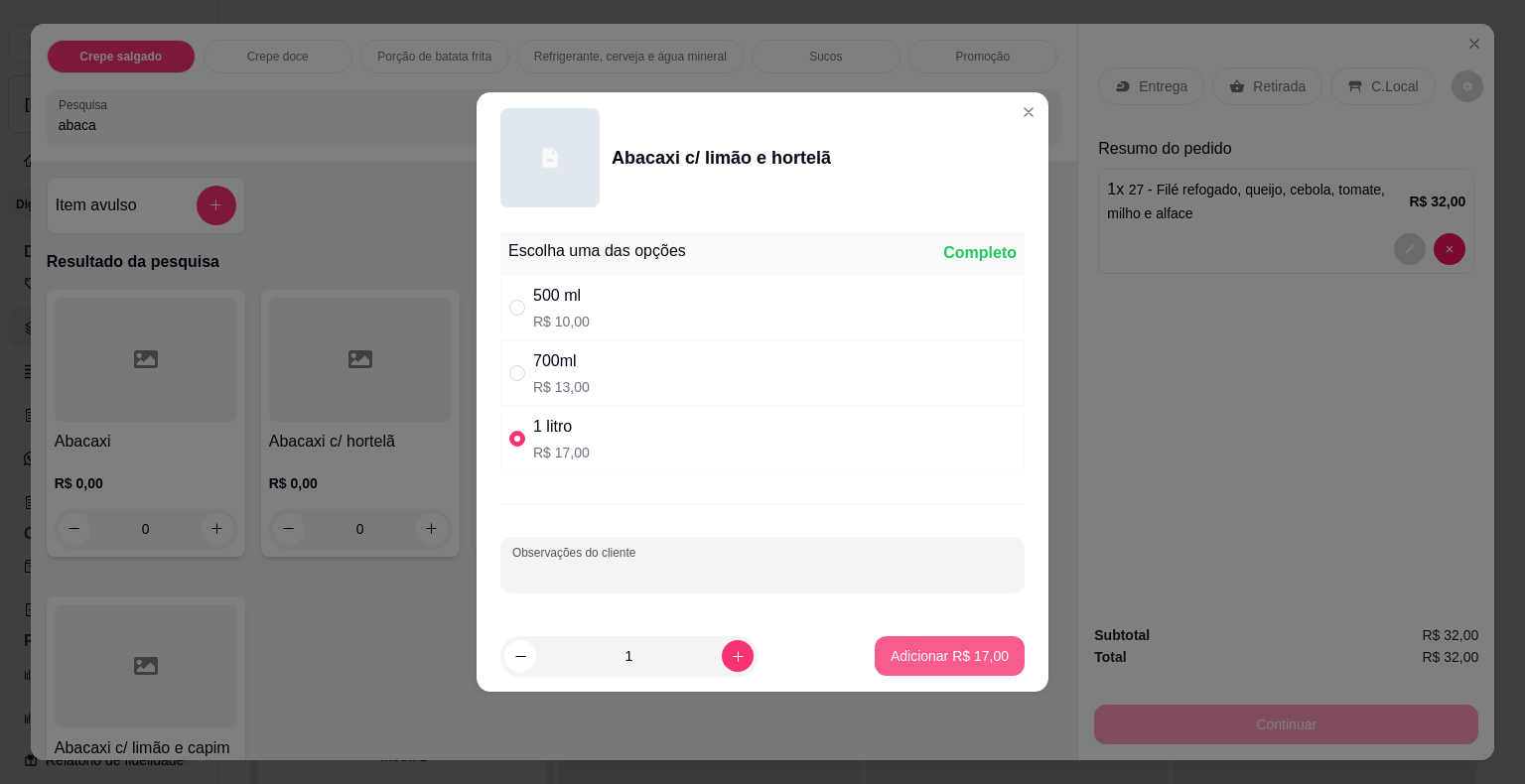 click on "Adicionar   R$ 17,00" at bounding box center (949, 656) 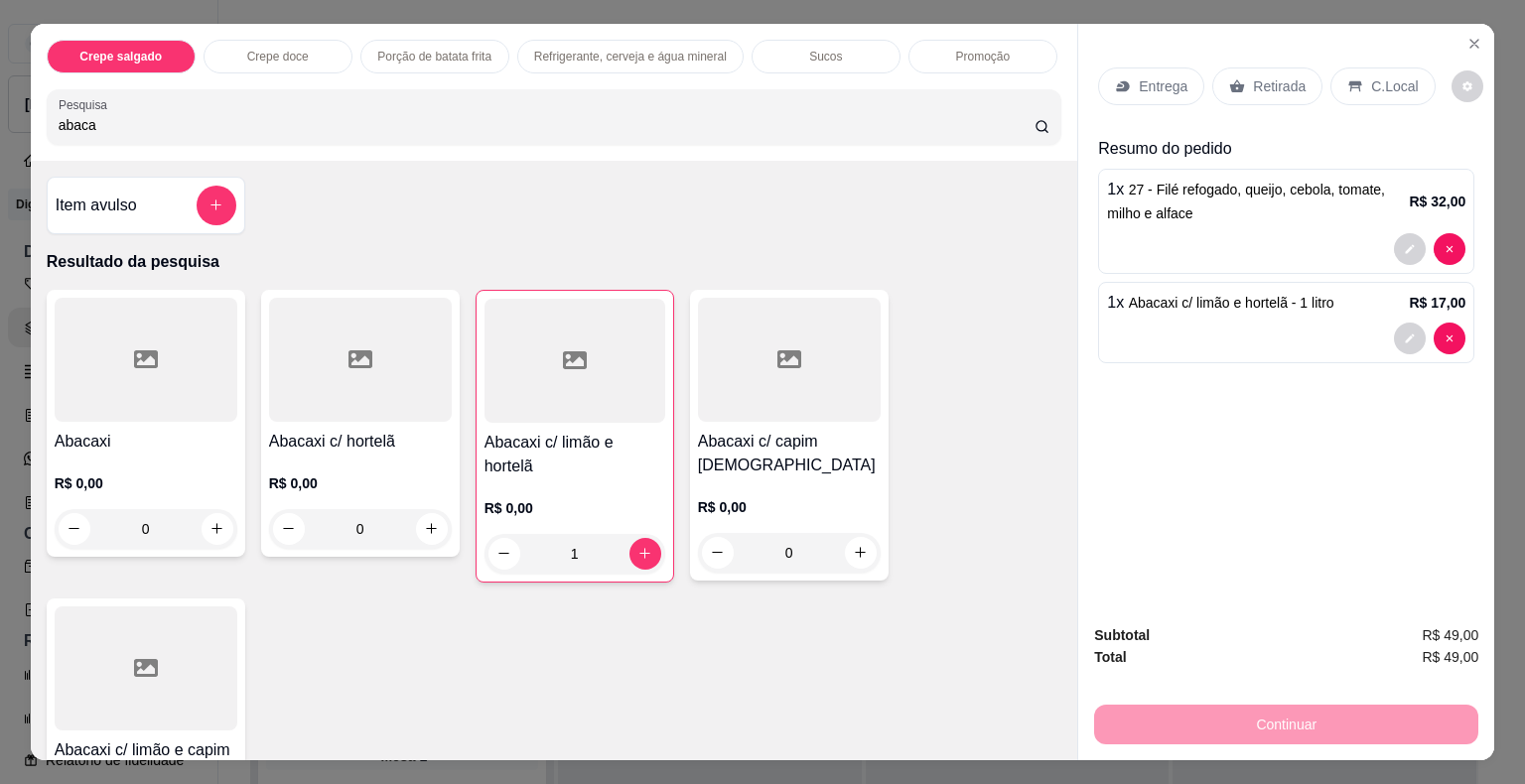 click on "Retirada" at bounding box center (1267, 86) 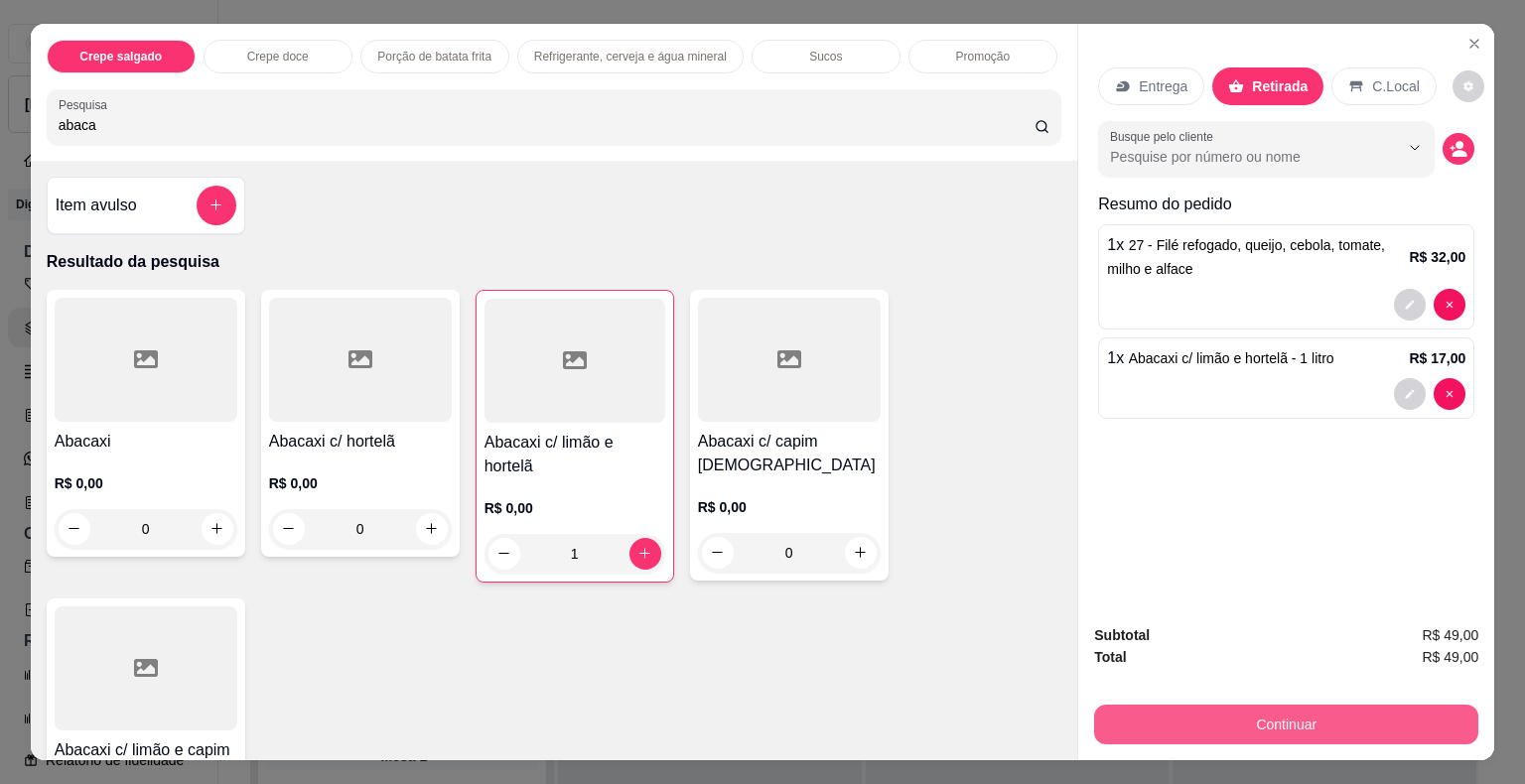 click on "Continuar" at bounding box center [1286, 724] 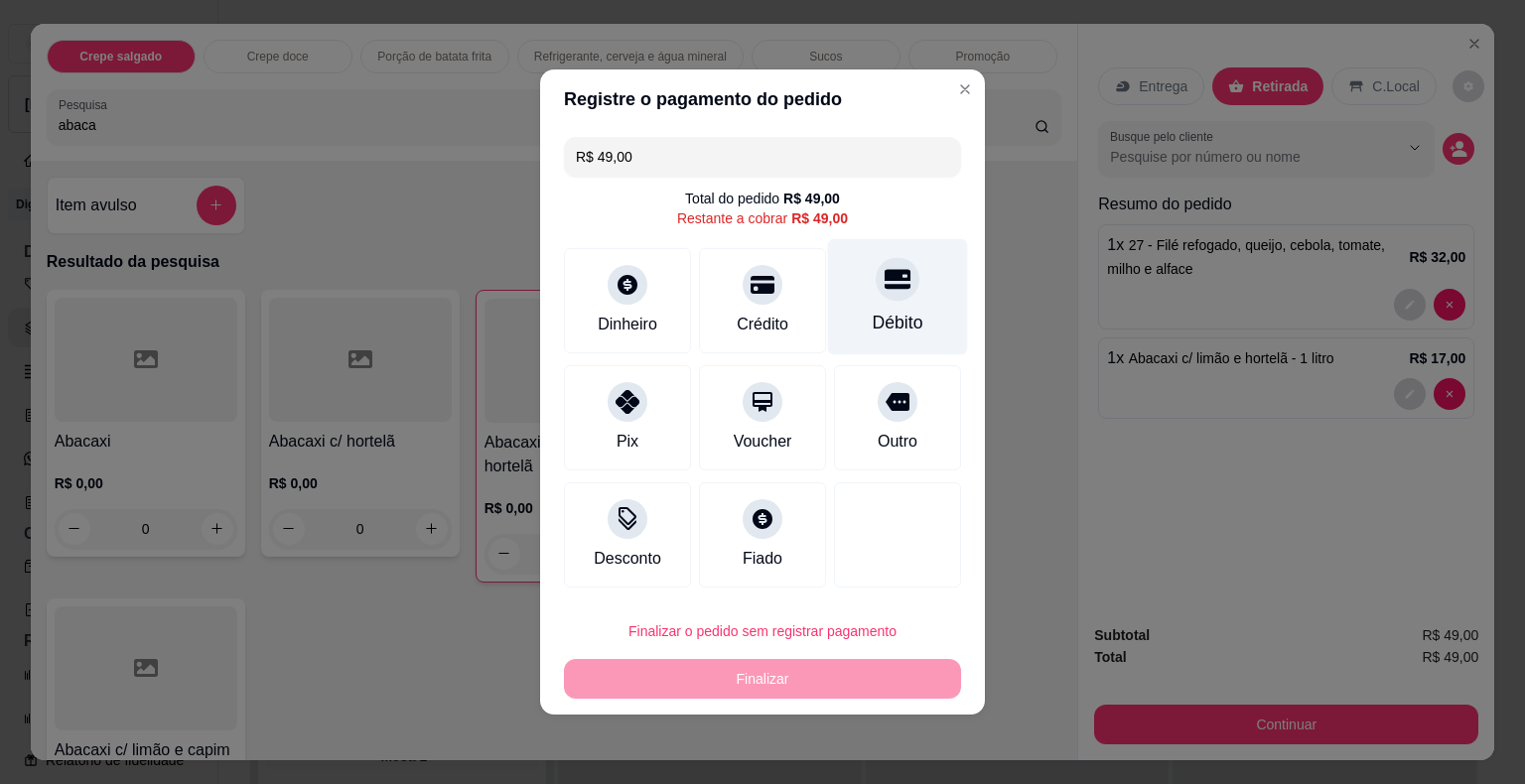 click on "Débito" at bounding box center (898, 297) 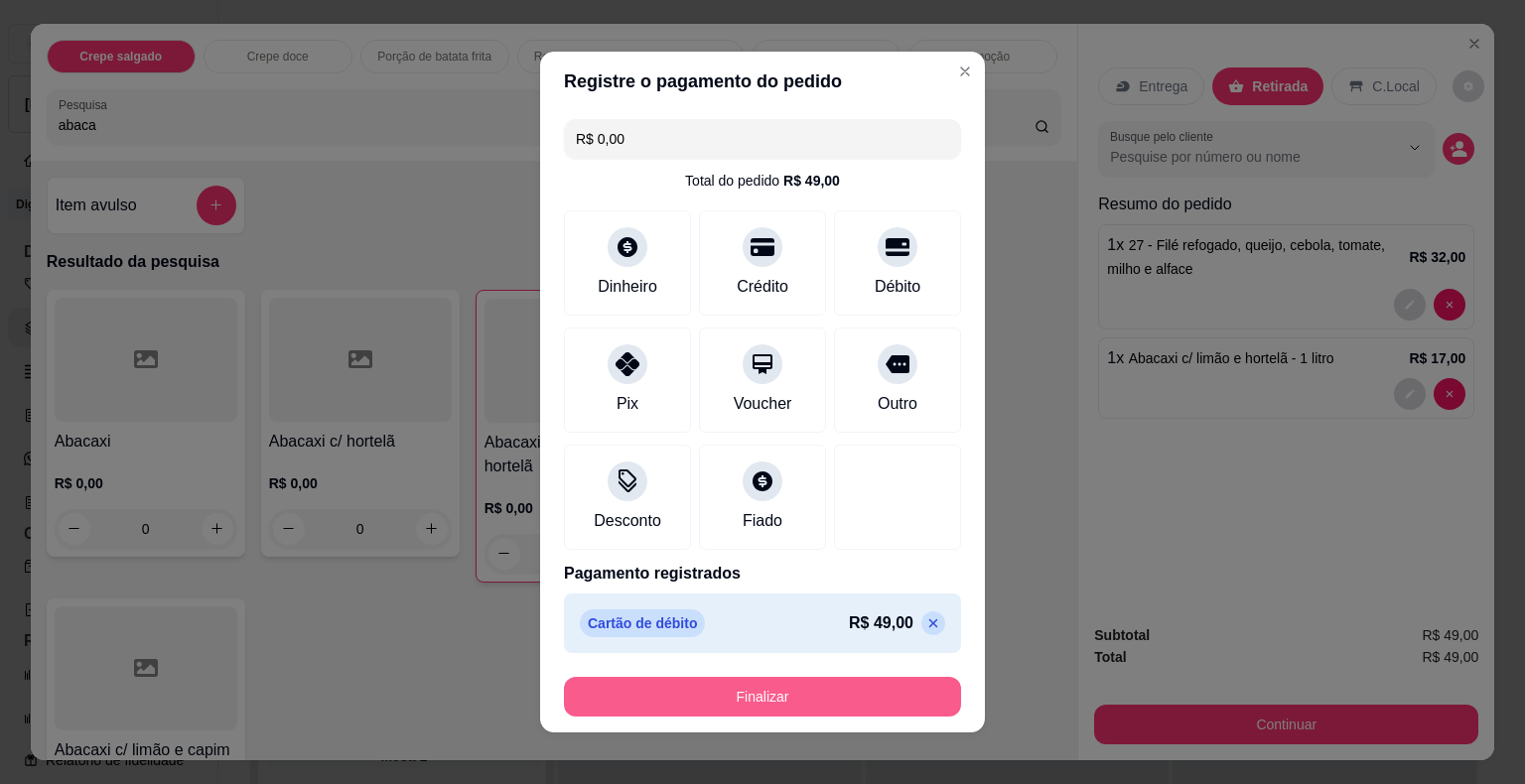 click on "Finalizar" at bounding box center [762, 697] 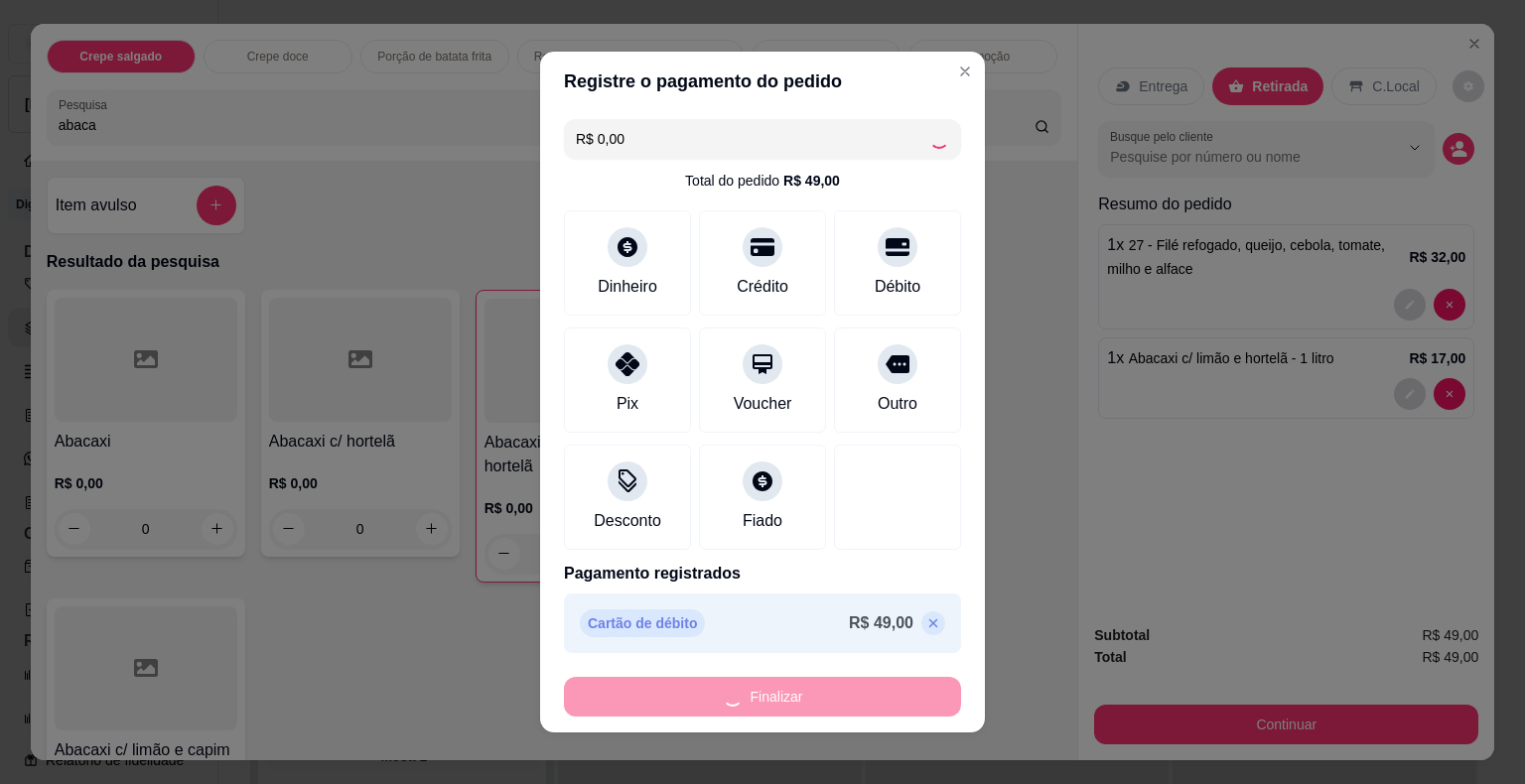 type on "0" 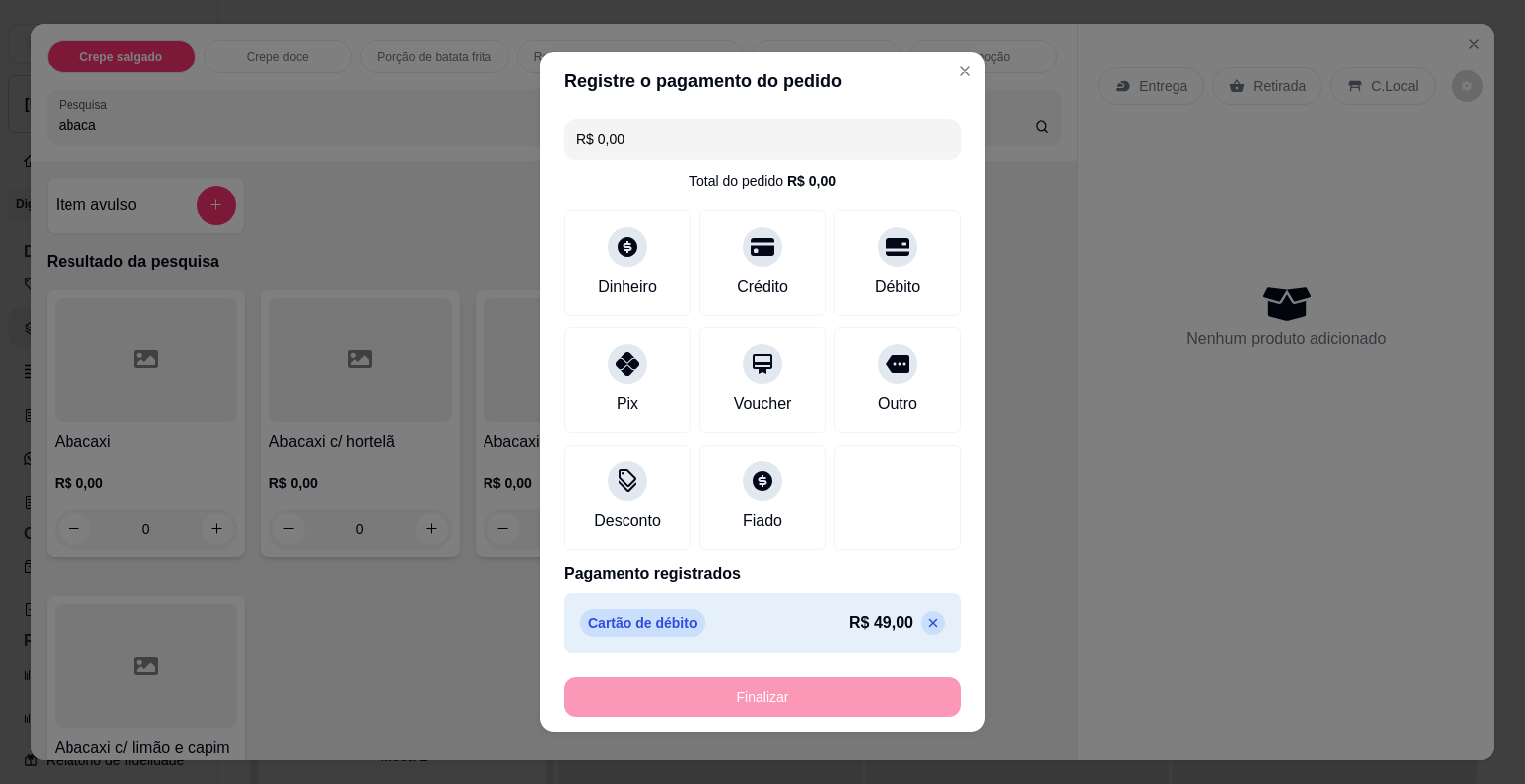 type on "-R$ 49,00" 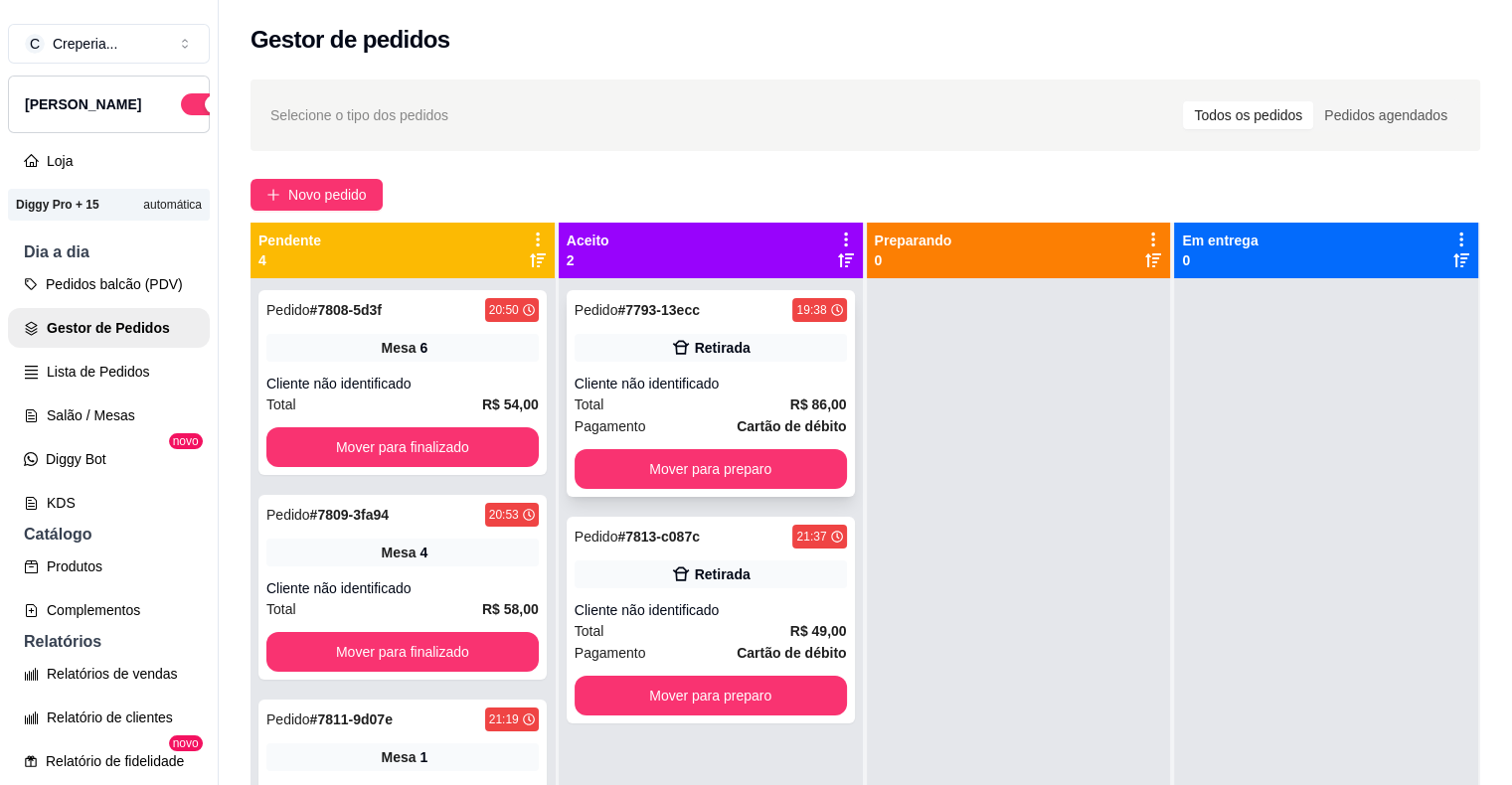 click on "Cliente não identificado" at bounding box center [711, 384] 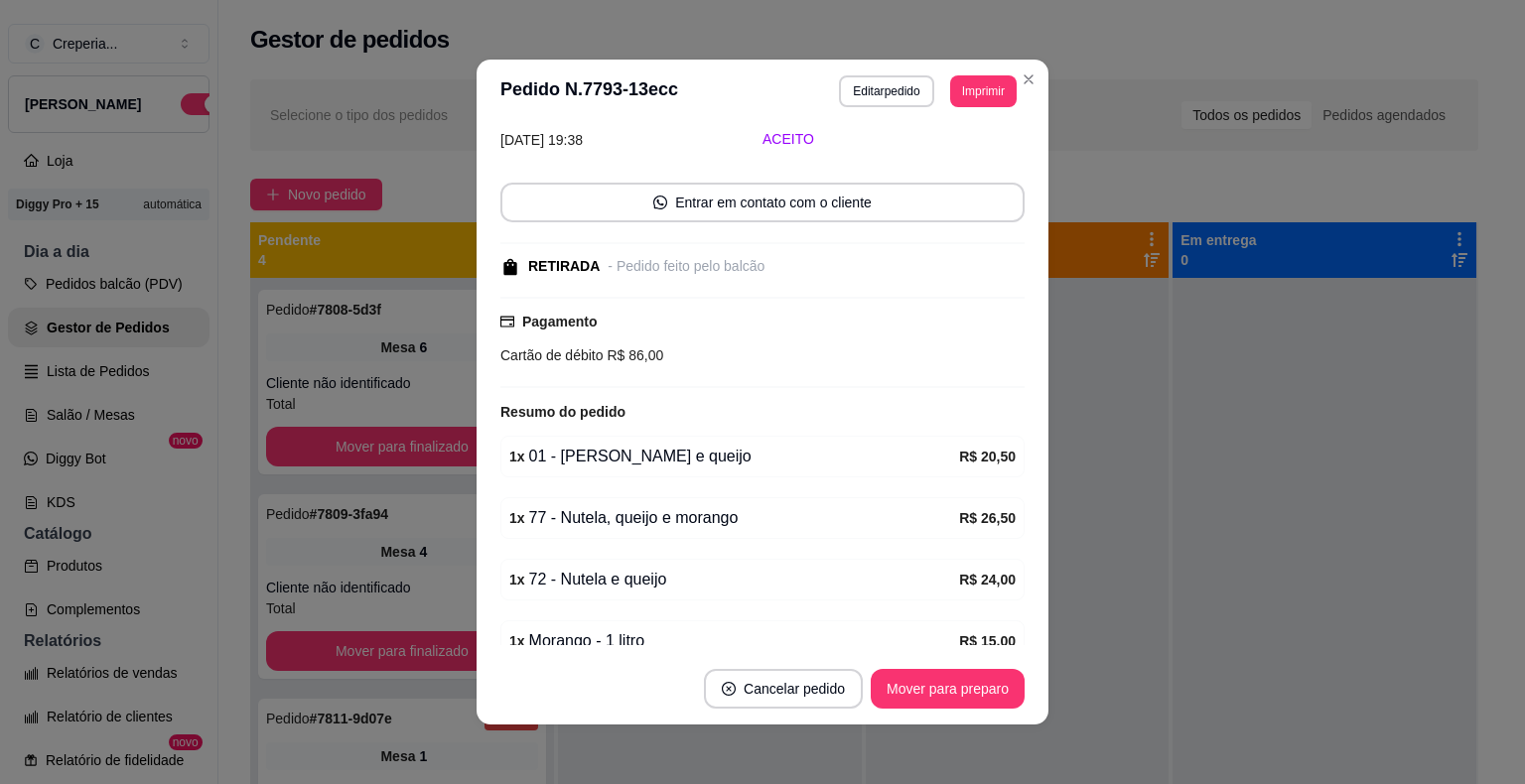 scroll, scrollTop: 179, scrollLeft: 0, axis: vertical 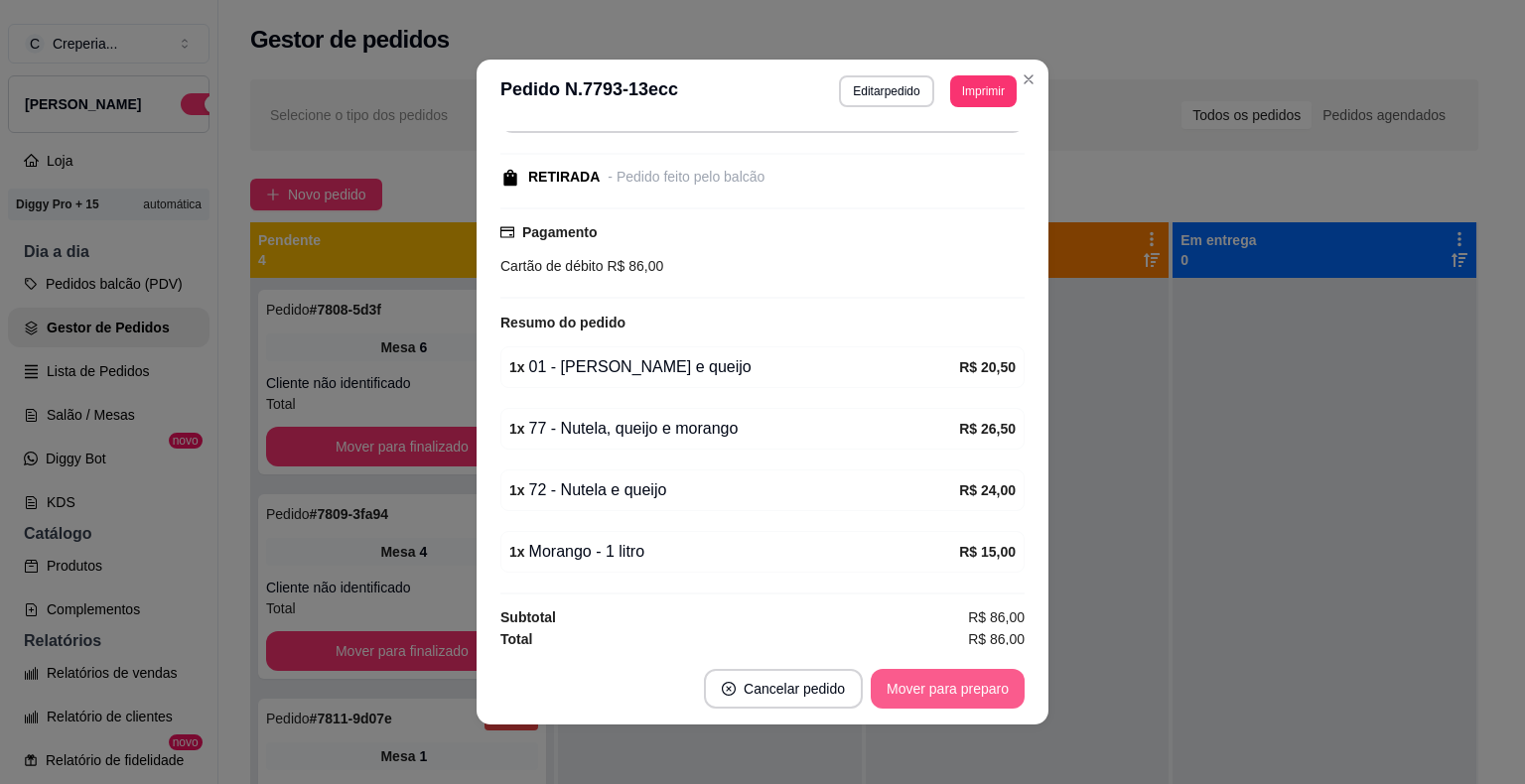 click on "Mover para preparo" at bounding box center (947, 689) 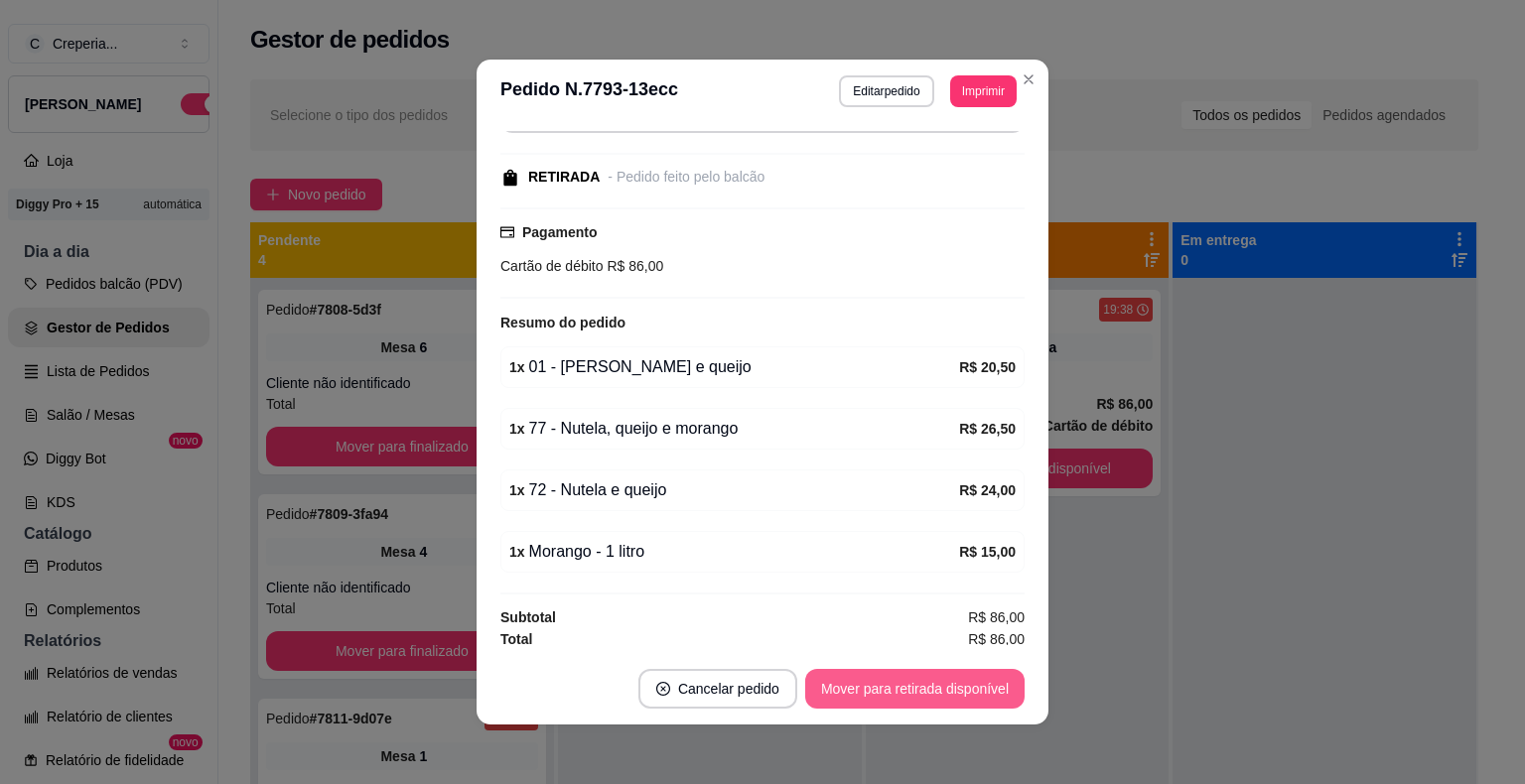 click on "Mover para retirada disponível" at bounding box center [914, 689] 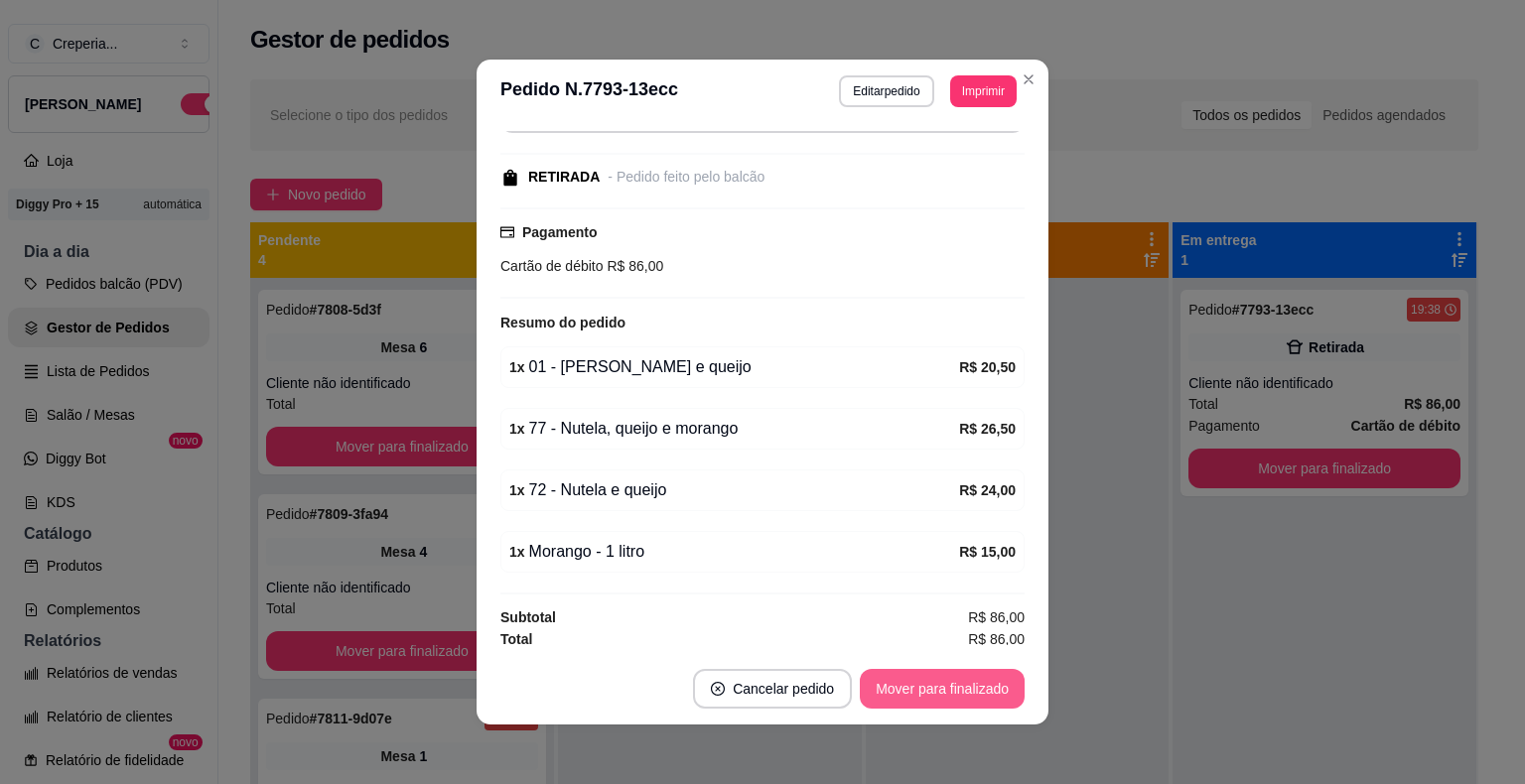 click on "Mover para finalizado" at bounding box center [942, 689] 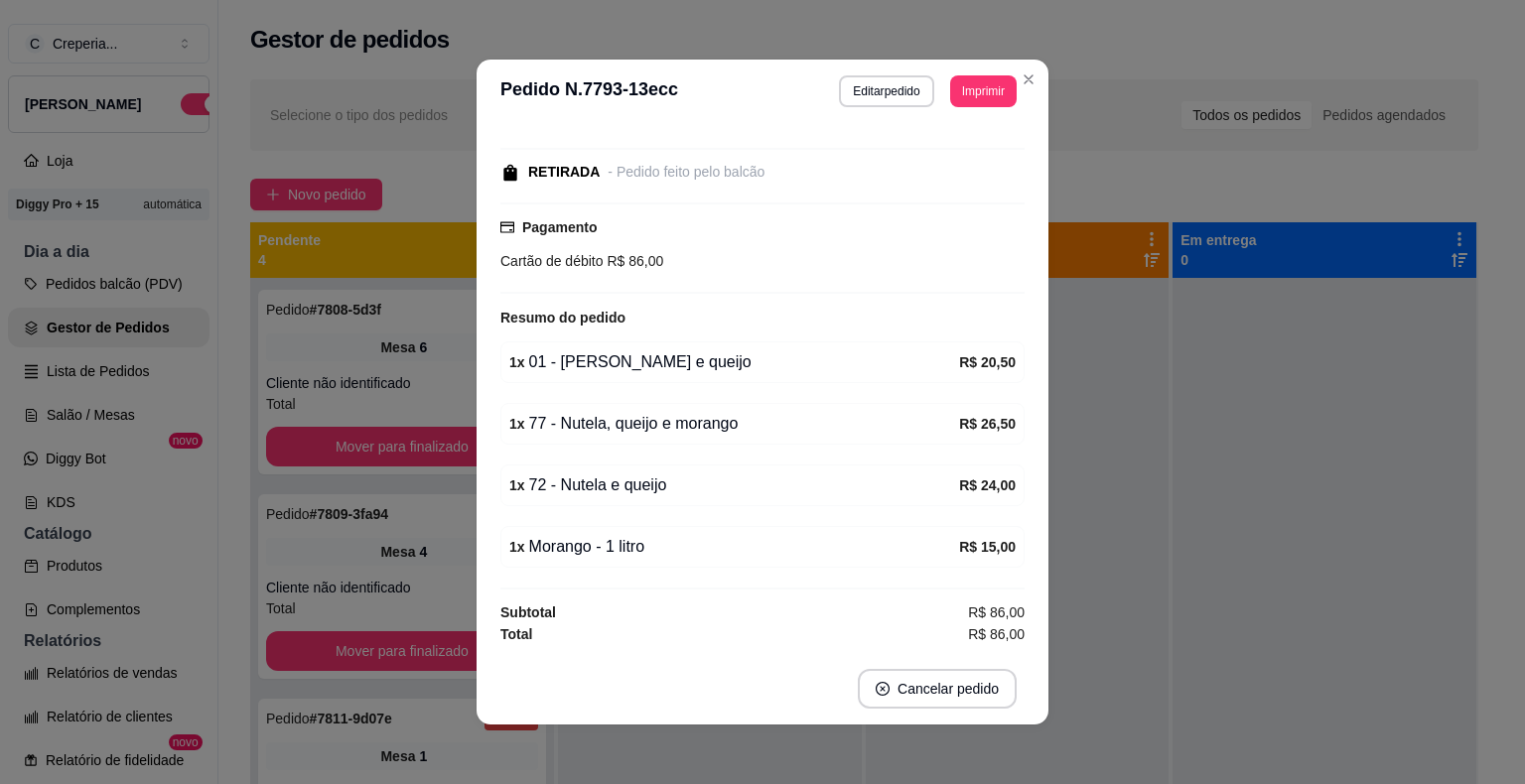 scroll, scrollTop: 94, scrollLeft: 0, axis: vertical 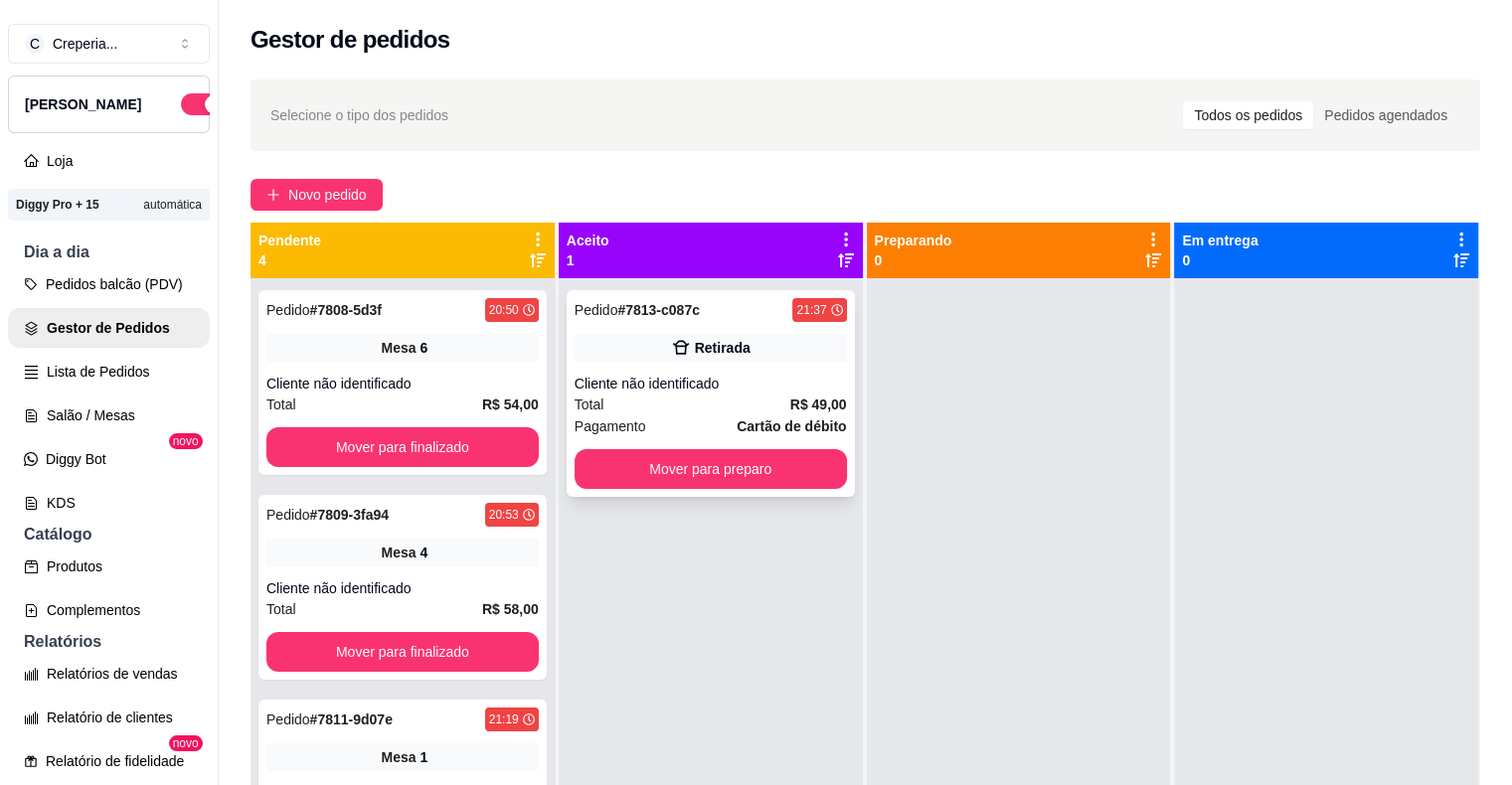 click on "Cliente não identificado" at bounding box center [711, 384] 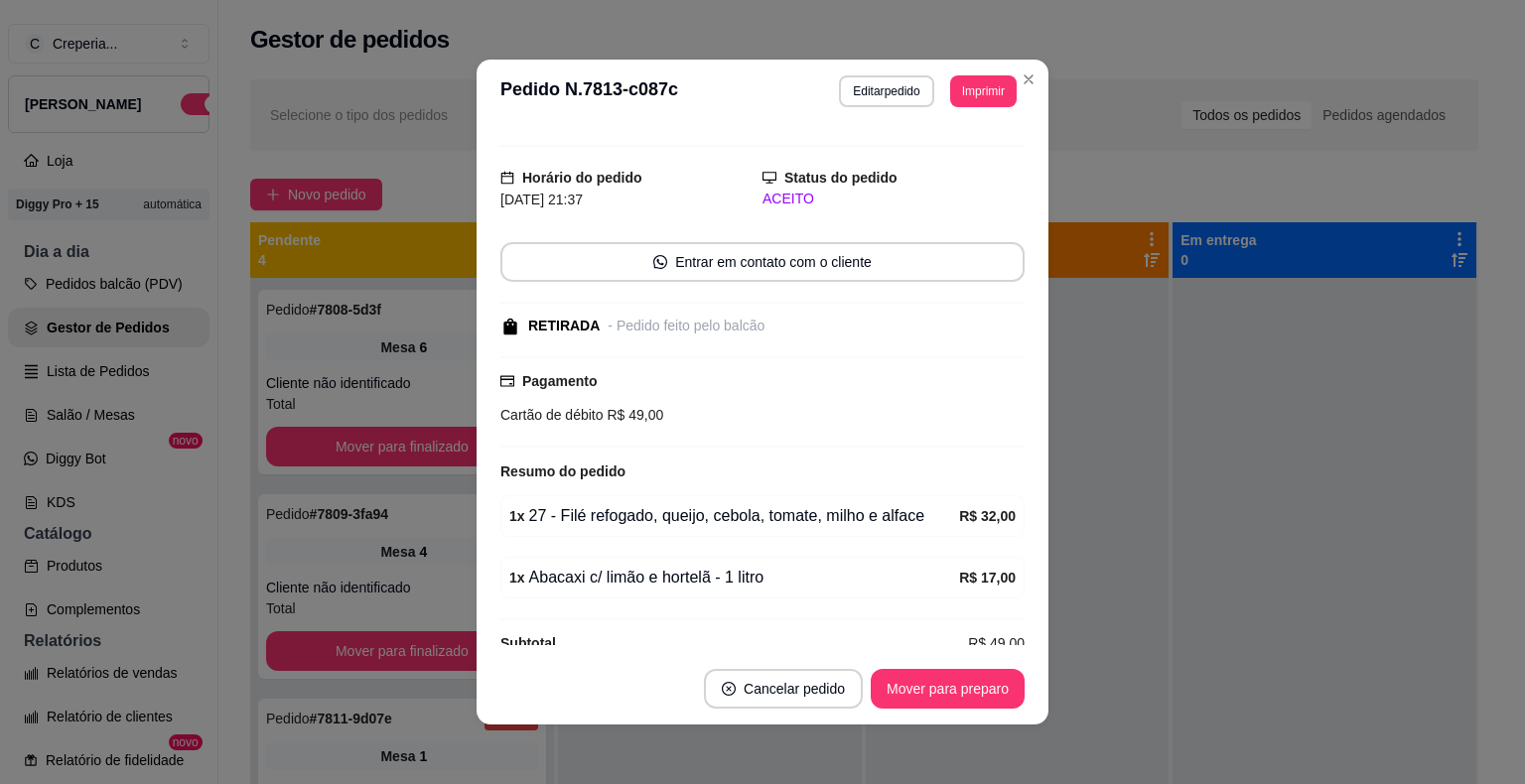 scroll, scrollTop: 57, scrollLeft: 0, axis: vertical 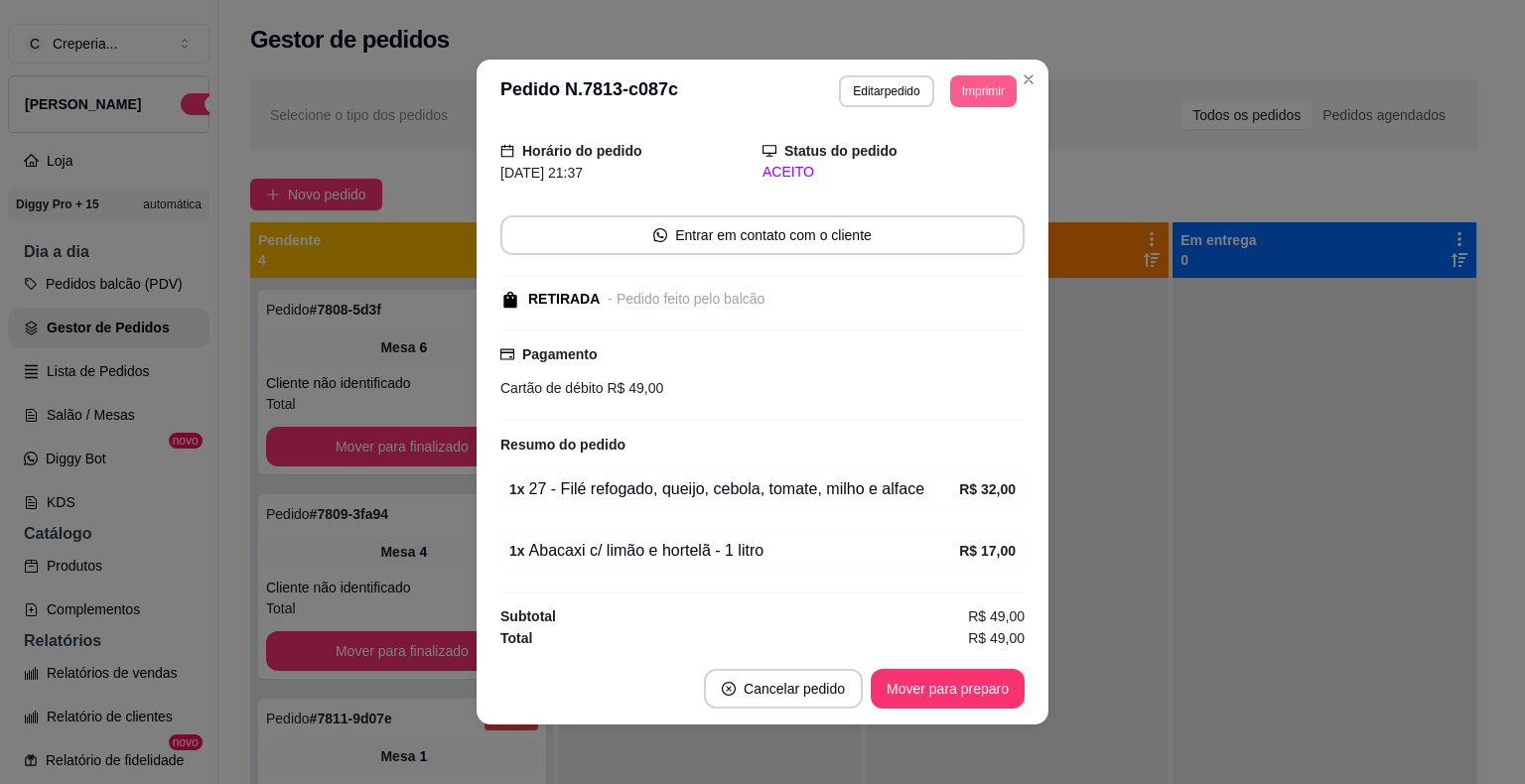 click on "Imprimir" at bounding box center [983, 91] 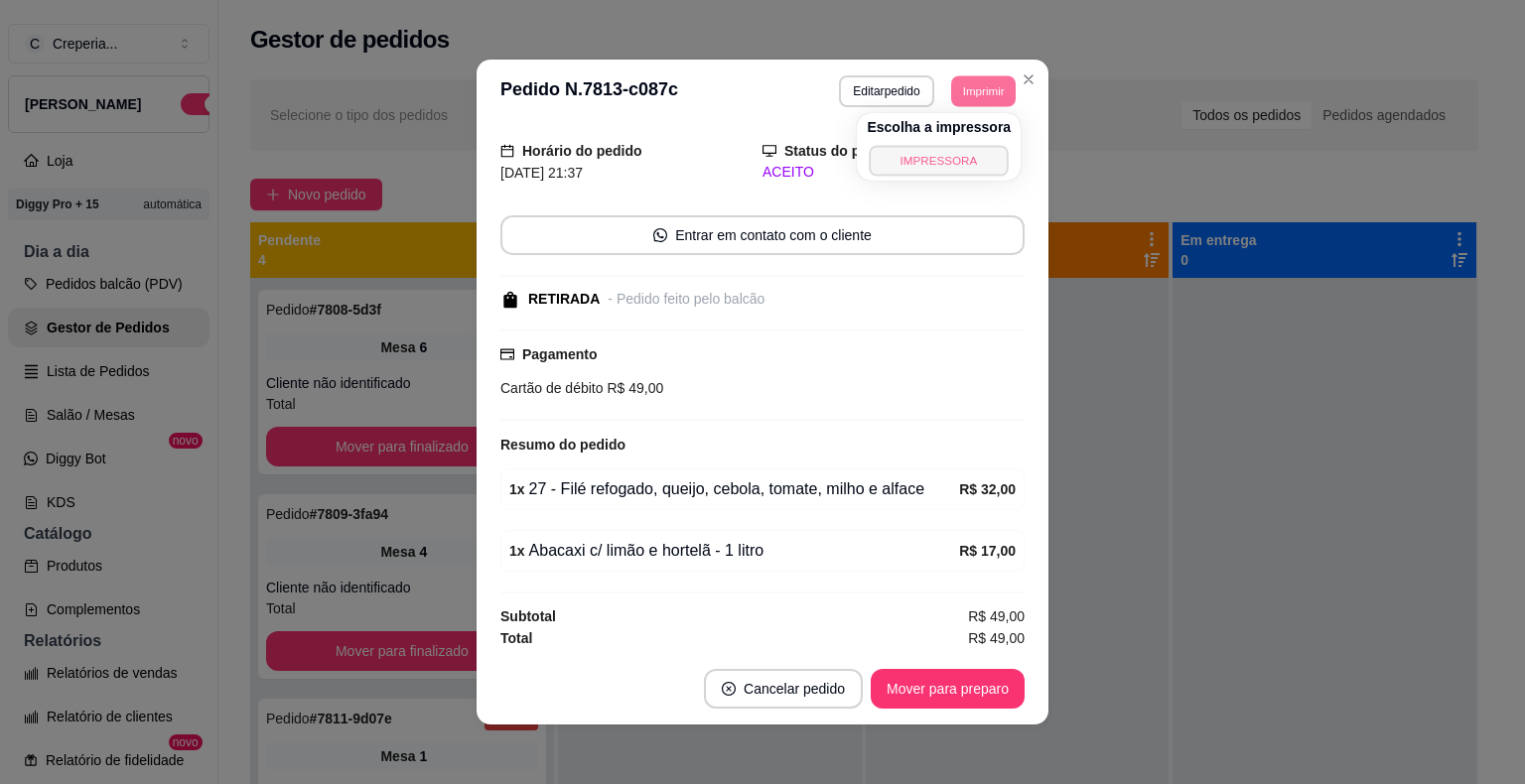 click on "IMPRESSORA" at bounding box center (939, 160) 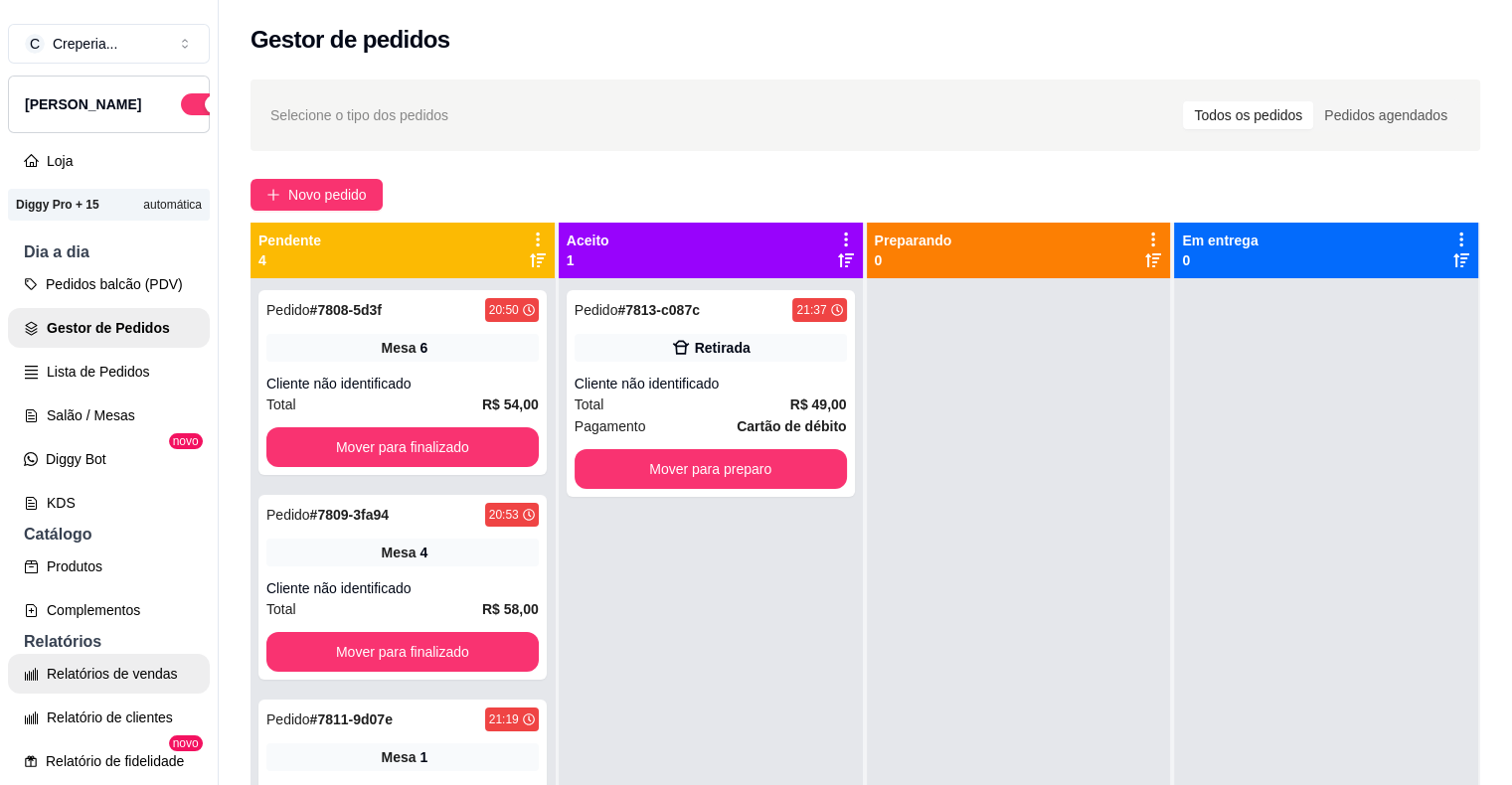 click on "Relatórios de vendas" at bounding box center [108, 674] 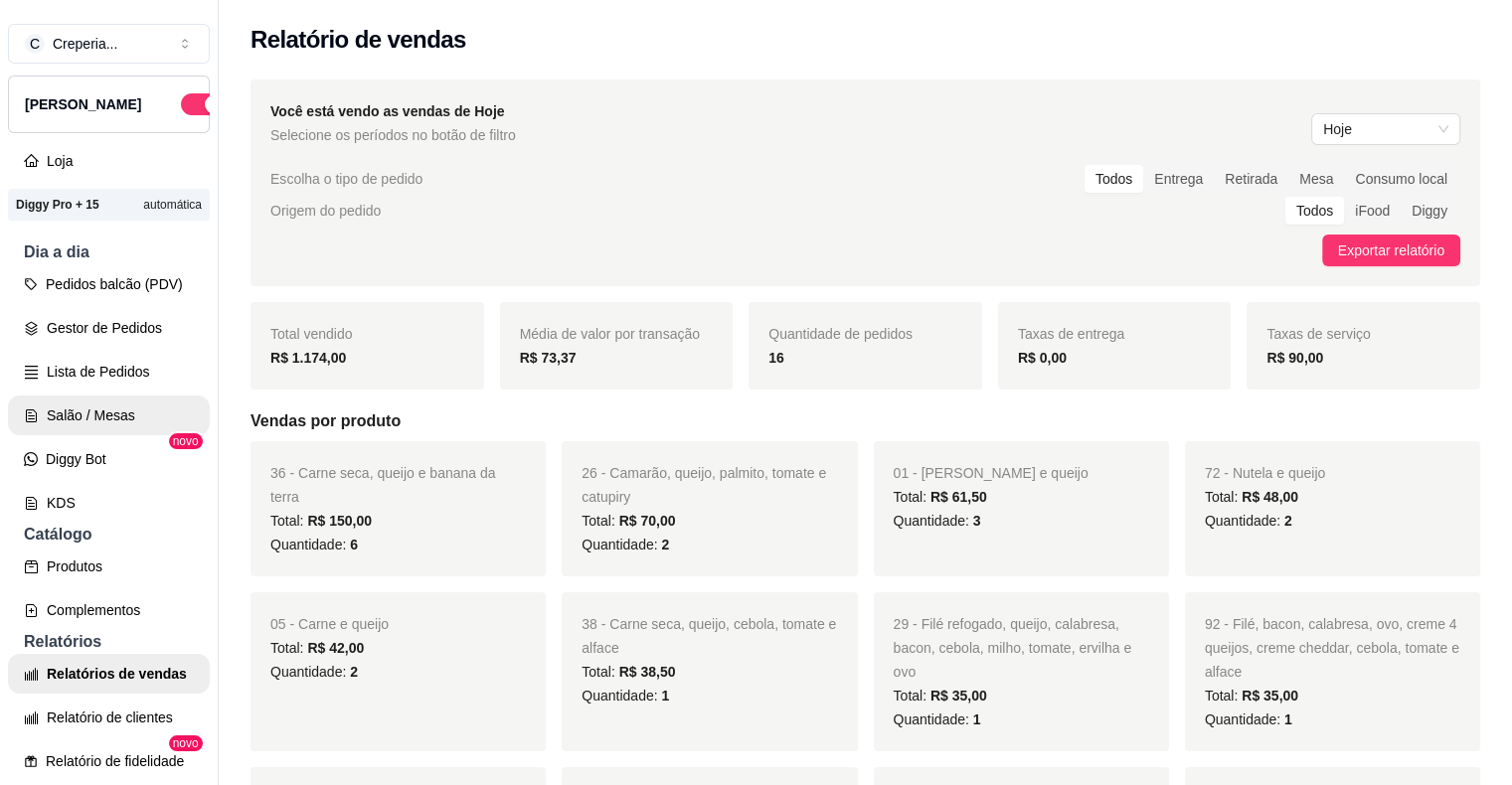 click on "Salão / Mesas" at bounding box center (108, 415) 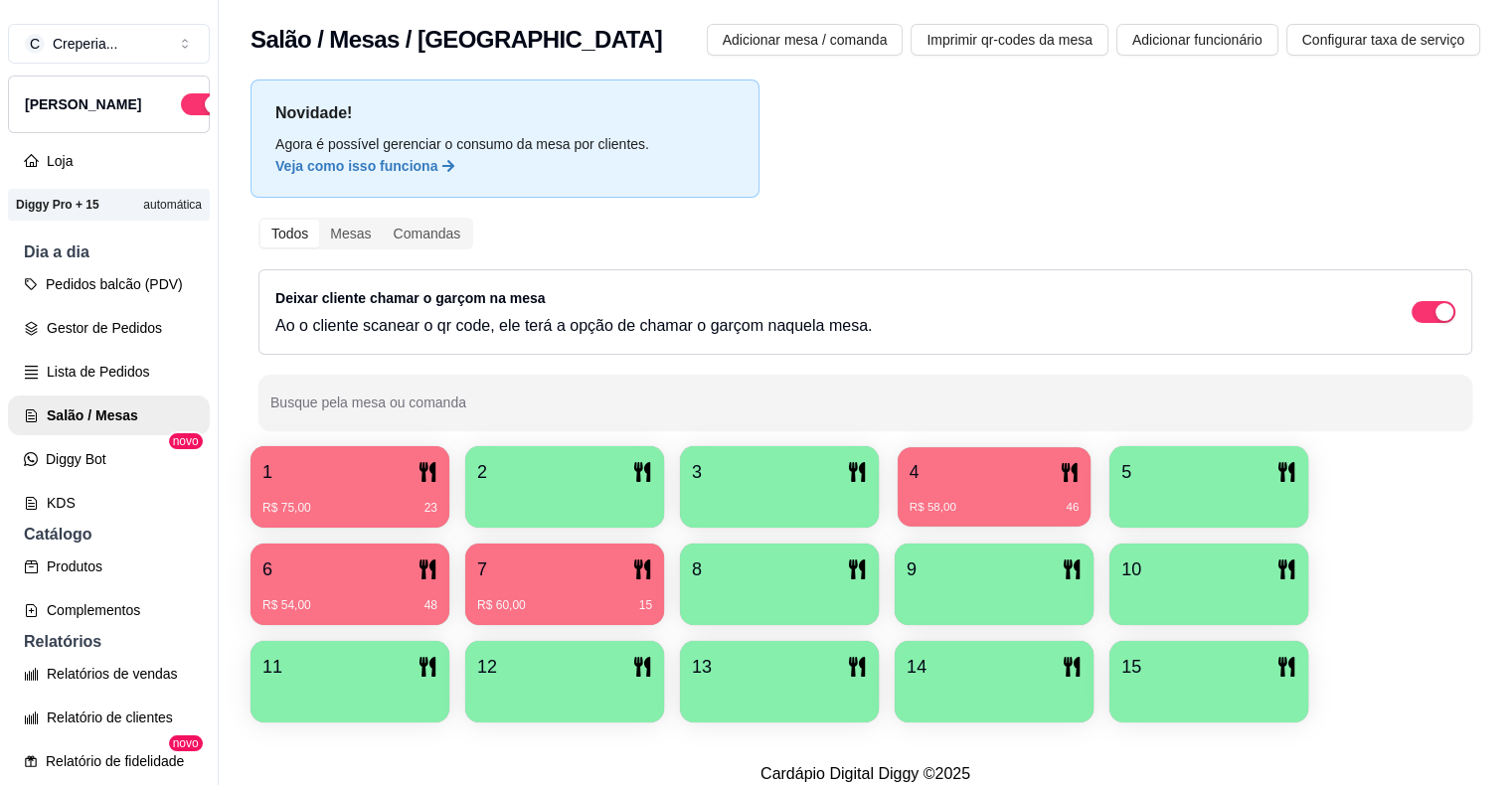 click on "4" at bounding box center (994, 472) 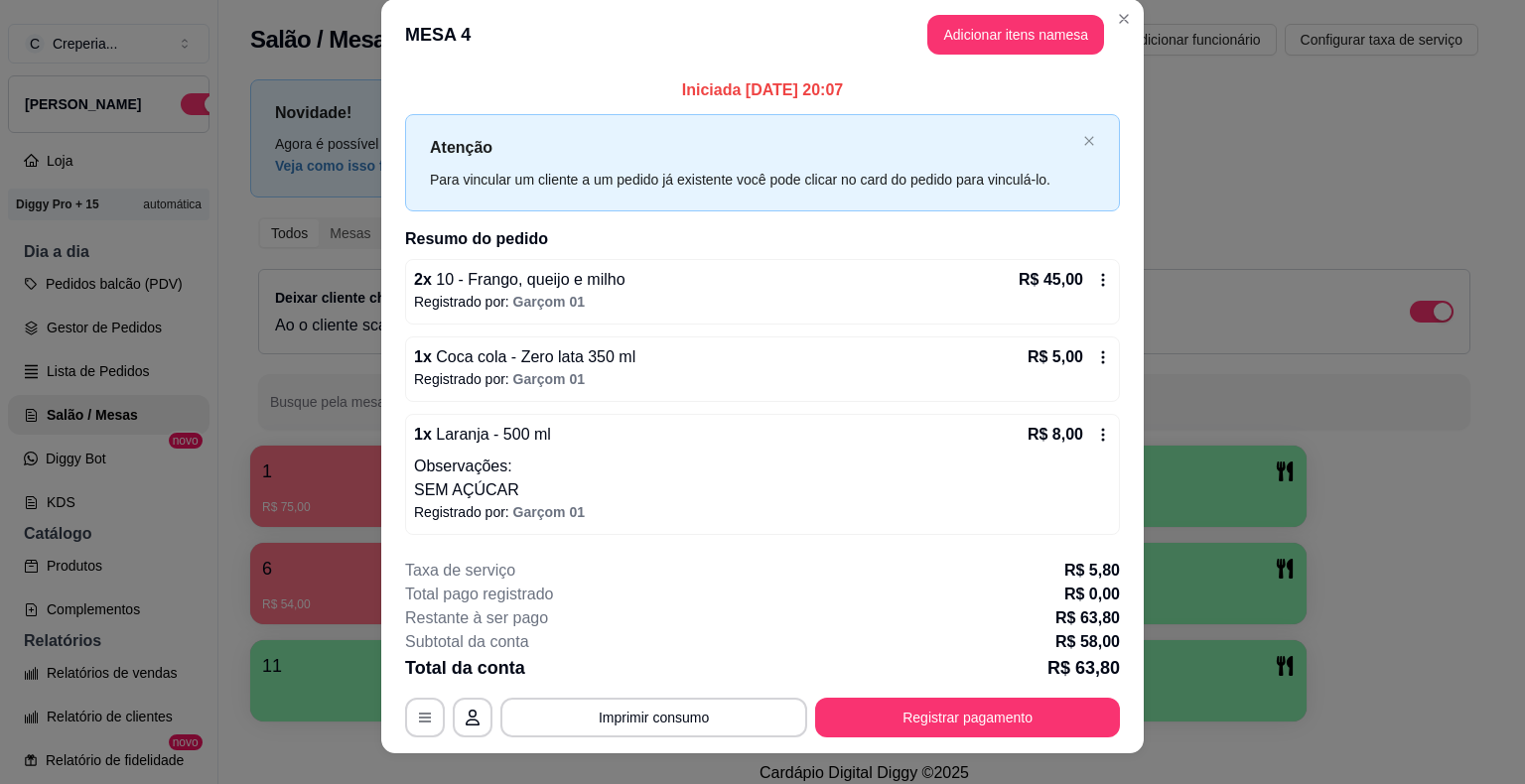 scroll, scrollTop: 0, scrollLeft: 0, axis: both 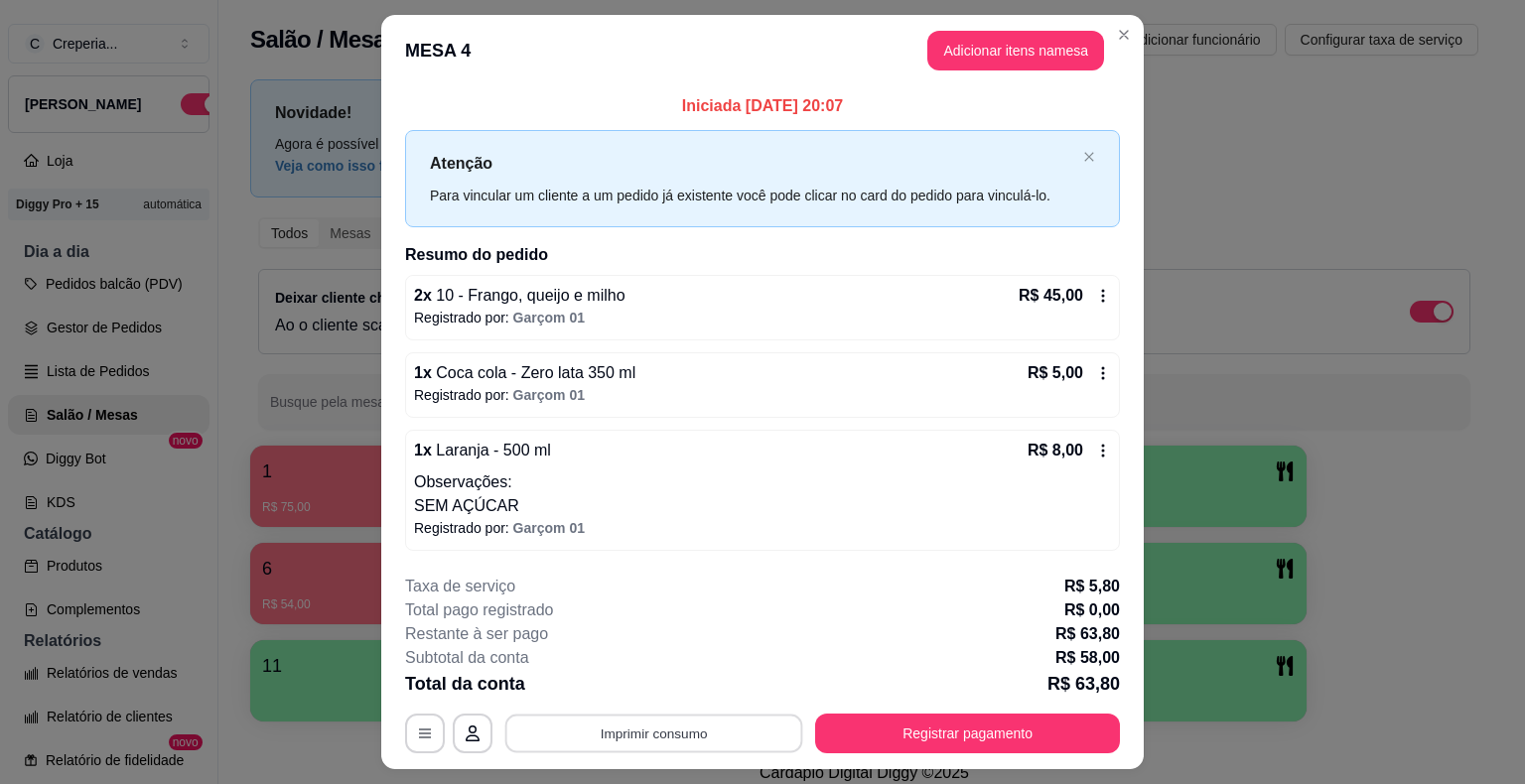 click on "Imprimir consumo" at bounding box center [654, 732] 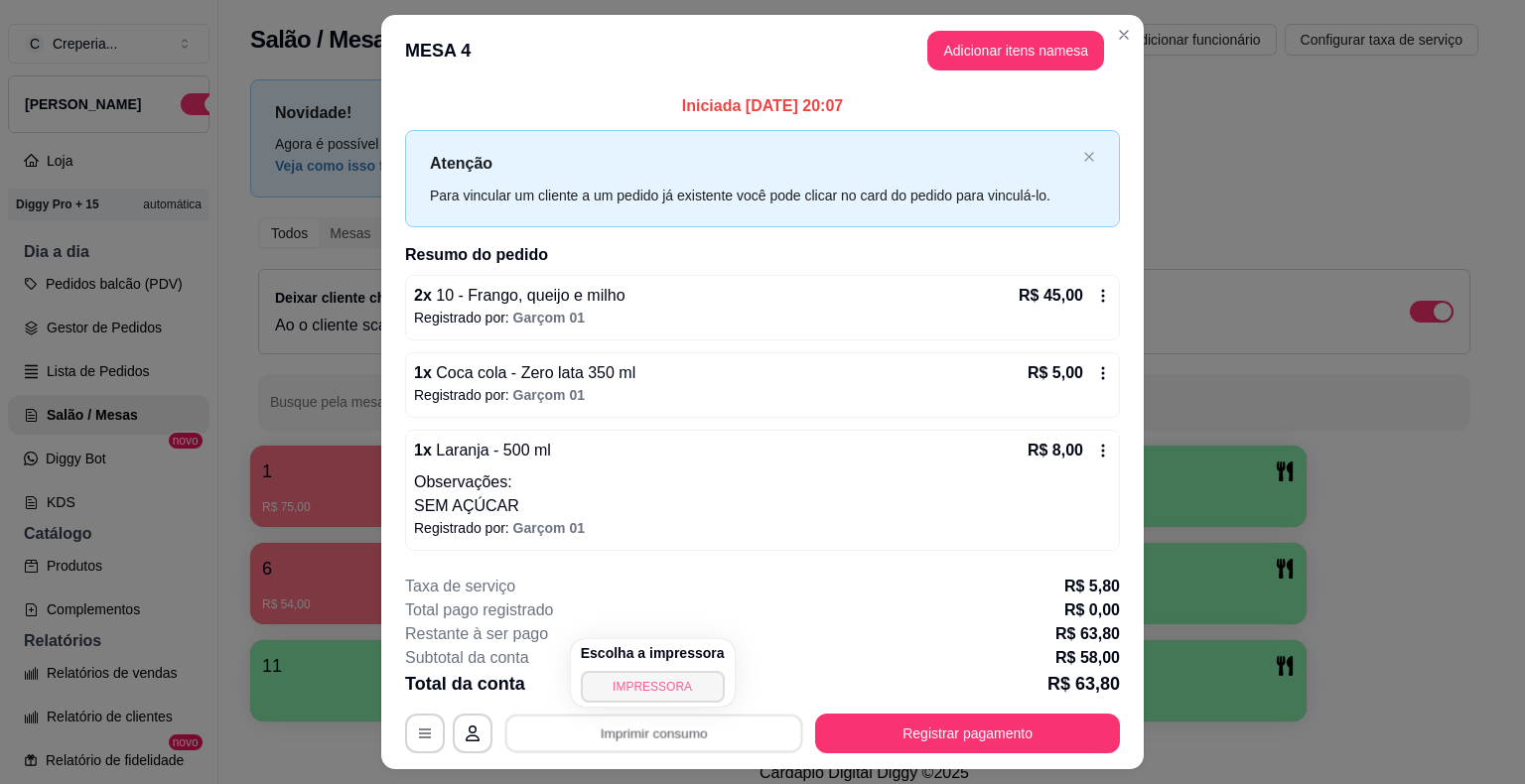 click on "IMPRESSORA" at bounding box center [652, 687] 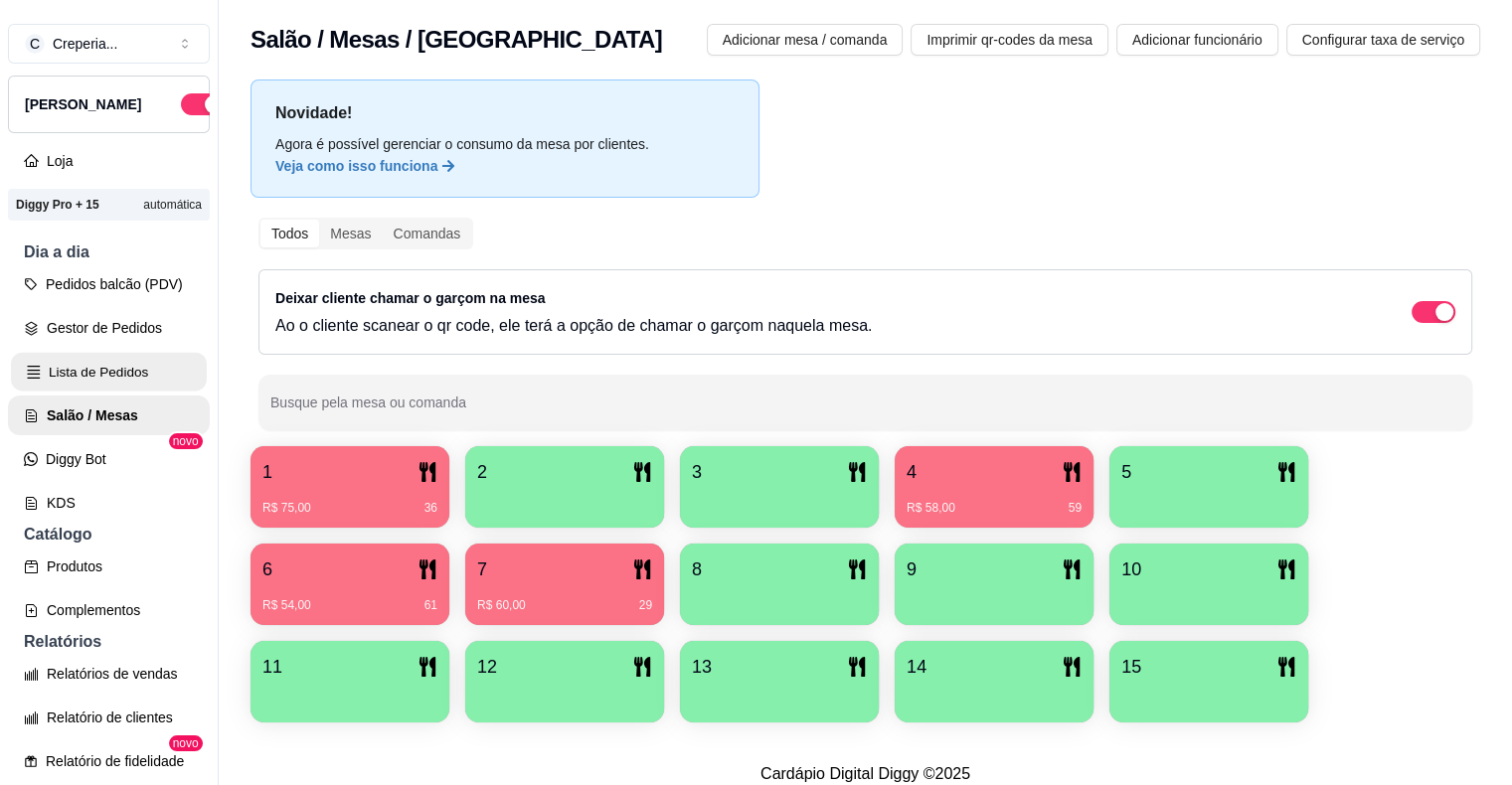 click on "Lista de Pedidos" at bounding box center [108, 372] 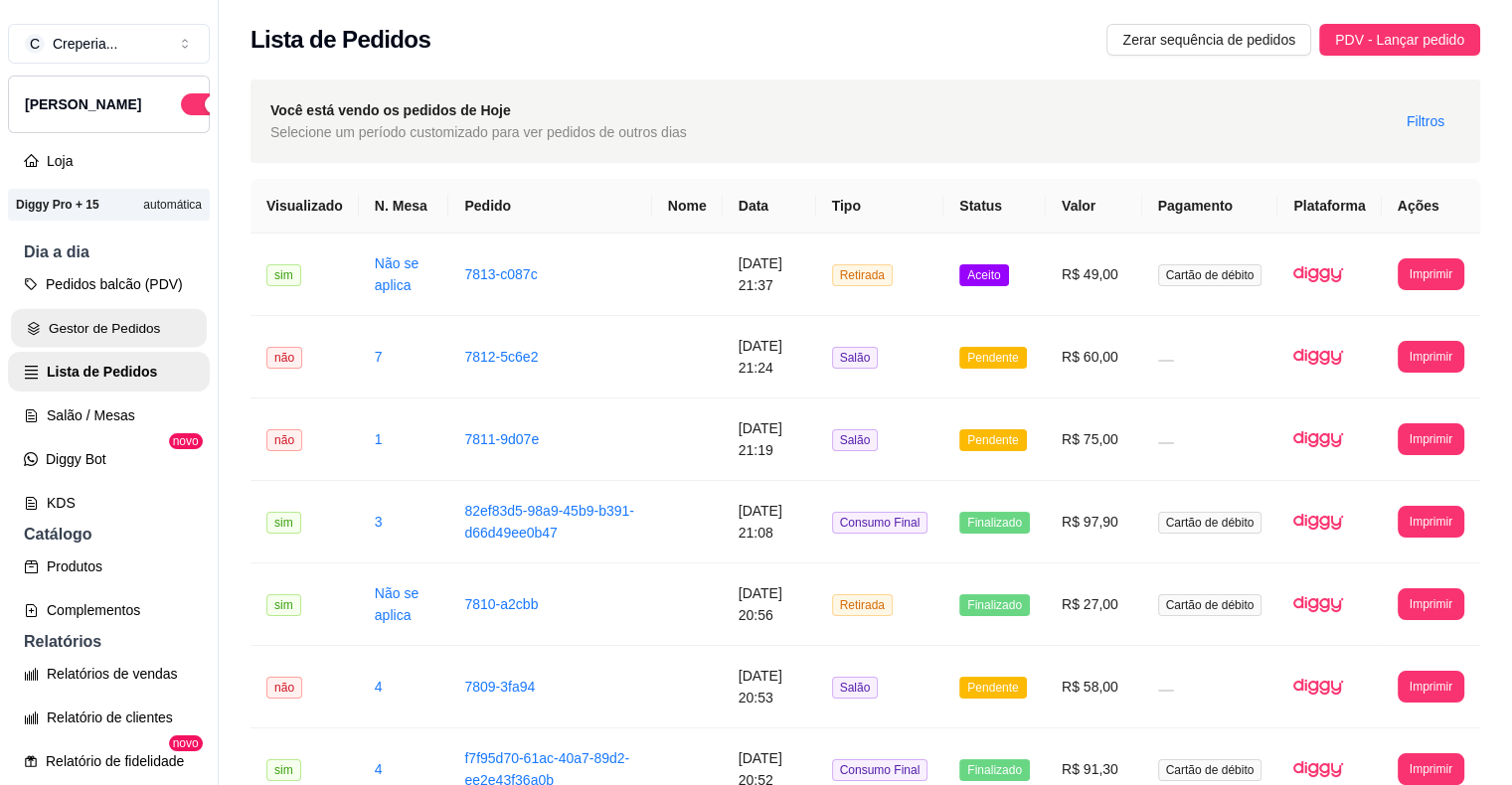 click on "Gestor de Pedidos" at bounding box center [108, 328] 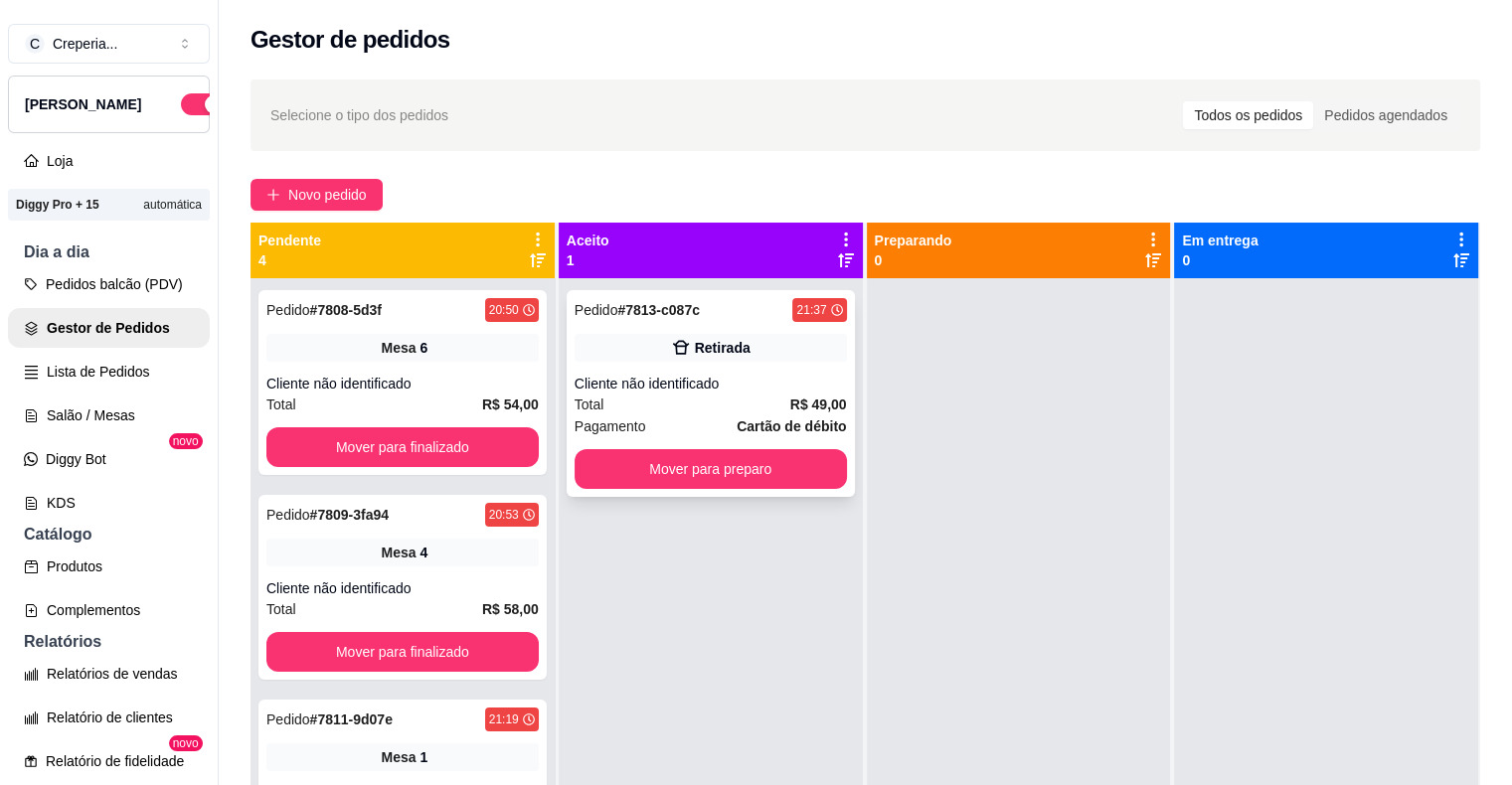 click on "Cliente não identificado" at bounding box center (711, 384) 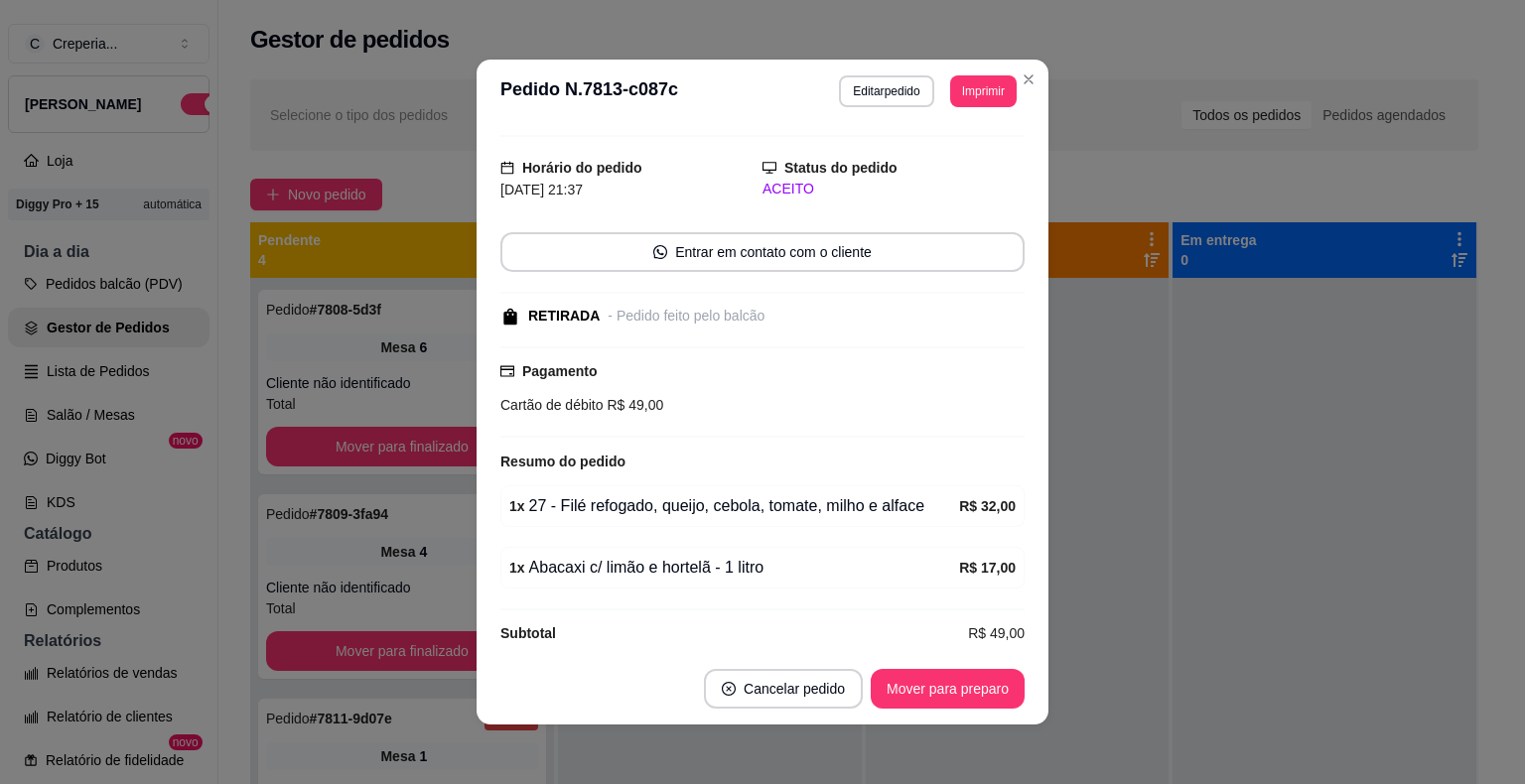 scroll, scrollTop: 57, scrollLeft: 0, axis: vertical 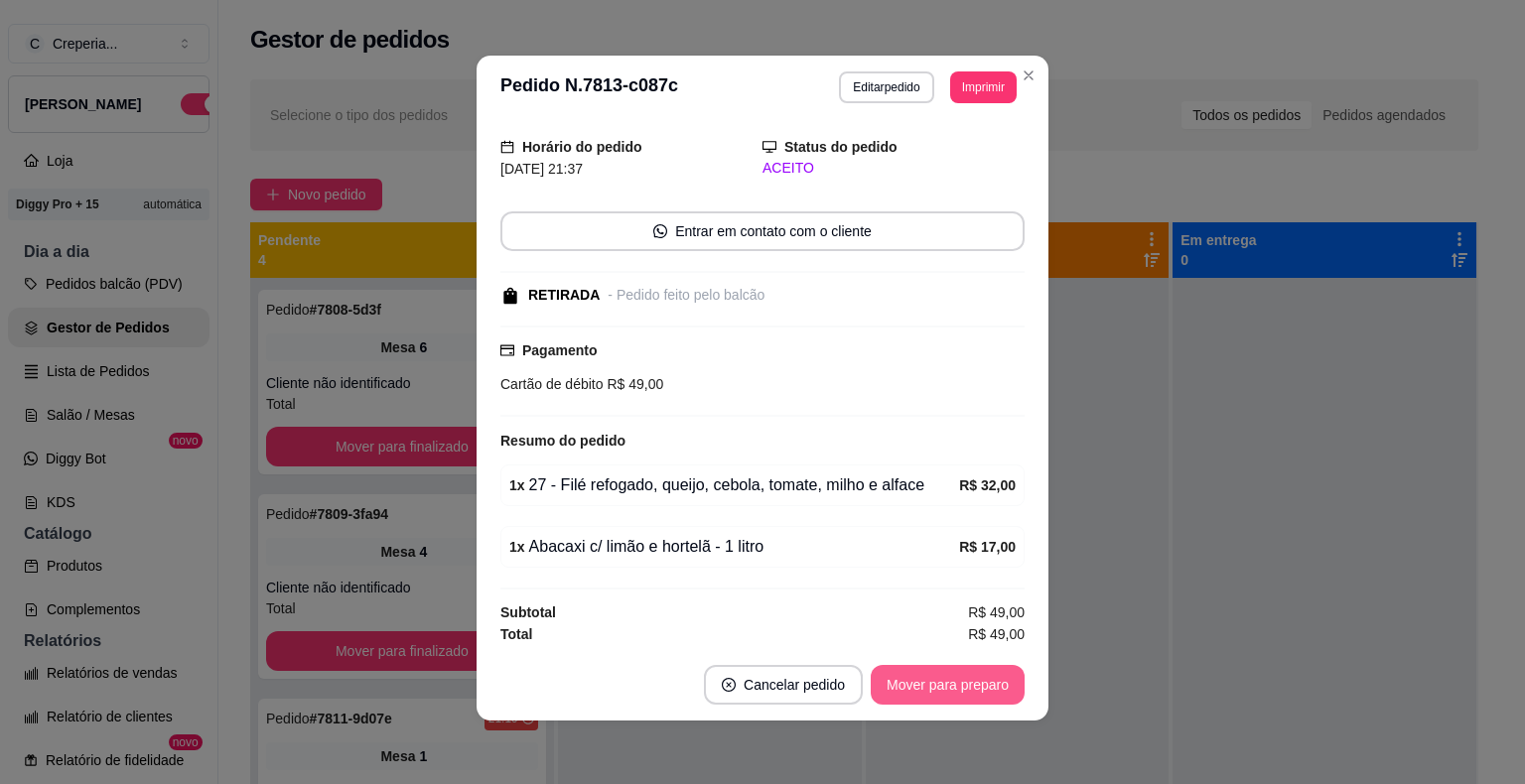 click on "Mover para preparo" at bounding box center (947, 685) 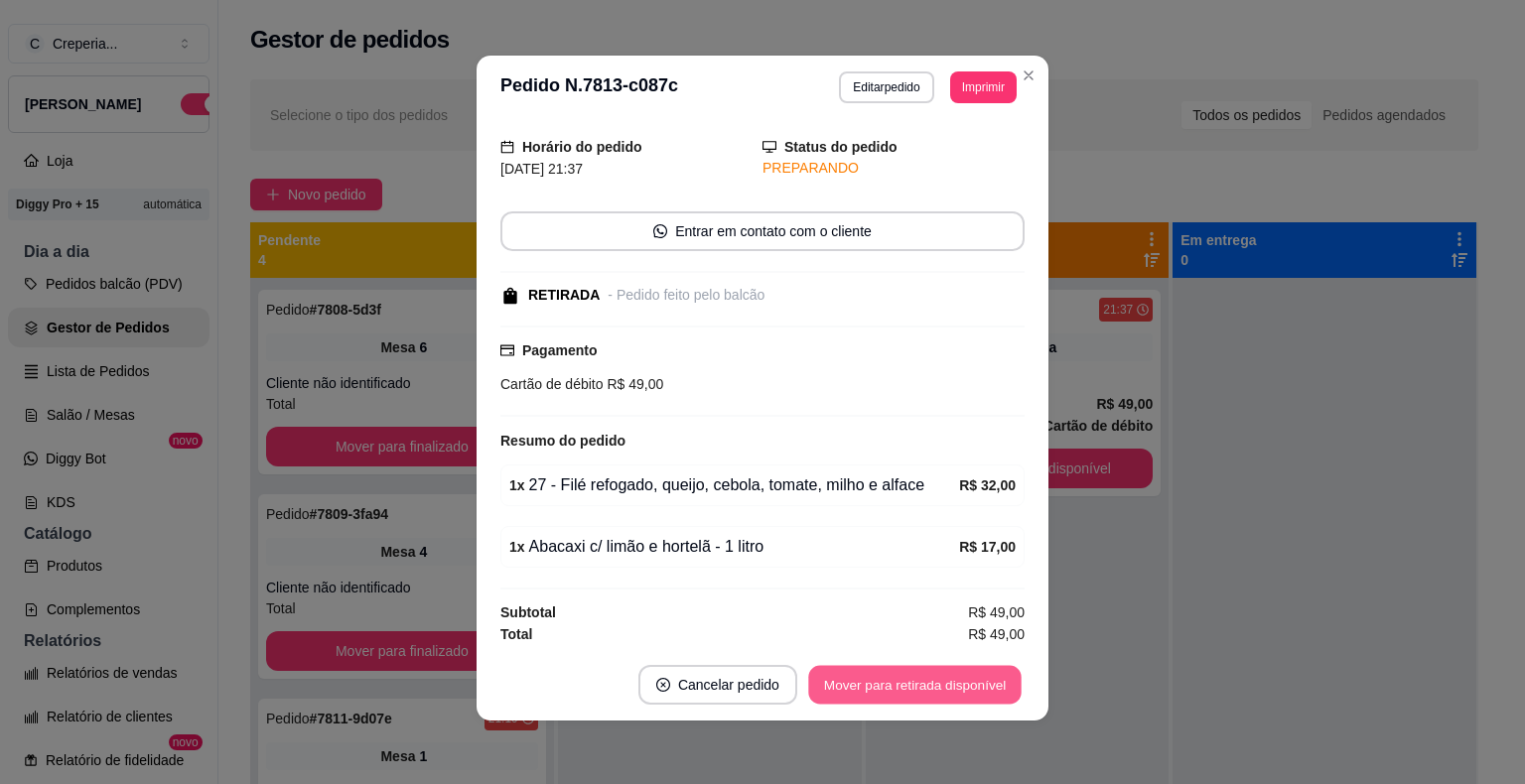 click on "Mover para retirada disponível" at bounding box center [914, 685] 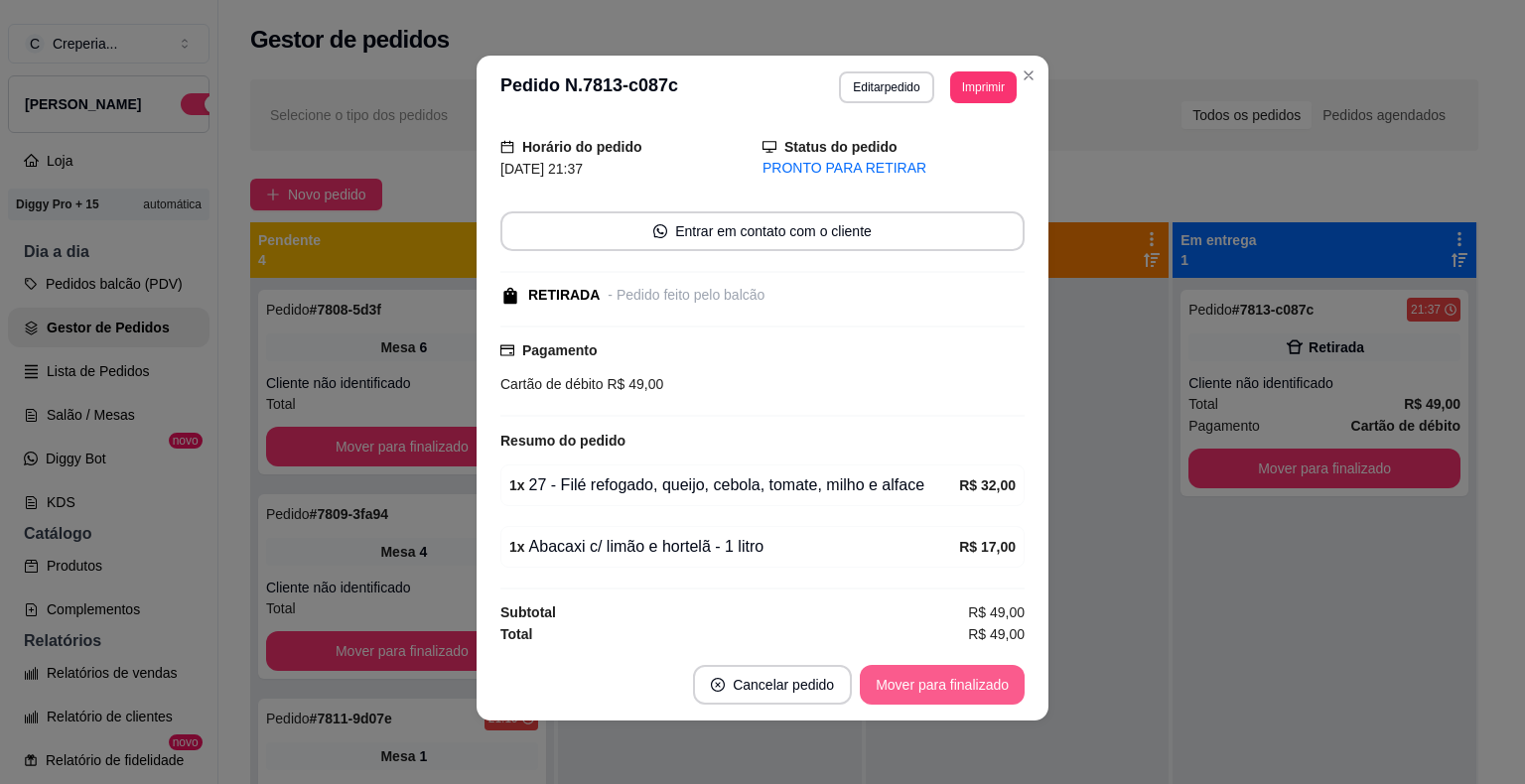 click on "Mover para finalizado" at bounding box center [942, 685] 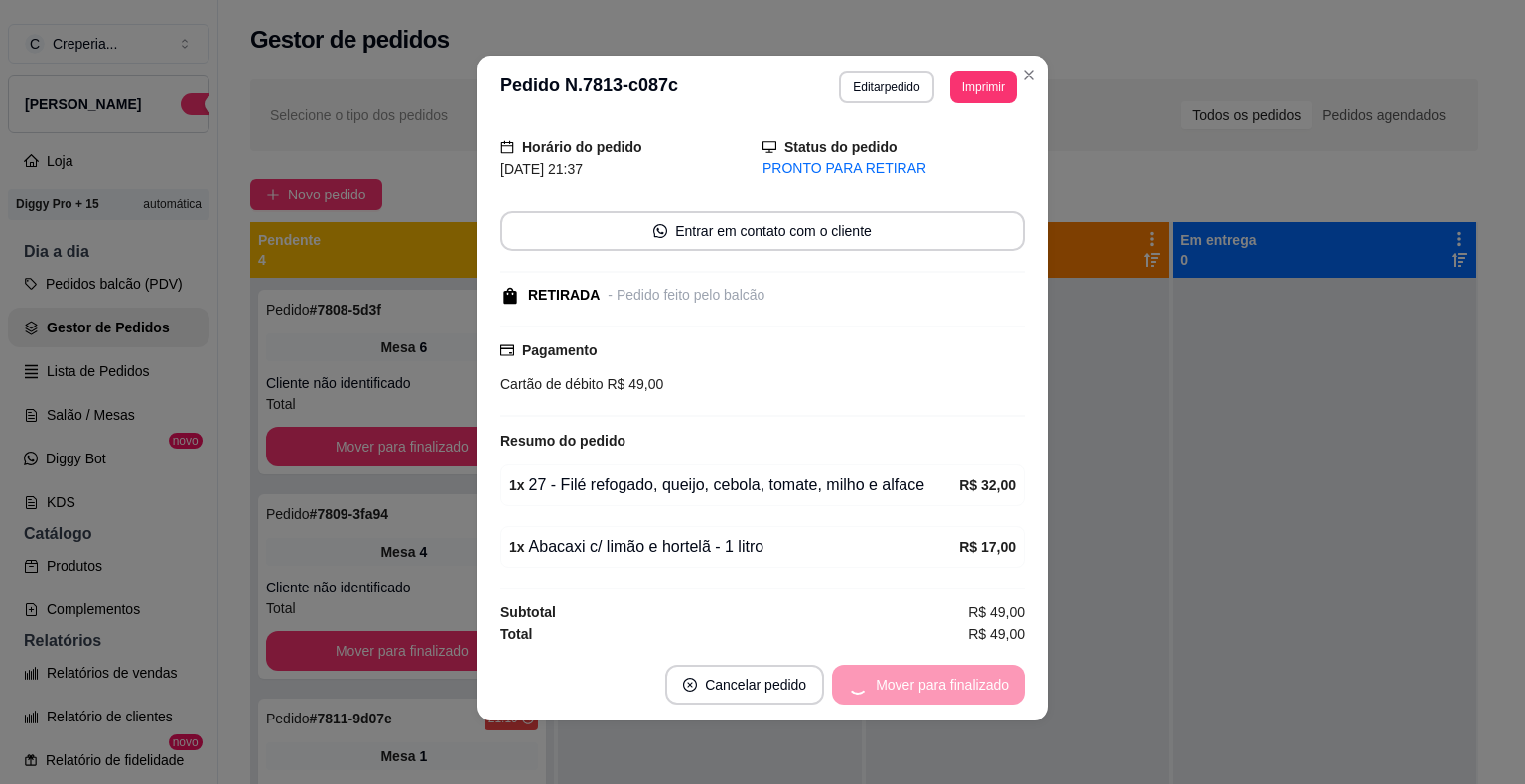 scroll, scrollTop: 0, scrollLeft: 0, axis: both 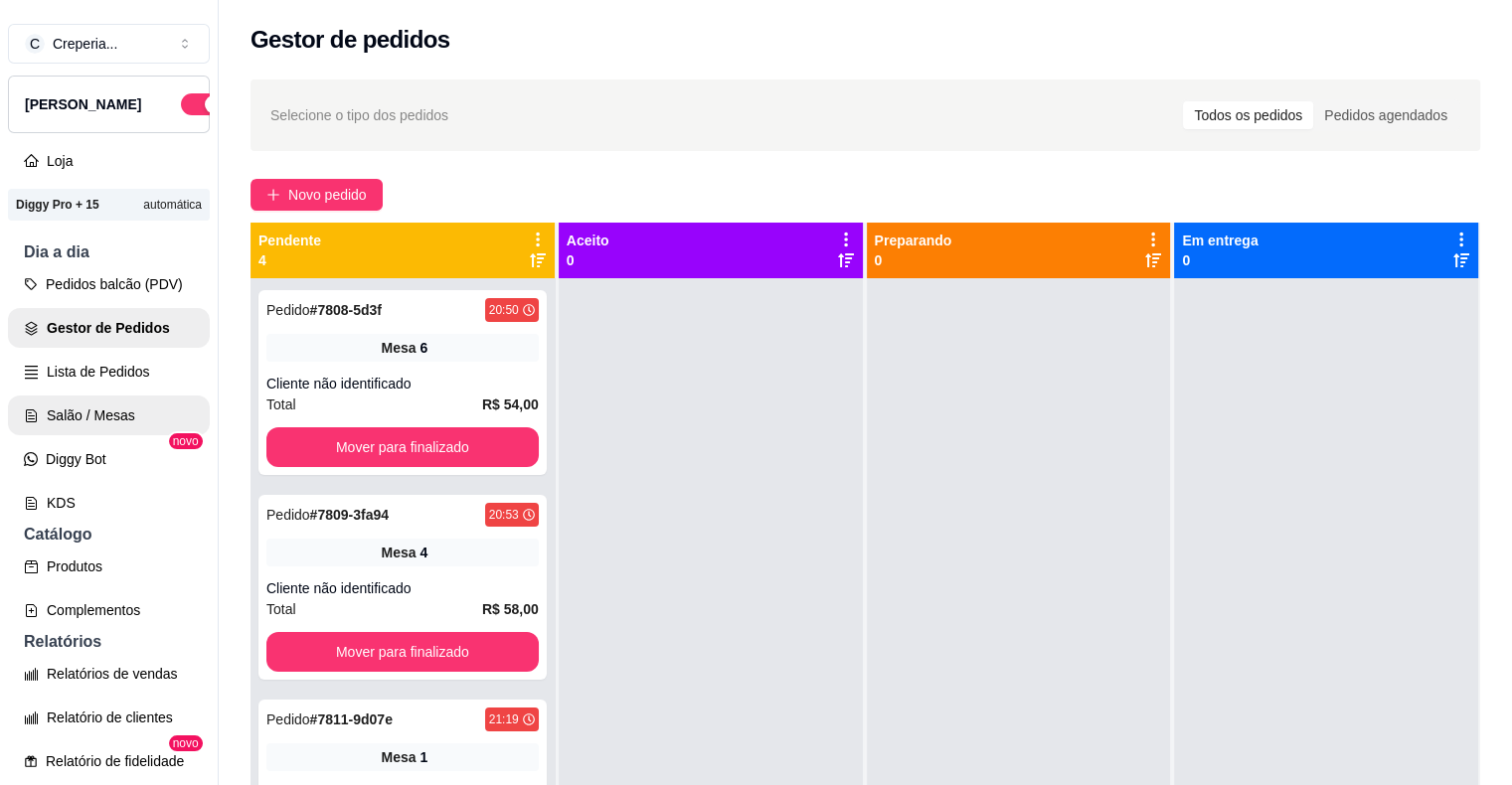 click on "Salão / Mesas" at bounding box center (108, 415) 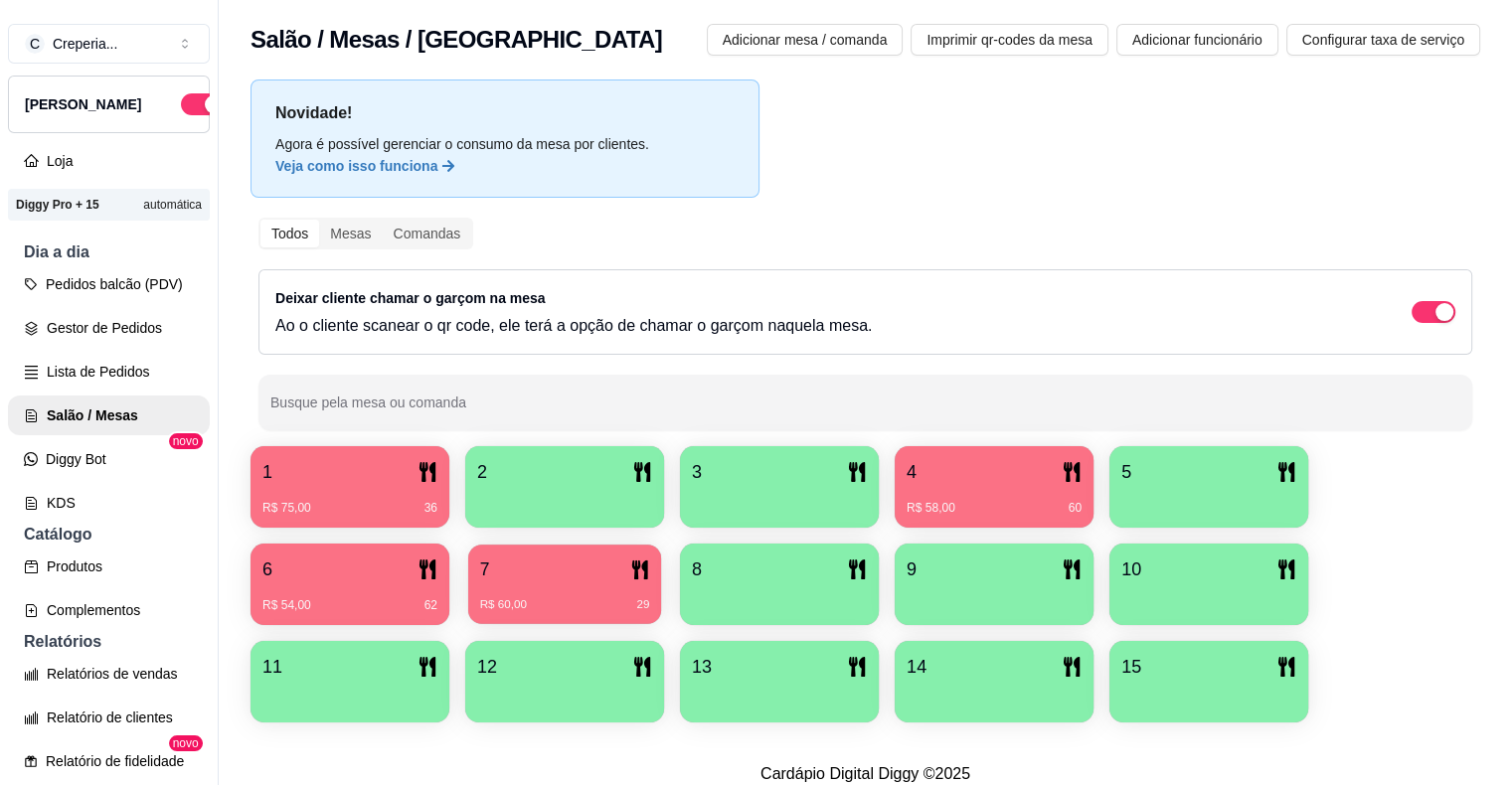 click on "7" at bounding box center (485, 569) 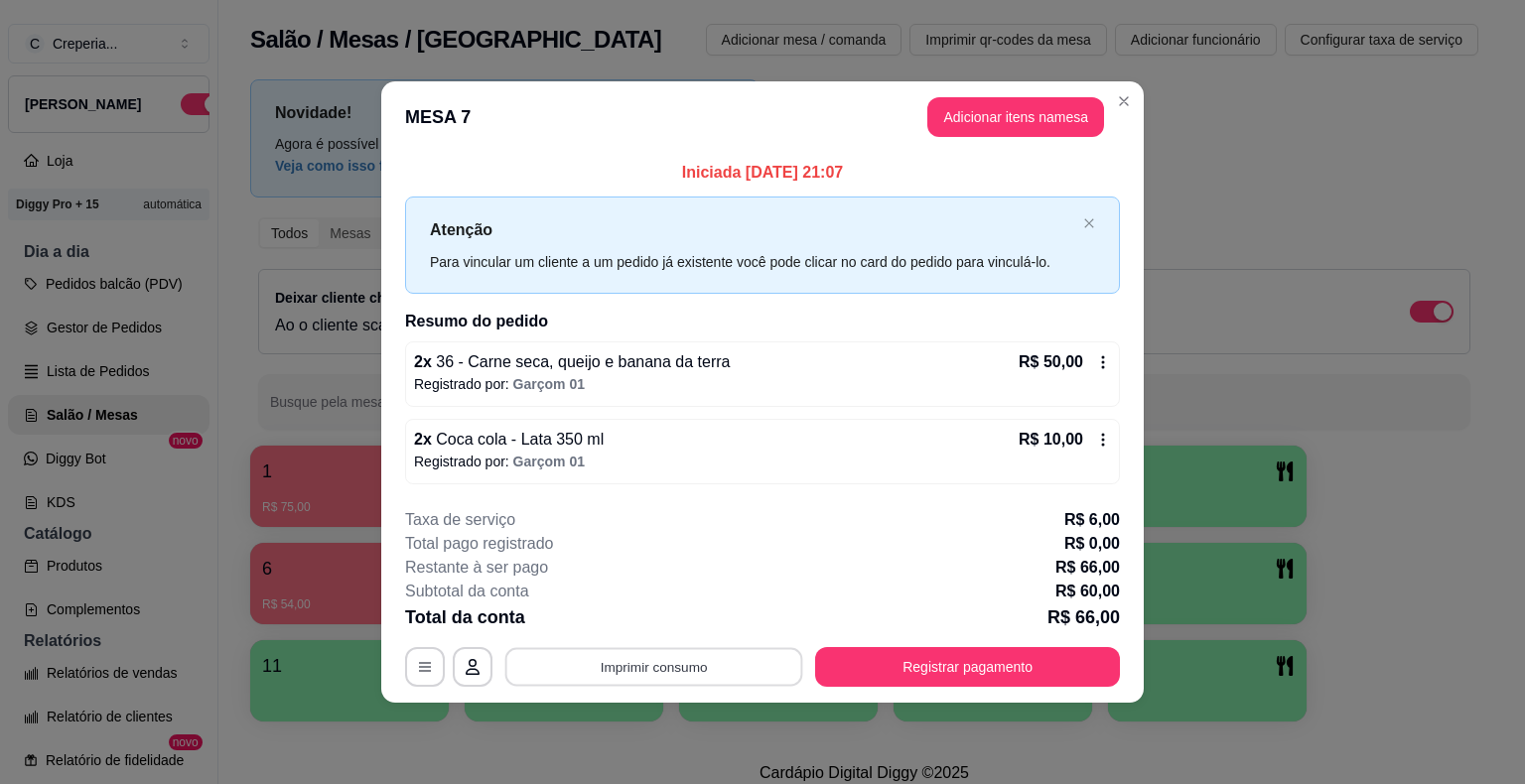 click on "Imprimir consumo" at bounding box center [654, 666] 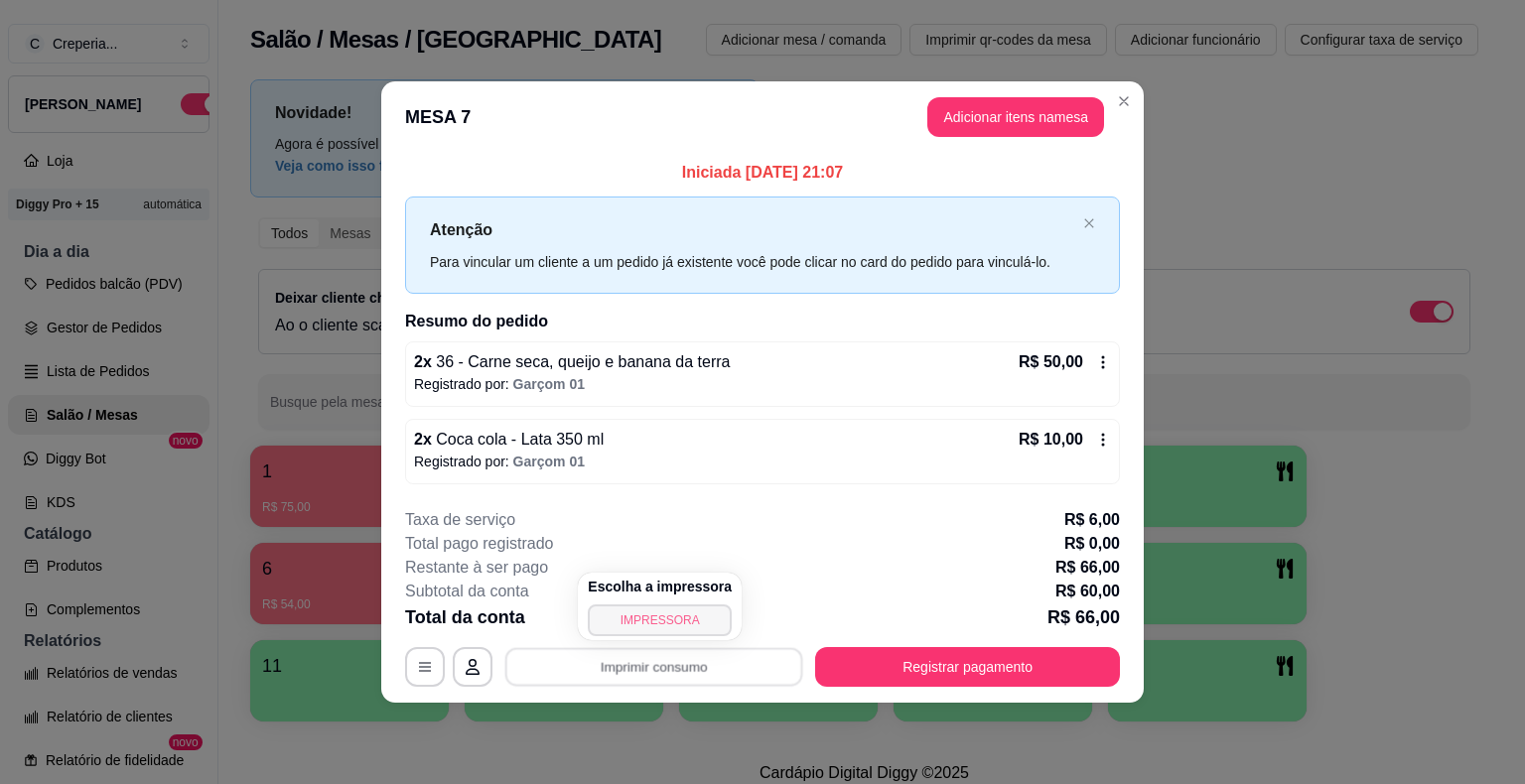 click on "IMPRESSORA" at bounding box center (659, 620) 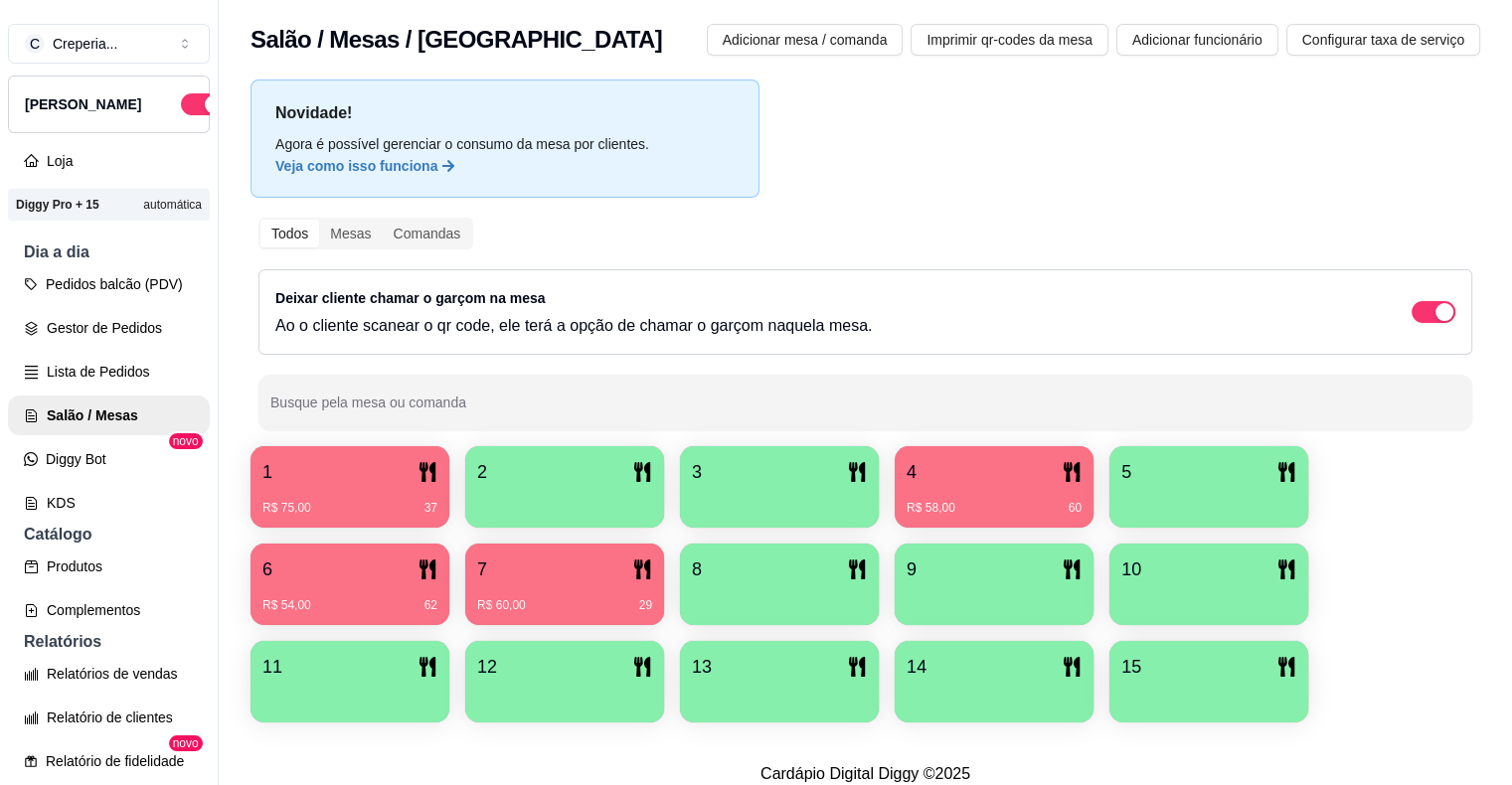 click on "6" at bounding box center (350, 569) 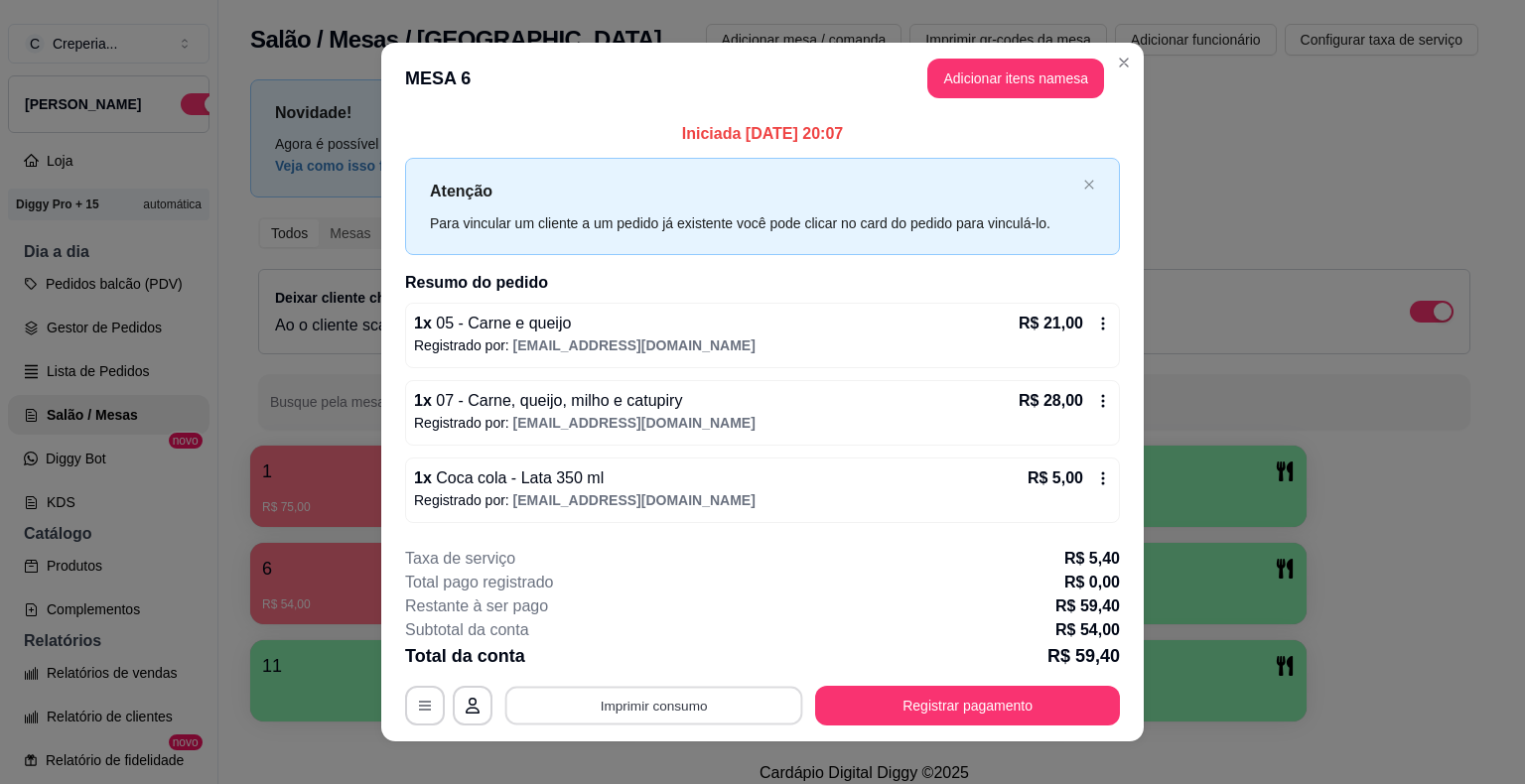 click on "Imprimir consumo" at bounding box center (654, 705) 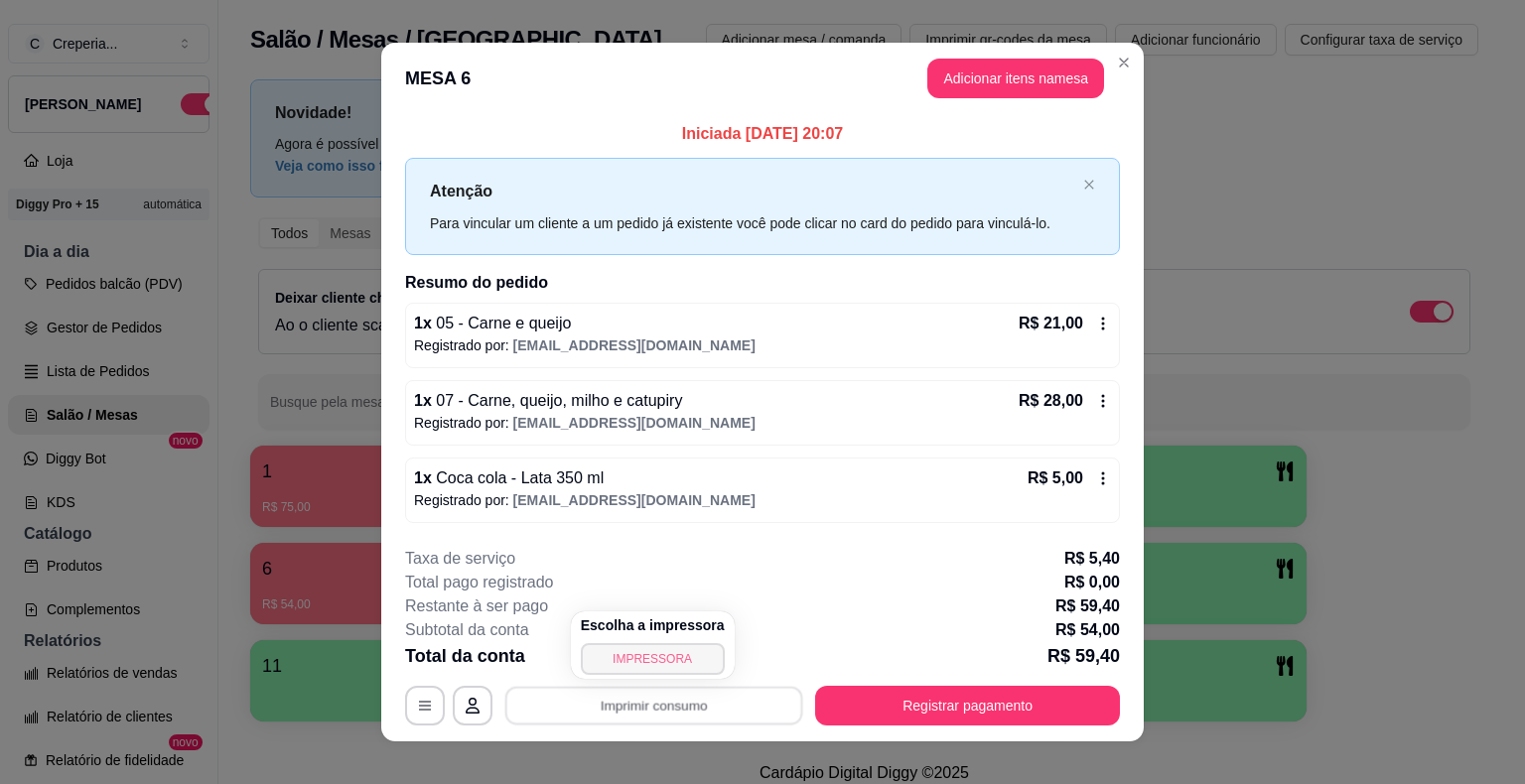 click on "IMPRESSORA" at bounding box center (652, 659) 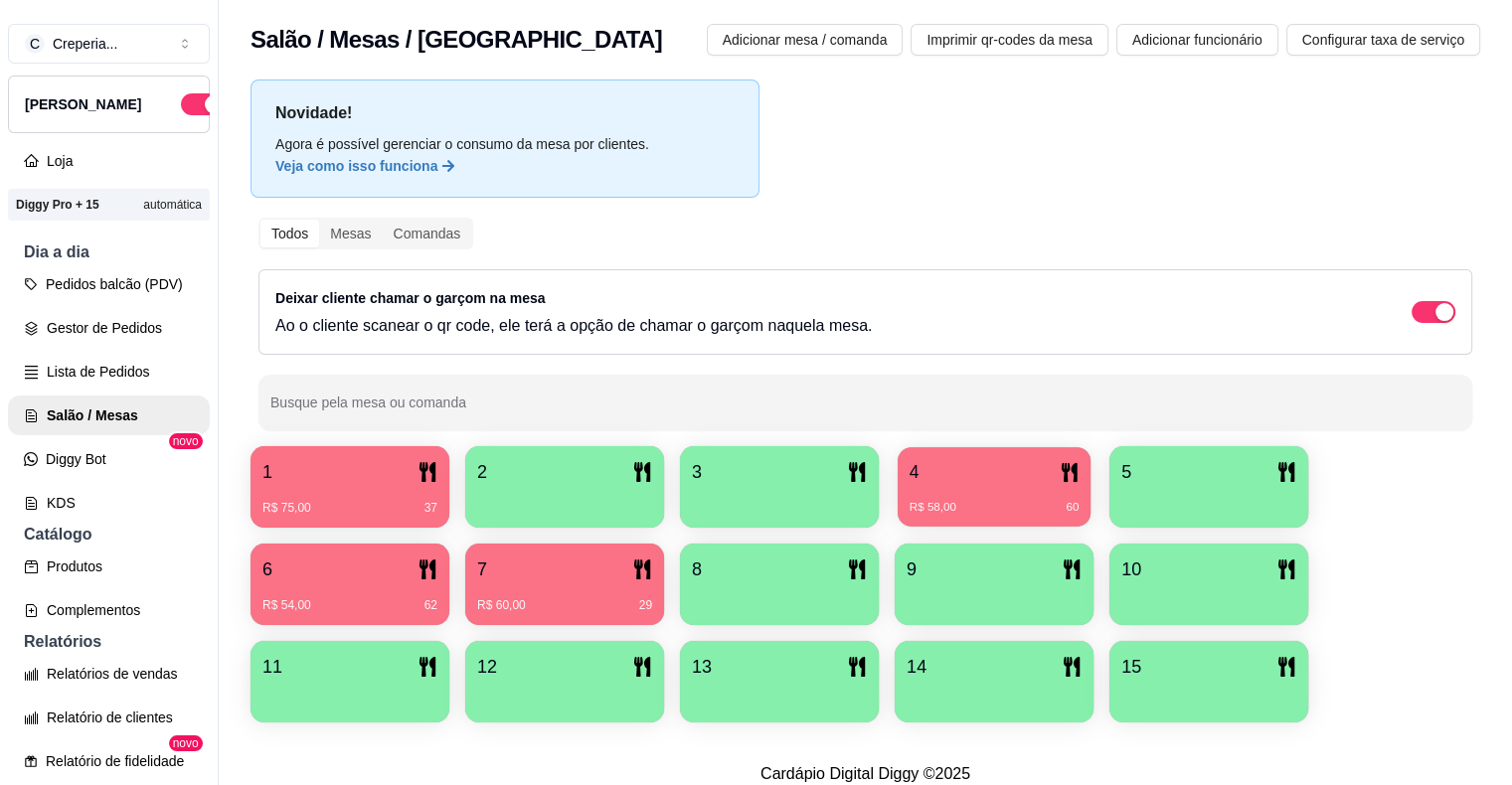 click on "R$ 58,00 60" at bounding box center (994, 500) 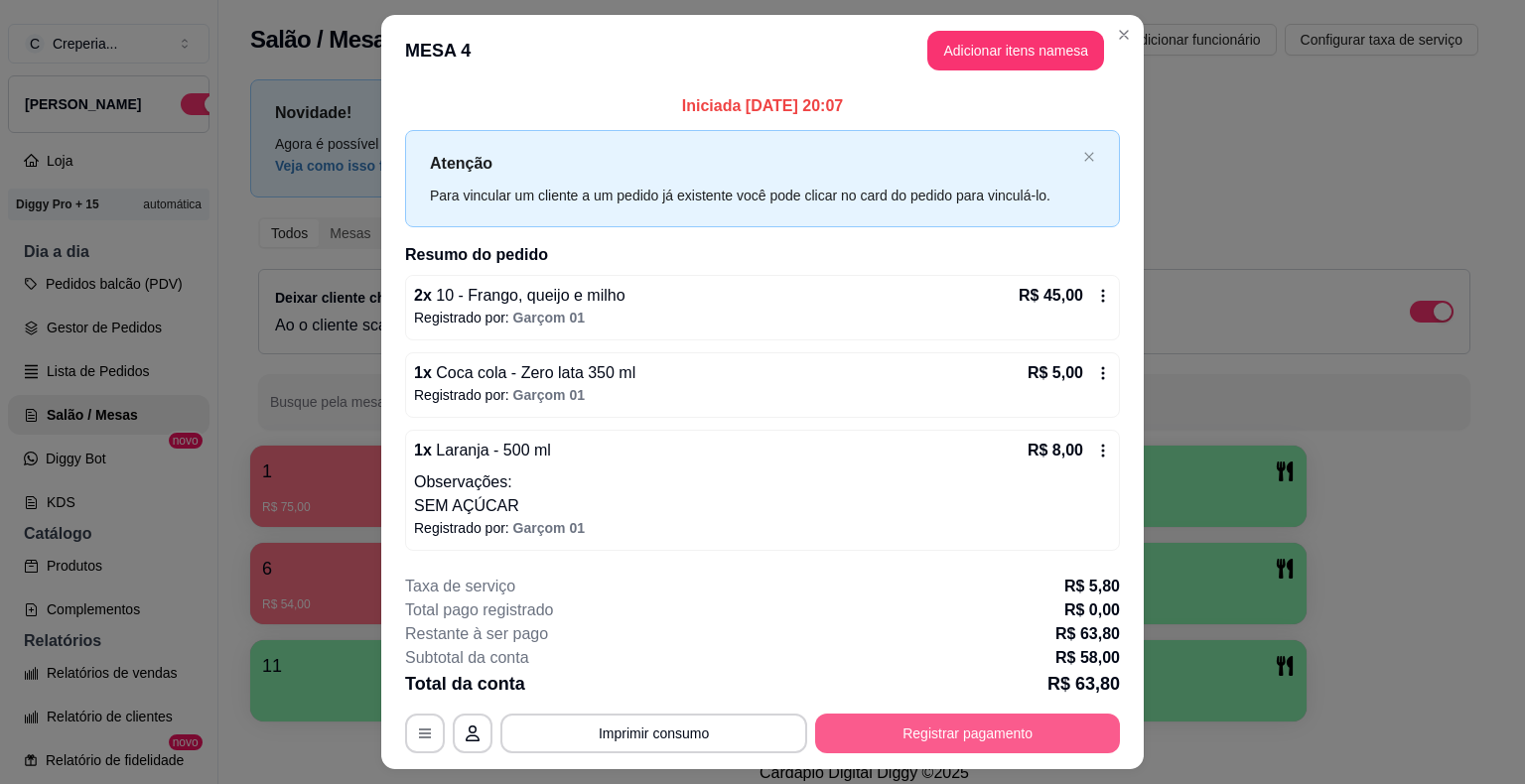 click on "Registrar pagamento" at bounding box center [967, 733] 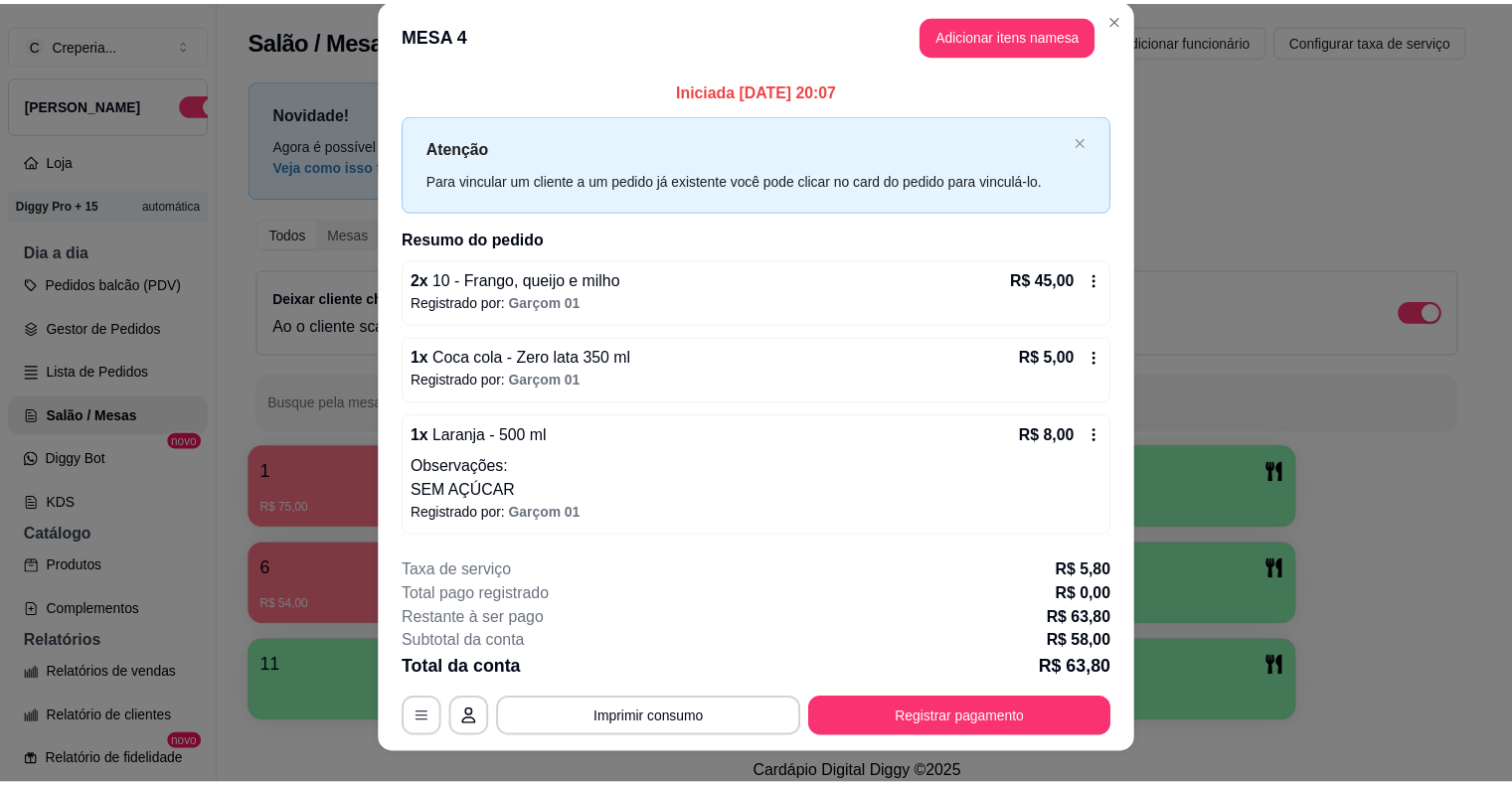 scroll, scrollTop: 0, scrollLeft: 0, axis: both 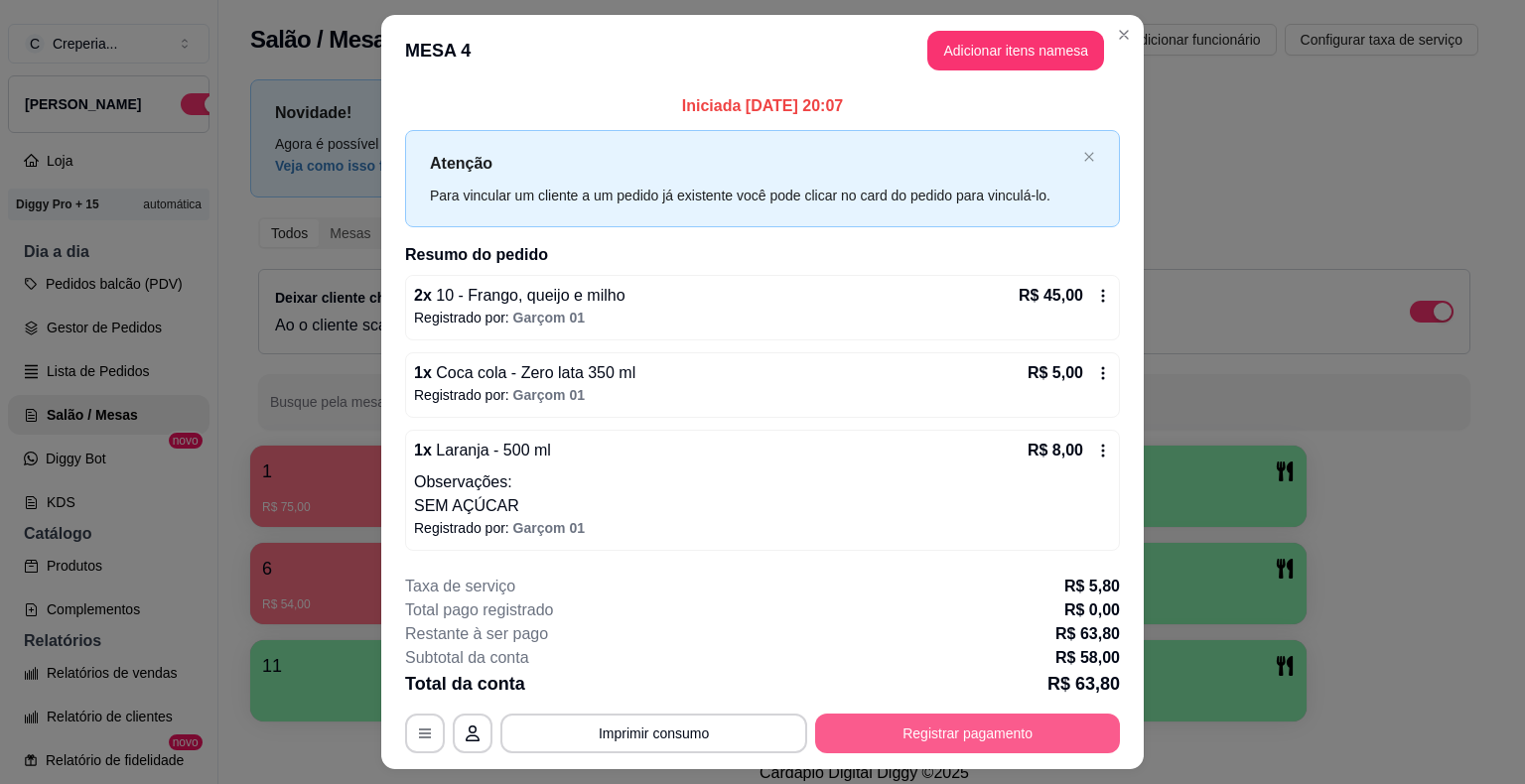 click on "Registrar pagamento" at bounding box center (967, 733) 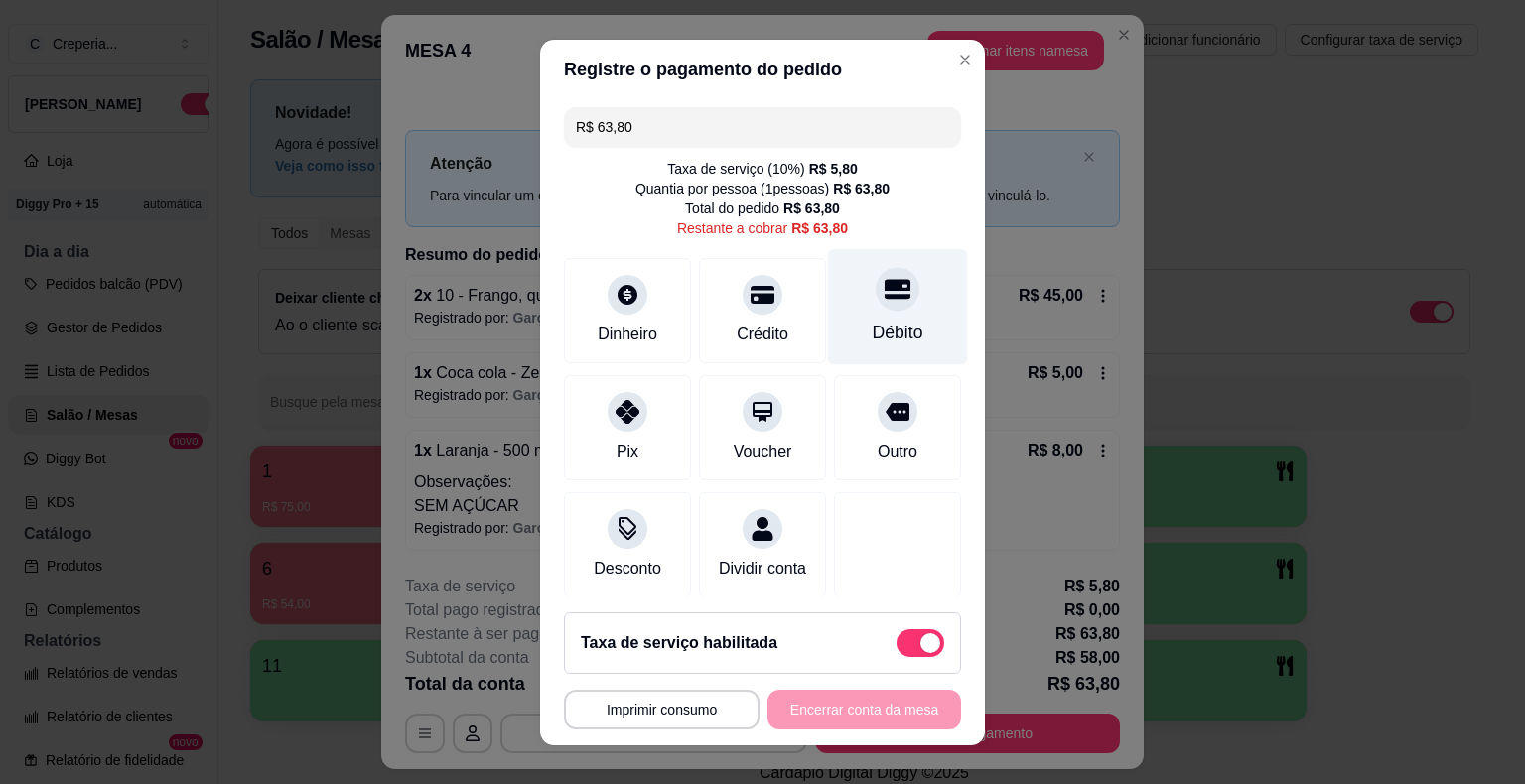 click on "Débito" at bounding box center (898, 332) 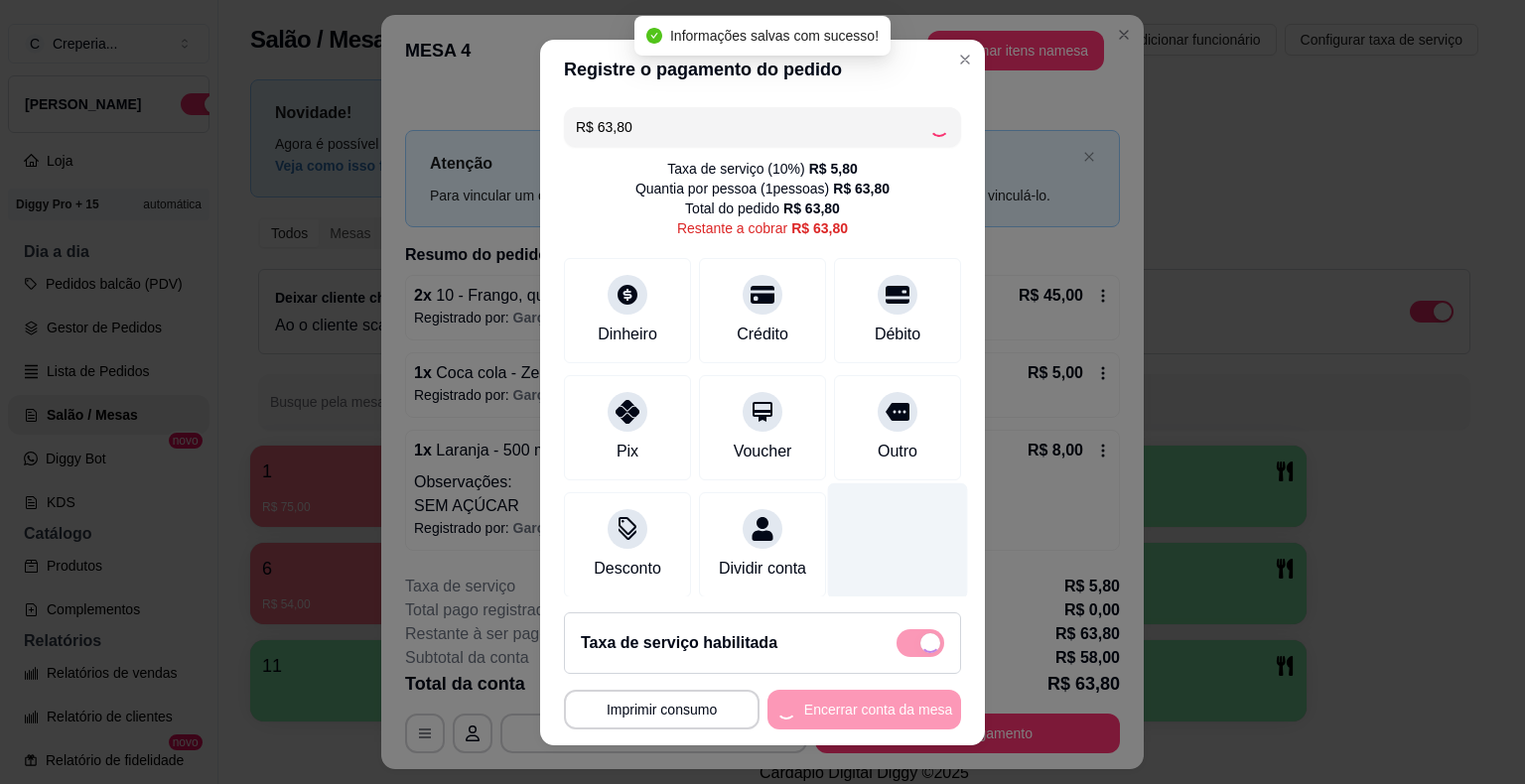type on "R$ 0,00" 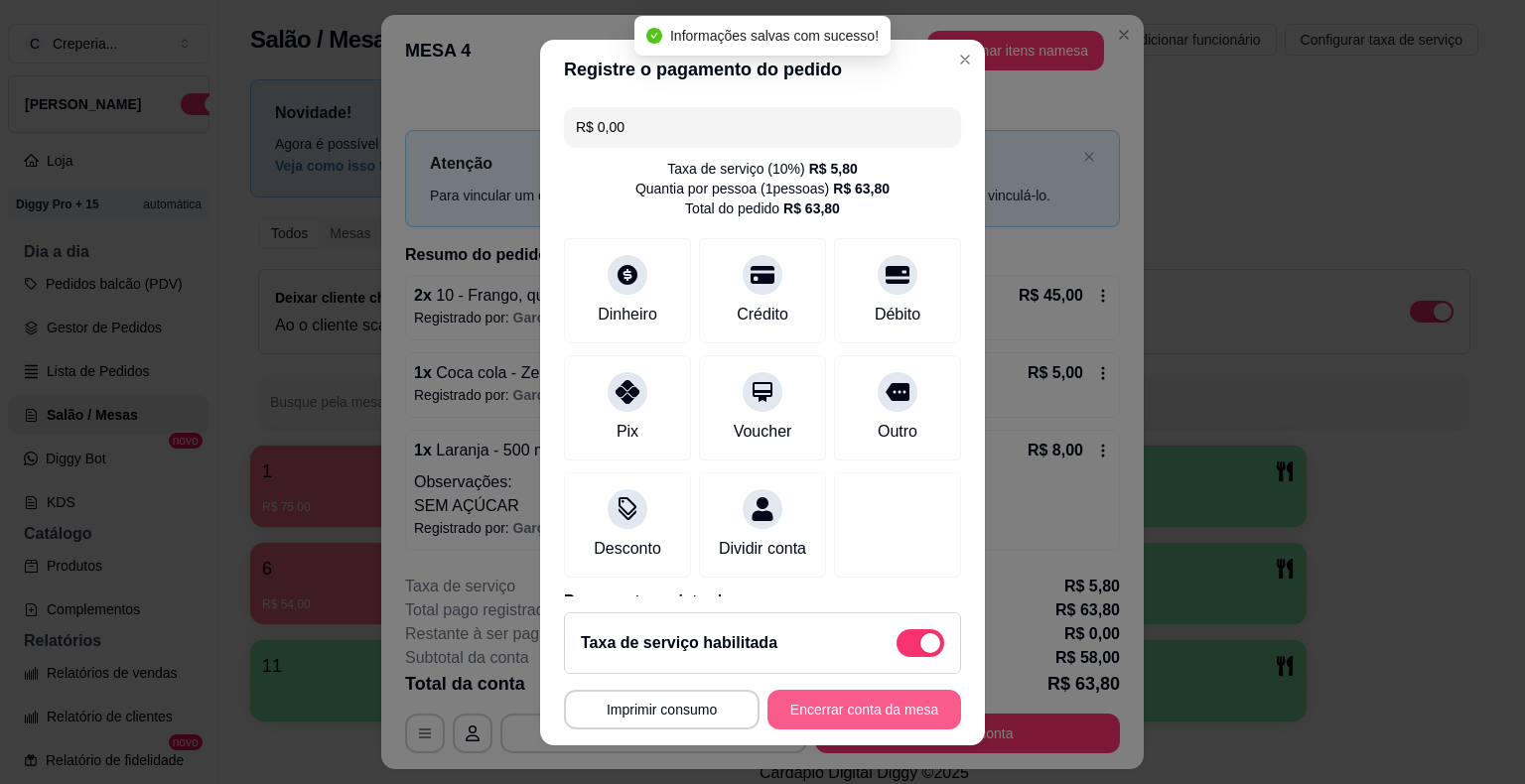 click on "Encerrar conta da mesa" at bounding box center [864, 710] 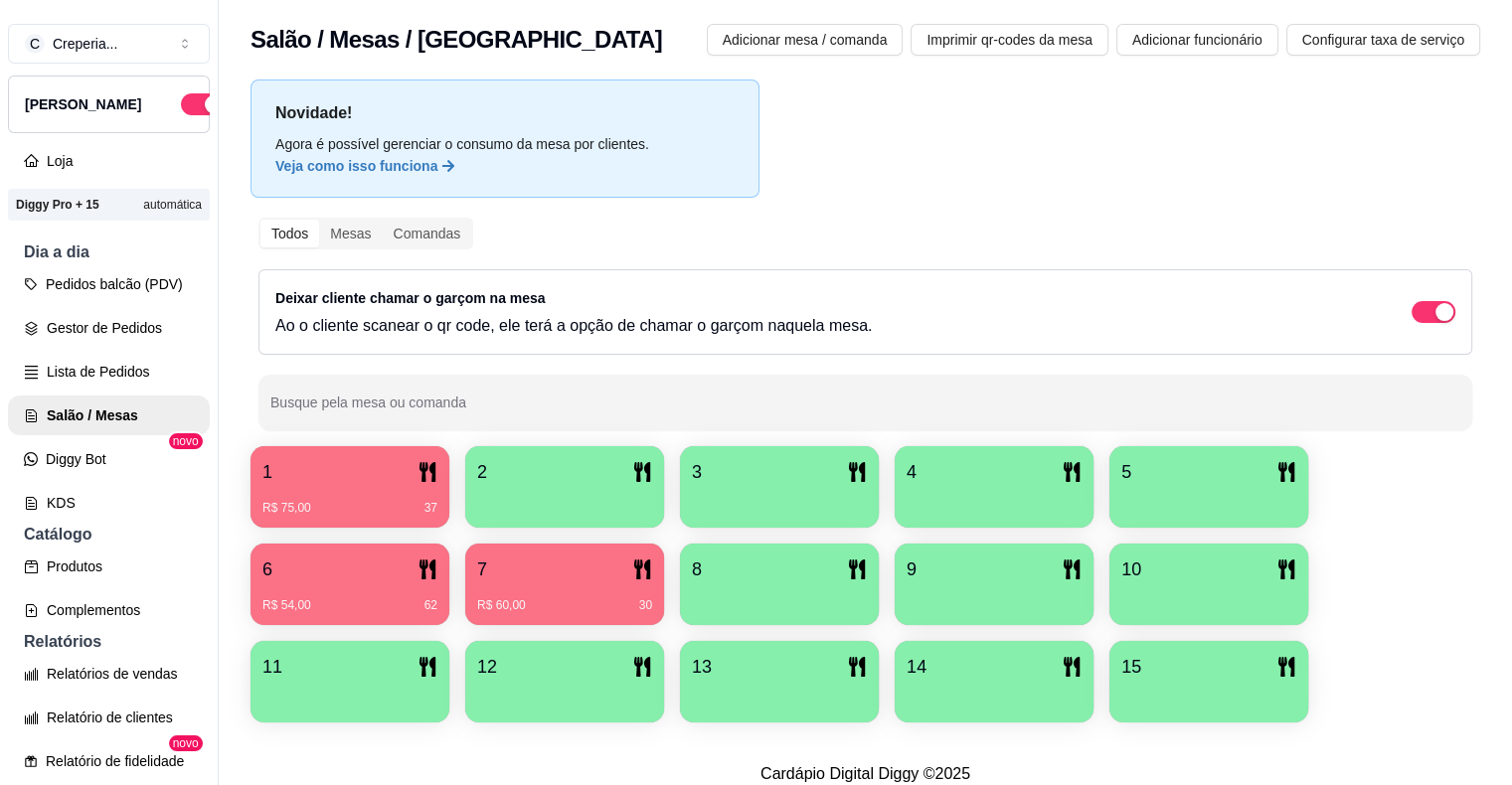 click on "1" at bounding box center (350, 472) 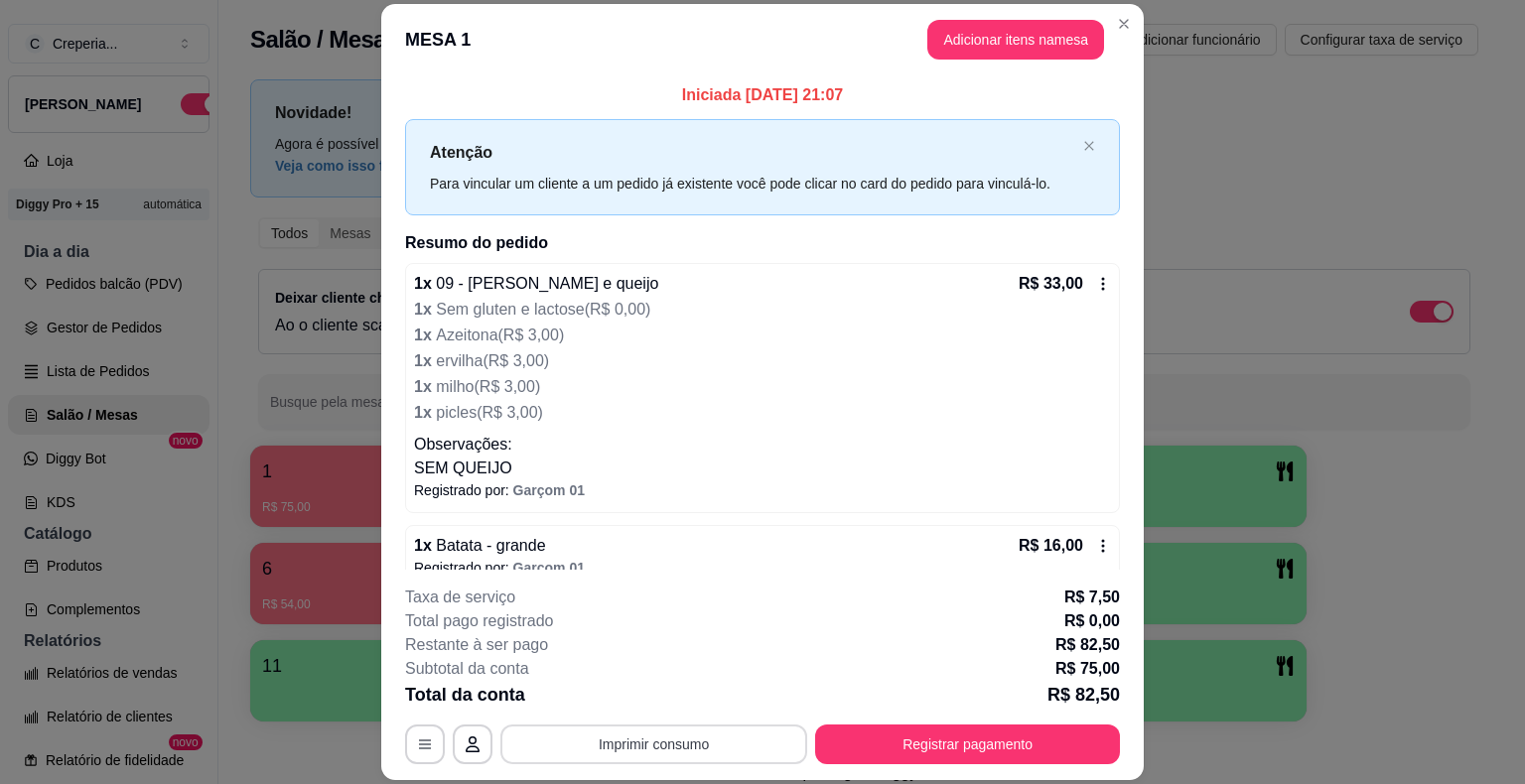 click on "Imprimir consumo" at bounding box center (653, 744) 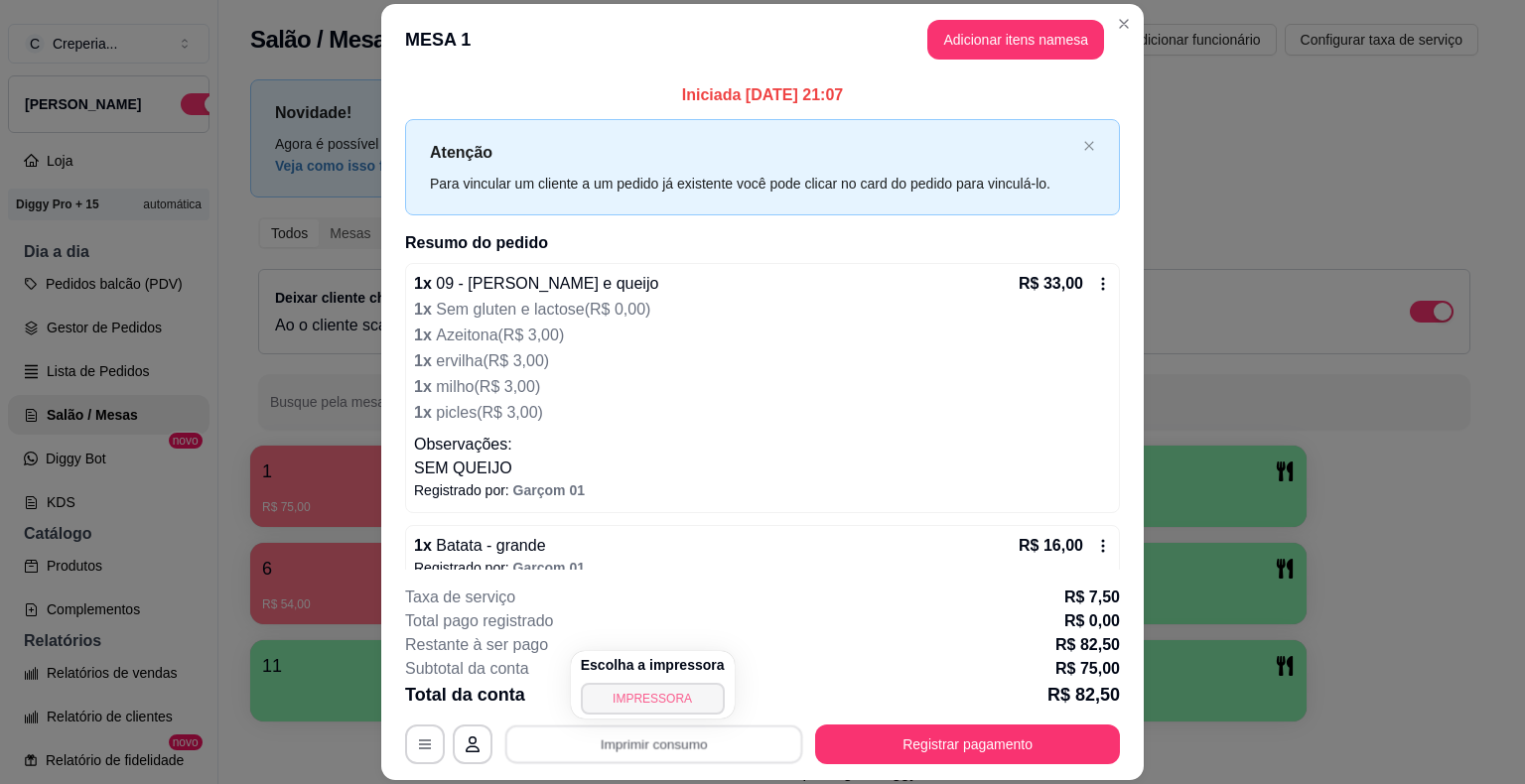 click on "IMPRESSORA" at bounding box center (652, 699) 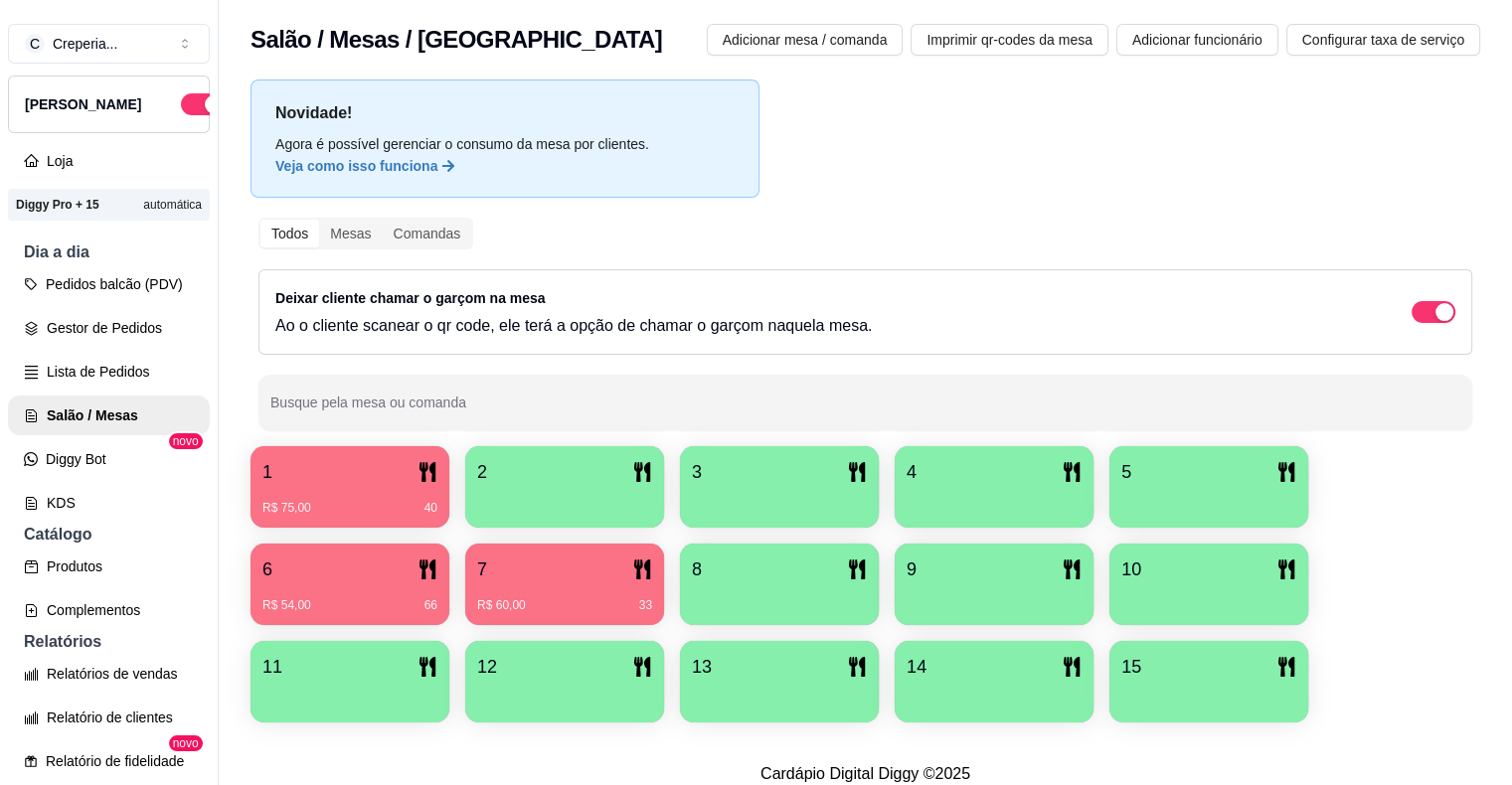 click on "7" at bounding box center [565, 569] 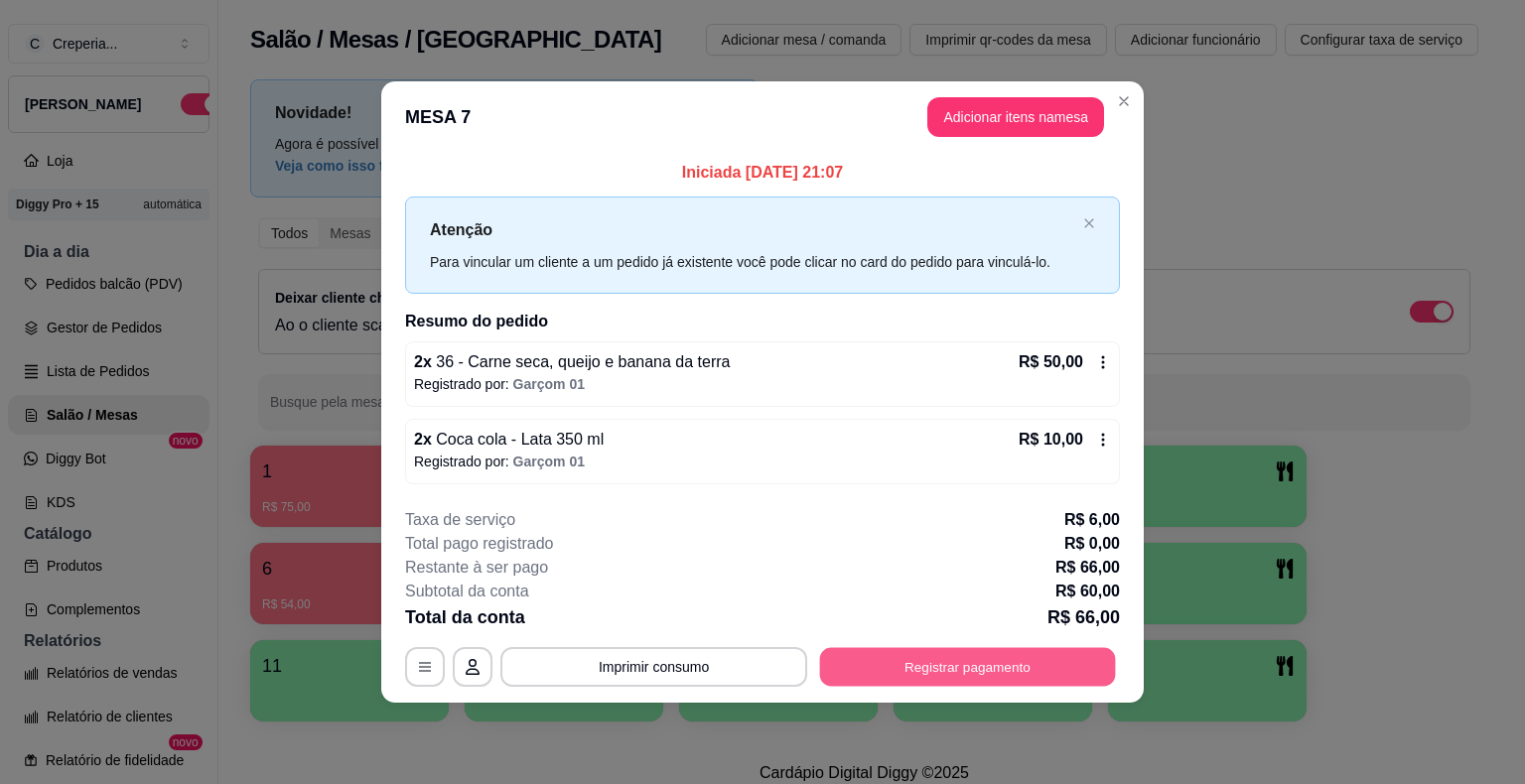 click on "Registrar pagamento" at bounding box center [968, 666] 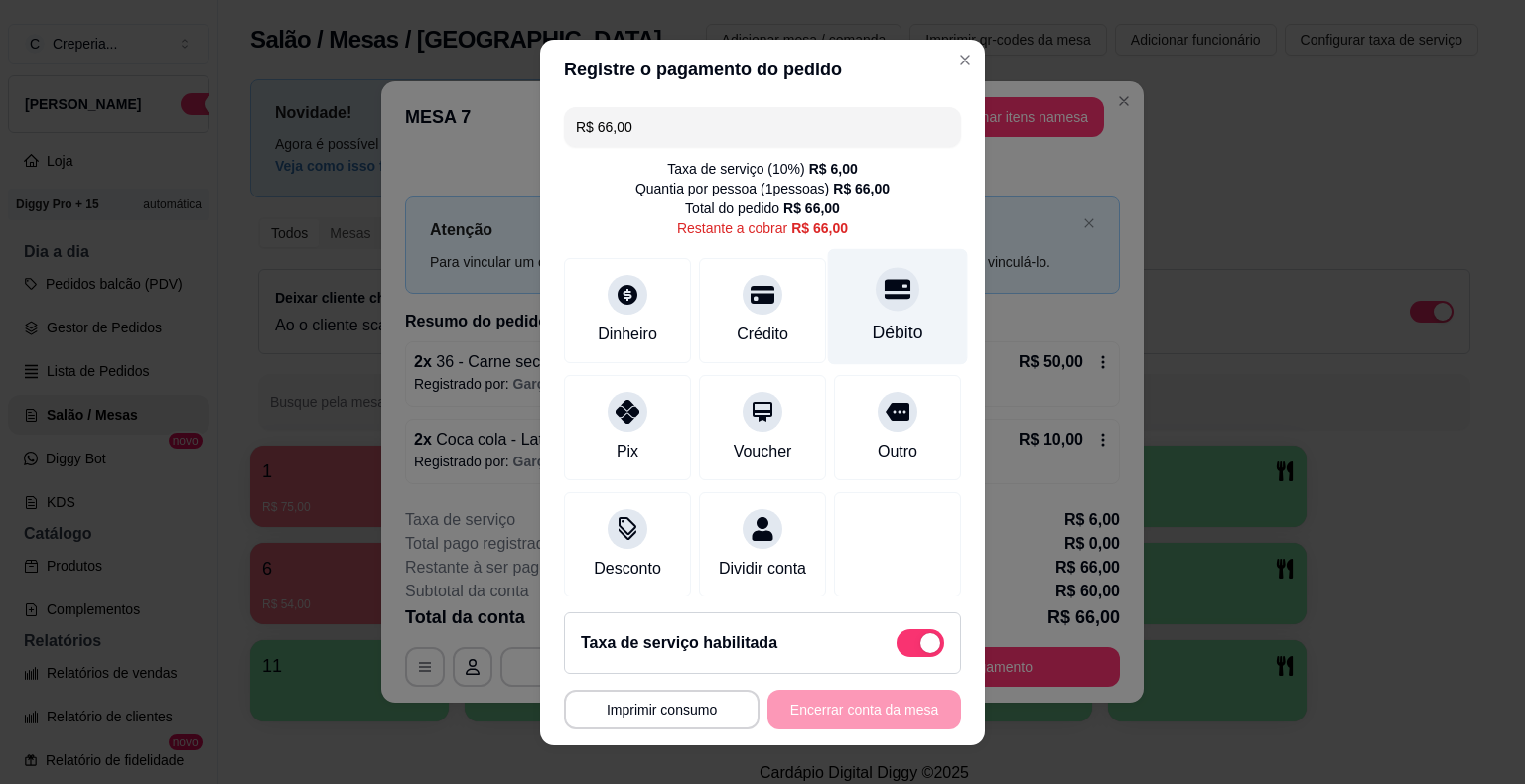 click on "Débito" at bounding box center (898, 306) 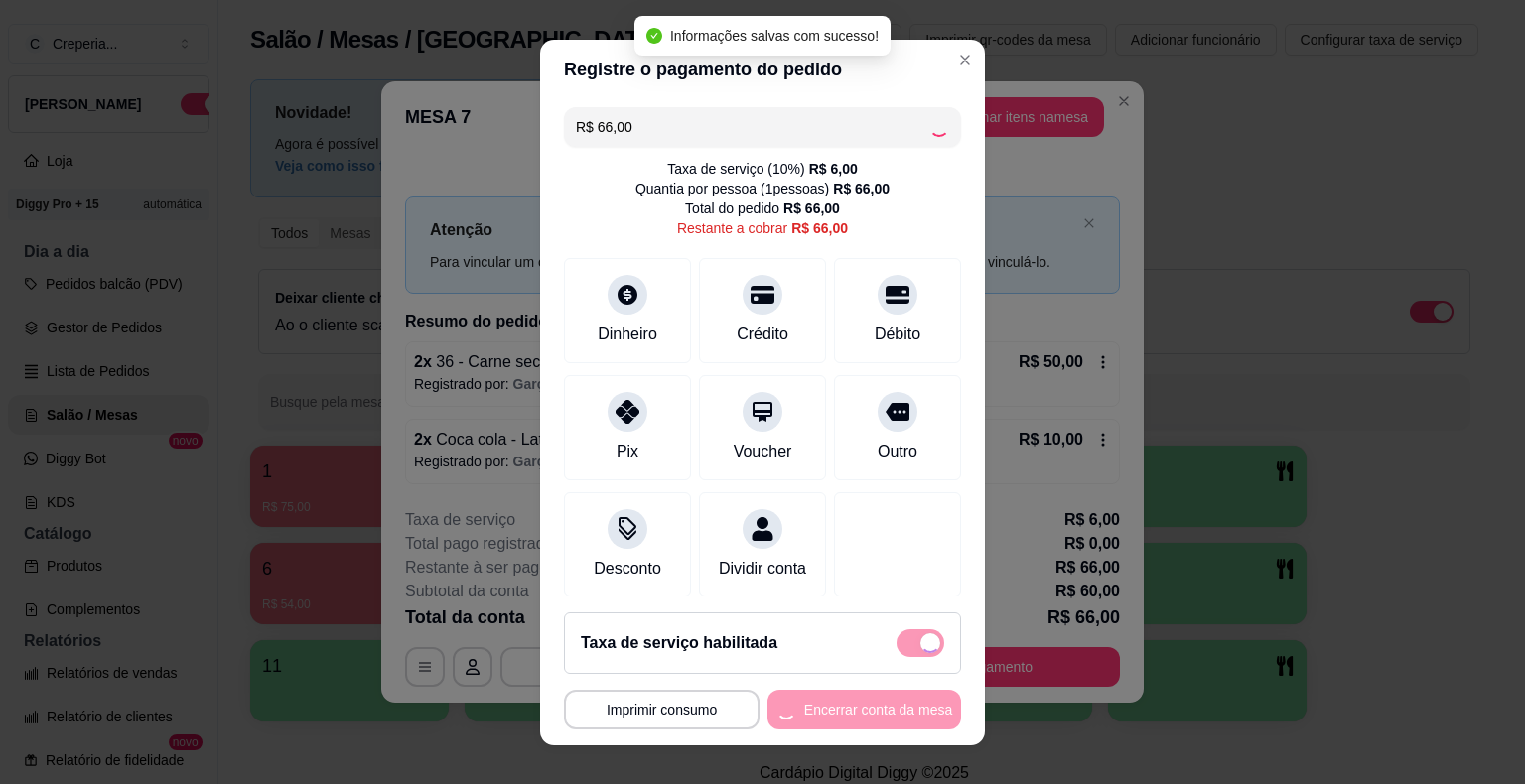 type on "R$ 0,00" 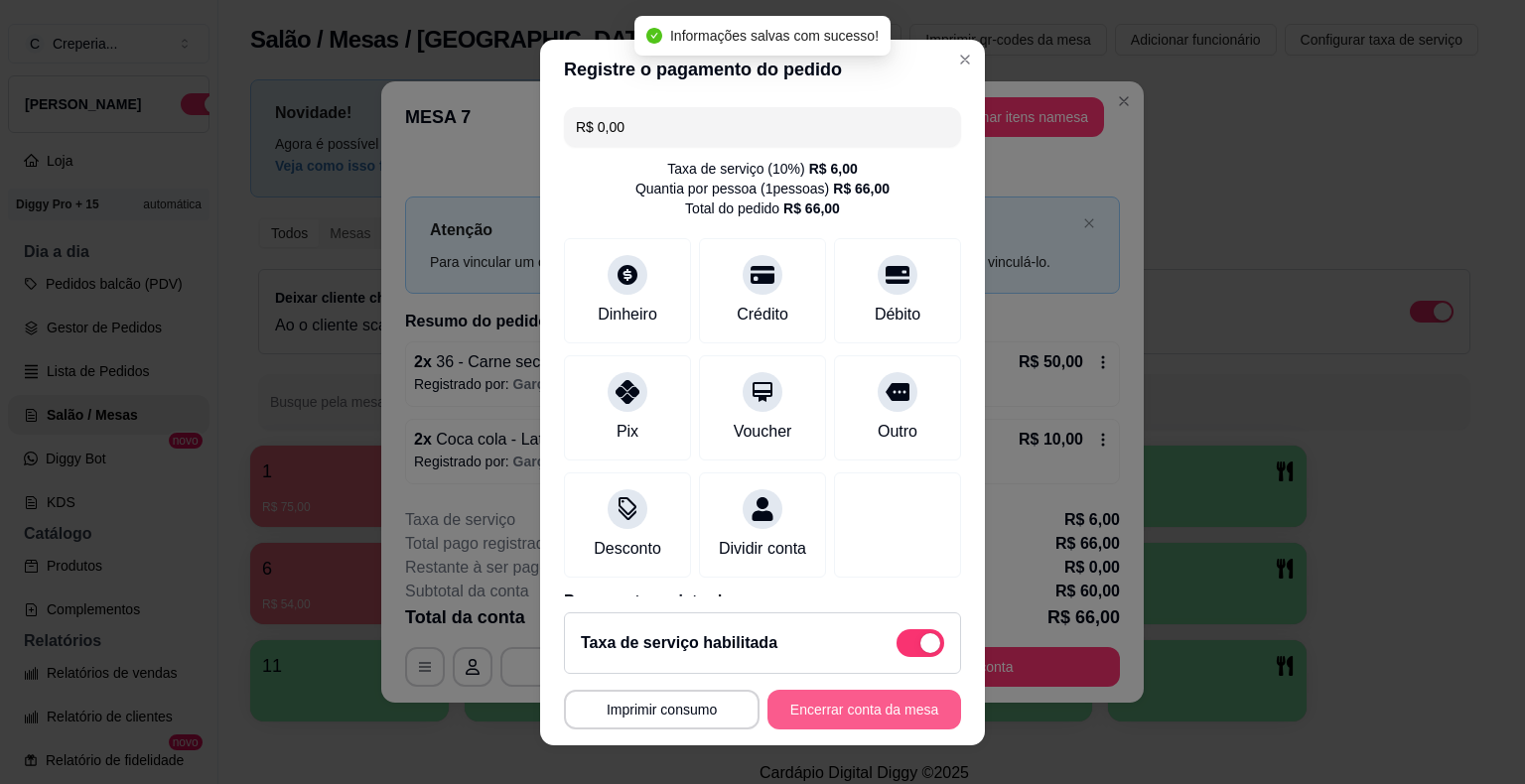 click on "Encerrar conta da mesa" at bounding box center (864, 710) 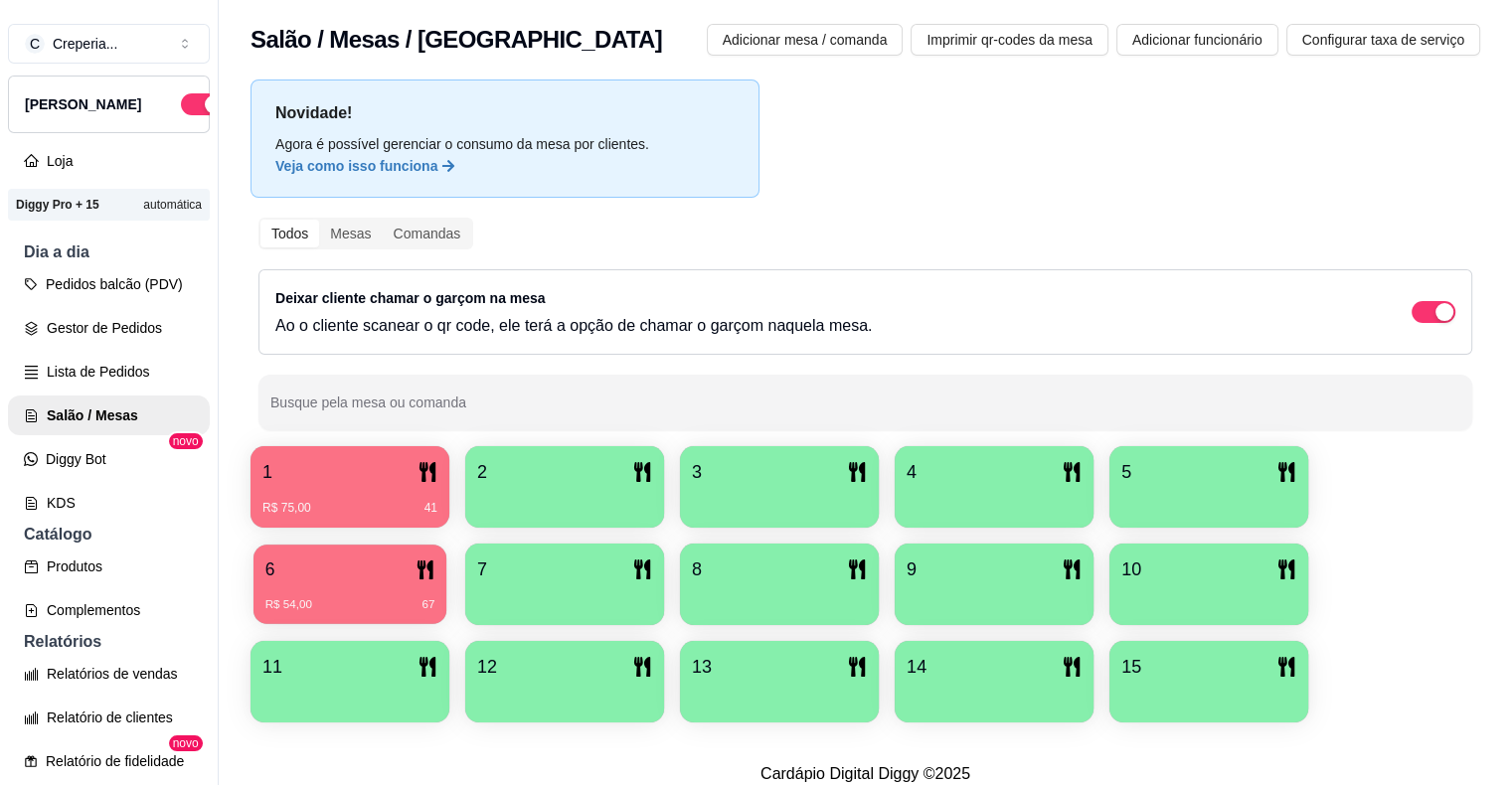 click on "6" at bounding box center [350, 569] 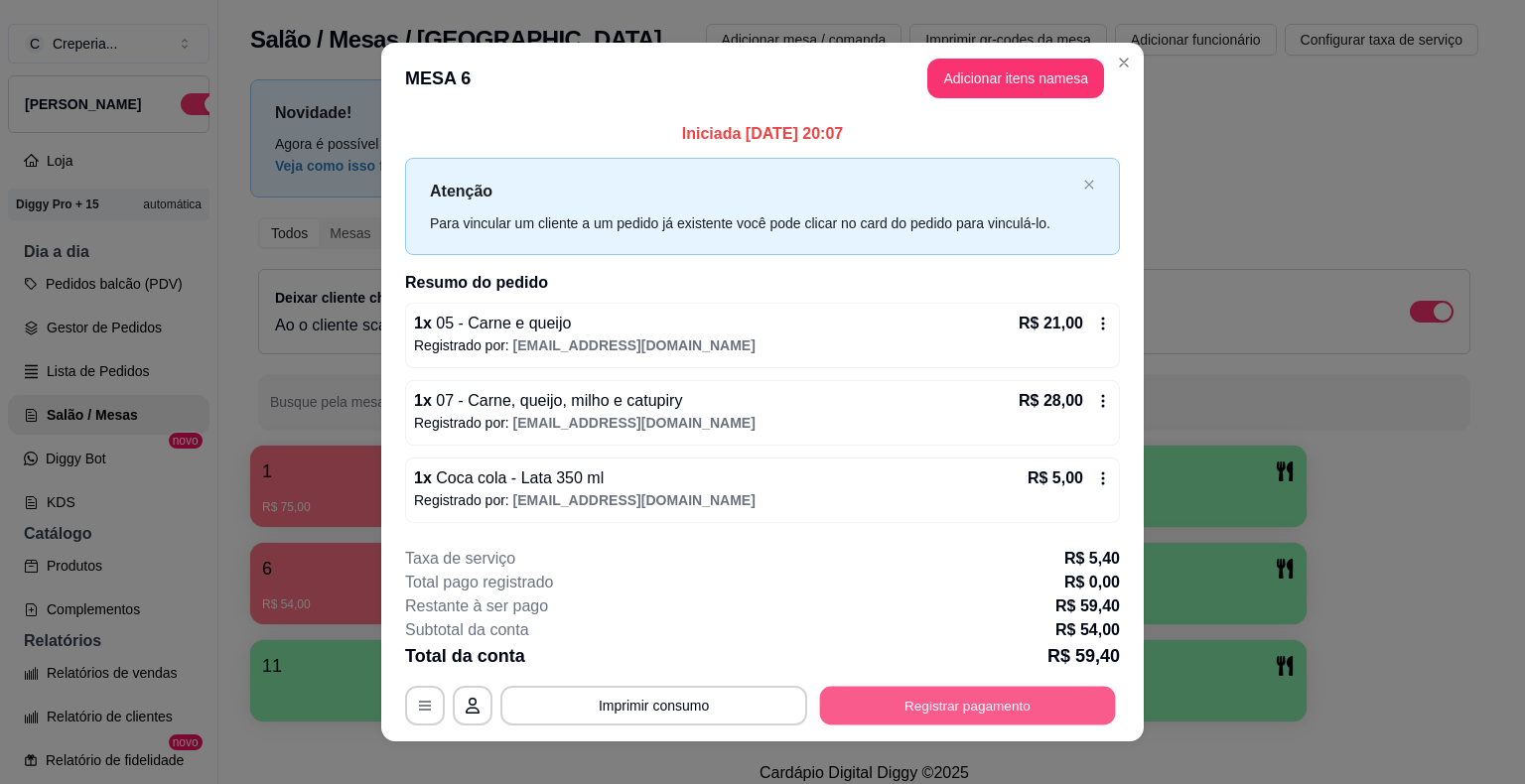 click on "Registrar pagamento" at bounding box center [968, 705] 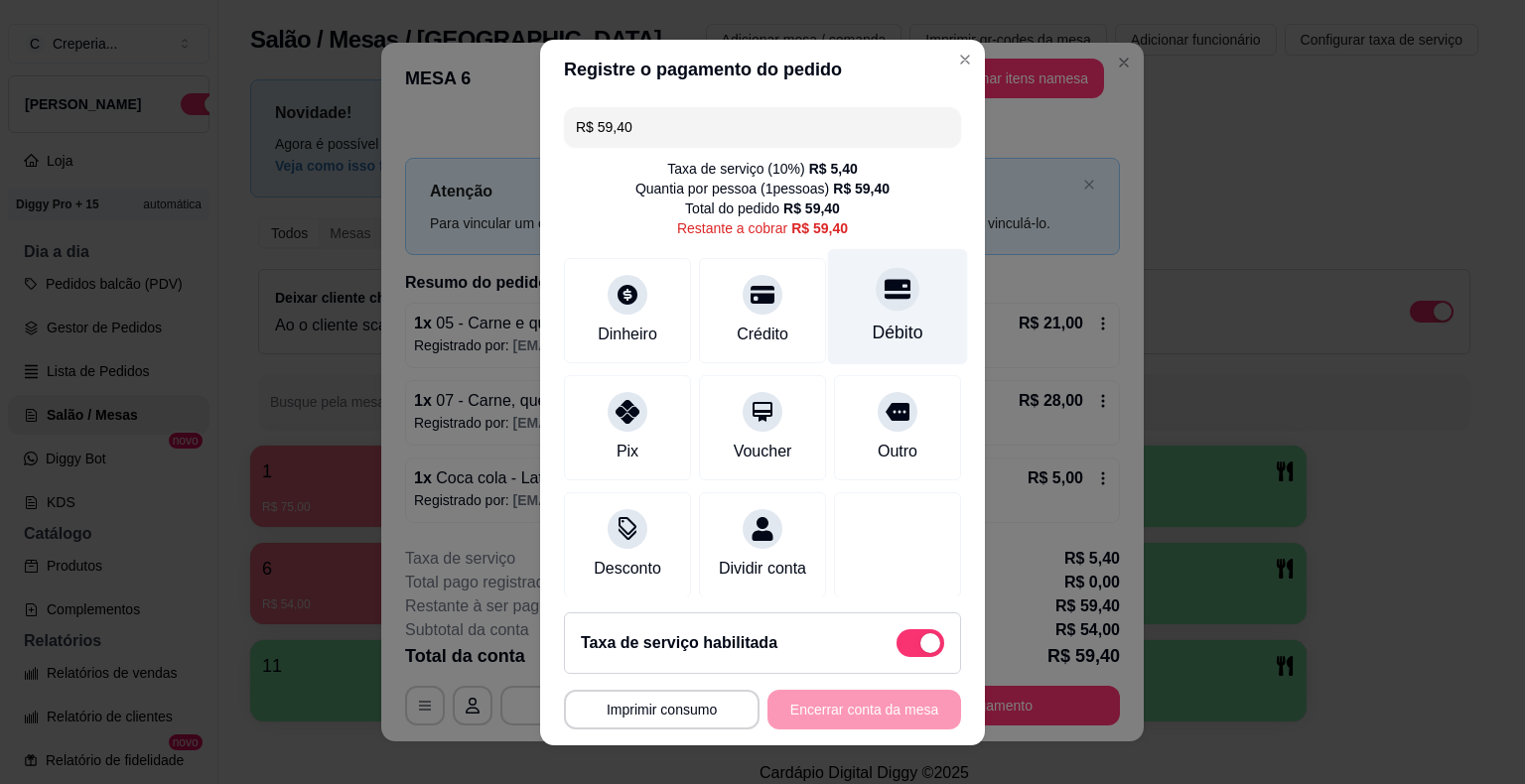 click on "Débito" at bounding box center (898, 306) 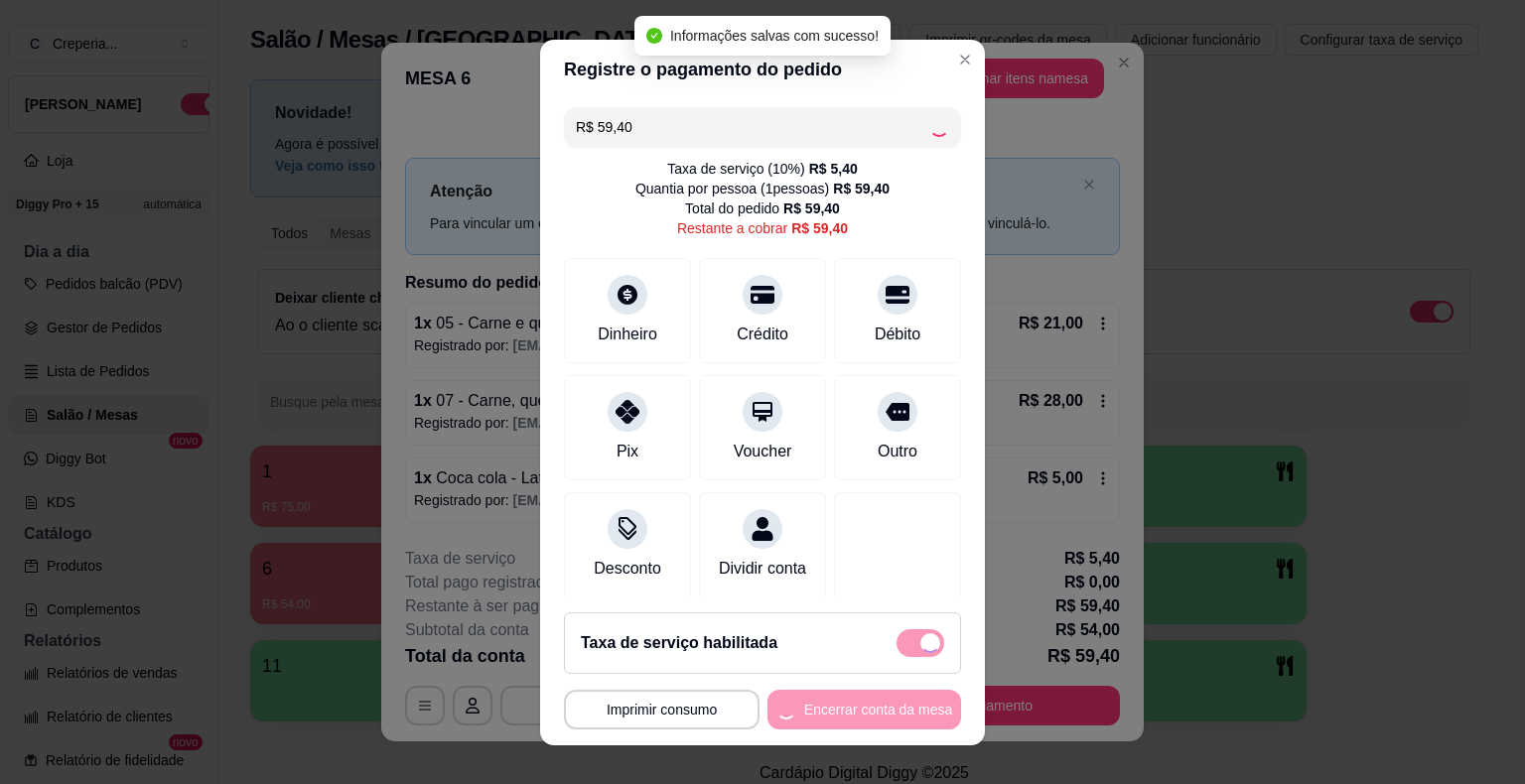 type on "R$ 0,00" 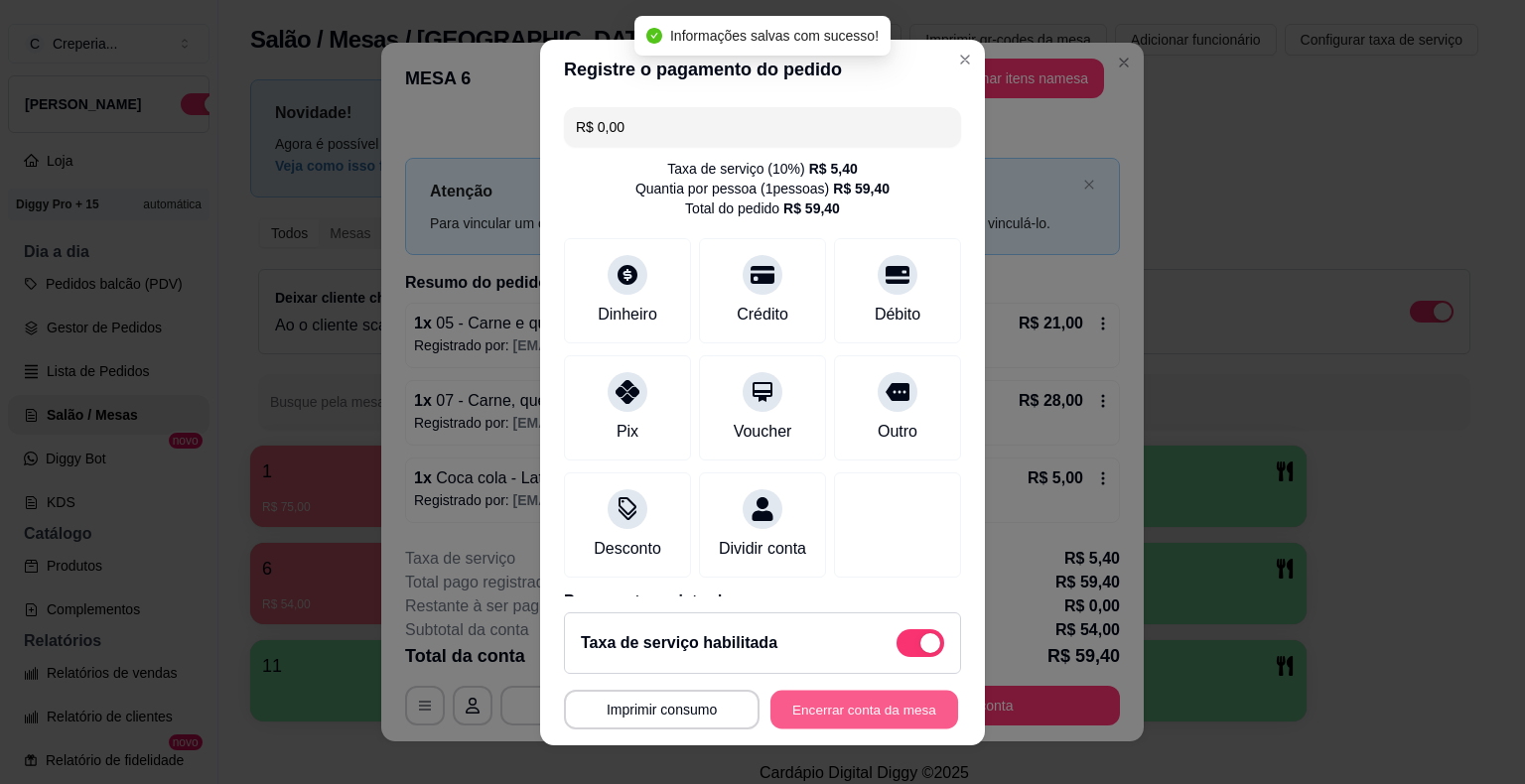 click on "Encerrar conta da mesa" at bounding box center (864, 709) 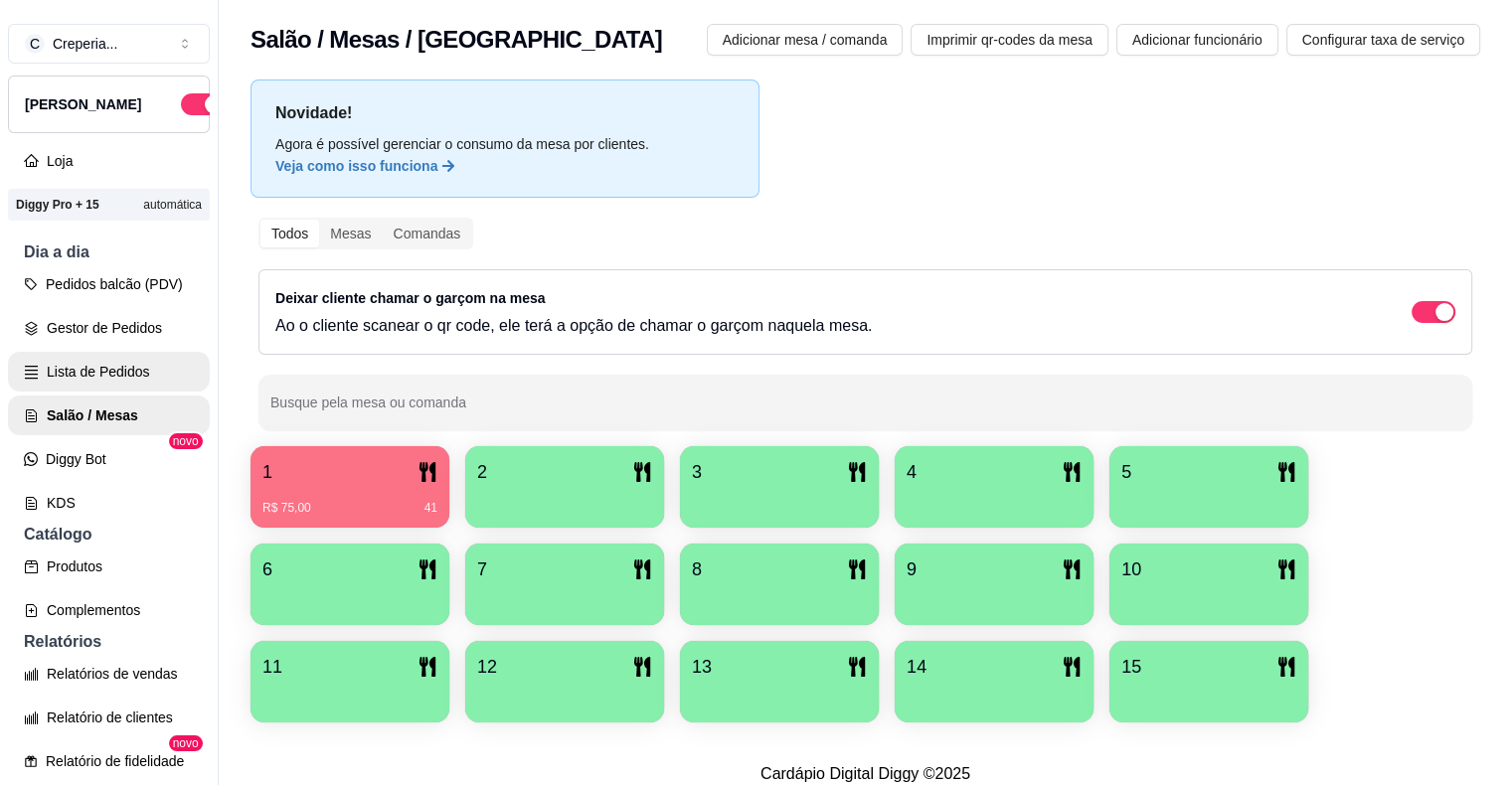 click on "Lista de Pedidos" at bounding box center (108, 372) 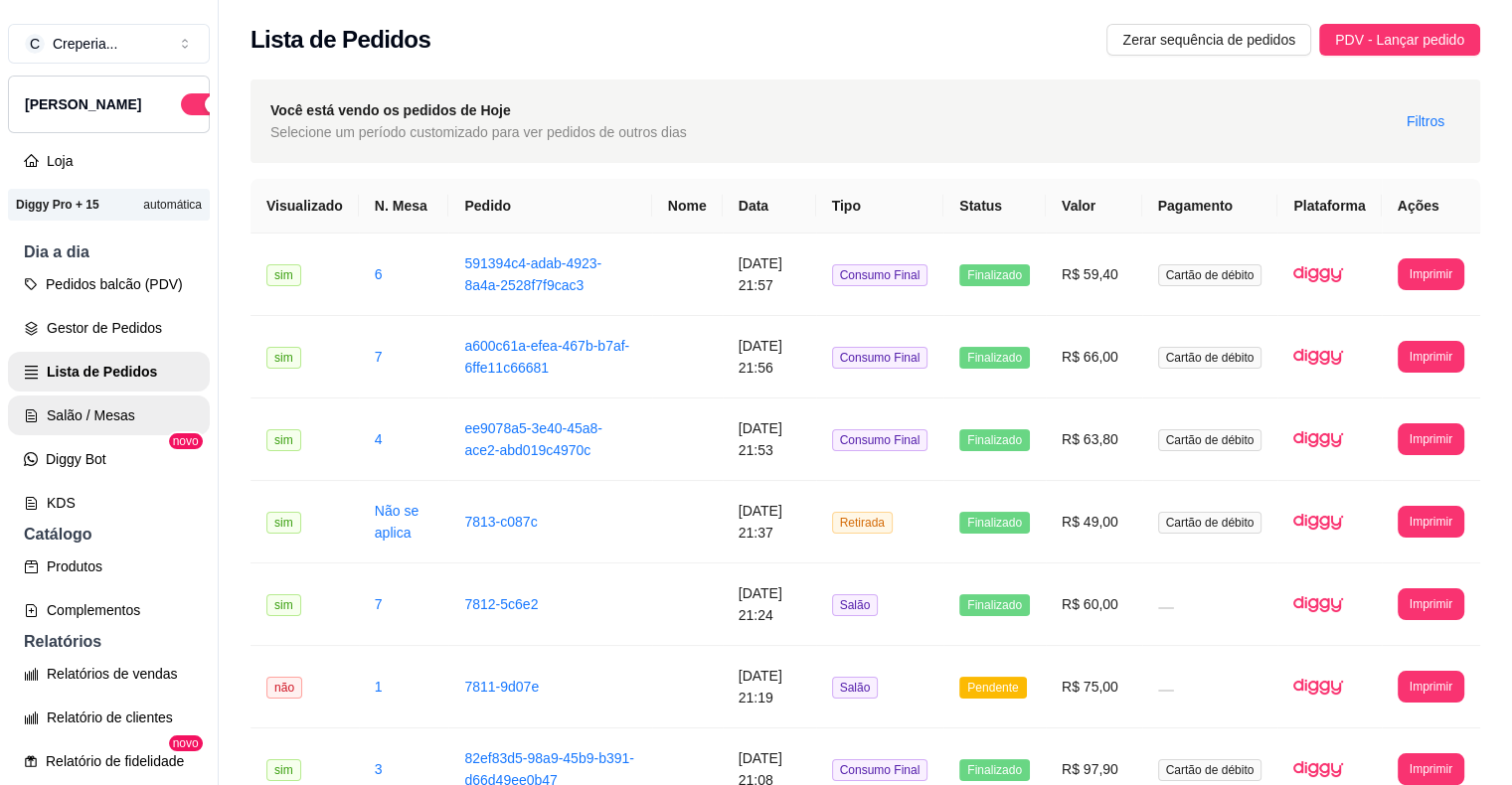 click on "Salão / Mesas" at bounding box center [108, 415] 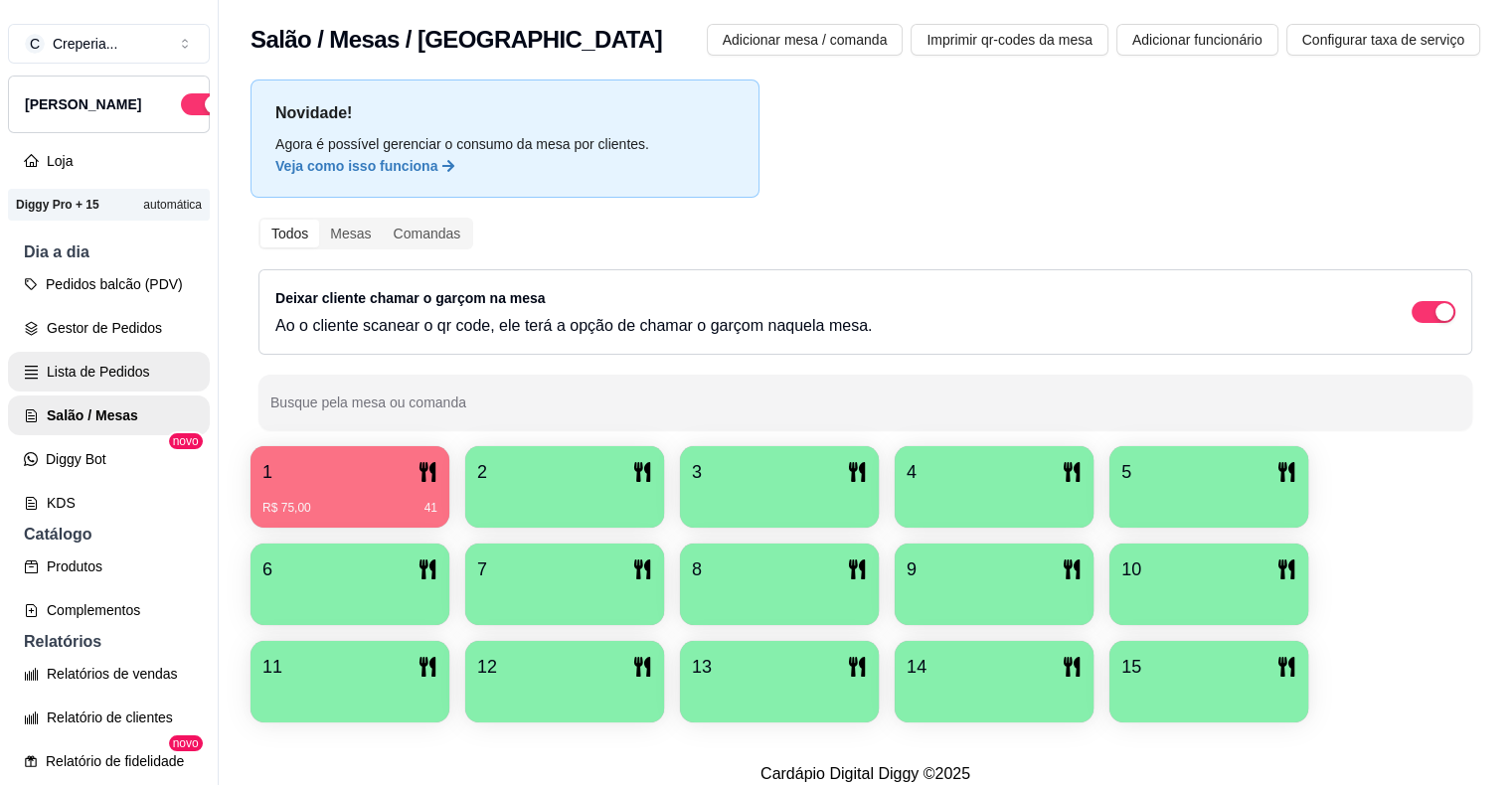 click on "Lista de Pedidos" at bounding box center (108, 372) 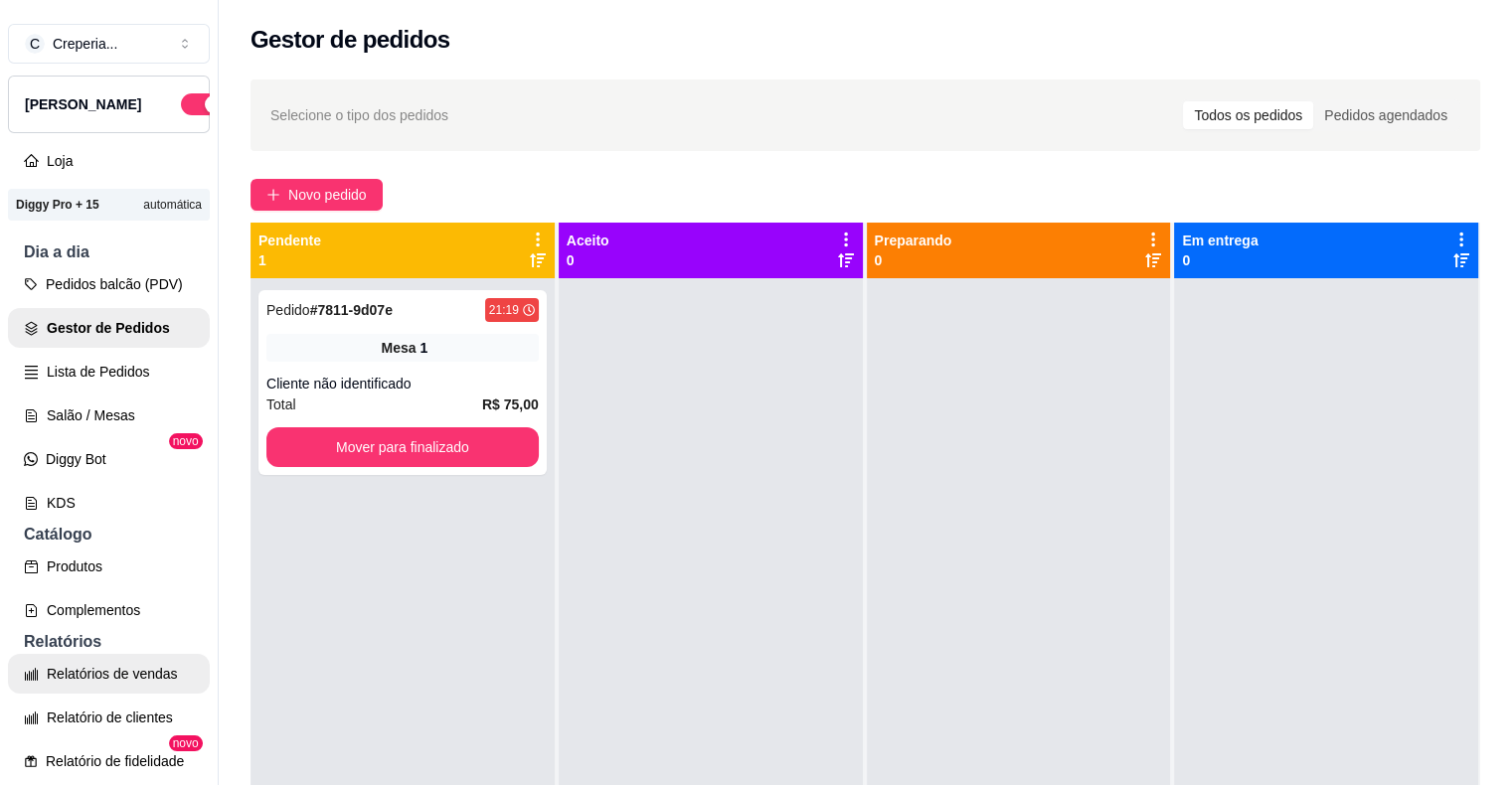 click on "Relatórios de vendas" at bounding box center [108, 674] 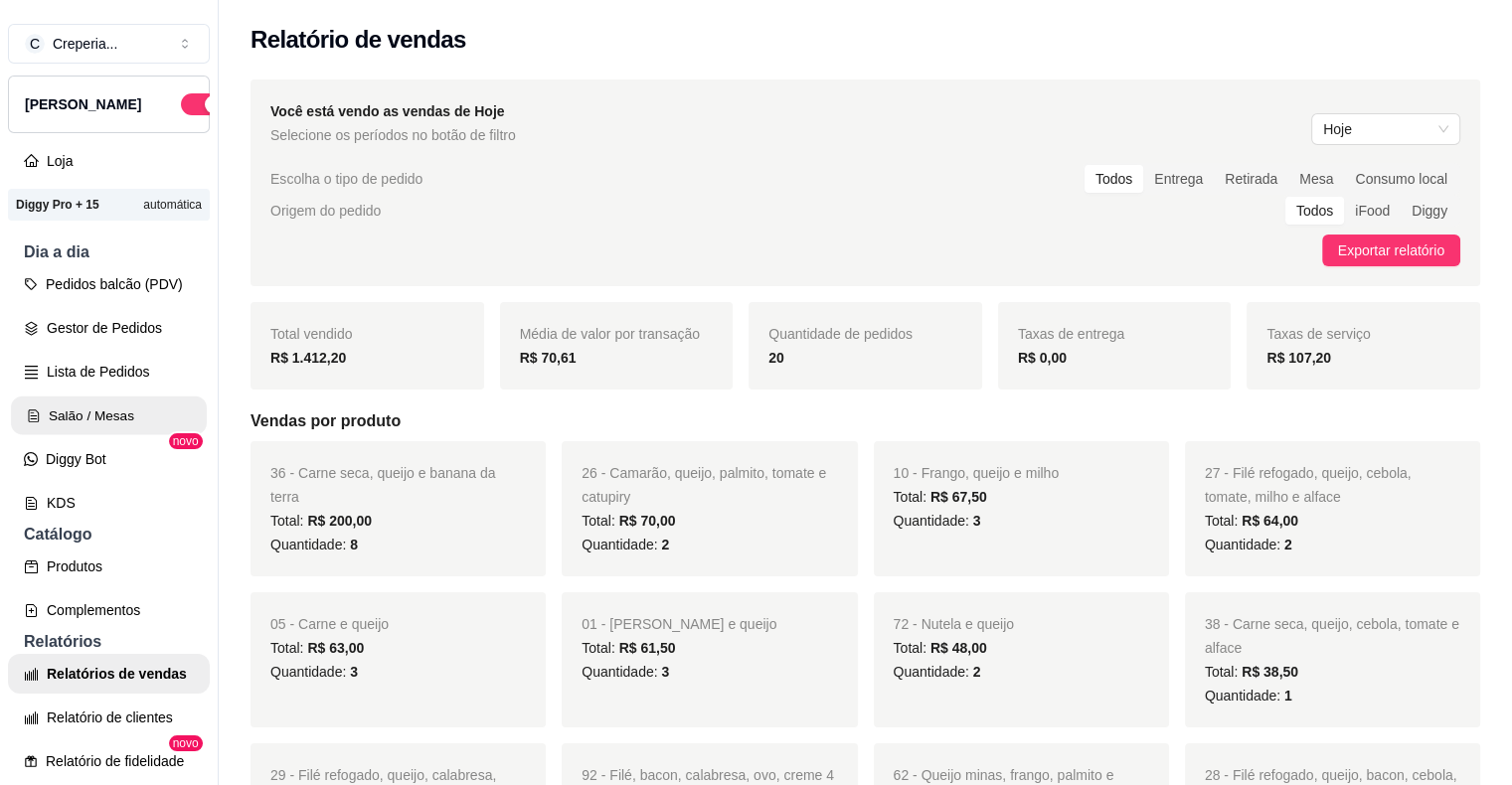 click on "Salão / Mesas" at bounding box center [108, 415] 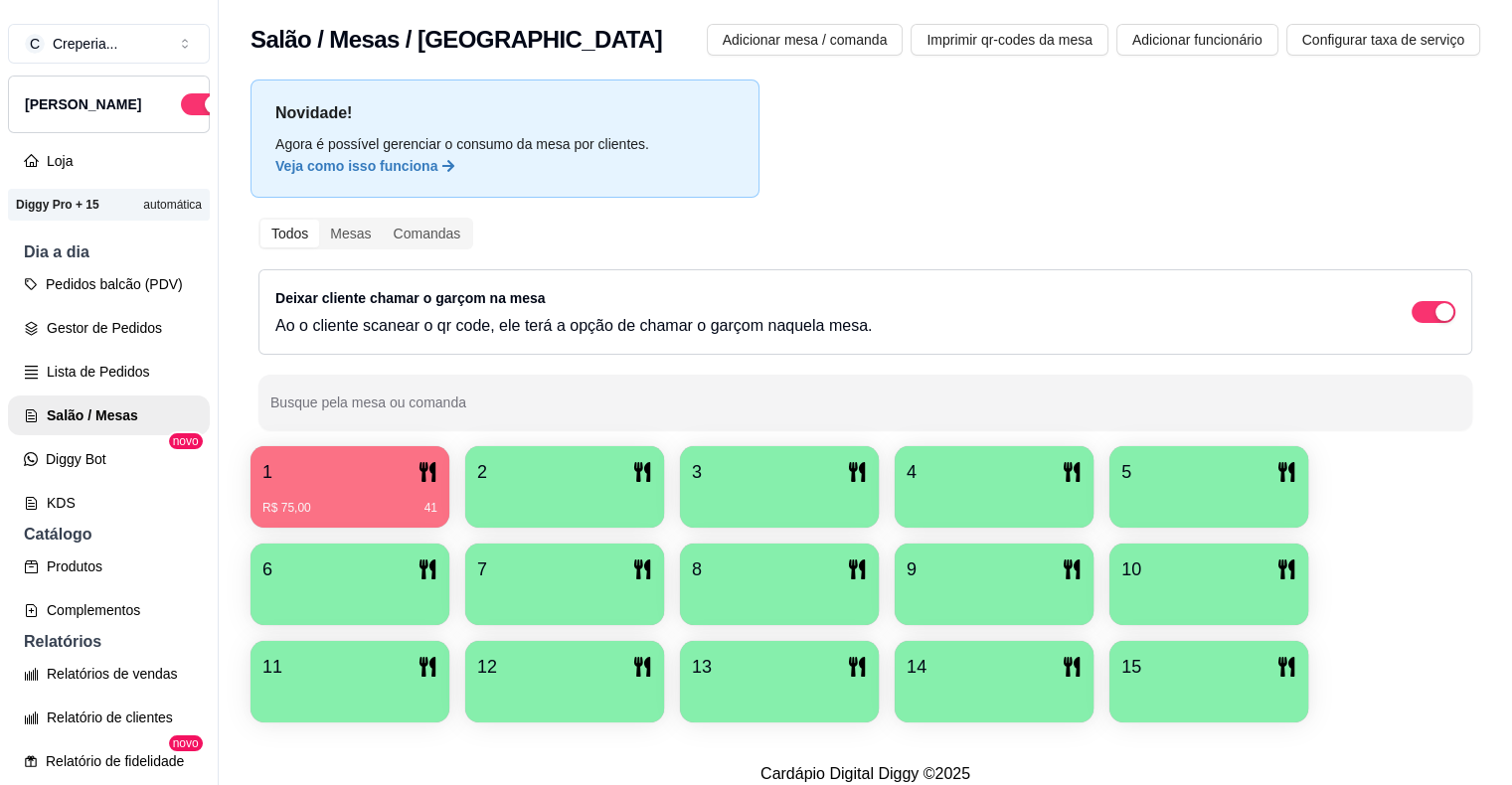 click on "1" at bounding box center (350, 472) 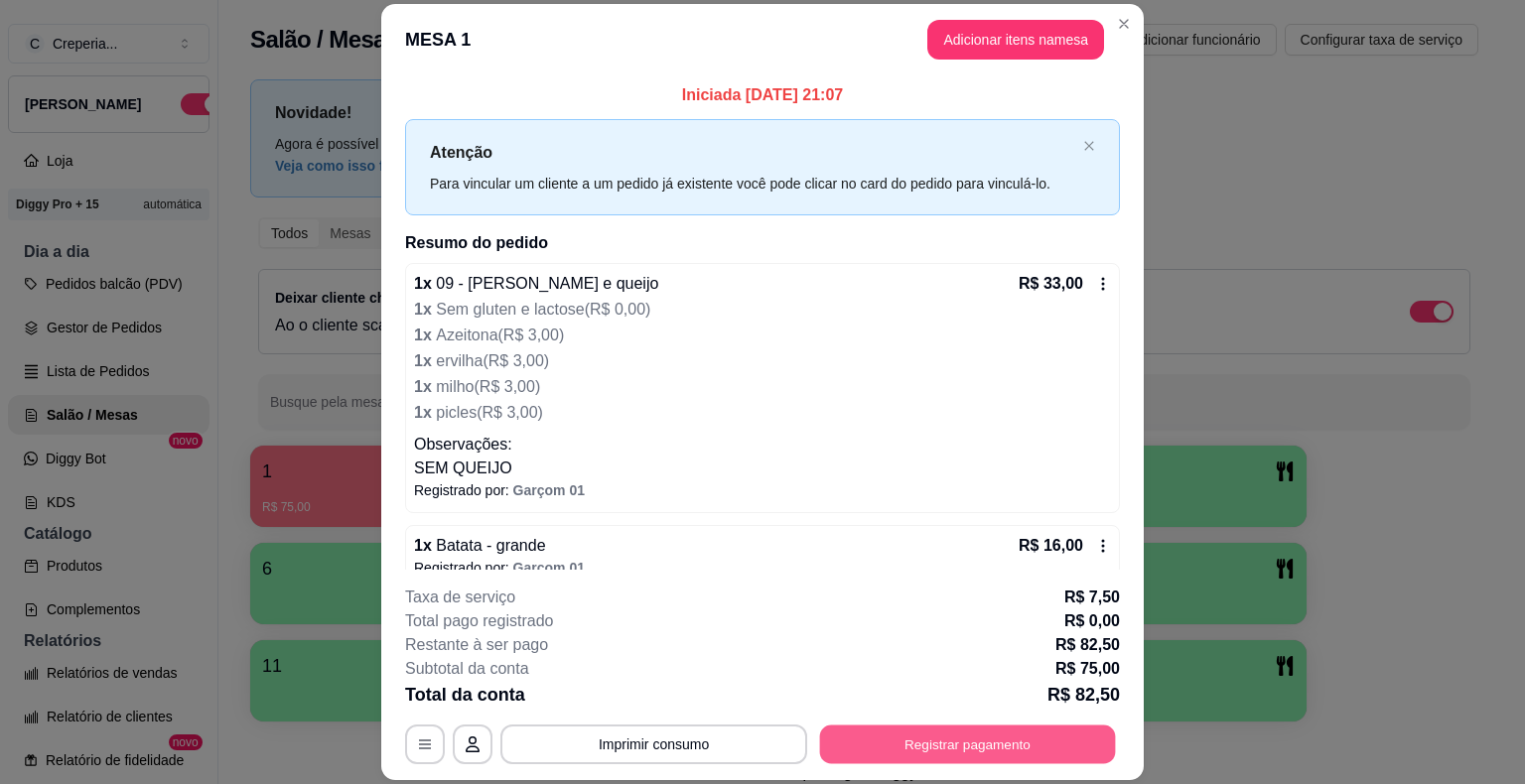 click on "Registrar pagamento" at bounding box center [968, 744] 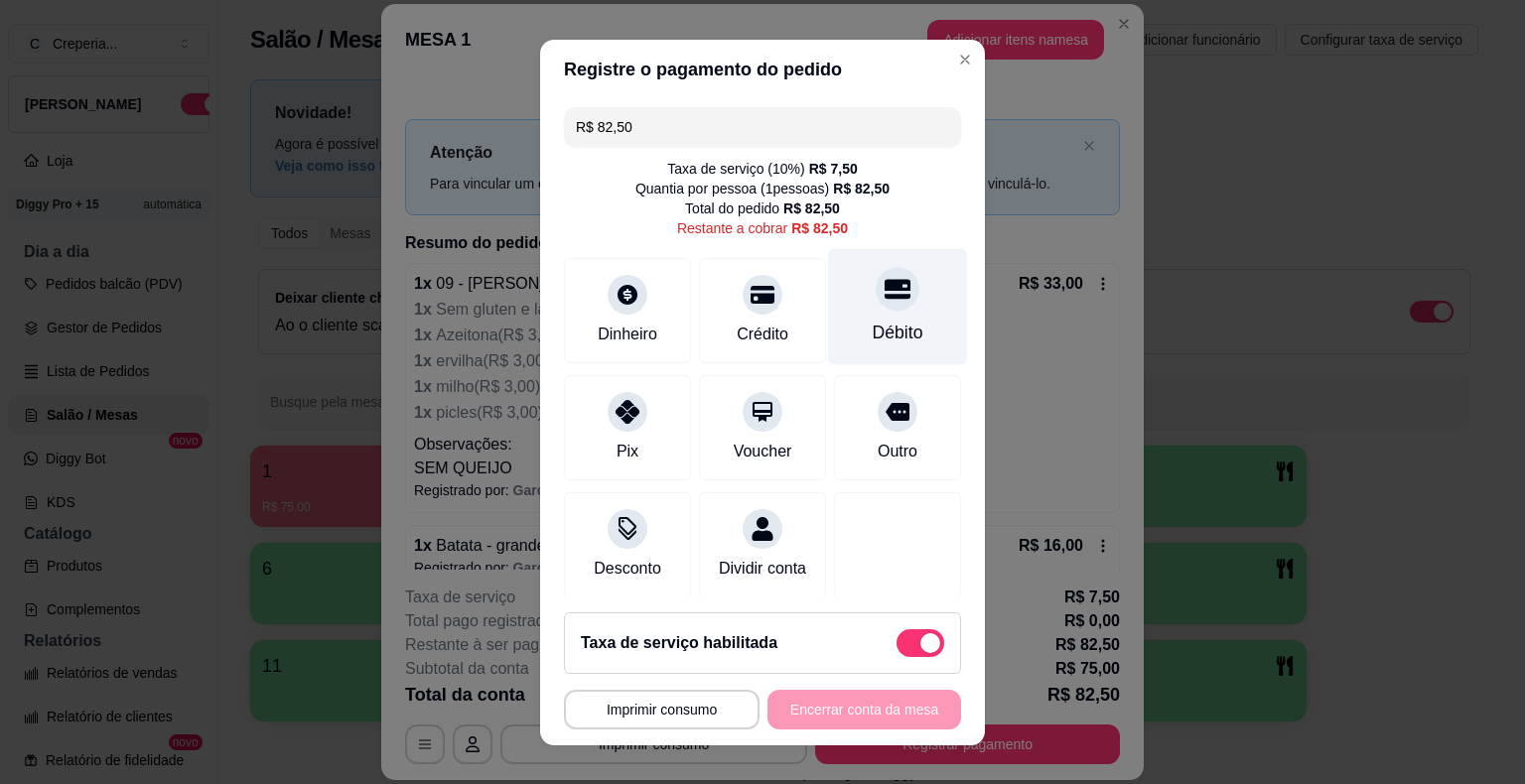 click at bounding box center [898, 289] 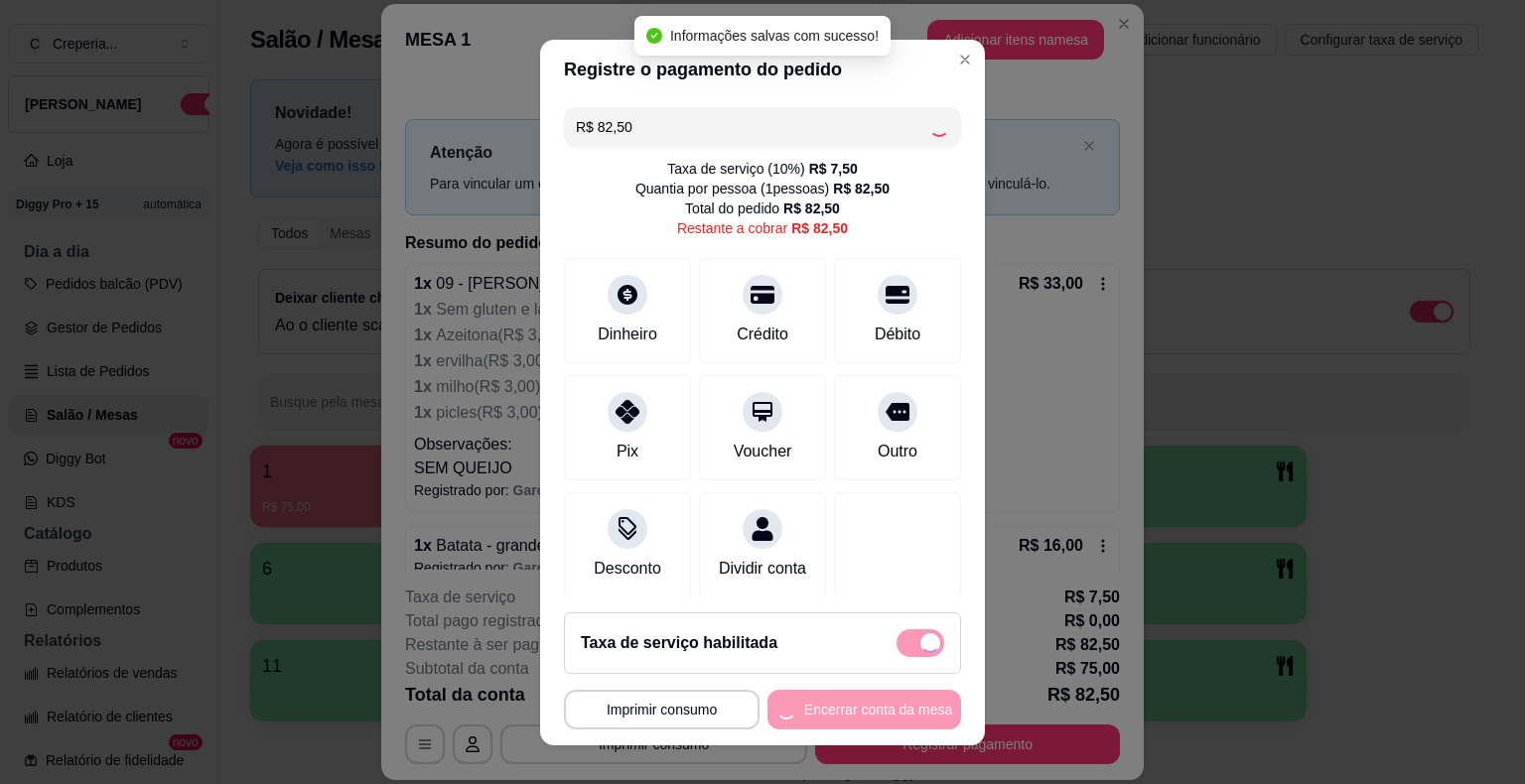 type on "R$ 0,00" 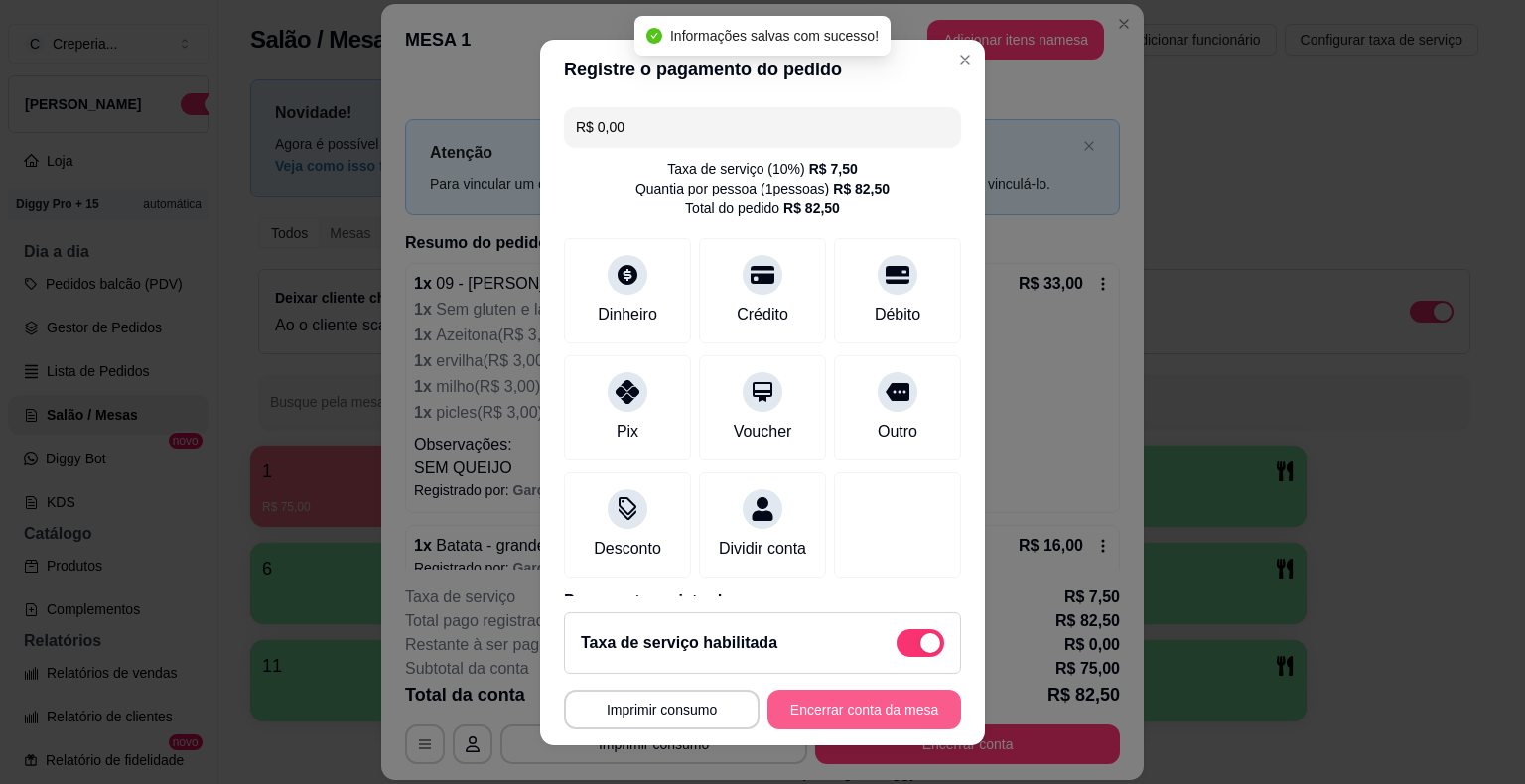 click on "Encerrar conta da mesa" at bounding box center (864, 710) 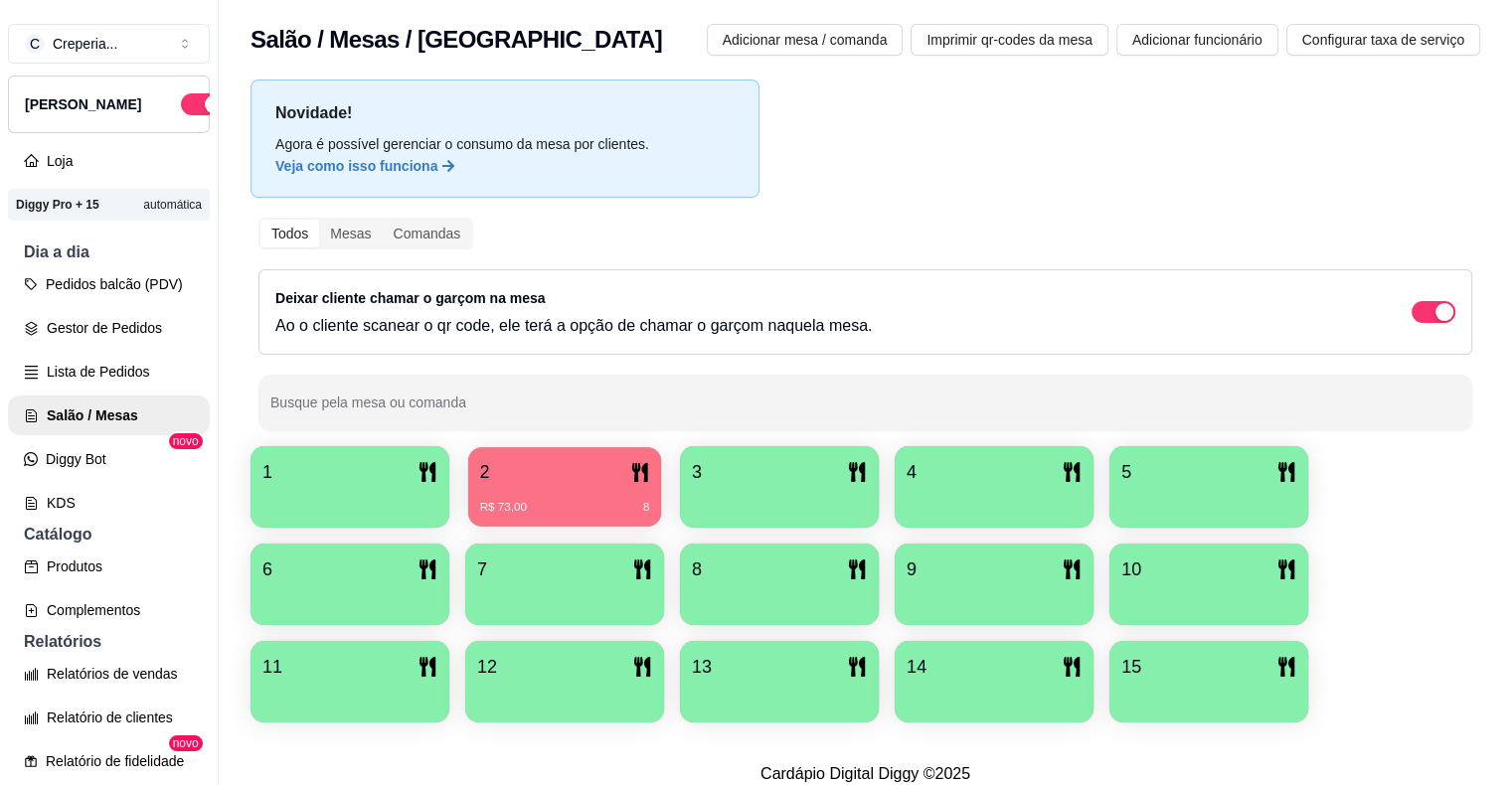click on "R$ 73,00 8" at bounding box center [565, 500] 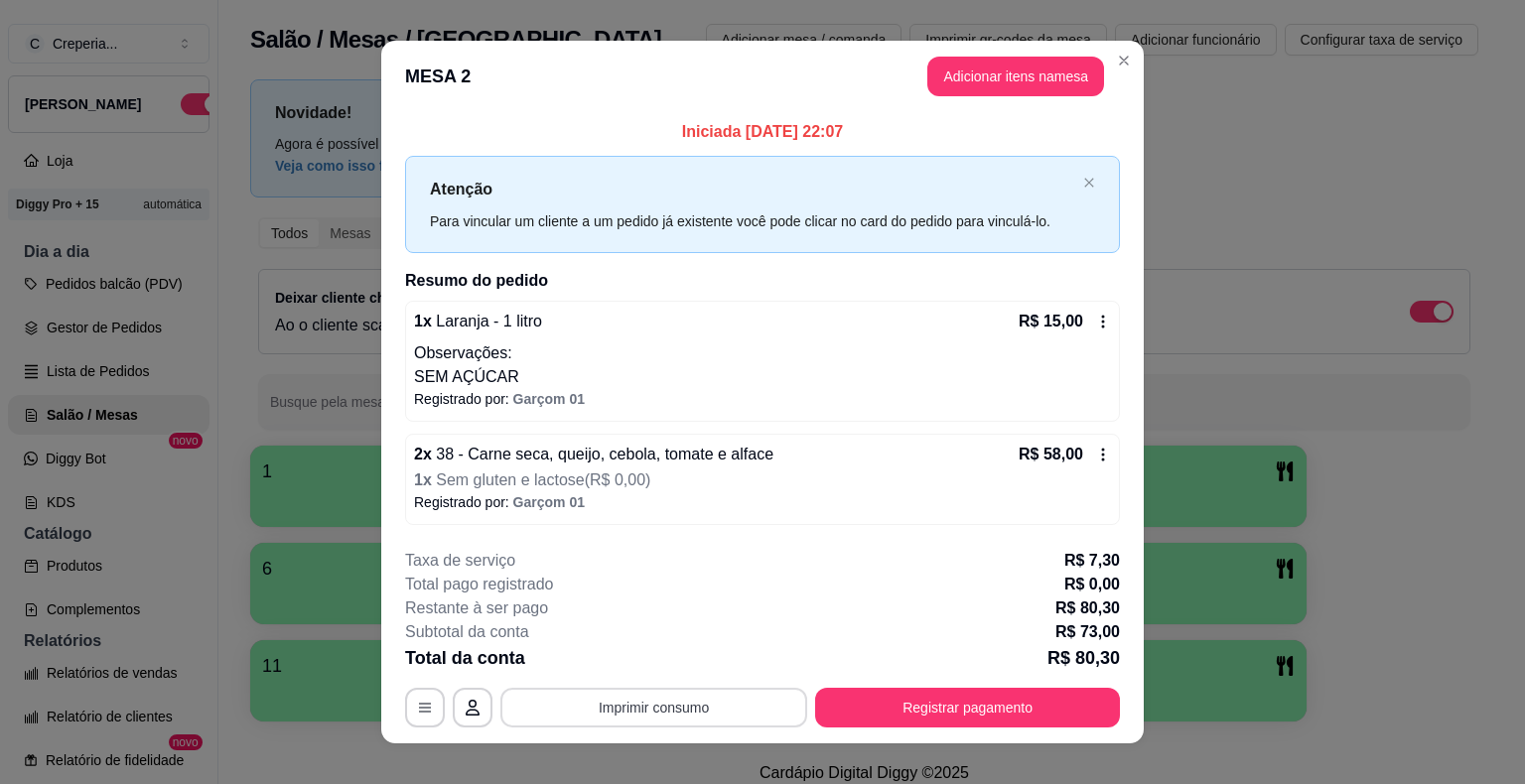 click on "Imprimir consumo" at bounding box center (653, 708) 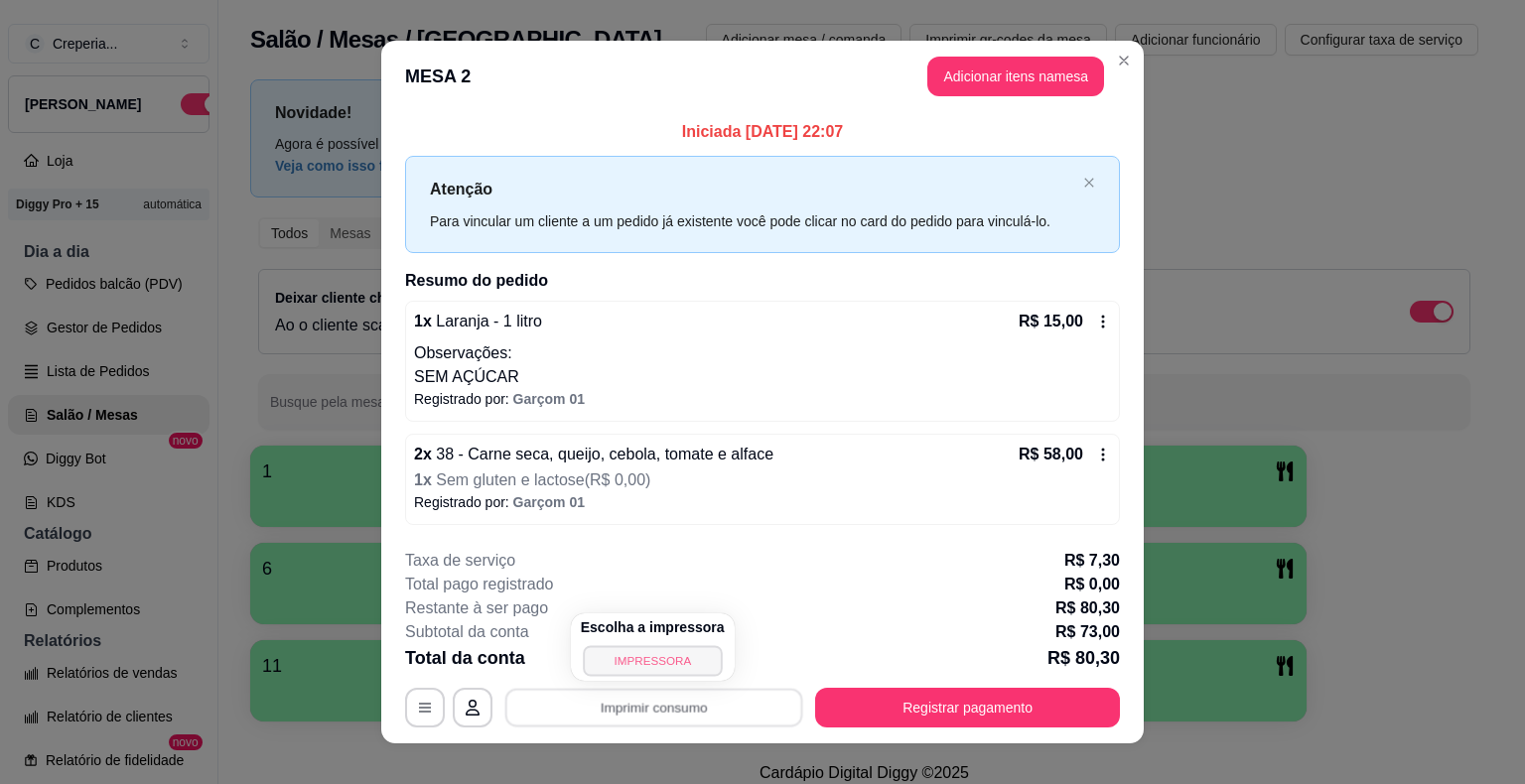 click on "IMPRESSORA" at bounding box center (652, 660) 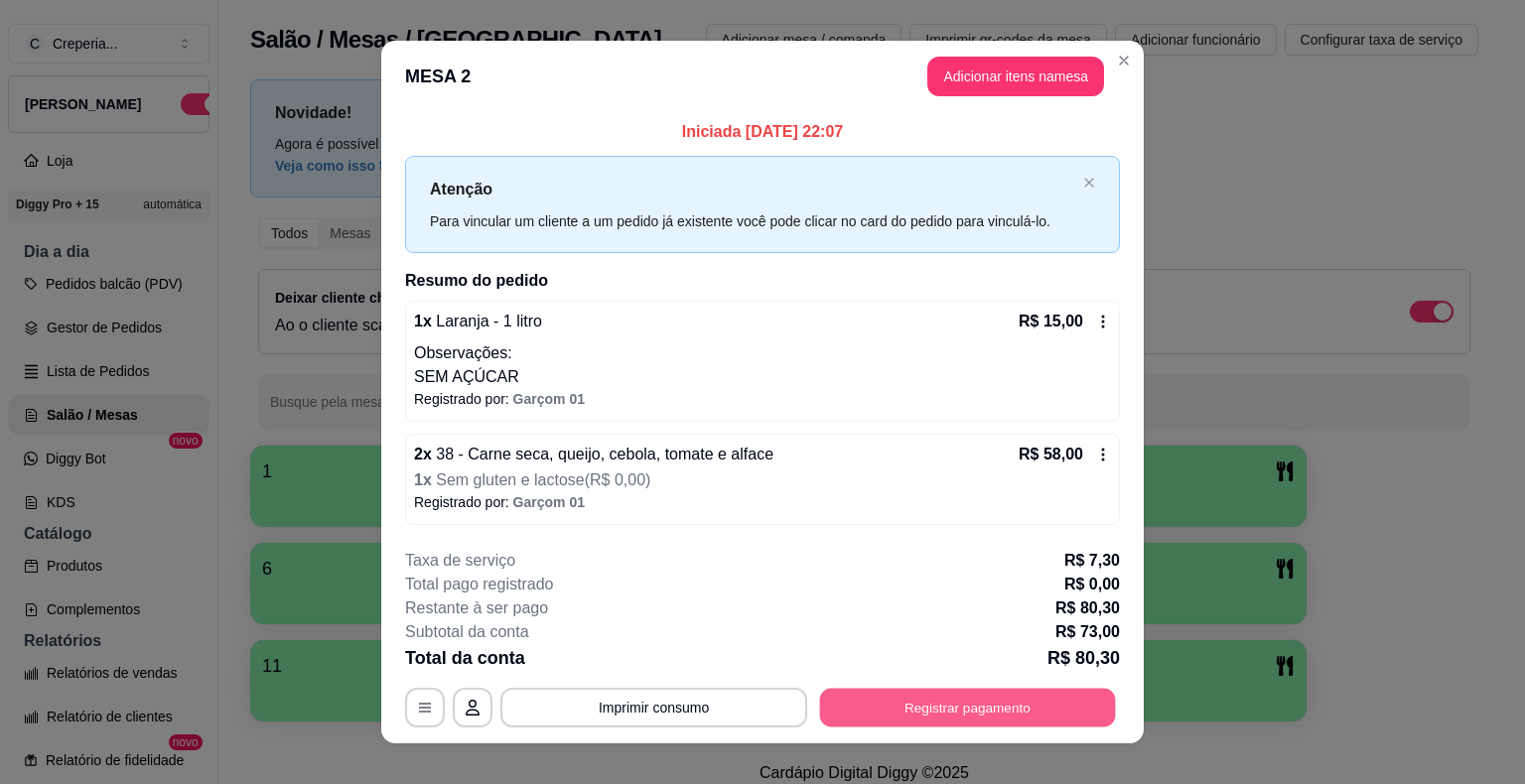 click on "Registrar pagamento" at bounding box center [968, 707] 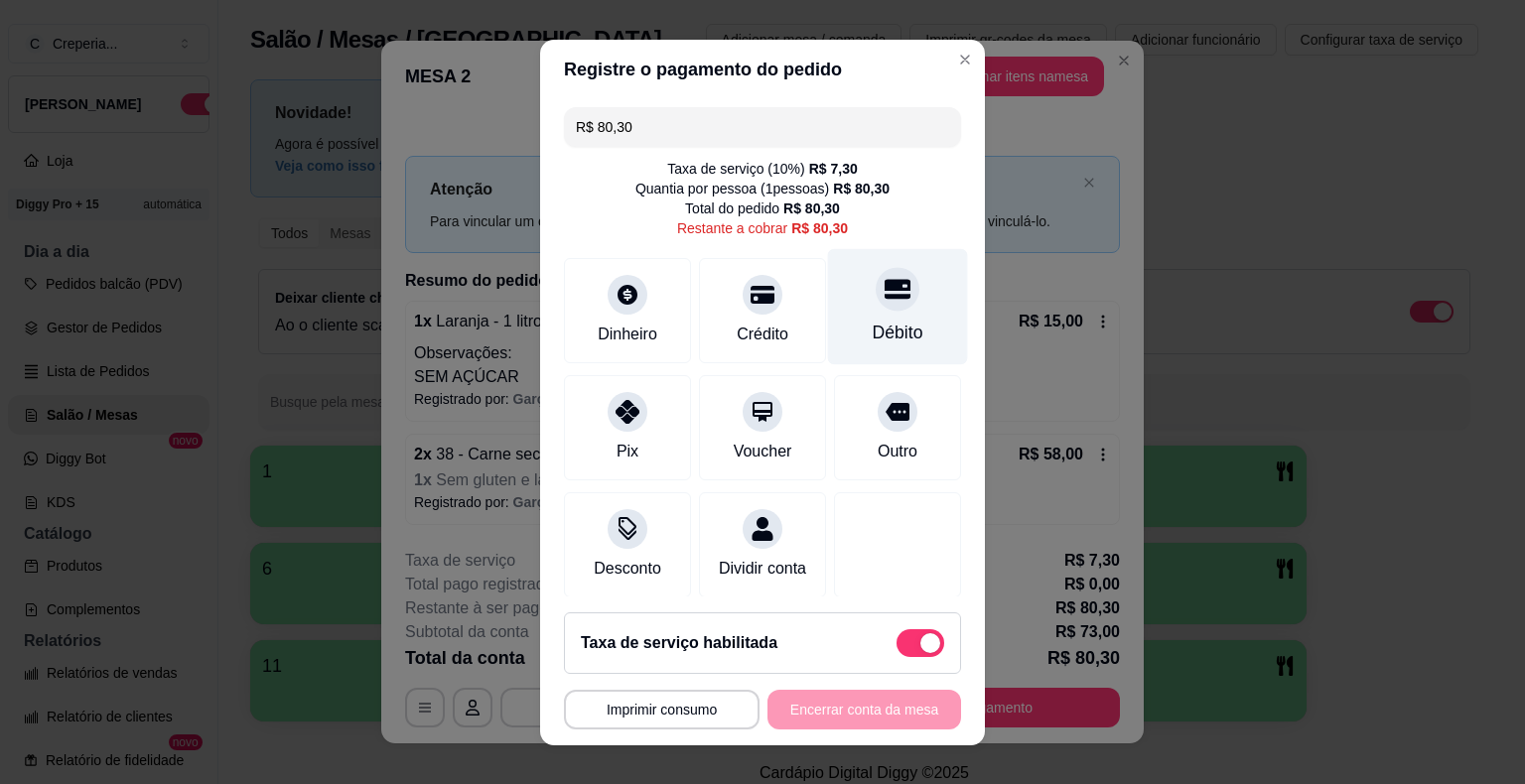 click at bounding box center (898, 289) 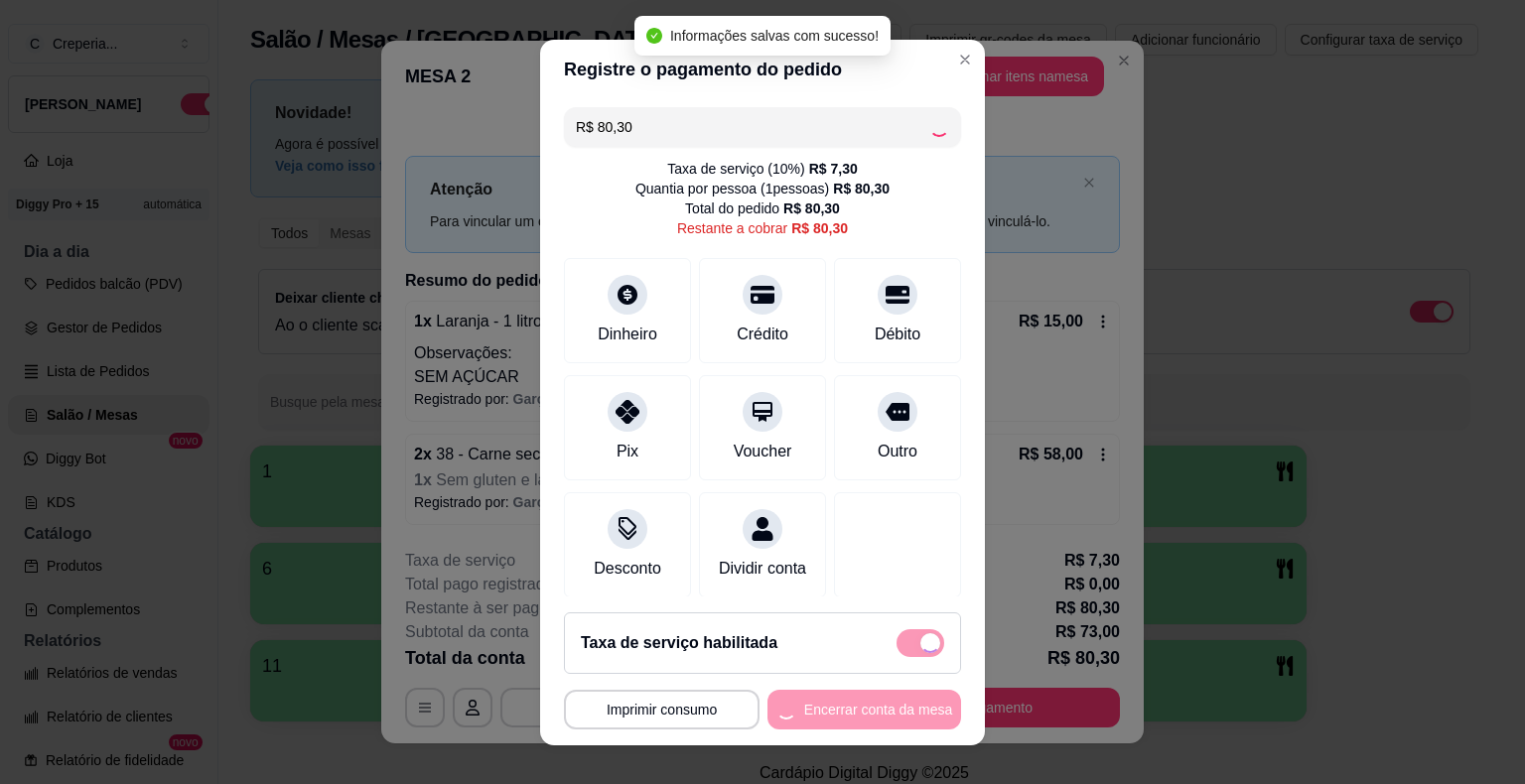 type on "R$ 0,00" 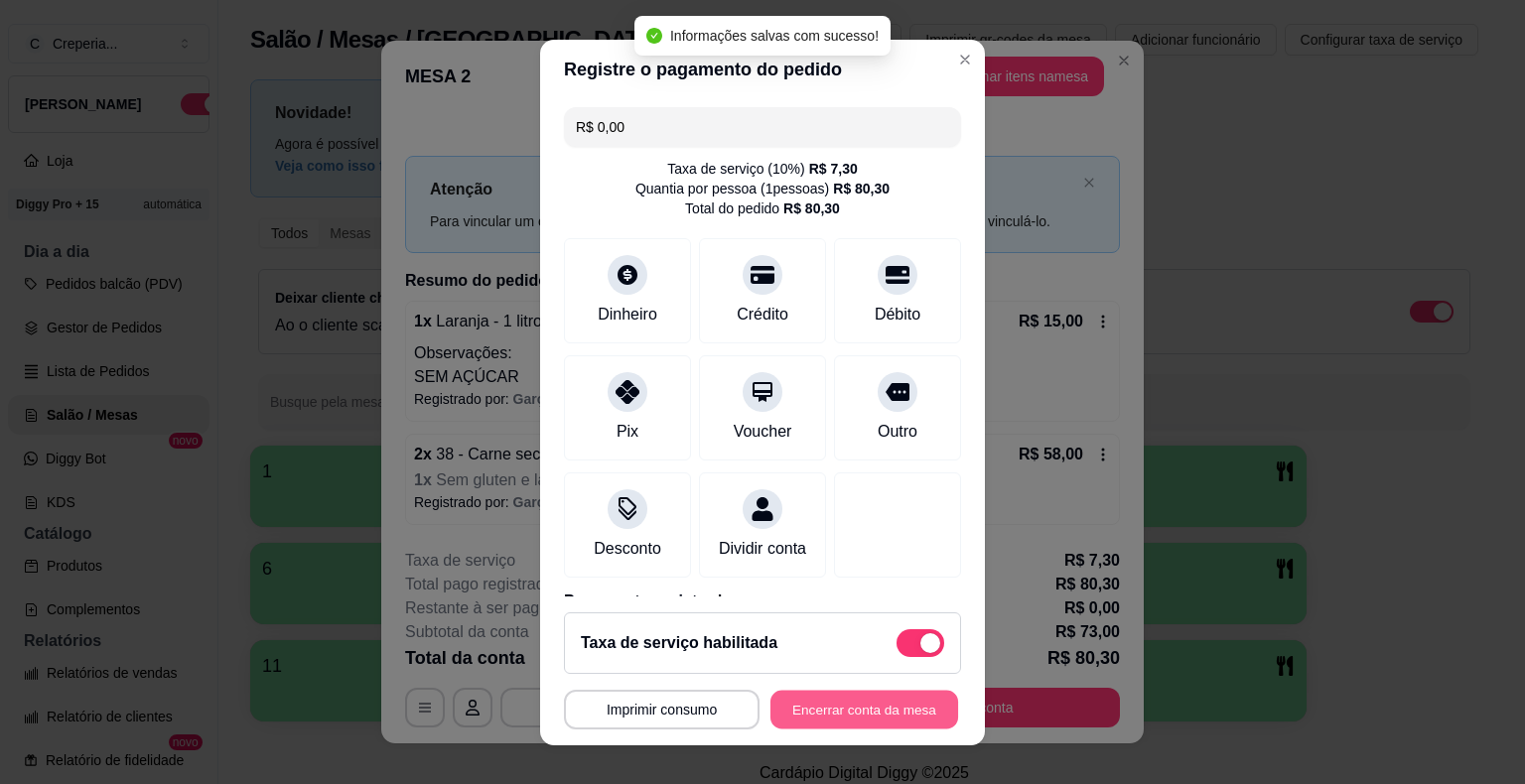 click on "Encerrar conta da mesa" at bounding box center [864, 709] 